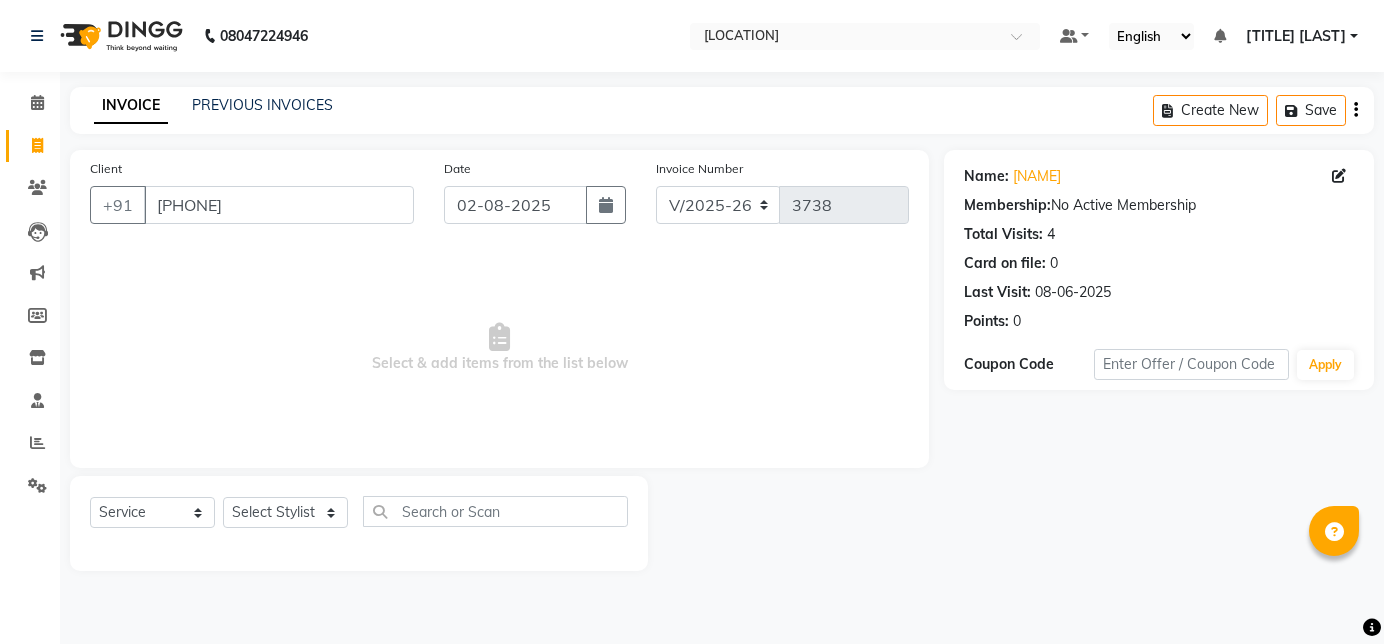 select on "6927" 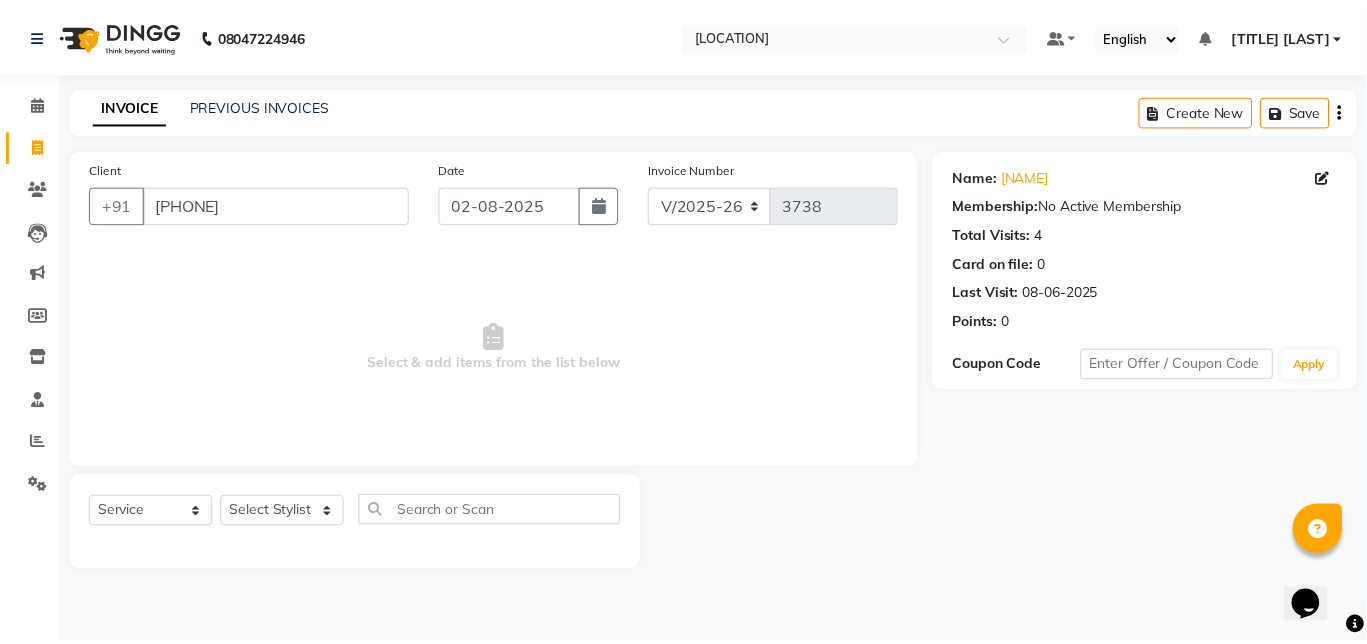 scroll, scrollTop: 0, scrollLeft: 0, axis: both 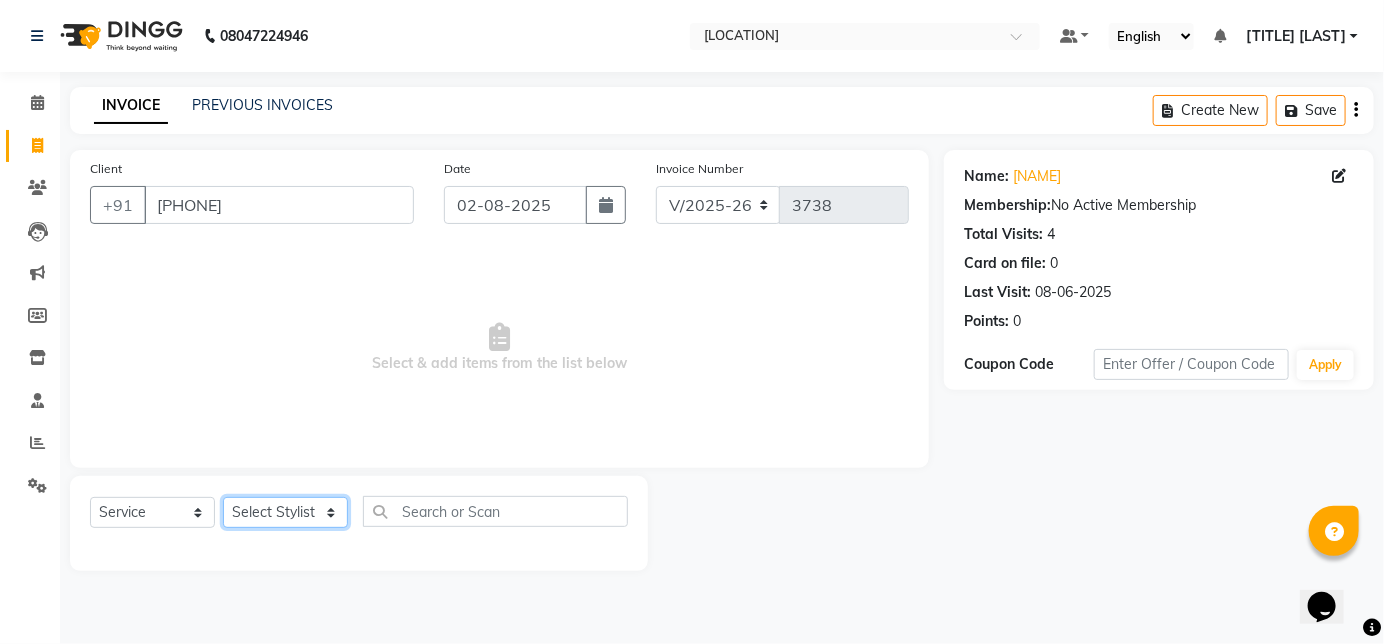 click on "Select Stylist Afreen sayyed Amir Bharti Raipure Chandan Shamnani Dilshad  Dipali Rathod Divya mam  Firoz GOURAV Jakir sir javed muskan pooja  Rihan  Sabir sir SACHIN Sahil Sam sir Sandhya jaiswal semi Shamim Ahmad" 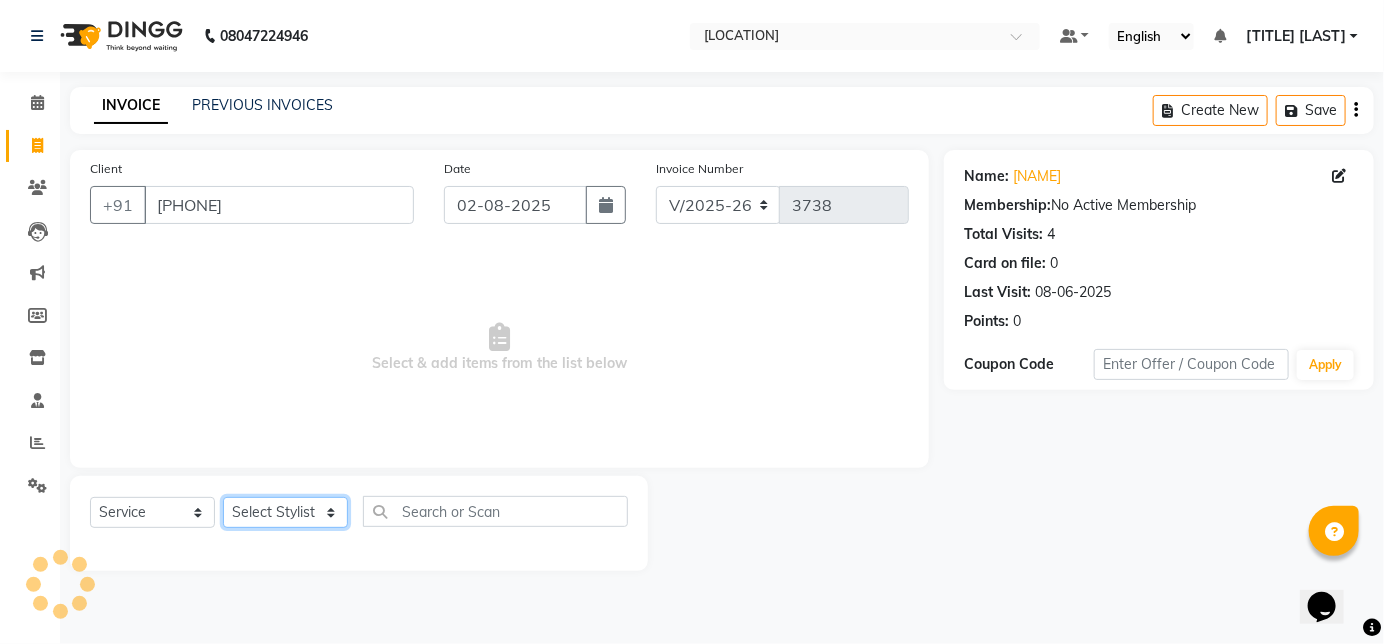 select on "81048" 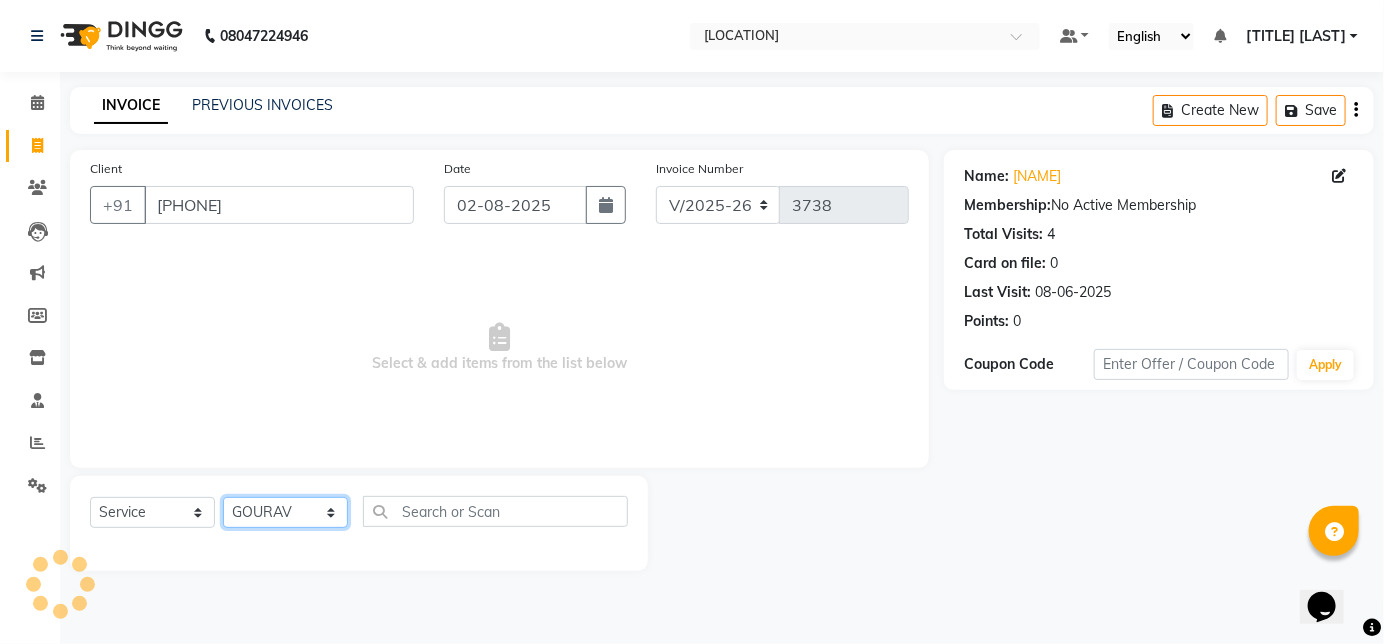 click on "Select Stylist Afreen sayyed Amir Bharti Raipure Chandan Shamnani Dilshad  Dipali Rathod Divya mam  Firoz GOURAV Jakir sir javed muskan pooja  Rihan  Sabir sir SACHIN Sahil Sam sir Sandhya jaiswal semi Shamim Ahmad" 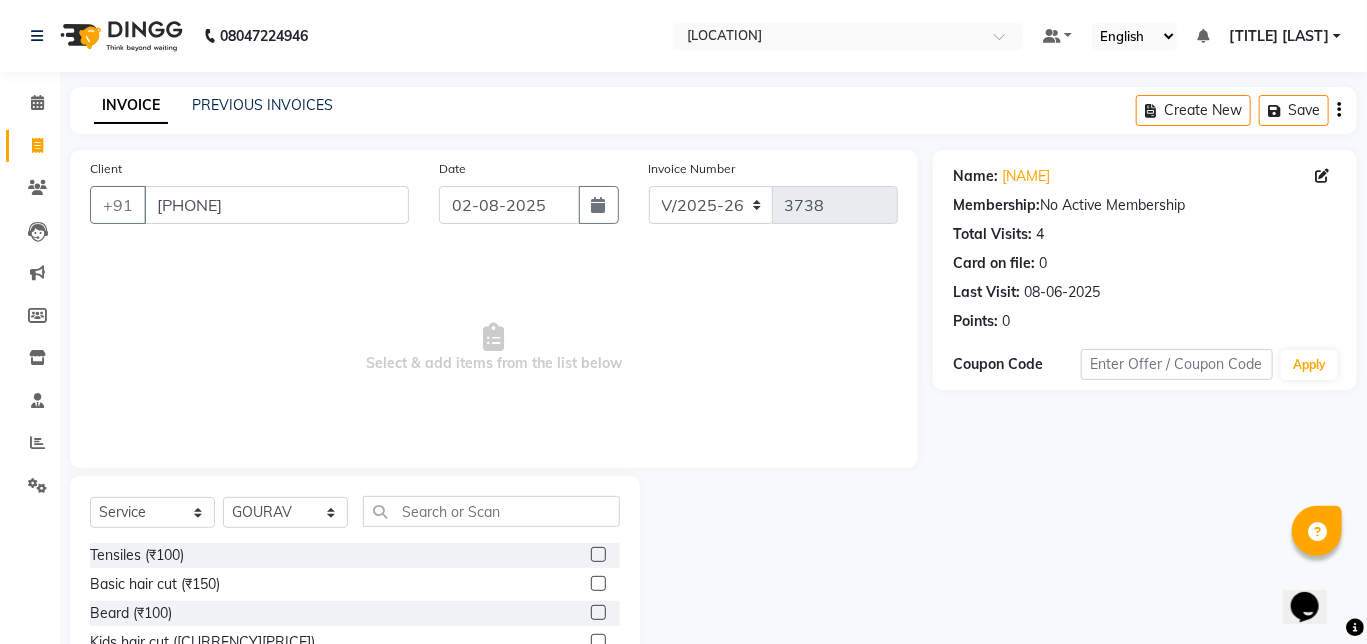 click on "Client +91 [PHONE] Date [DATE] Invoice Number V/2025 V/2025-26 3738  Select  and add items from the list below  Select  Service  Product  Membership  Package Voucher Prepaid Gift Card  Select Stylist Afreen sayyed Amir Bharti Raipure Chandan Shamnani Dilshad  Dipali Rathod Divya mam  Firoz GOURAV Jakir sir javed muskan pooja  Rihan  Sabir sir SACHIN Sahil Sam sir Sandhya jaiswal semi Shamim Ahmad Tensiles (₹100)  Basic hair cut (₹150)  Beard (₹100)  Kids hair cut (₹250)  Back massage (₹500)  Foot massage (₹500)  Female Regular Polish (₹100)  Female Gel Nail Polish (₹500)  Female Gel Nail Art (₹800)  Female Nail Extension (₹1000)  Female Gel Extension With Inbuilt Art (₹1500)  Female Feet Extension (₹1200)  Female Gel Extension With Inbuilt Art (₹800)  Female Jewellery Nail Art (₹600)  Female Thermal Effect Art (₹700)  Female Extension Art (₹400)  Male Hair Cut (For Under 18) (₹100)  Male Regular Hair Cut (₹199)  Male Hair Wash + Styling (₹100)  Male Creative Cut (₹299)" 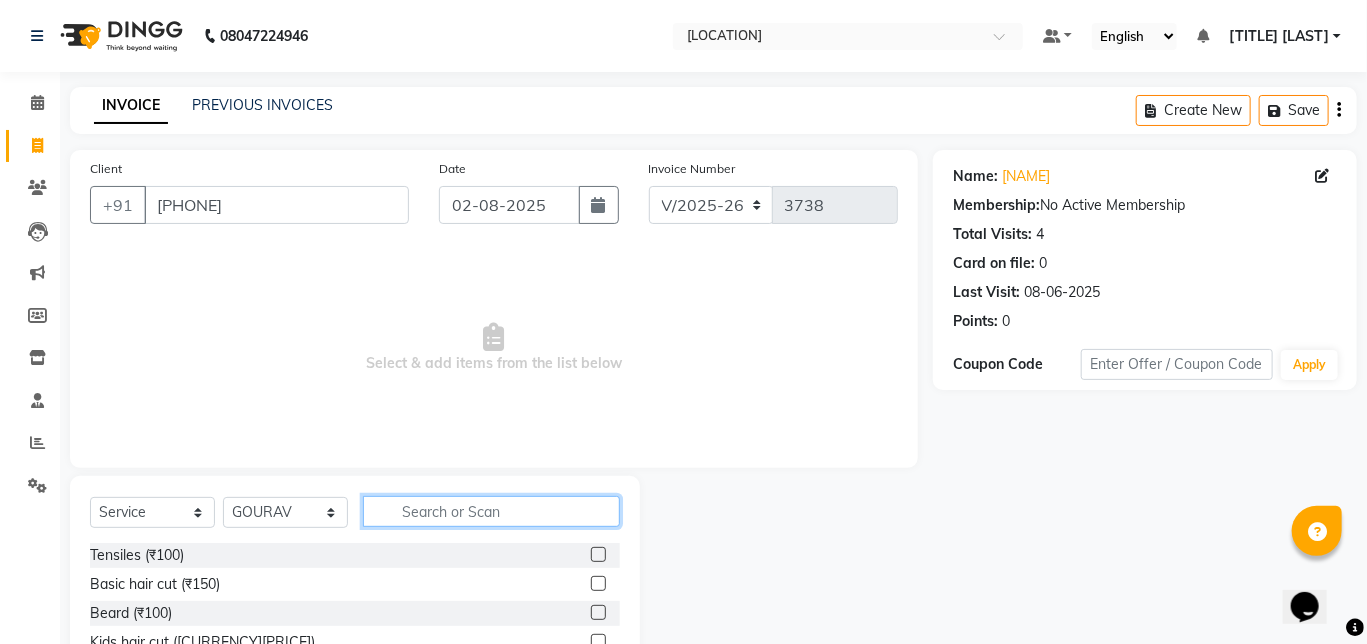 click 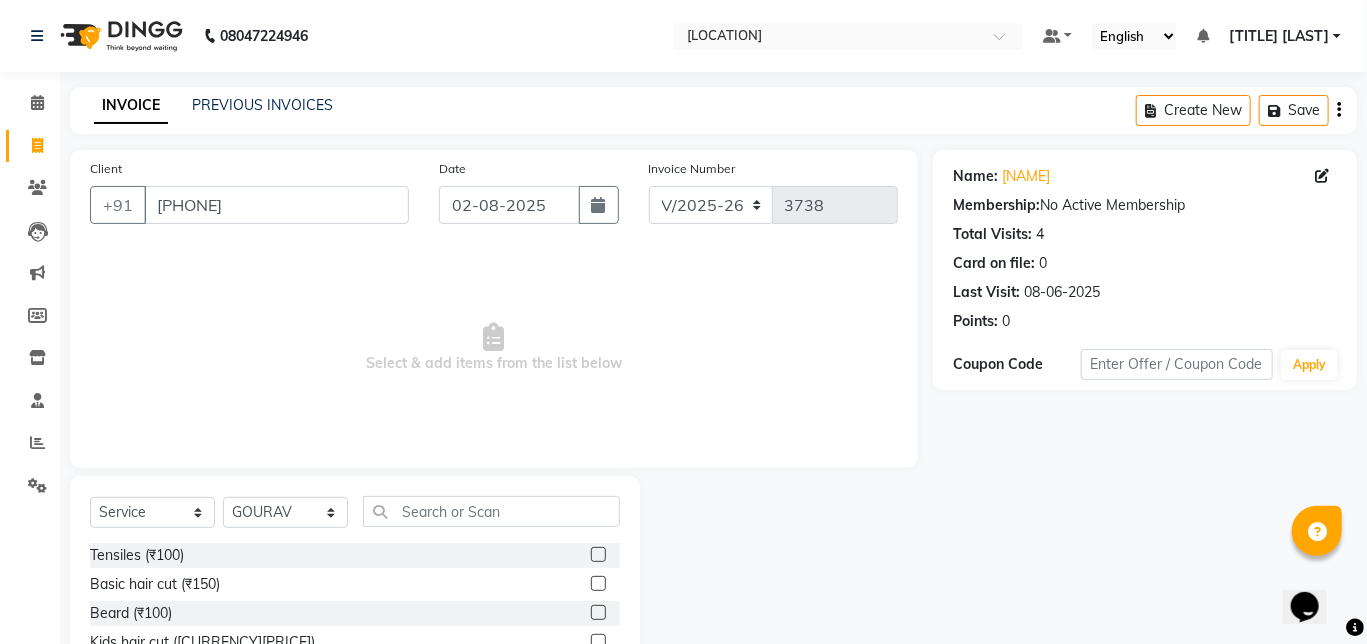 click 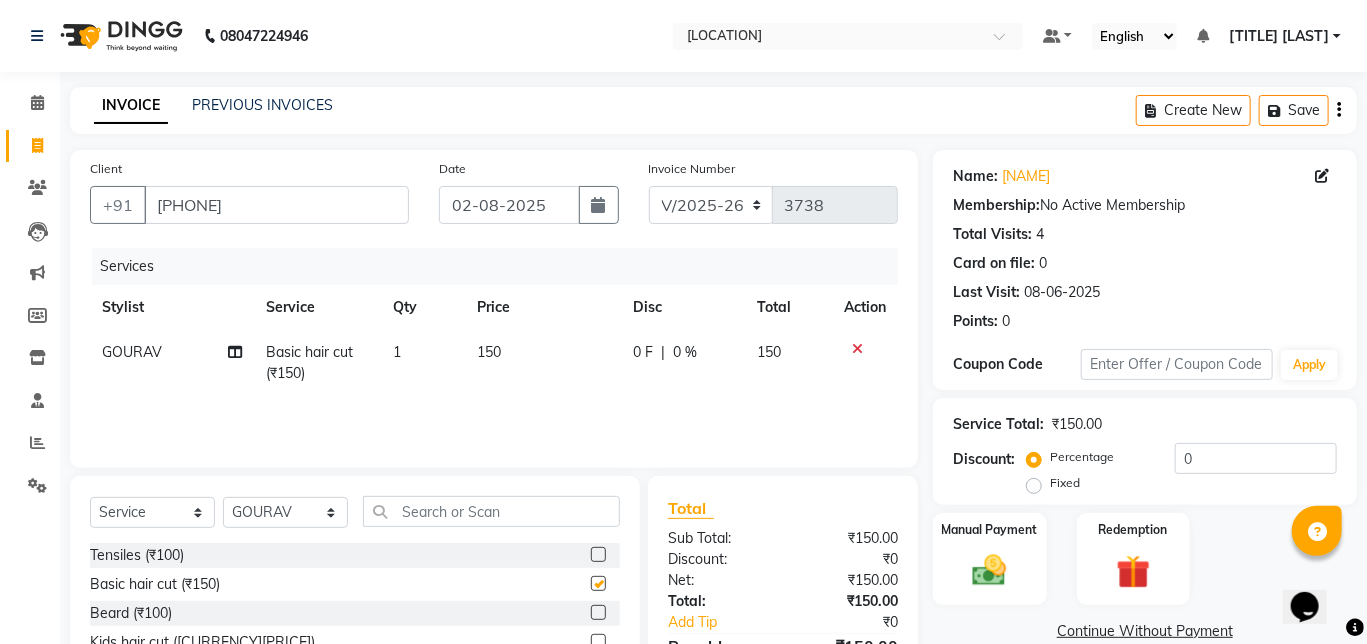 checkbox on "false" 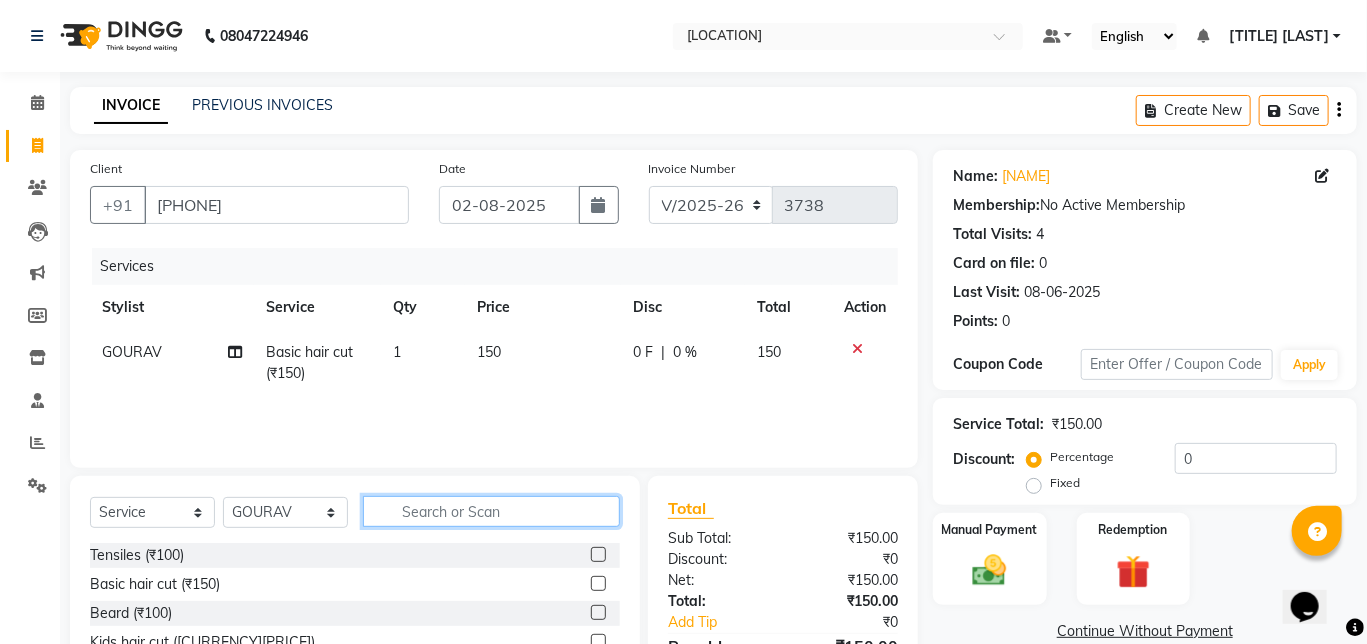 click 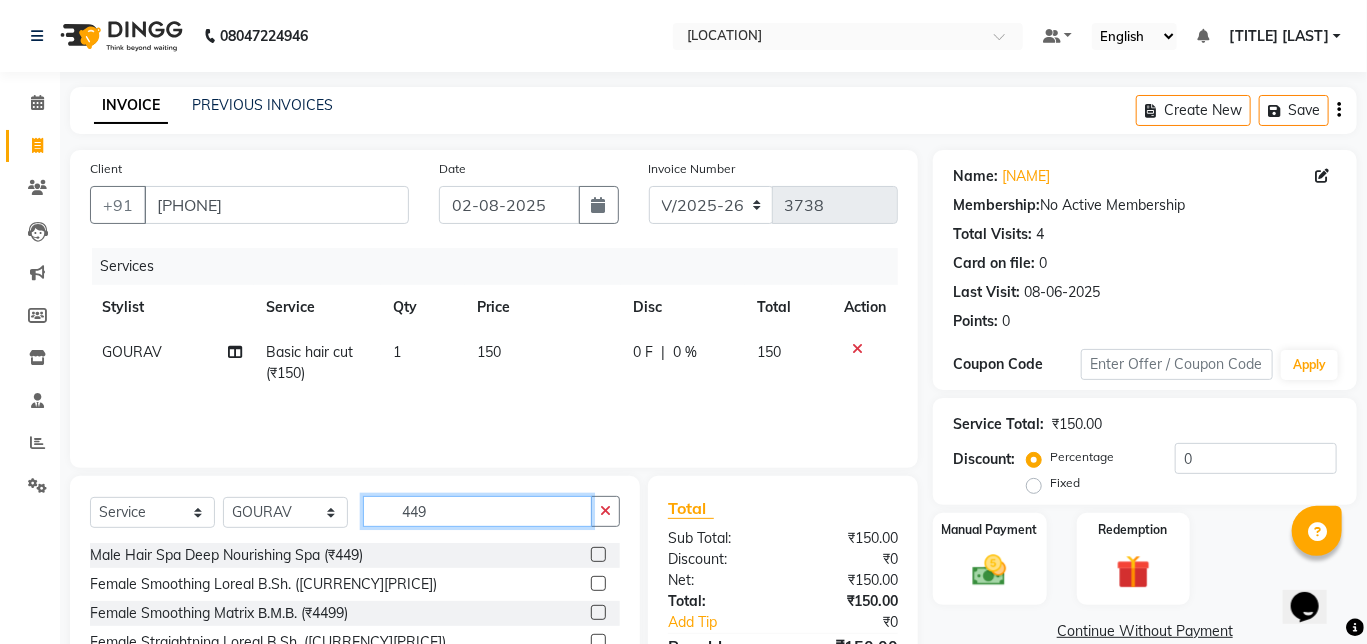 type on "449" 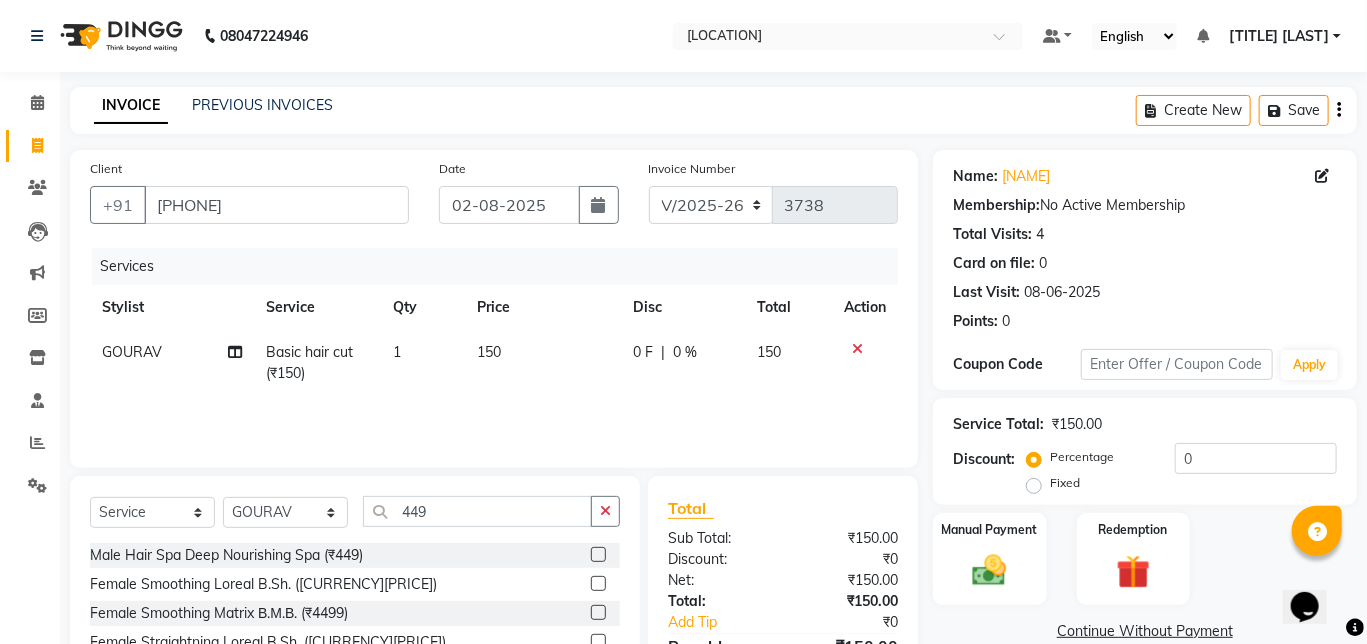 click 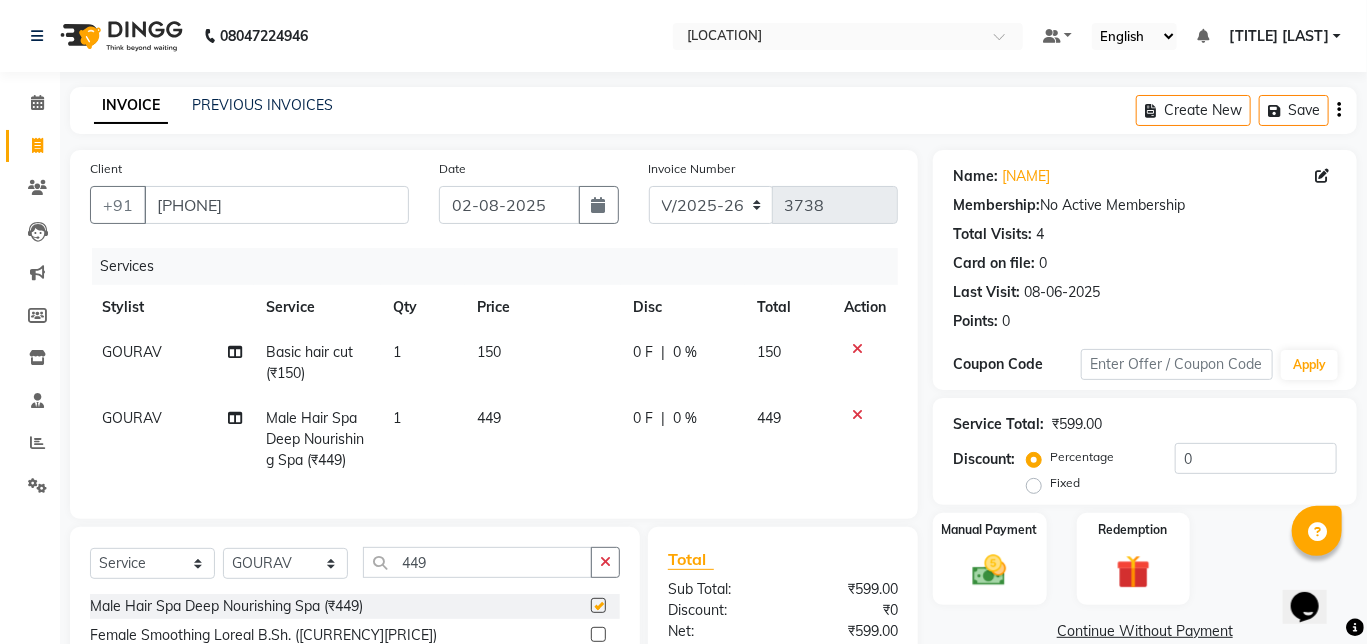 checkbox on "false" 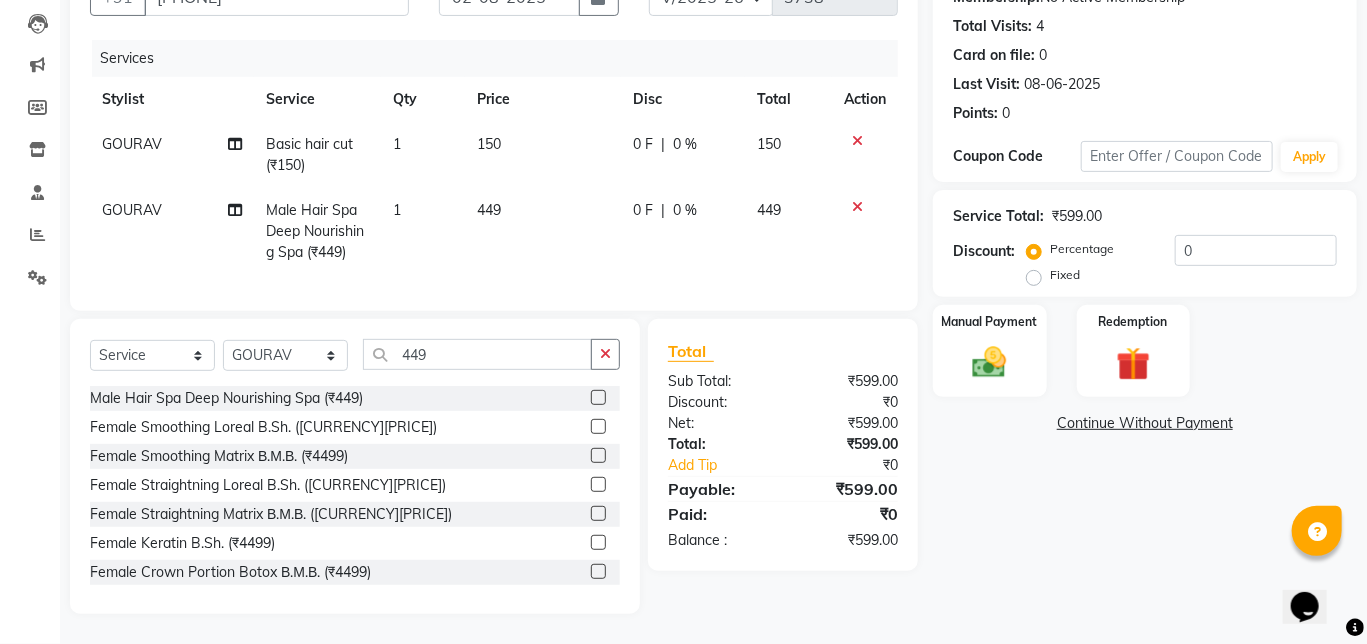 scroll, scrollTop: 224, scrollLeft: 0, axis: vertical 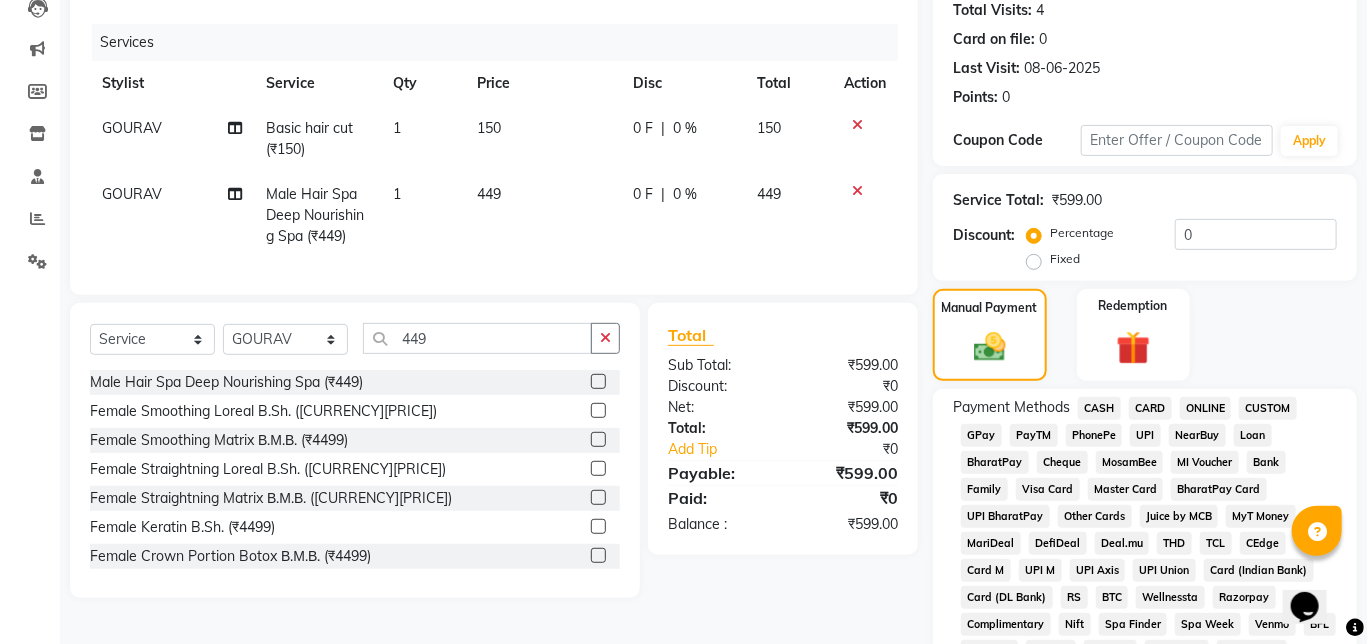 click on "GPay" 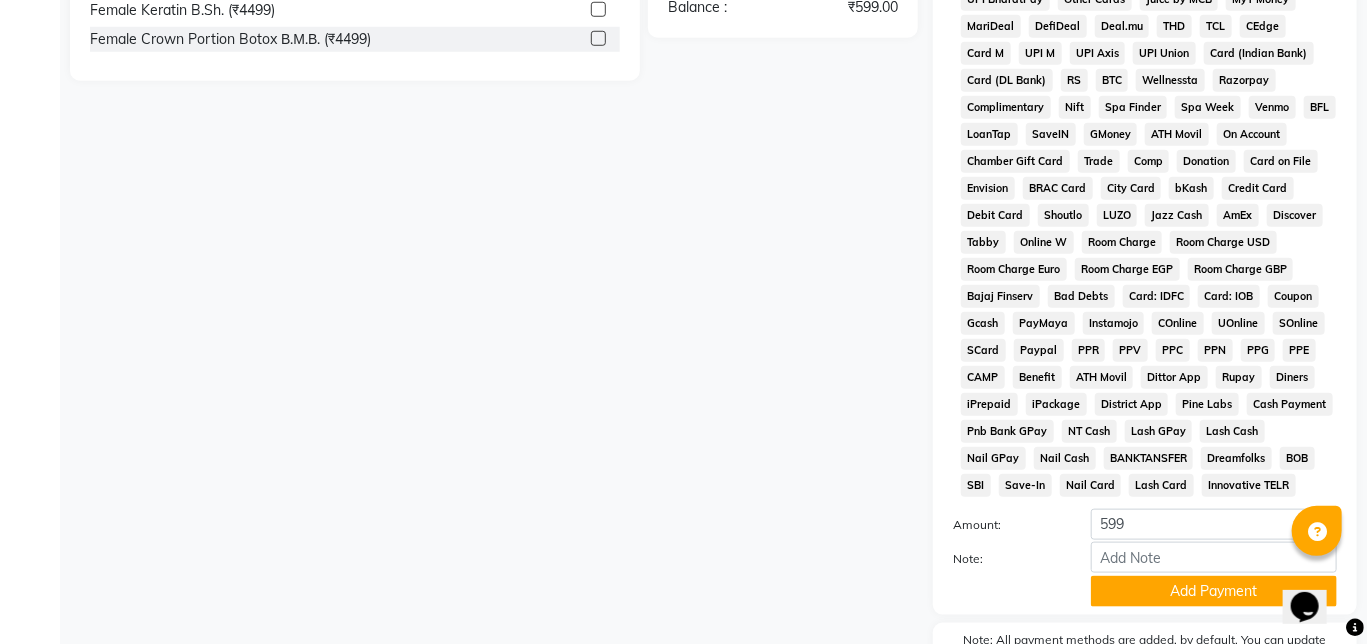 scroll, scrollTop: 862, scrollLeft: 0, axis: vertical 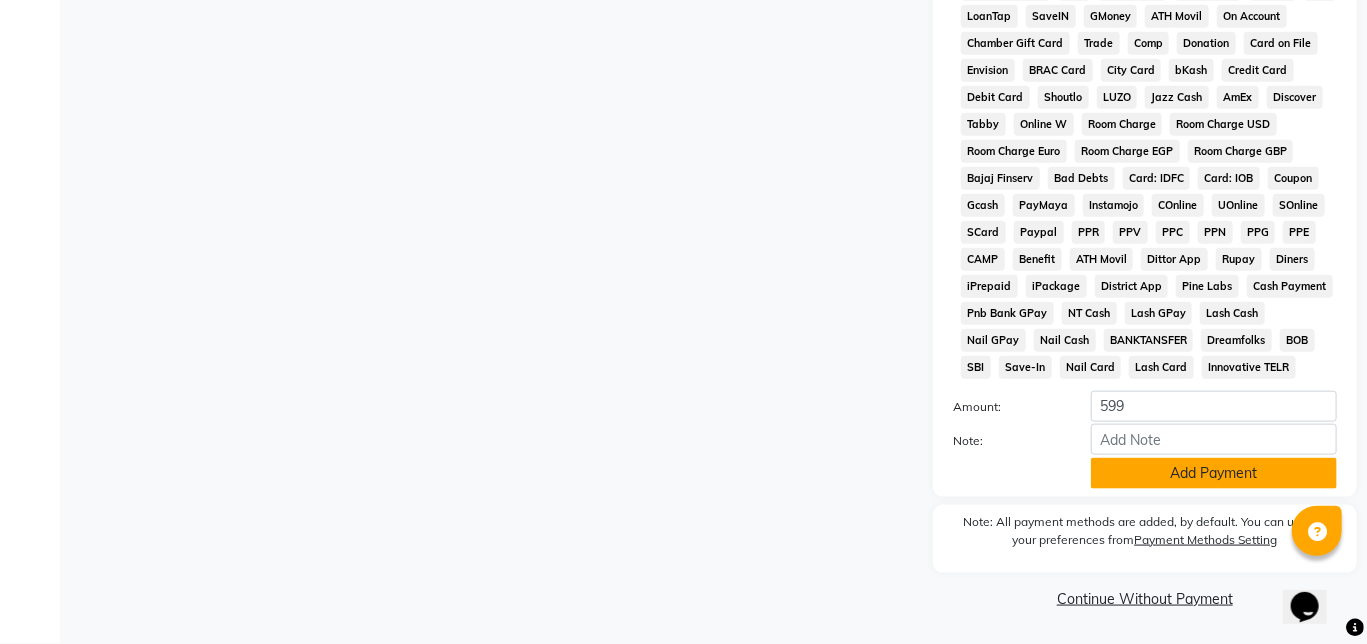 click on "Add Payment" 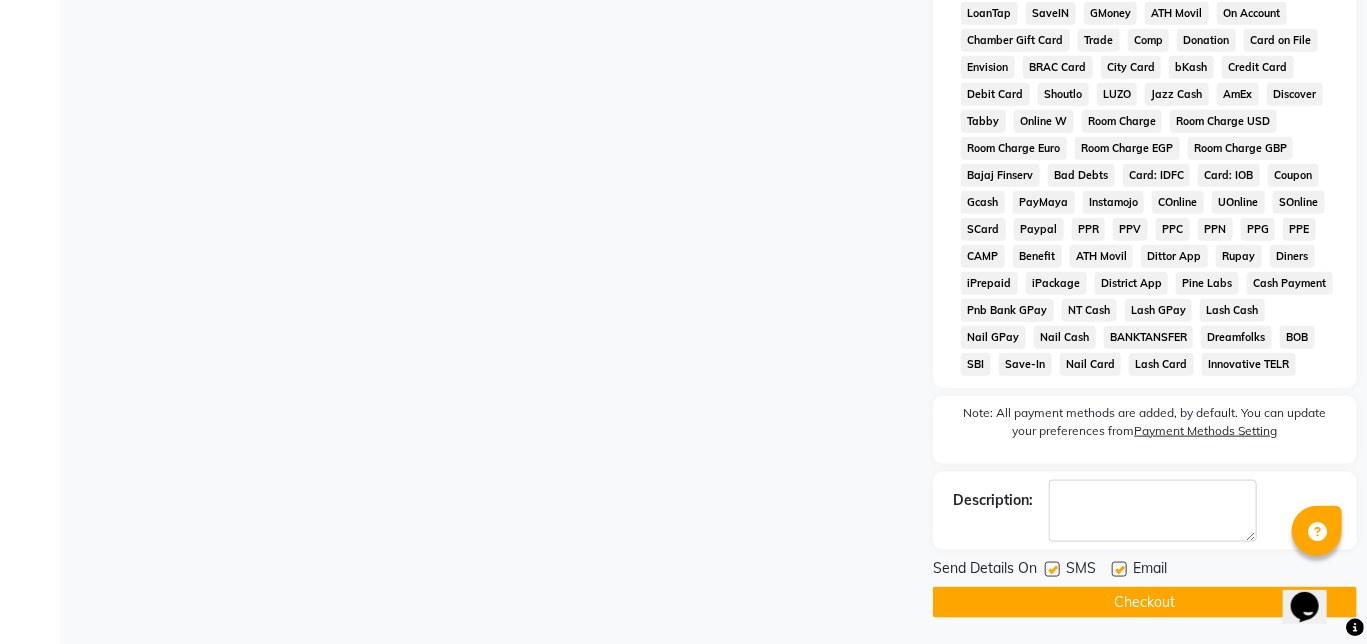 click 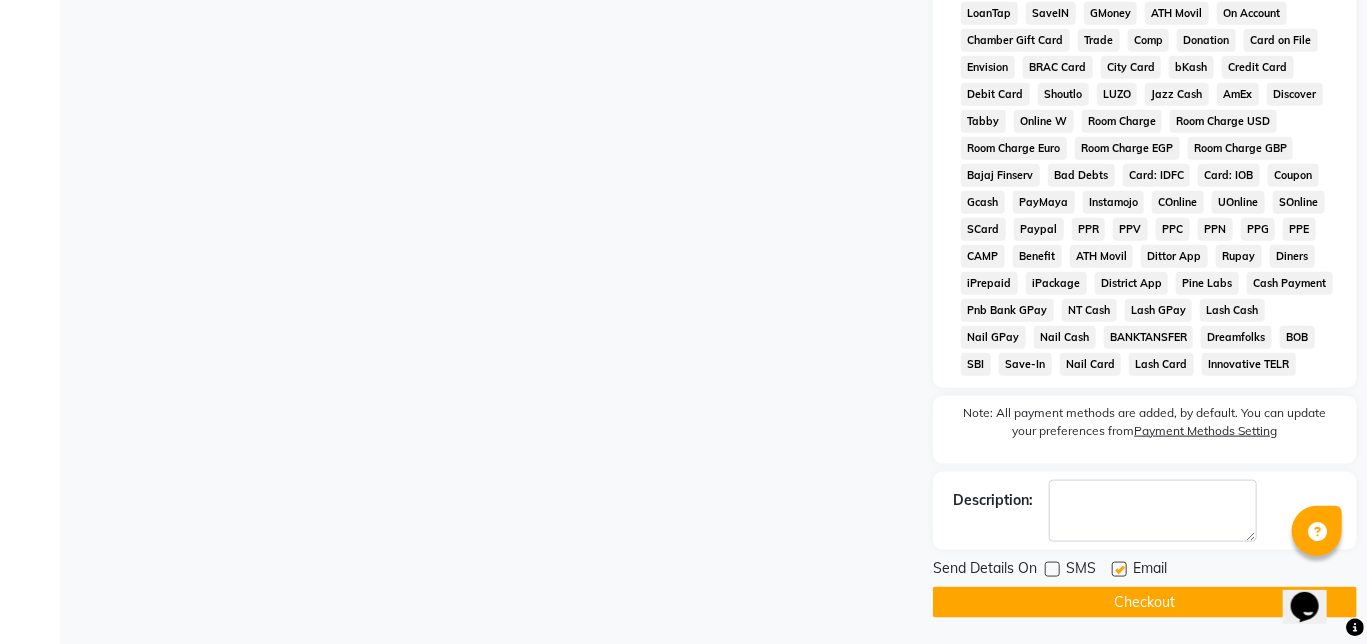 click on "Checkout" 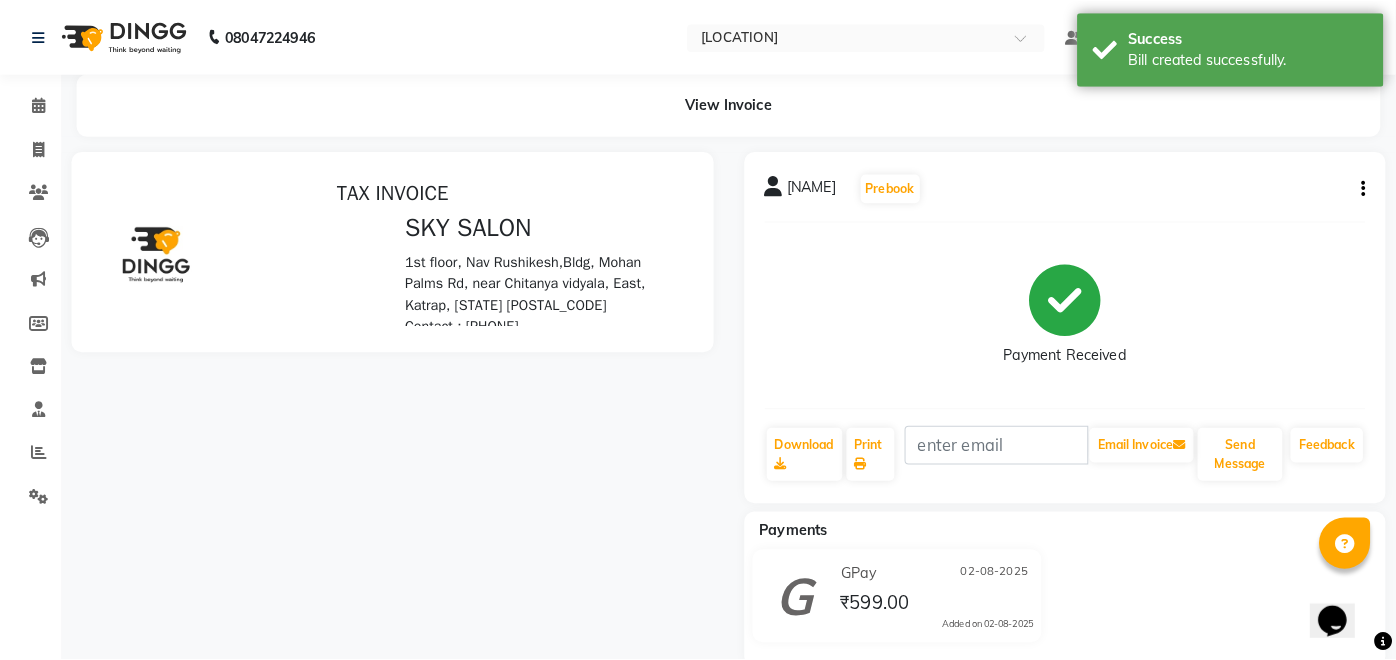 scroll, scrollTop: 0, scrollLeft: 0, axis: both 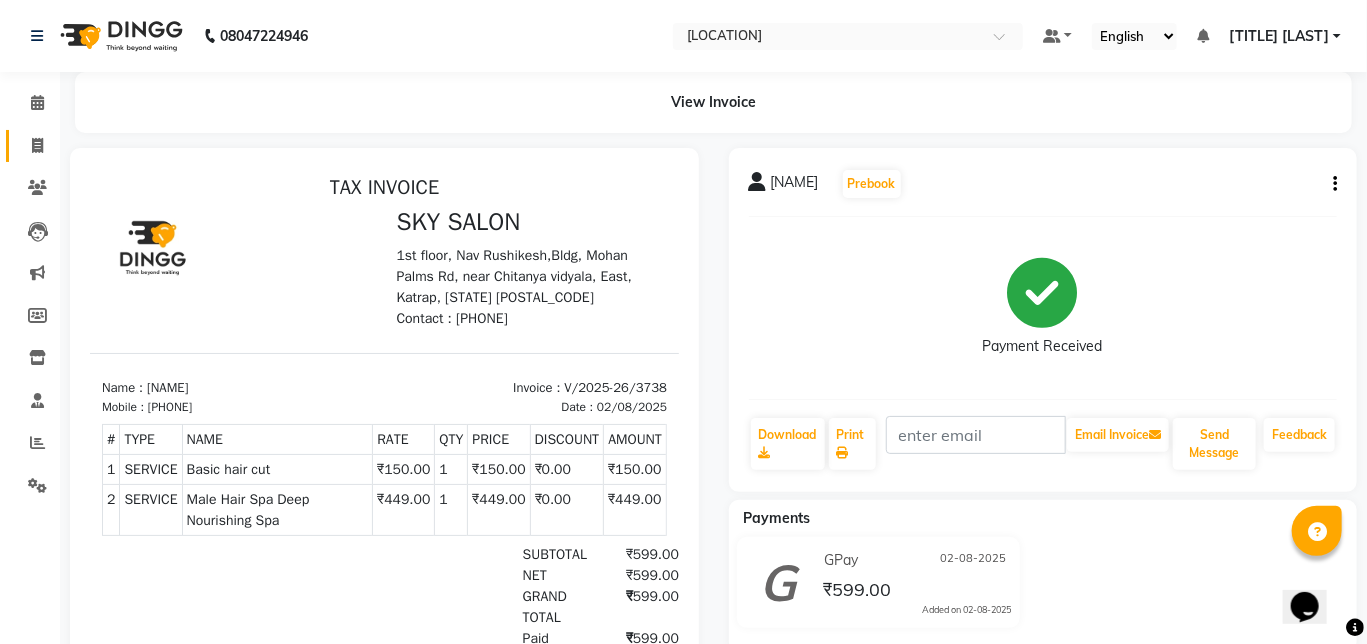 click on "Invoice" 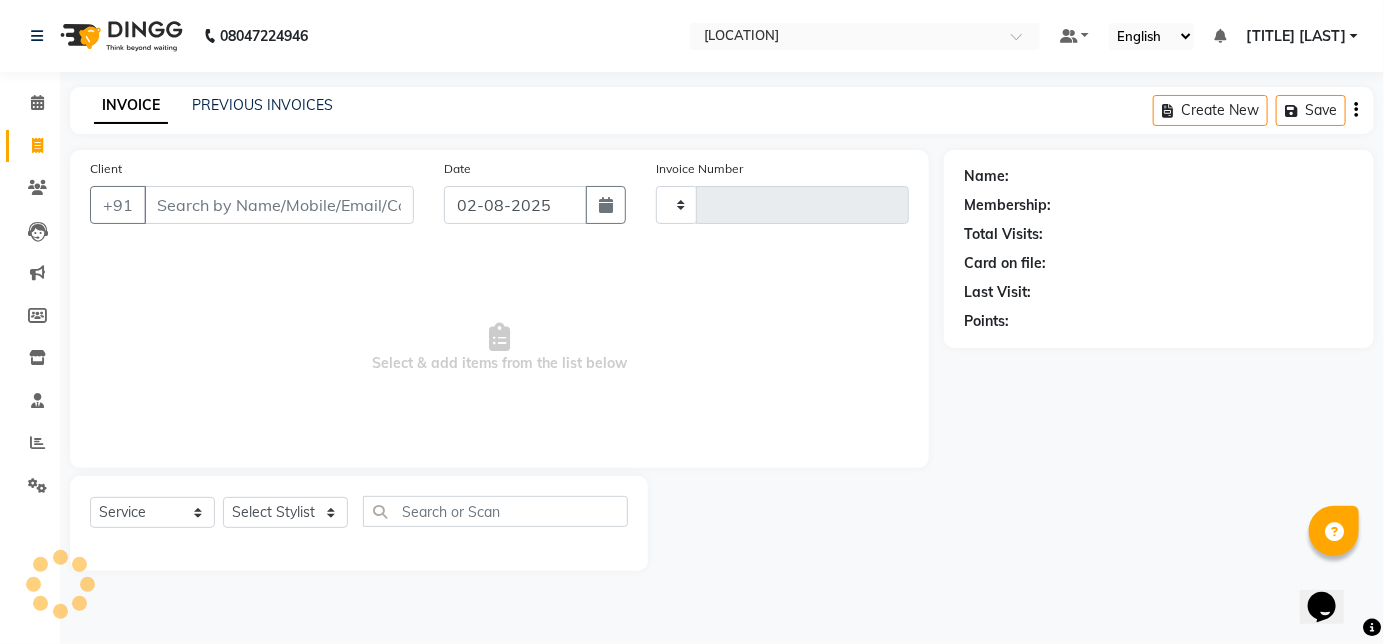 type on "3739" 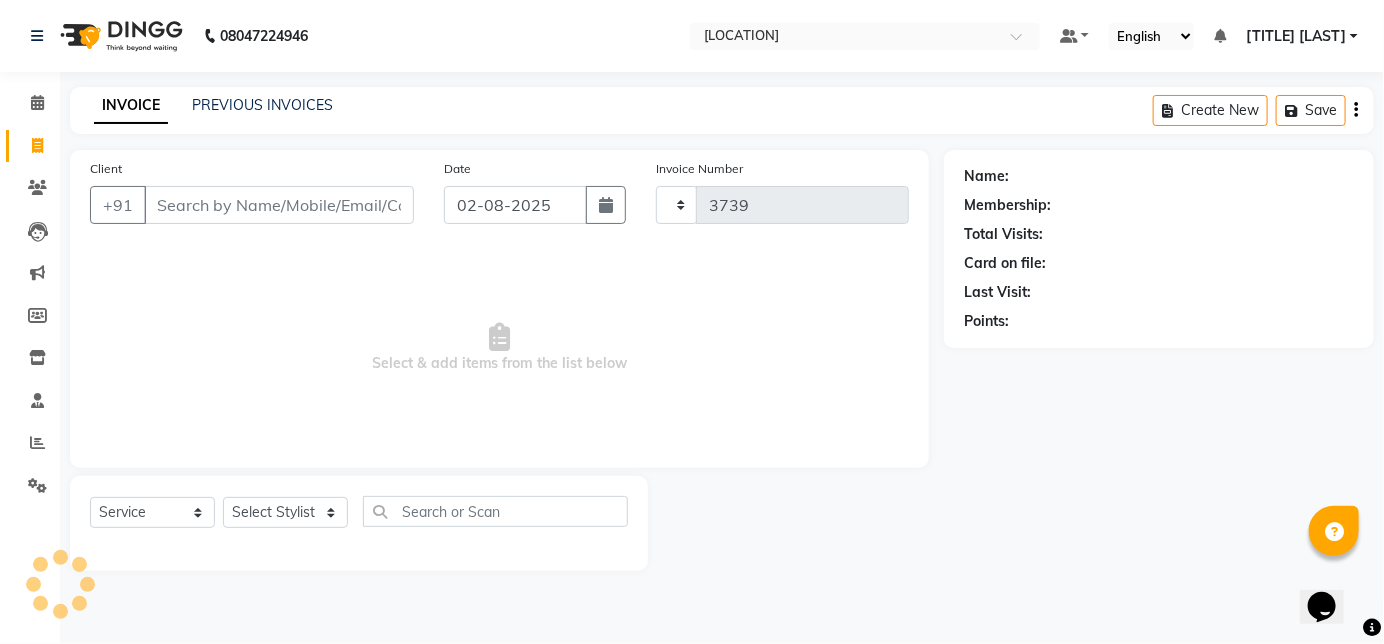 select on "6927" 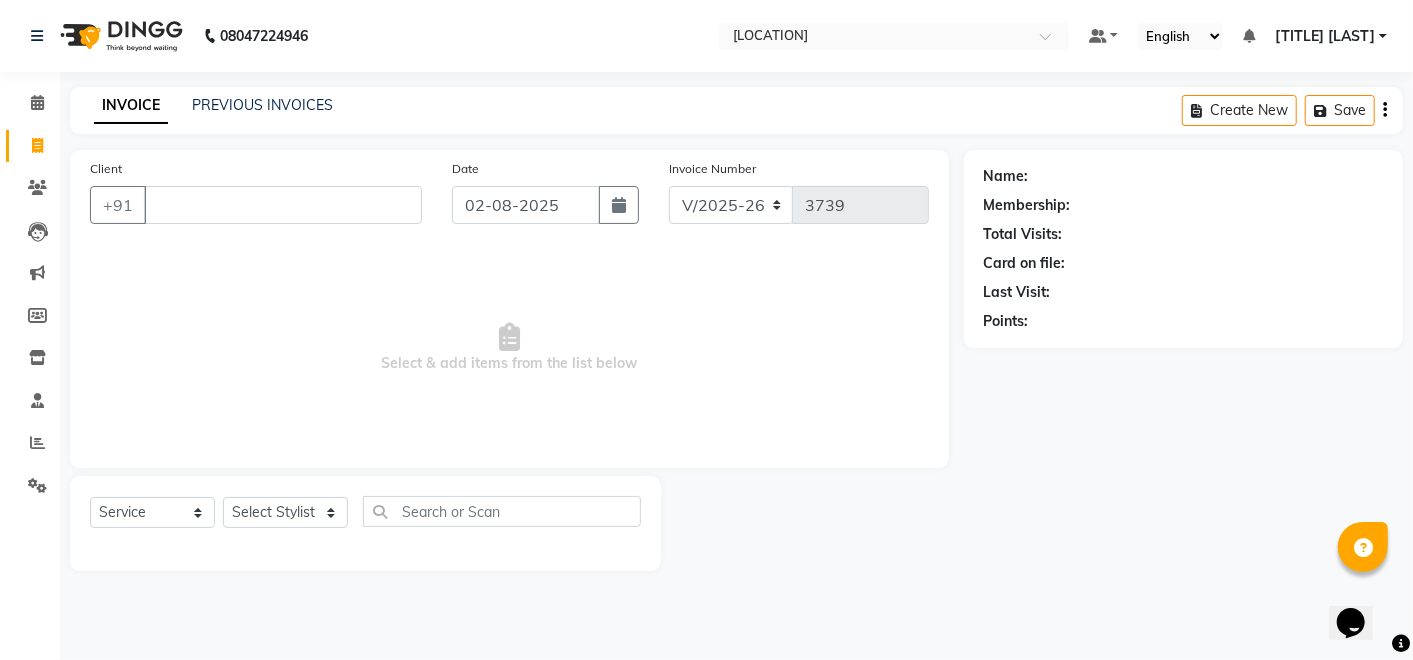 click on "Client" at bounding box center (283, 205) 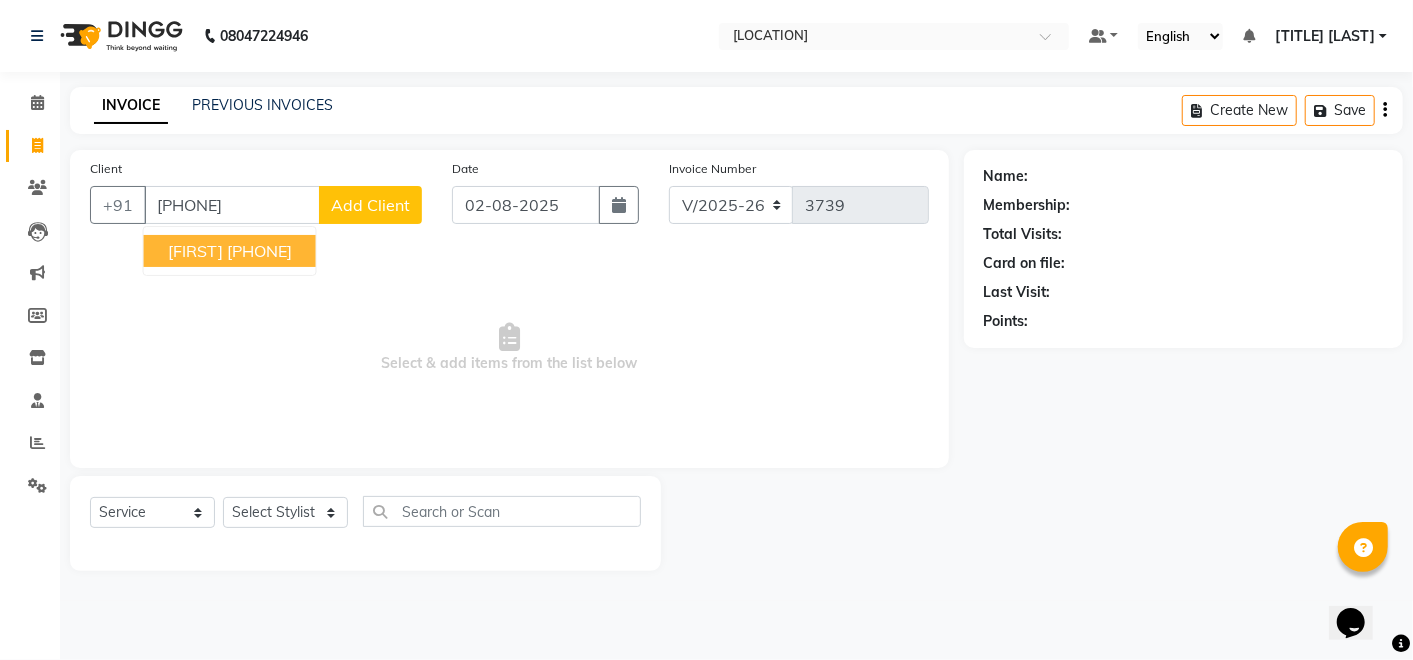 click on "[PHONE]" at bounding box center (259, 251) 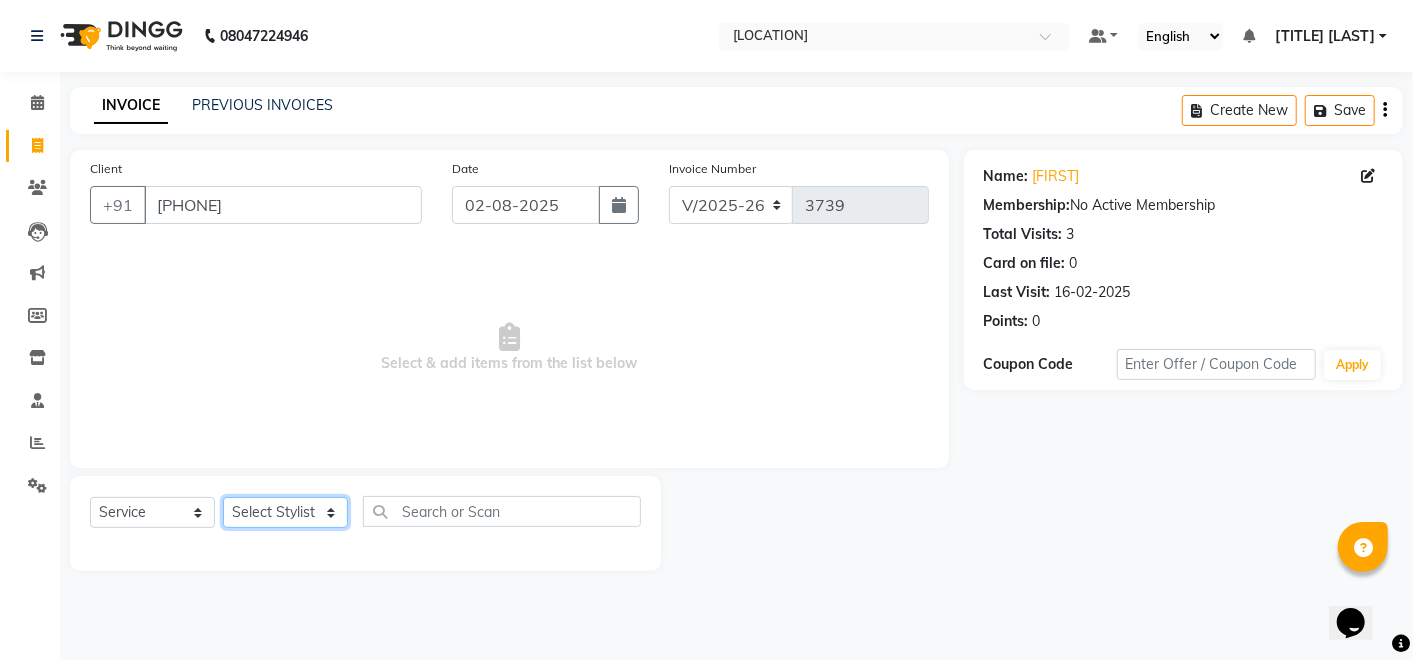 click on "Select Stylist Afreen sayyed Amir Bharti Raipure Chandan Shamnani Dilshad  Dipali Rathod Divya mam  Firoz GOURAV Jakir sir javed muskan pooja  Rihan  Sabir sir SACHIN Sahil Sam sir Sandhya jaiswal semi Shamim Ahmad" 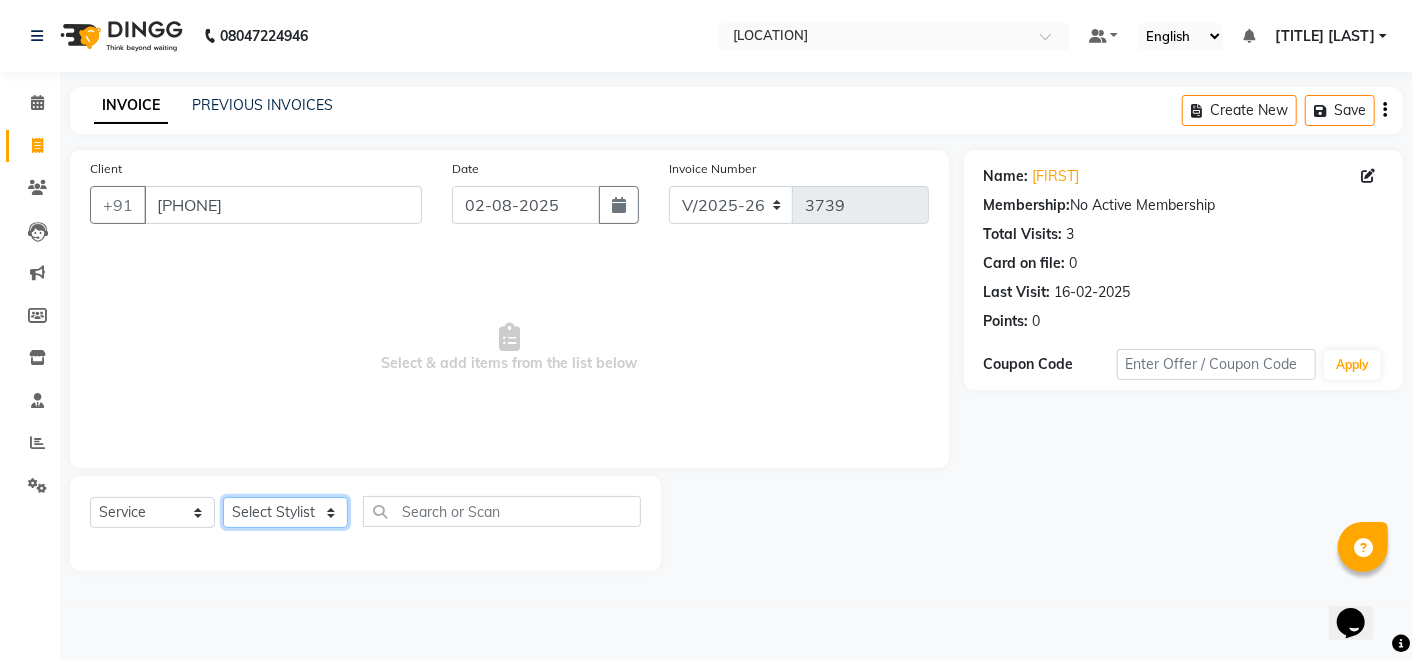 select on "[POSTAL_CODE]" 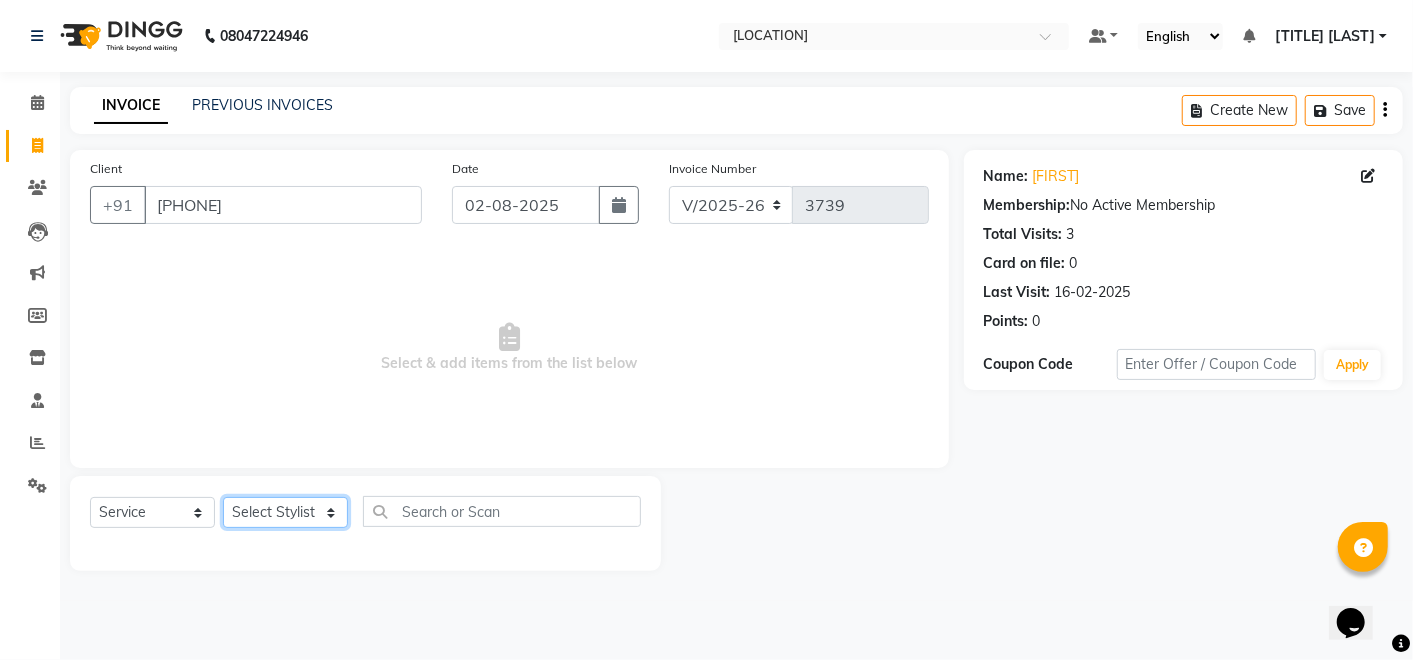 click on "Select Stylist Afreen sayyed Amir Bharti Raipure Chandan Shamnani Dilshad  Dipali Rathod Divya mam  Firoz GOURAV Jakir sir javed muskan pooja  Rihan  Sabir sir SACHIN Sahil Sam sir Sandhya jaiswal semi Shamim Ahmad" 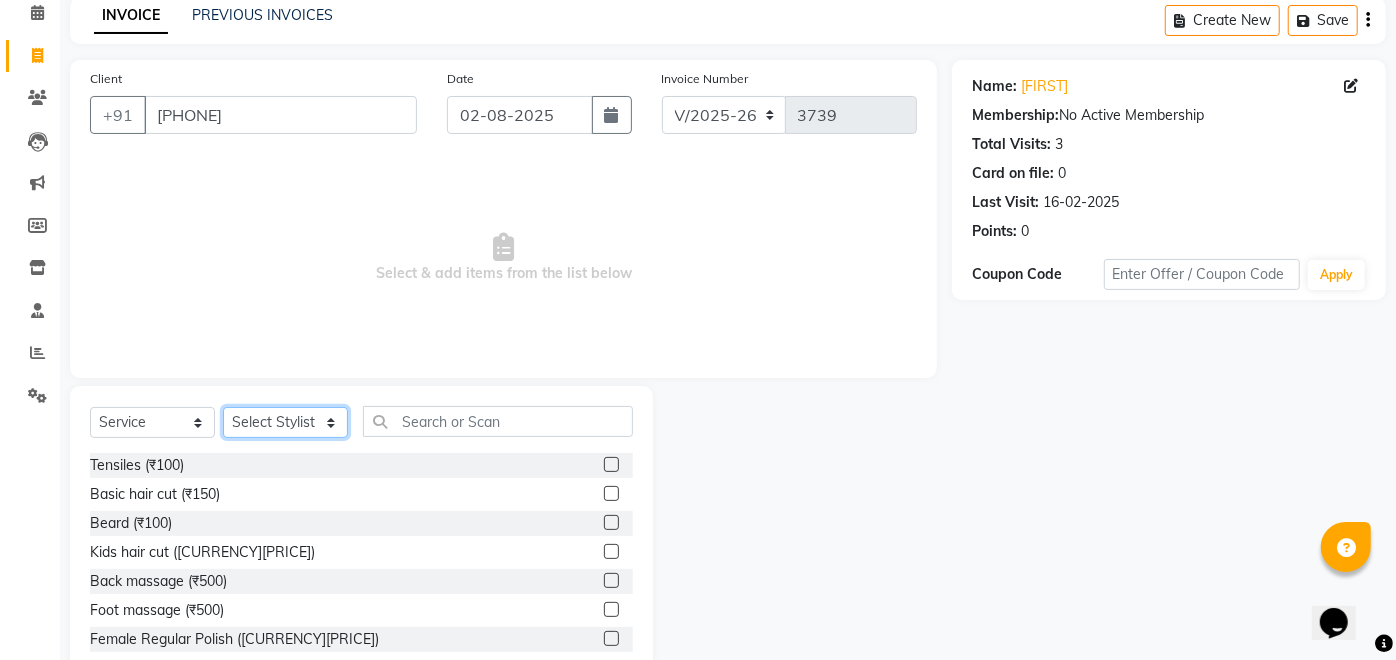 scroll, scrollTop: 91, scrollLeft: 0, axis: vertical 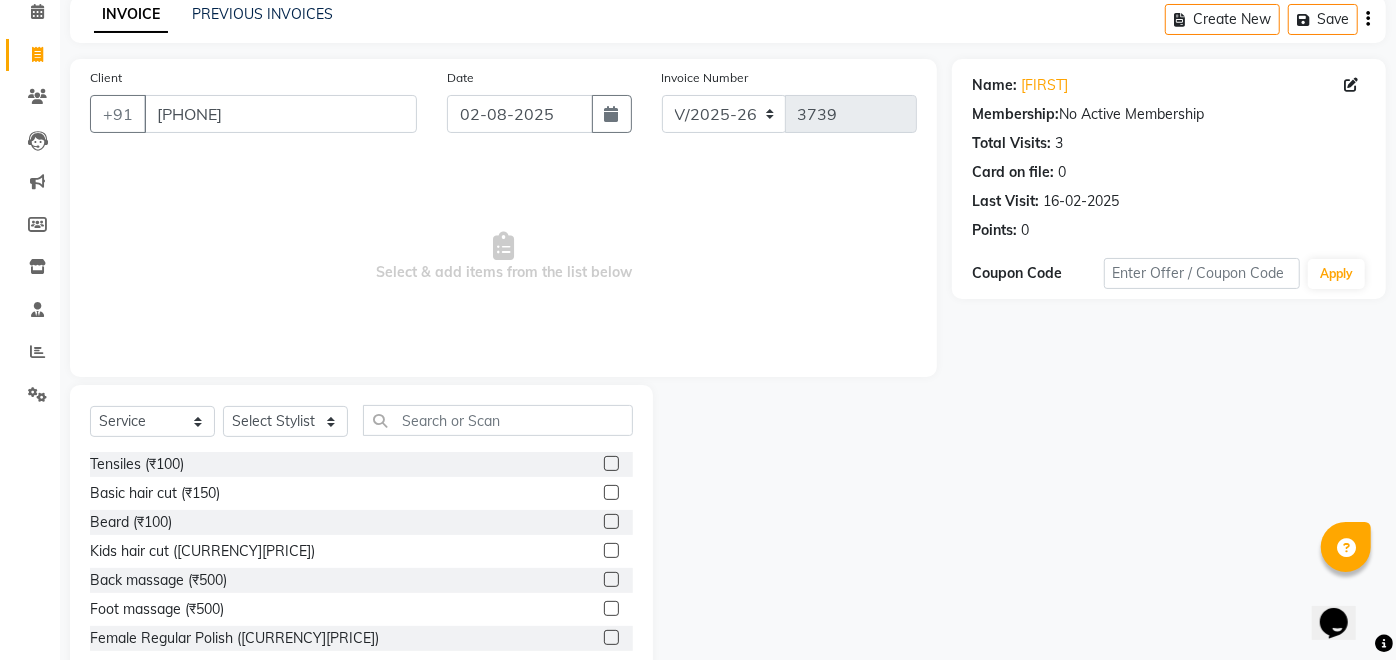 click 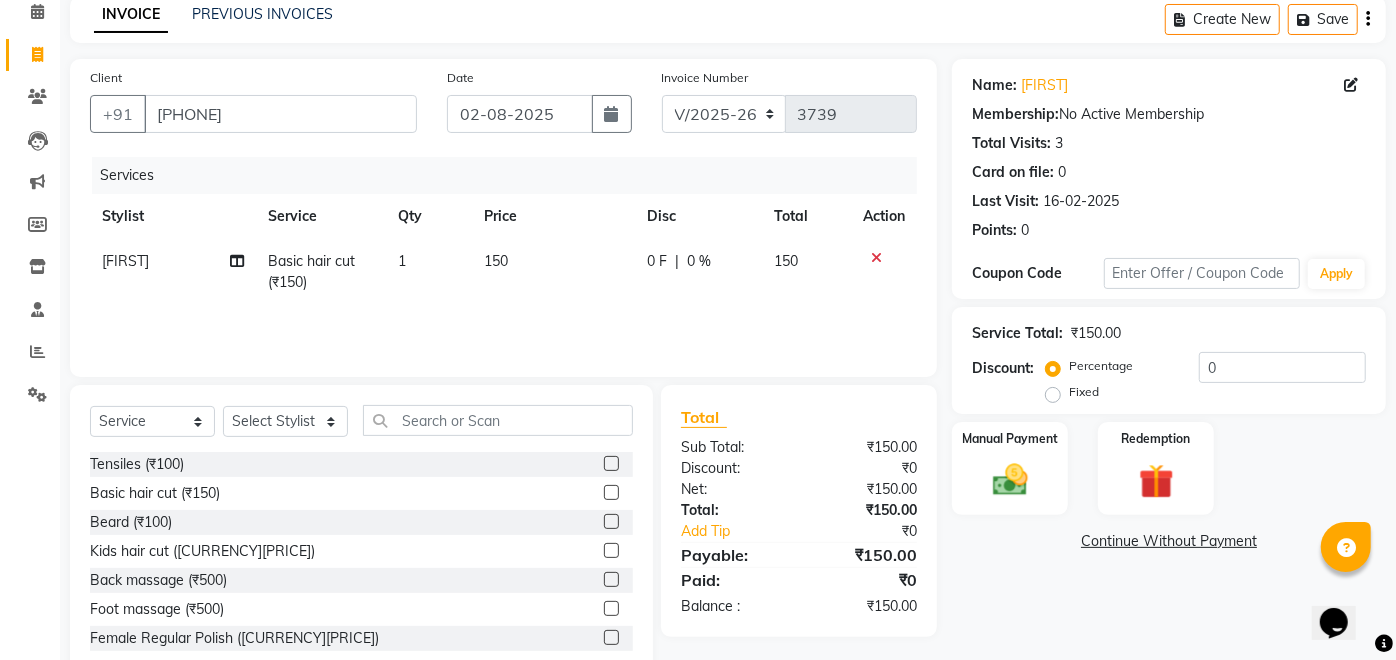 click 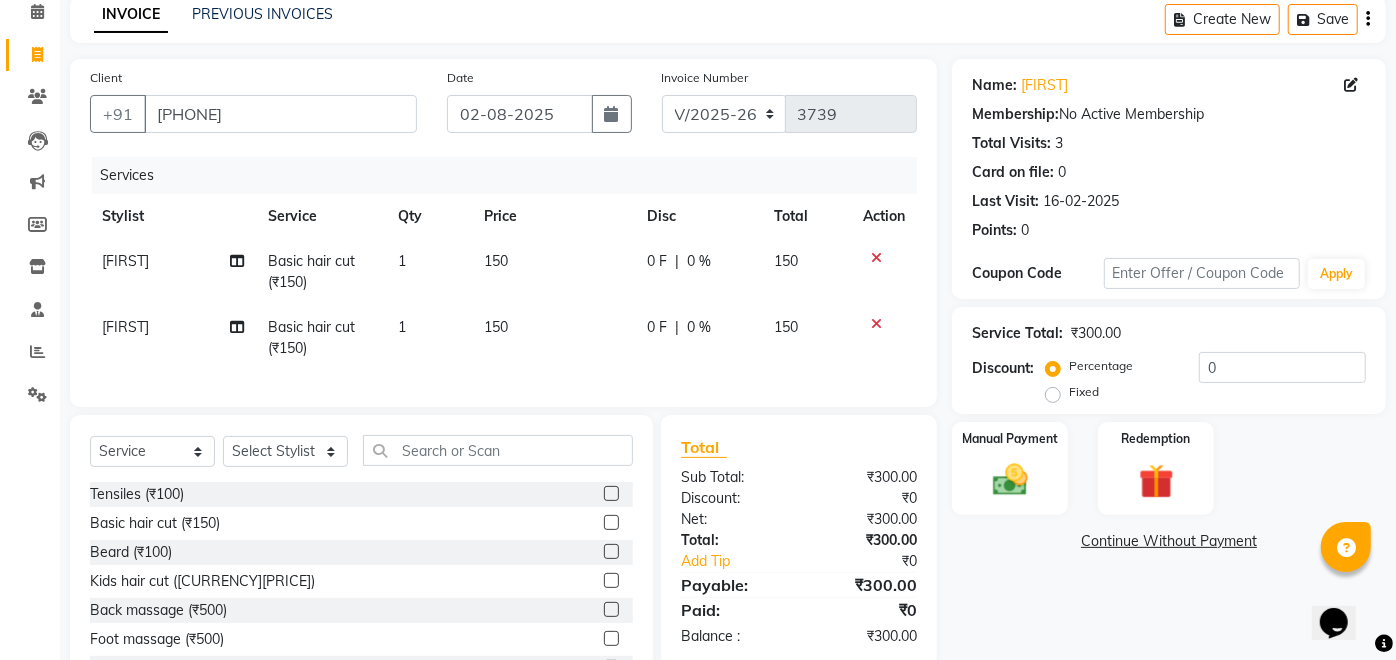click 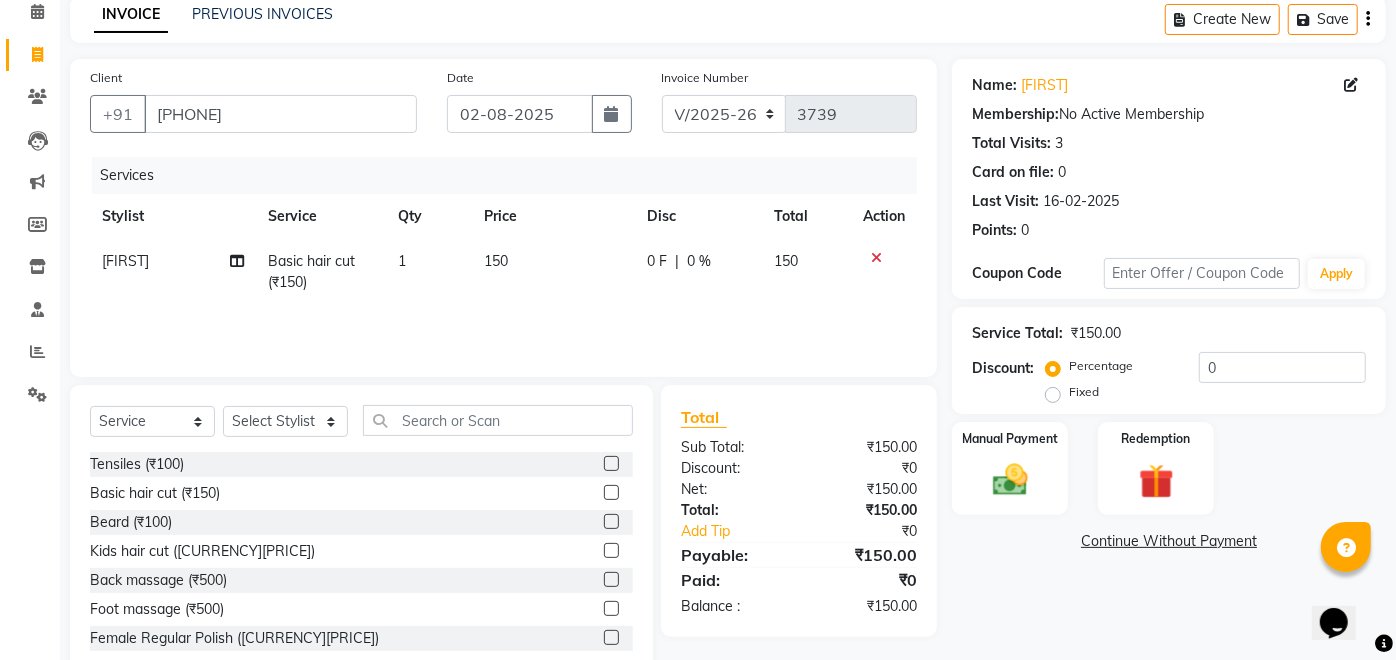 click 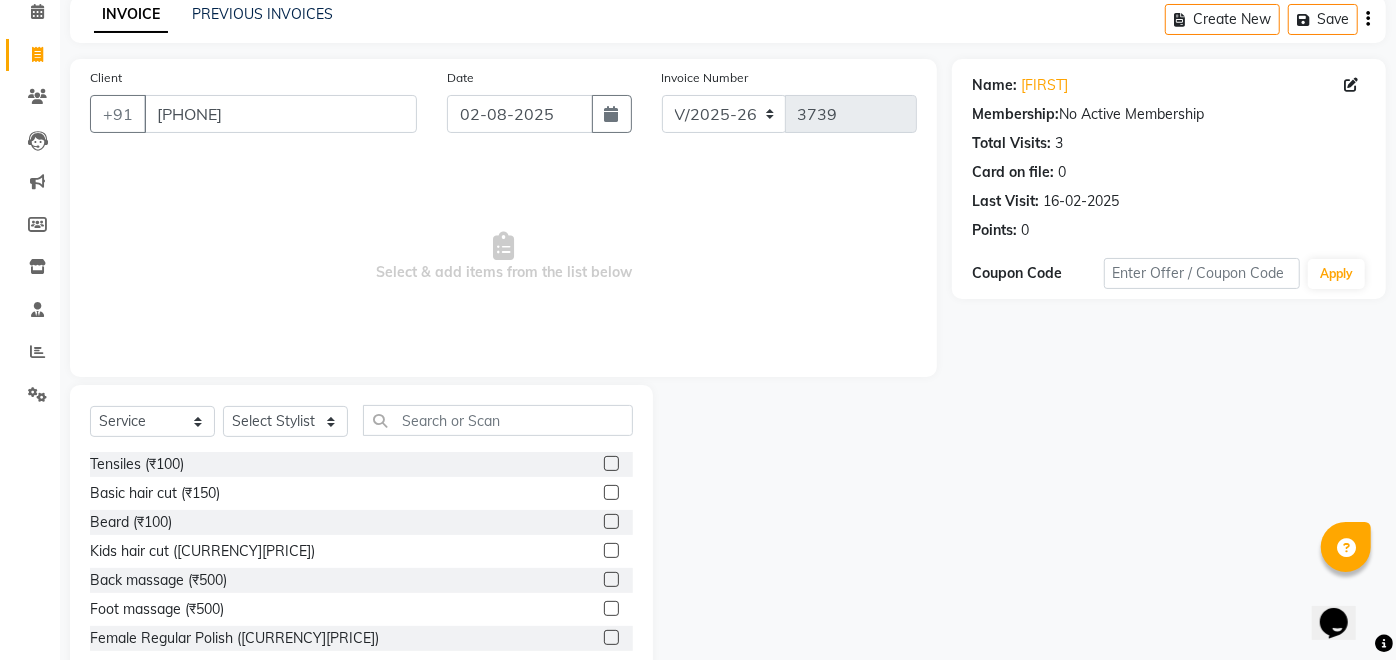 click 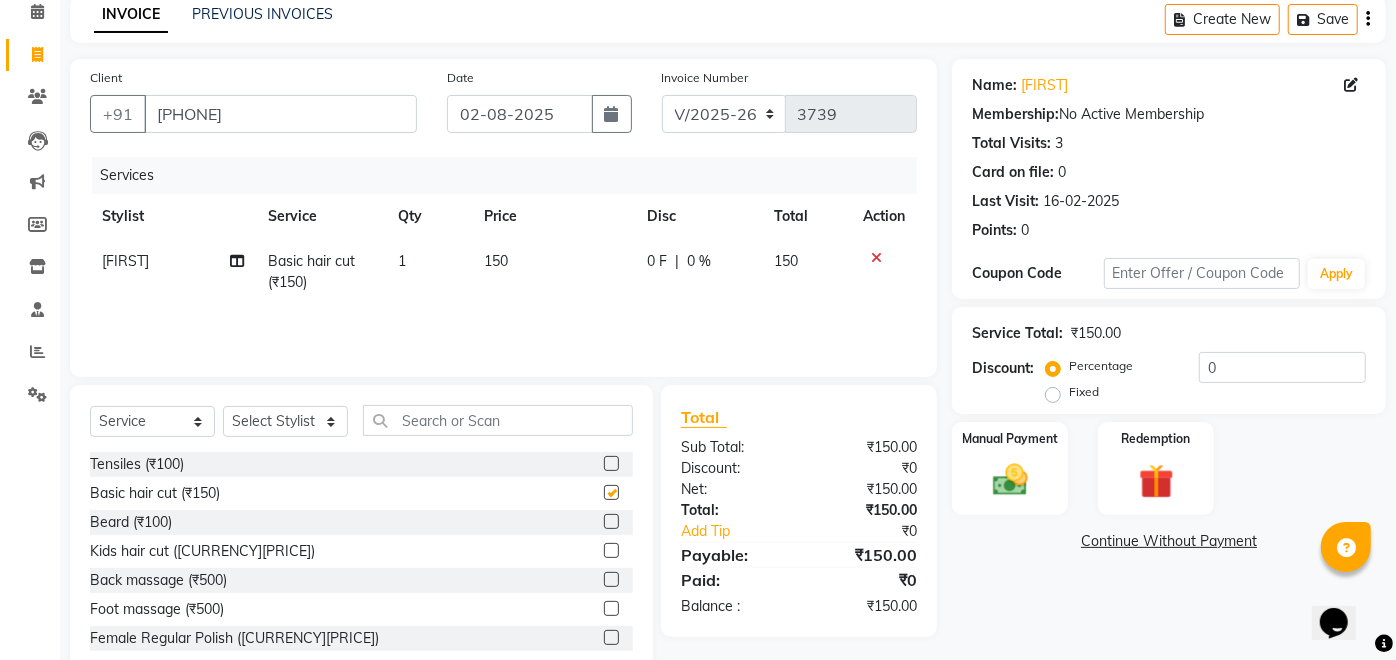 checkbox on "false" 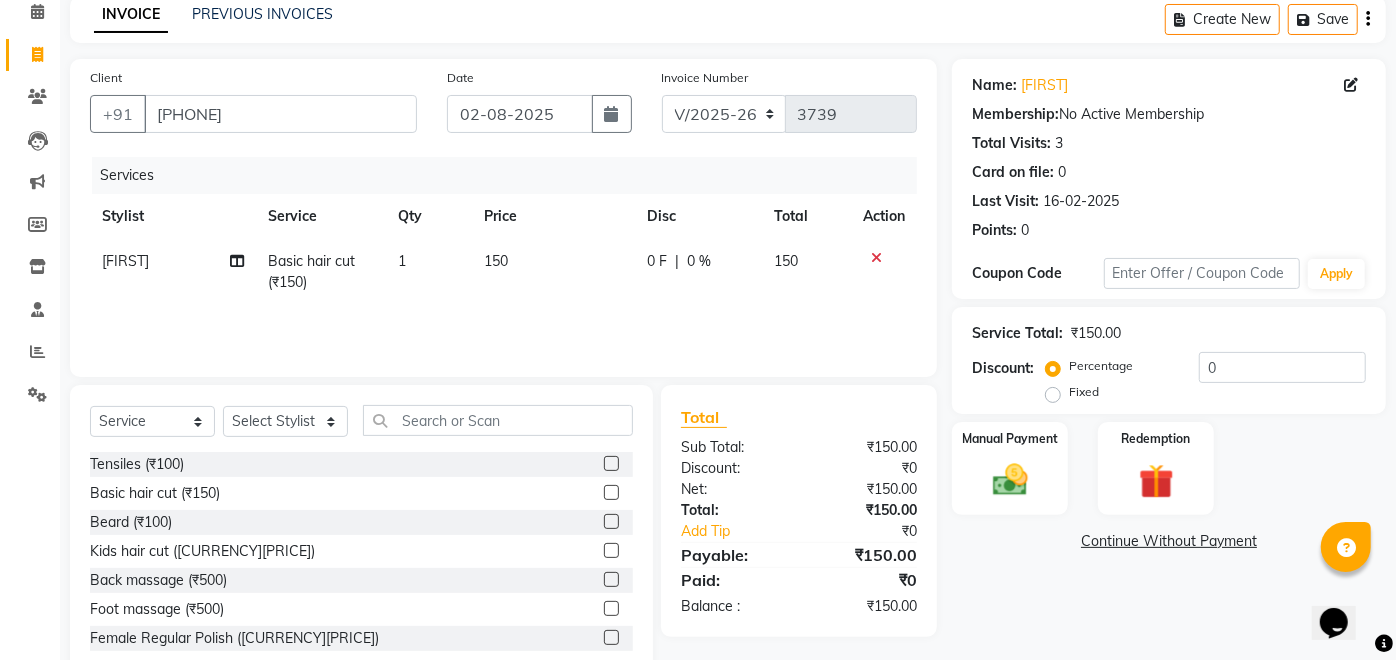 click 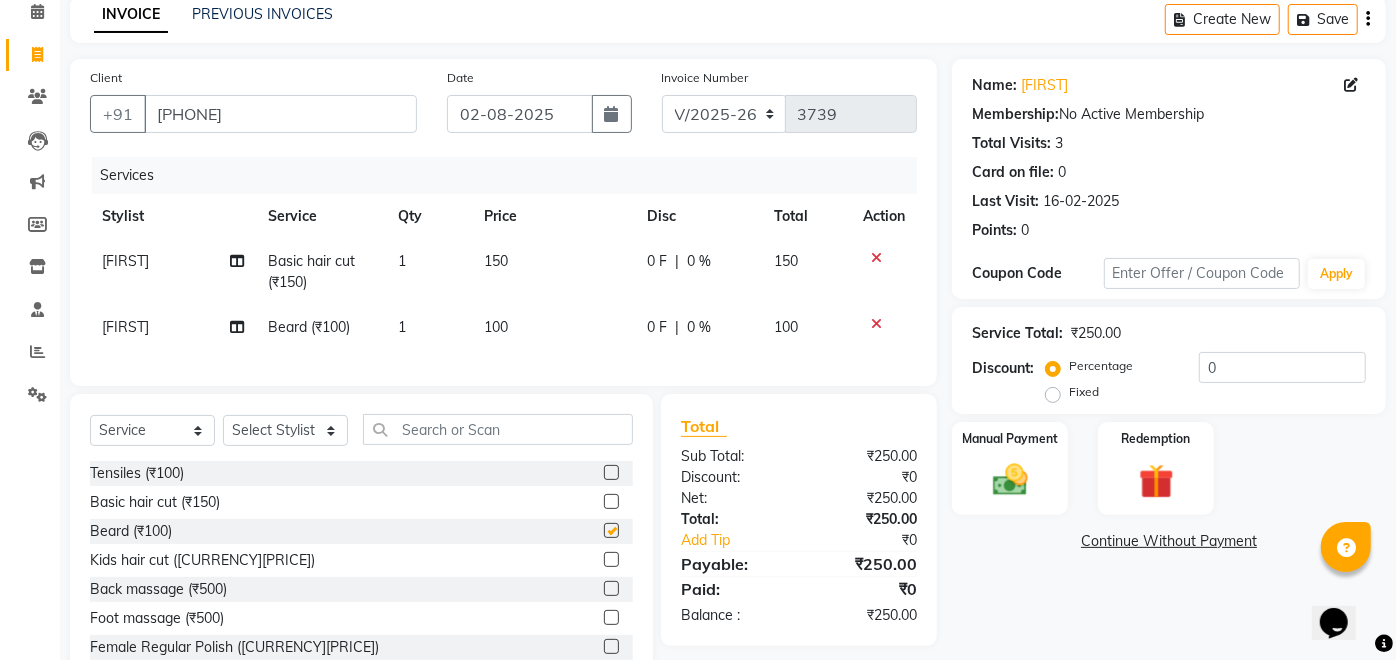 checkbox on "false" 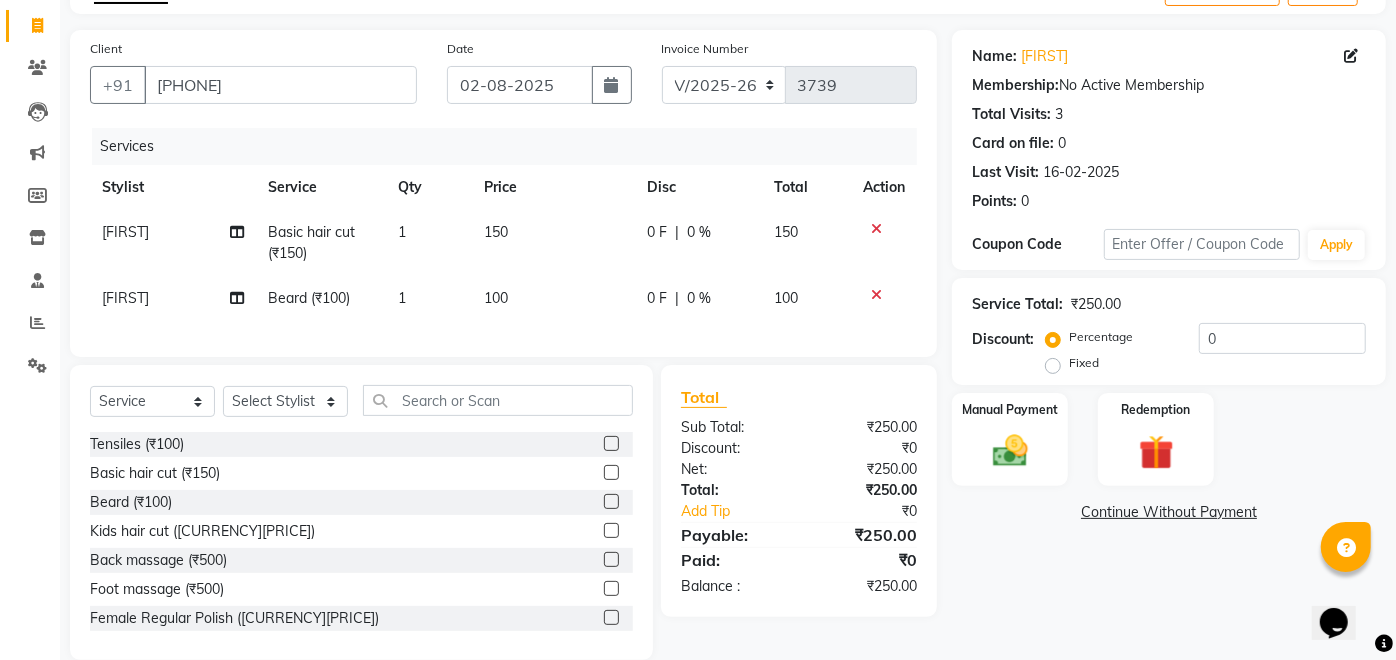 scroll, scrollTop: 166, scrollLeft: 0, axis: vertical 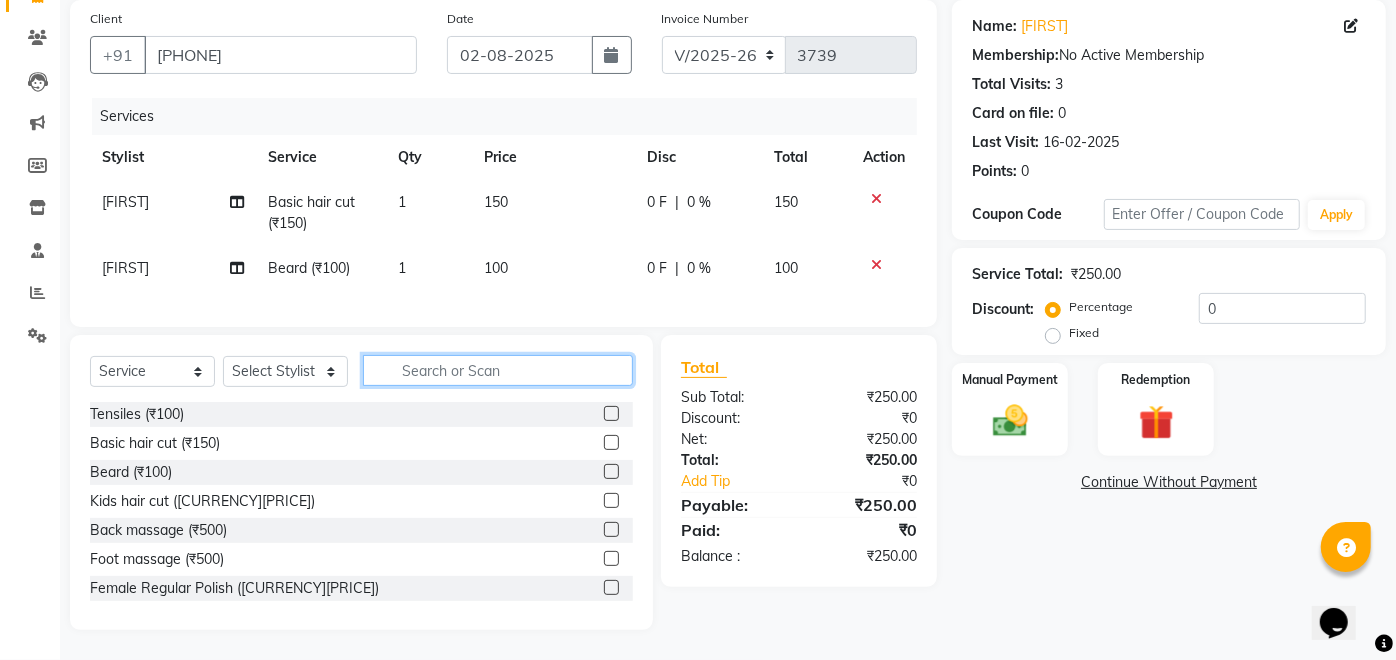 click 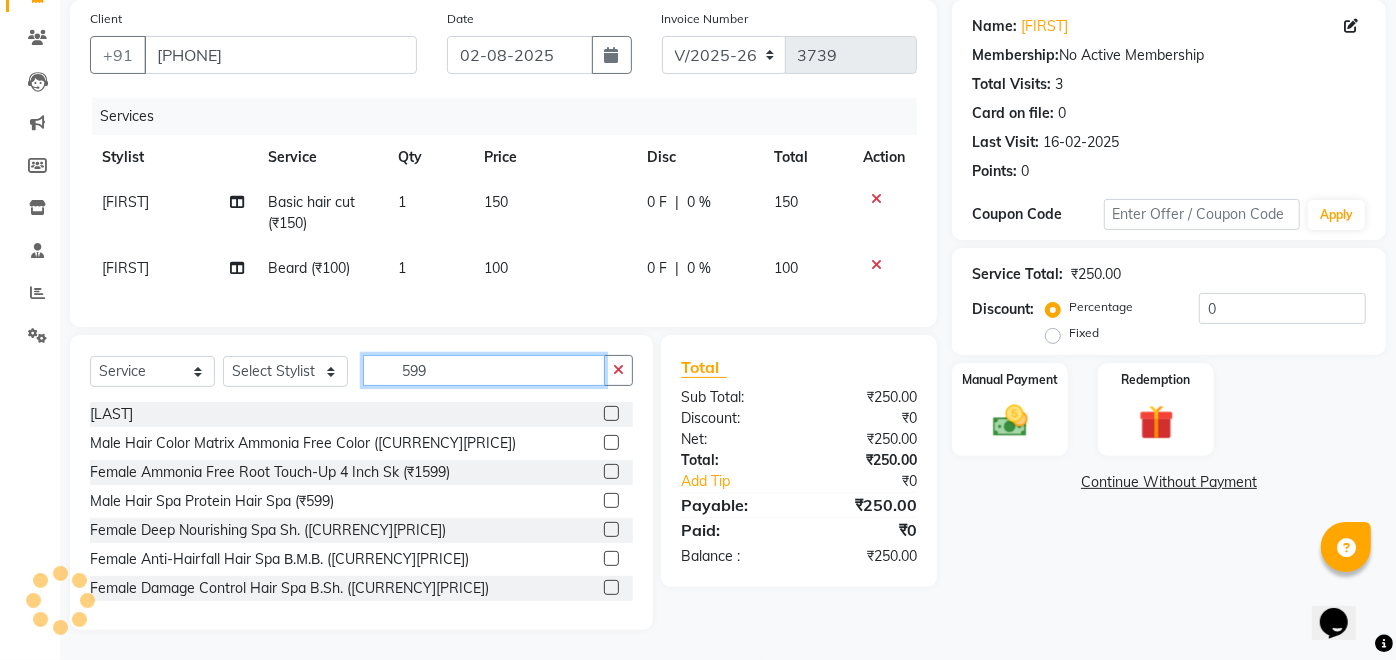 type on "599" 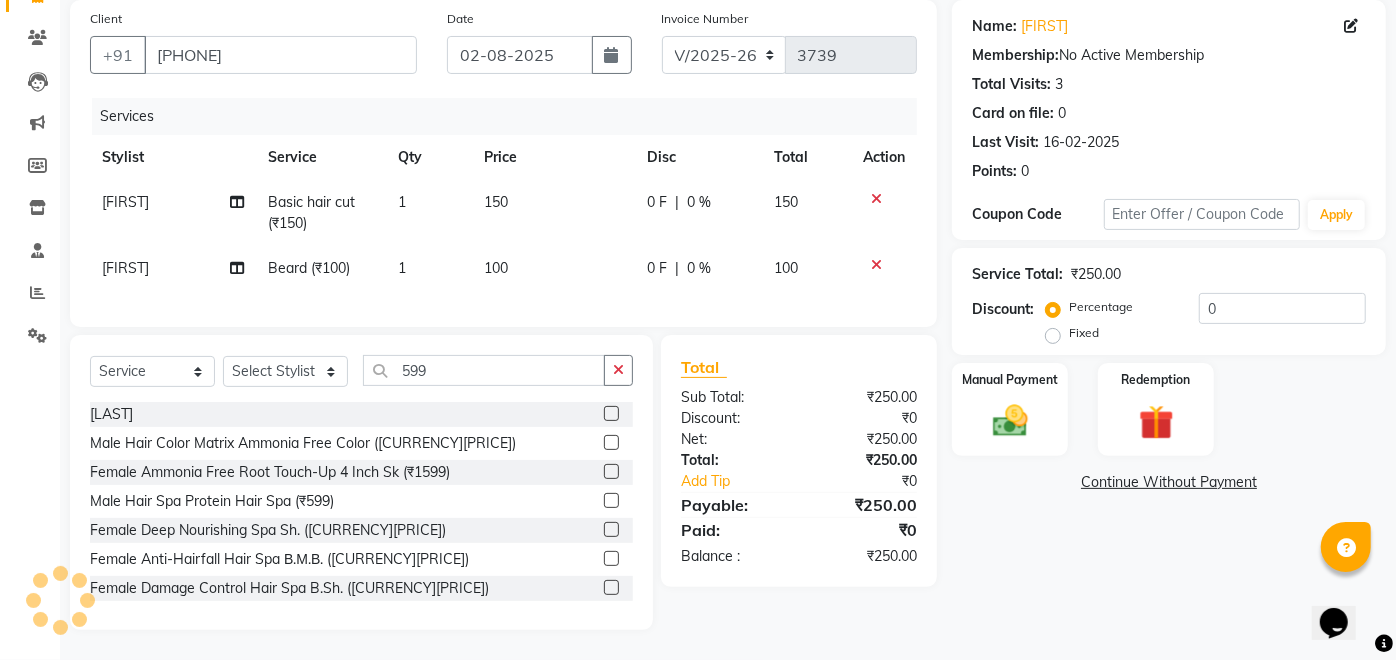 click 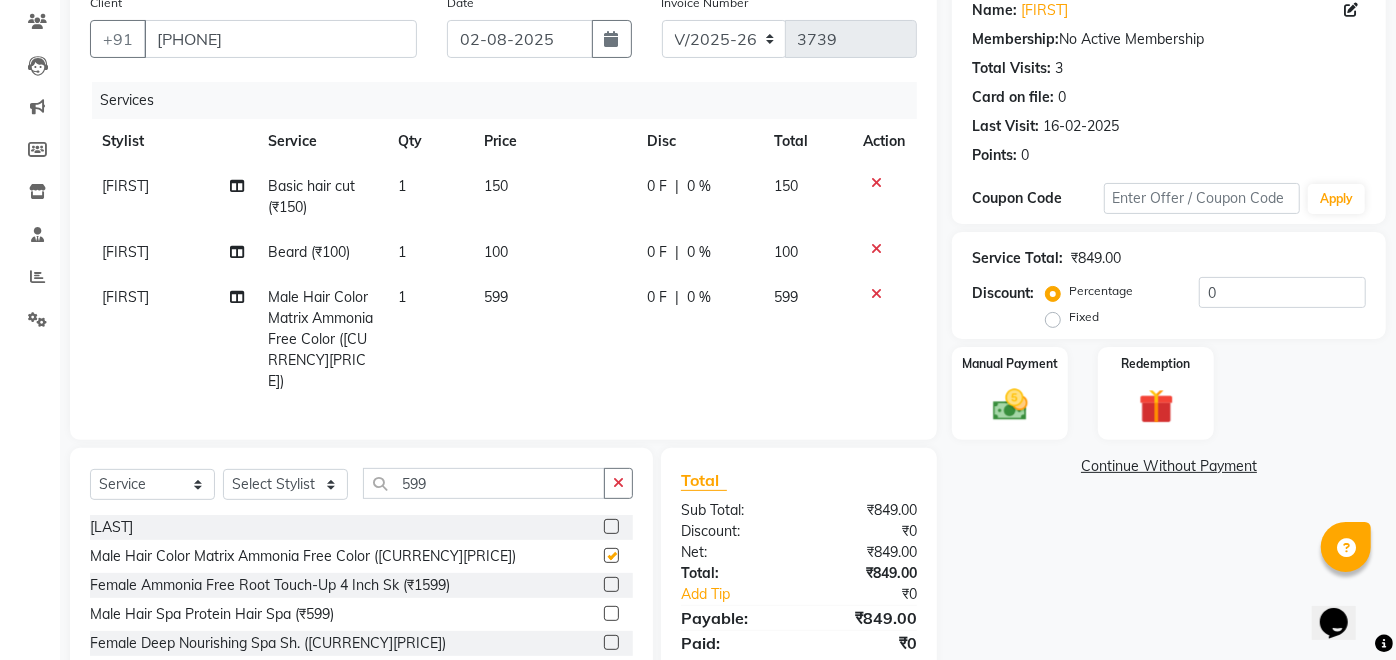 checkbox on "false" 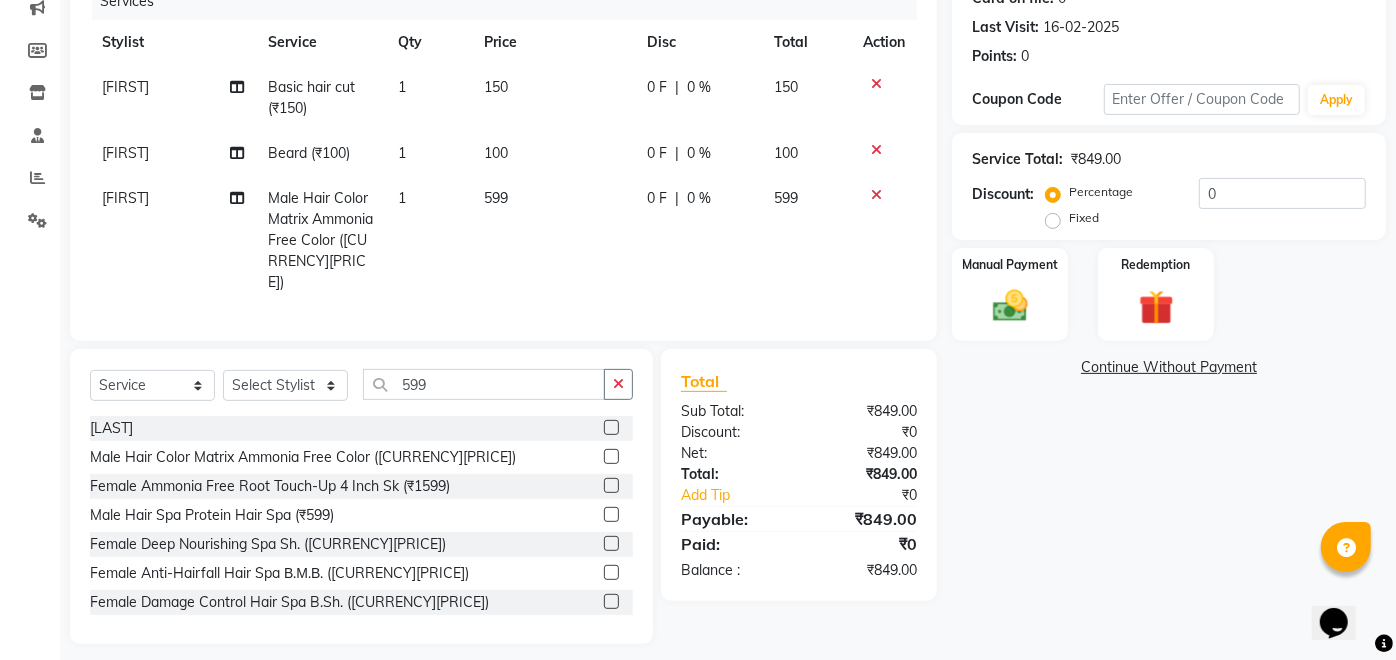 scroll, scrollTop: 274, scrollLeft: 0, axis: vertical 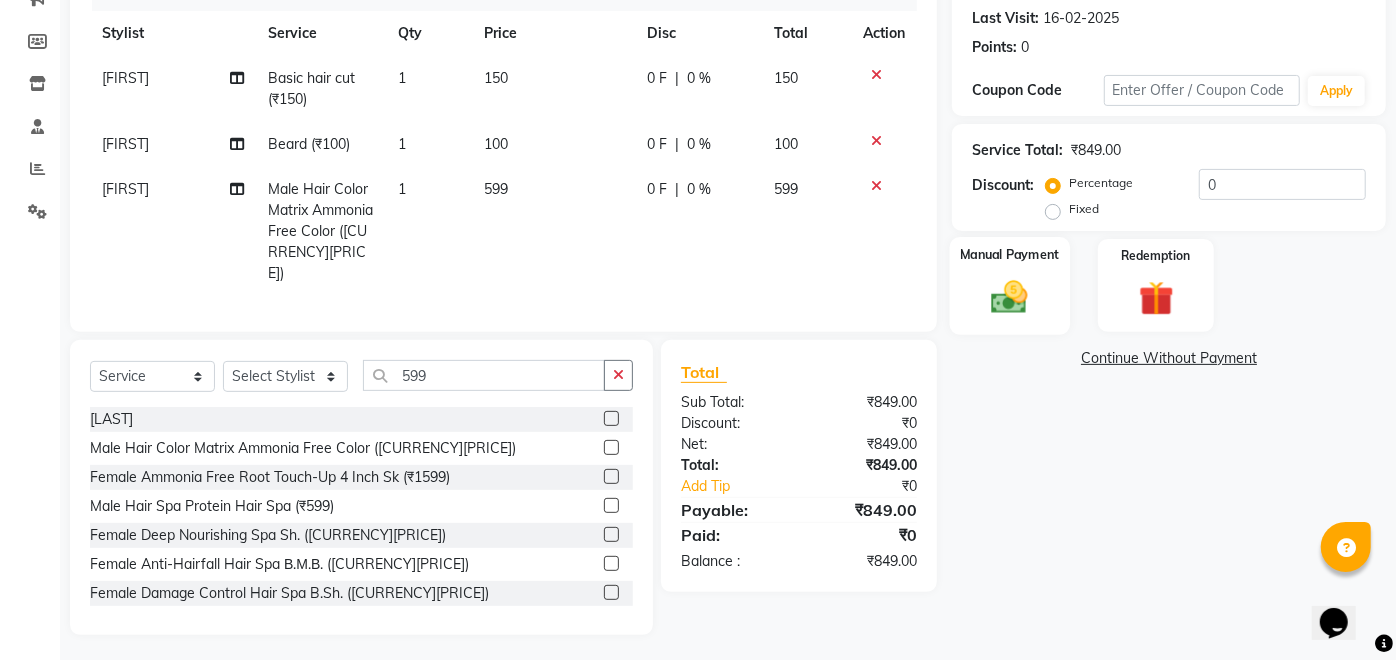 click 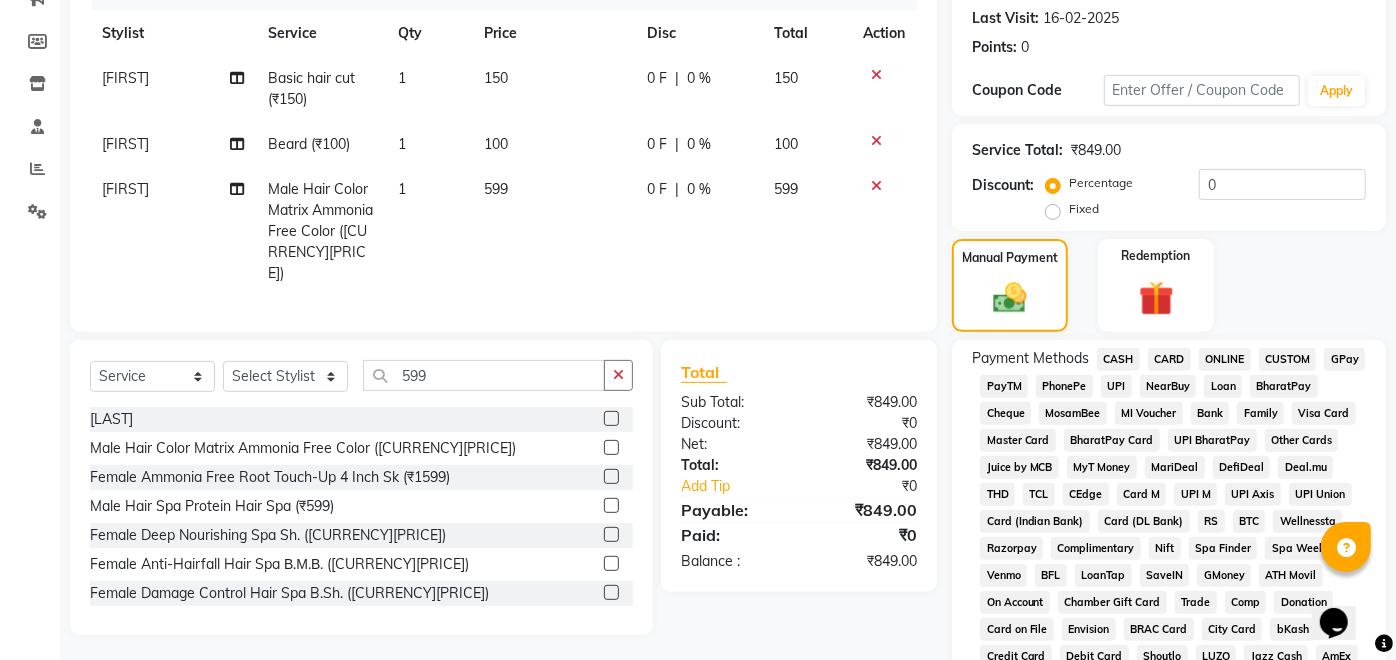 click on "GPay" 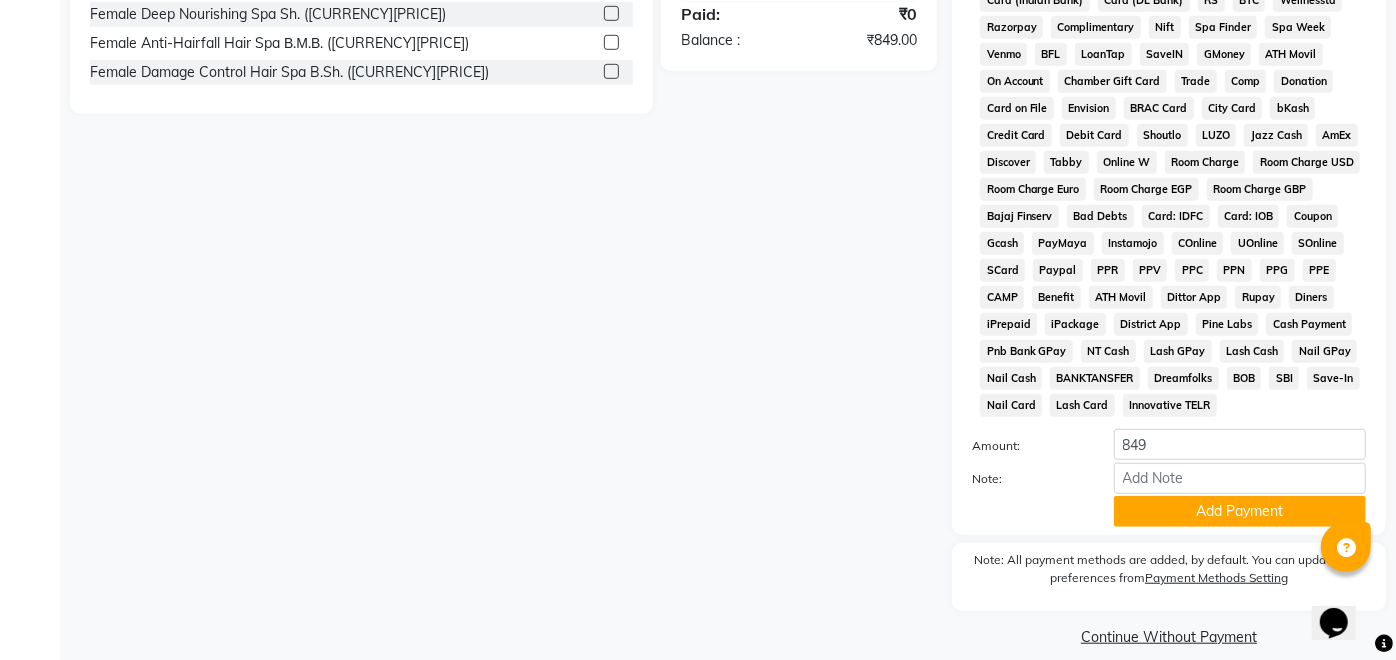 scroll, scrollTop: 821, scrollLeft: 0, axis: vertical 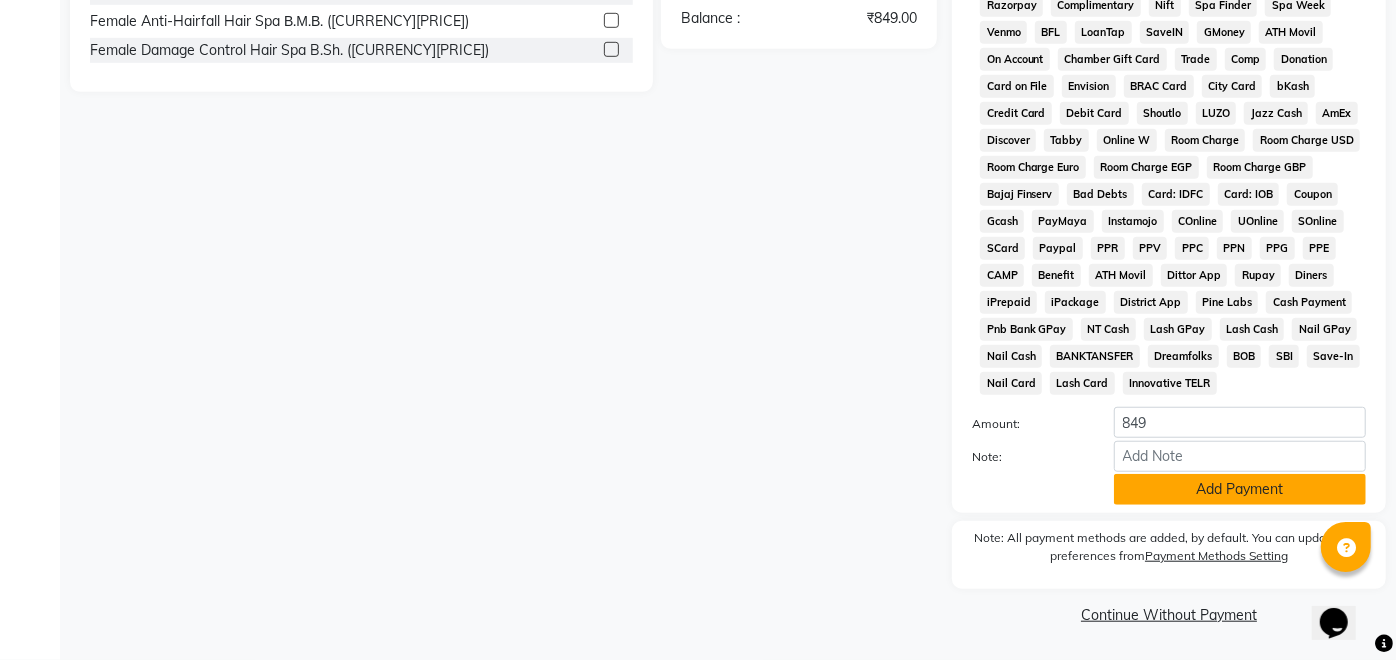 click on "Add Payment" 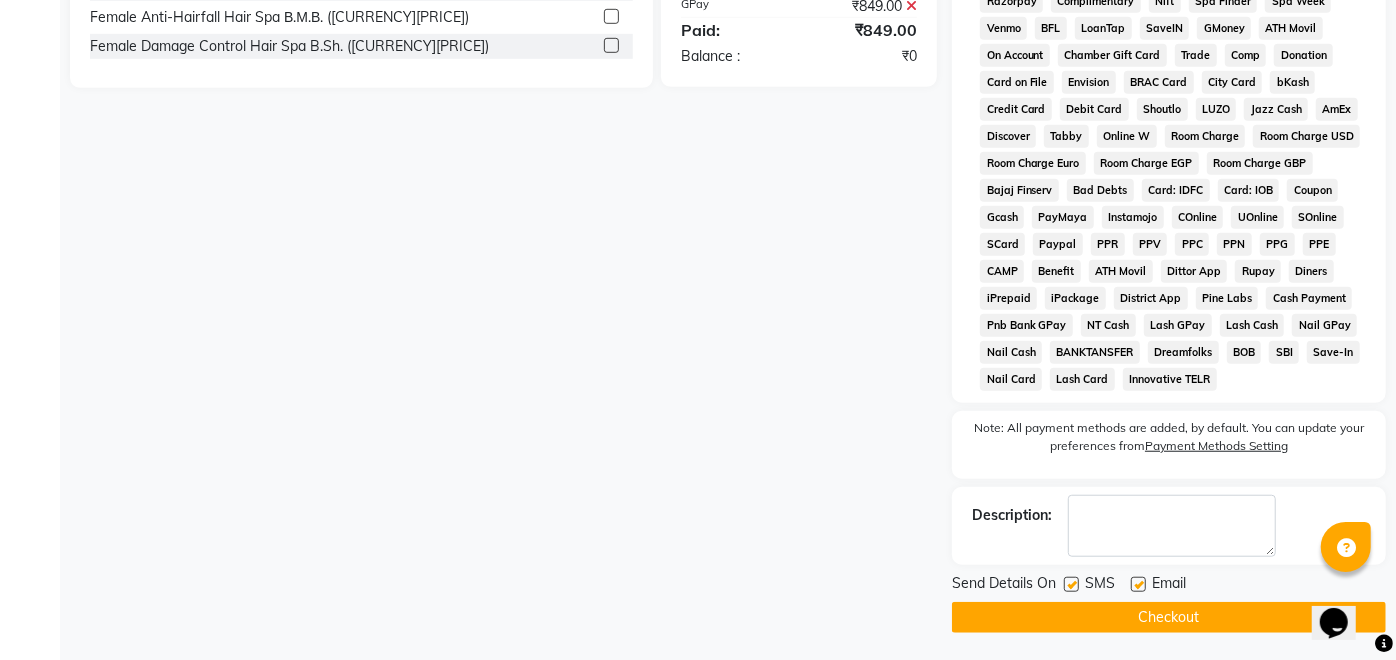 click 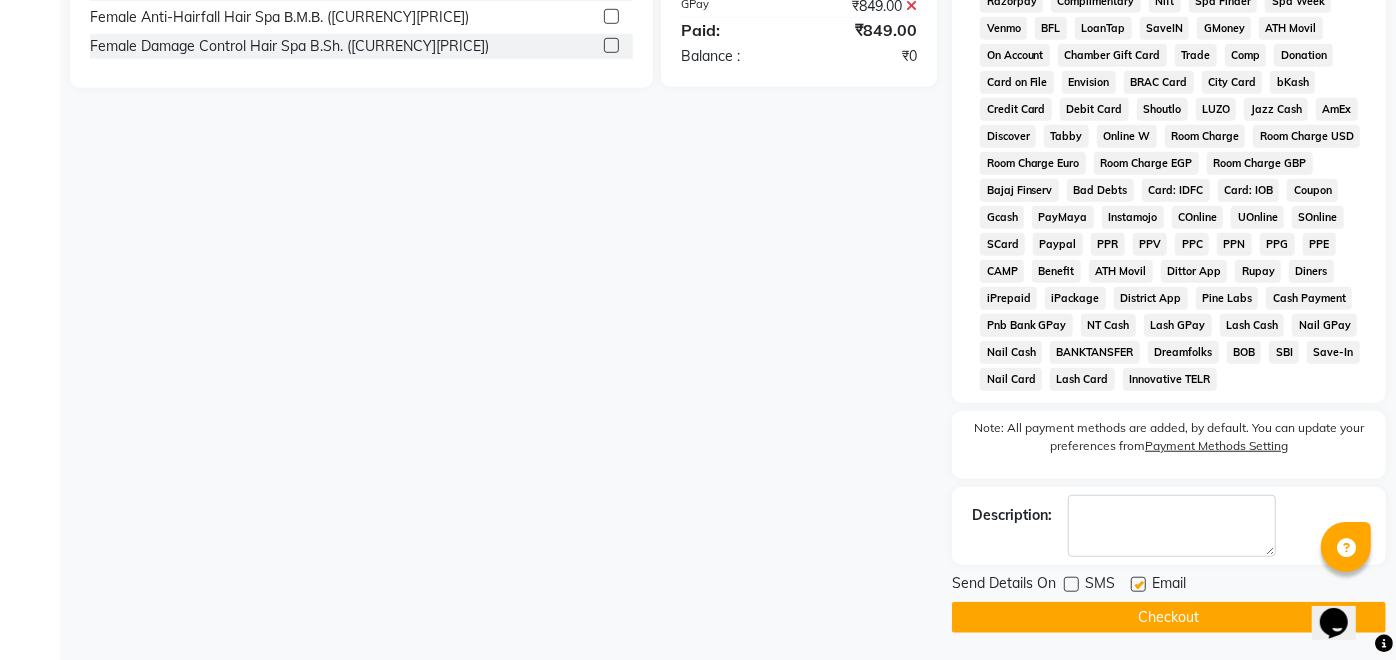 click on "Checkout" 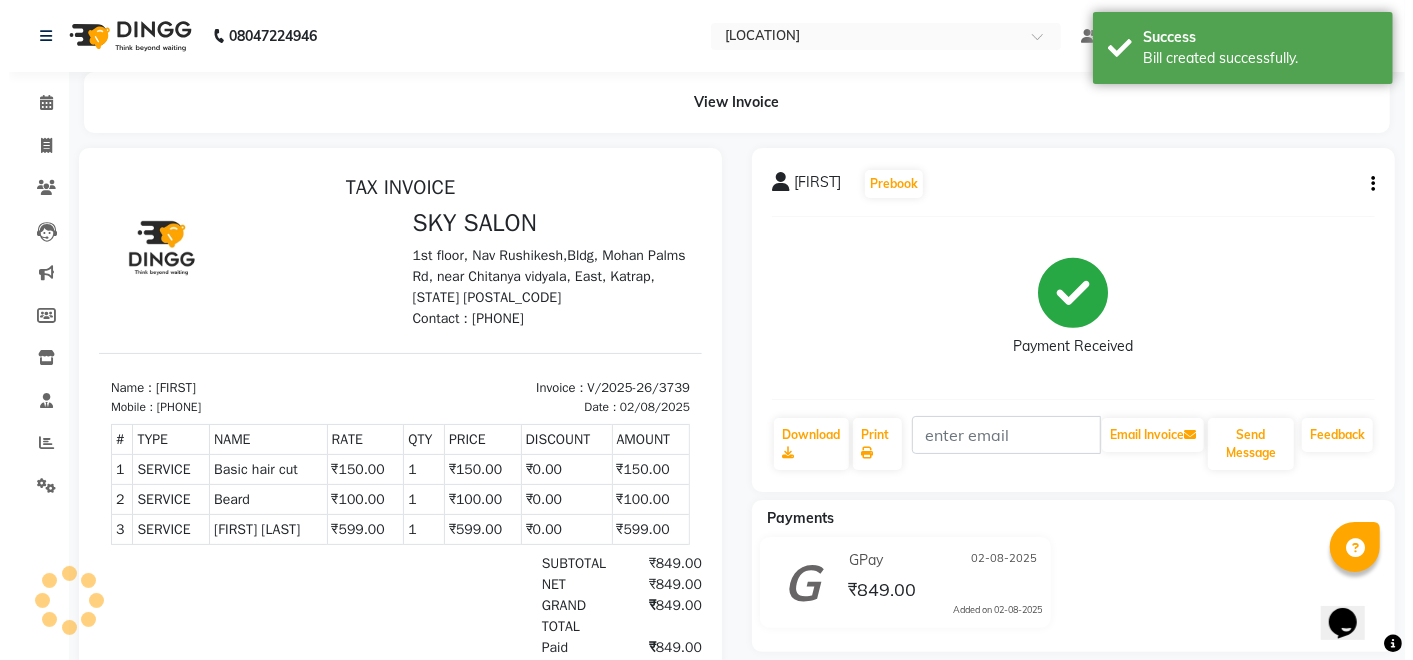 scroll, scrollTop: 0, scrollLeft: 0, axis: both 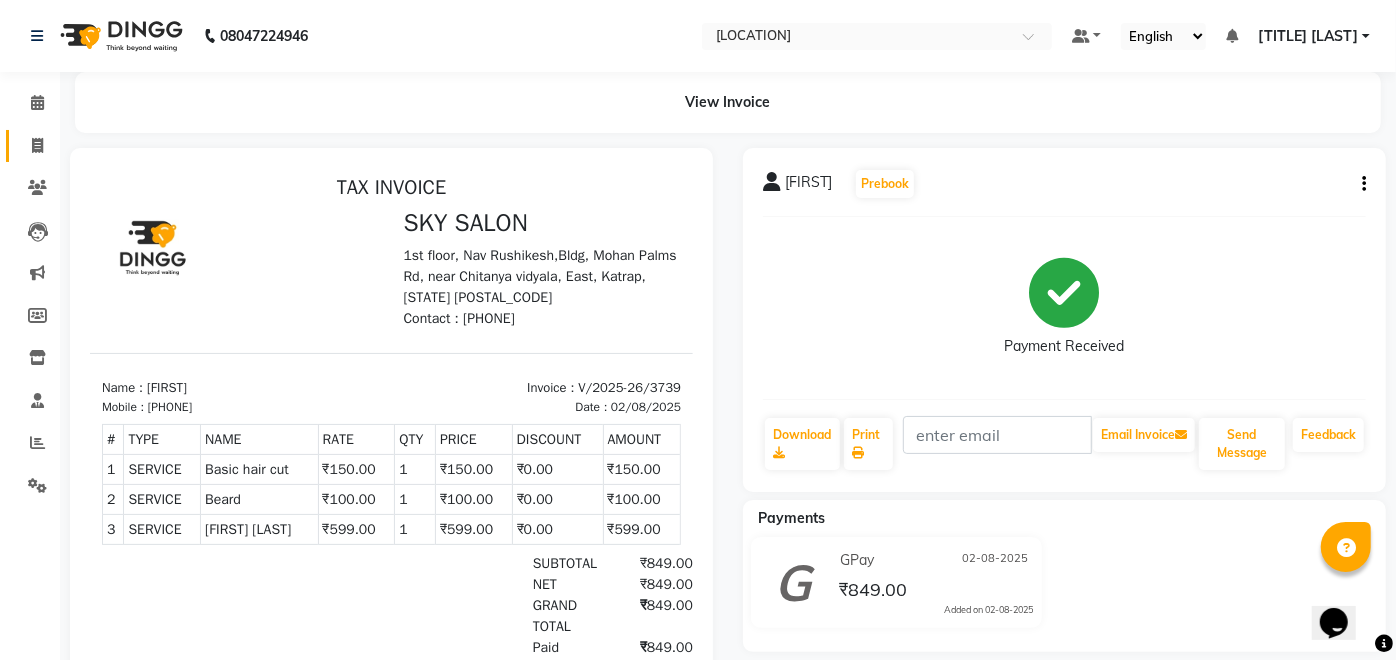 click 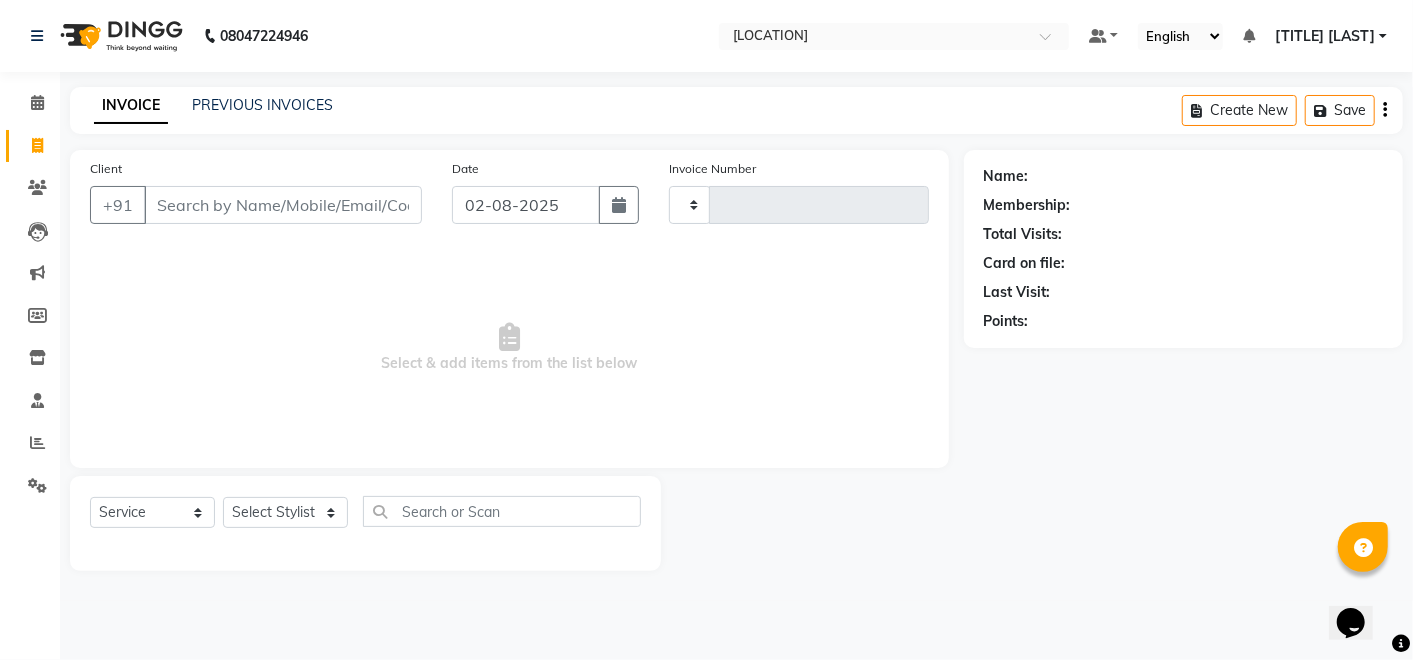 type on "3740" 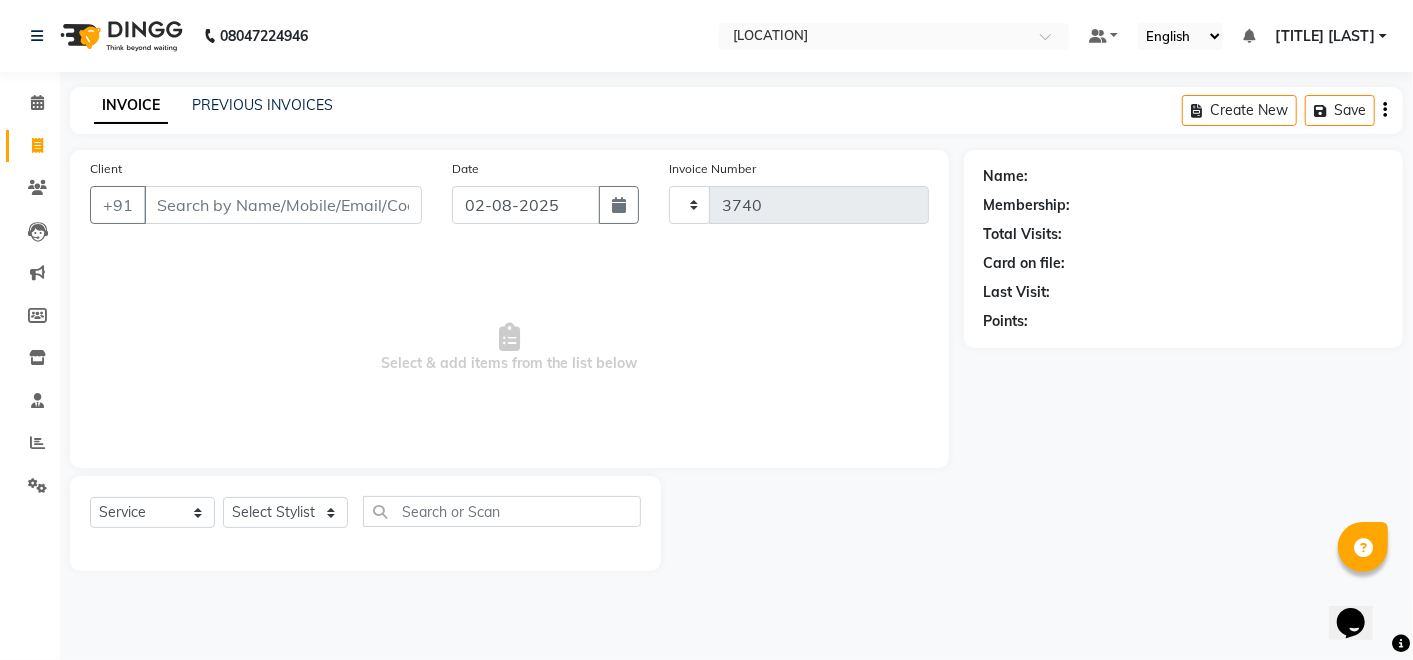 select on "6927" 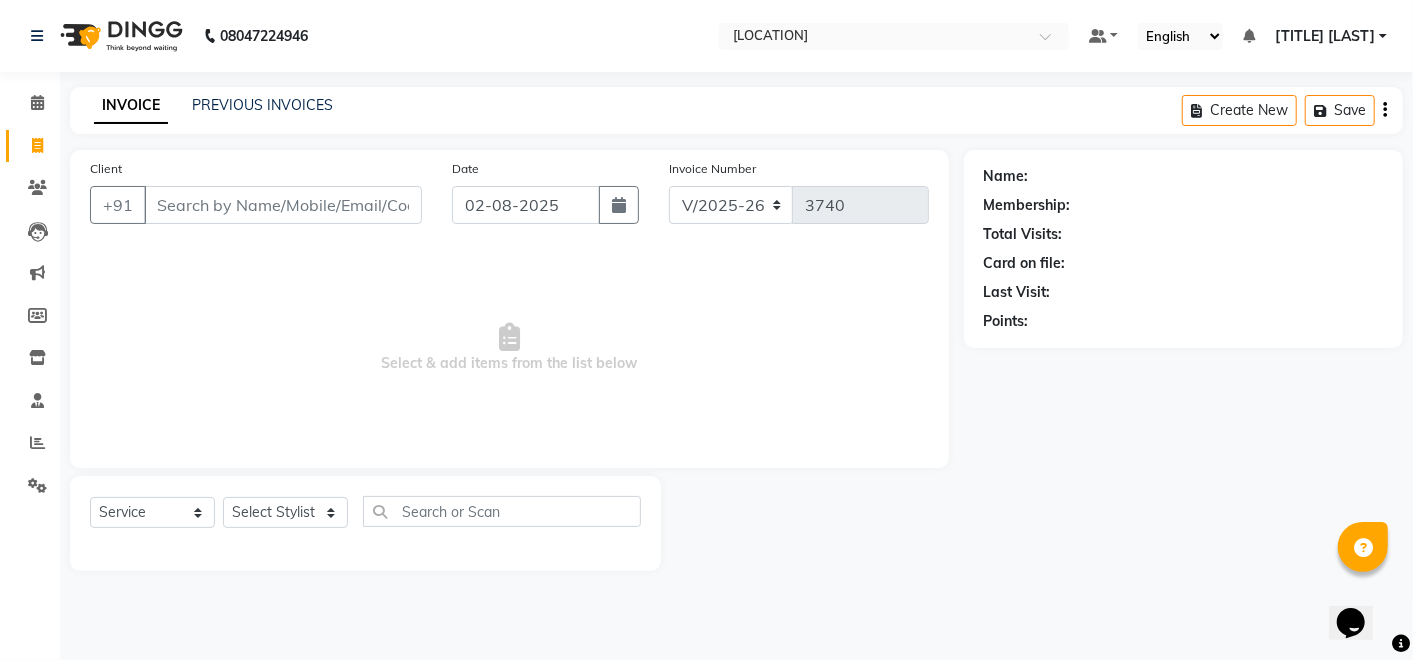 type 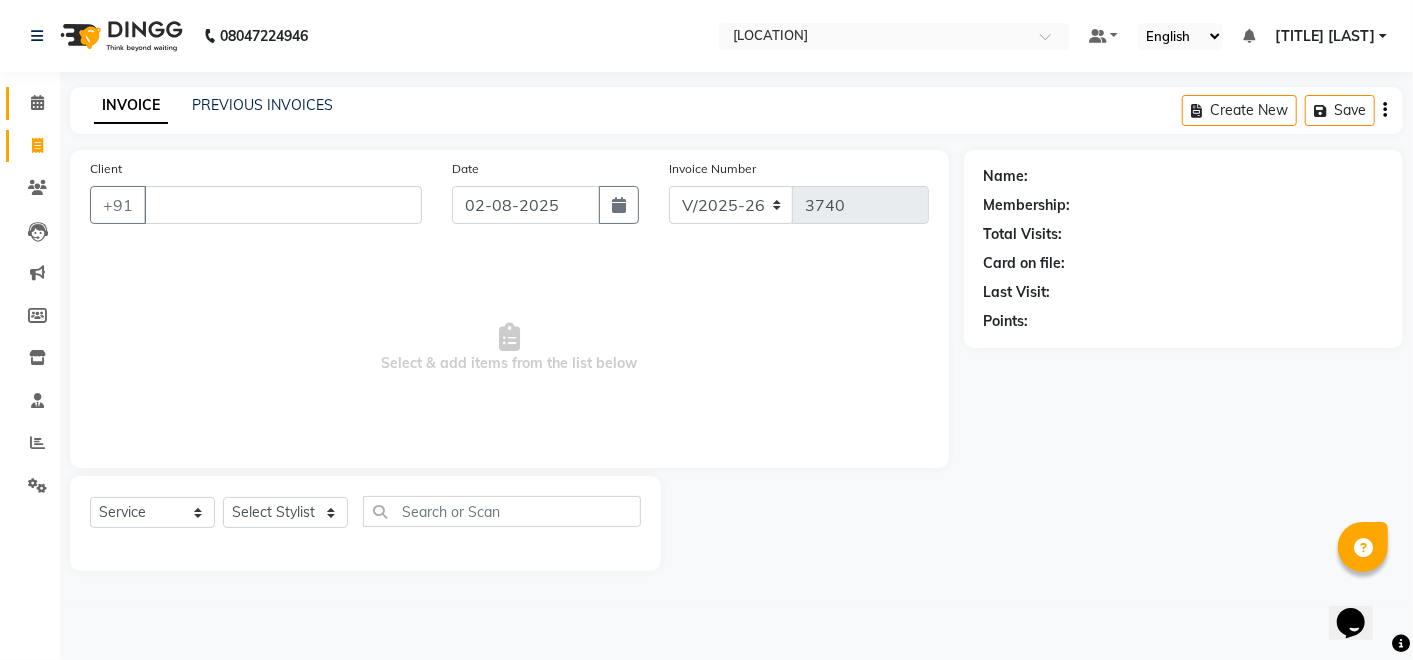 click 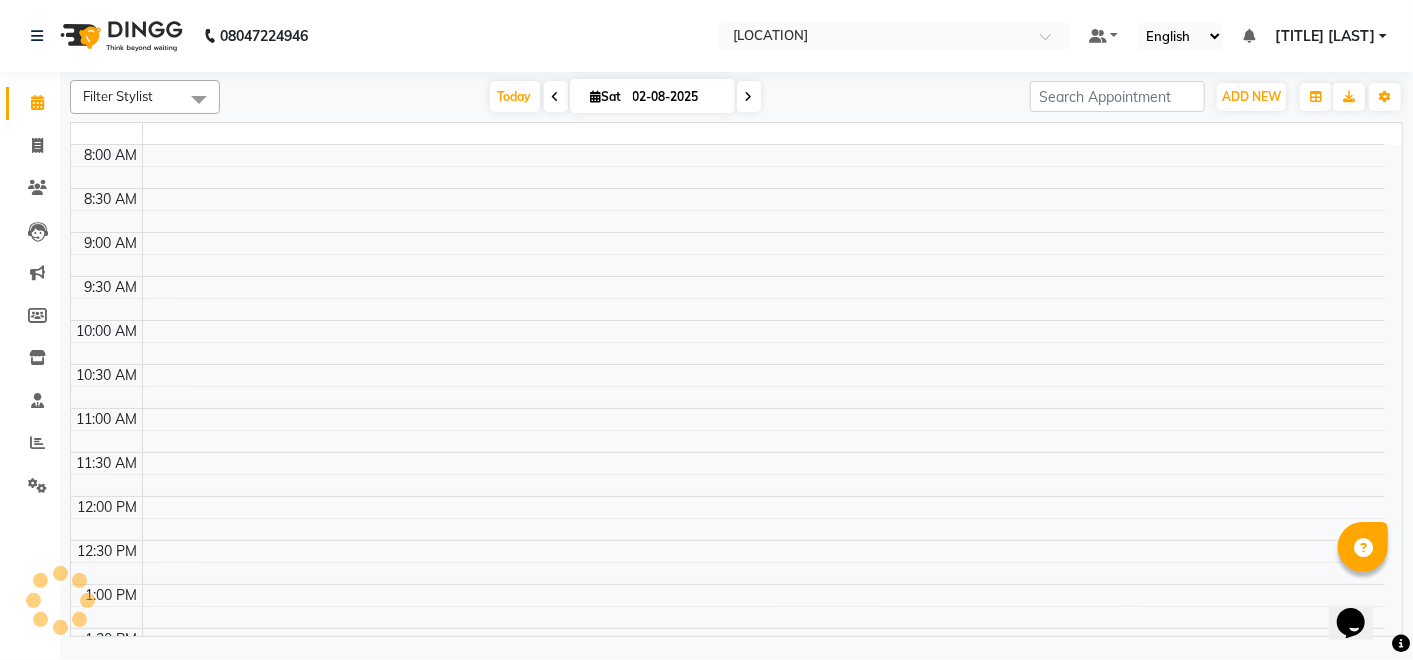 scroll, scrollTop: 0, scrollLeft: 0, axis: both 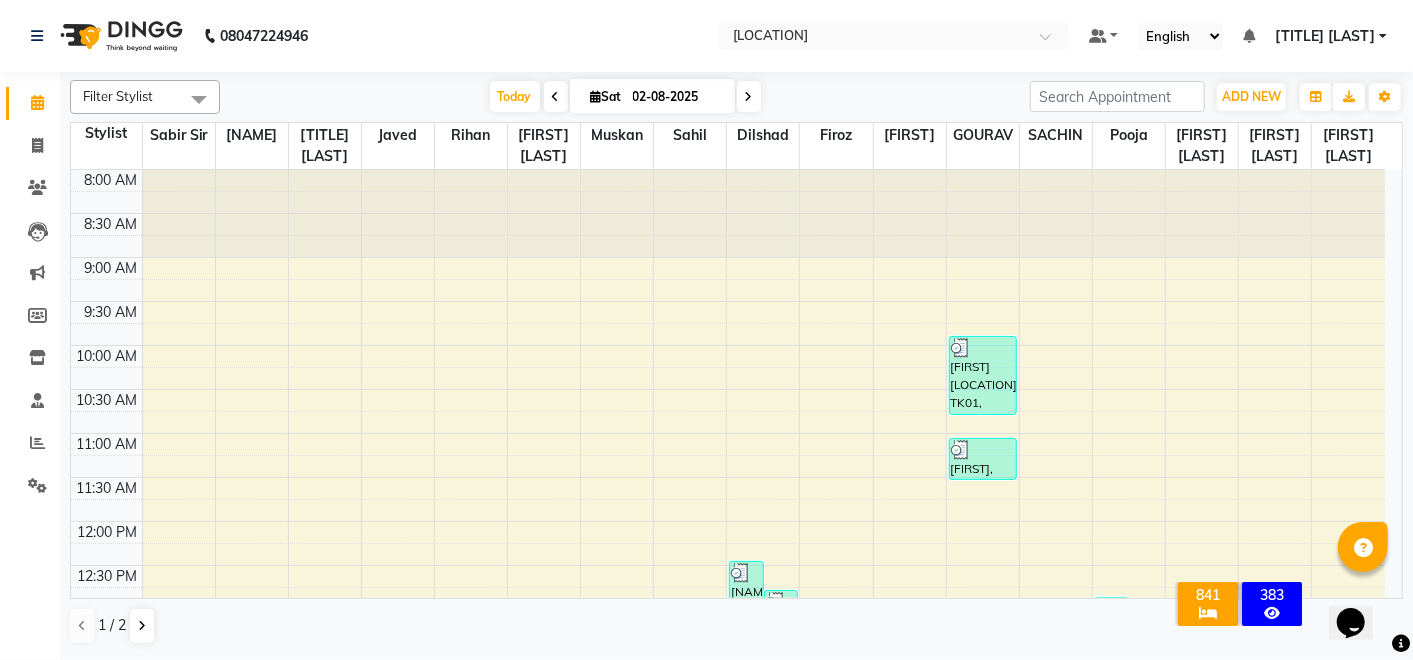 click on "Sat" at bounding box center (606, 96) 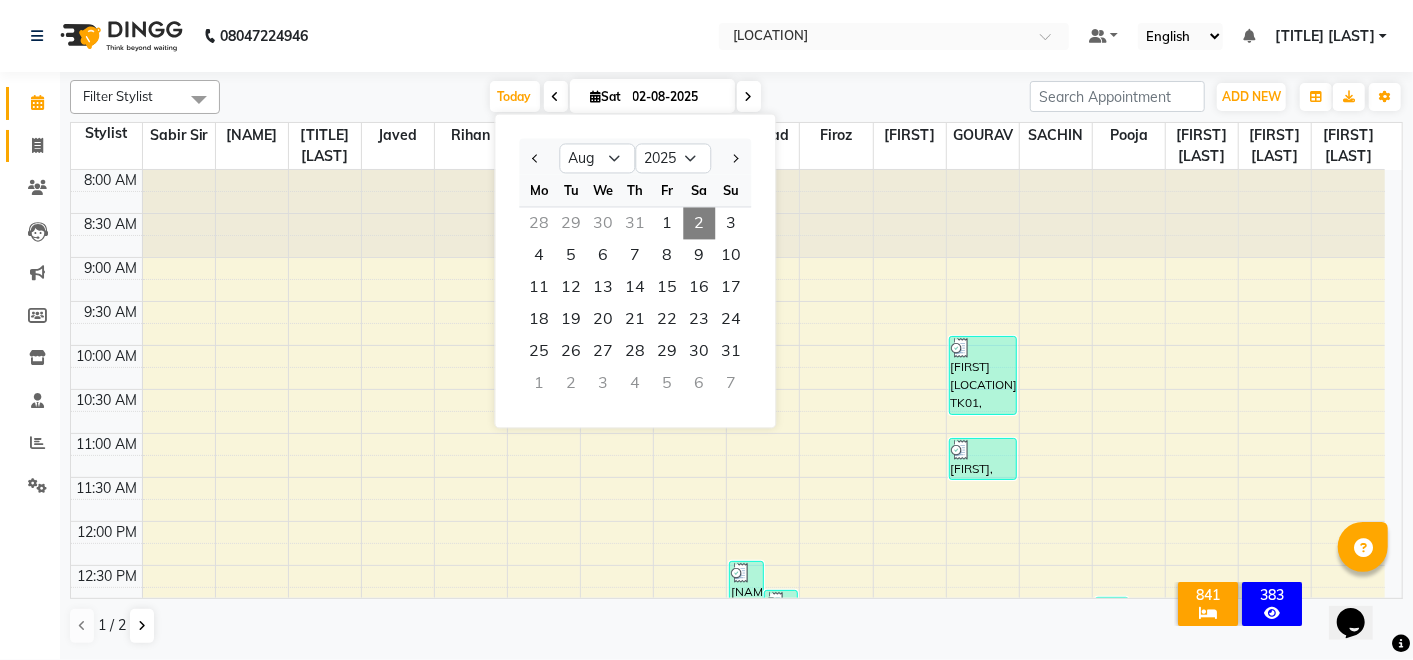 click 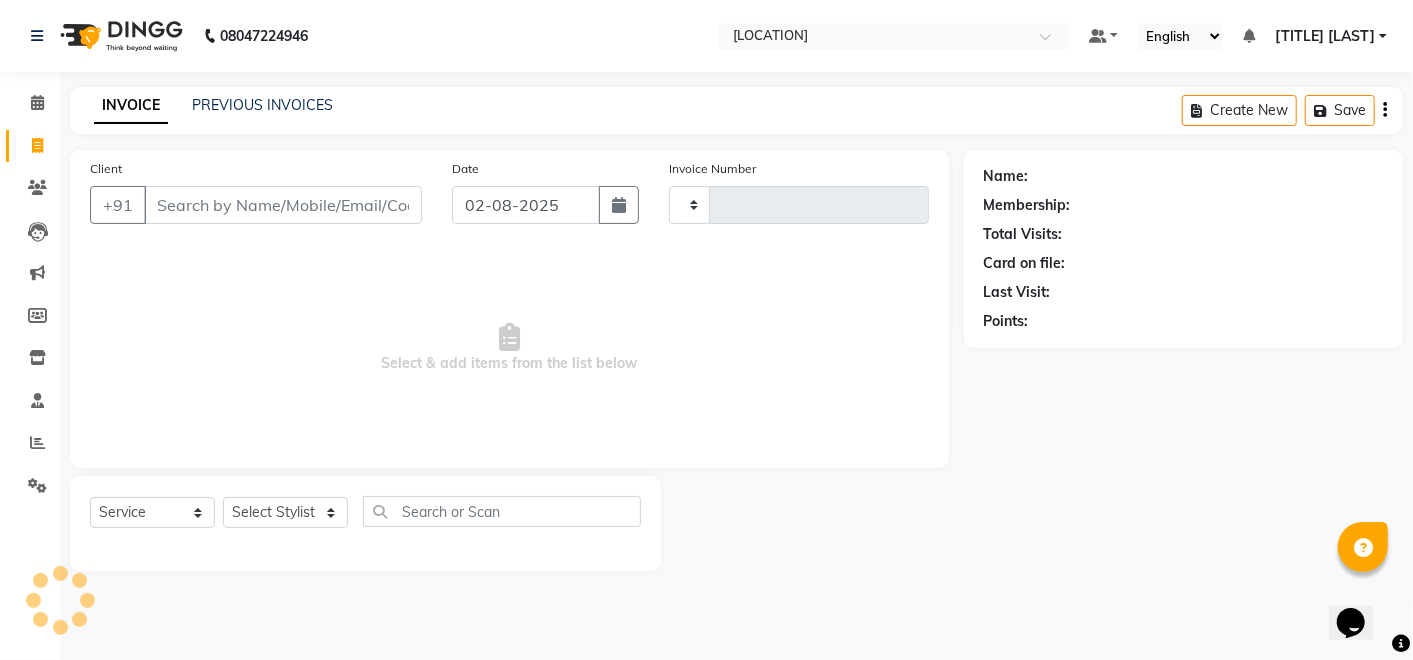 type on "3740" 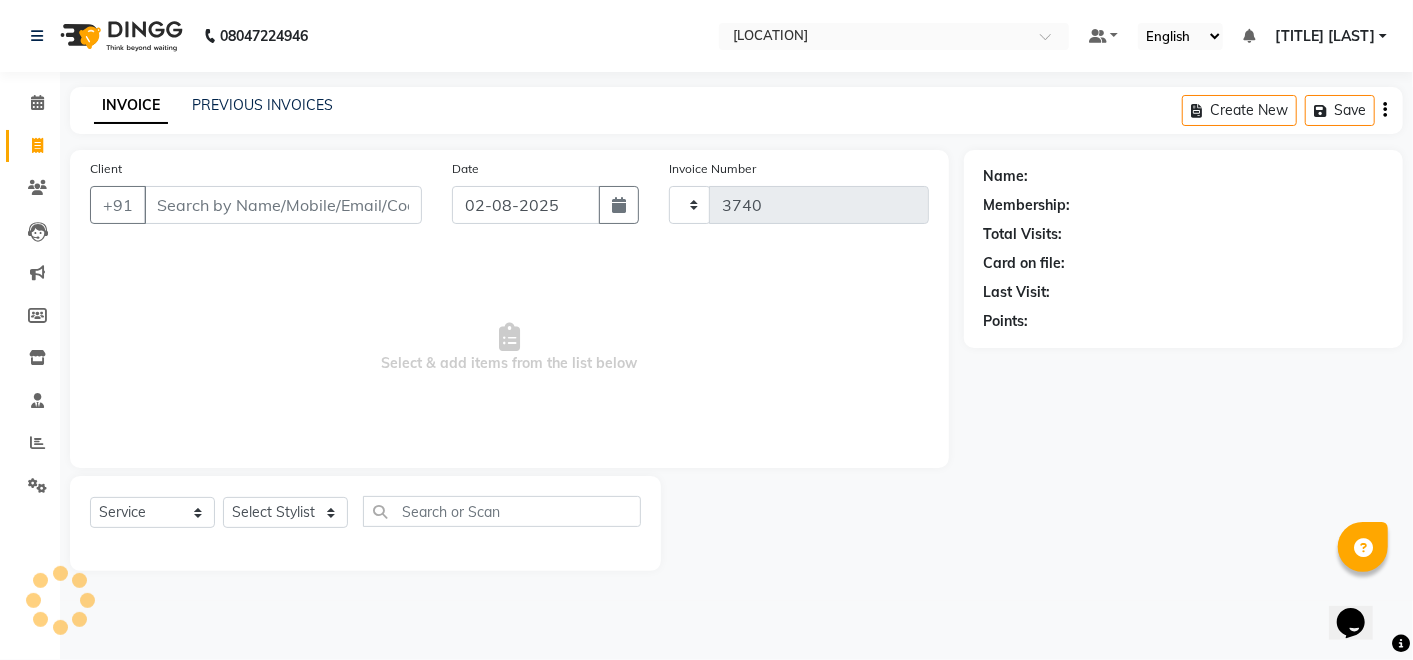 select on "6927" 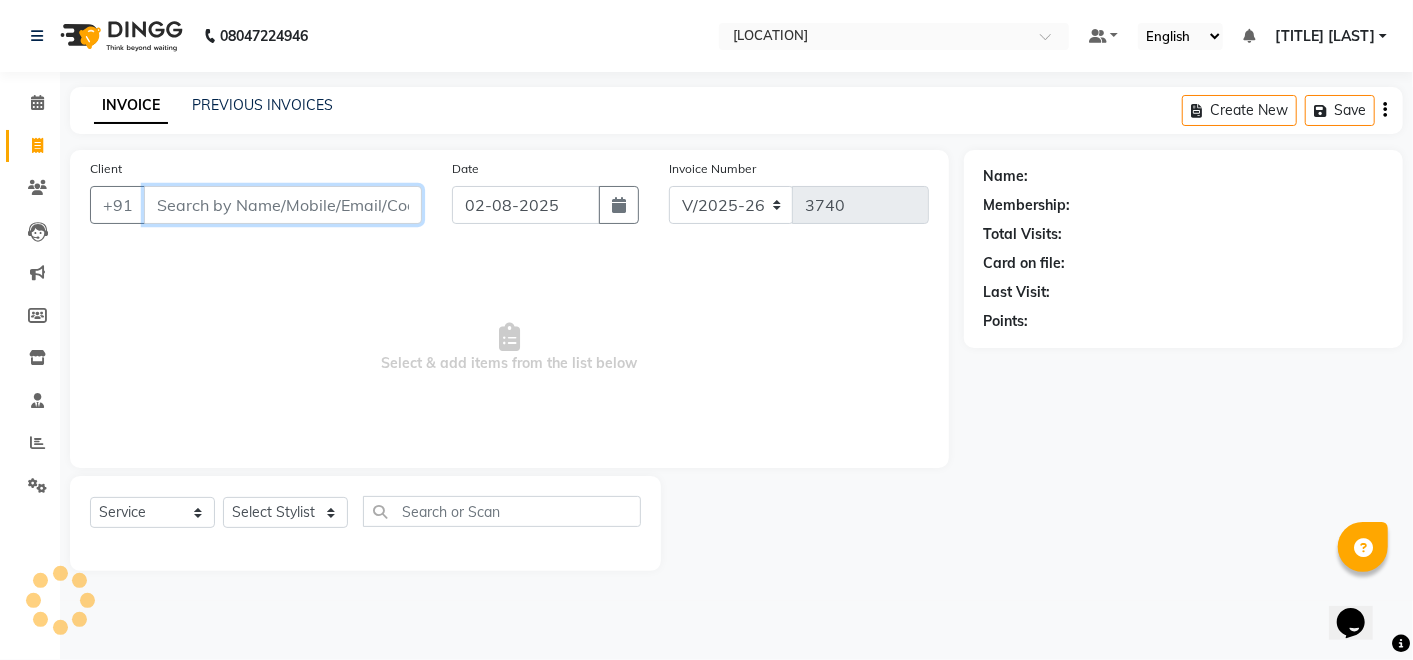 click on "Client" at bounding box center [283, 205] 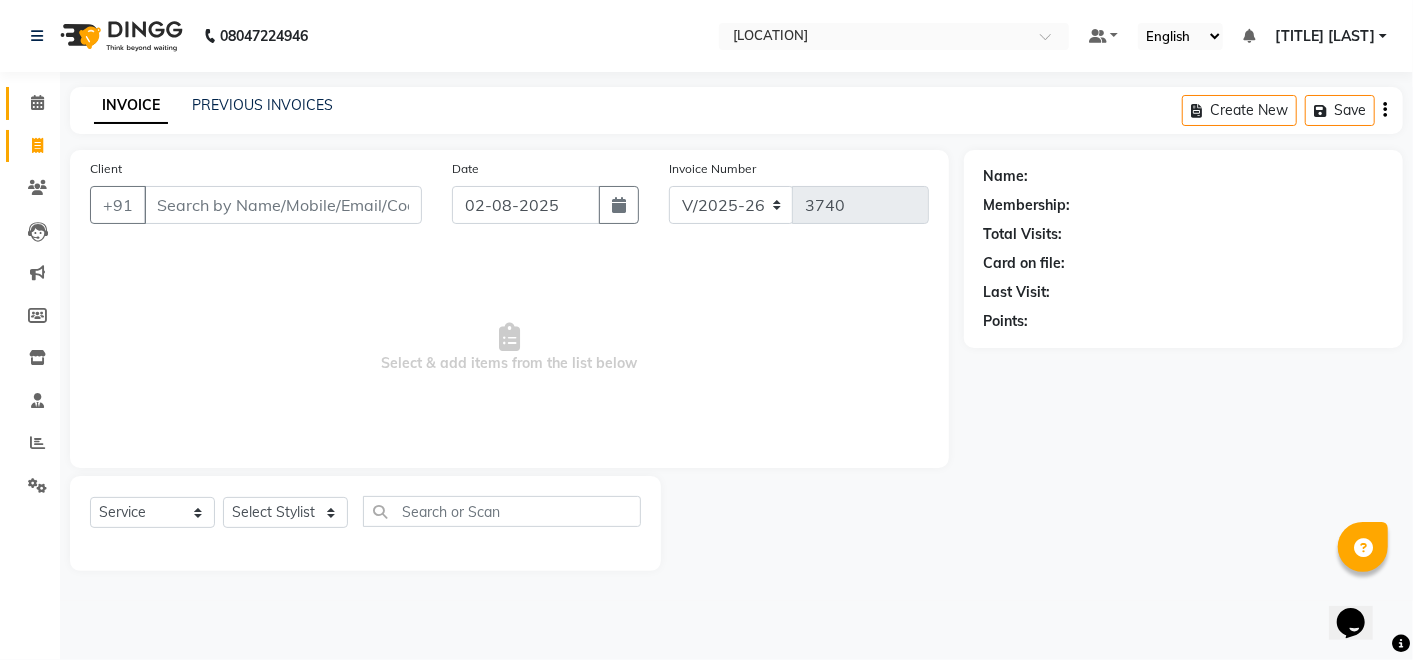 click 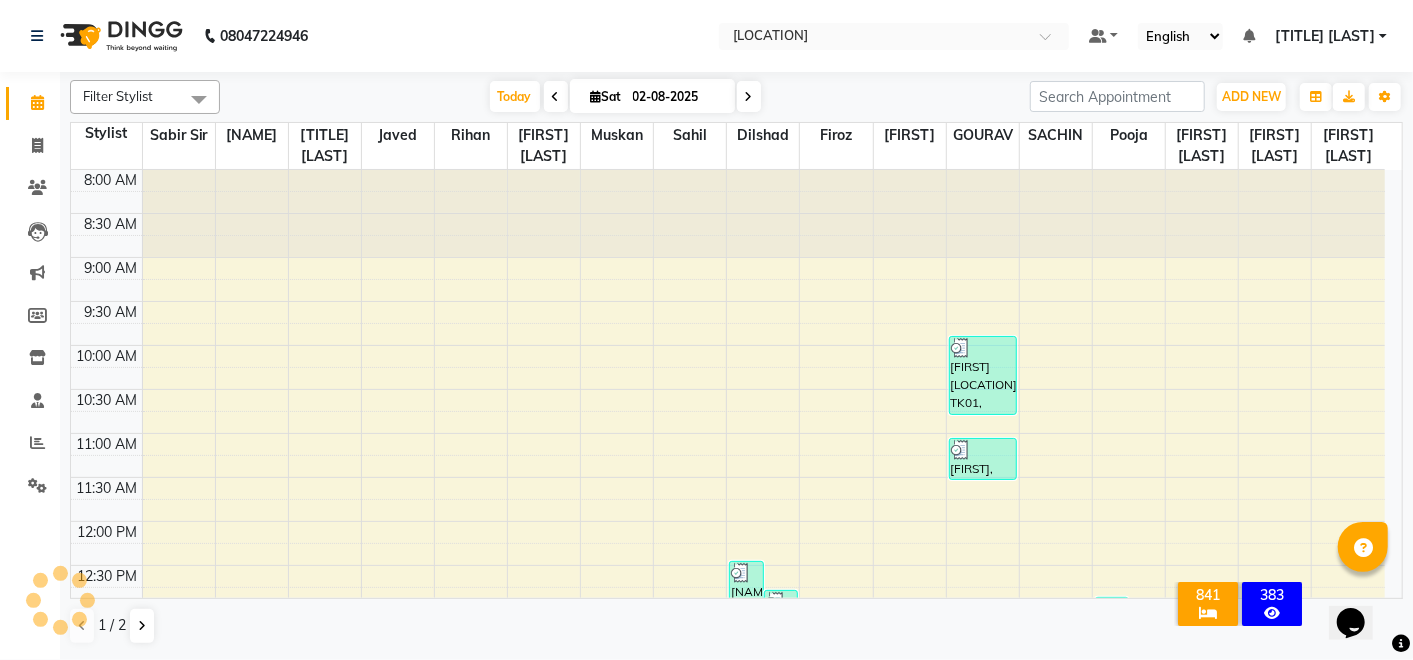 scroll, scrollTop: 0, scrollLeft: 0, axis: both 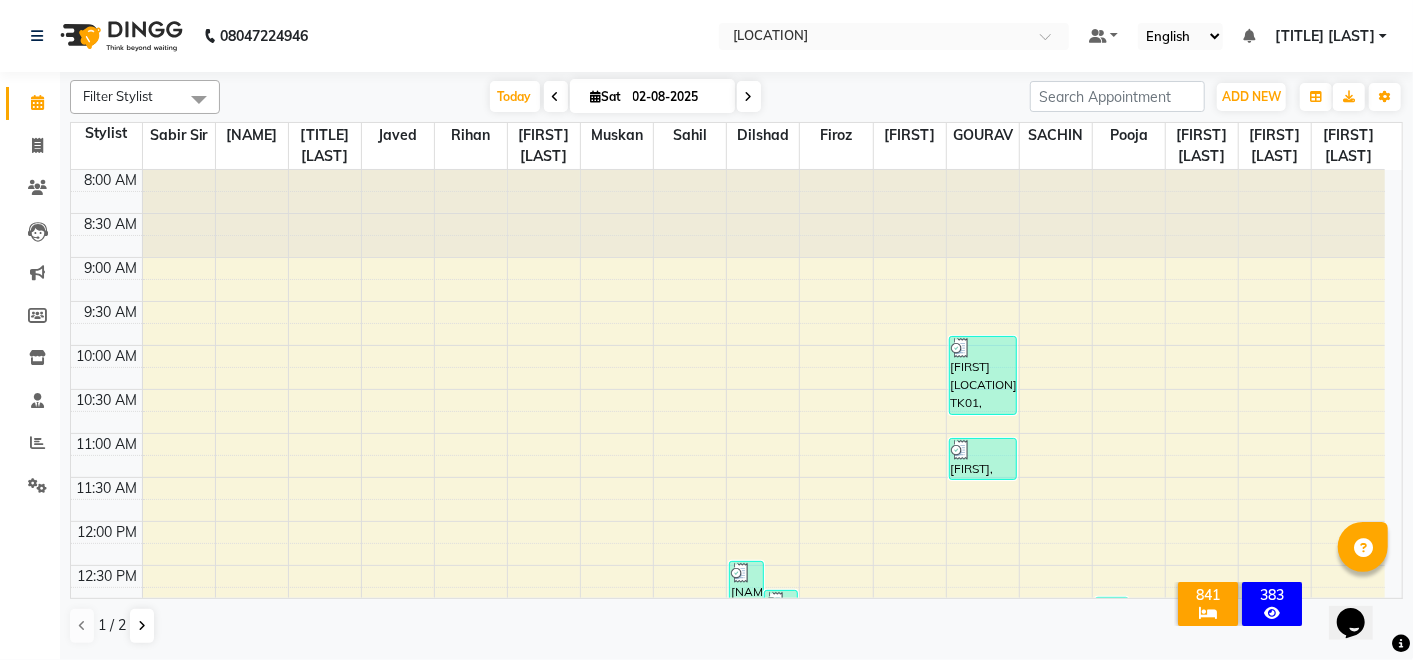 click on "Sat" at bounding box center (606, 96) 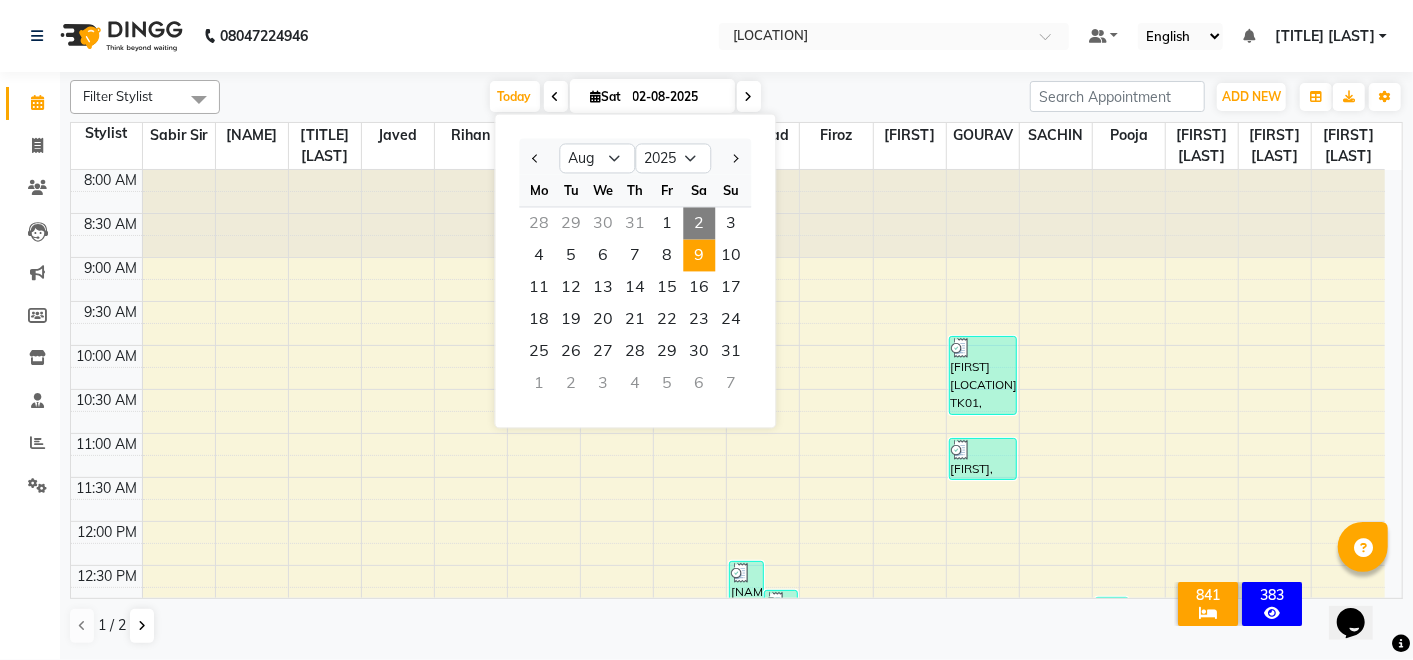 click on "9" at bounding box center (699, 255) 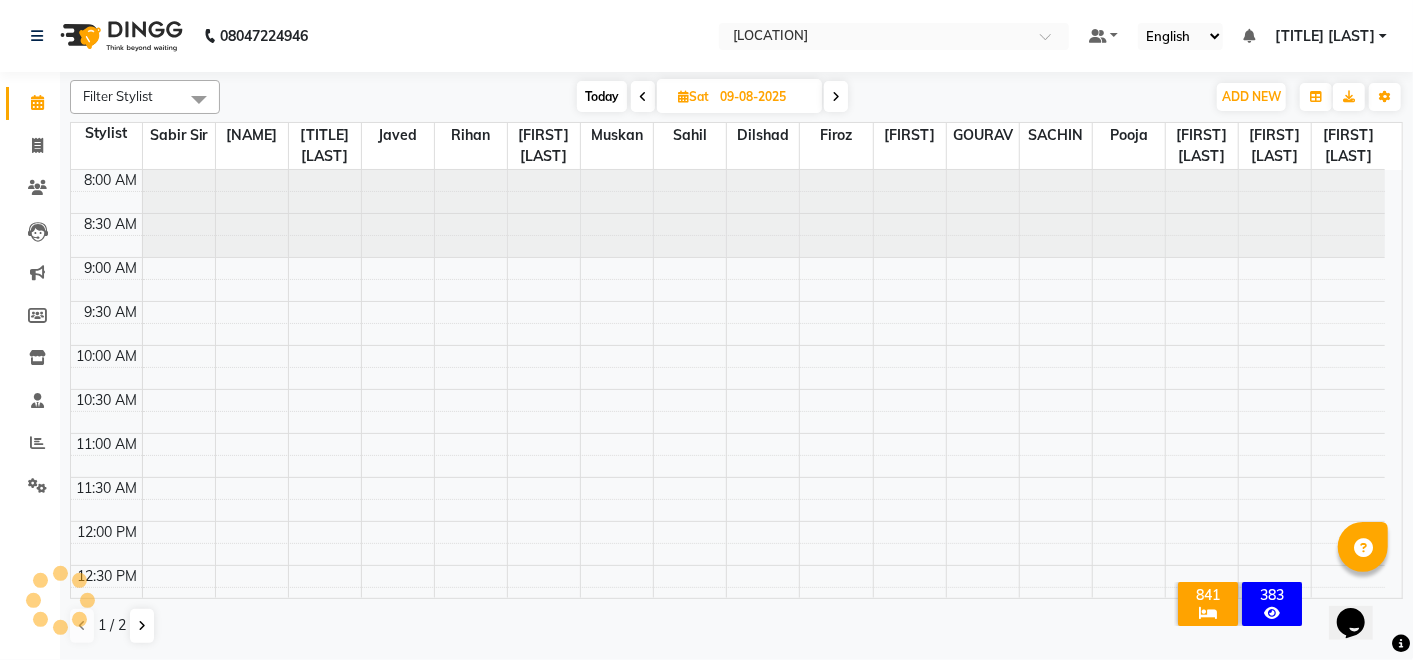 scroll, scrollTop: 957, scrollLeft: 0, axis: vertical 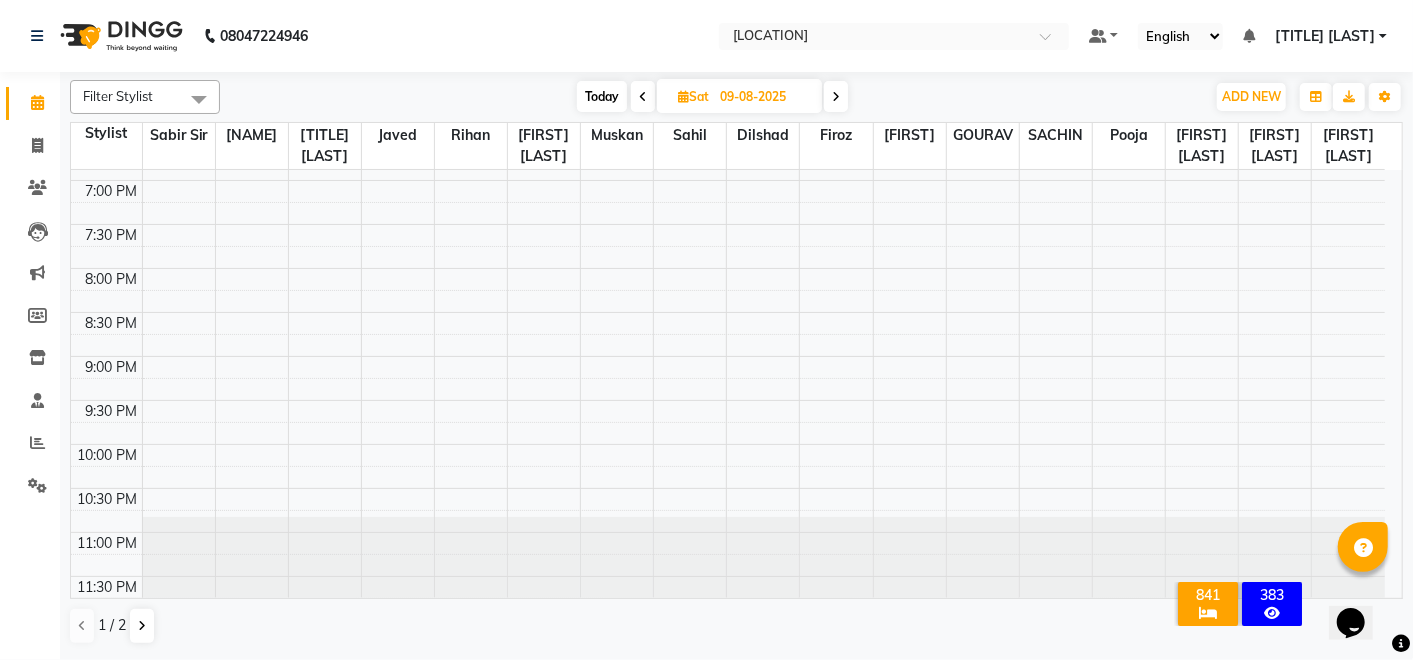 click at bounding box center [763, 213] 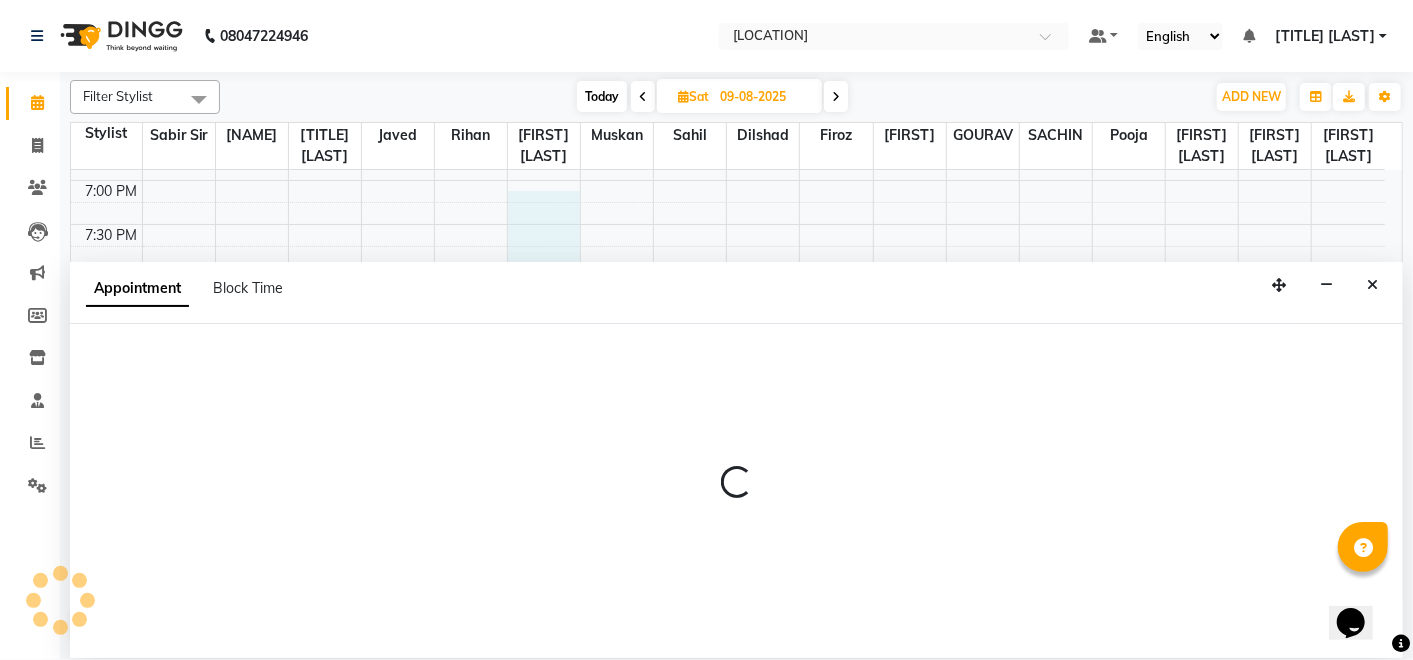 select on "[PHONE]" 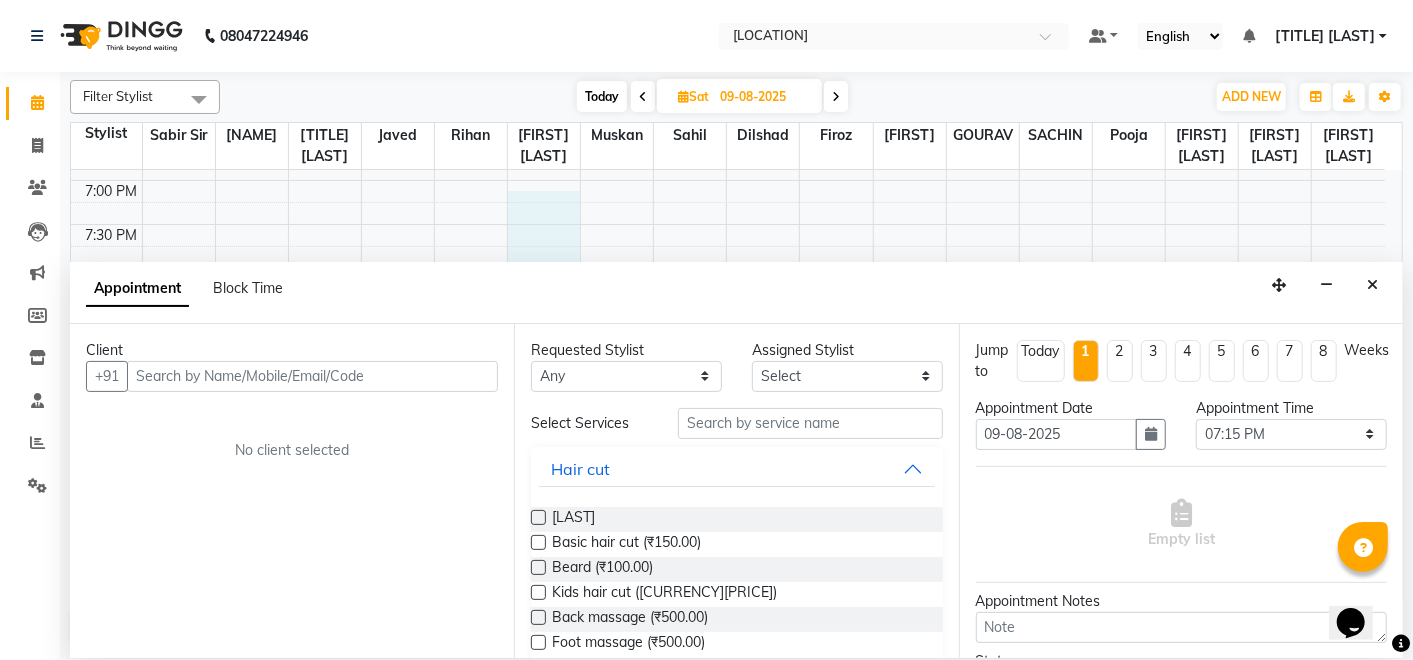 click at bounding box center [312, 376] 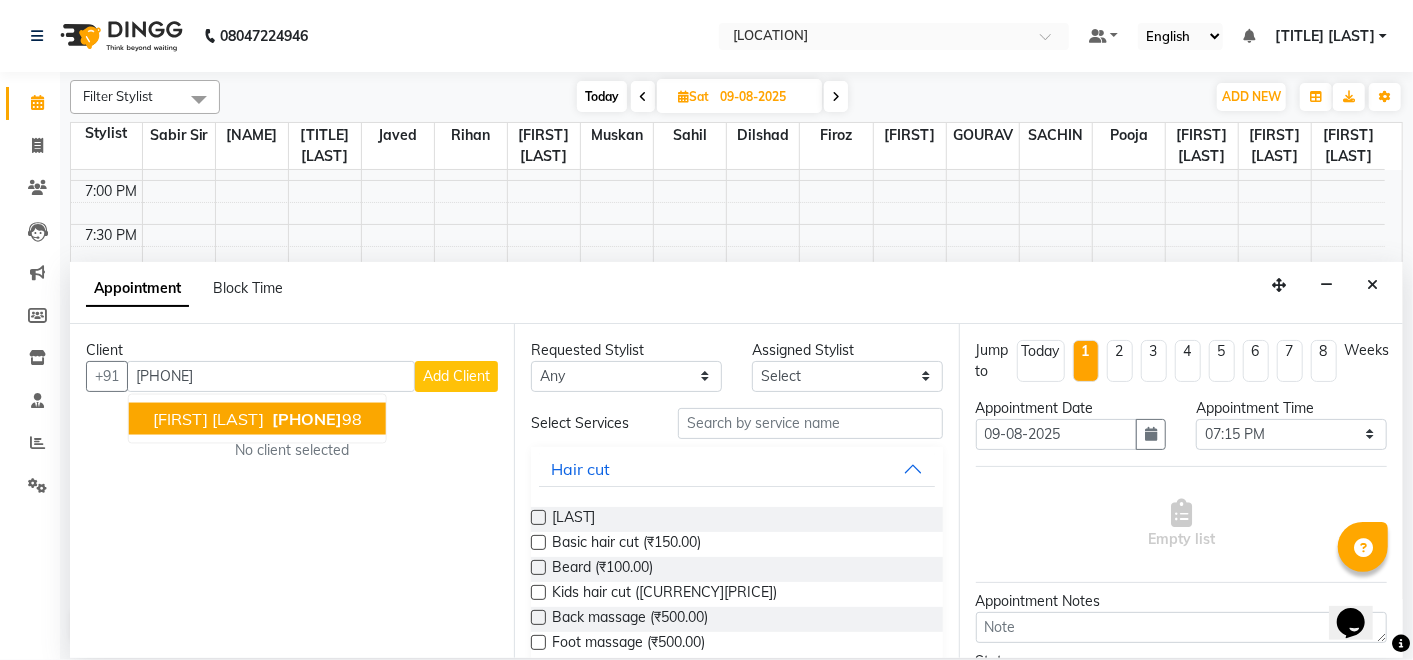 click on "[PHONE]" at bounding box center [307, 418] 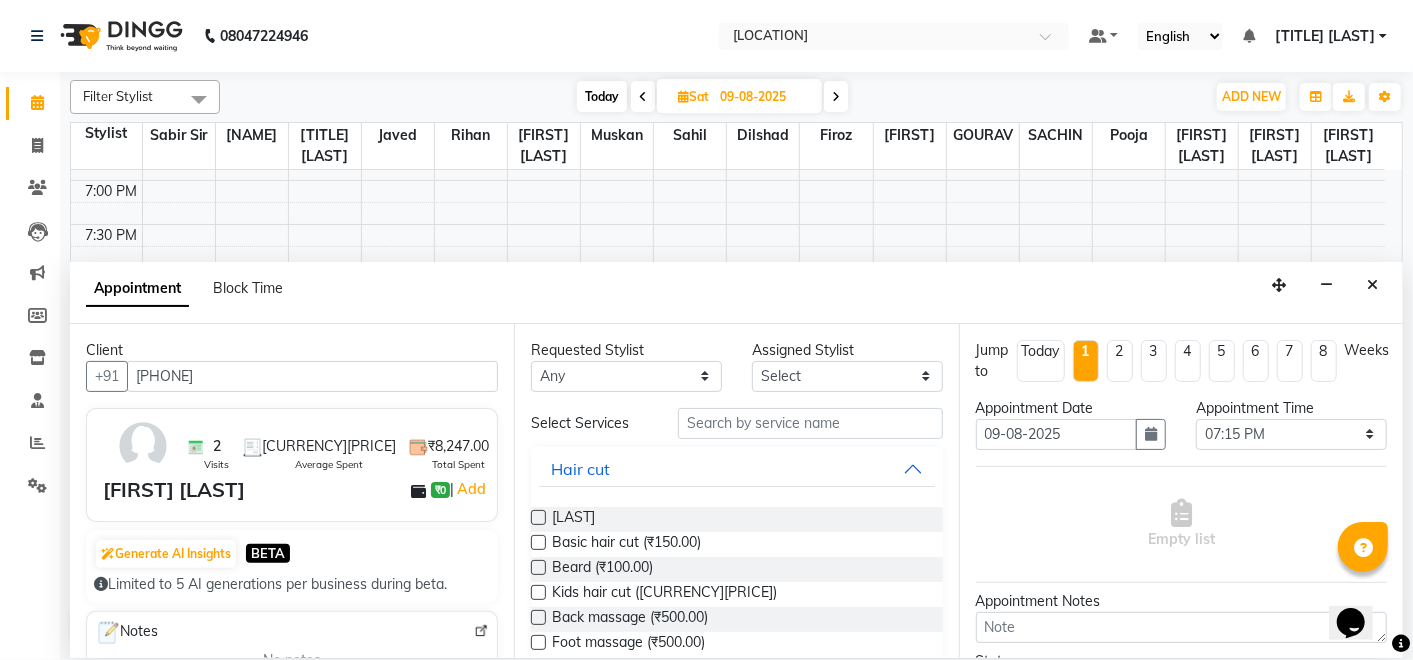 click on "[PHONE]" at bounding box center (312, 376) 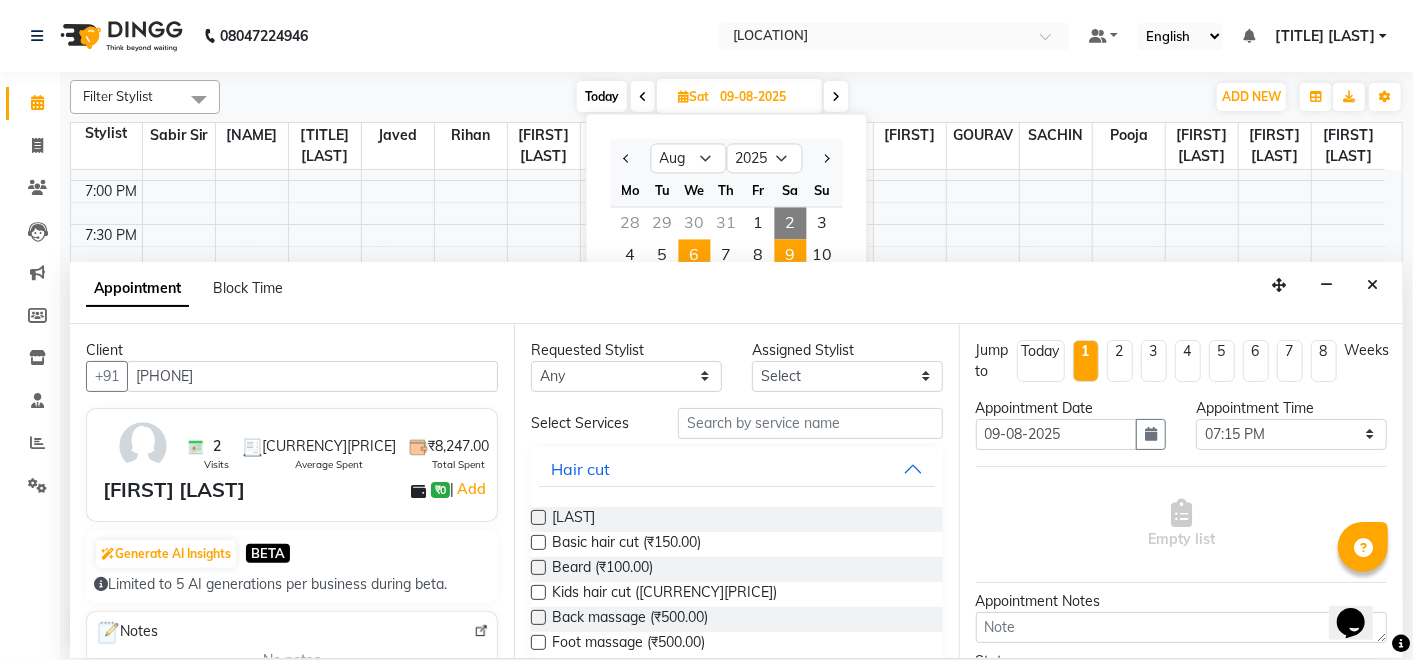 click on "6" at bounding box center [695, 255] 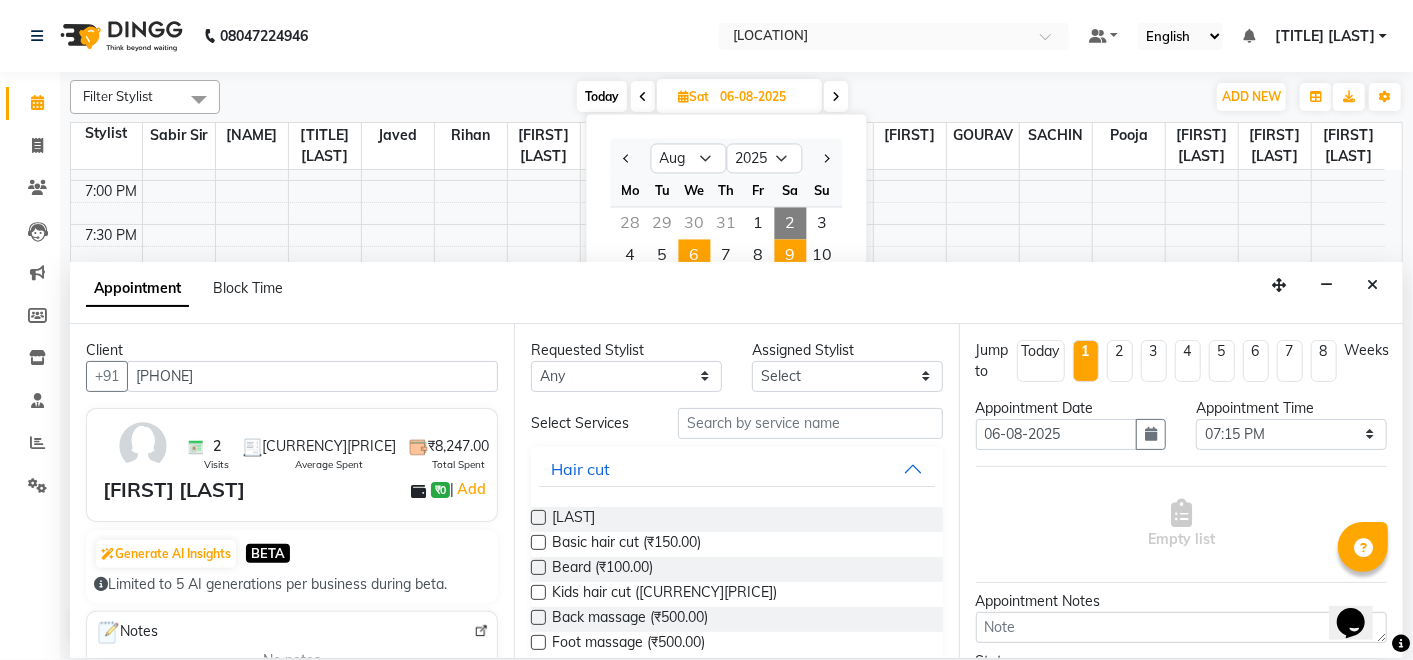 scroll, scrollTop: 0, scrollLeft: 0, axis: both 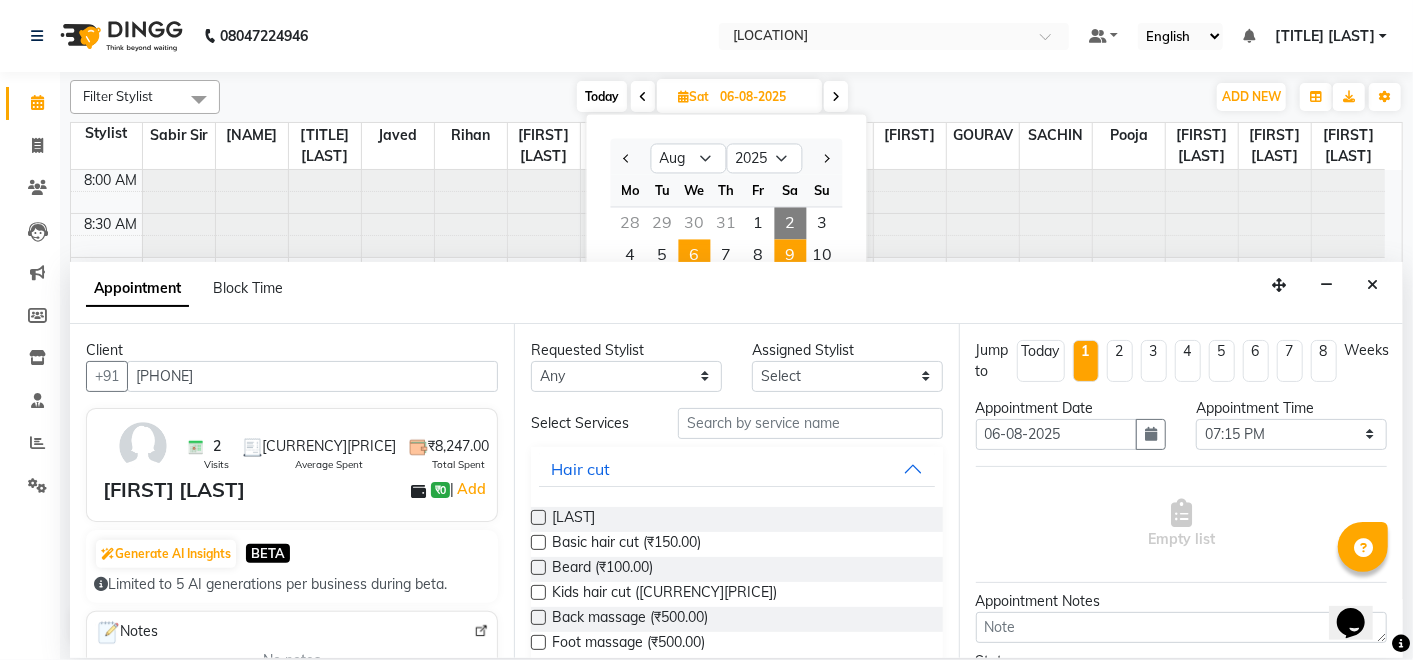 select on "1155" 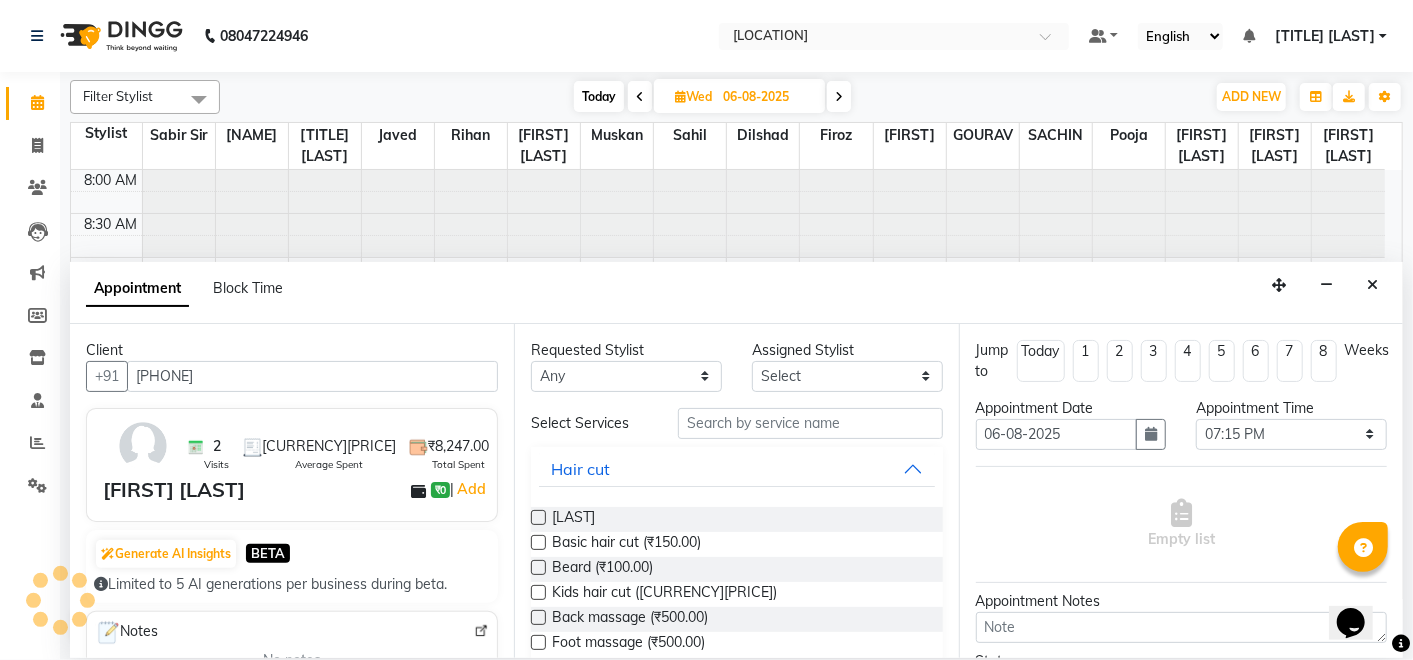 scroll, scrollTop: 957, scrollLeft: 0, axis: vertical 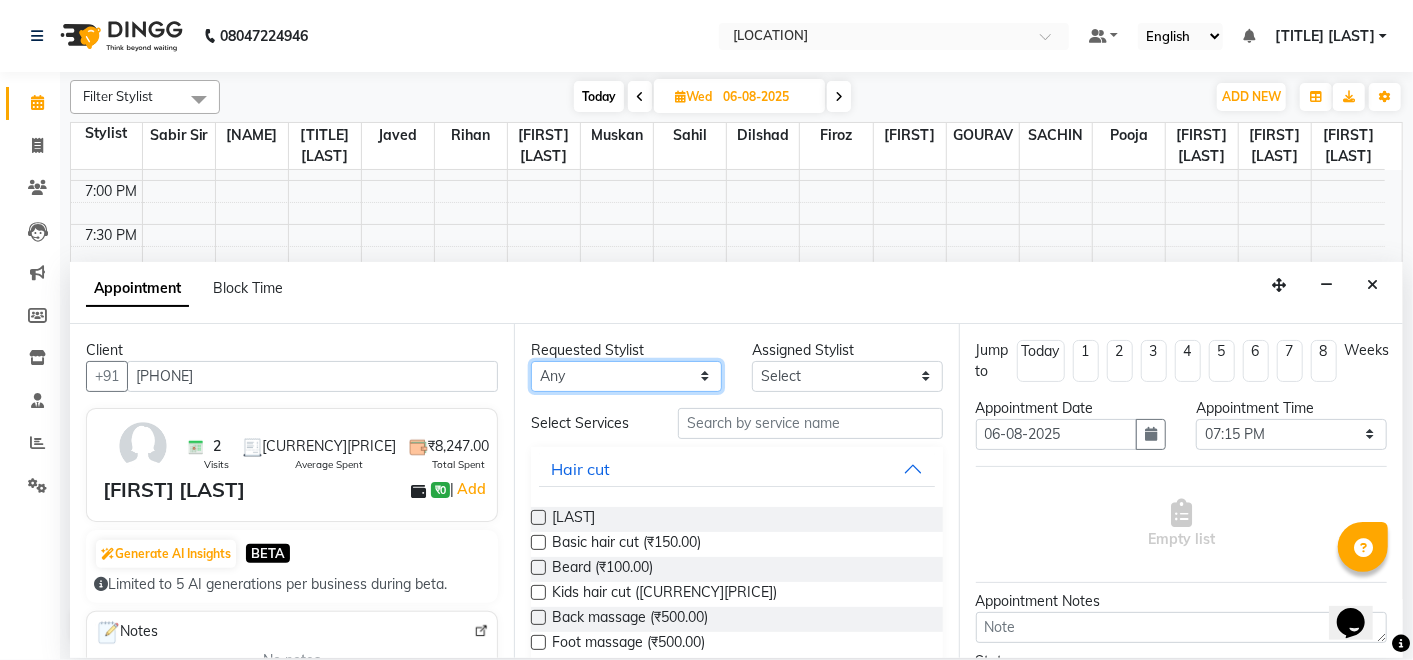 click on "Any [FIRST] [LAST] [FIRST] [LAST] [FIRST] [LAST] [FIRST] [LAST] [TITLE] [LAST] [FIRST] [LAST] [FIRST] [LAST] [FIRST] [LAST] [FIRST] [LAST] [FIRST] [LAST] [FIRST] [LAST] [FIRST] [LAST] [FIRST] [LAST] [FIRST] [LAST] [FIRST] [LAST] [FIRST] [LAST] [FIRST] [LAST] [FIRST] [LAST] [FIRST] [LAST] [FIRST] [LAST] [FIRST] [LAST]" at bounding box center [626, 376] 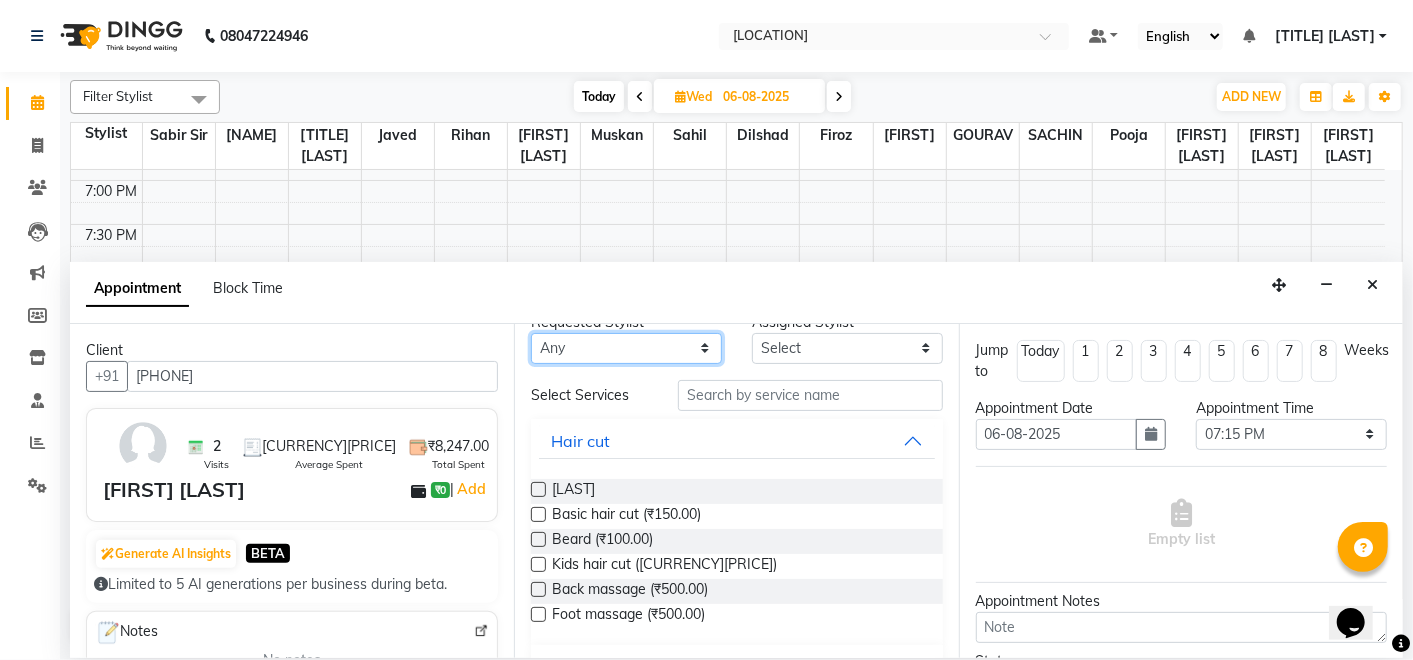 scroll, scrollTop: 0, scrollLeft: 0, axis: both 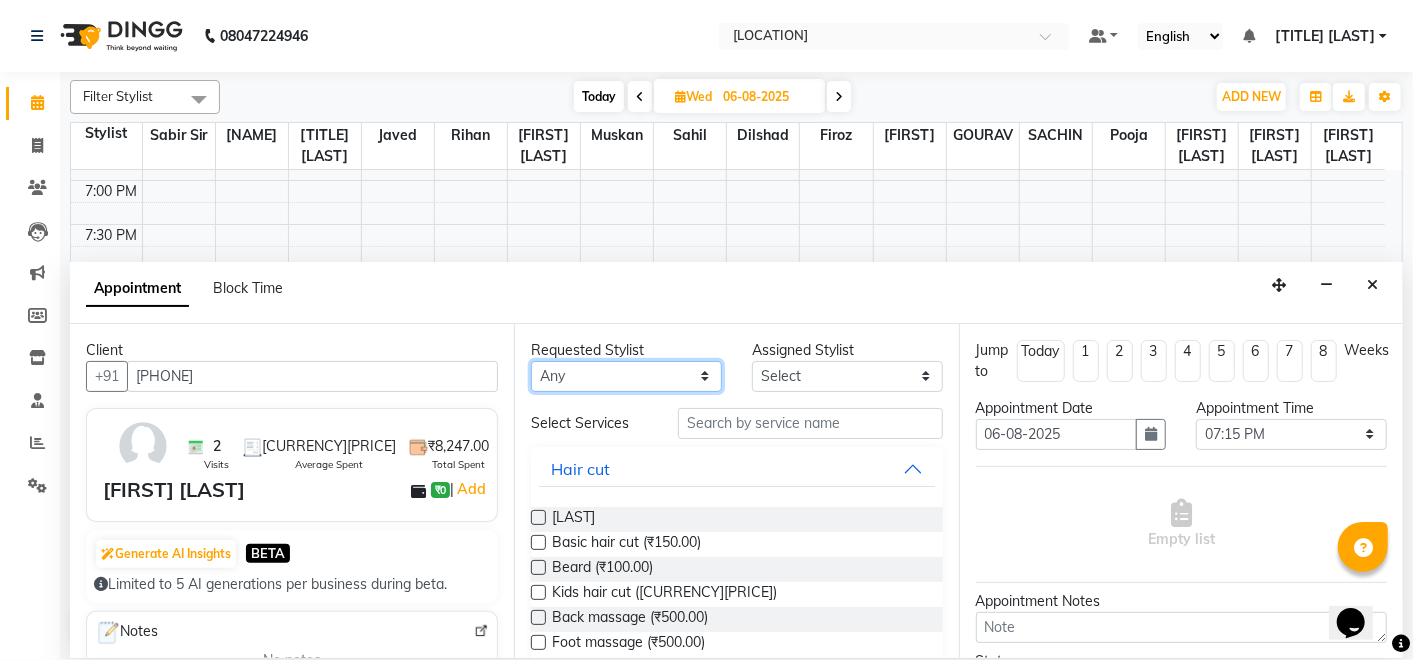 click on "Any [FIRST] [LAST] [FIRST] [LAST] [FIRST] [LAST] [FIRST] [LAST] [TITLE] [LAST] [FIRST] [LAST] [FIRST] [LAST] [FIRST] [LAST] [FIRST] [LAST] [FIRST] [LAST] [FIRST] [LAST] [FIRST] [LAST] [FIRST] [LAST] [FIRST] [LAST] [FIRST] [LAST] [FIRST] [LAST] [FIRST] [LAST] [FIRST] [LAST] [FIRST] [LAST] [FIRST] [LAST] [FIRST] [LAST]" at bounding box center [626, 376] 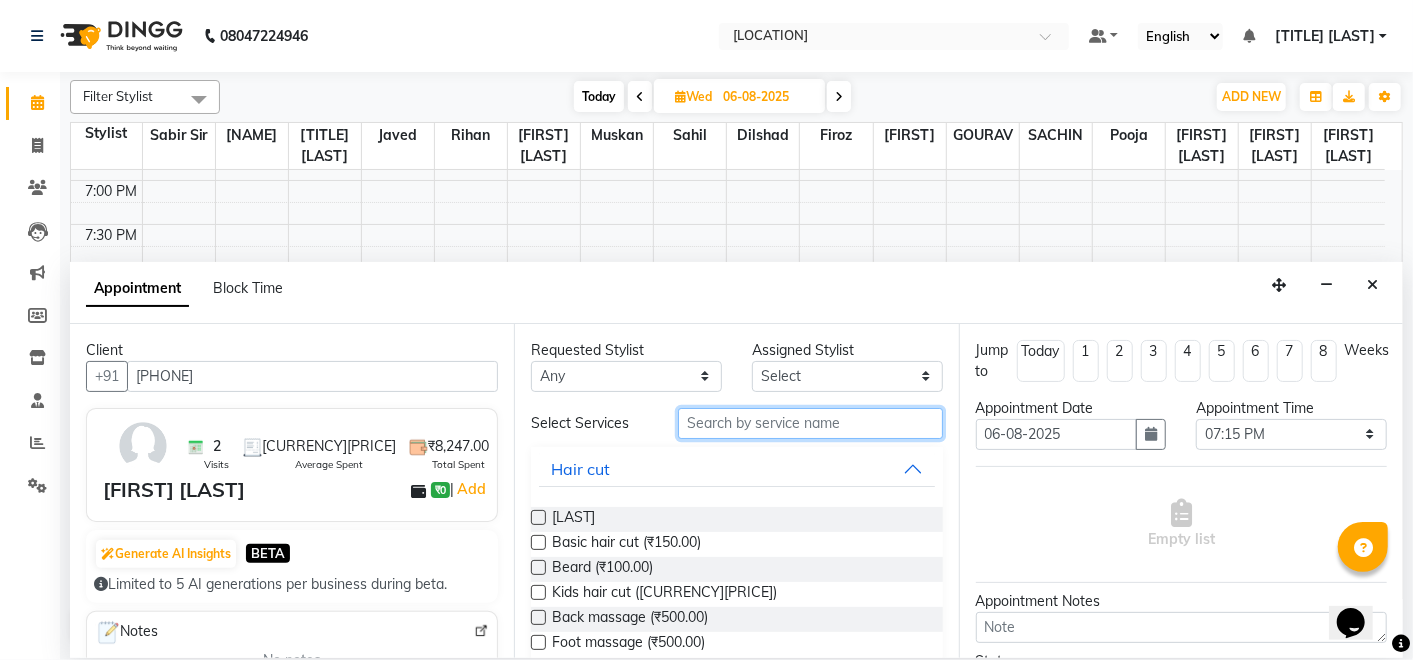 click at bounding box center (810, 423) 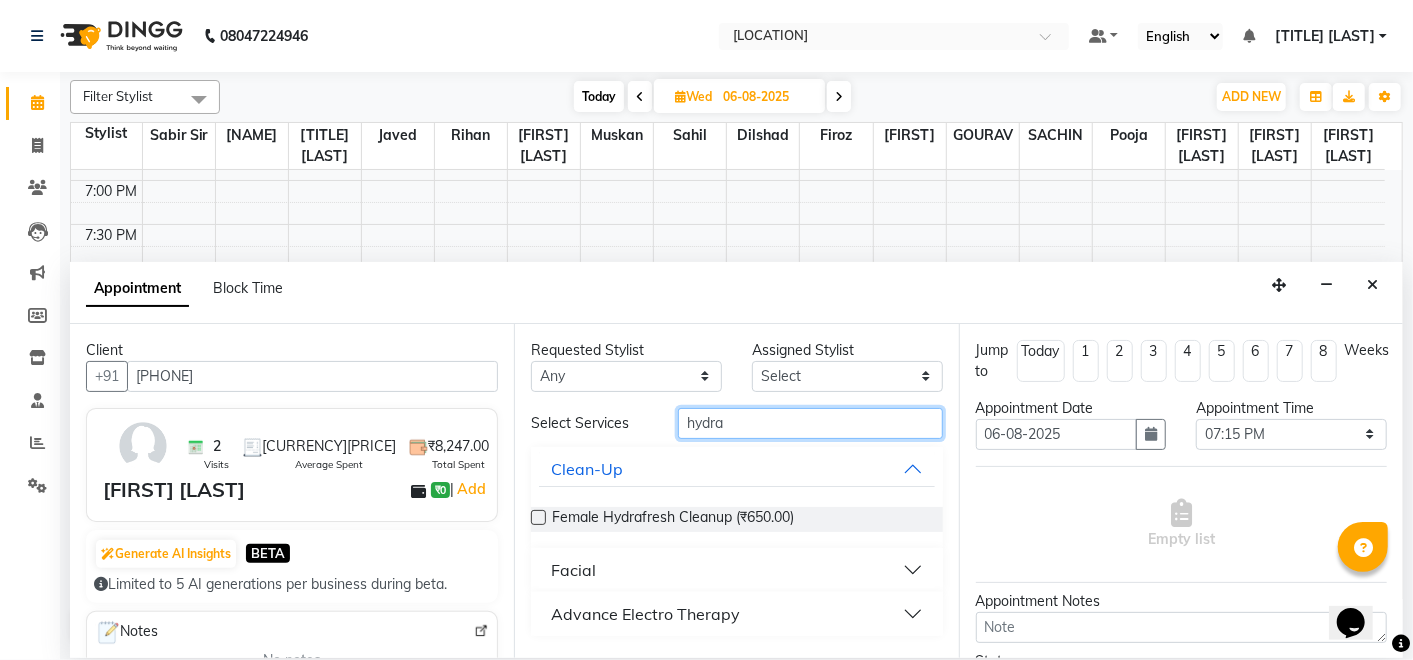 type on "hydra" 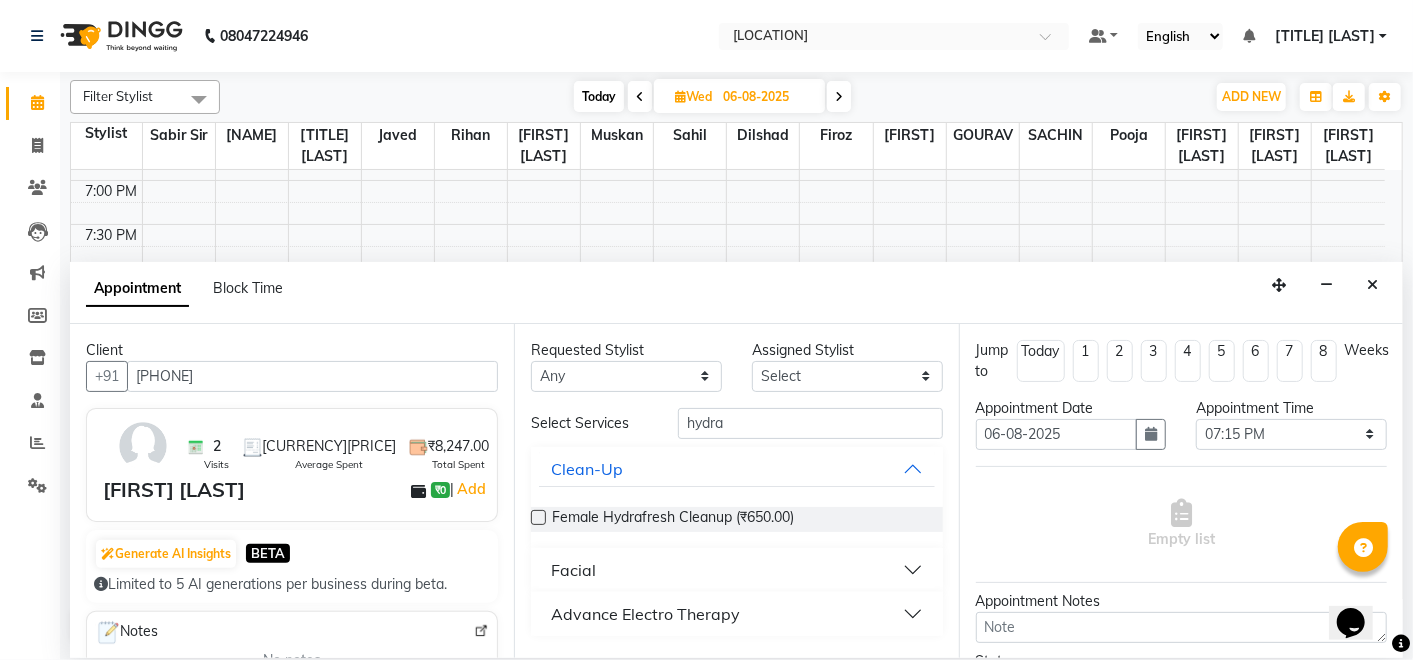 click on "Facial" at bounding box center [736, 570] 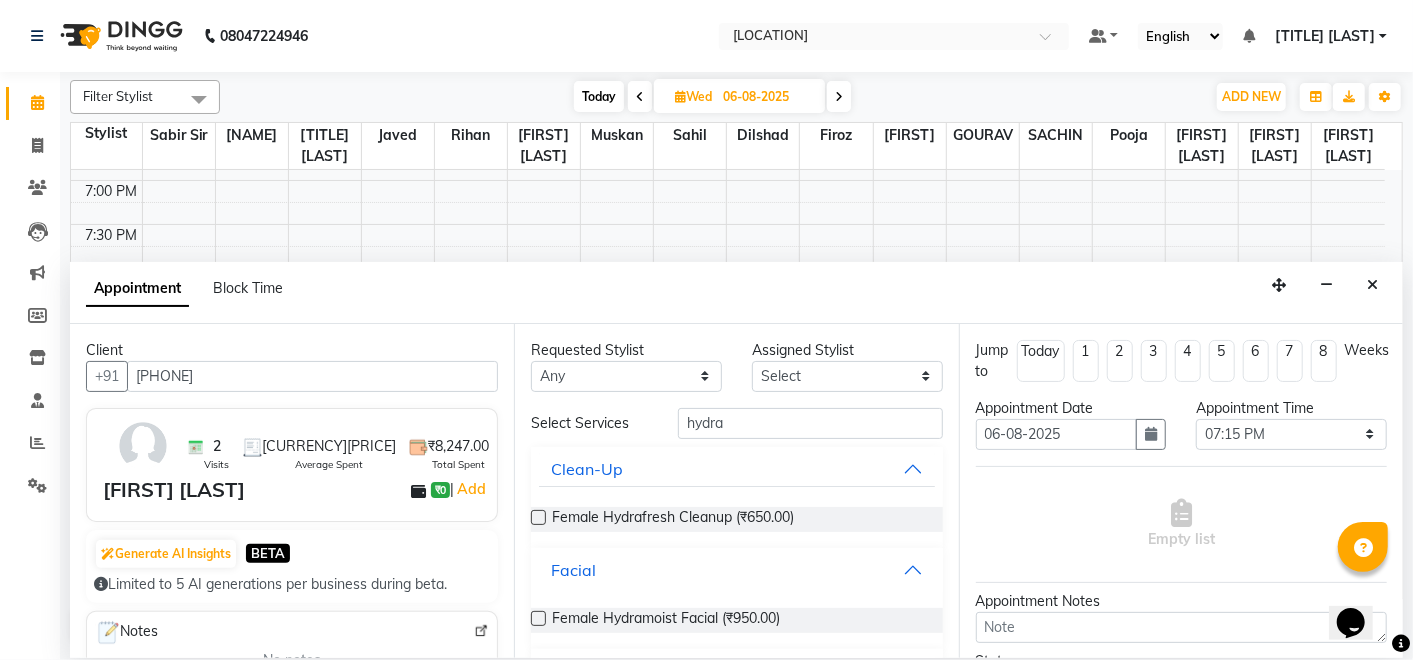 scroll, scrollTop: 50, scrollLeft: 0, axis: vertical 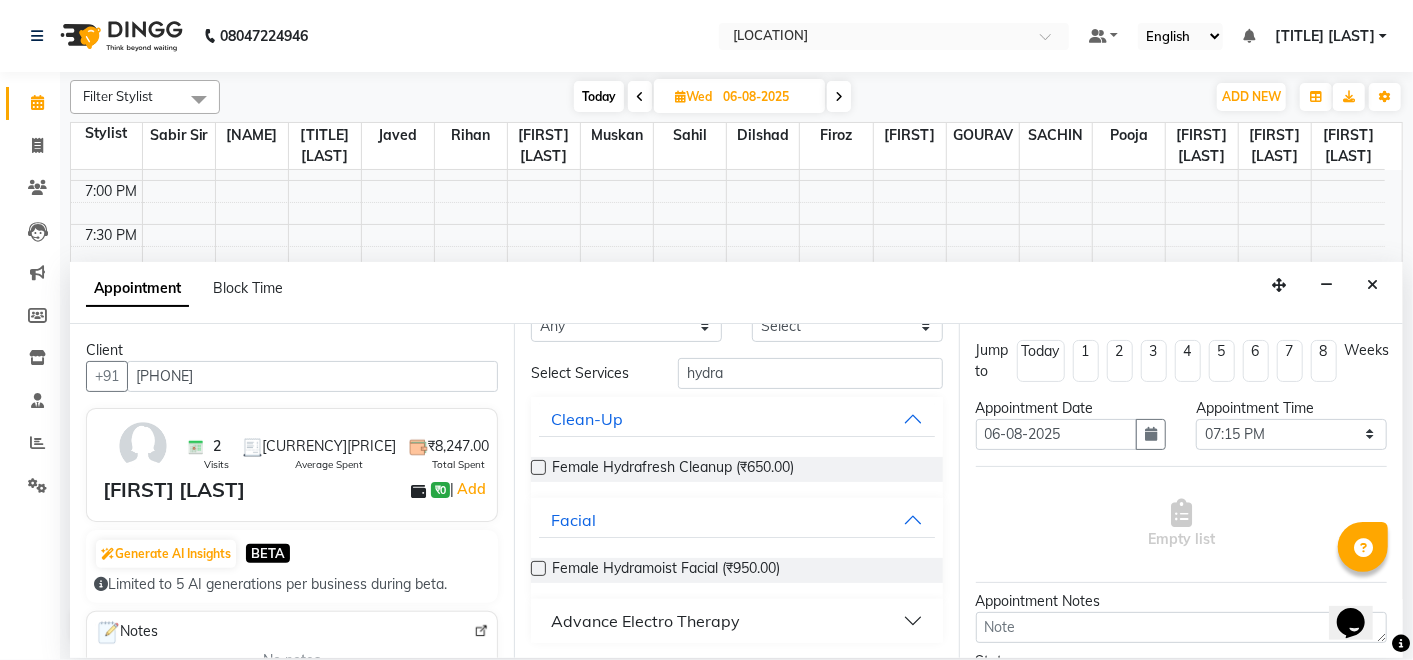 click on "Advance Electro Therapy" at bounding box center (736, 621) 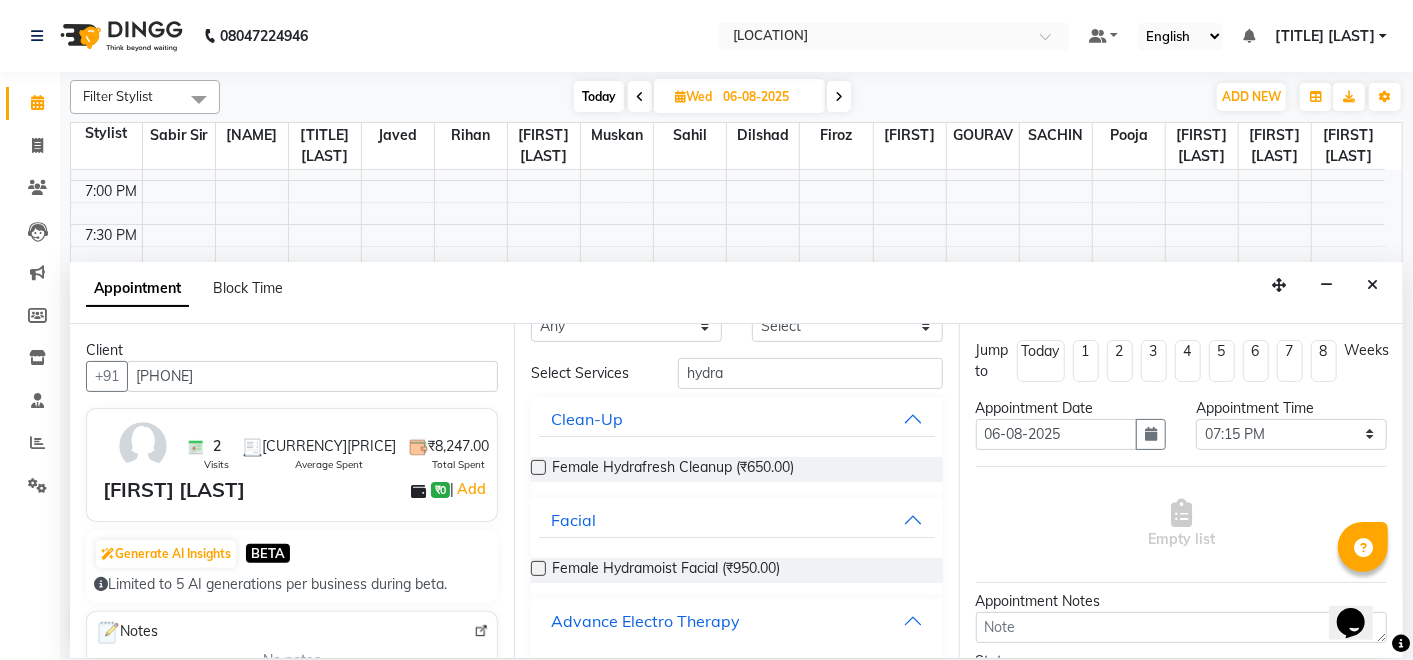 scroll, scrollTop: 107, scrollLeft: 0, axis: vertical 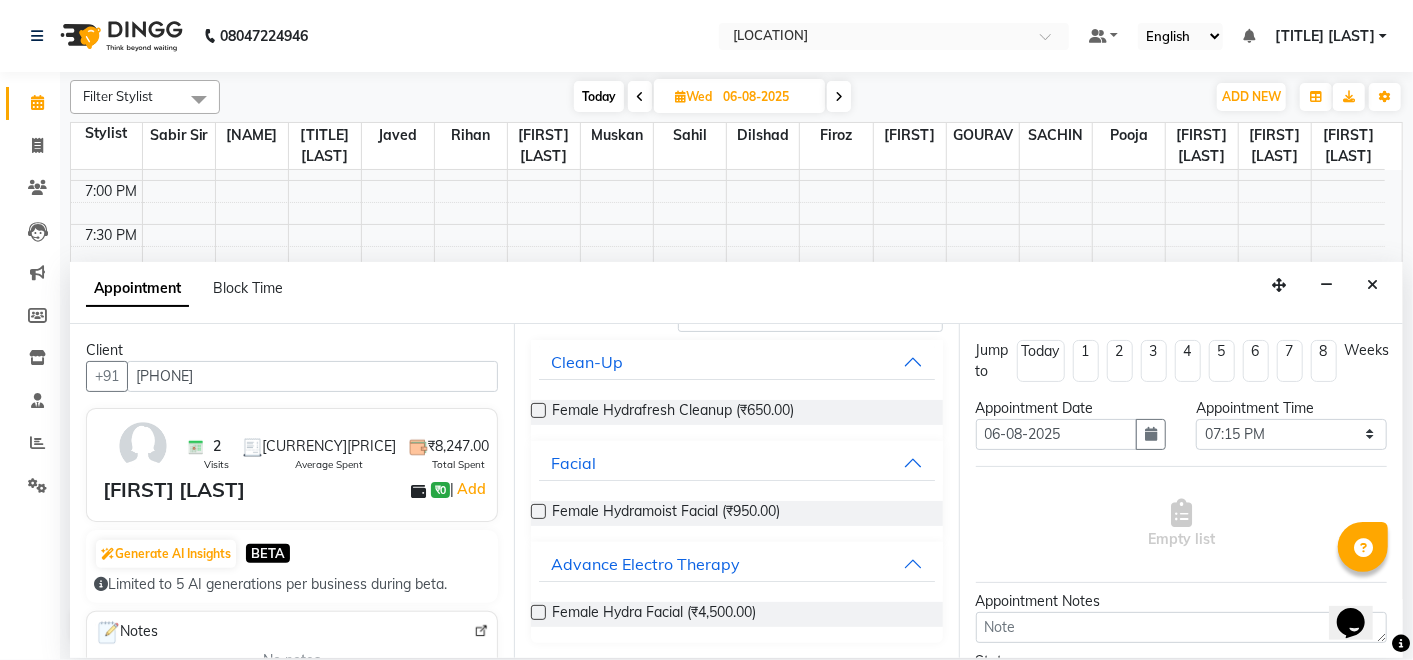 click at bounding box center (538, 612) 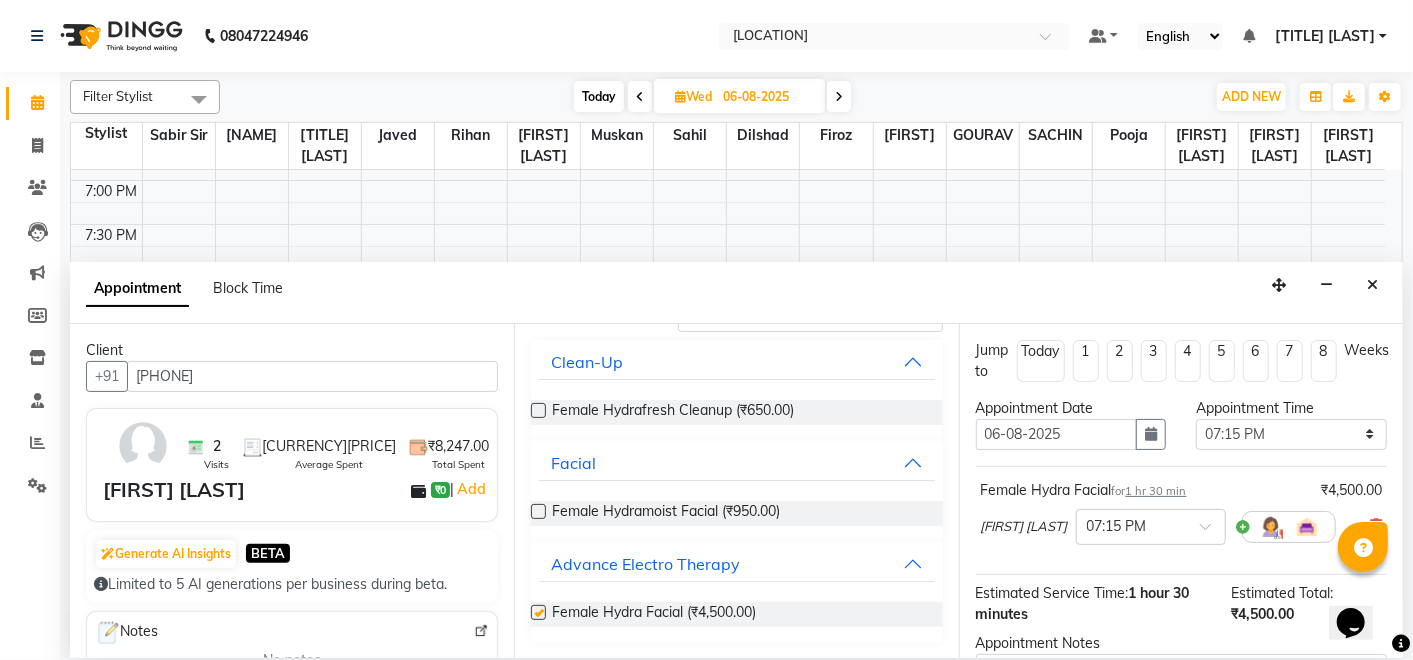 checkbox on "false" 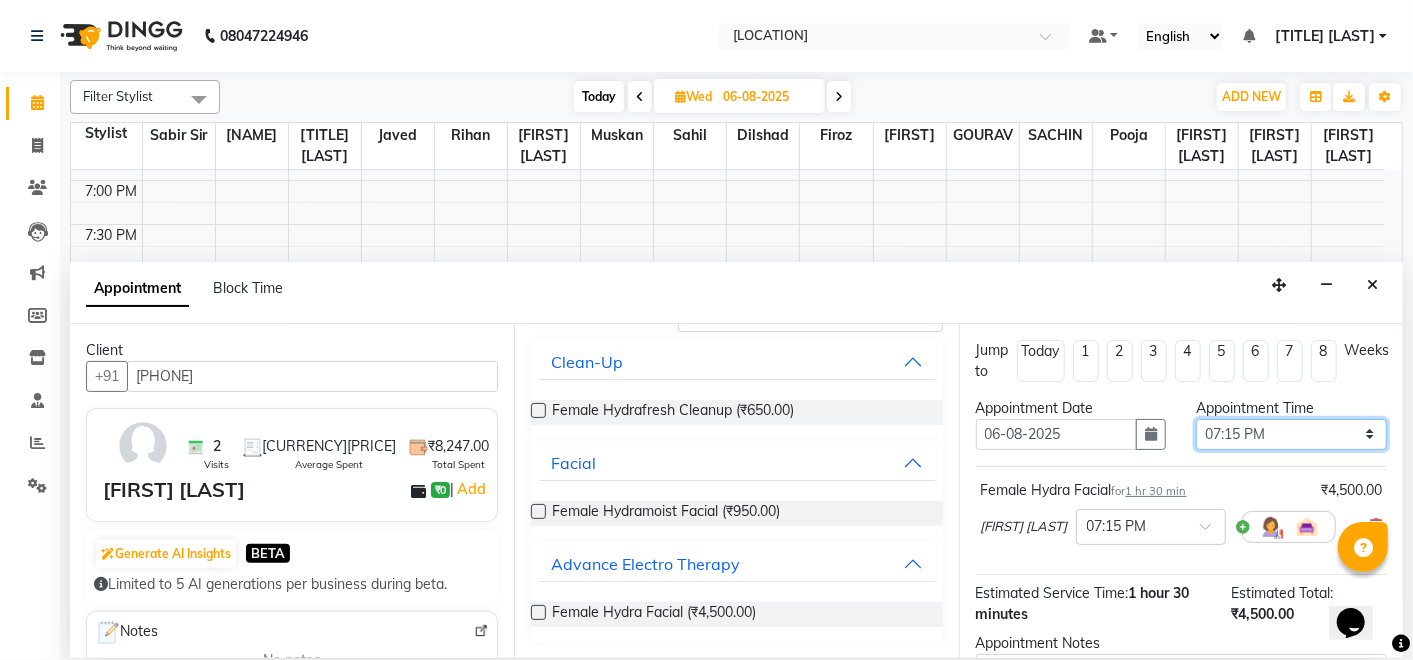 click on "Select 09:00 AM 09:15 AM 09:30 AM 09:45 AM 10:00 AM 10:15 AM 10:30 AM 10:45 AM 11:00 AM 11:15 AM 11:30 AM 11:45 AM 12:00 PM 12:15 PM 12:30 PM 12:45 PM 01:00 PM 01:15 PM 01:30 PM 01:45 PM 02:00 PM 02:15 PM 02:30 PM 02:45 PM 03:00 PM 03:15 PM 03:30 PM 03:45 PM 04:00 PM 04:15 PM 04:30 PM 04:45 PM 05:00 PM 05:15 PM 05:30 PM 05:45 PM 06:00 PM 06:15 PM 06:30 PM 06:45 PM 07:00 PM 07:15 PM 07:30 PM 07:45 PM 08:00 PM 08:15 PM 08:30 PM 08:45 PM 09:00 PM 09:15 PM 09:30 PM 09:45 PM 10:00 PM 10:15 PM 10:30 PM 10:45 PM 11:00 PM" at bounding box center [1291, 434] 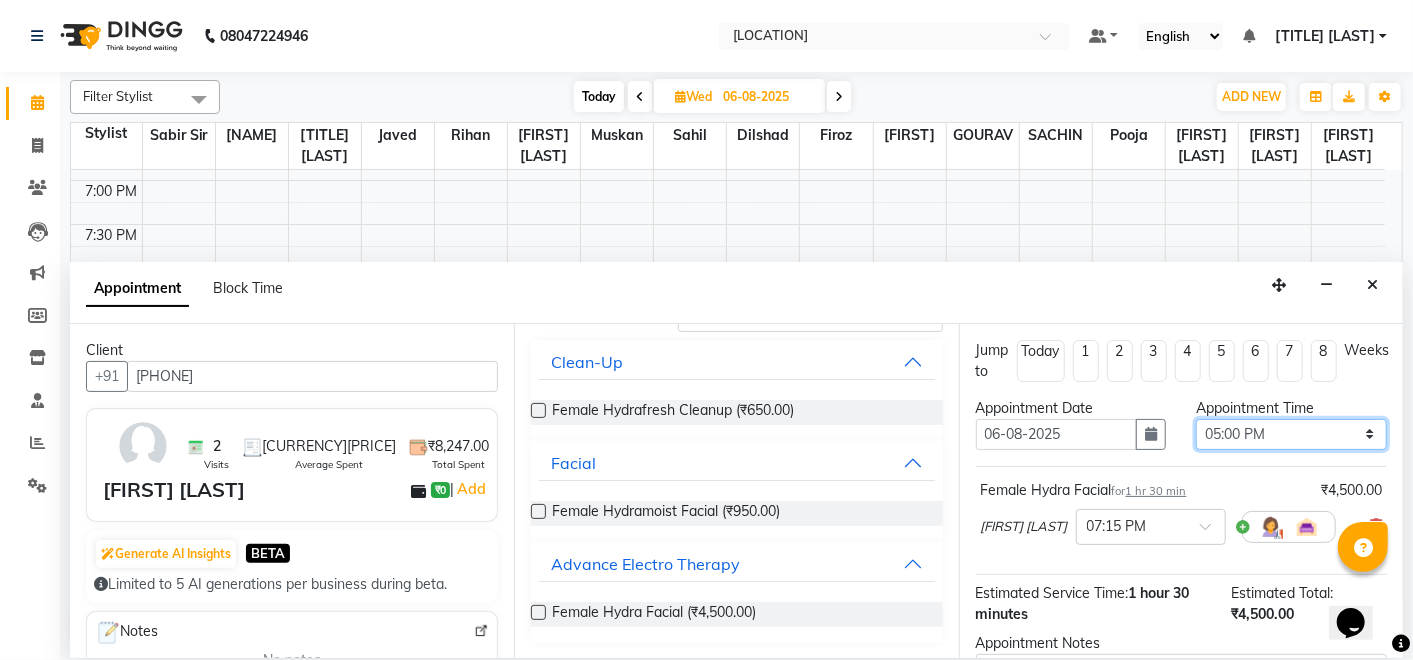 click on "Select 09:00 AM 09:15 AM 09:30 AM 09:45 AM 10:00 AM 10:15 AM 10:30 AM 10:45 AM 11:00 AM 11:15 AM 11:30 AM 11:45 AM 12:00 PM 12:15 PM 12:30 PM 12:45 PM 01:00 PM 01:15 PM 01:30 PM 01:45 PM 02:00 PM 02:15 PM 02:30 PM 02:45 PM 03:00 PM 03:15 PM 03:30 PM 03:45 PM 04:00 PM 04:15 PM 04:30 PM 04:45 PM 05:00 PM 05:15 PM 05:30 PM 05:45 PM 06:00 PM 06:15 PM 06:30 PM 06:45 PM 07:00 PM 07:15 PM 07:30 PM 07:45 PM 08:00 PM 08:15 PM 08:30 PM 08:45 PM 09:00 PM 09:15 PM 09:30 PM 09:45 PM 10:00 PM 10:15 PM 10:30 PM 10:45 PM 11:00 PM" at bounding box center (1291, 434) 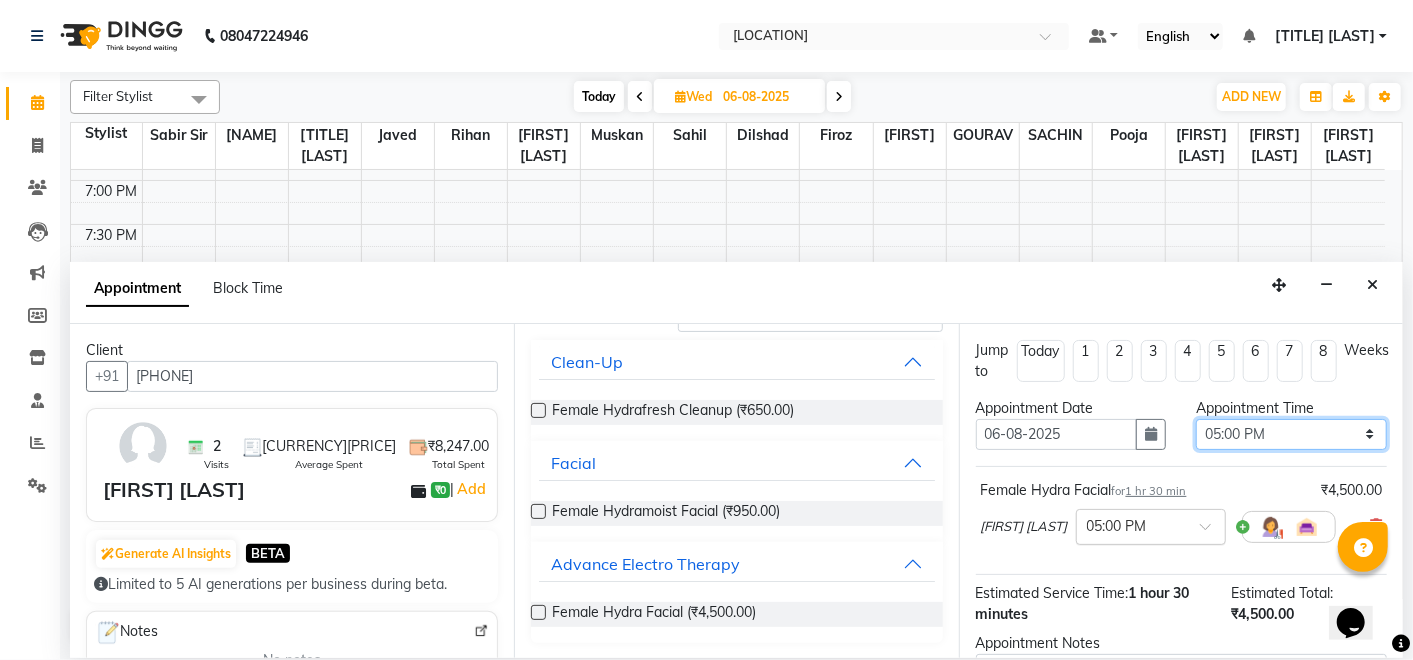 scroll, scrollTop: 211, scrollLeft: 0, axis: vertical 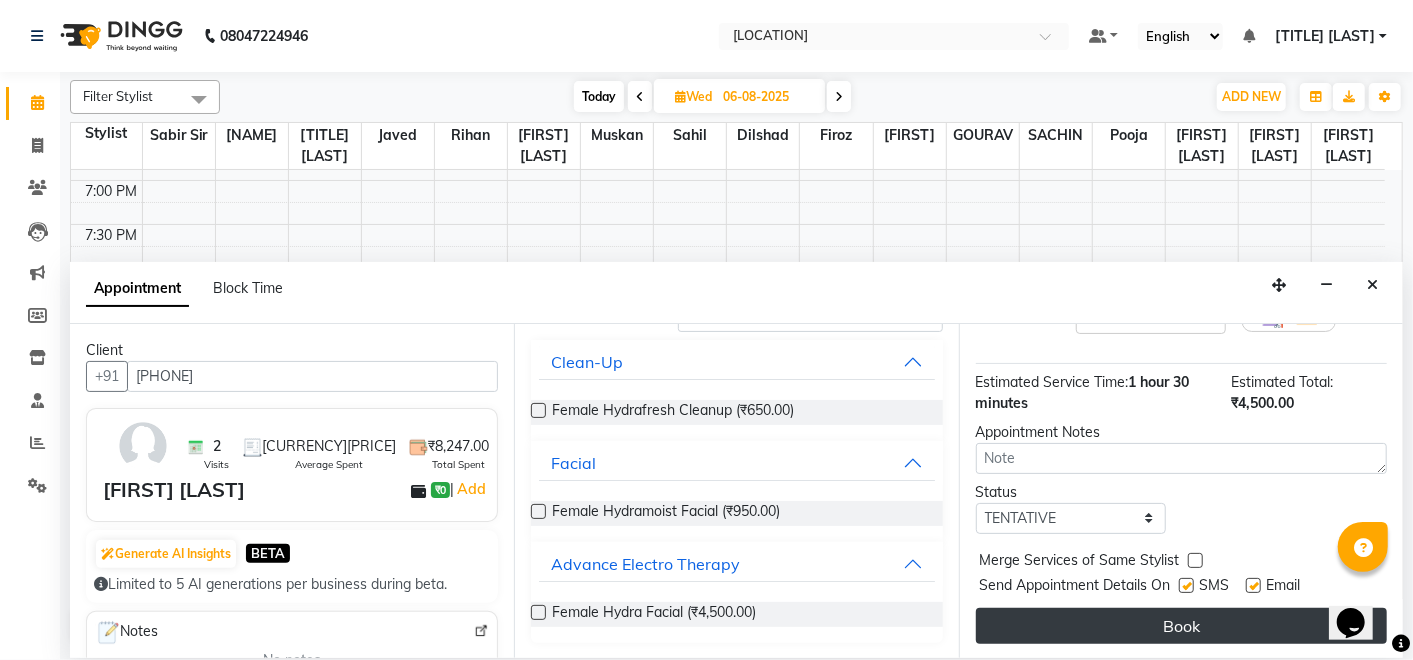 click on "Book" at bounding box center [1181, 626] 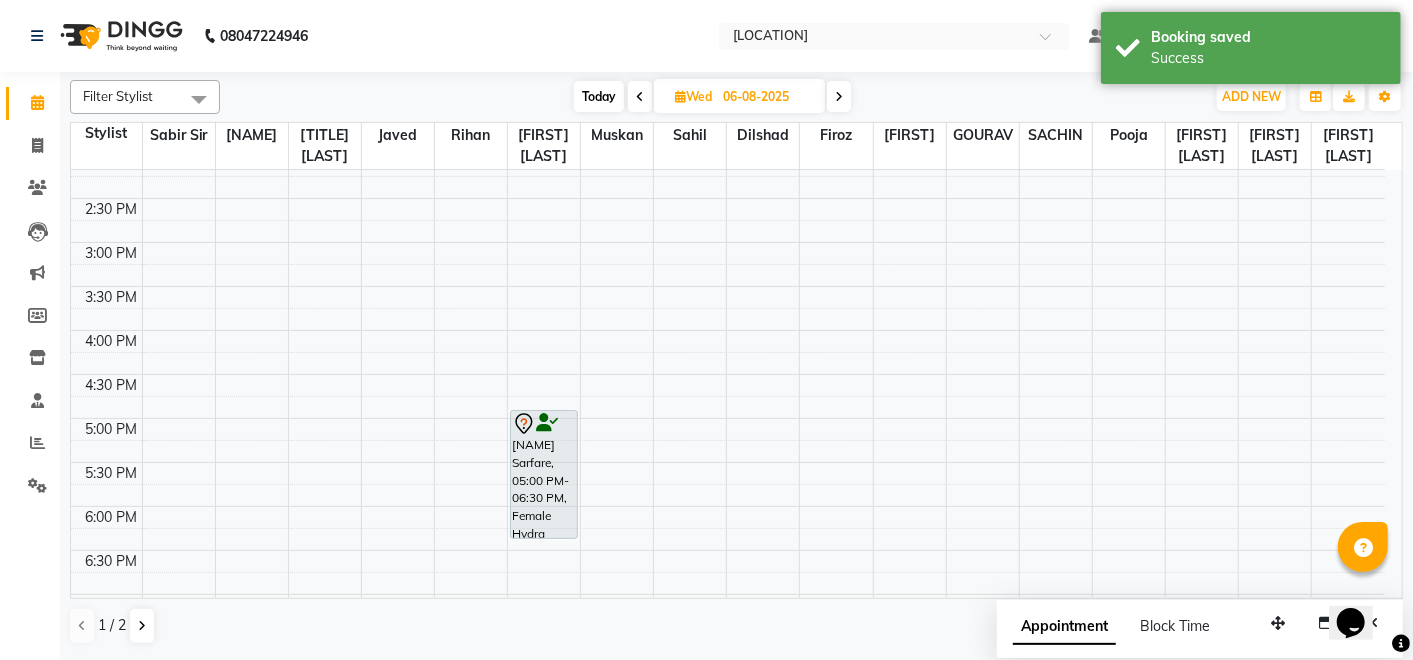 scroll, scrollTop: 542, scrollLeft: 0, axis: vertical 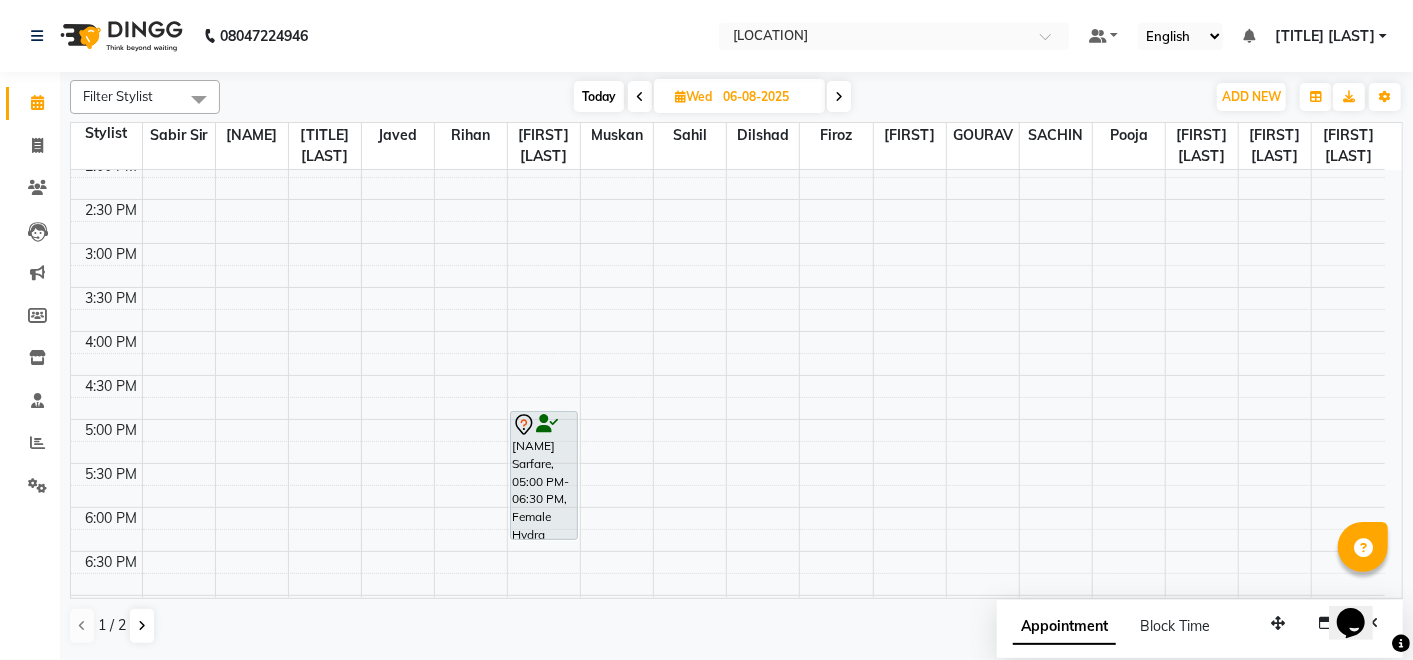 click on "Wed" at bounding box center [693, 96] 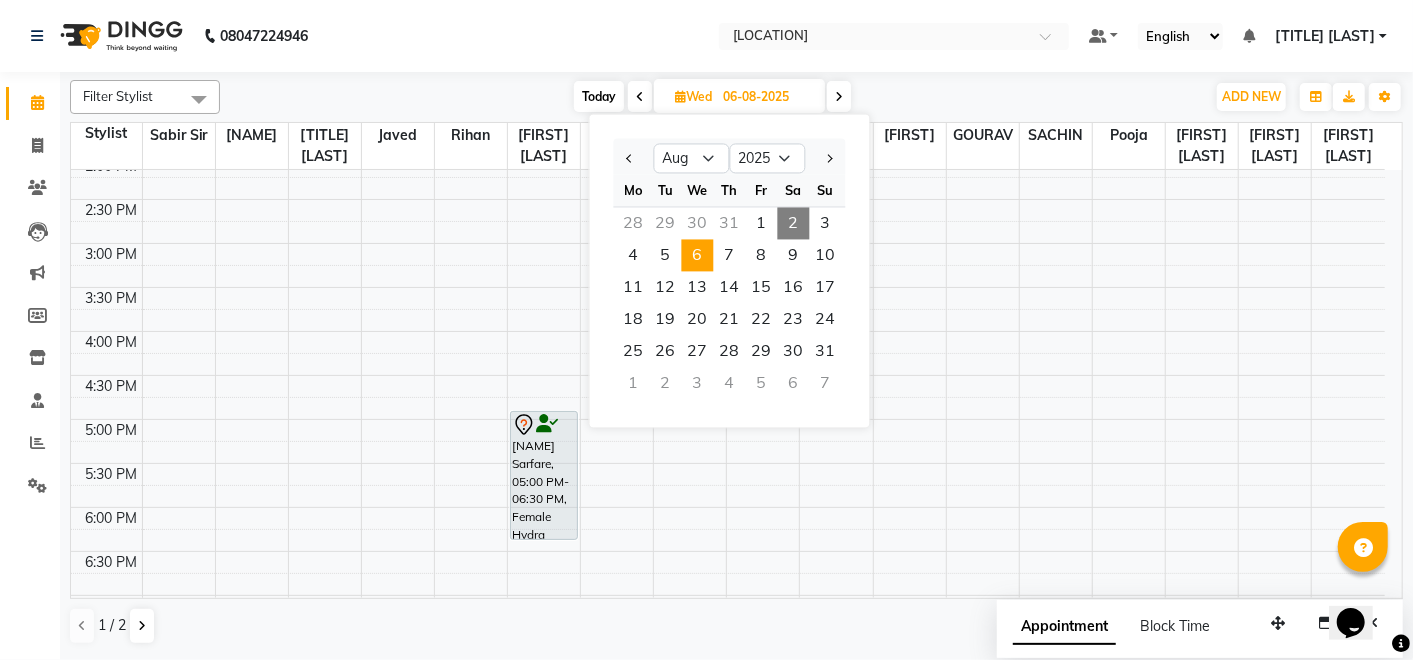 click on "Today" at bounding box center (599, 96) 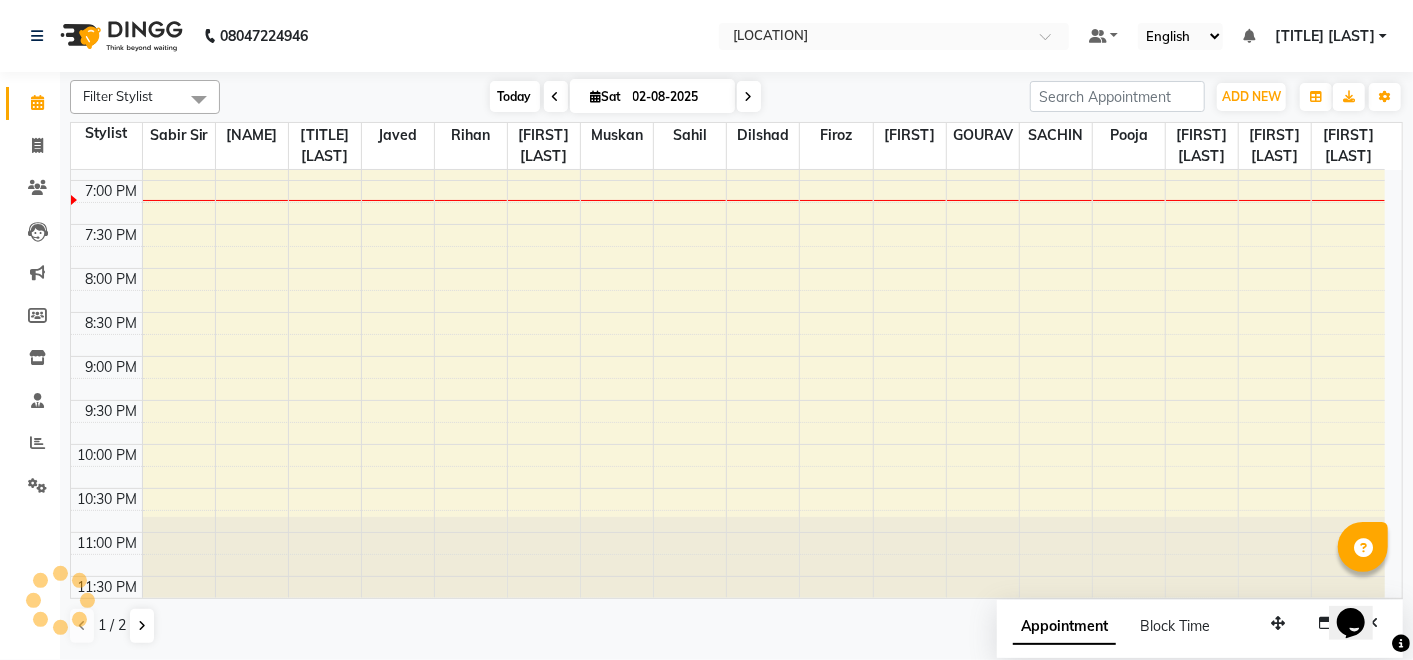 scroll, scrollTop: 957, scrollLeft: 0, axis: vertical 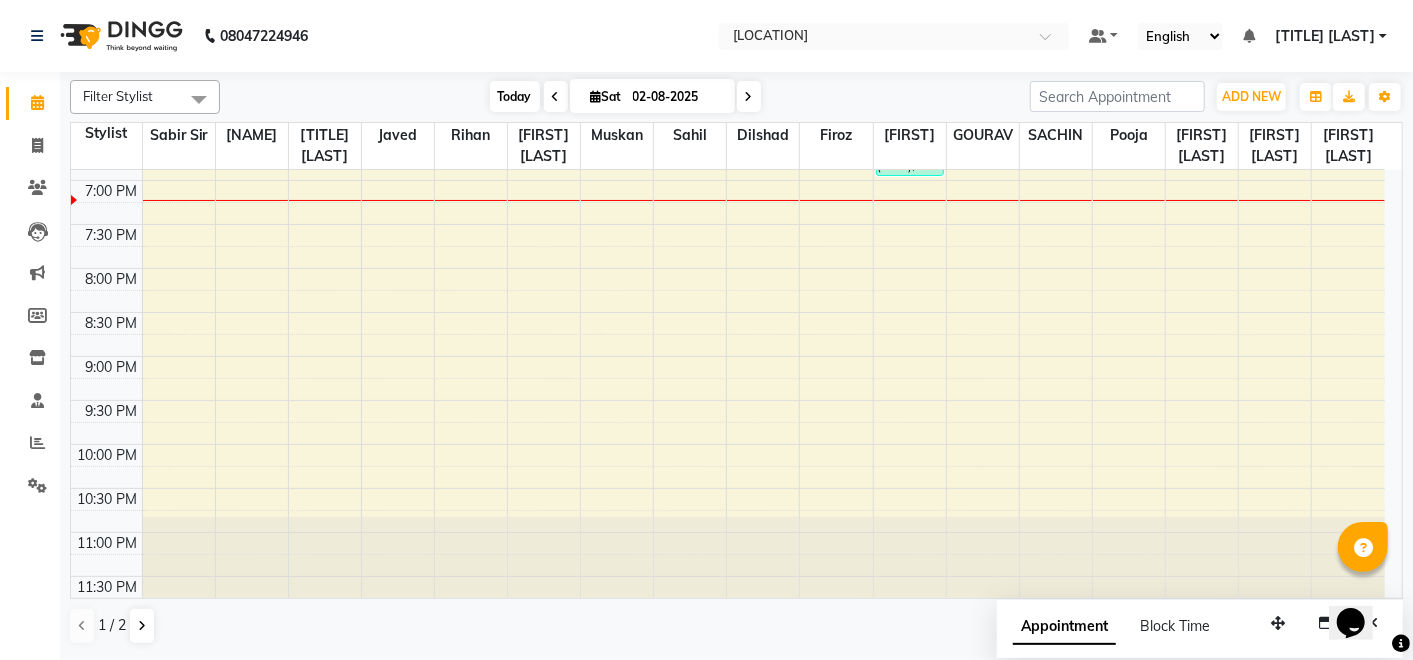 click on "Today" at bounding box center (515, 96) 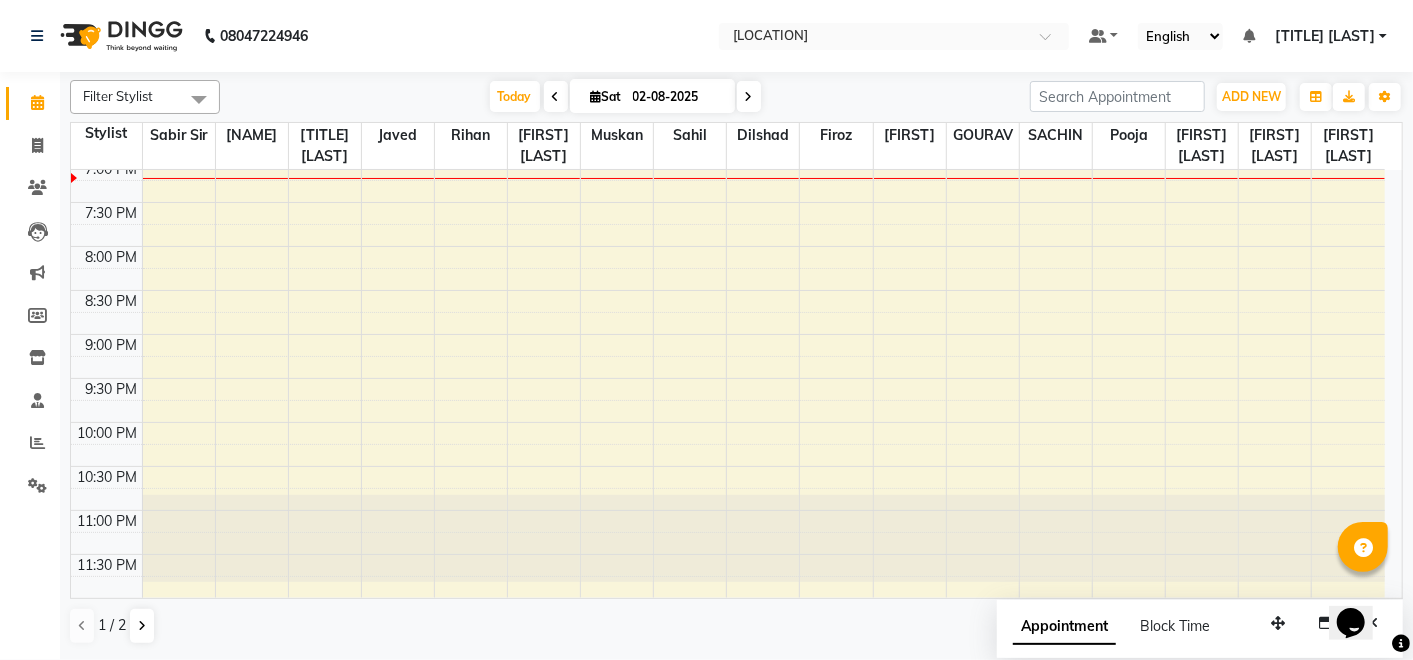 scroll, scrollTop: 983, scrollLeft: 0, axis: vertical 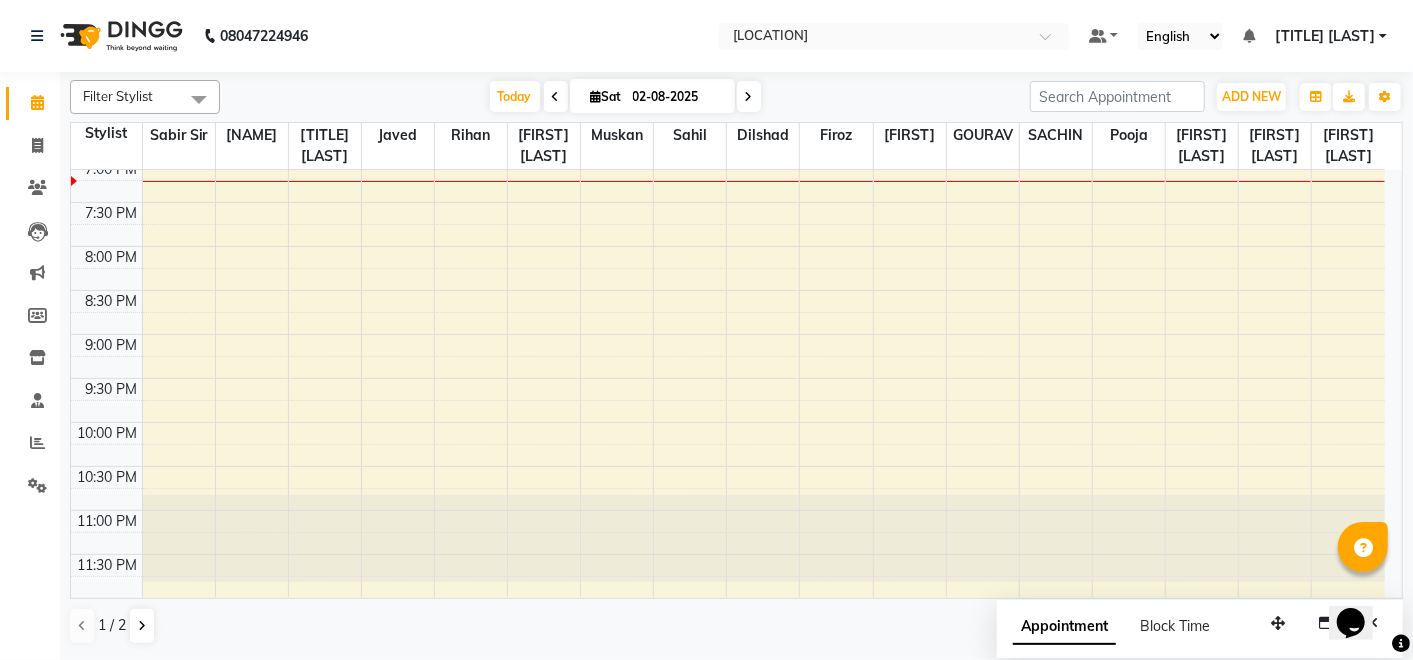 click at bounding box center [556, 96] 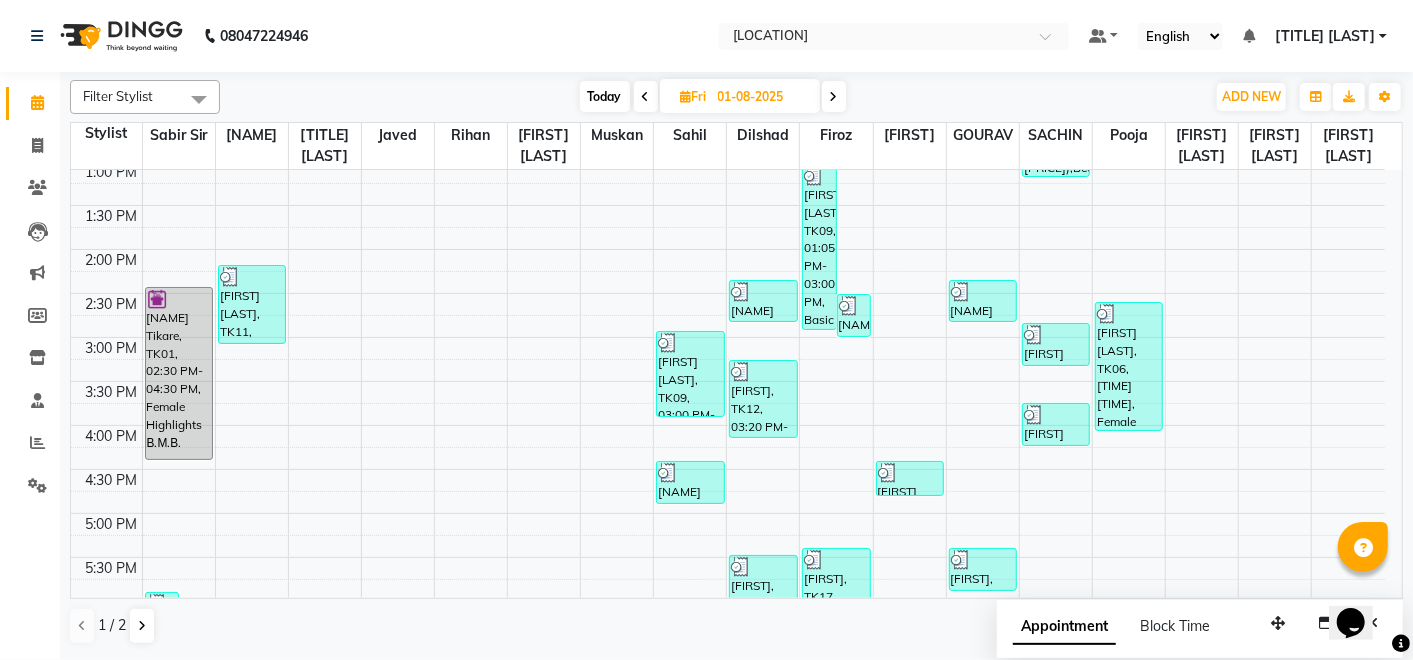 scroll, scrollTop: 446, scrollLeft: 0, axis: vertical 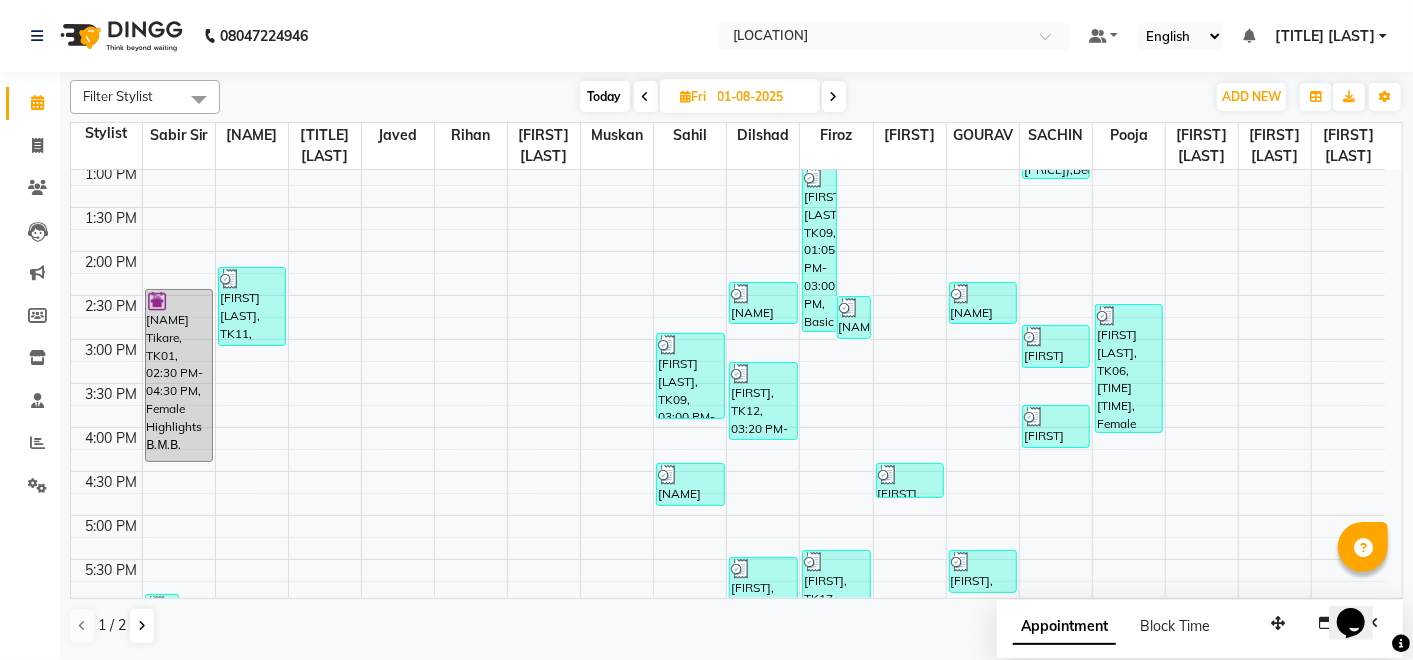click on "[NAME] Tikare, TK01, 02:30 PM-04:30 PM, Female Highlights Β.Μ.Β." at bounding box center [179, 375] 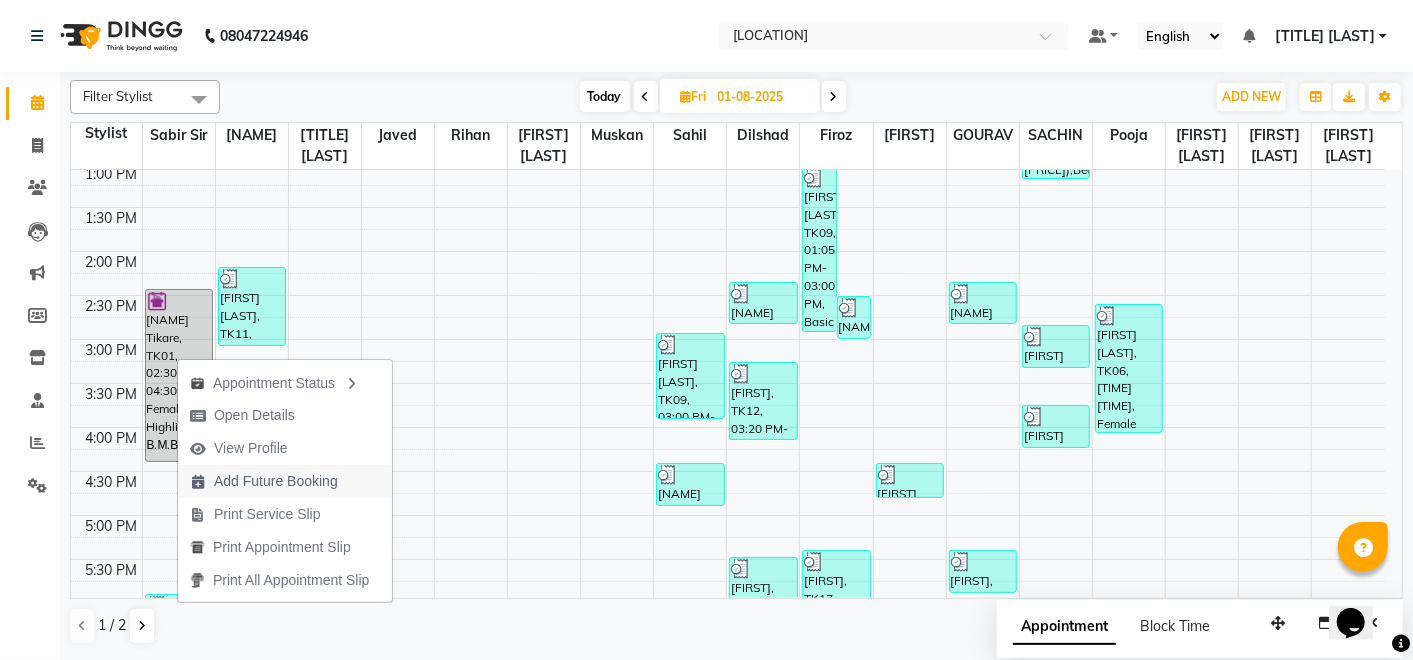 click on "Add Future Booking" at bounding box center (276, 481) 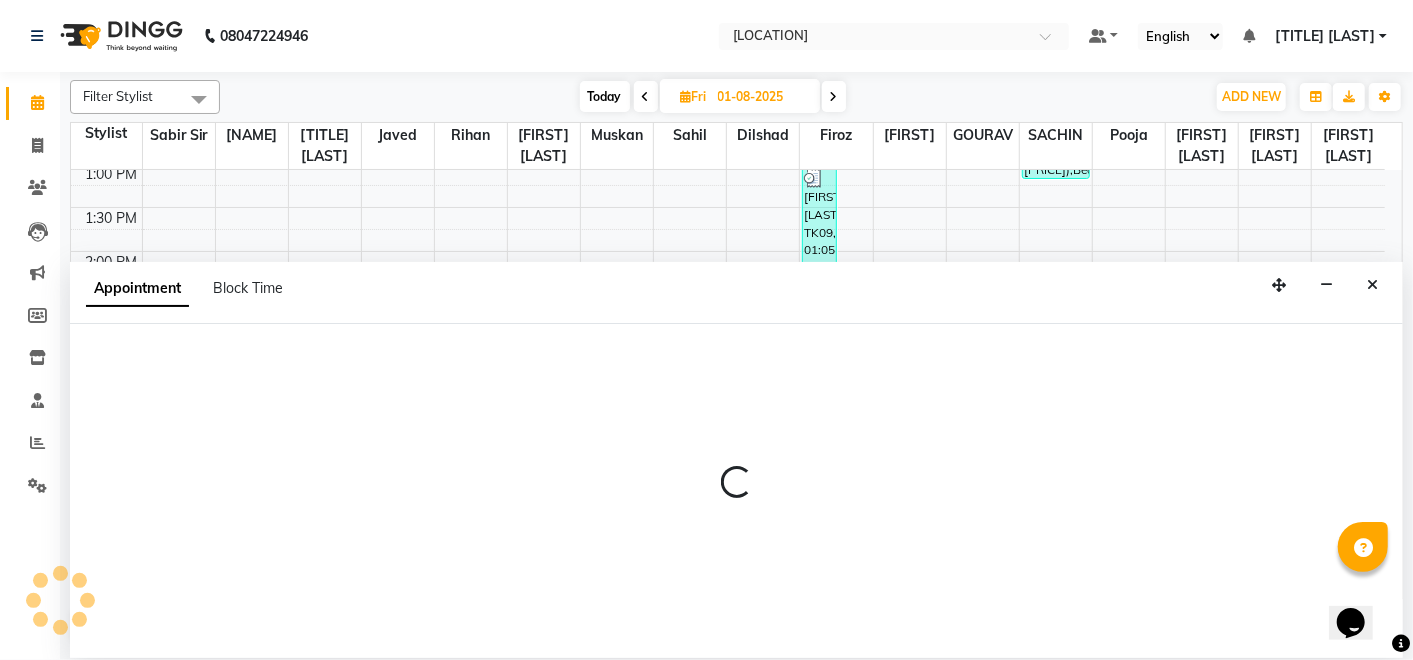 type on "02-08-2025" 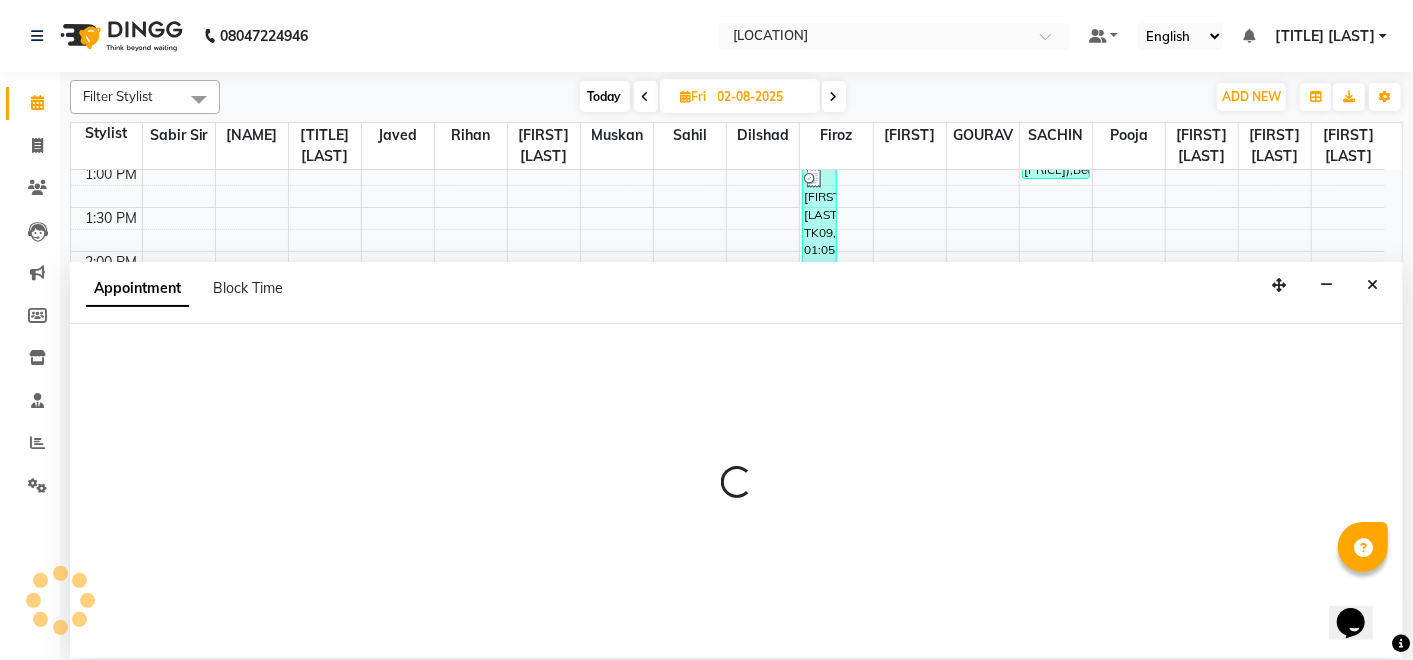 select on "tentative" 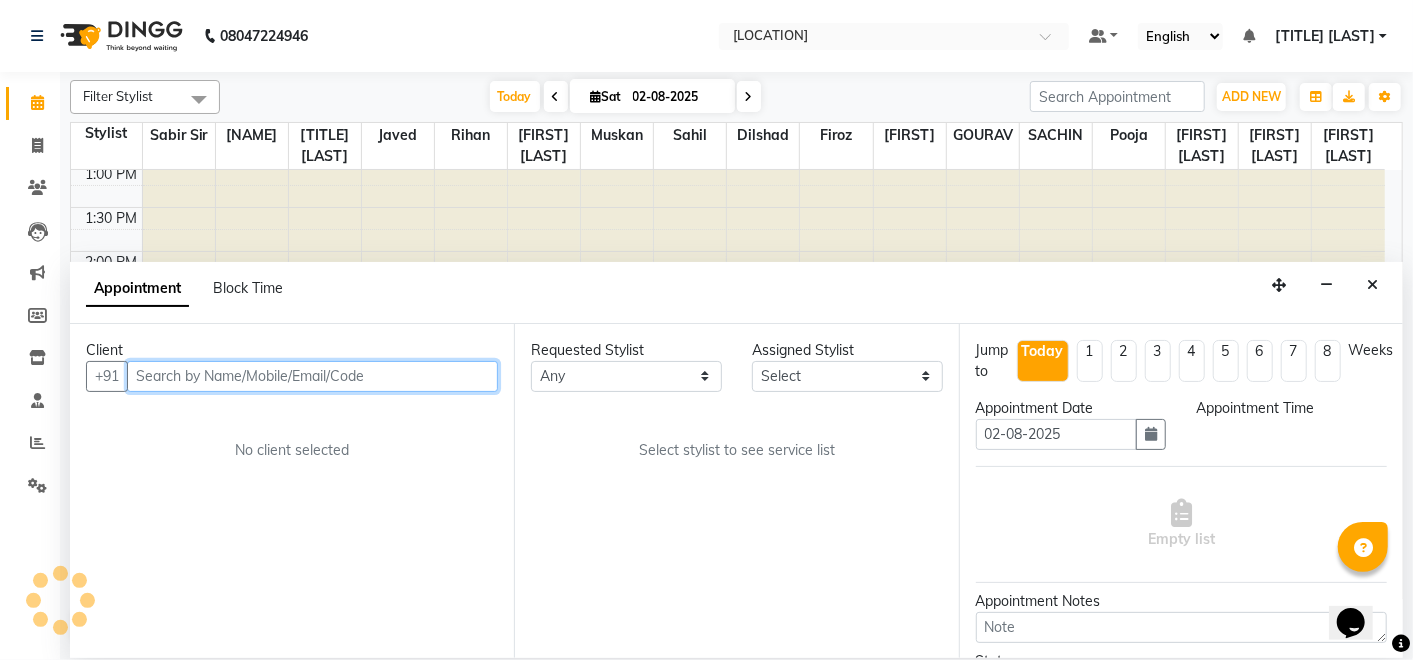 select on "540" 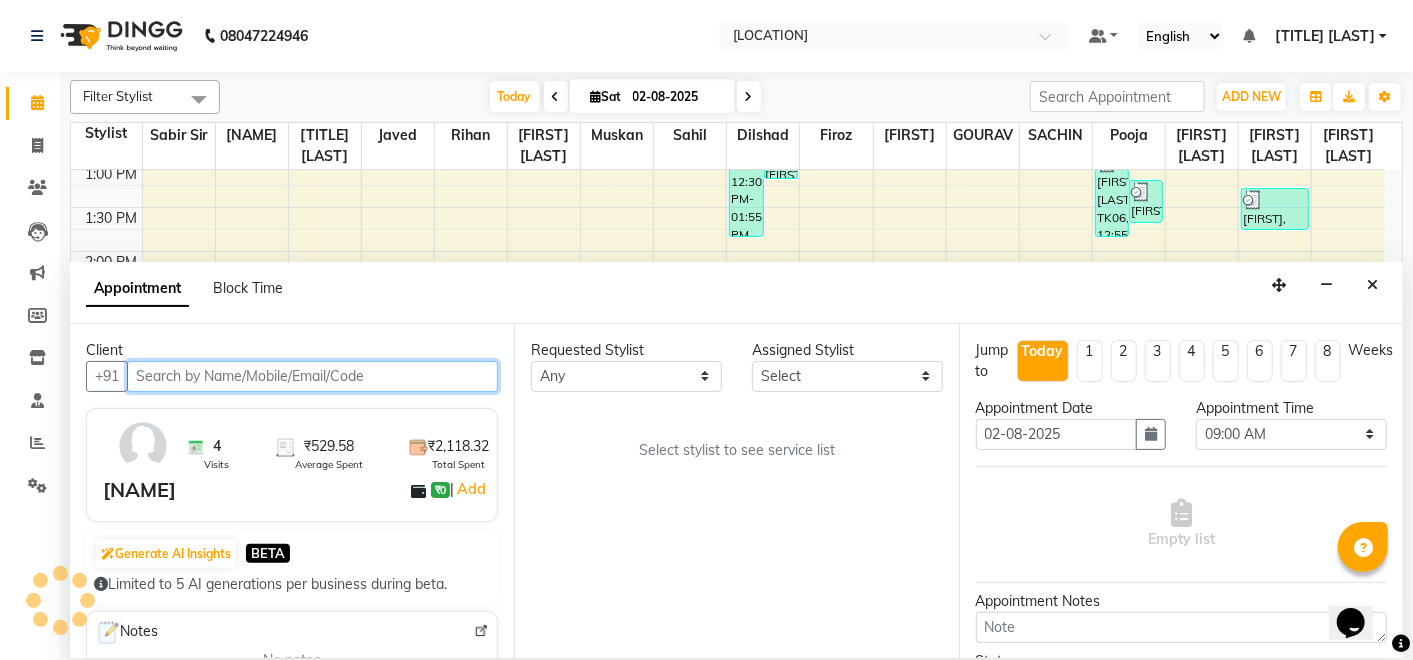 scroll, scrollTop: 957, scrollLeft: 0, axis: vertical 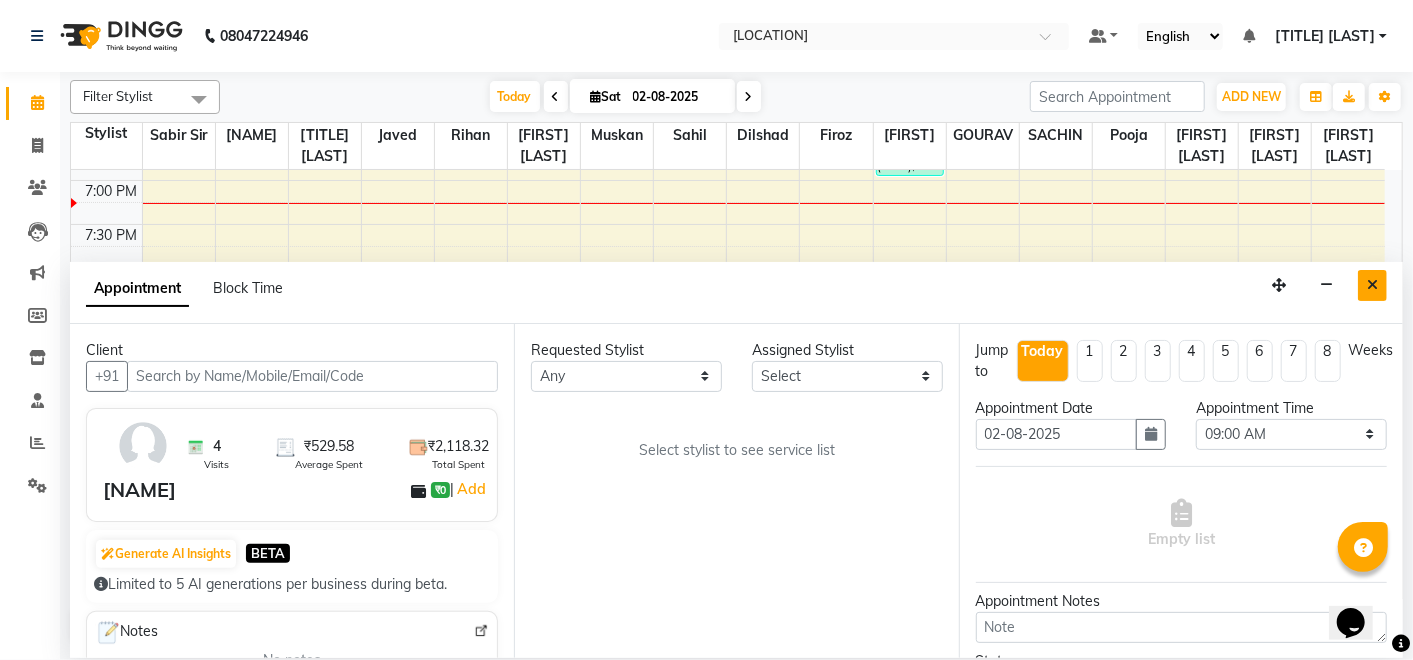 click at bounding box center [1372, 285] 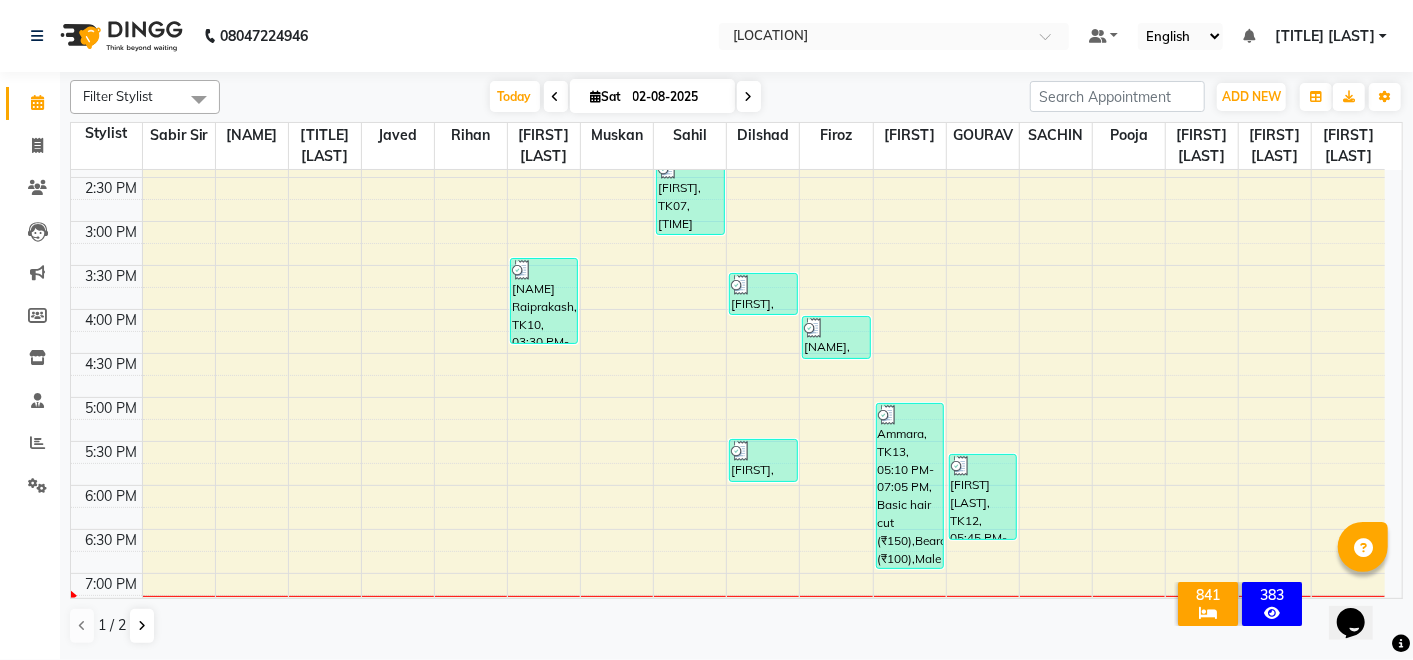 scroll, scrollTop: 568, scrollLeft: 0, axis: vertical 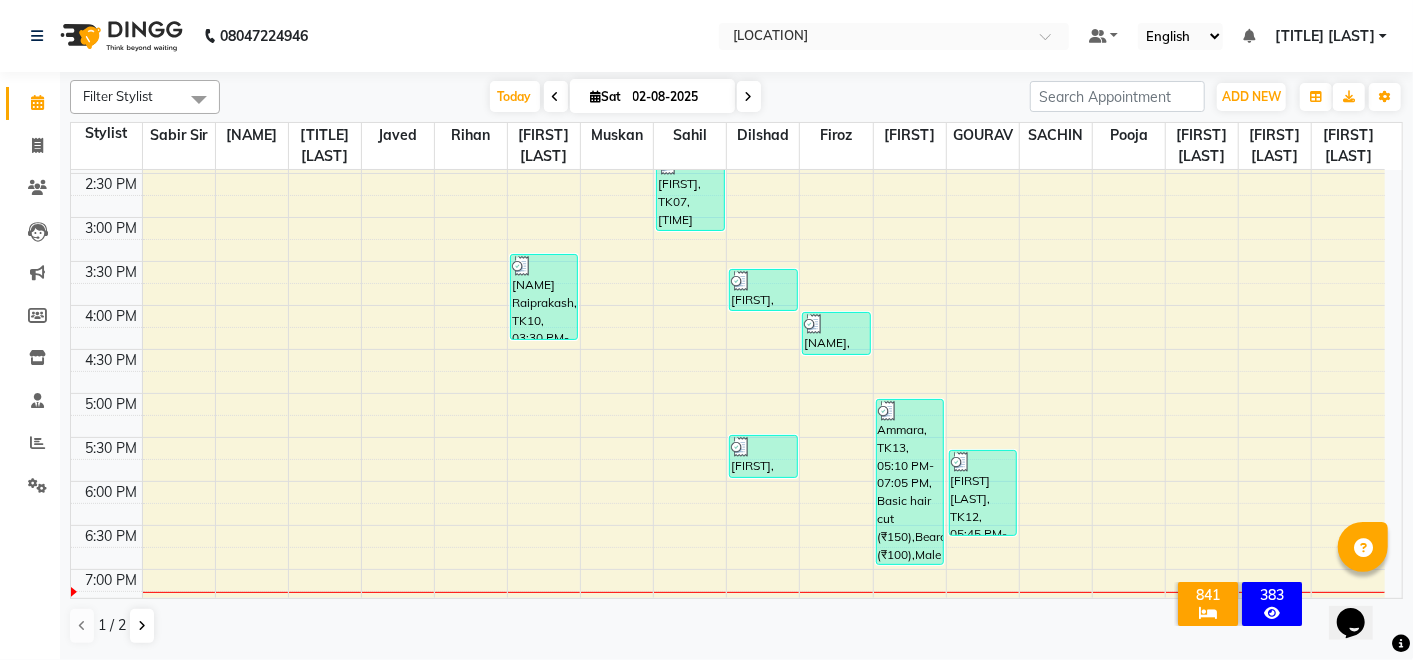 click at bounding box center [556, 97] 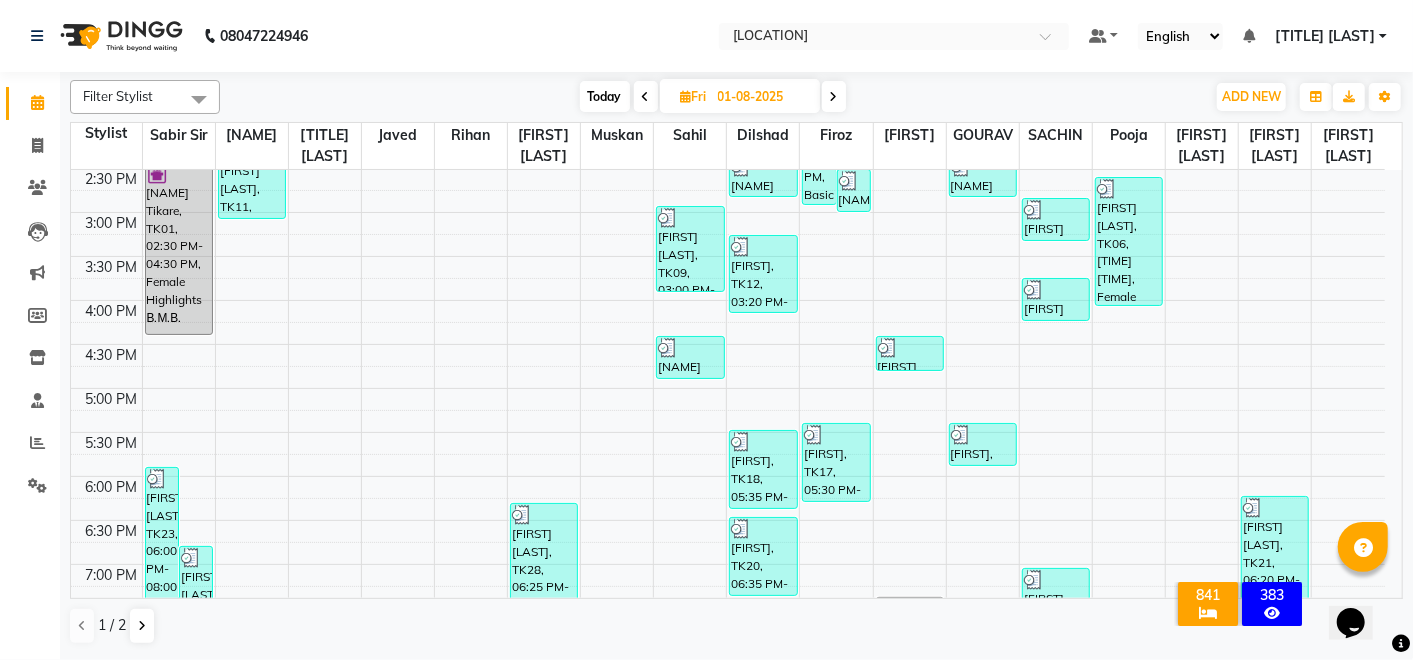 scroll, scrollTop: 568, scrollLeft: 0, axis: vertical 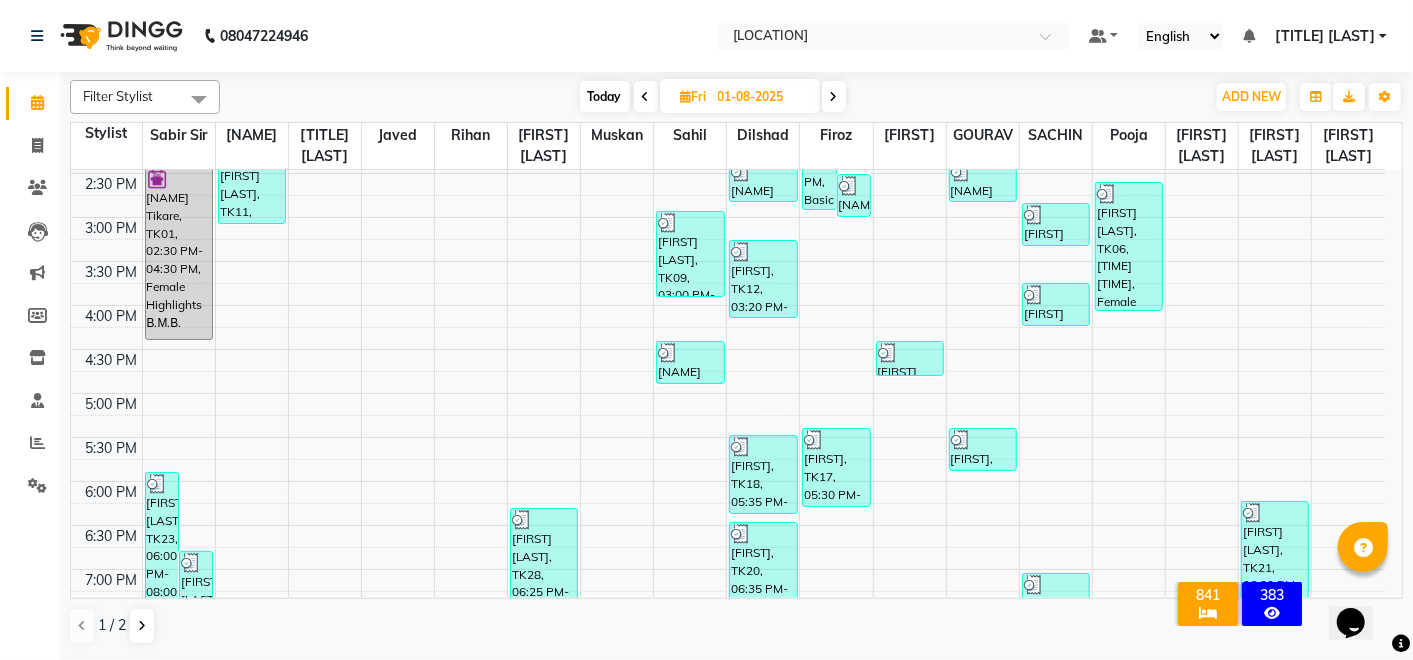 click on "[NAME] Tikare, TK01, 02:30 PM-04:30 PM, Female Highlights Β.Μ.Β." at bounding box center (179, 253) 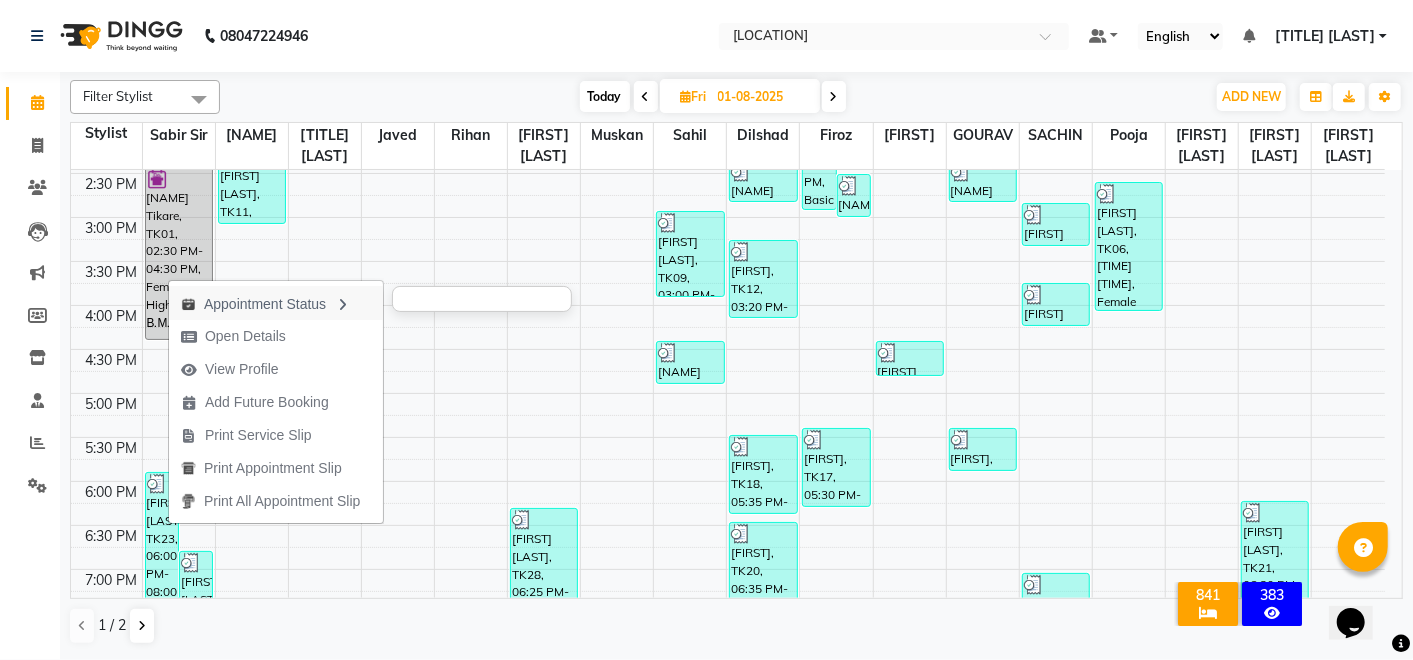 click on "Appointment Status" at bounding box center [276, 303] 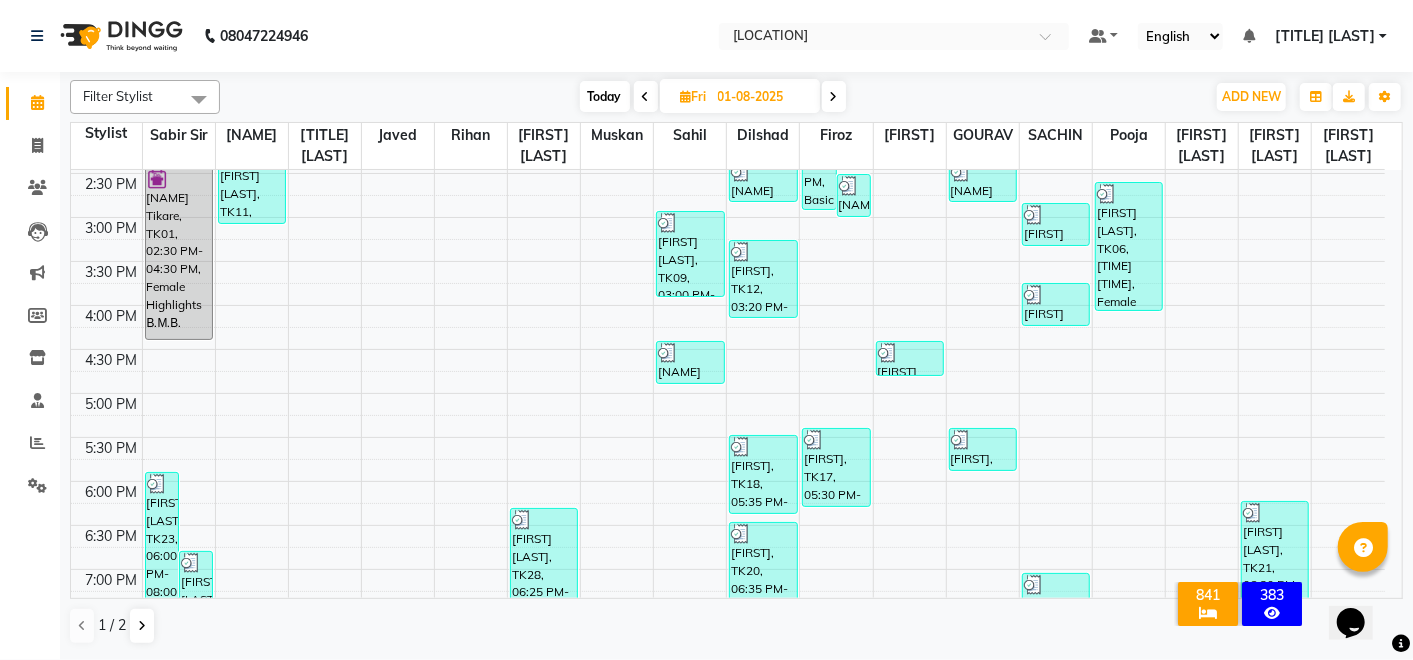 click on "[NAME] Tikare, TK01, 02:30 PM-04:30 PM, Female Highlights Β.Μ.Β." at bounding box center [179, 253] 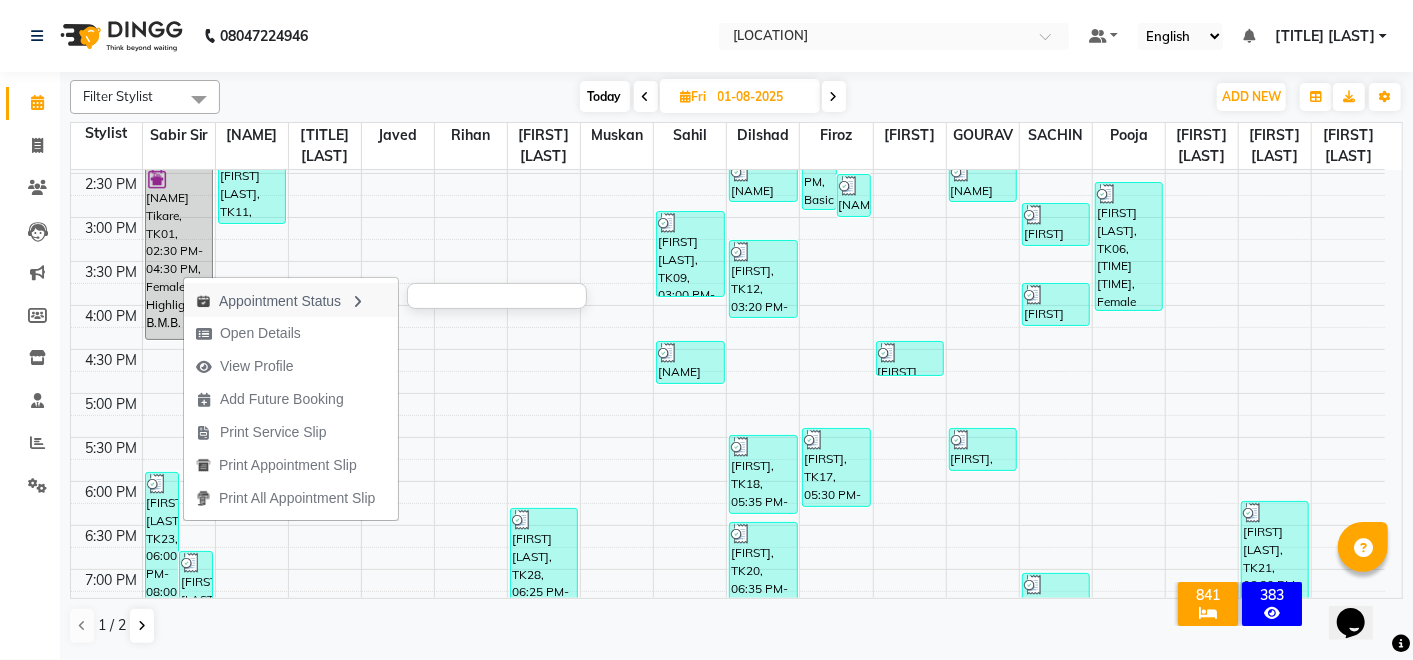 click on "Appointment Status" at bounding box center (291, 300) 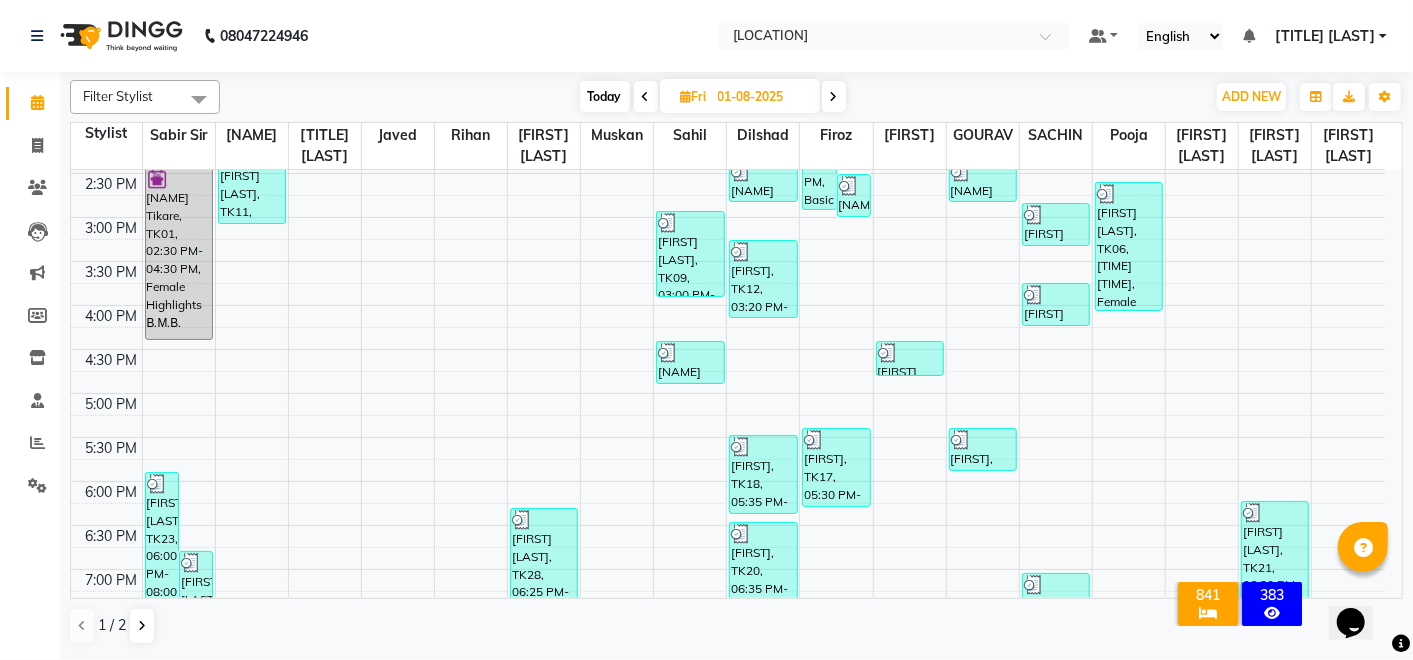 click on "[NAME] Tikare, TK01, 02:30 PM-04:30 PM, Female Highlights Β.Μ.Β." at bounding box center [179, 253] 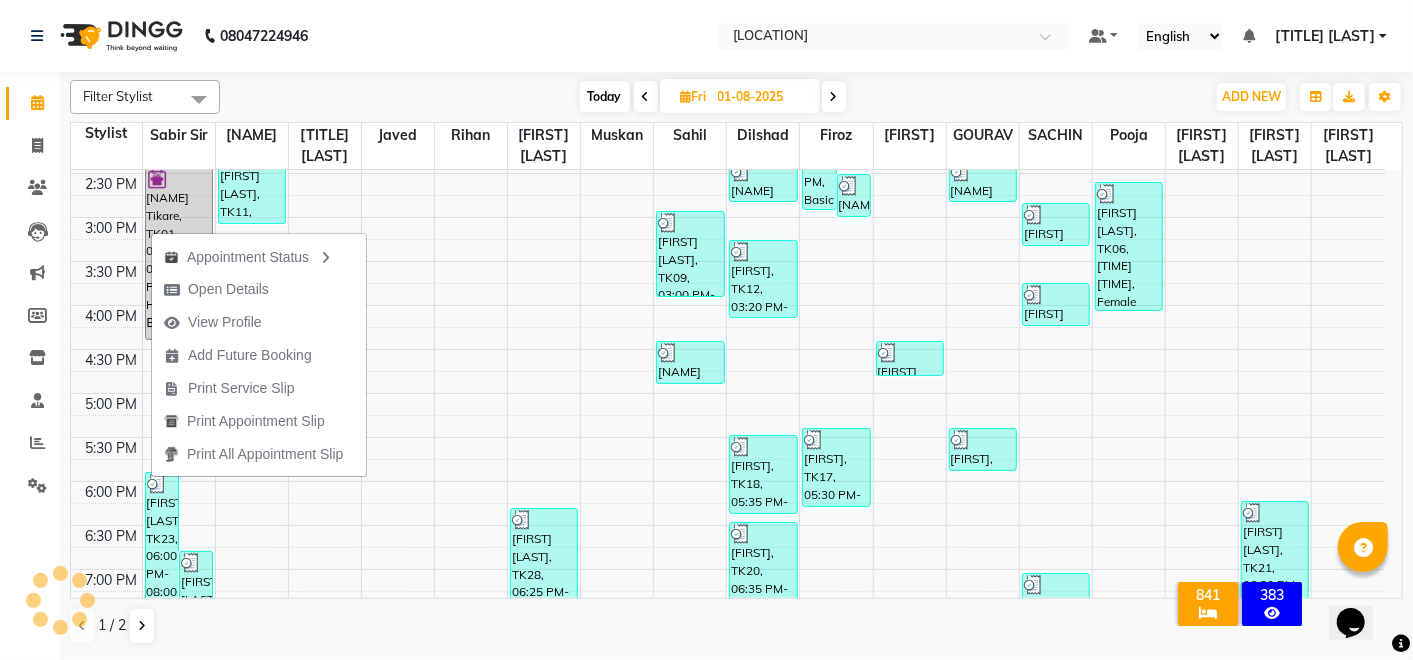 click on "Appointment Status
Open Details
View Profile
Add Future Booking
Print Service Slip
Print Appointment Slip
Print All Appointment Slip" at bounding box center [259, 354] 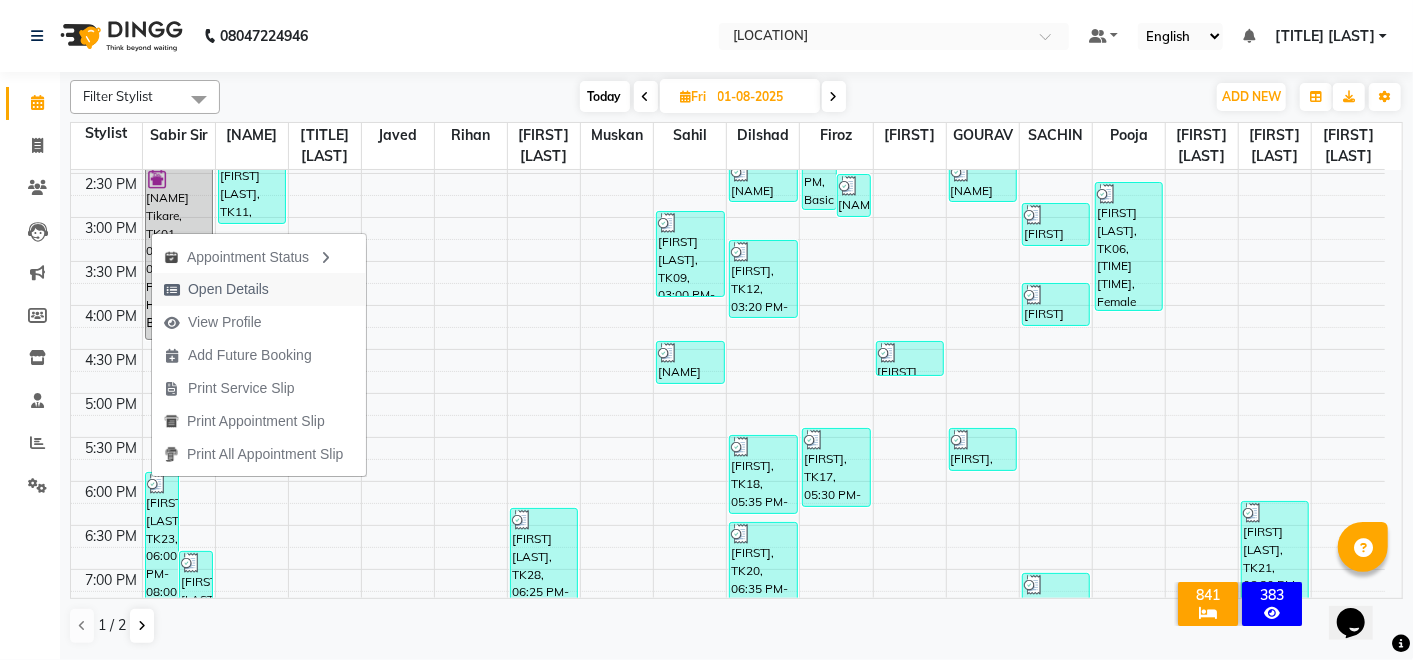 drag, startPoint x: 151, startPoint y: 231, endPoint x: 180, endPoint y: 283, distance: 59.5399 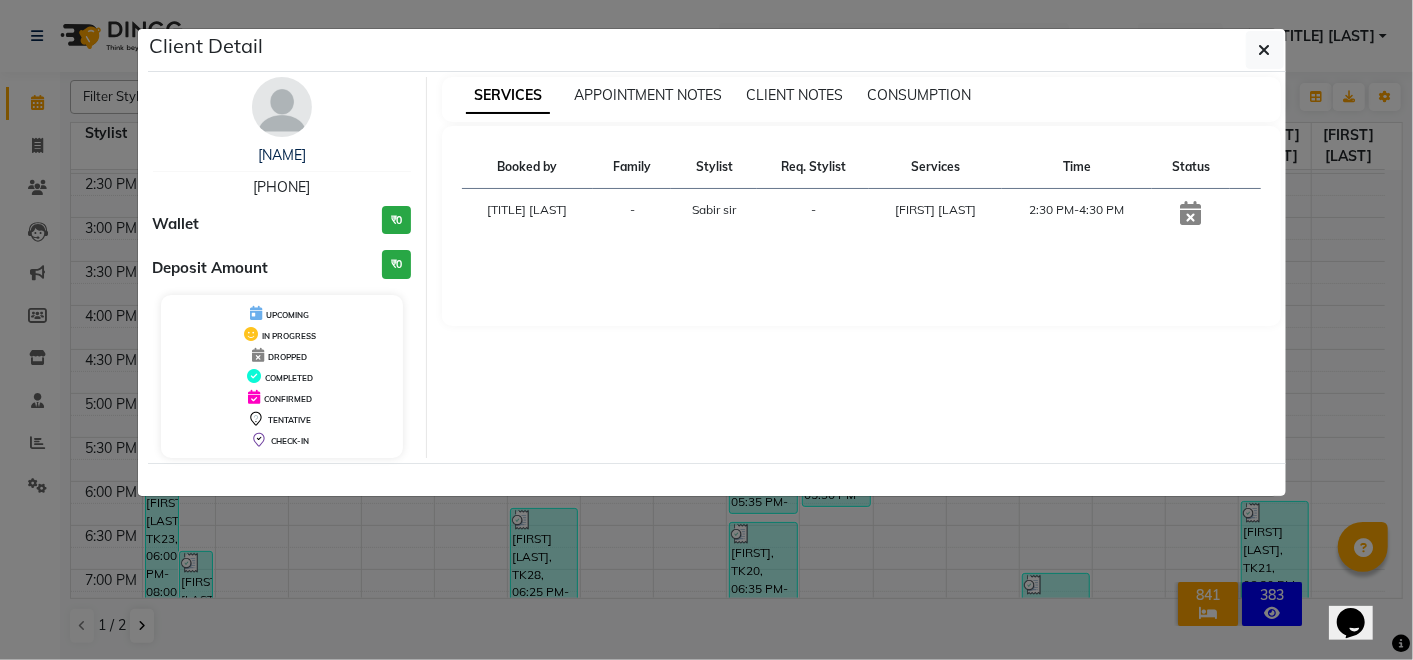 click at bounding box center (1191, 213) 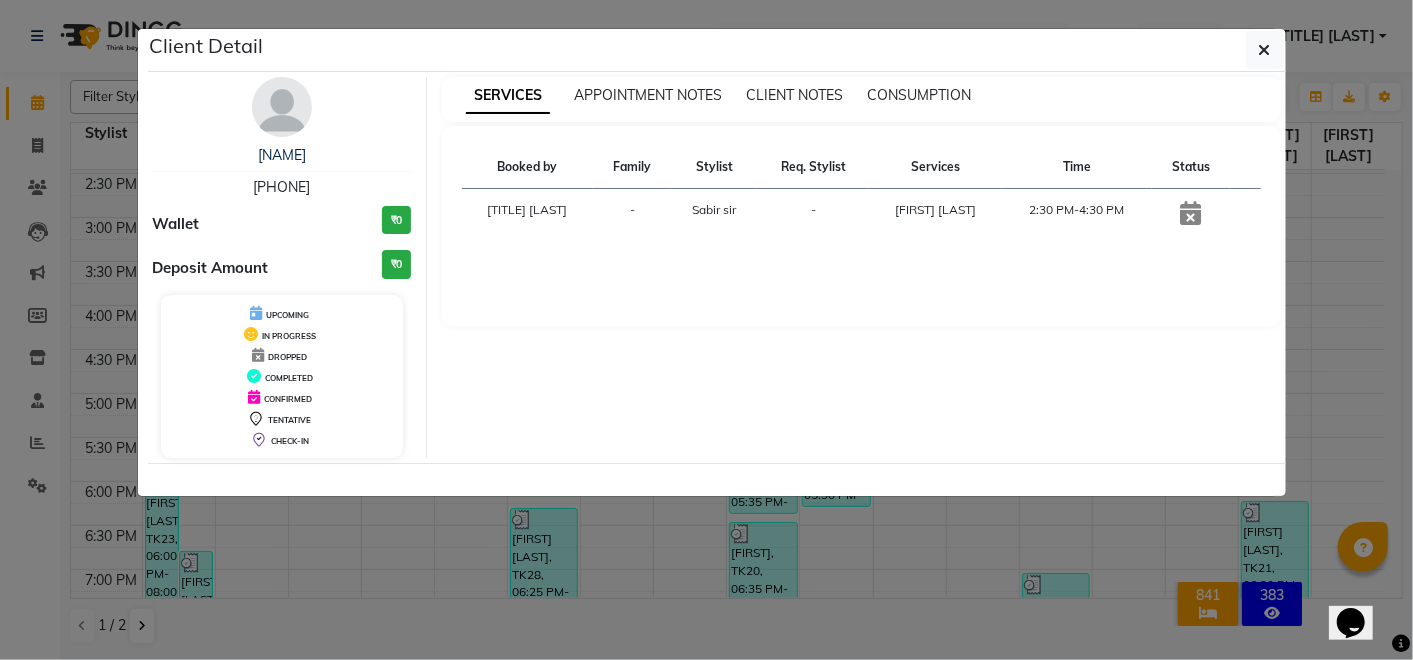copy on "[PHONE]" 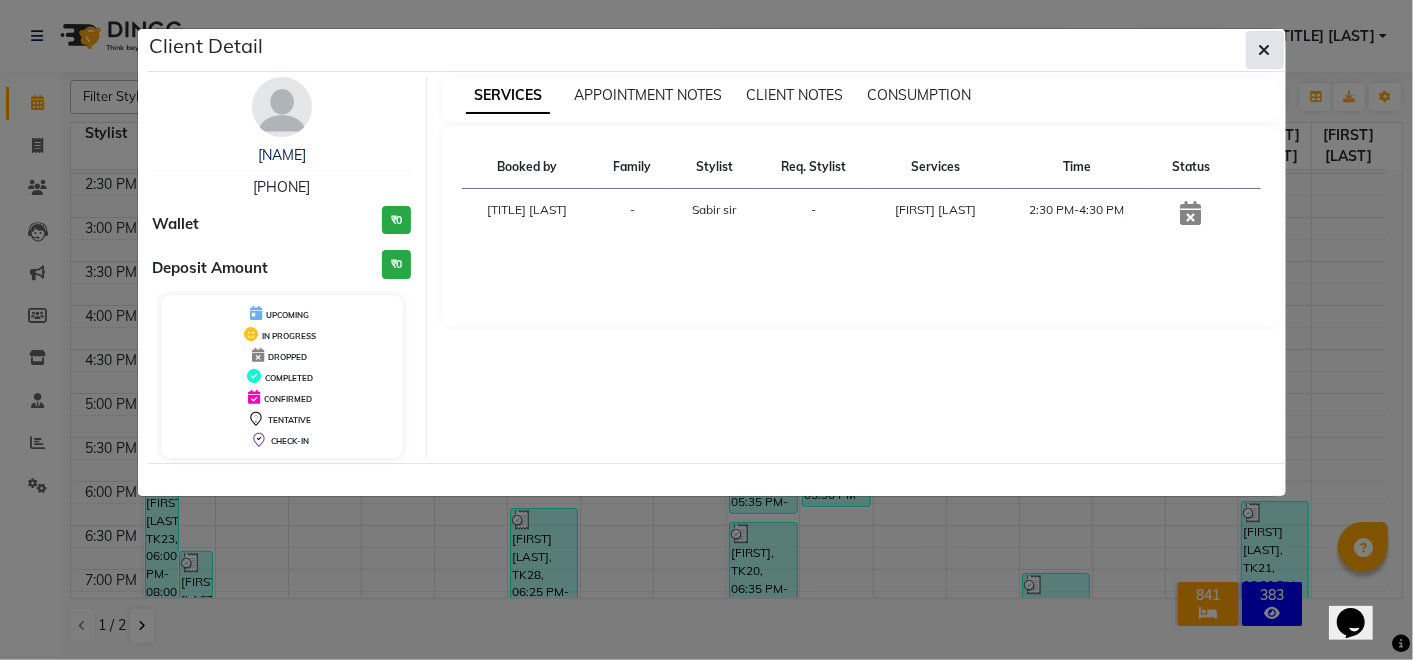 click 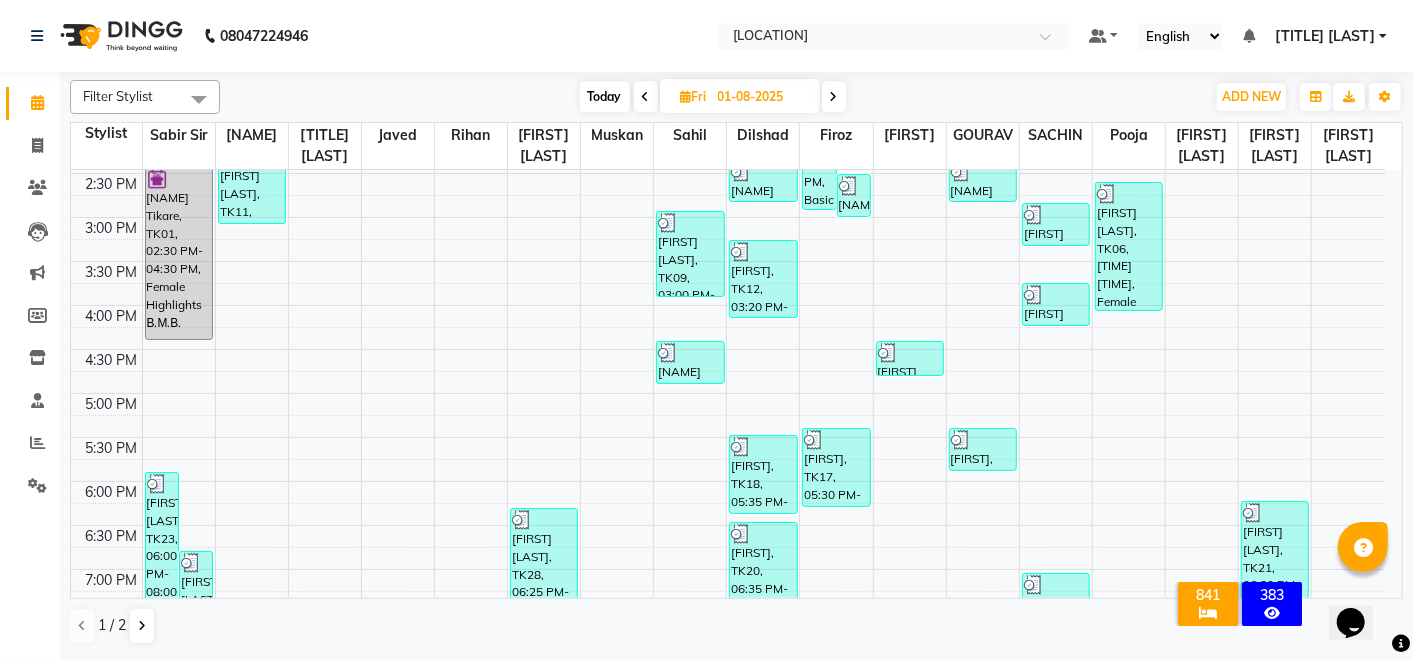 click at bounding box center (834, 97) 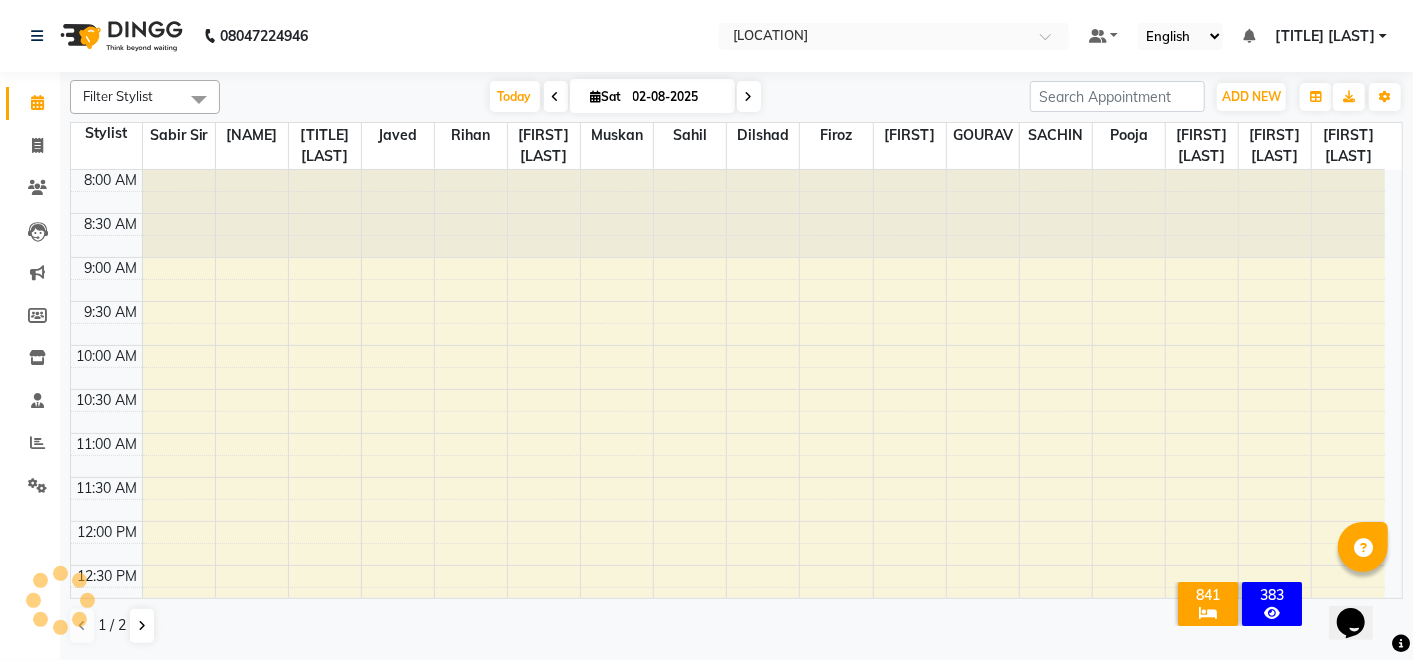 scroll, scrollTop: 957, scrollLeft: 0, axis: vertical 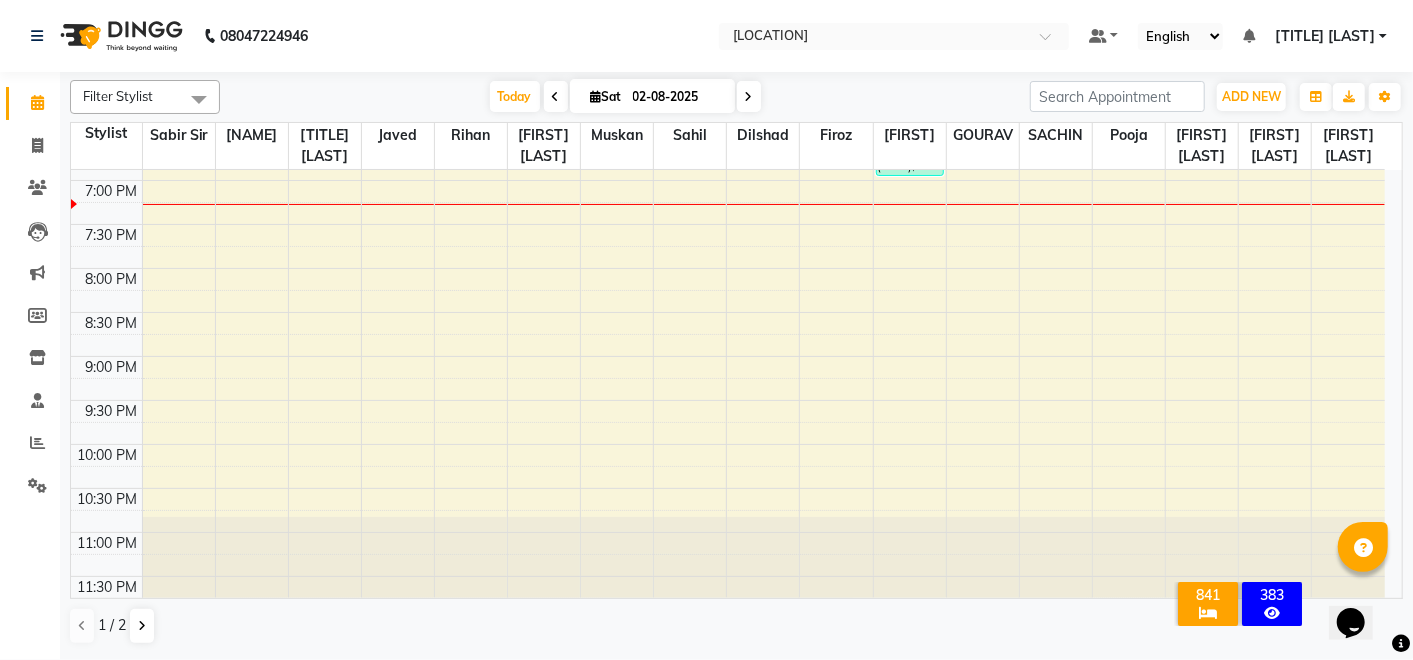 click at bounding box center (749, 97) 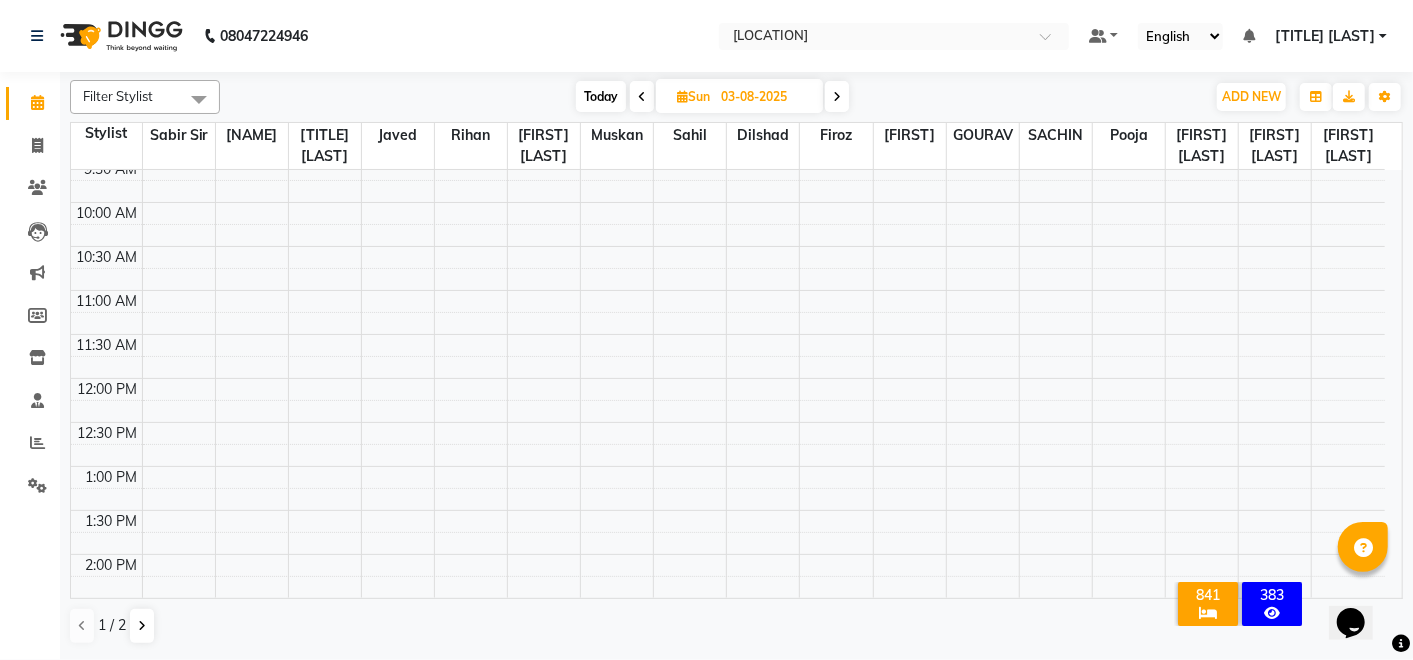 scroll, scrollTop: 0, scrollLeft: 0, axis: both 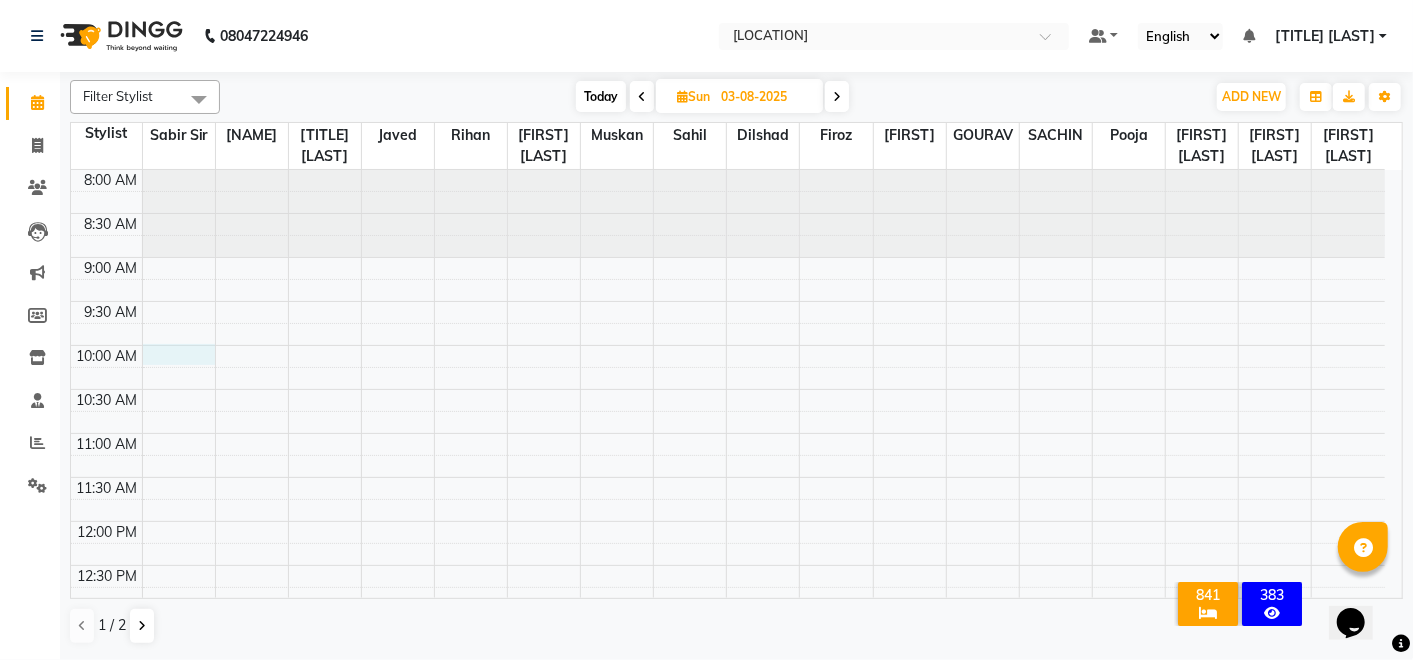 click on "8:00 AM 8:30 AM 9:00 AM 9:30 AM 10:00 AM 10:30 AM 11:00 AM 11:30 AM 12:00 PM 12:30 PM 1:00 PM 1:30 PM 2:00 PM 2:30 PM 3:00 PM 3:30 PM 4:00 PM 4:30 PM 5:00 PM 5:30 PM 6:00 PM 6:30 PM 7:00 PM 7:30 PM 8:00 PM 8:30 PM 9:00 PM 9:30 PM 10:00 PM 10:30 PM 11:00 PM 11:30 PM" at bounding box center [728, 873] 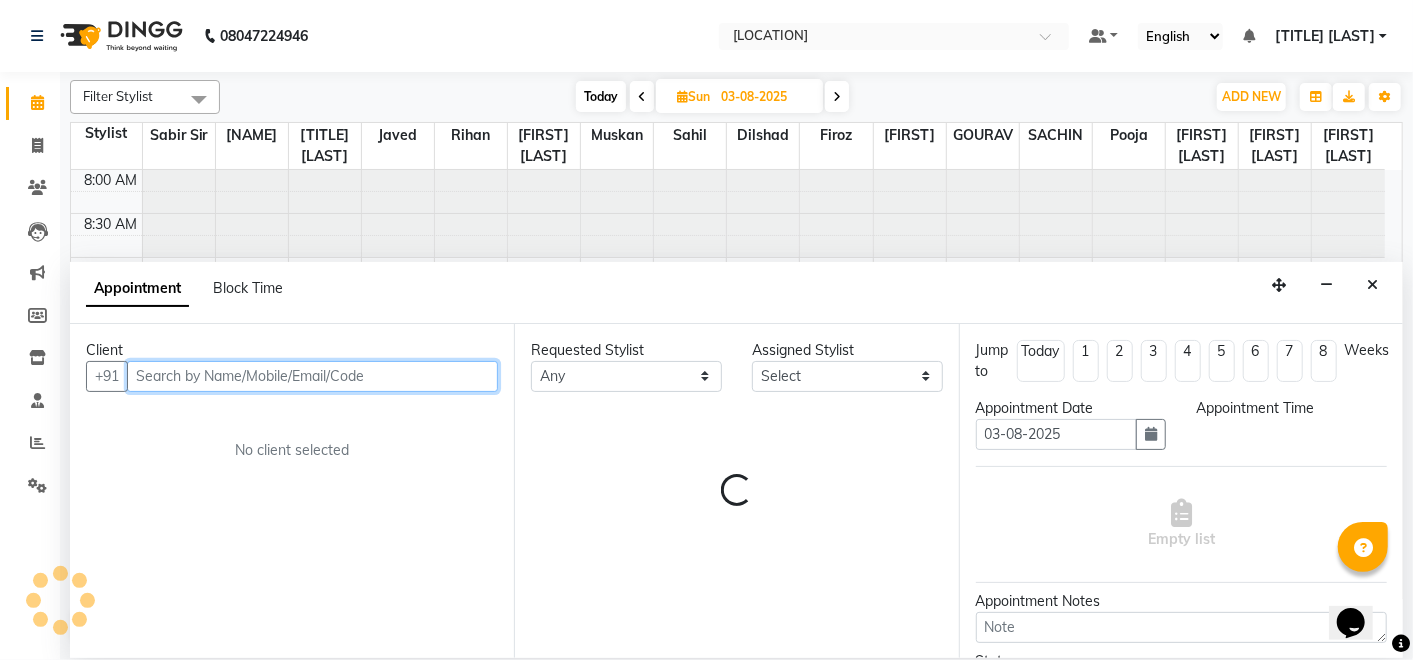 select on "600" 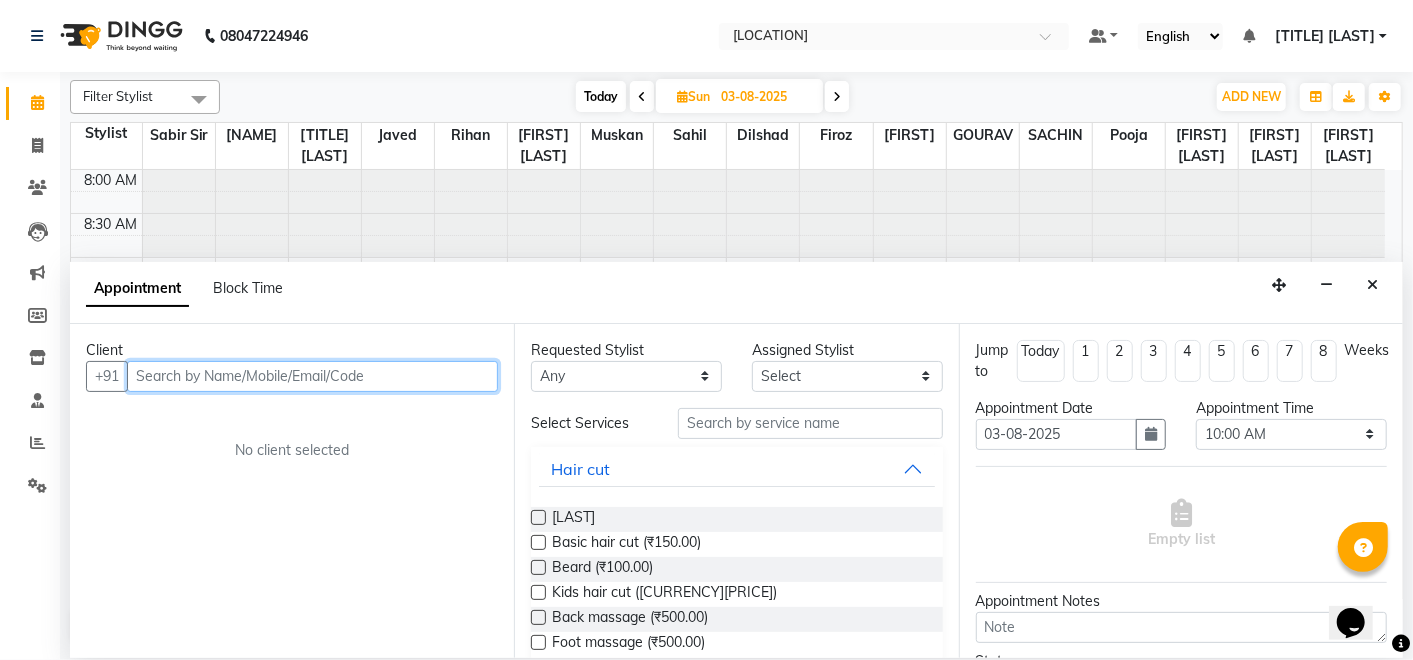 click at bounding box center [312, 376] 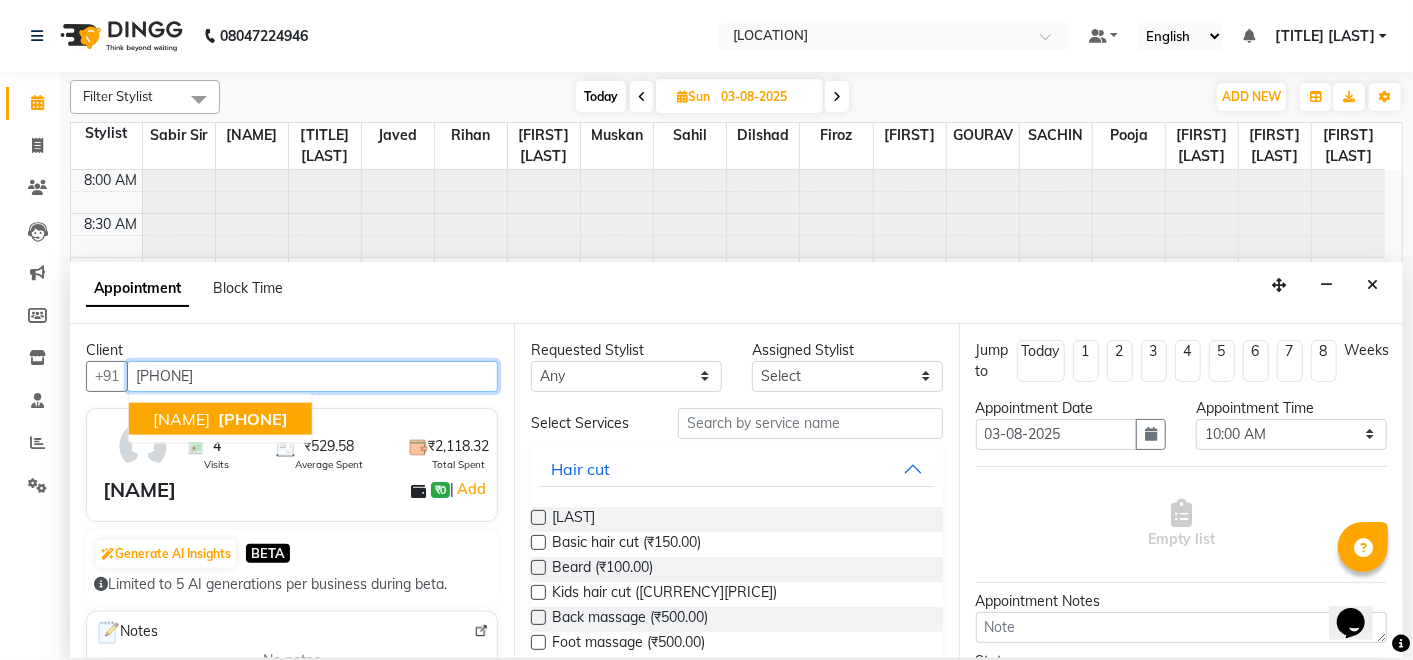 click on "[NAME]" at bounding box center (181, 418) 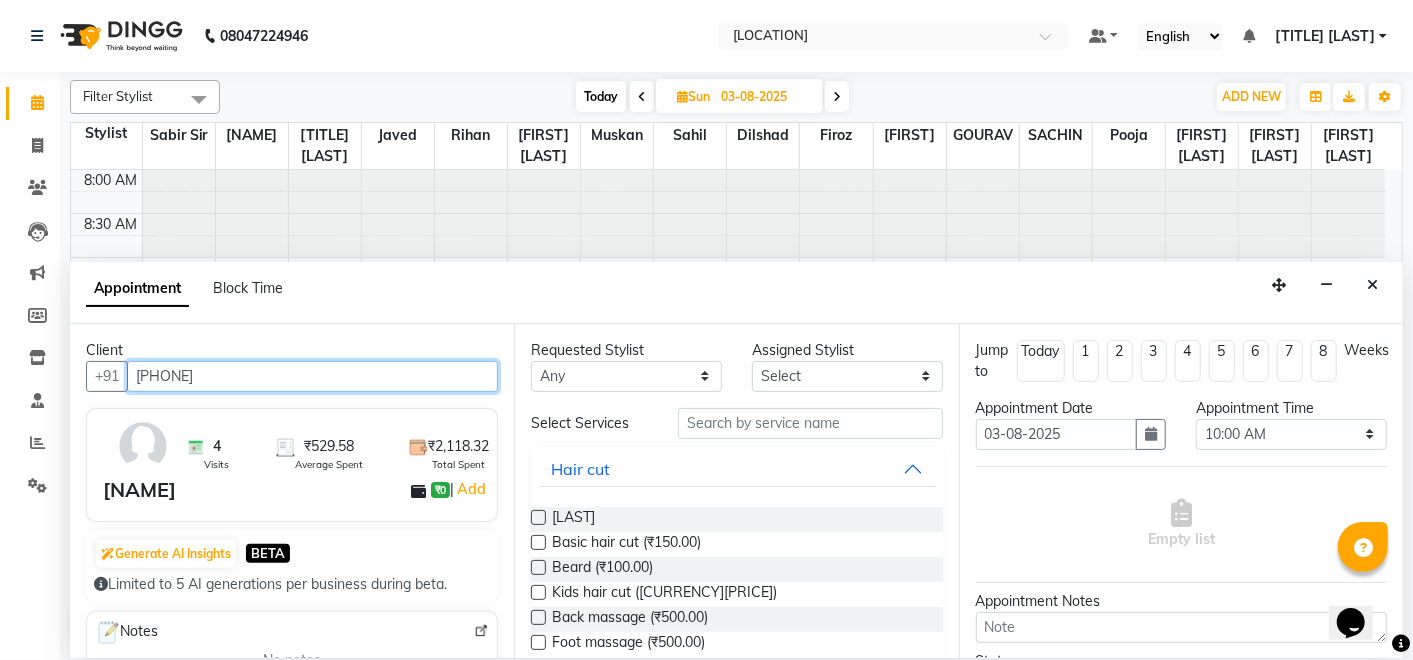 type on "[PHONE]" 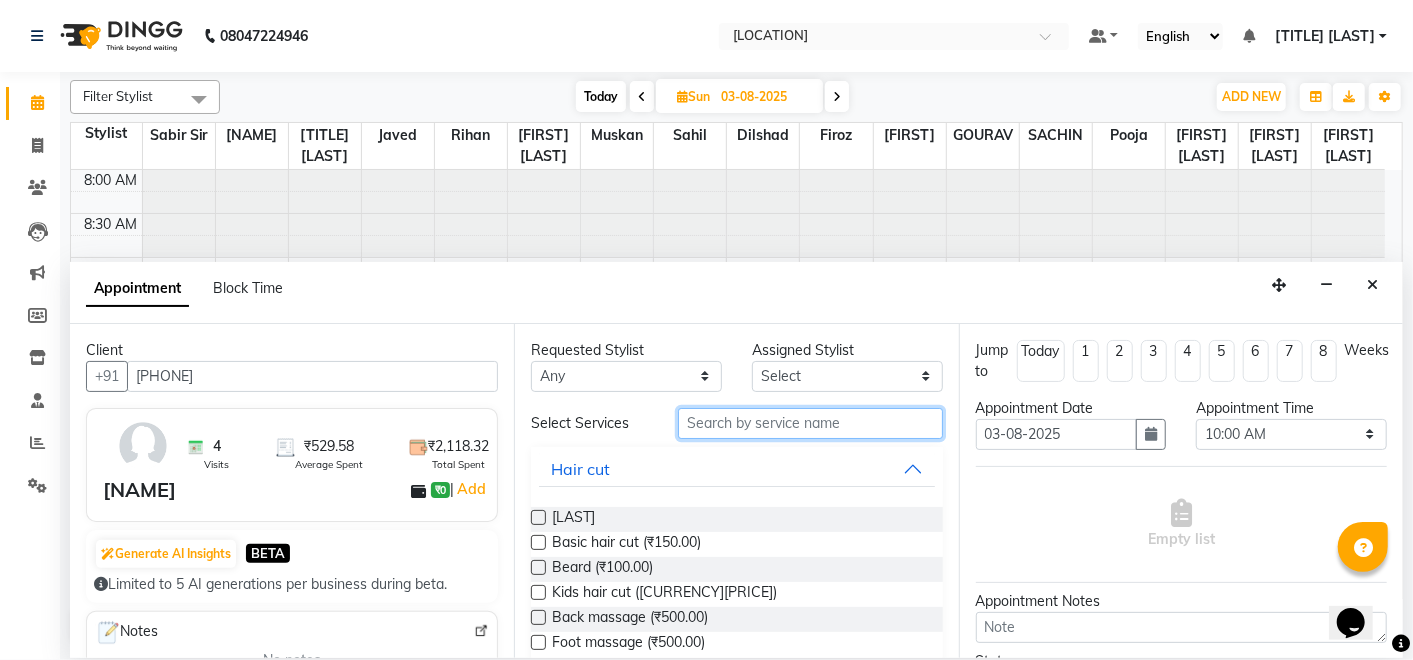 click at bounding box center (810, 423) 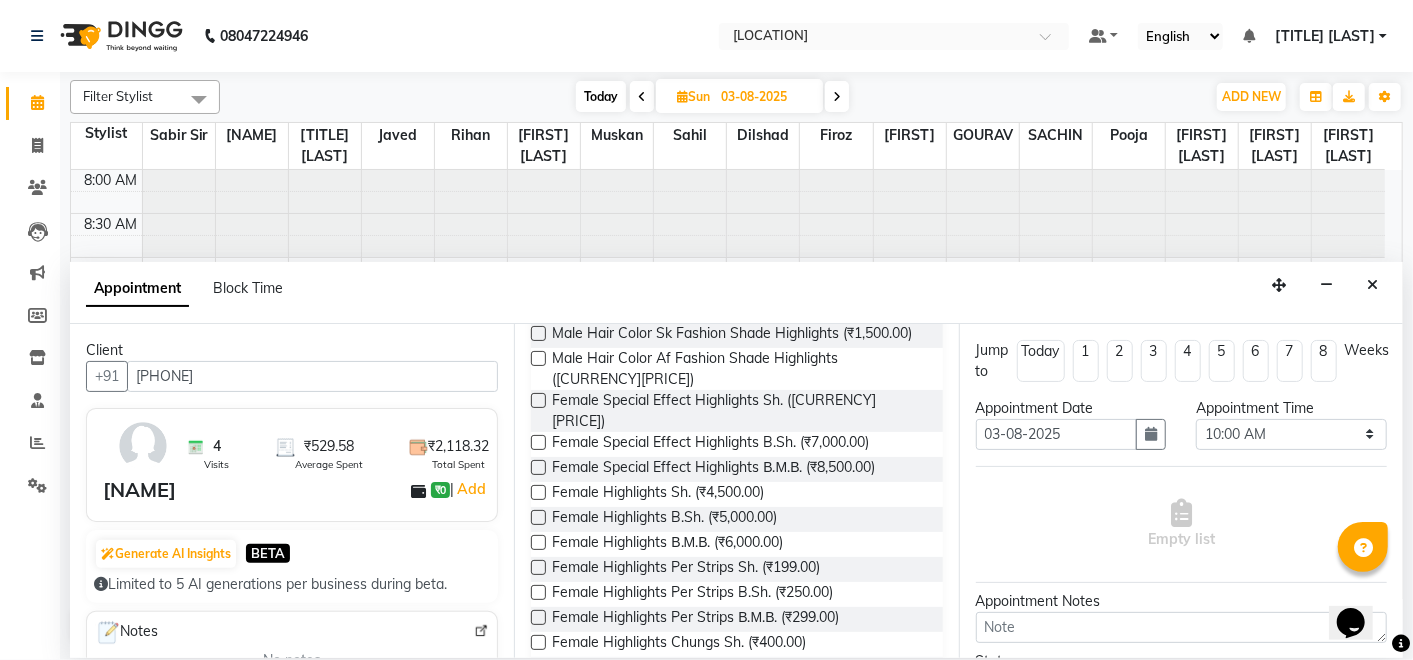 scroll, scrollTop: 540, scrollLeft: 0, axis: vertical 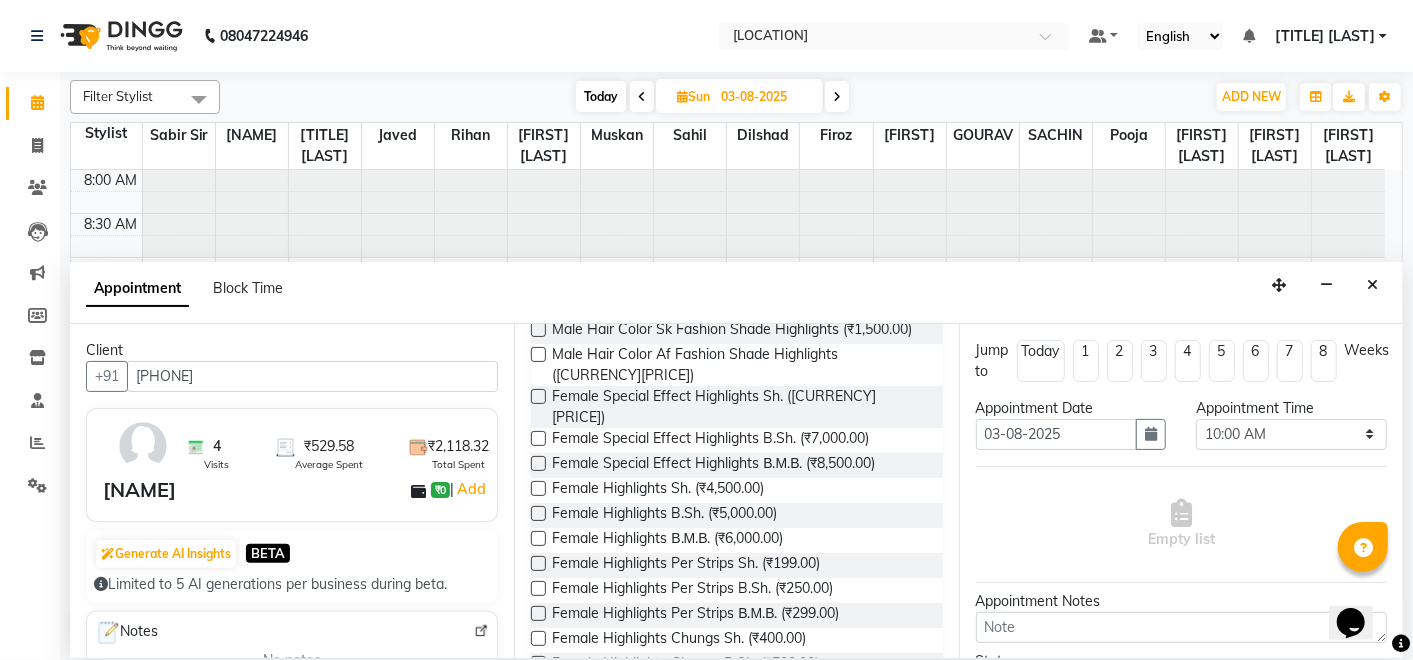 type on "highli" 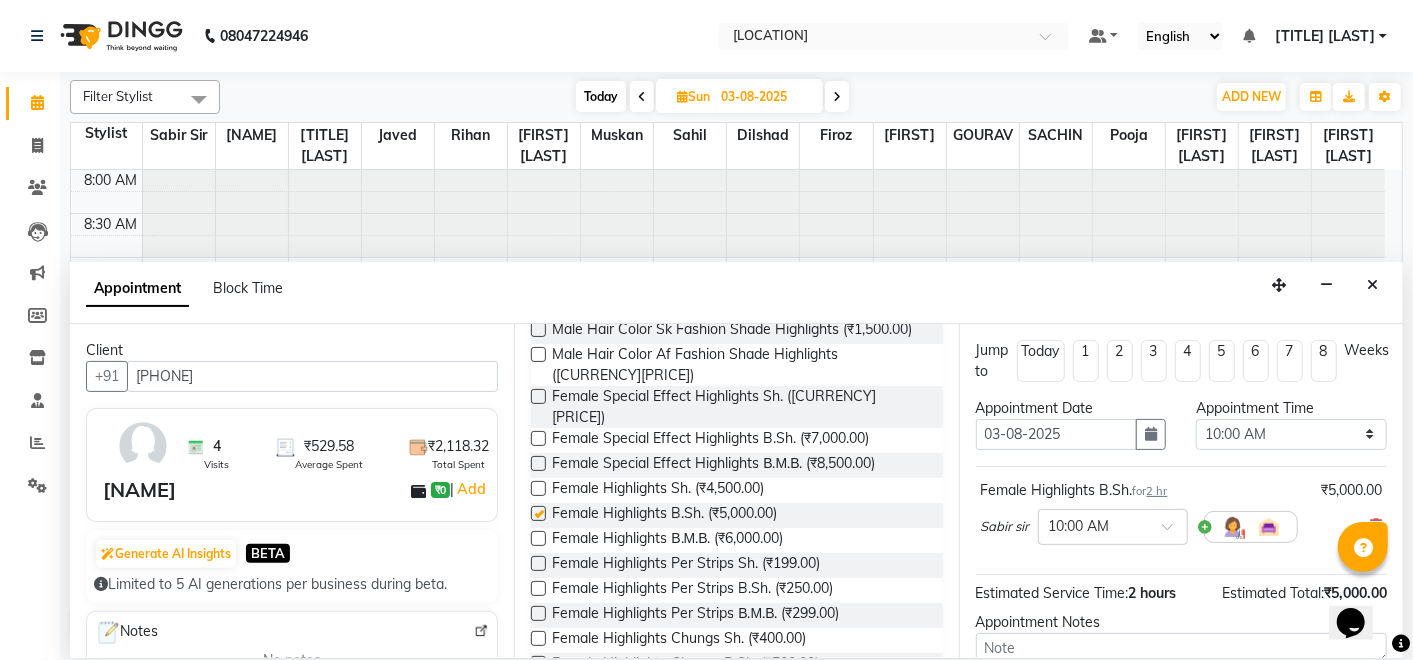 checkbox on "false" 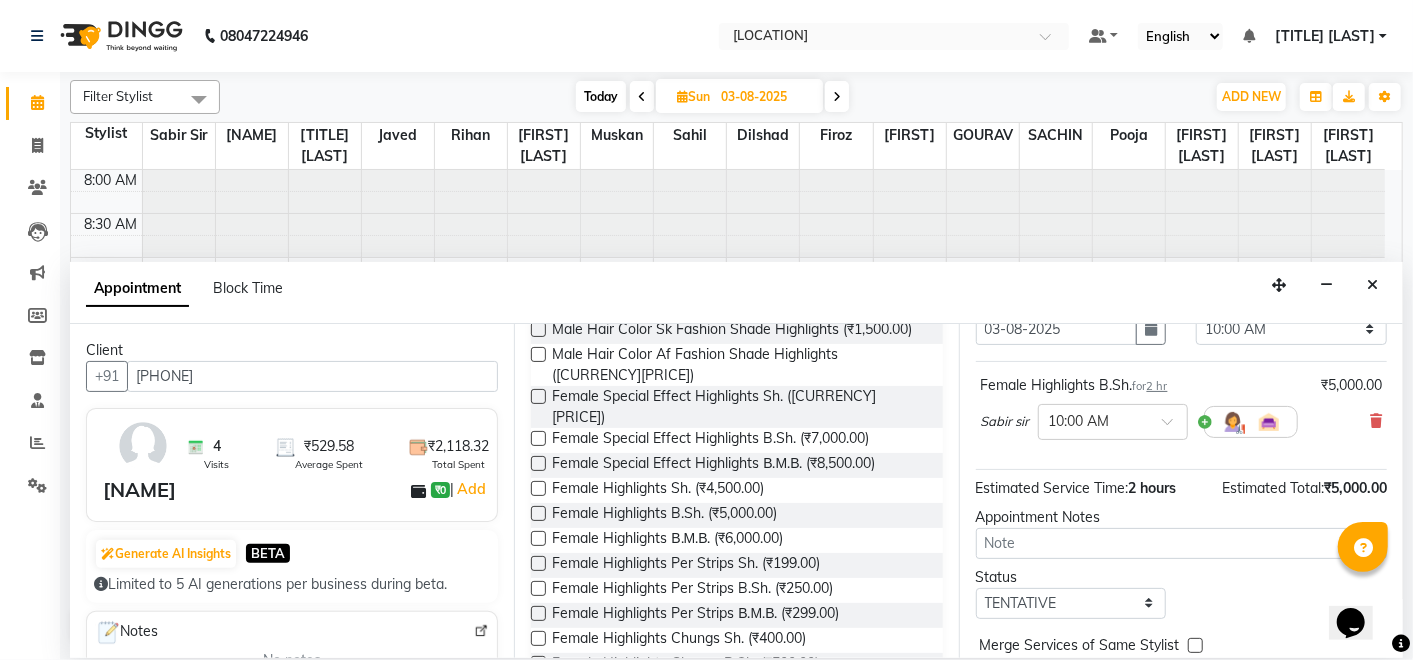 scroll, scrollTop: 191, scrollLeft: 0, axis: vertical 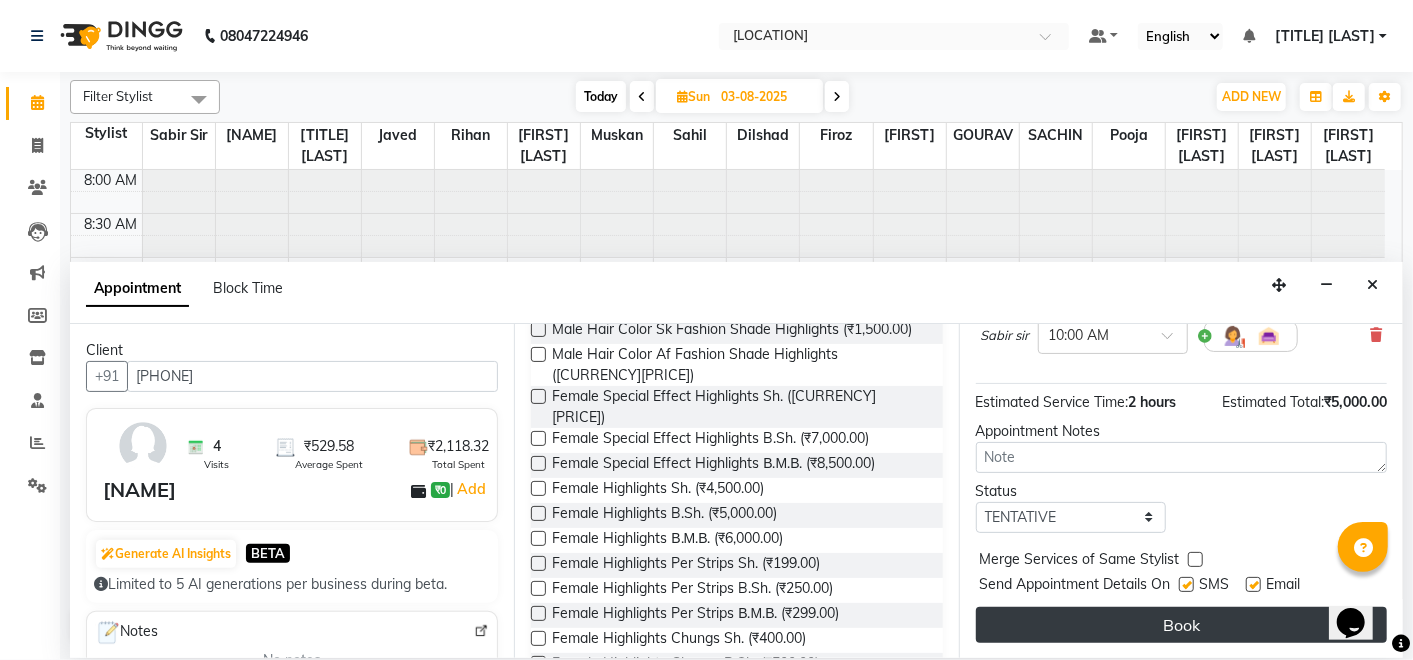 click on "Book" at bounding box center (1181, 625) 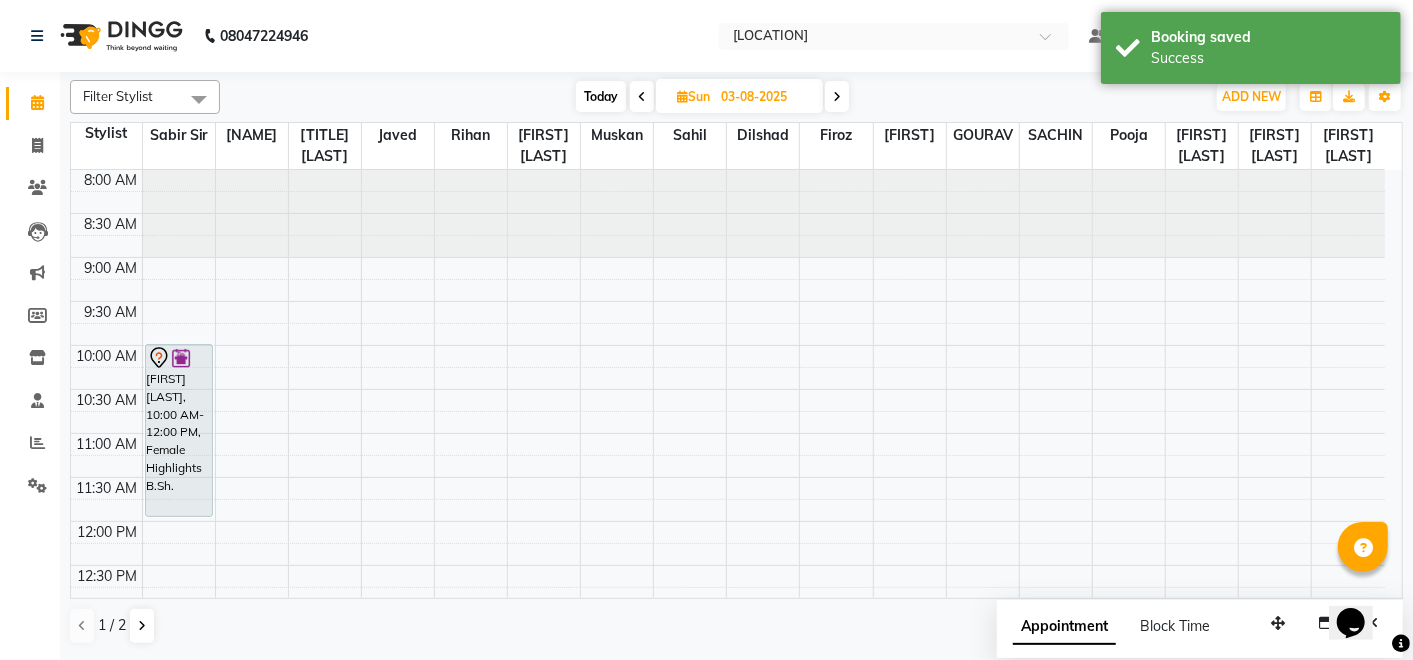 click on "Today" at bounding box center (601, 96) 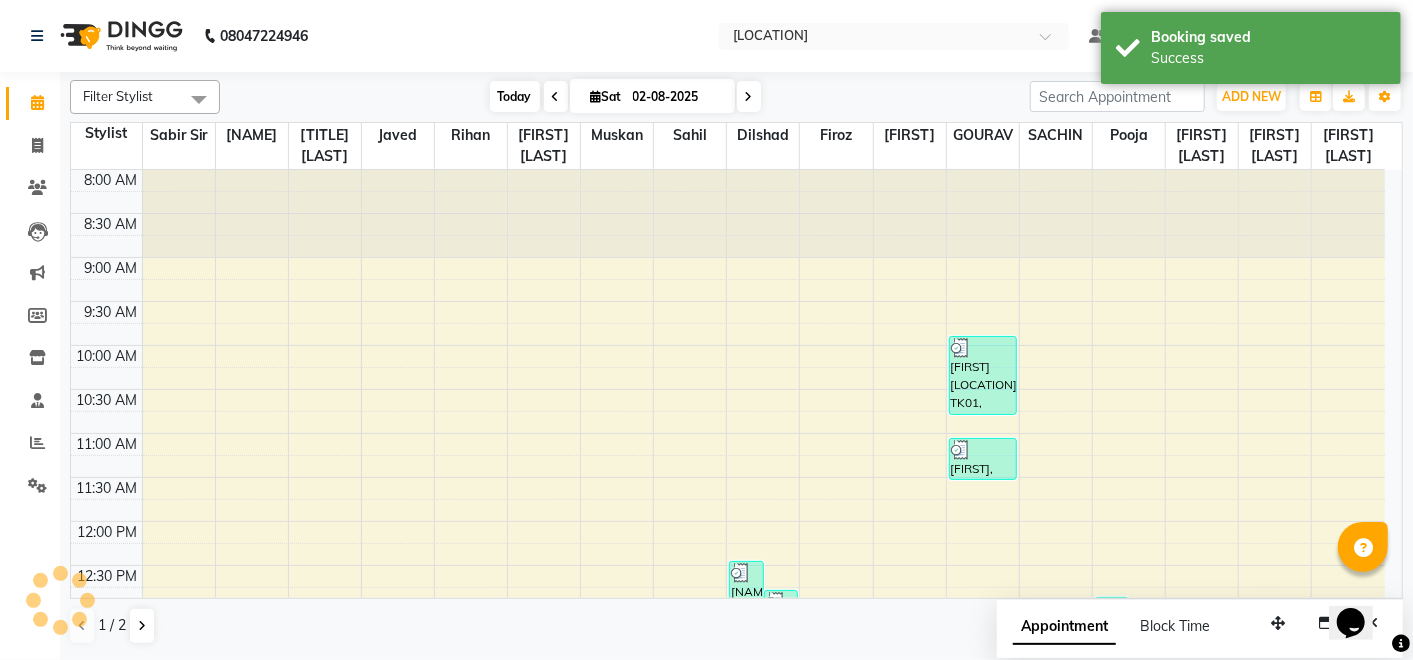 scroll, scrollTop: 957, scrollLeft: 0, axis: vertical 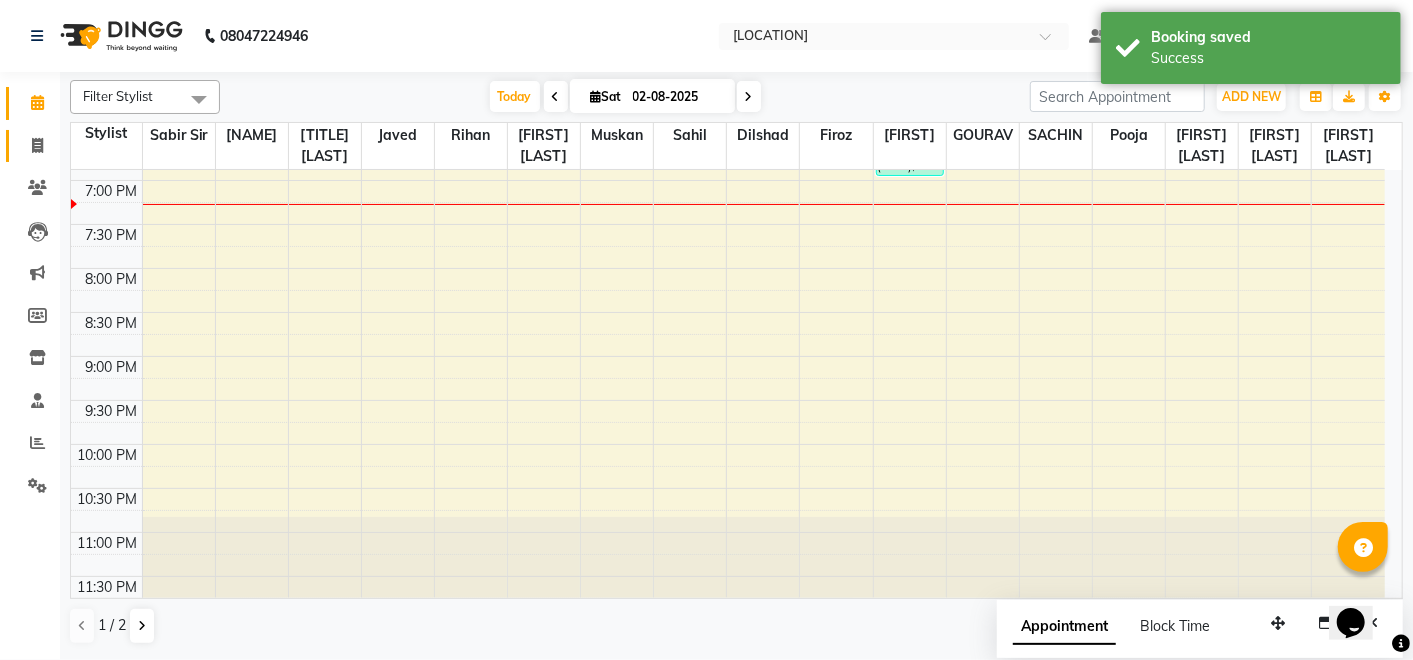 click 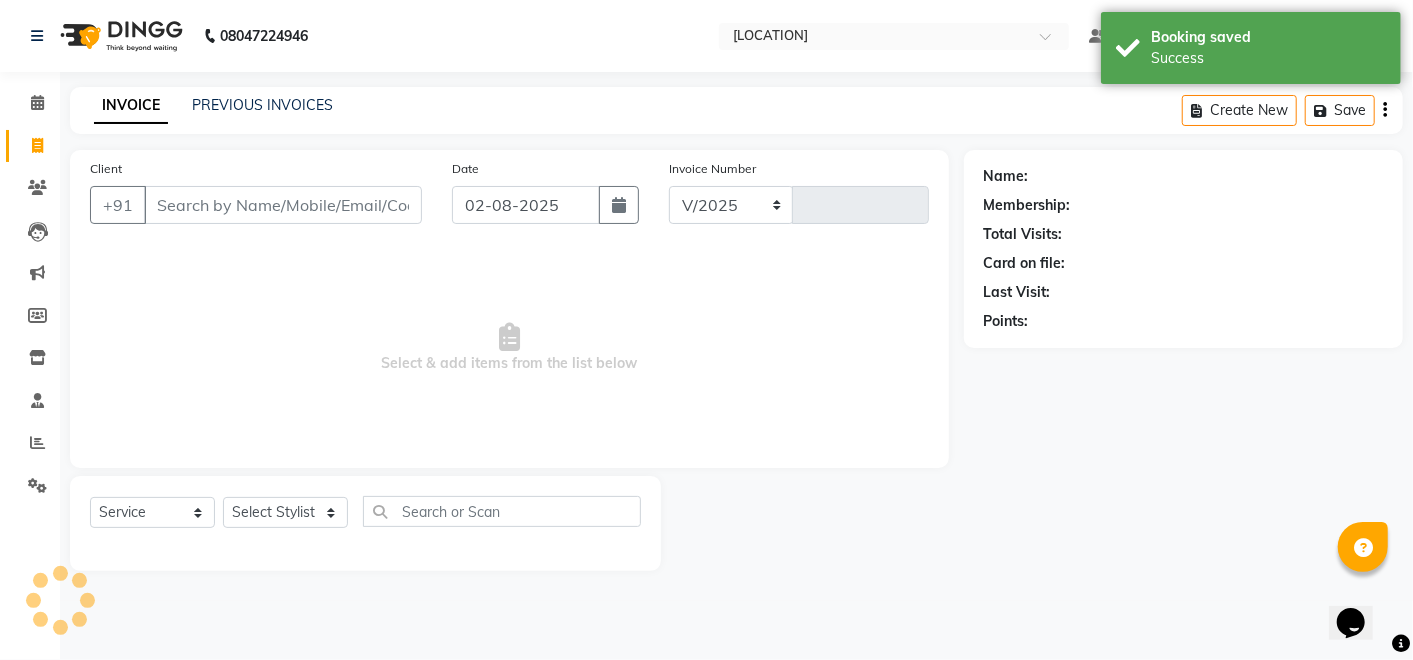 select on "6927" 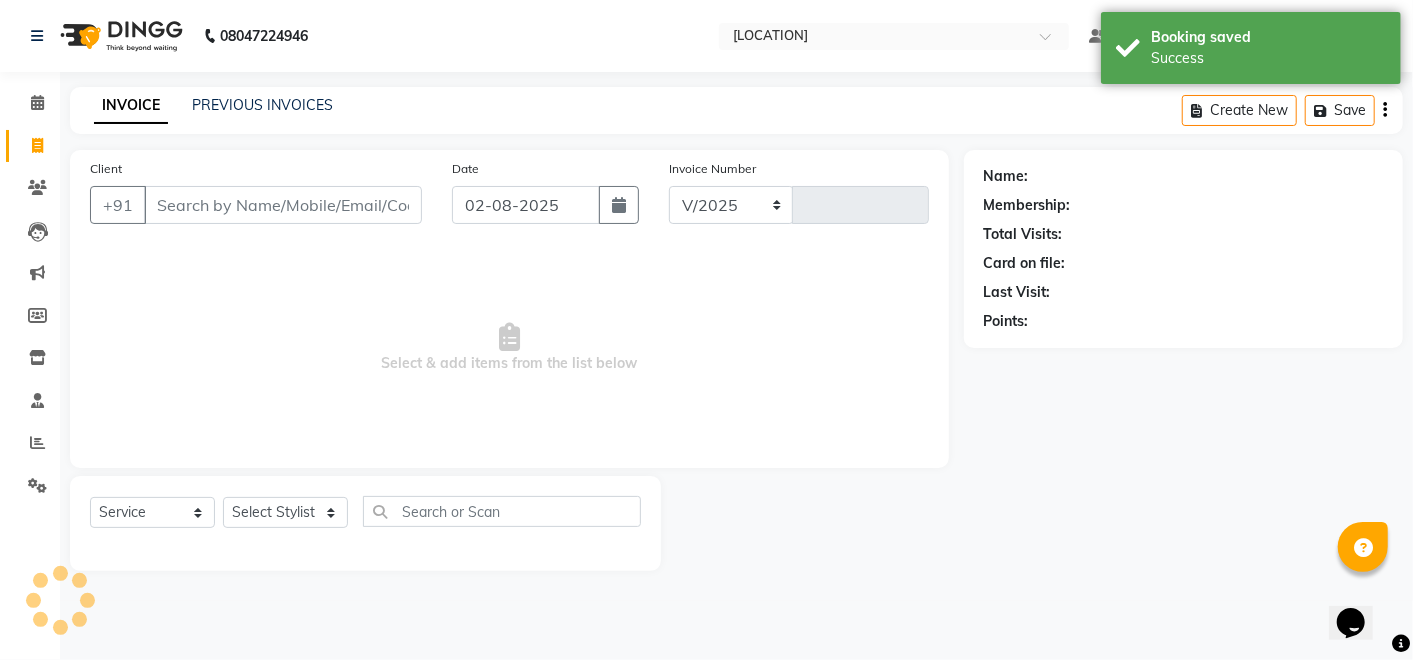 type on "3740" 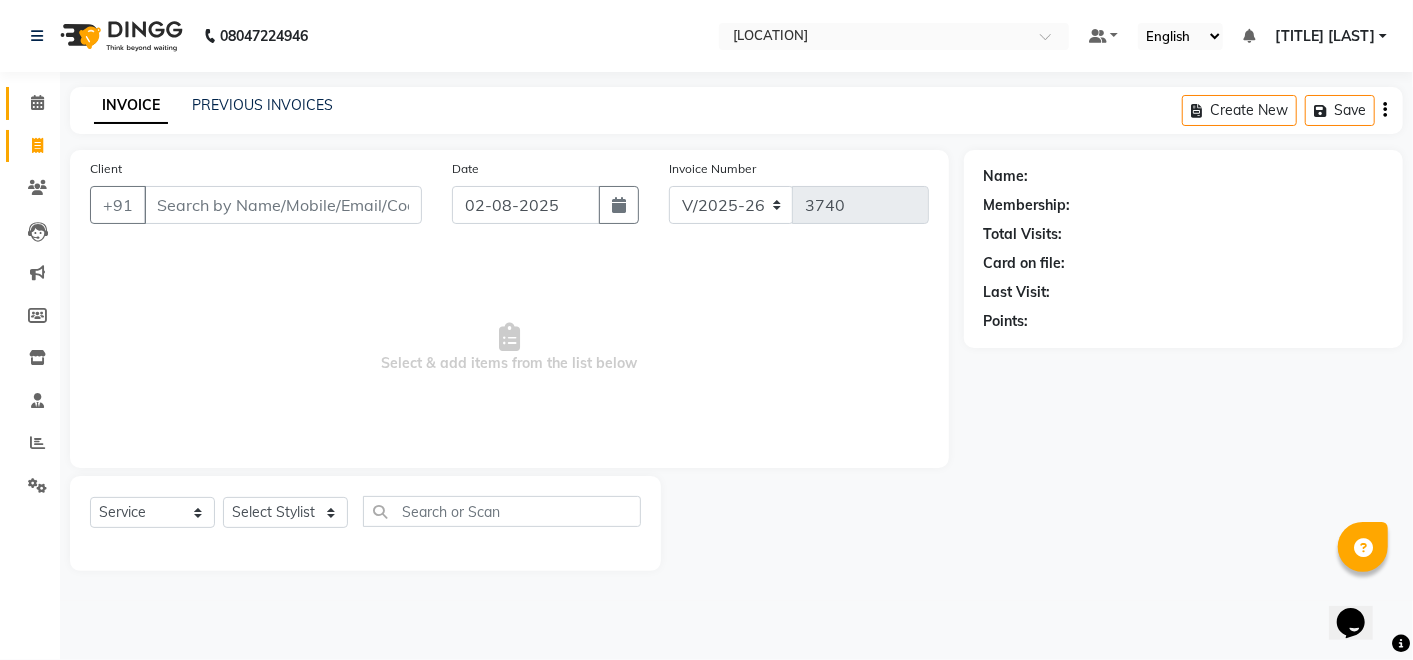 click 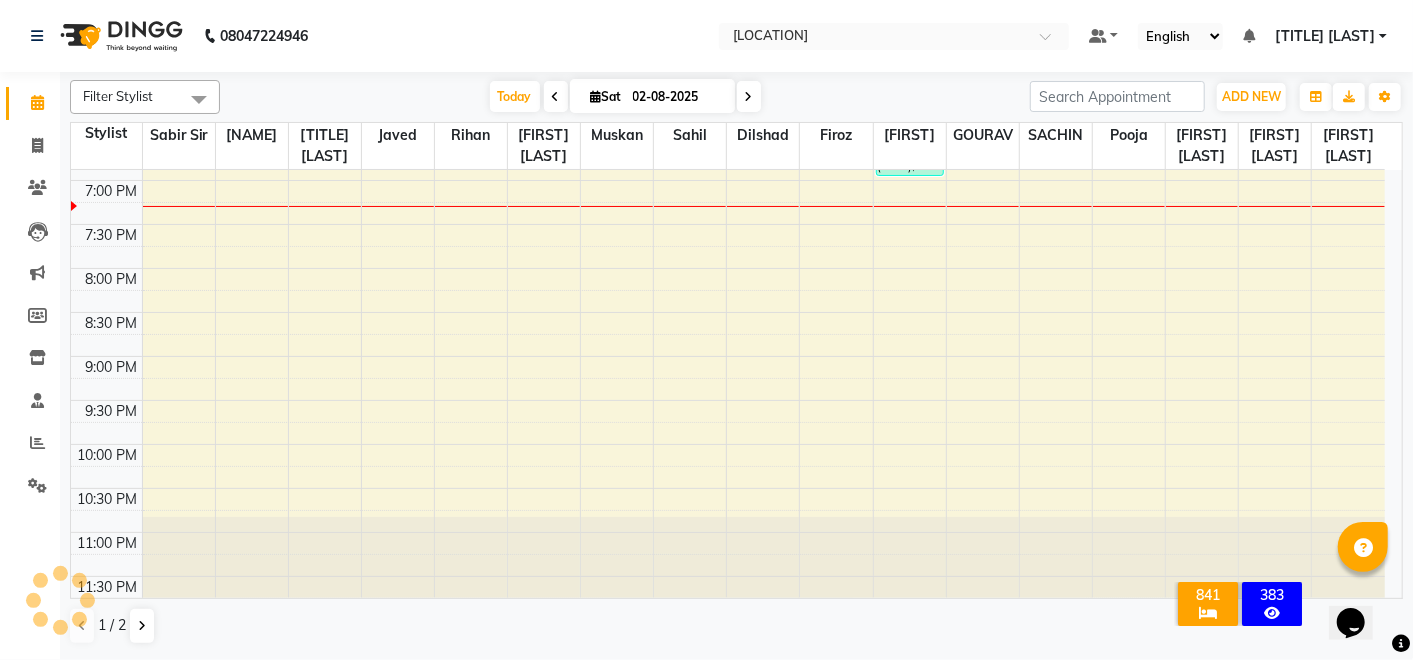 scroll, scrollTop: 957, scrollLeft: 0, axis: vertical 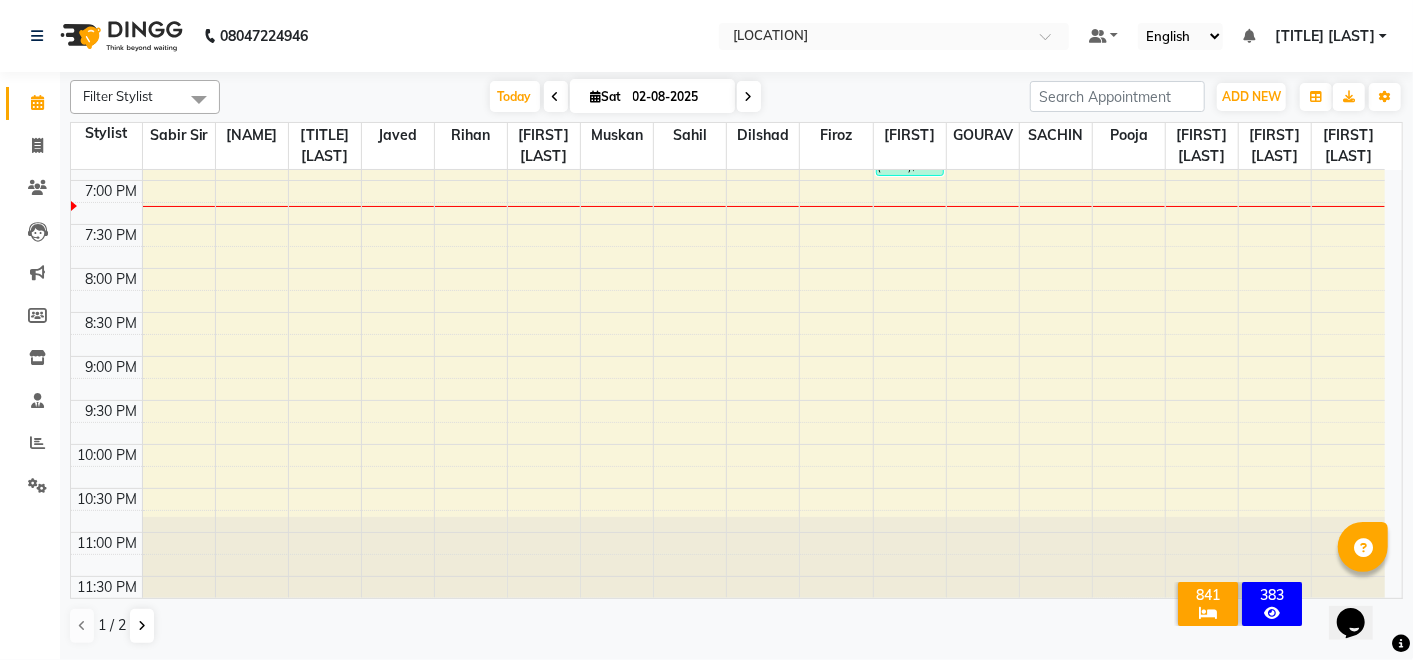click at bounding box center (749, 97) 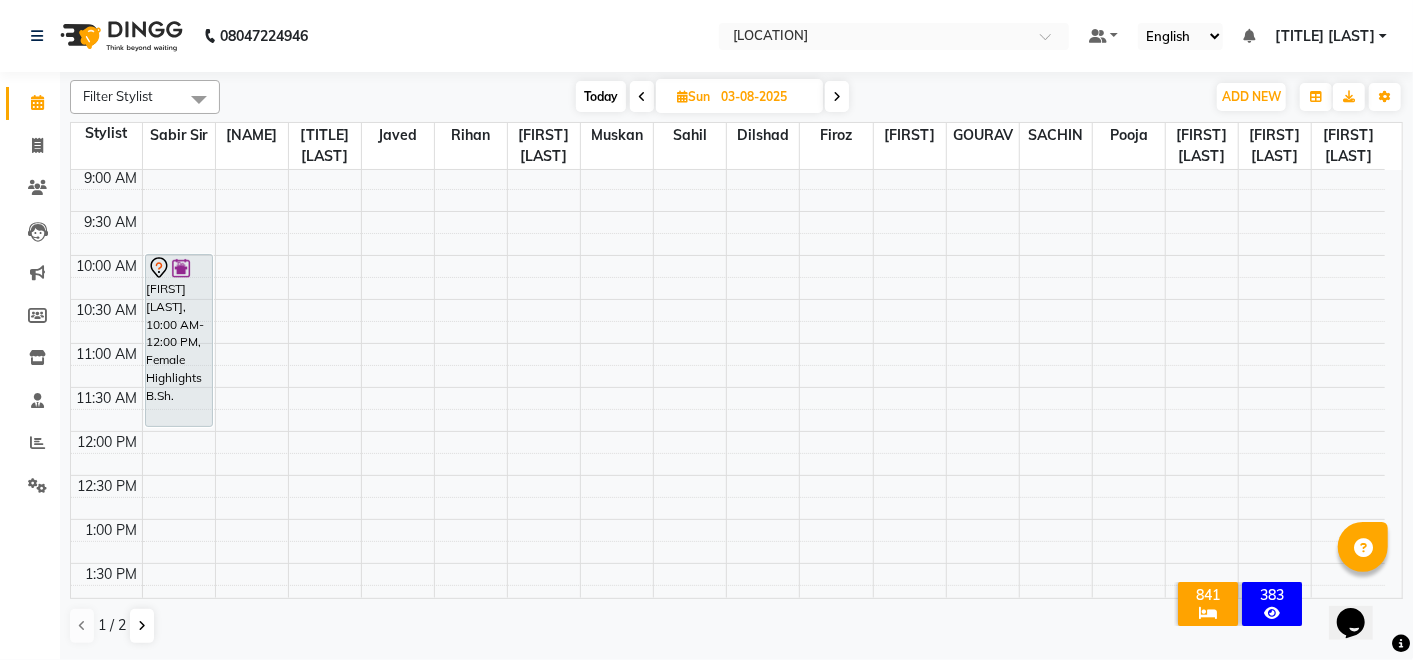 scroll, scrollTop: 0, scrollLeft: 0, axis: both 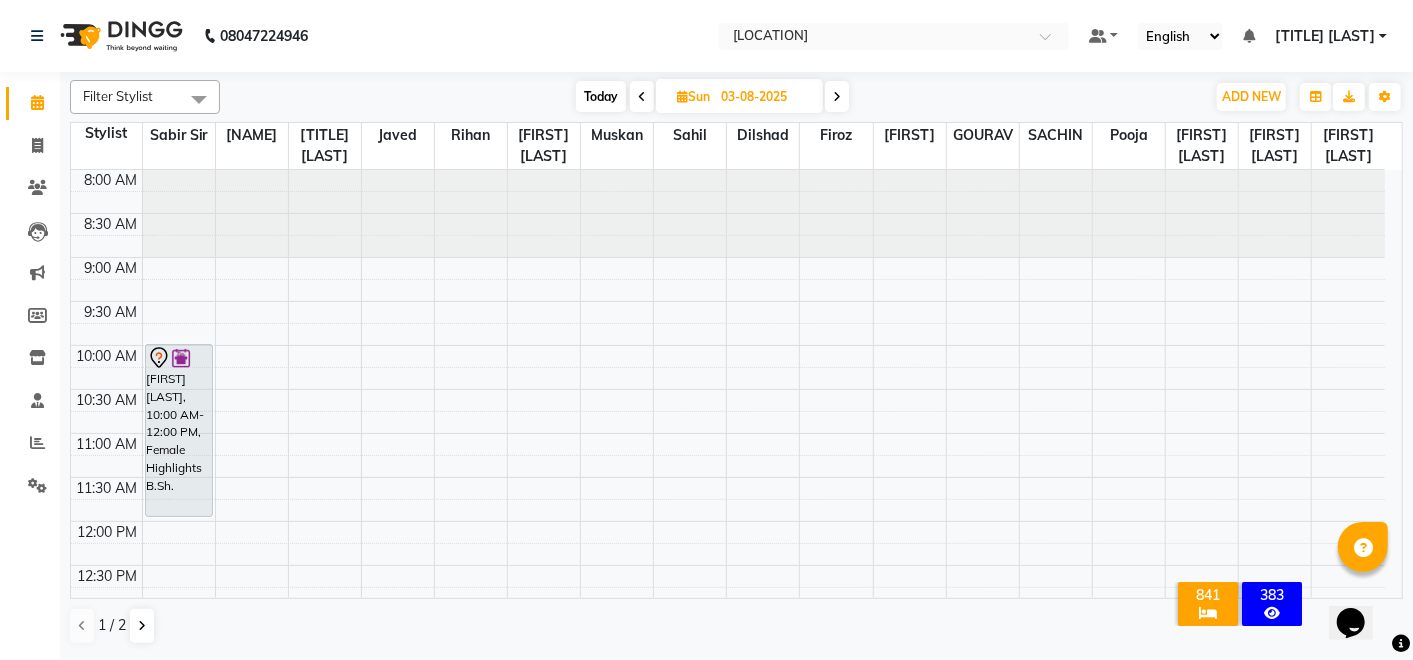 click 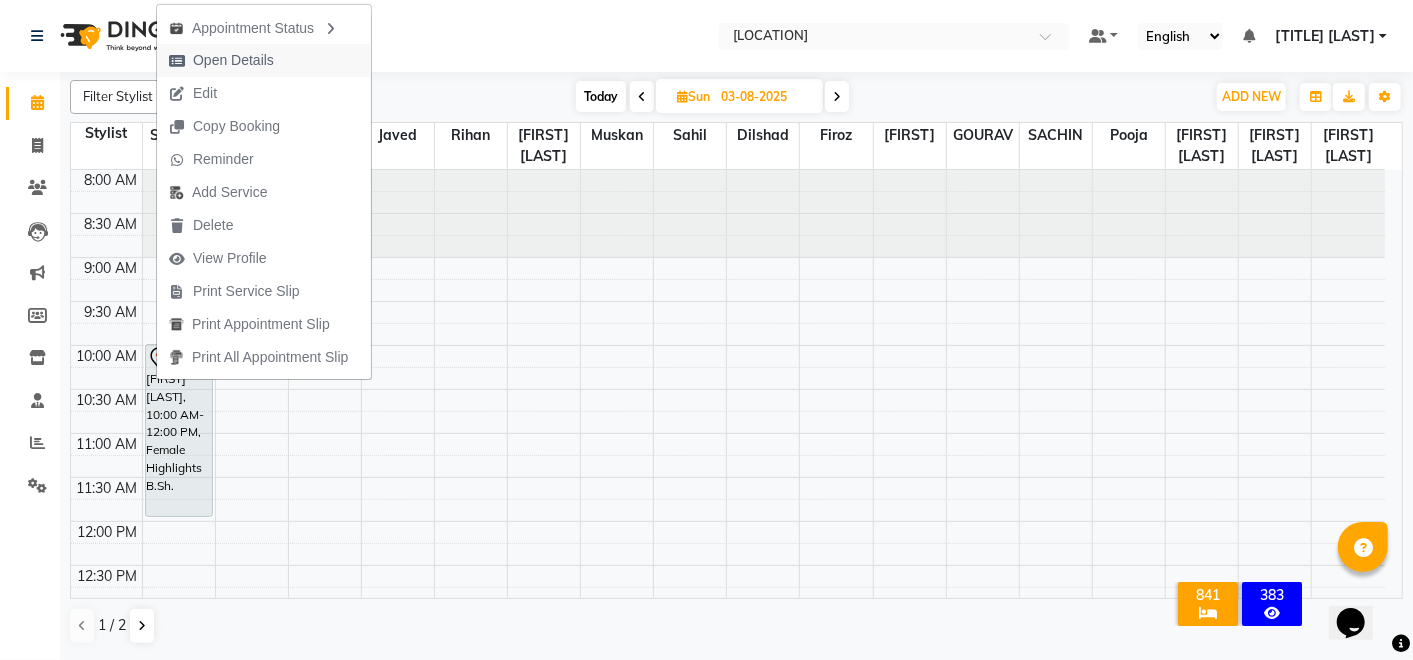 click on "Open Details" at bounding box center (233, 60) 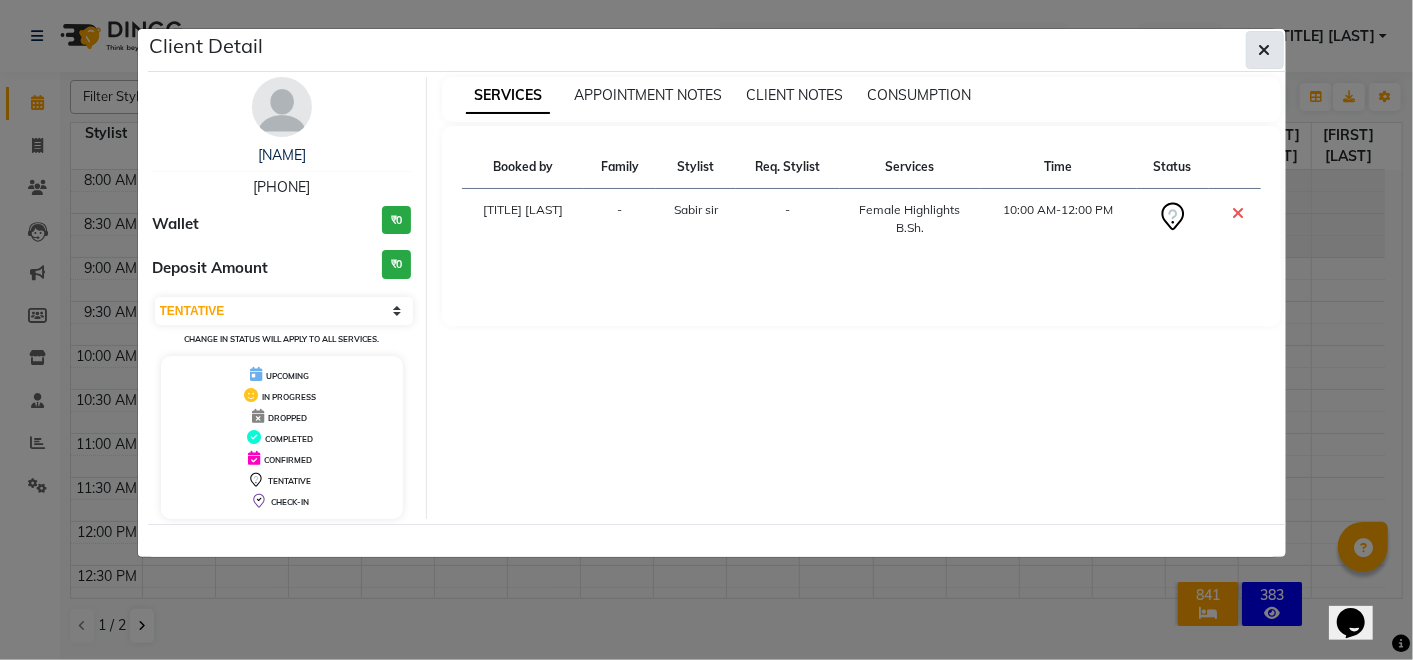 click 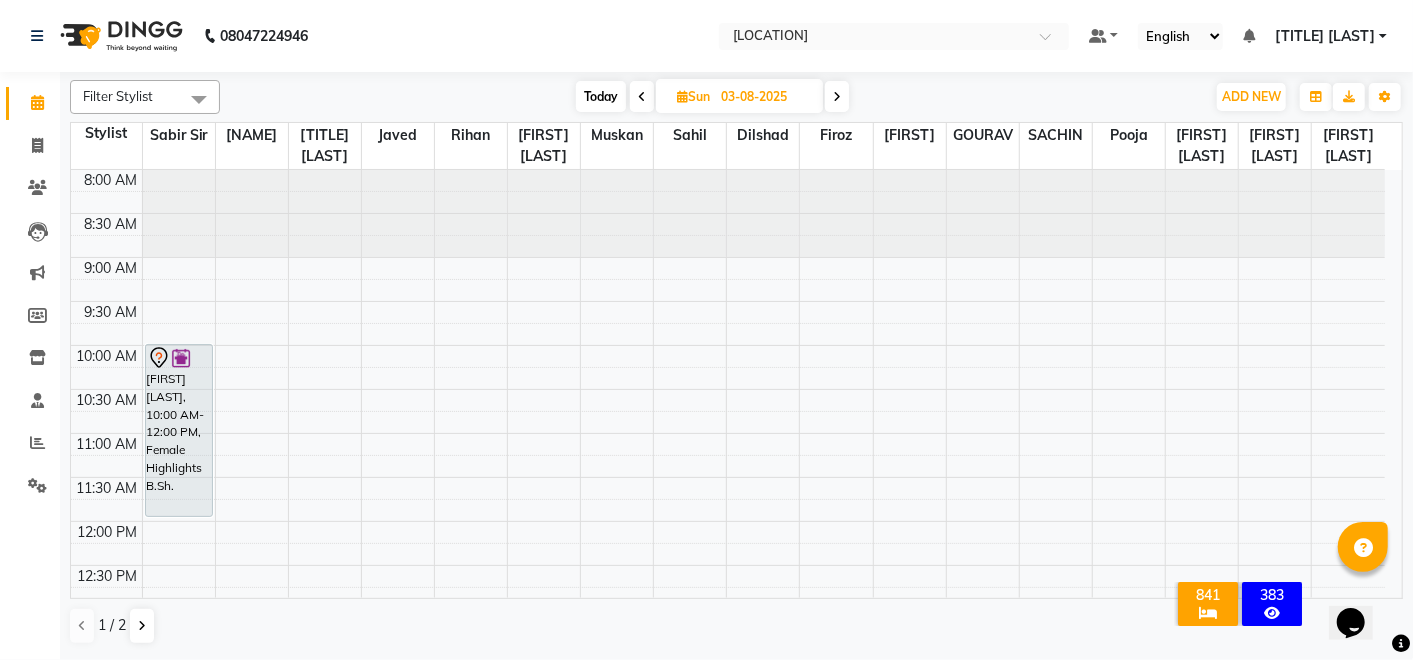 click on "Today" at bounding box center (601, 96) 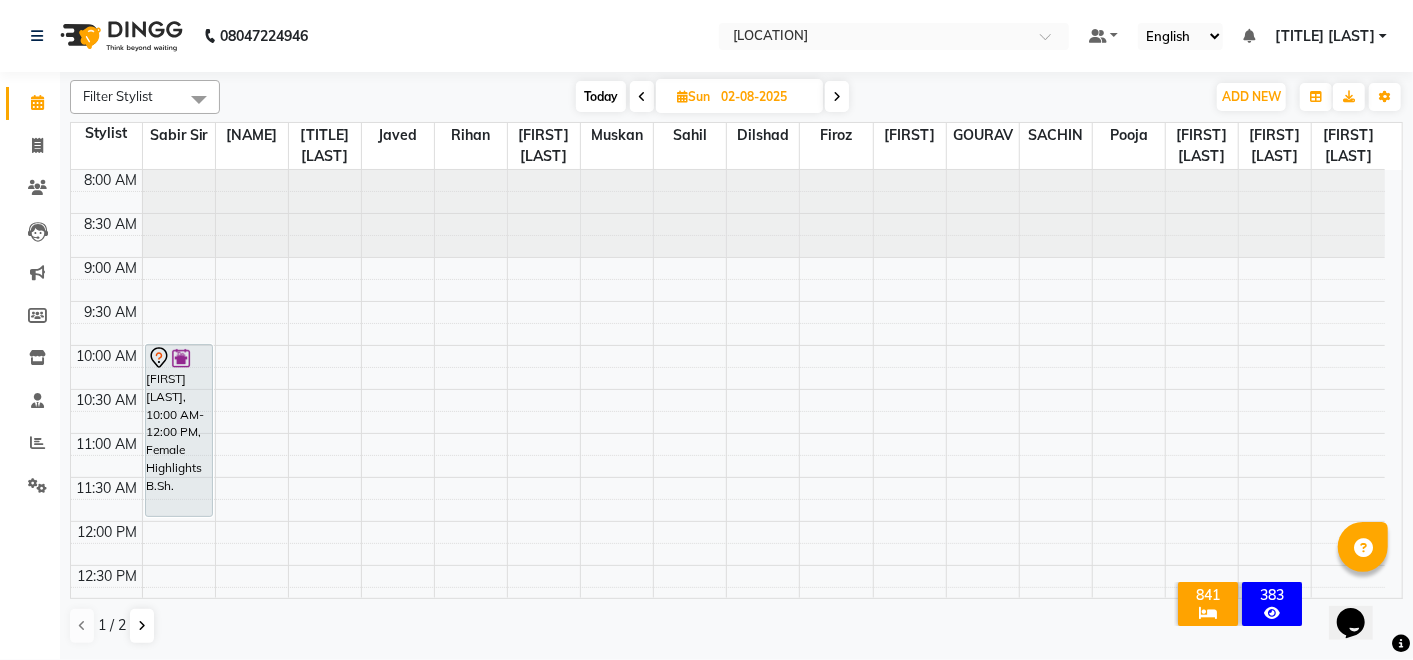scroll, scrollTop: 957, scrollLeft: 0, axis: vertical 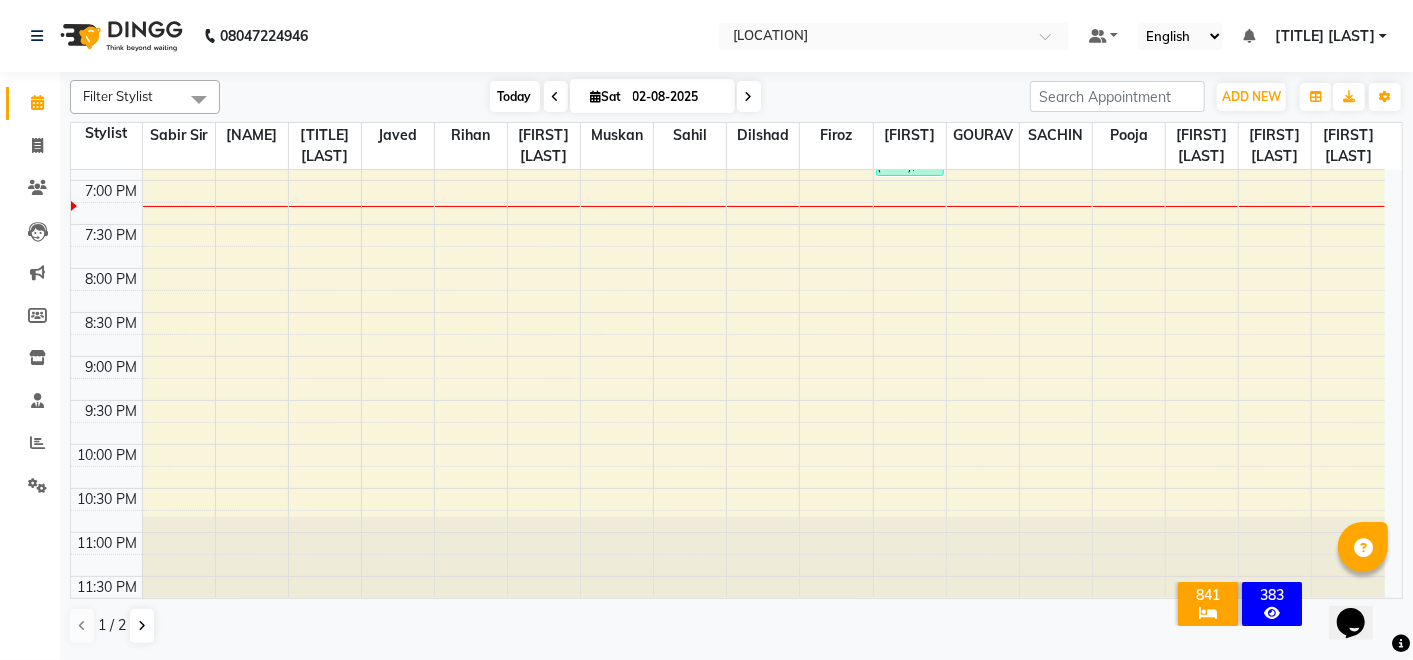 click on "Sat 02-08-2025" at bounding box center [652, 96] 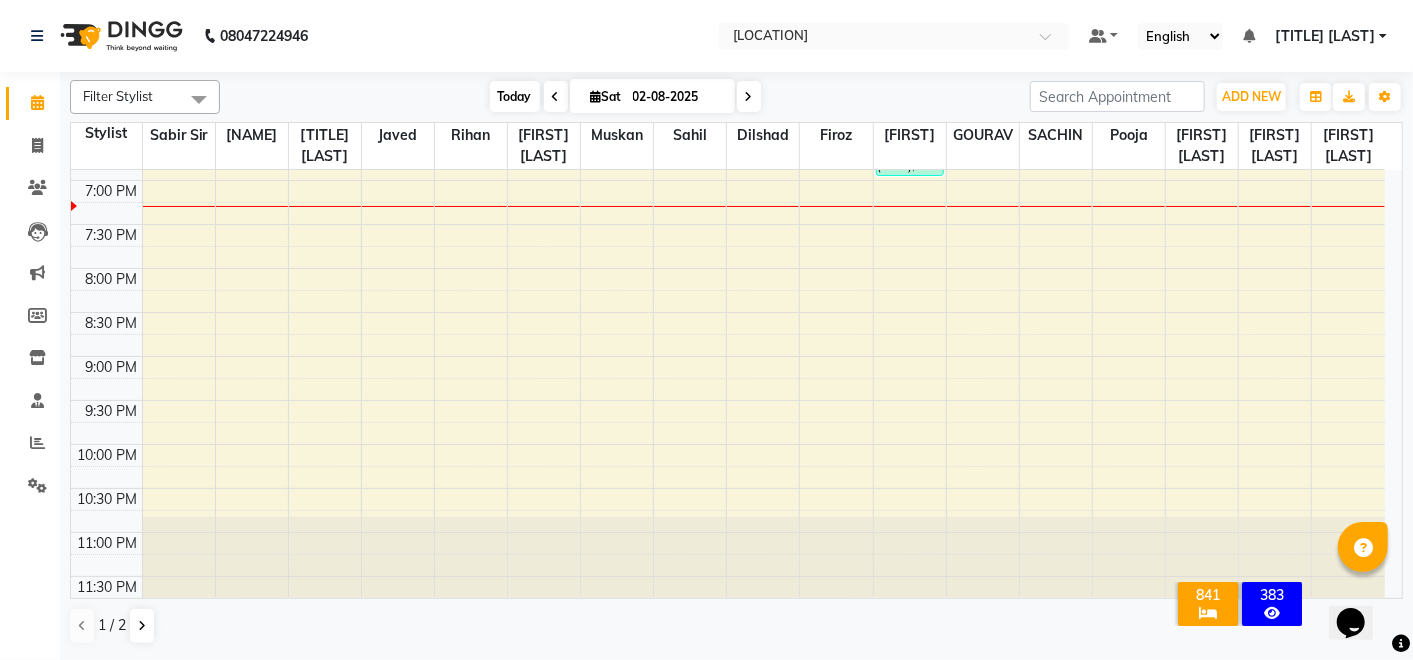 click on "Today" at bounding box center [515, 96] 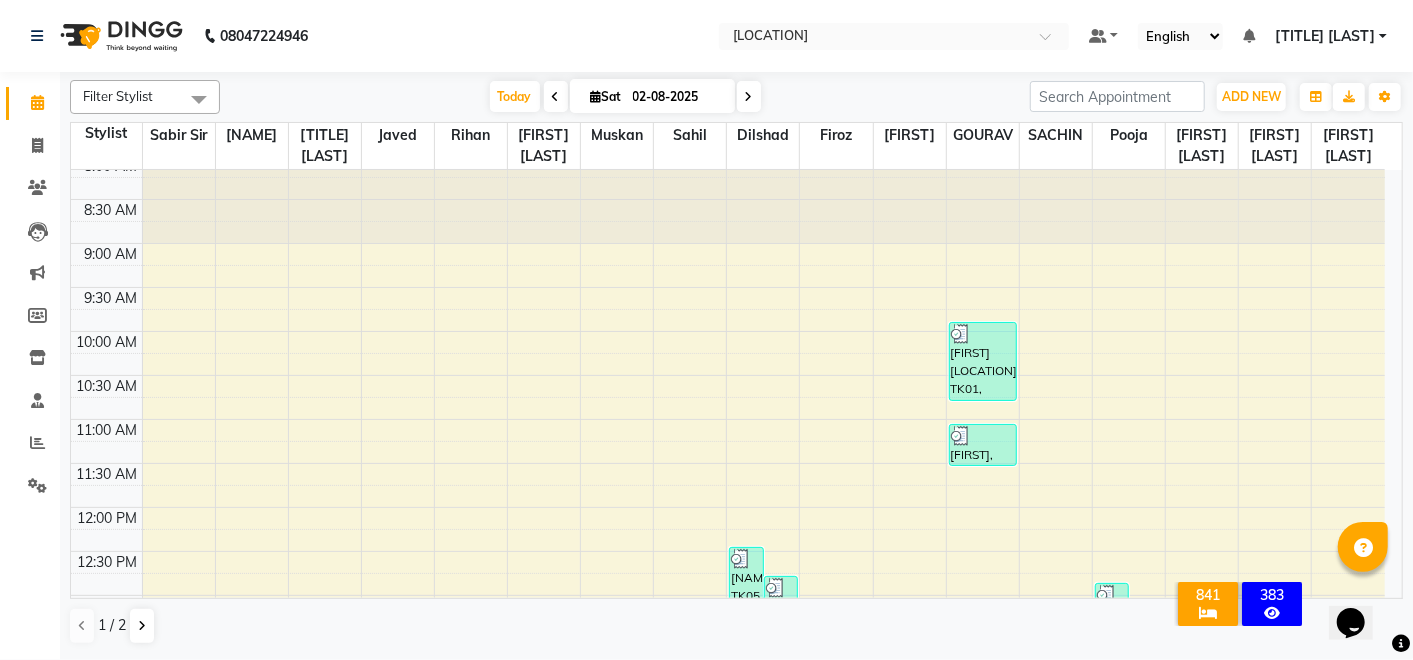 scroll, scrollTop: 0, scrollLeft: 0, axis: both 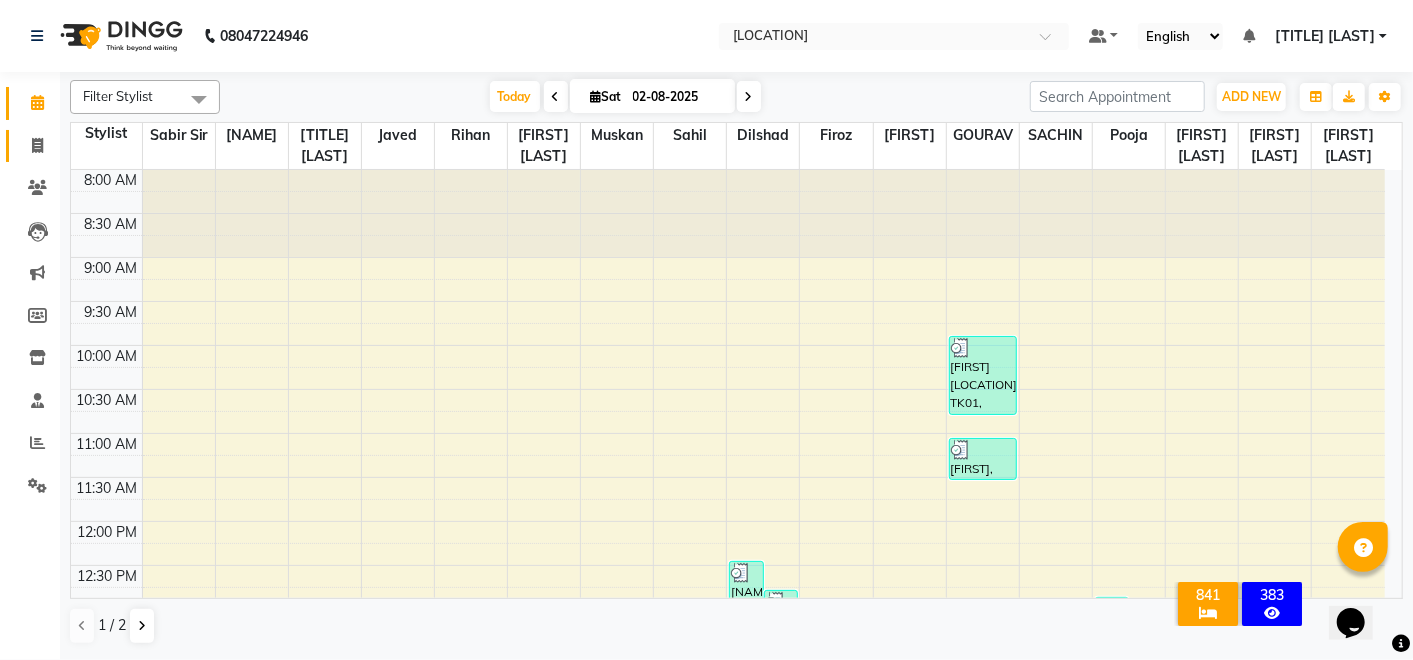 click 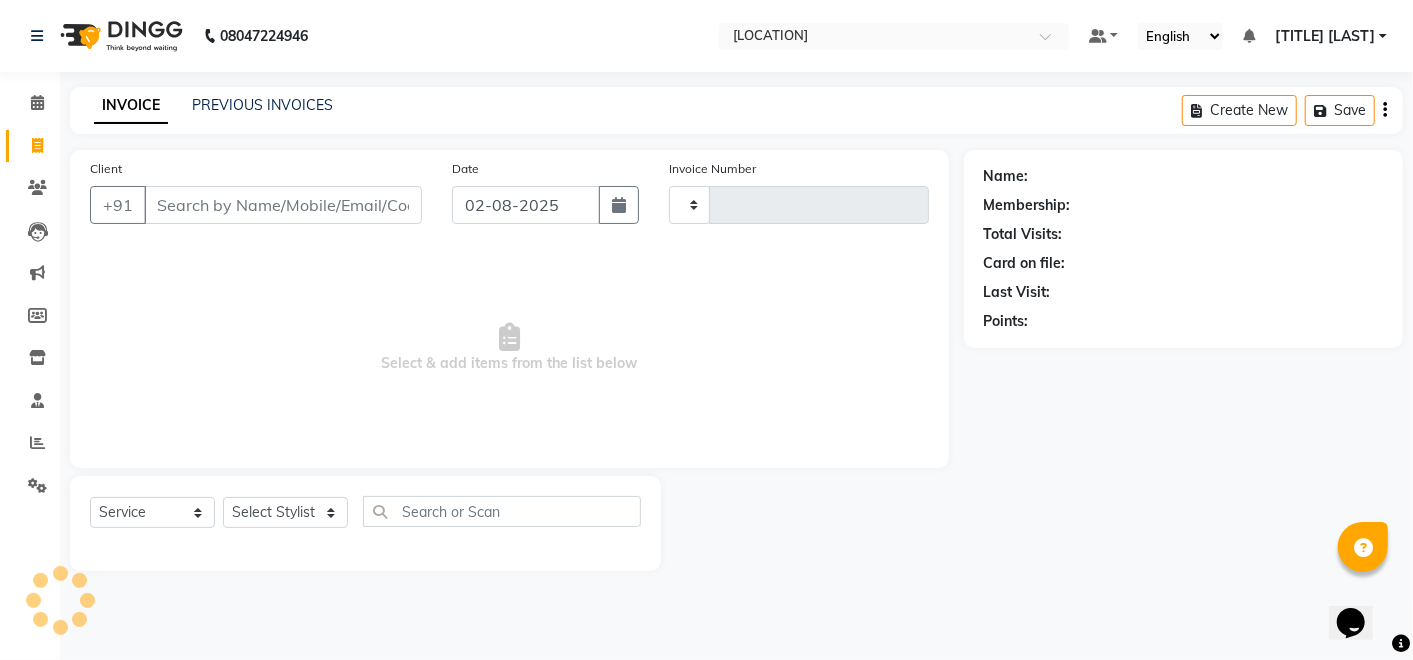 type on "3740" 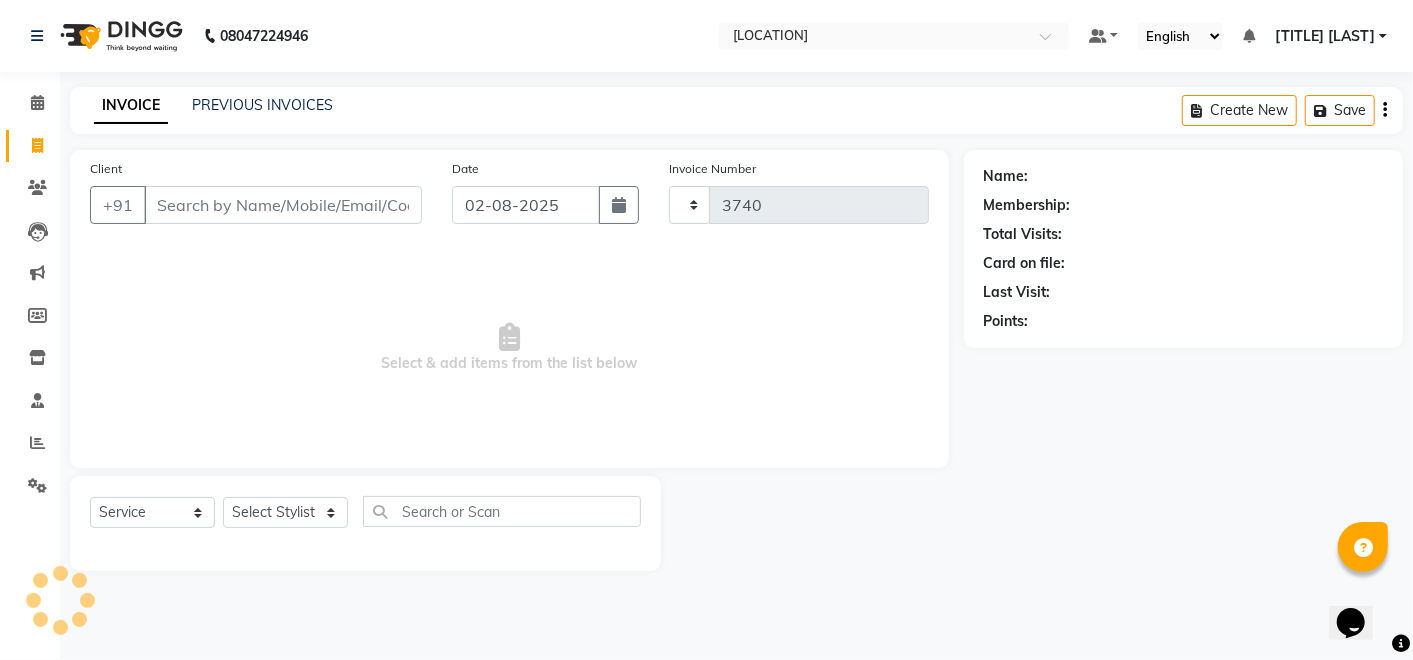 select on "6927" 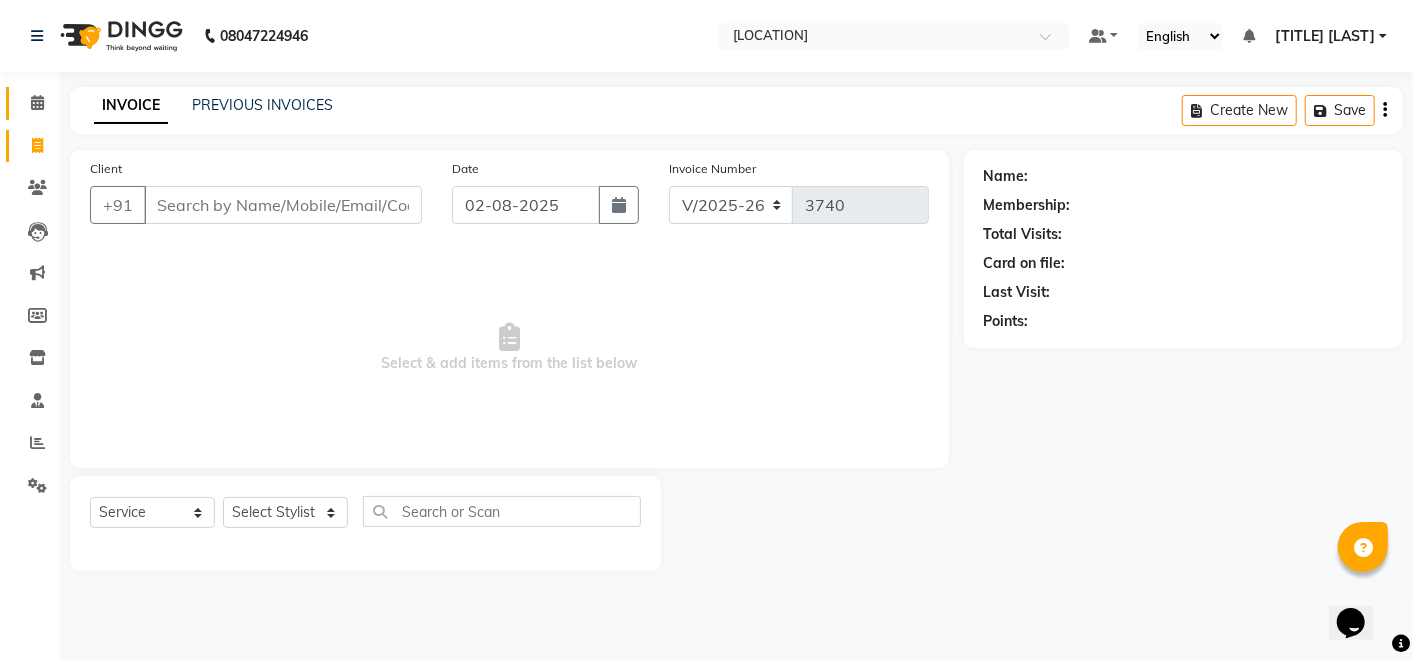 click 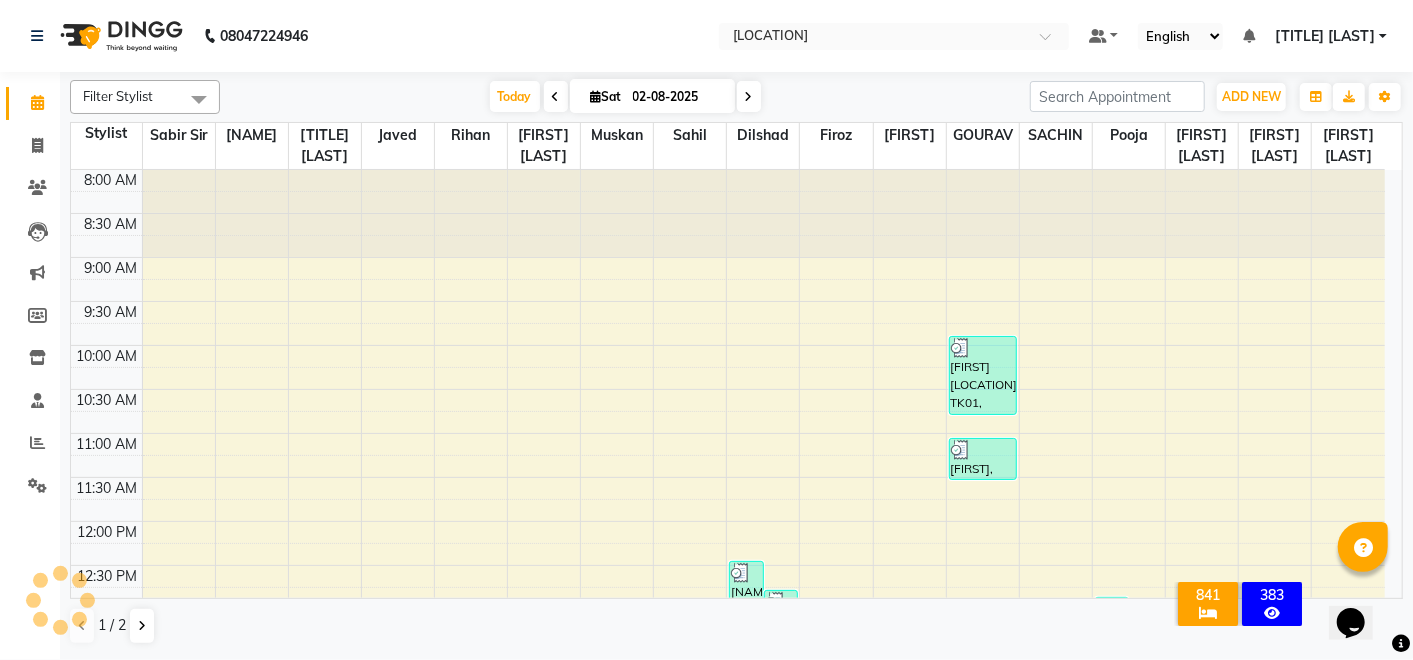 scroll, scrollTop: 0, scrollLeft: 0, axis: both 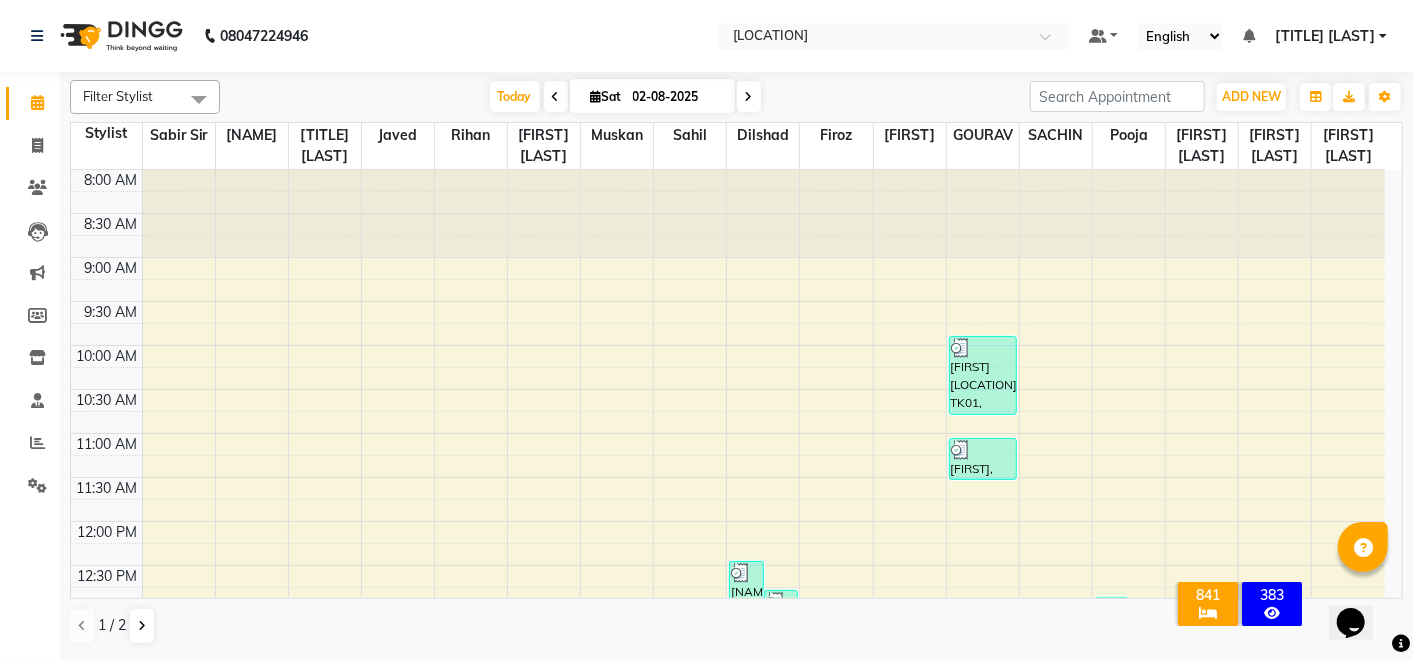 click at bounding box center [749, 96] 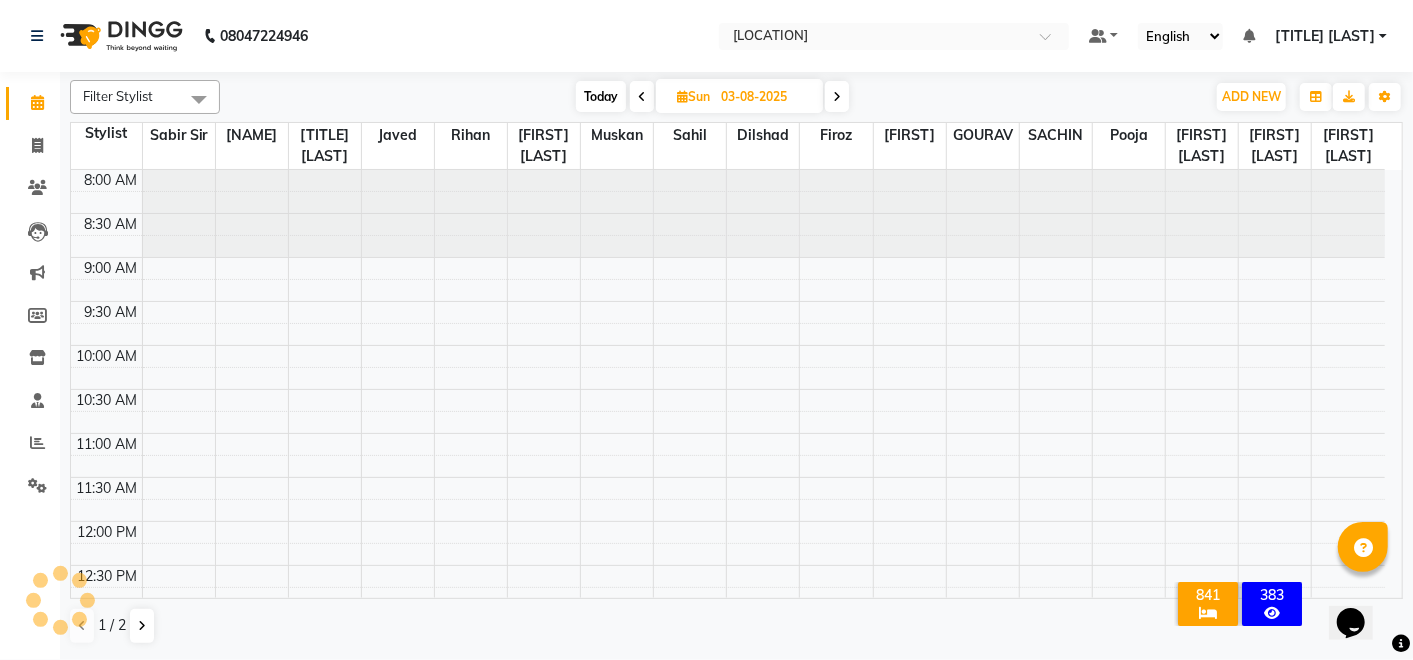 scroll, scrollTop: 957, scrollLeft: 0, axis: vertical 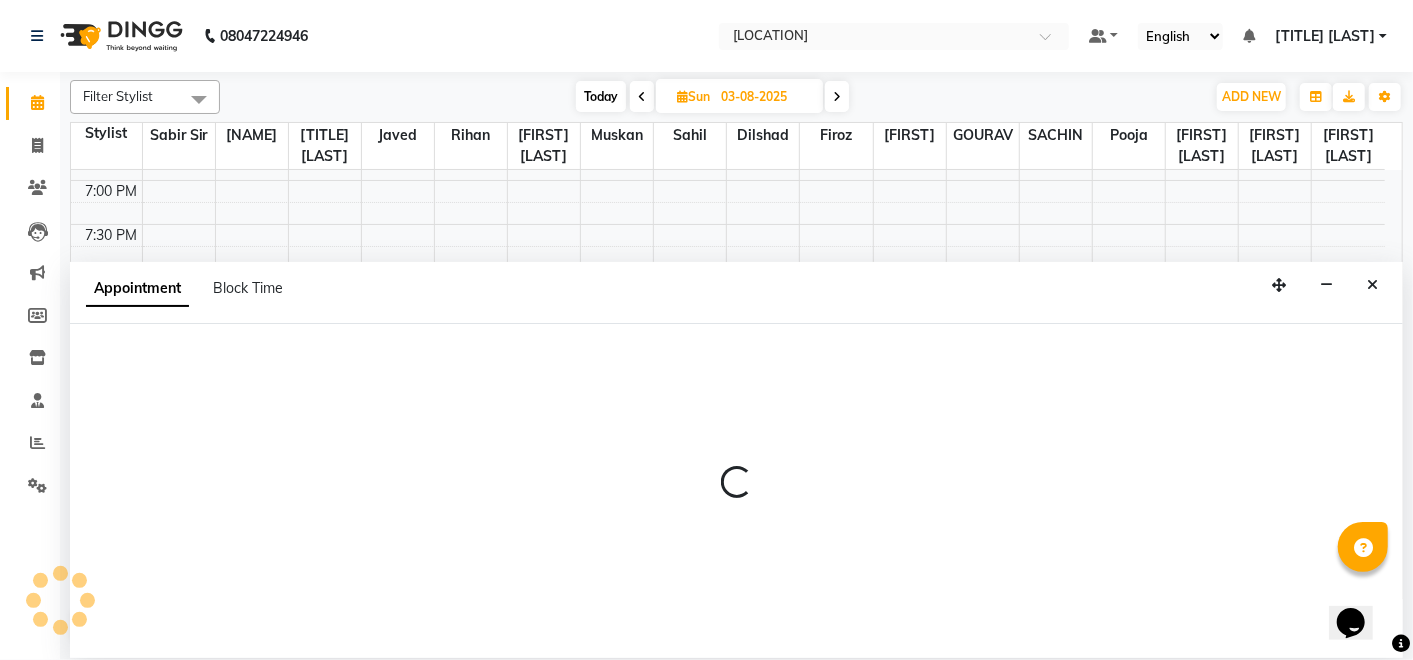 select on "[PHONE]" 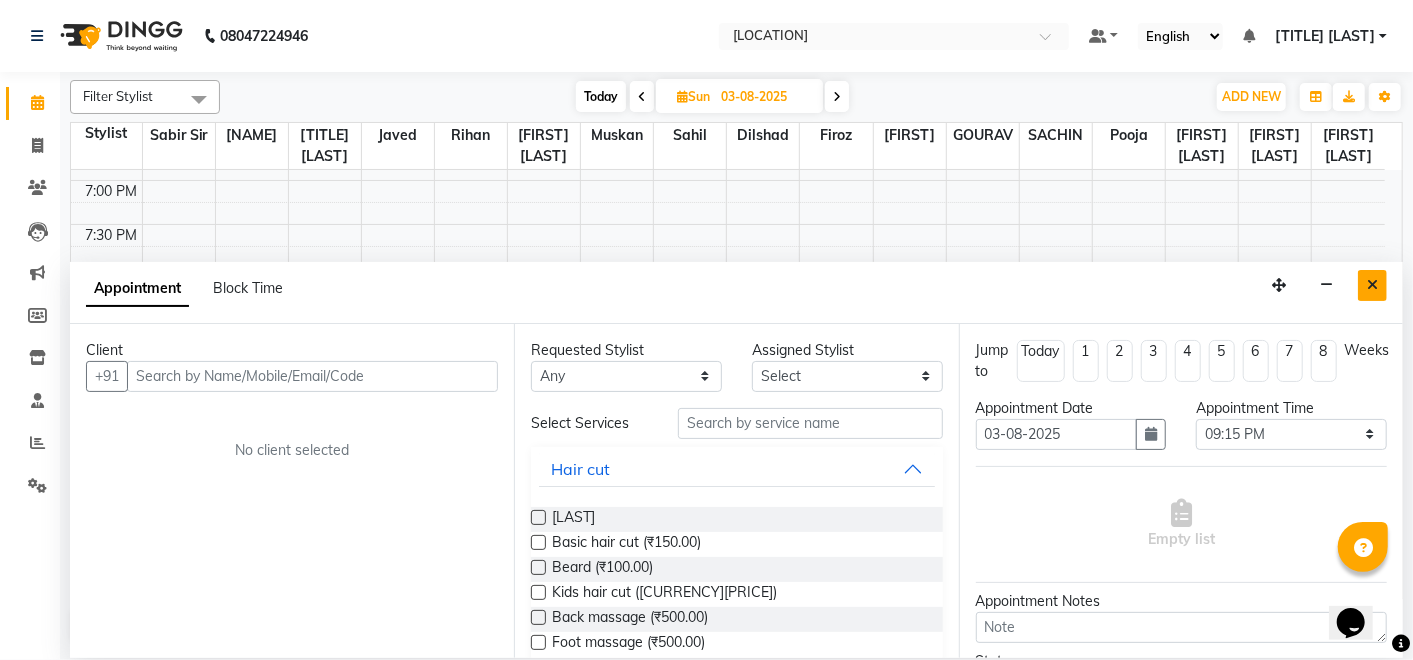 click at bounding box center (1372, 285) 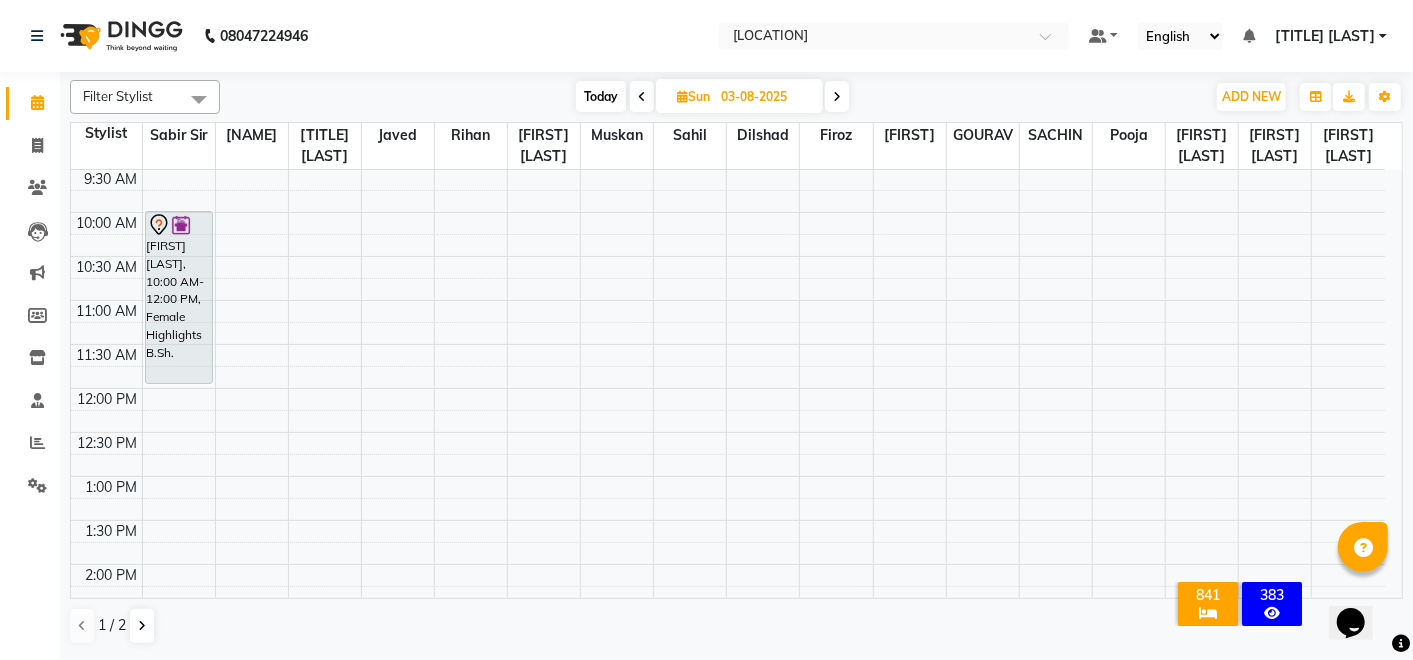 scroll, scrollTop: 0, scrollLeft: 0, axis: both 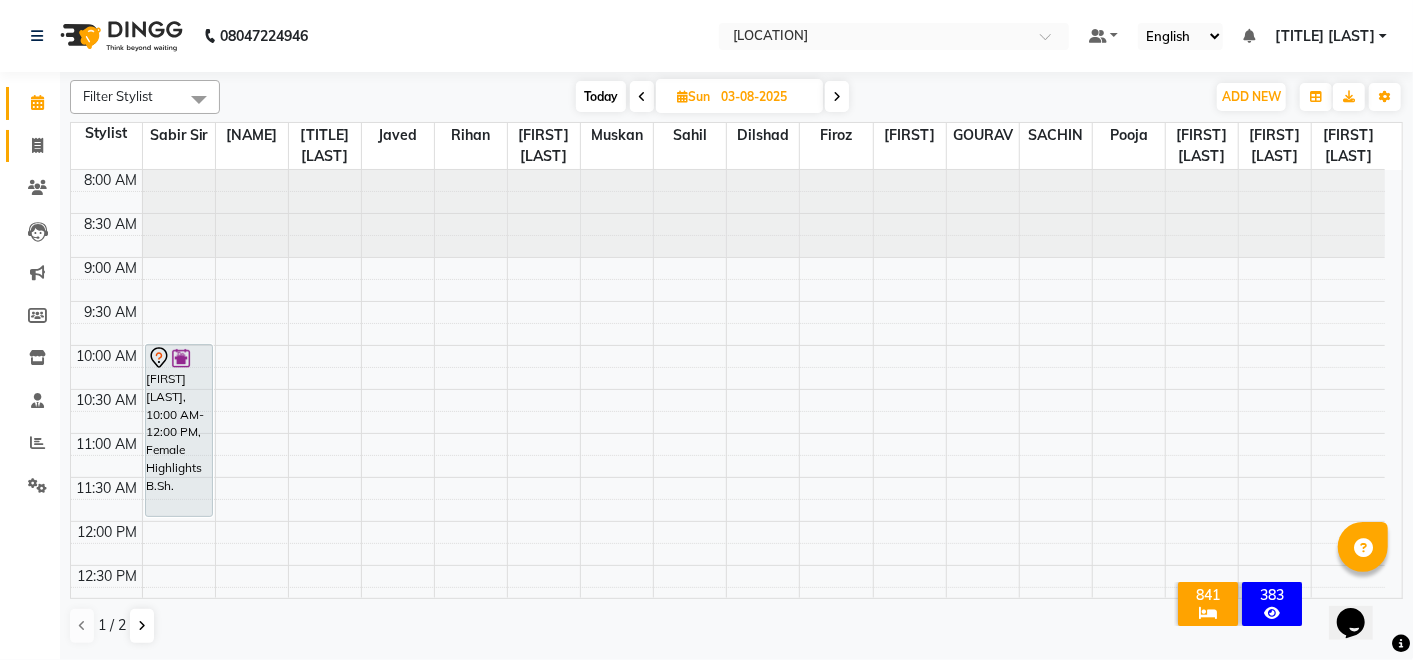 click 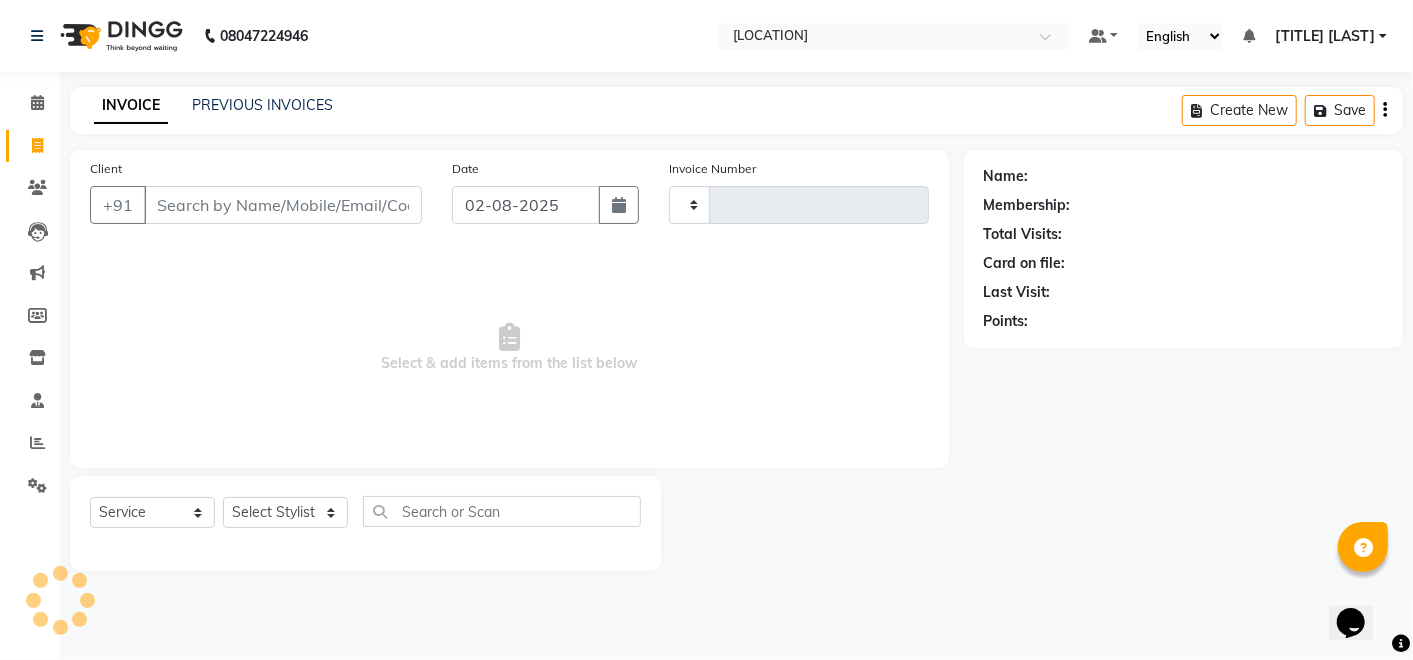 type on "3740" 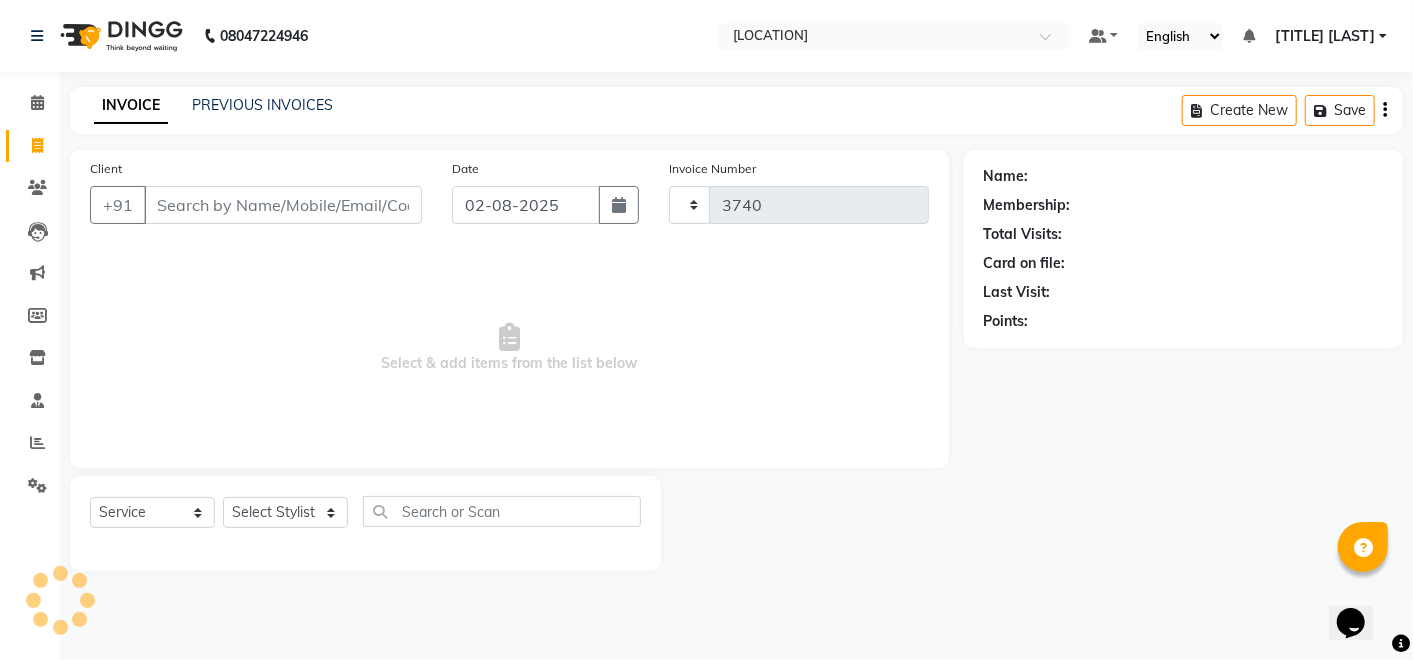 select on "6927" 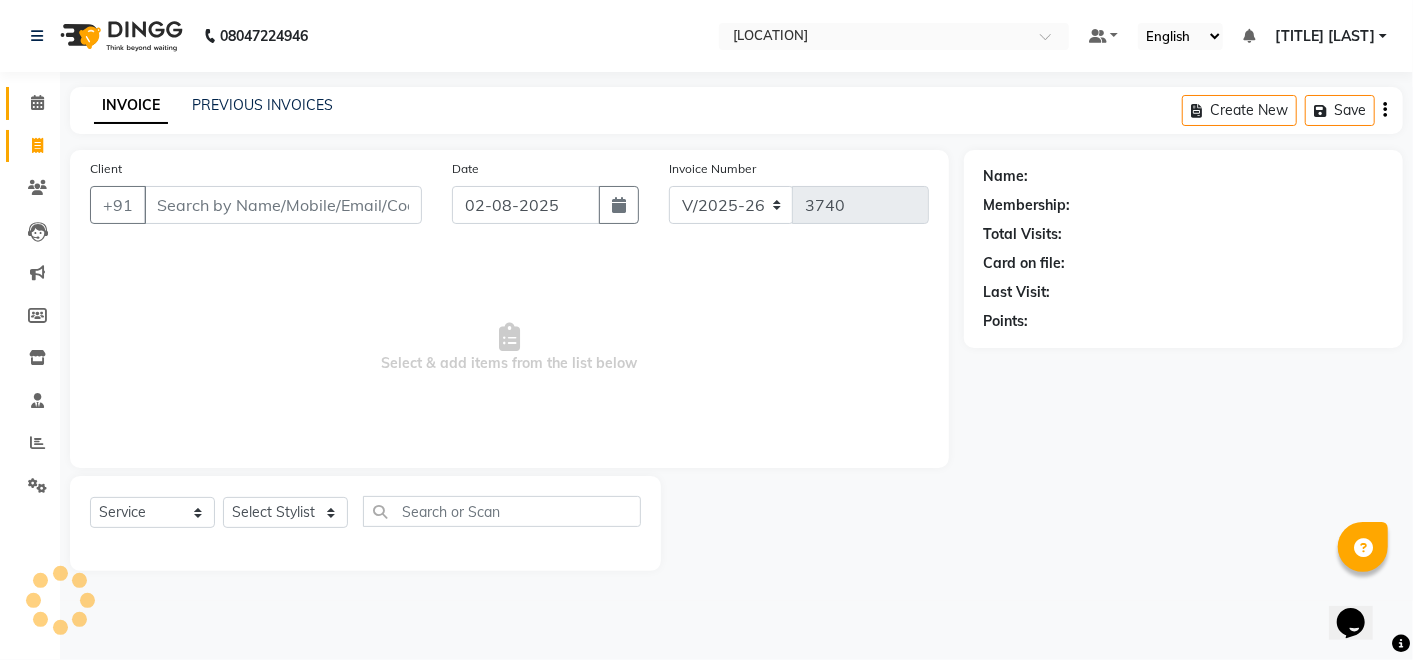 click 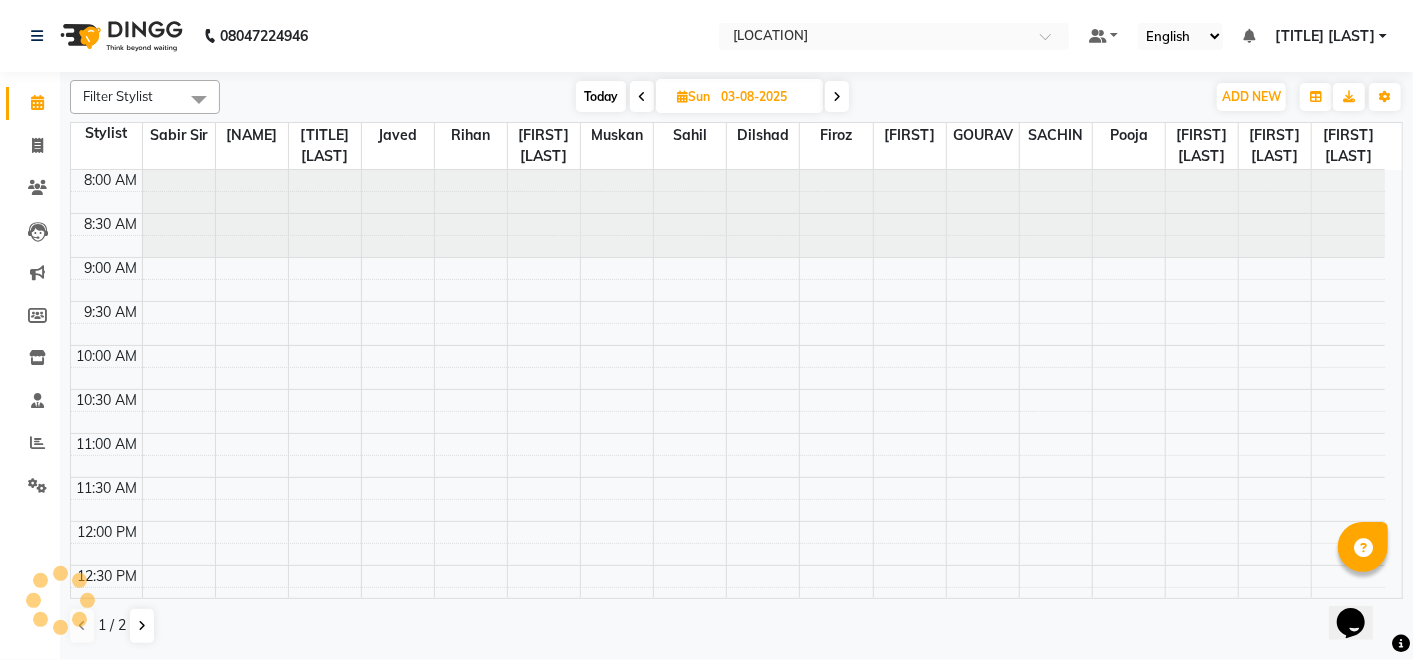 scroll, scrollTop: 0, scrollLeft: 0, axis: both 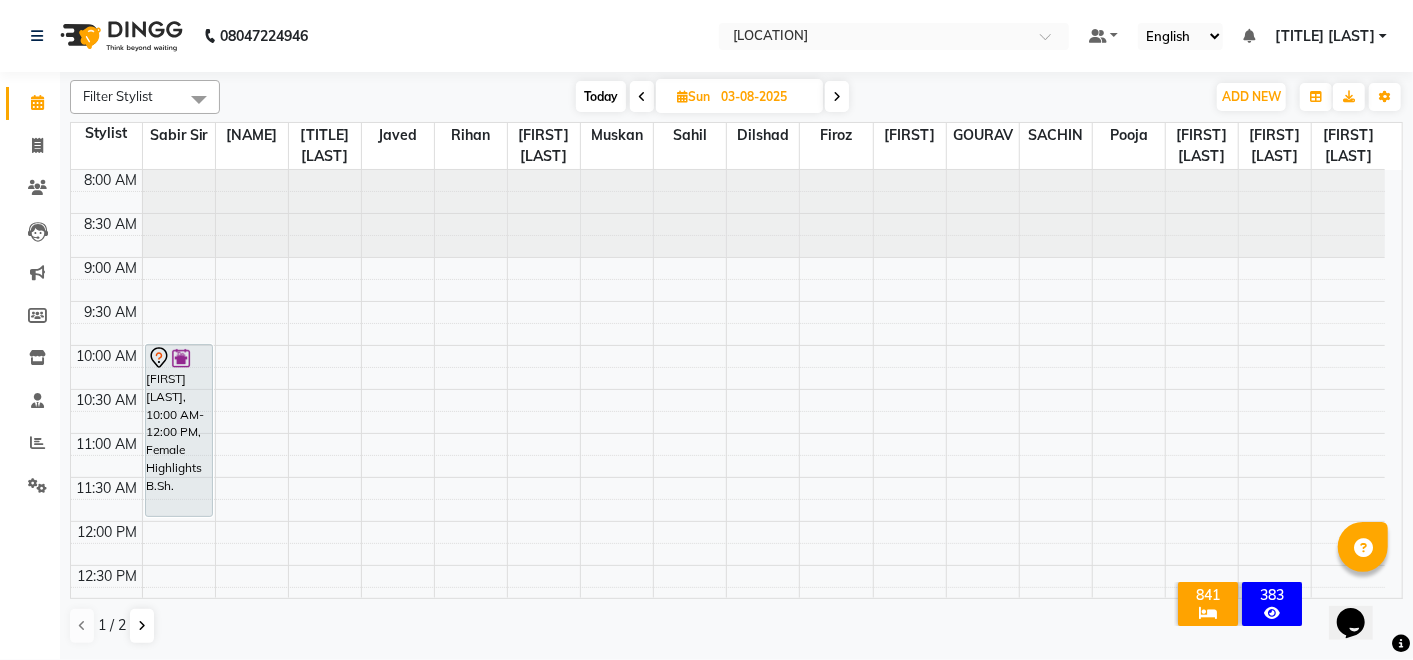 click at bounding box center (642, 97) 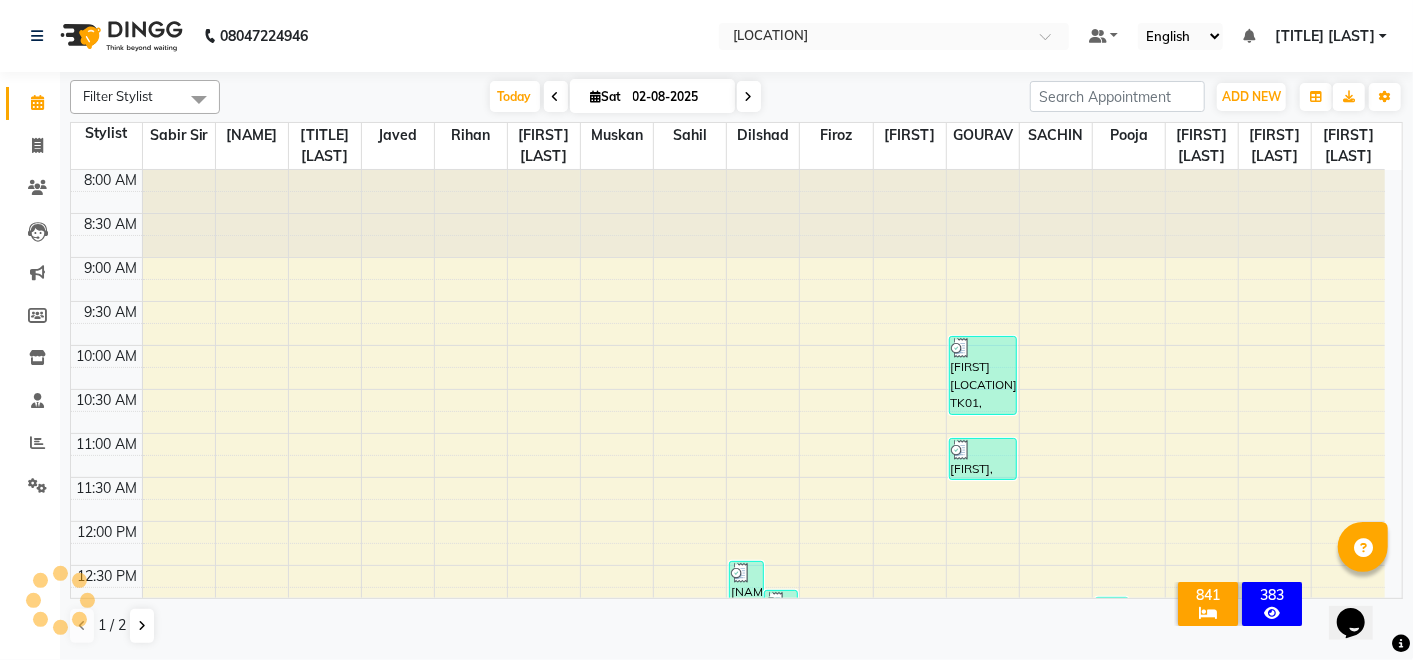 scroll, scrollTop: 957, scrollLeft: 0, axis: vertical 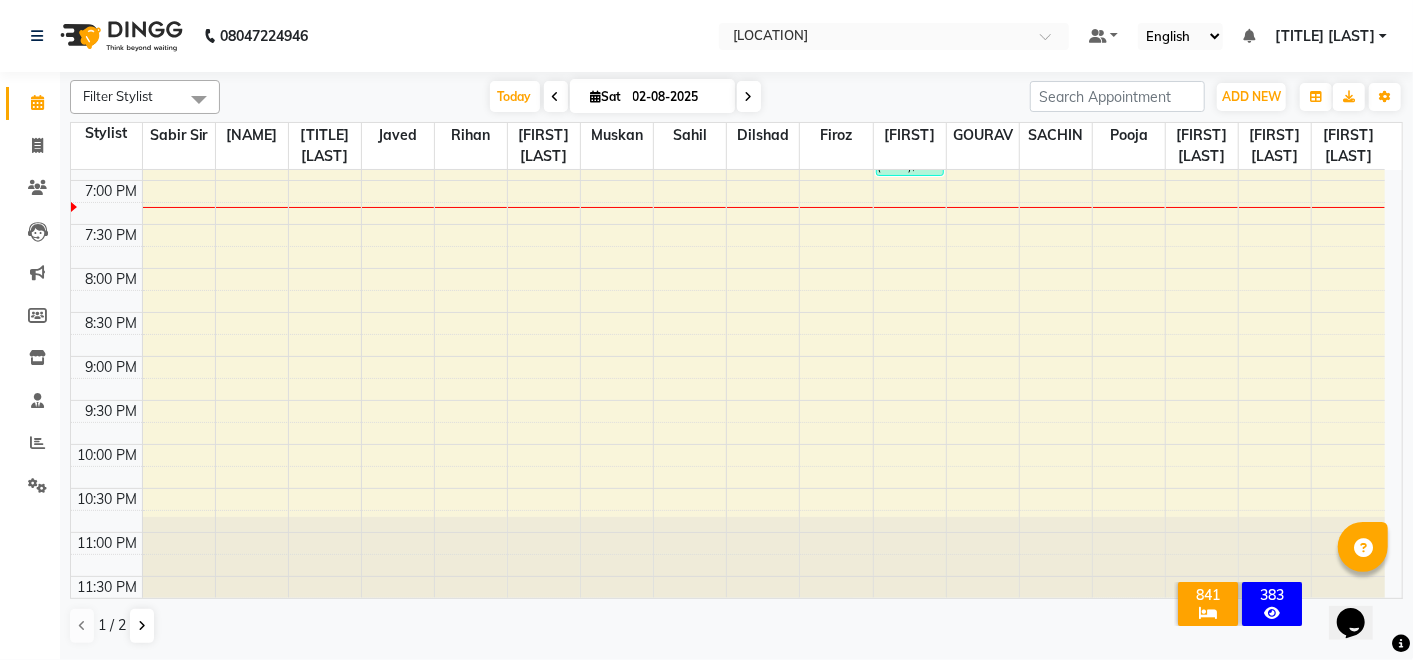 click at bounding box center [749, 97] 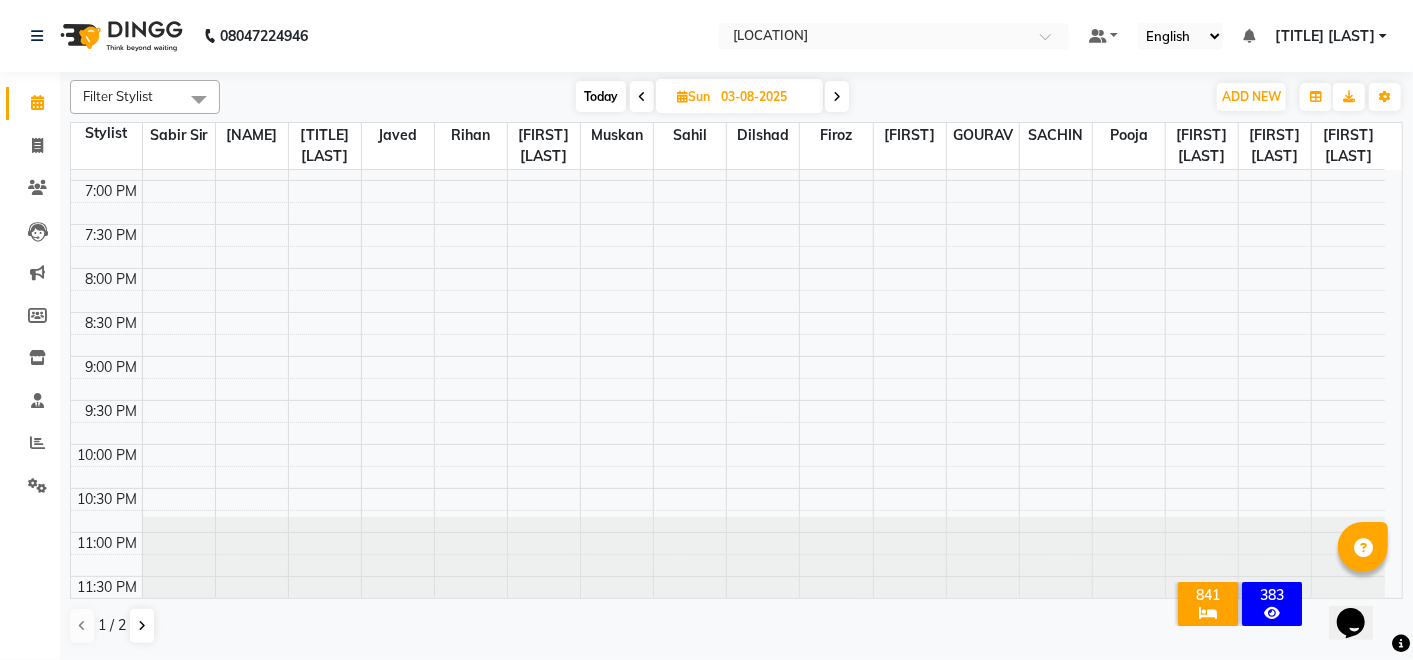 scroll, scrollTop: 957, scrollLeft: 0, axis: vertical 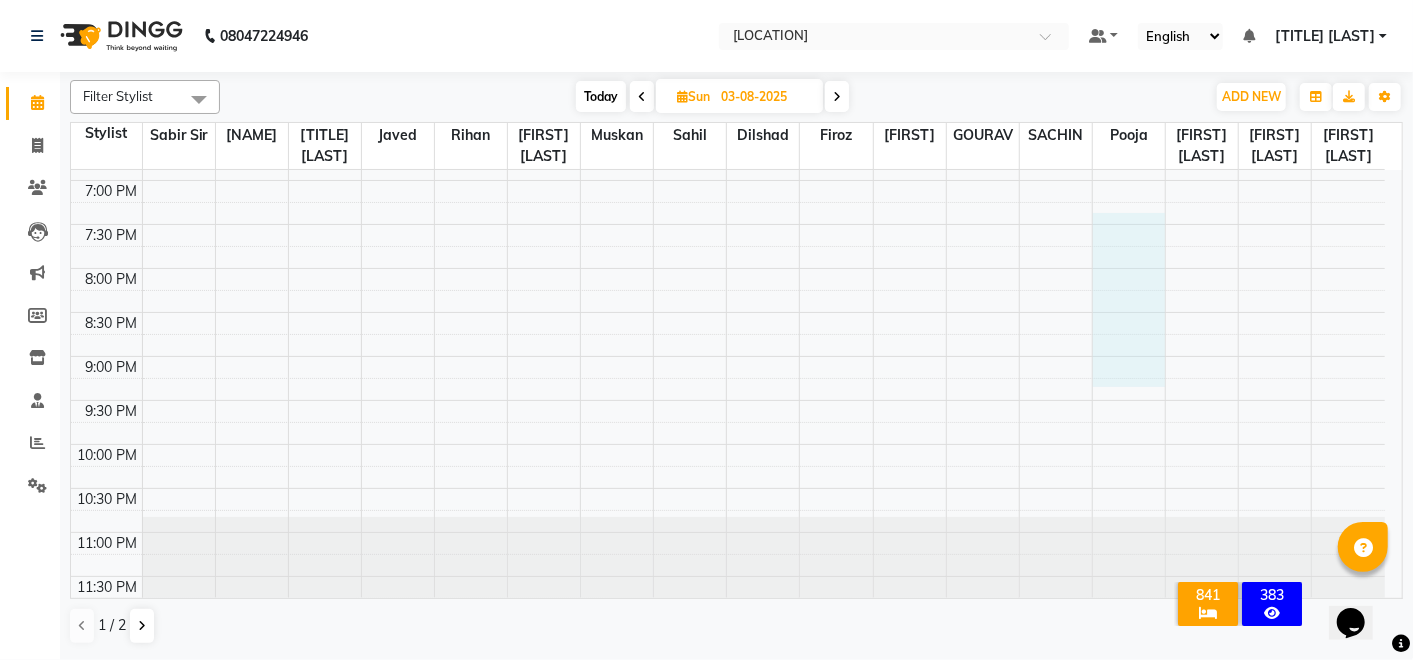 select on "[NUMBER]" 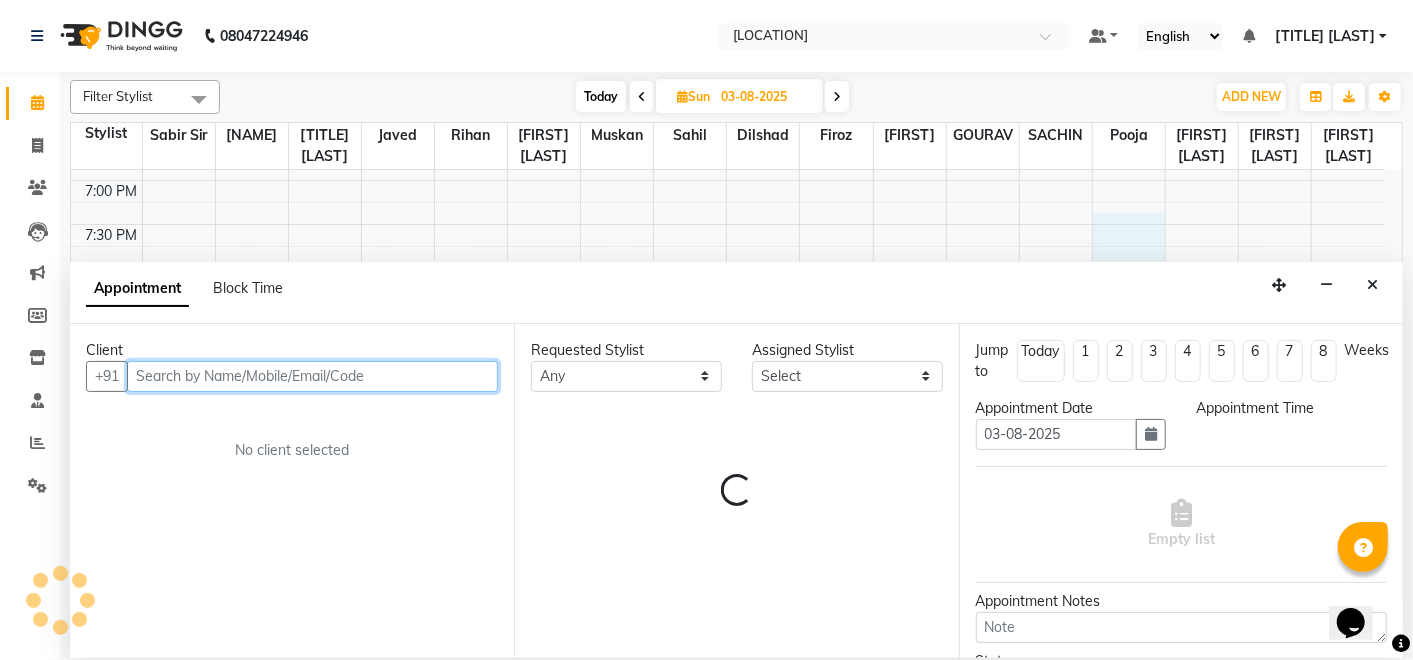select on "1170" 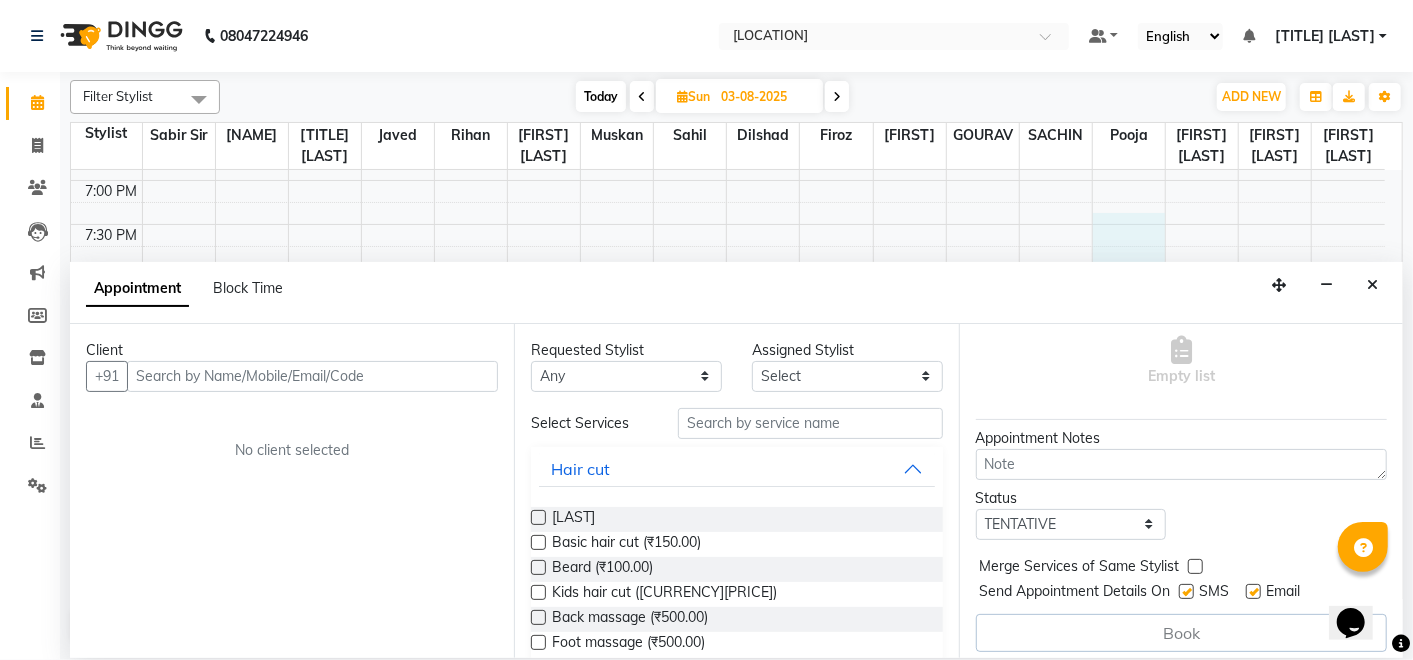 scroll, scrollTop: 165, scrollLeft: 0, axis: vertical 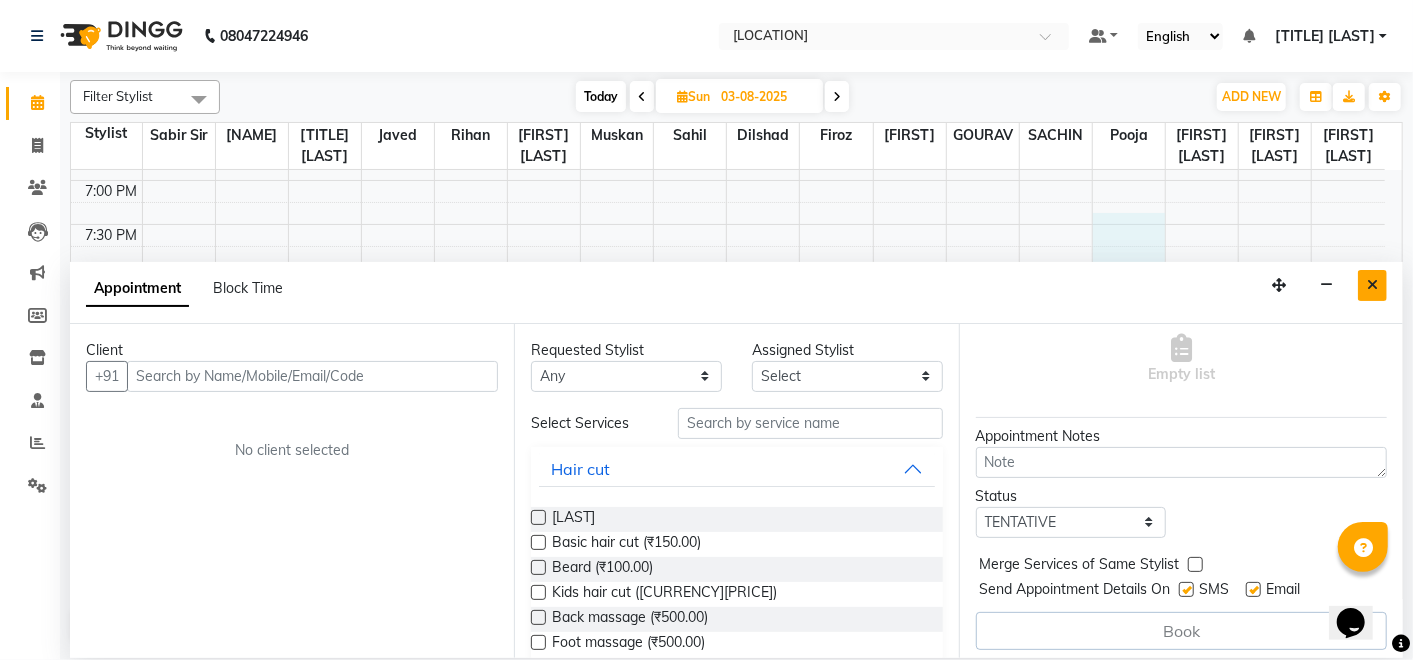 click at bounding box center [1372, 285] 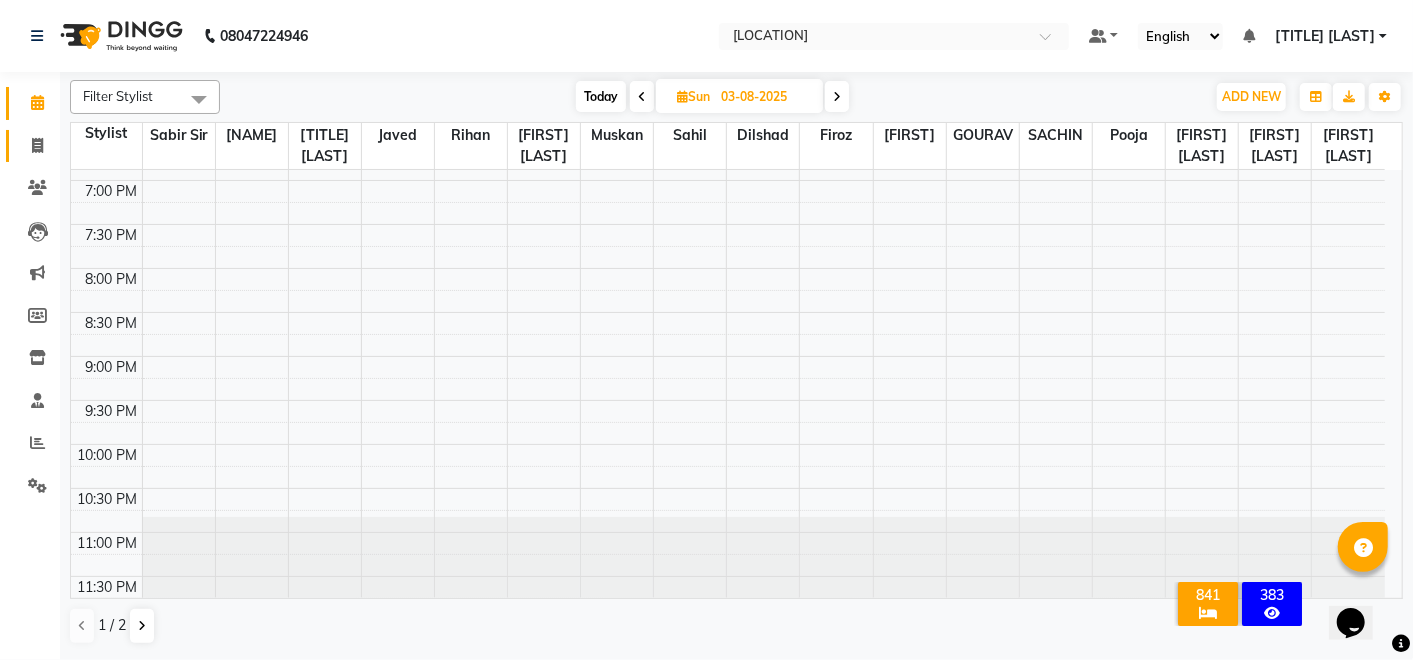 click 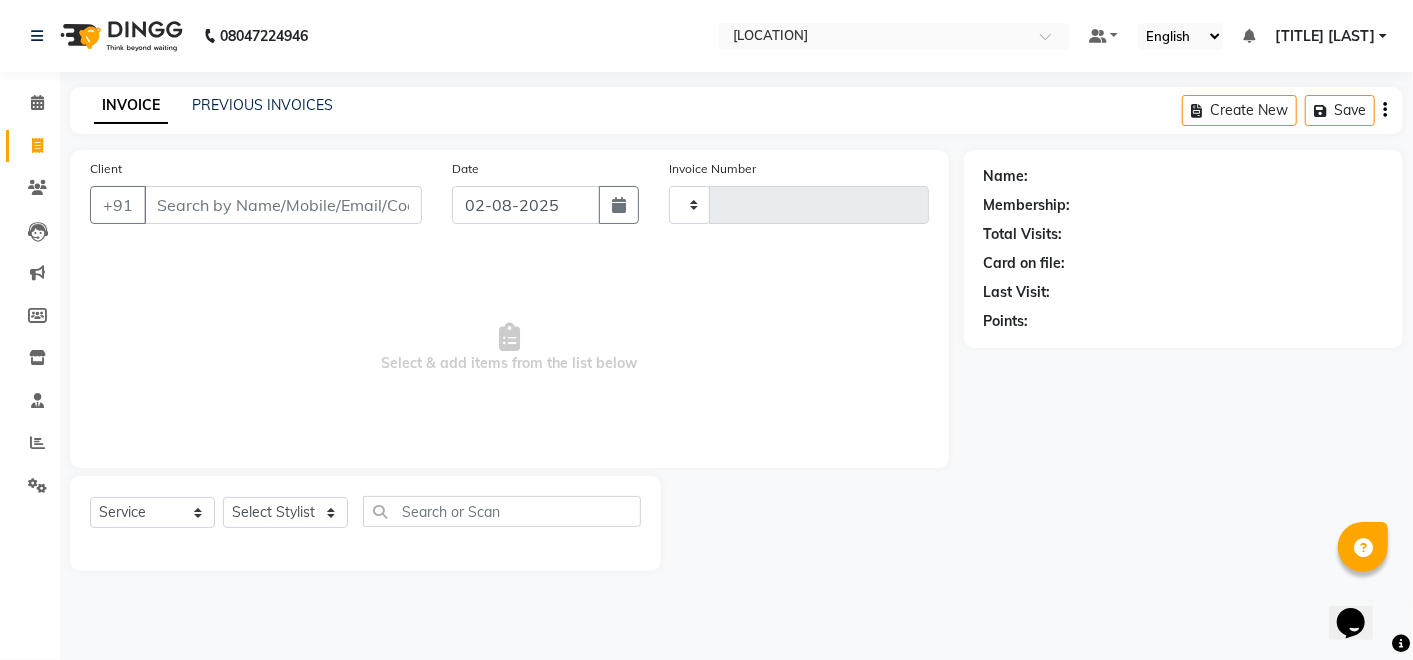 type on "3740" 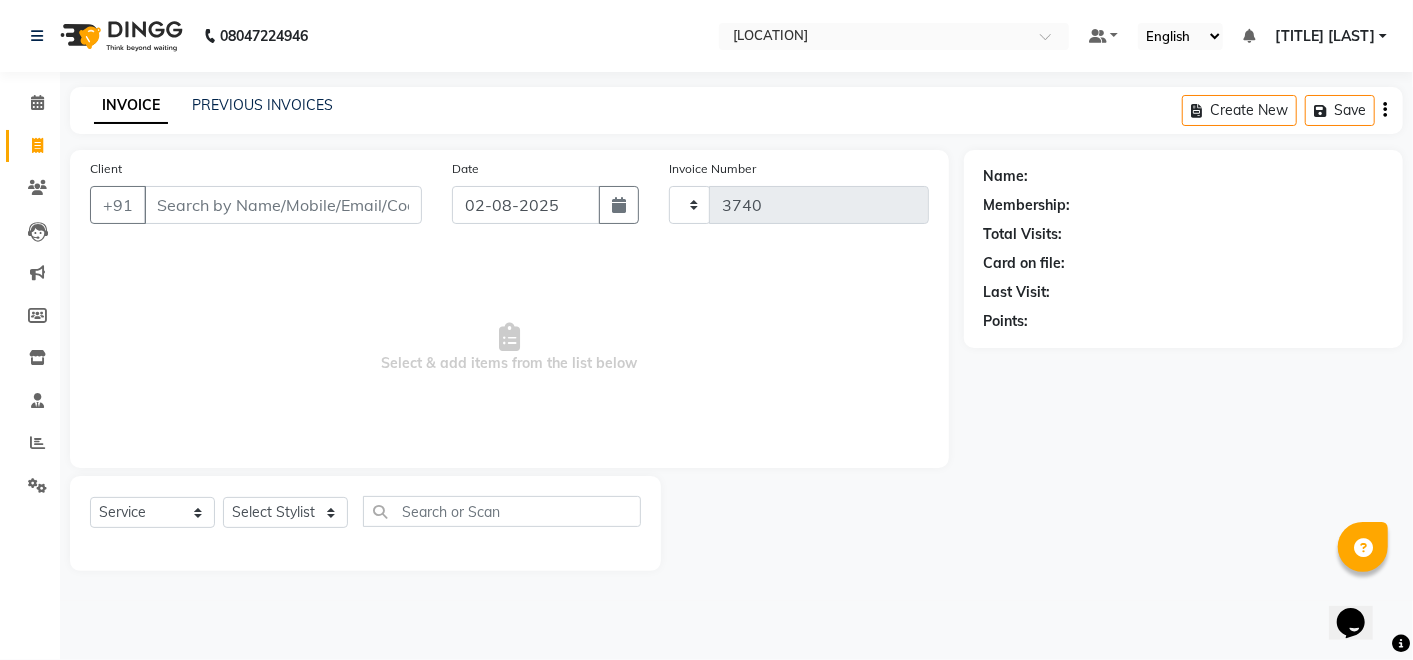 select on "6927" 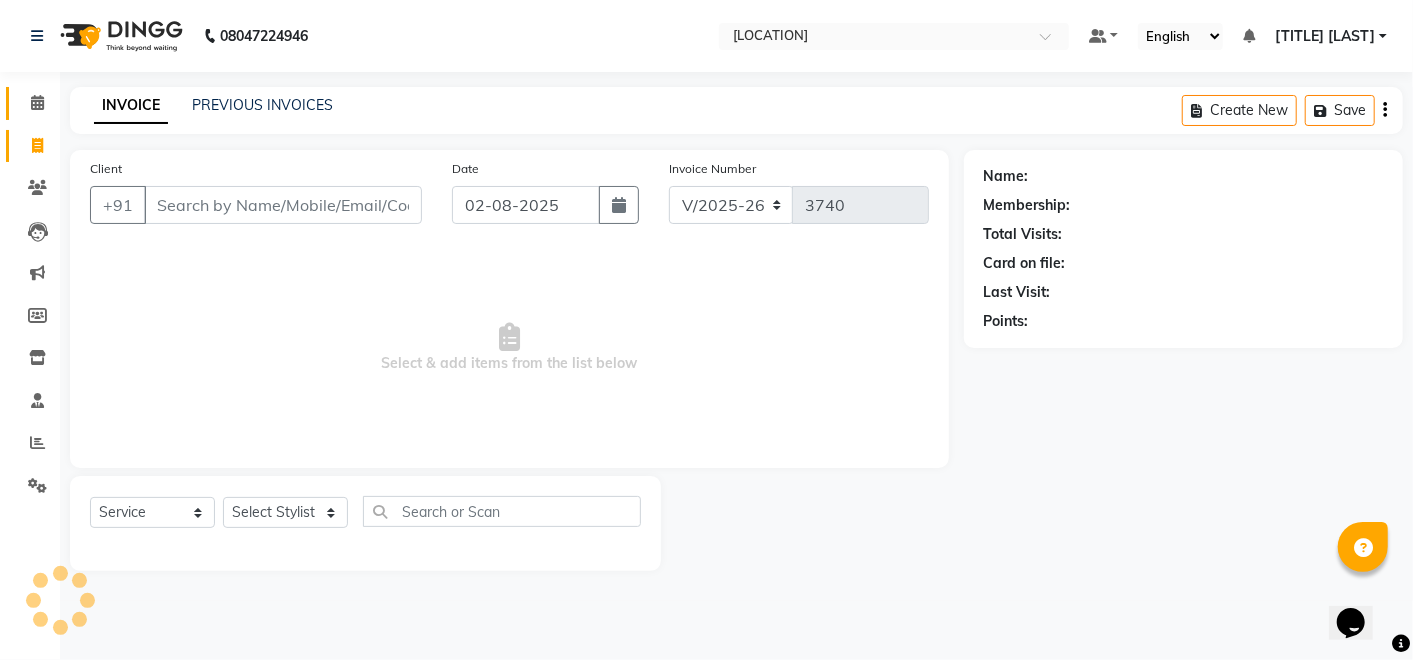 click 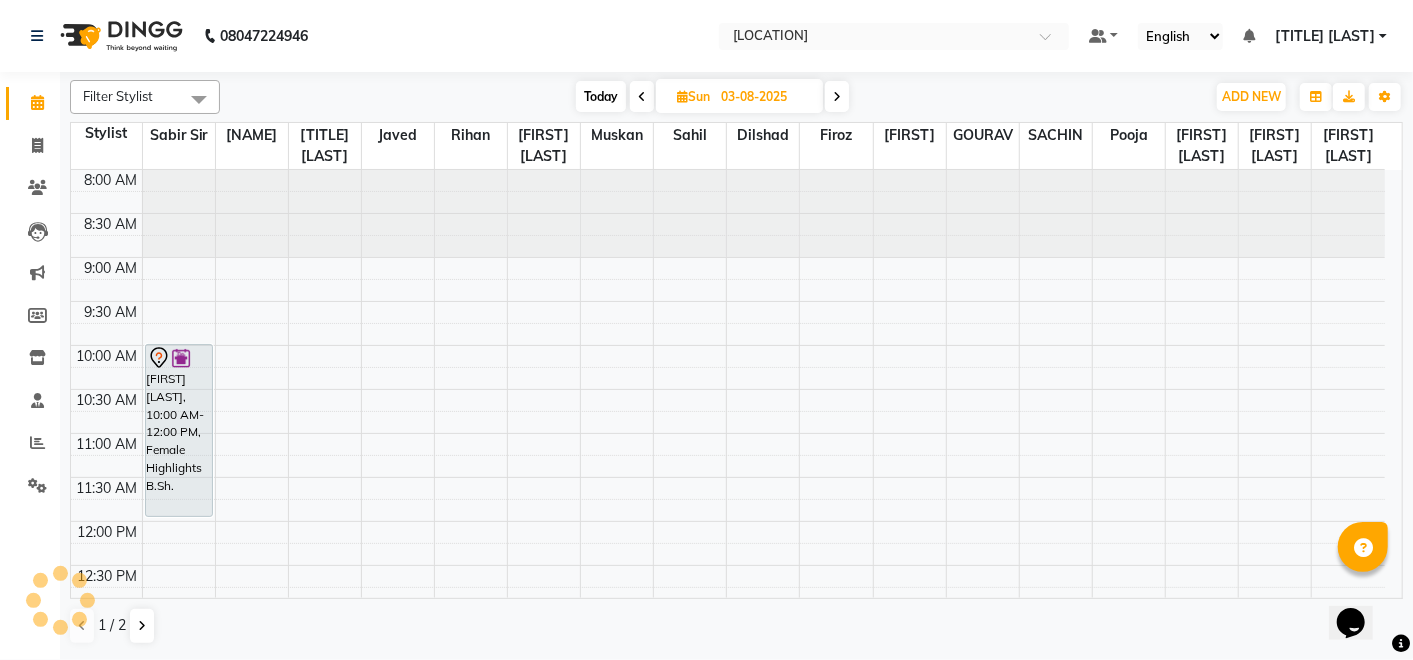 scroll, scrollTop: 0, scrollLeft: 0, axis: both 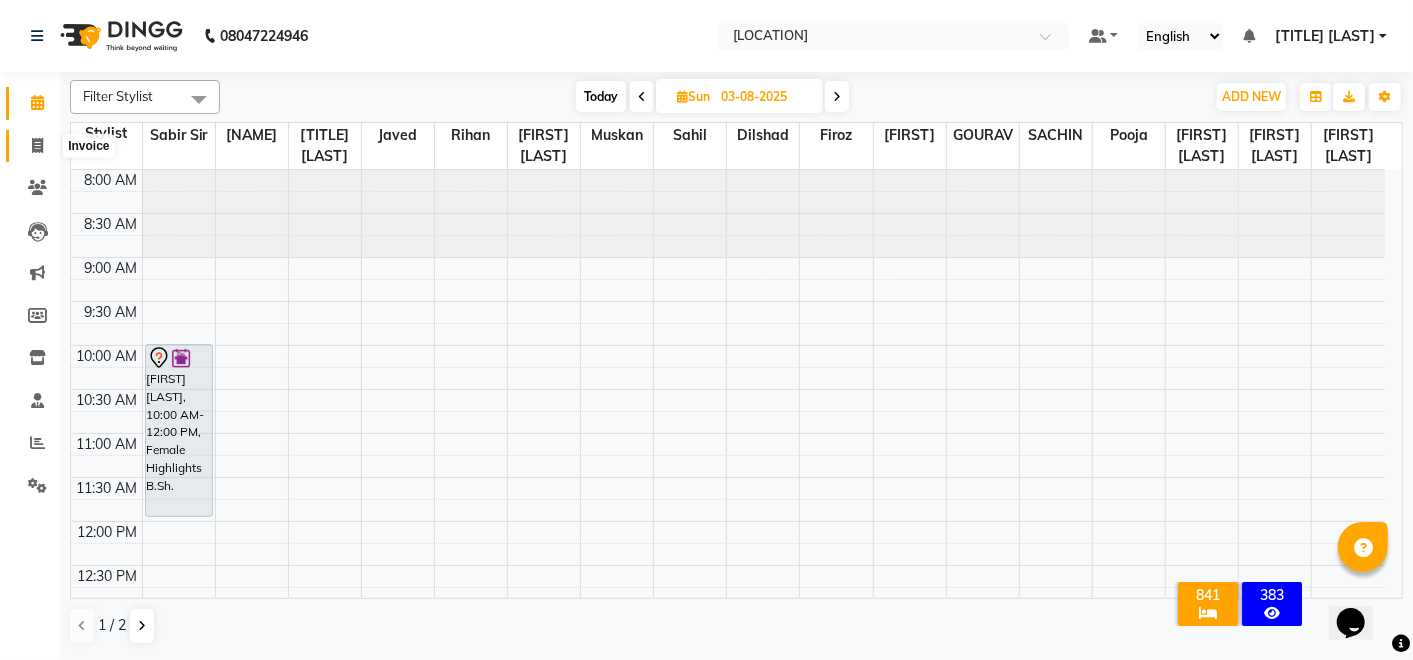 click 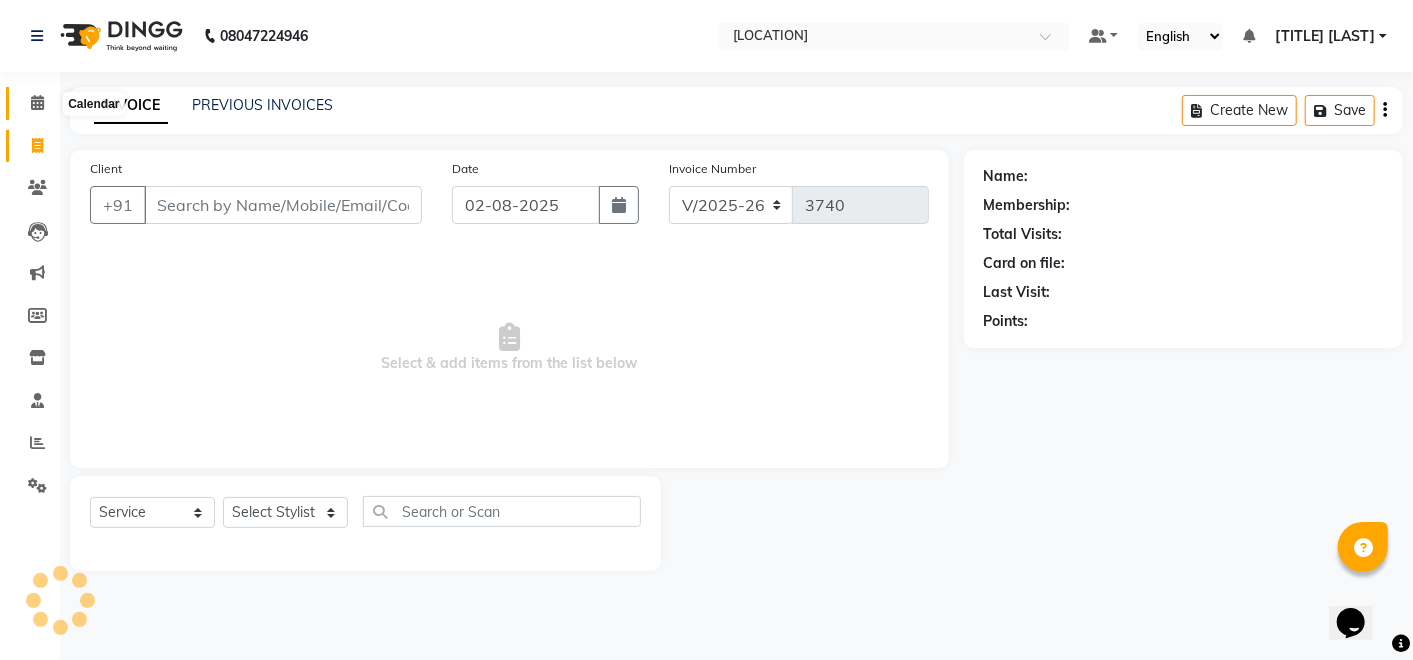 click 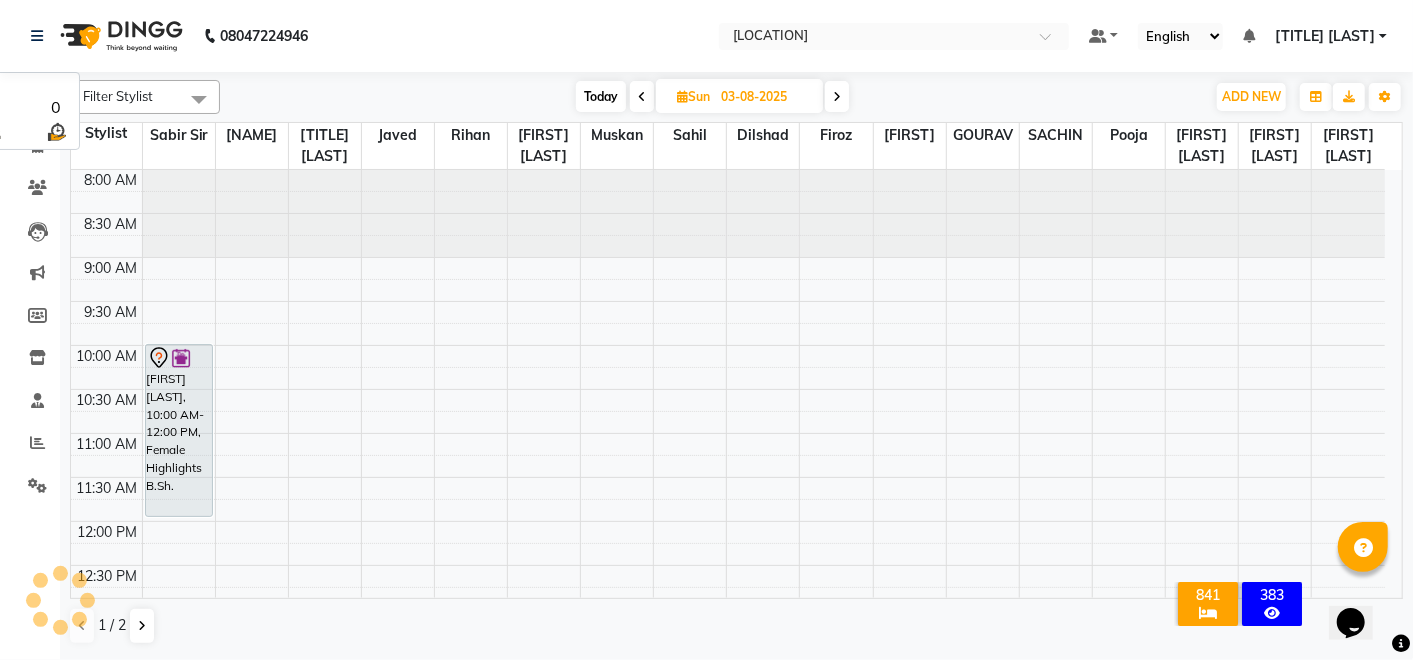 scroll, scrollTop: 0, scrollLeft: 0, axis: both 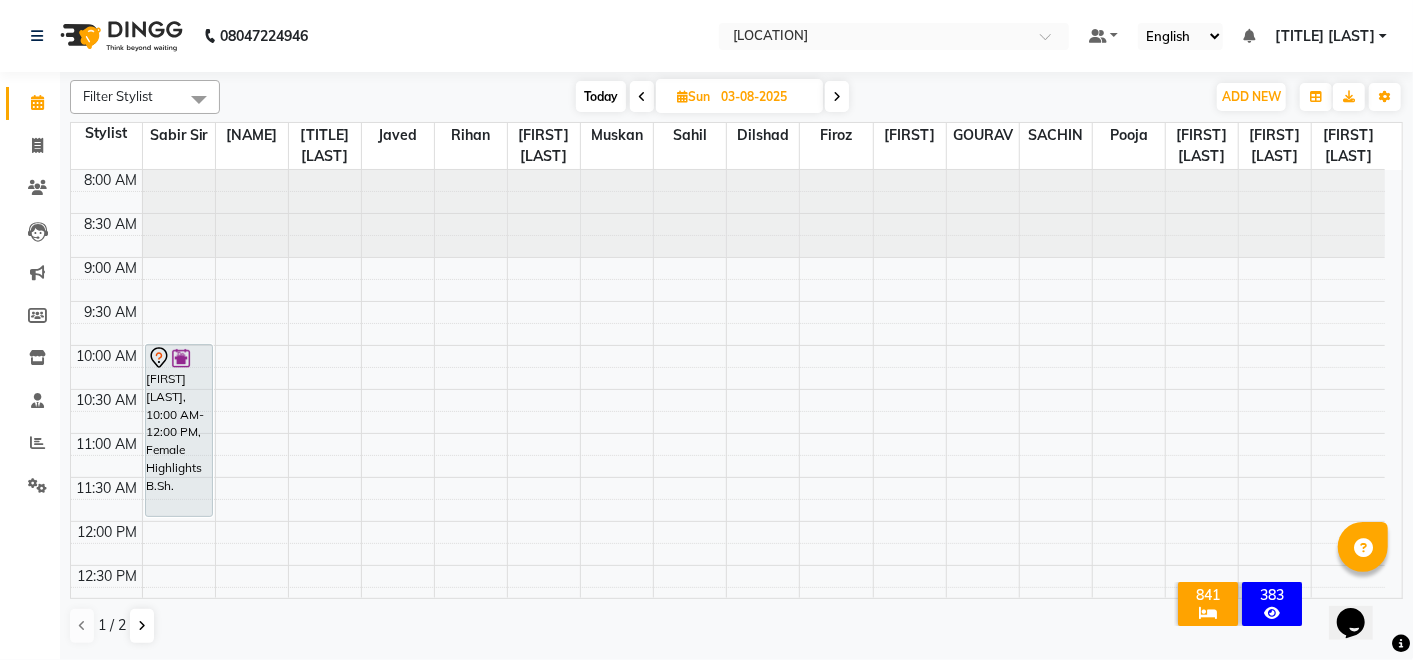 click at bounding box center (642, 97) 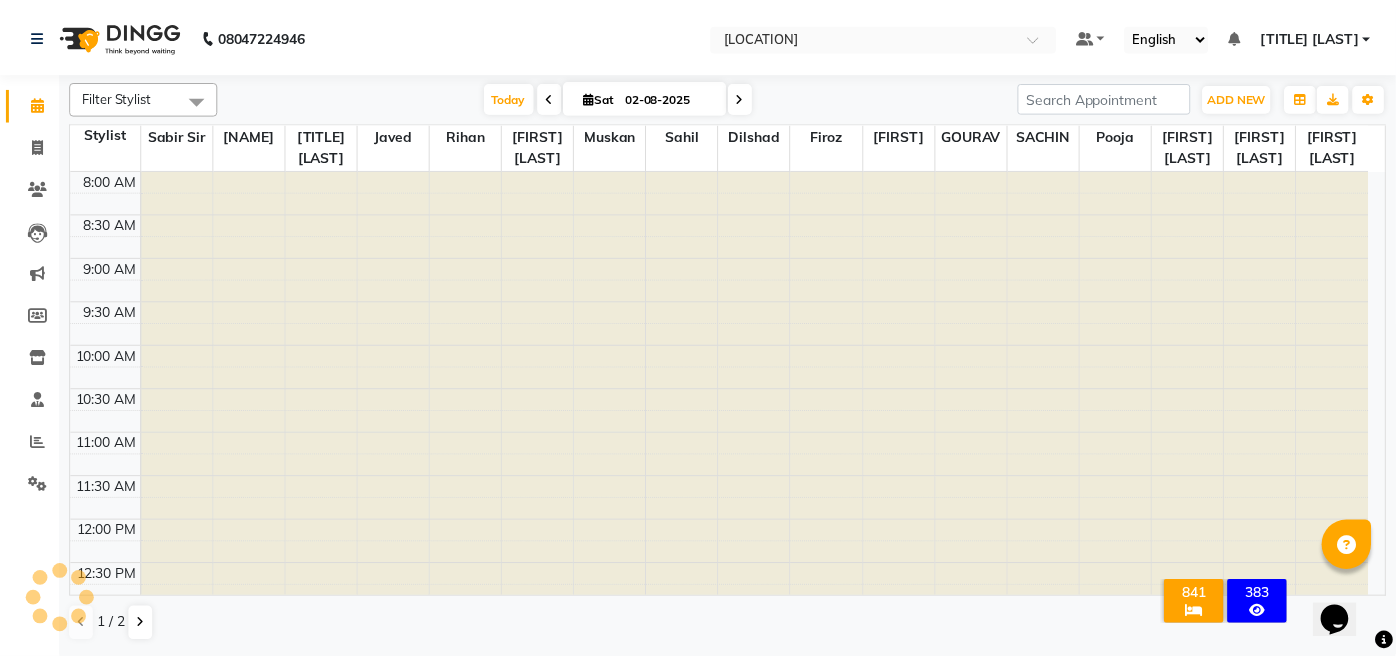 scroll, scrollTop: 957, scrollLeft: 0, axis: vertical 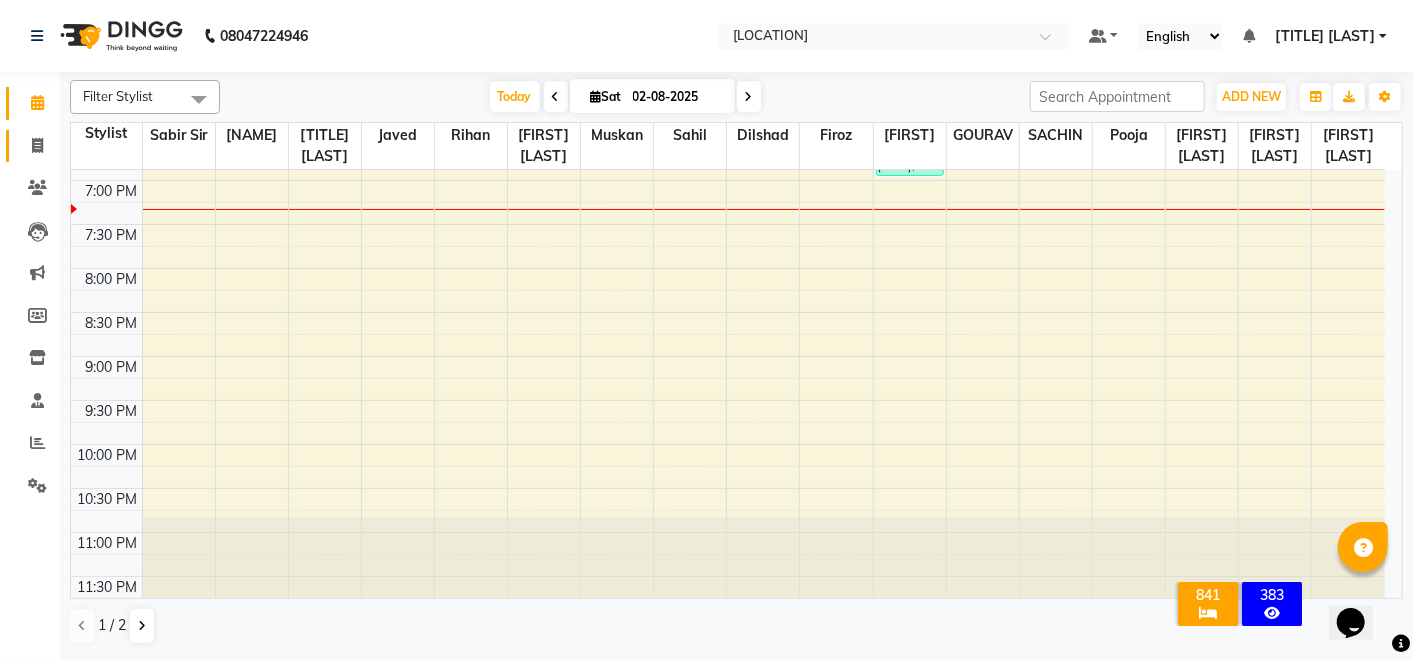 click 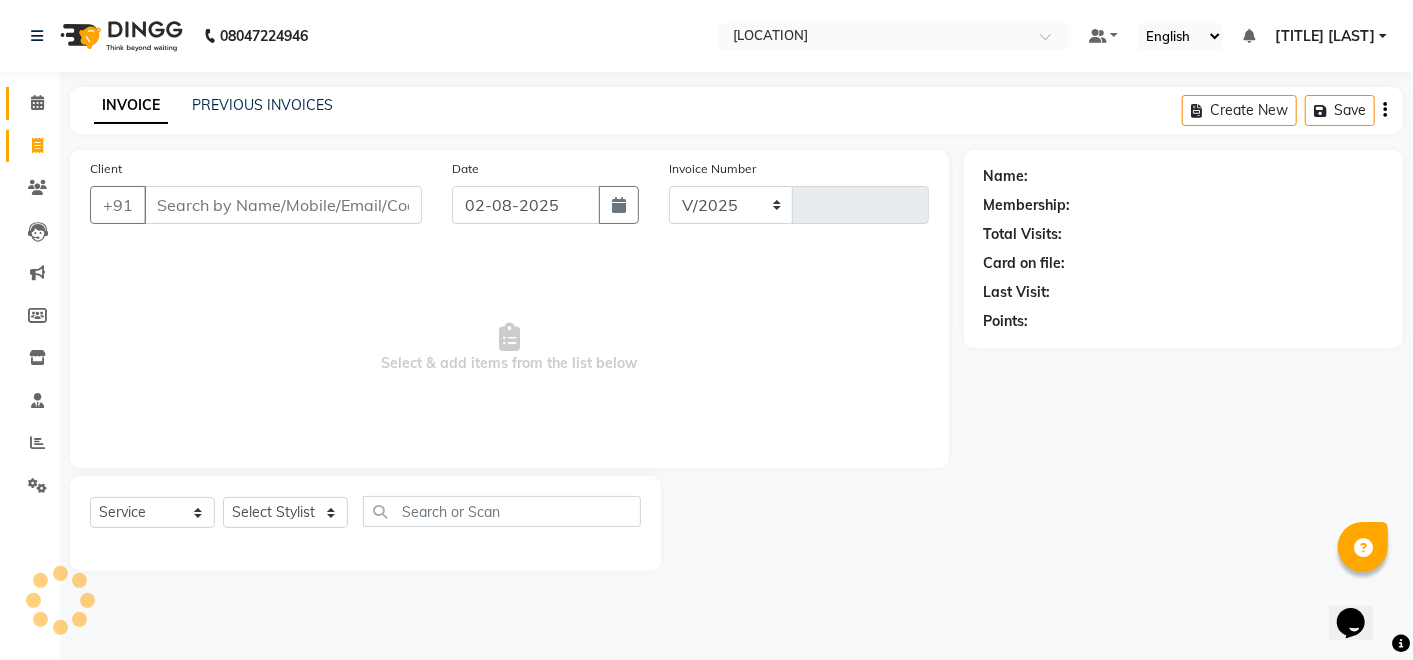 select on "6927" 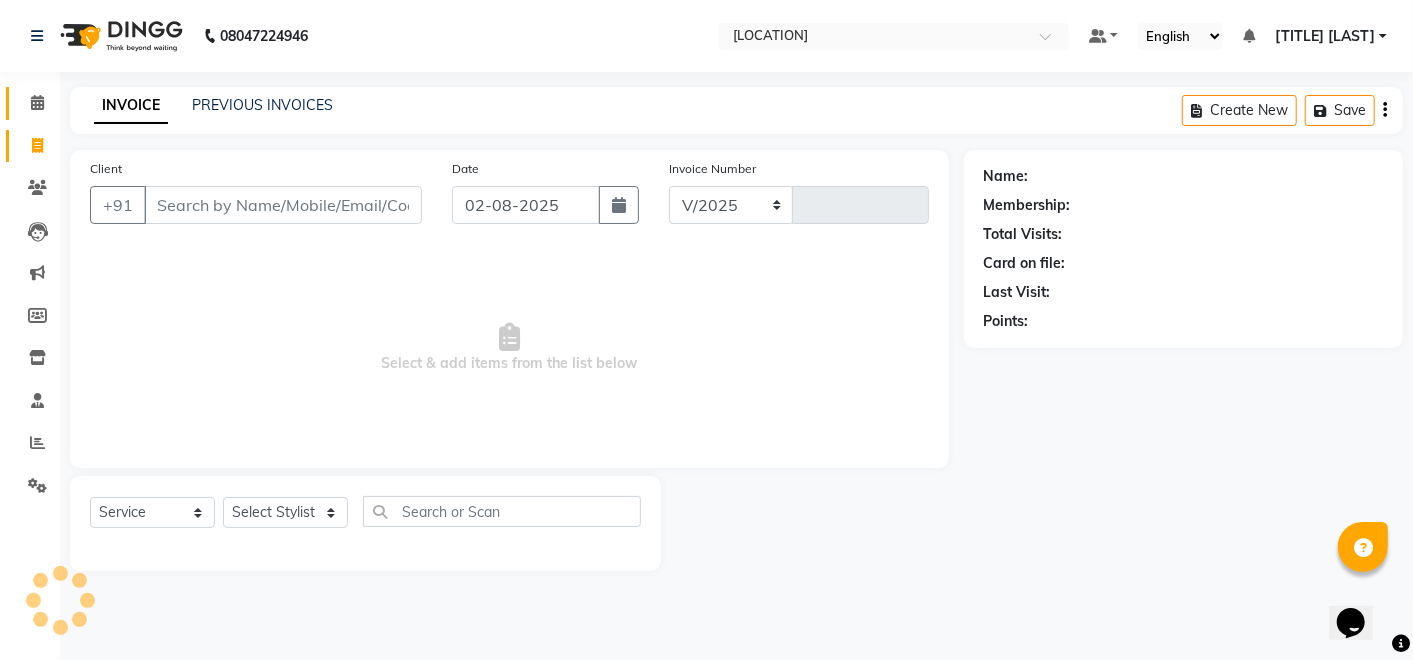 type on "3740" 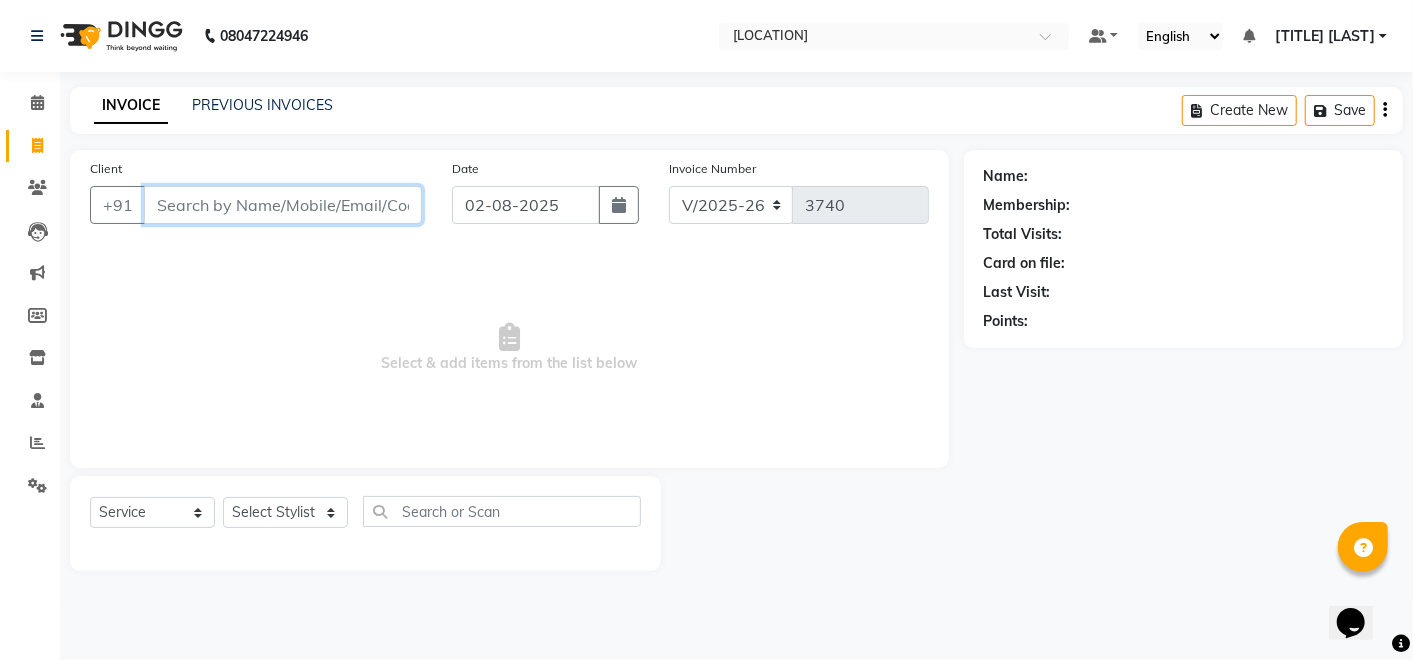 click on "Client" at bounding box center (283, 205) 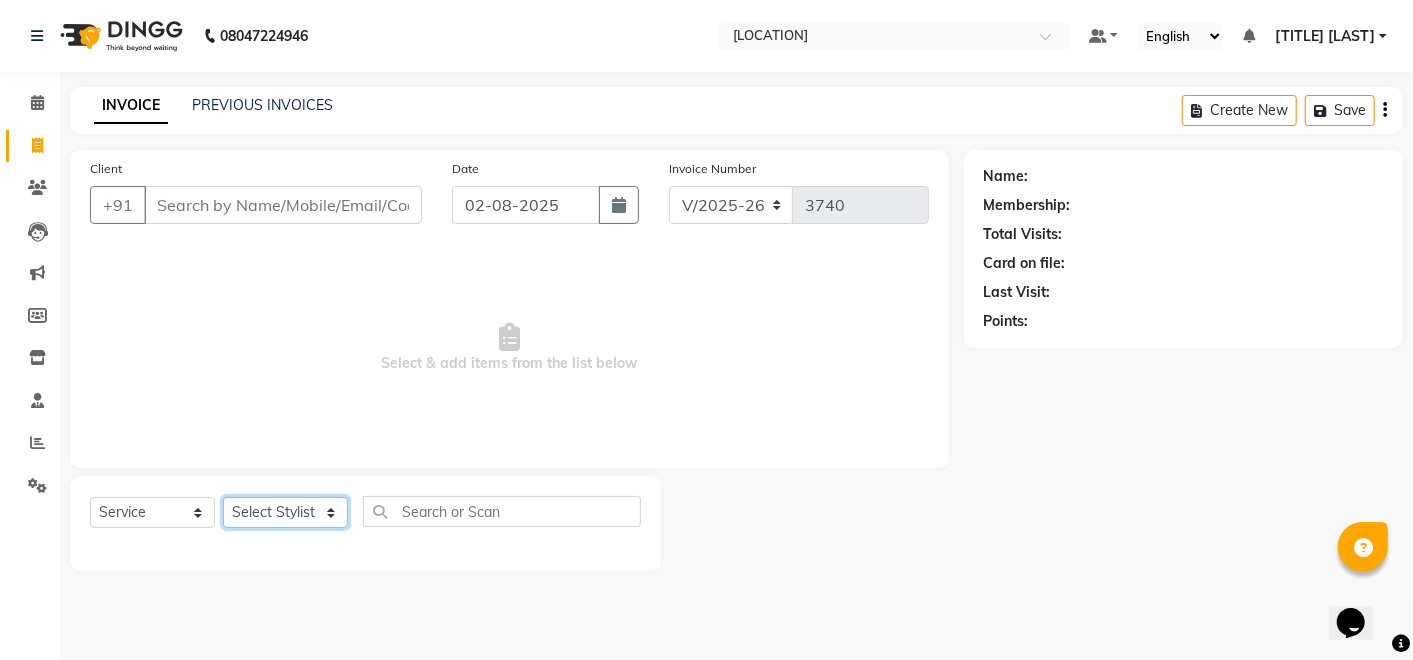 click on "Select Stylist Afreen sayyed Amir Bharti Raipure Chandan Shamnani Dilshad  Dipali Rathod Divya mam  Firoz GOURAV Jakir sir javed muskan pooja  Rihan  Sabir sir SACHIN Sahil Sam sir Sandhya jaiswal semi Shamim Ahmad" 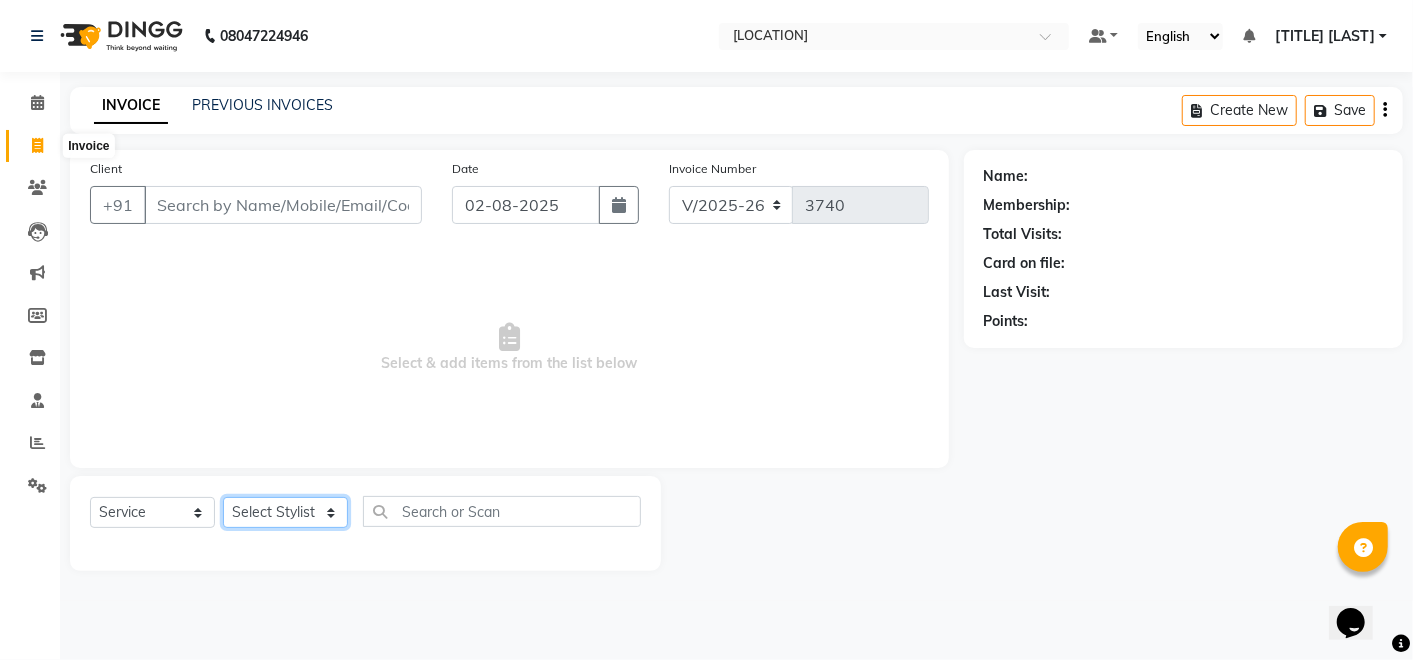 select on "[NUMBER]" 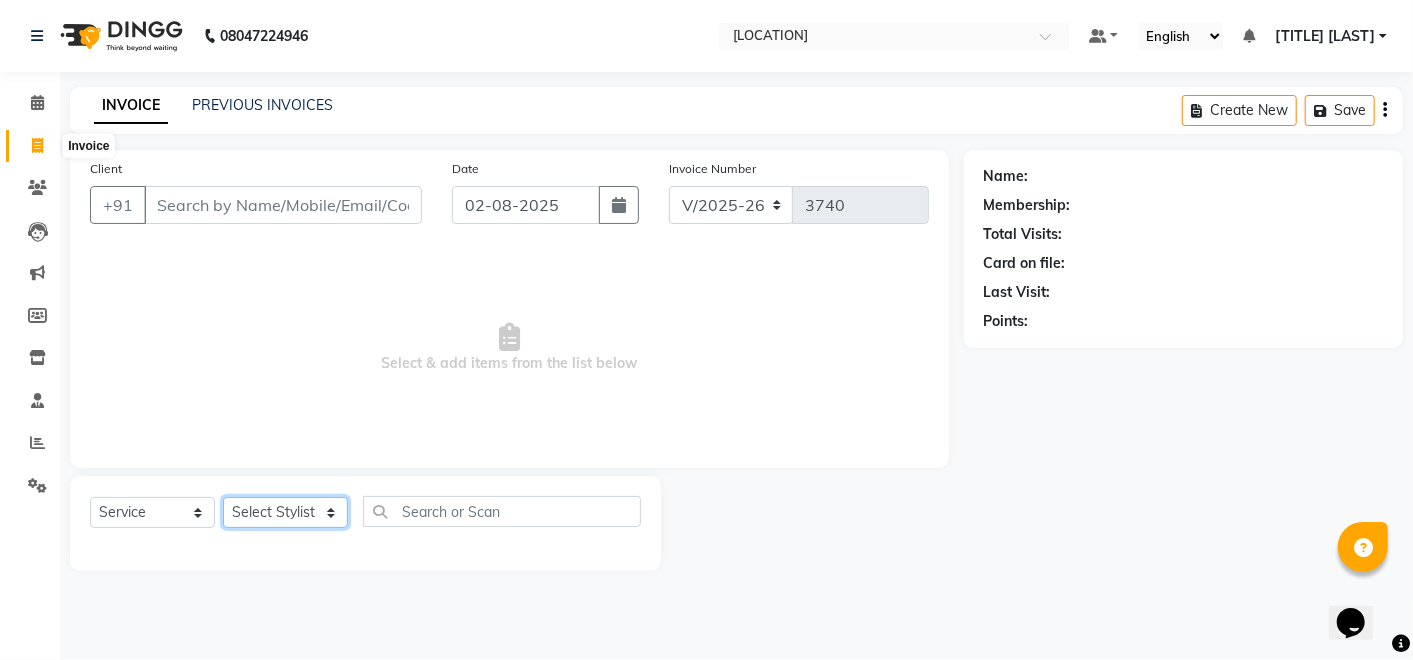 click on "Select Stylist Afreen sayyed Amir Bharti Raipure Chandan Shamnani Dilshad  Dipali Rathod Divya mam  Firoz GOURAV Jakir sir javed muskan pooja  Rihan  Sabir sir SACHIN Sahil Sam sir Sandhya jaiswal semi Shamim Ahmad" 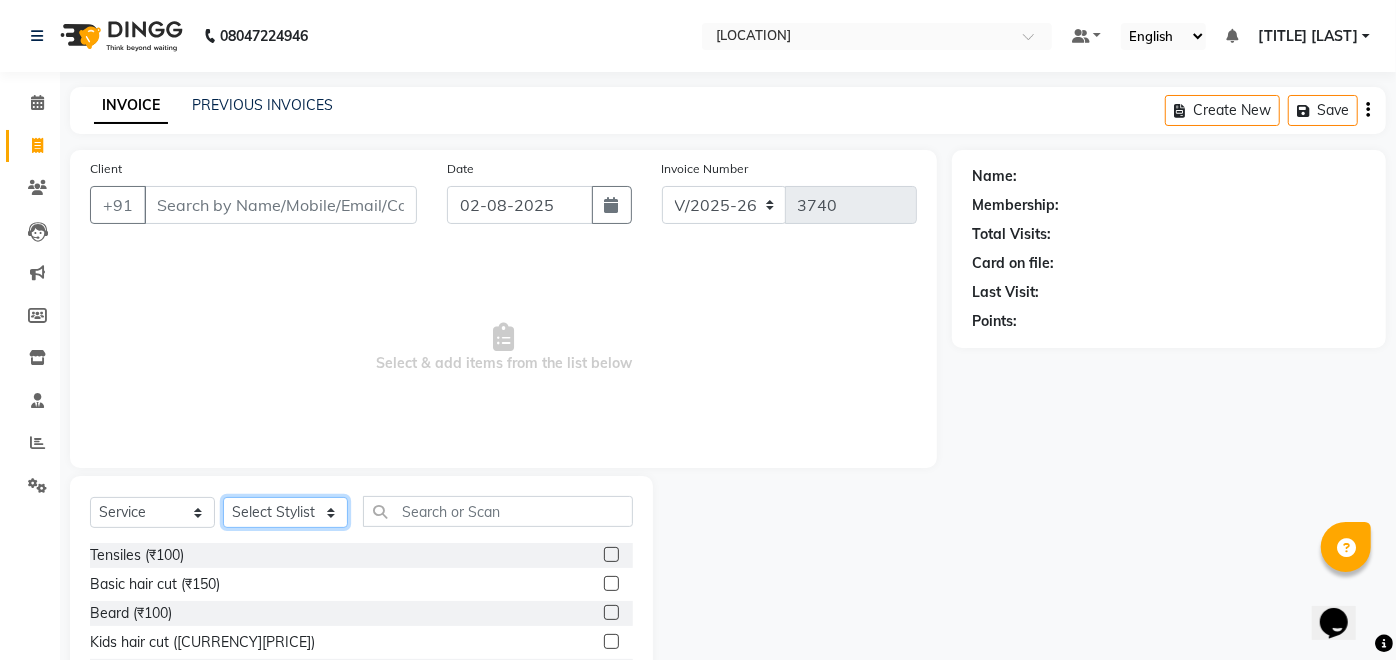 scroll, scrollTop: 79, scrollLeft: 0, axis: vertical 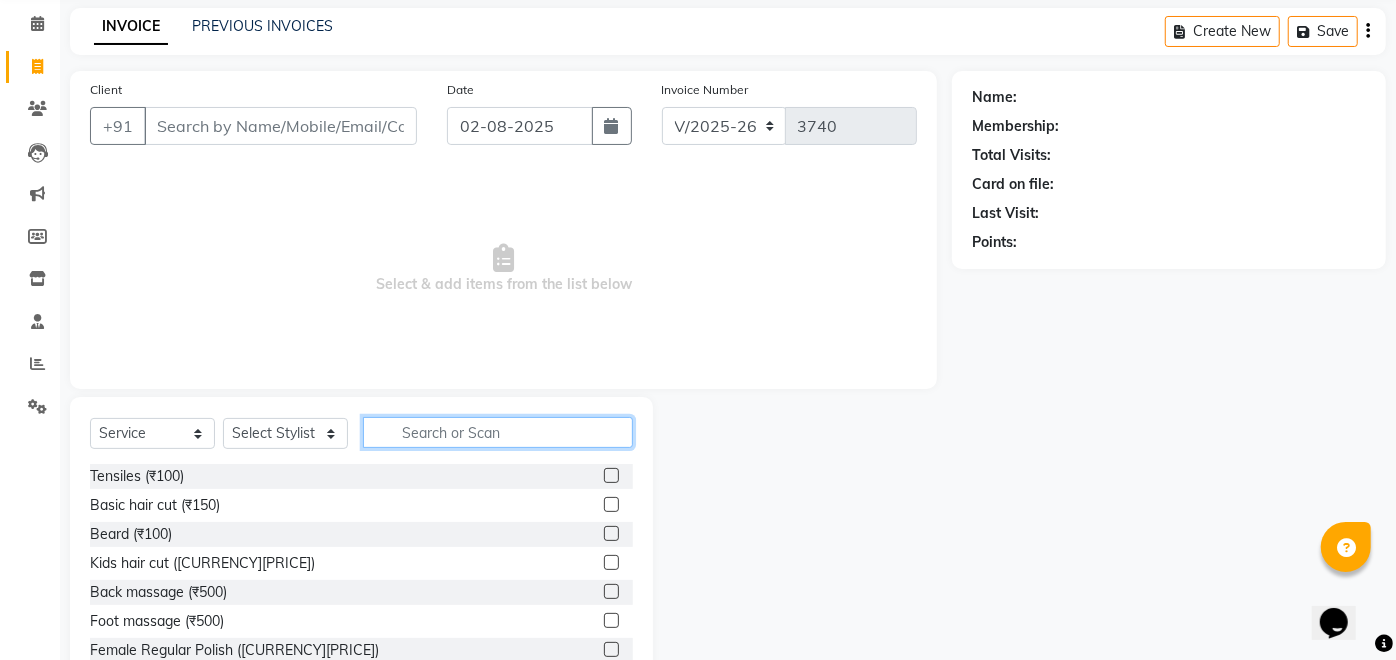 click 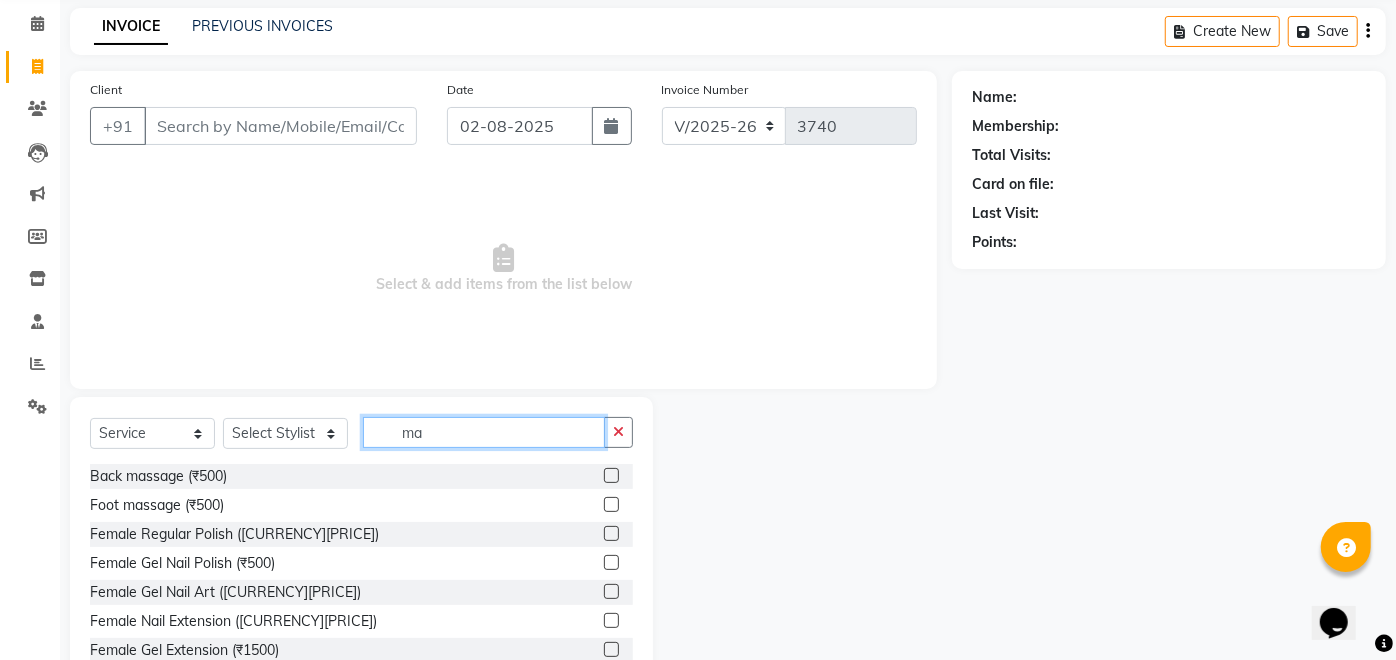 type on "m" 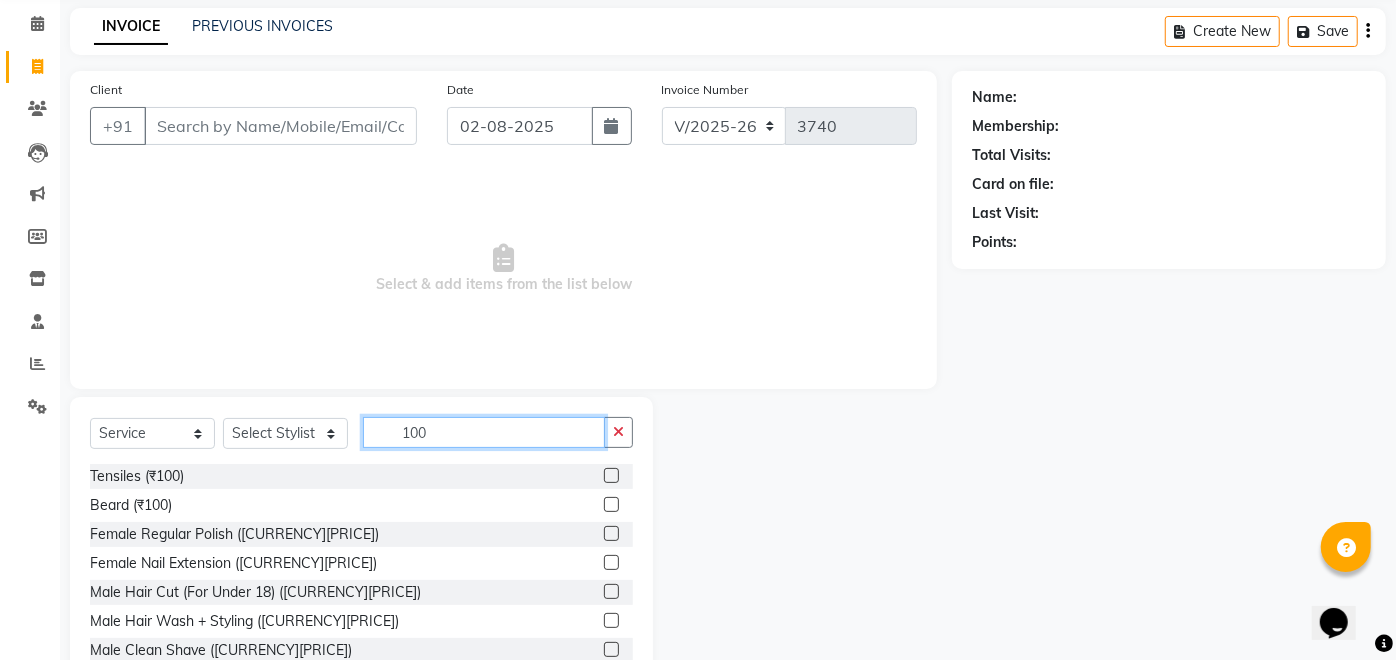 scroll, scrollTop: 140, scrollLeft: 0, axis: vertical 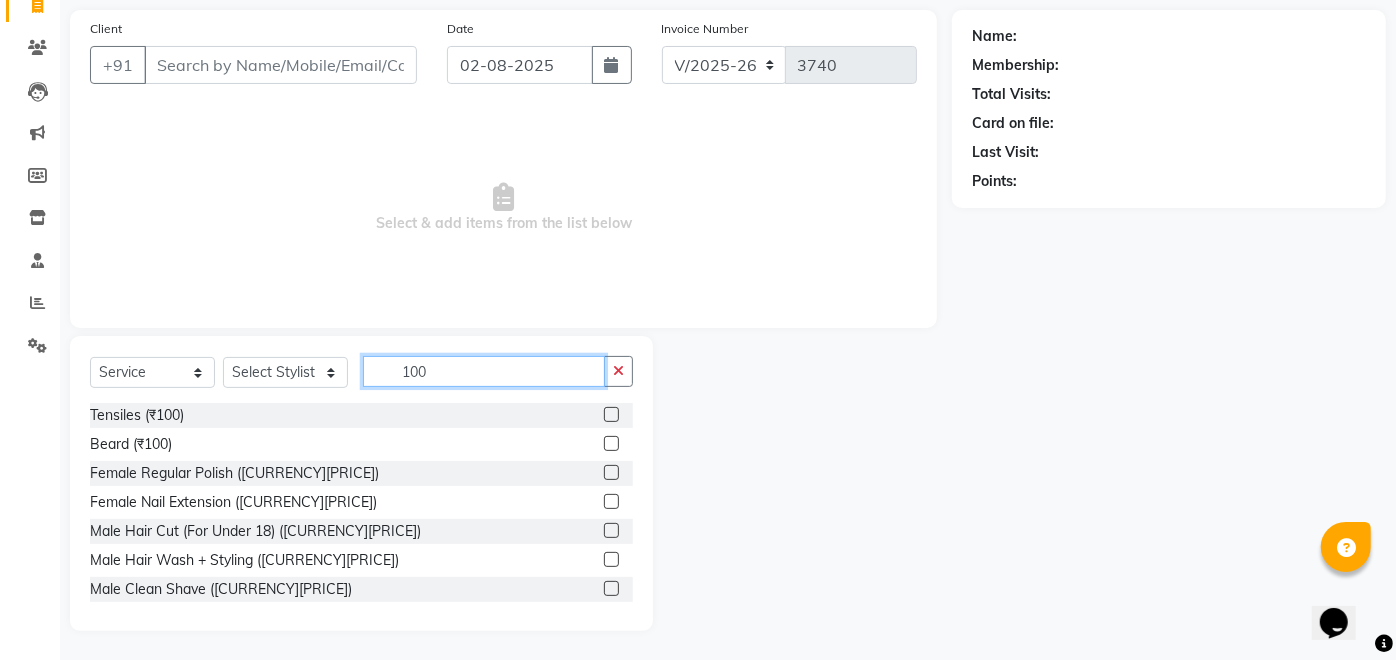 type on "100" 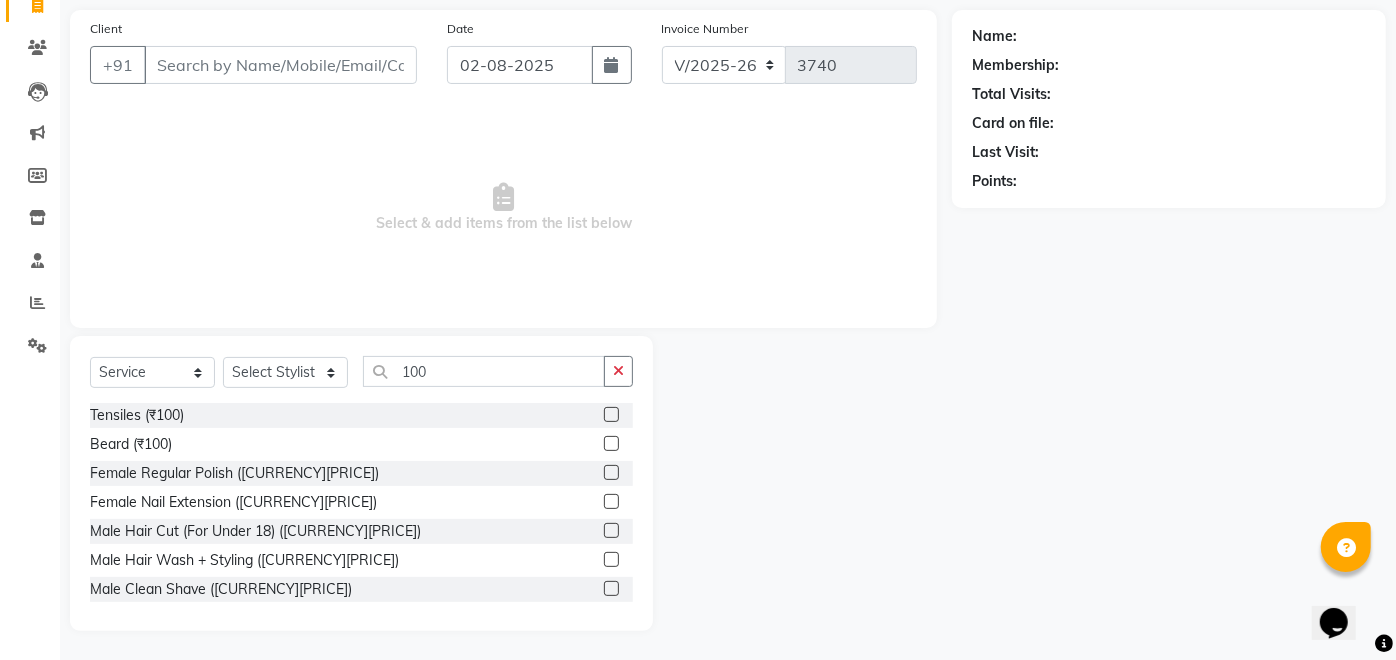 click 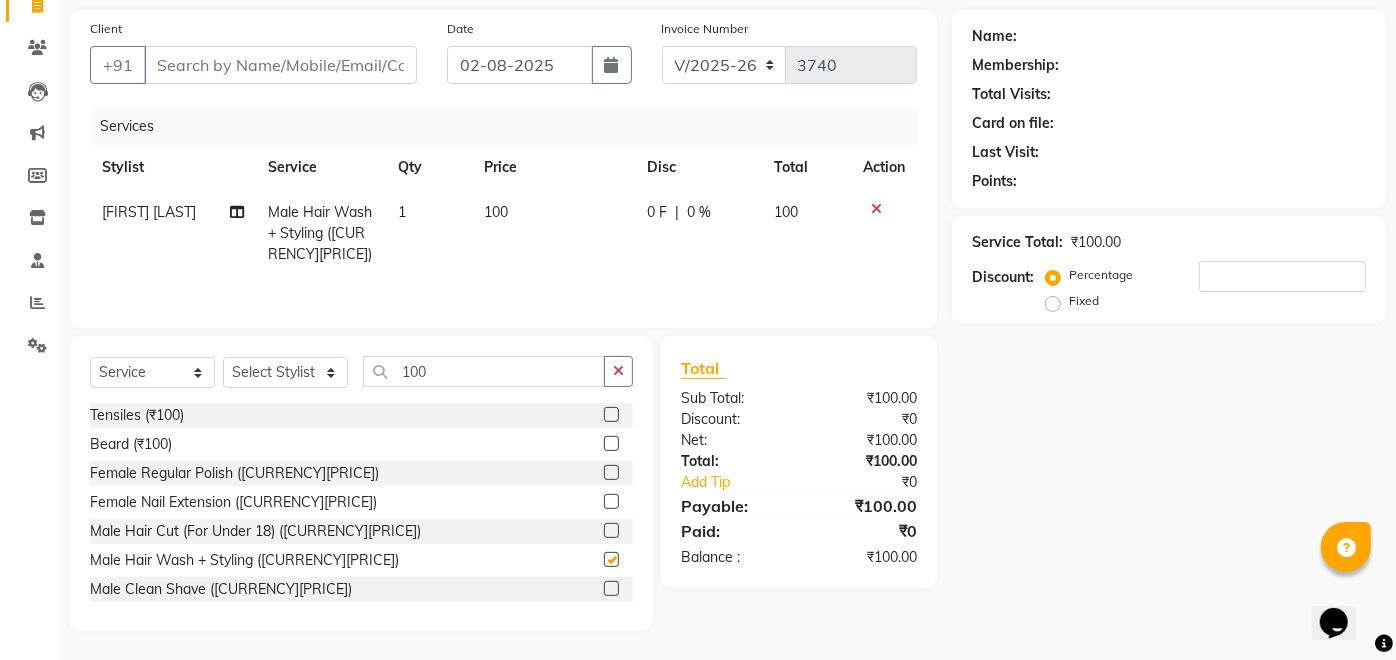 checkbox on "false" 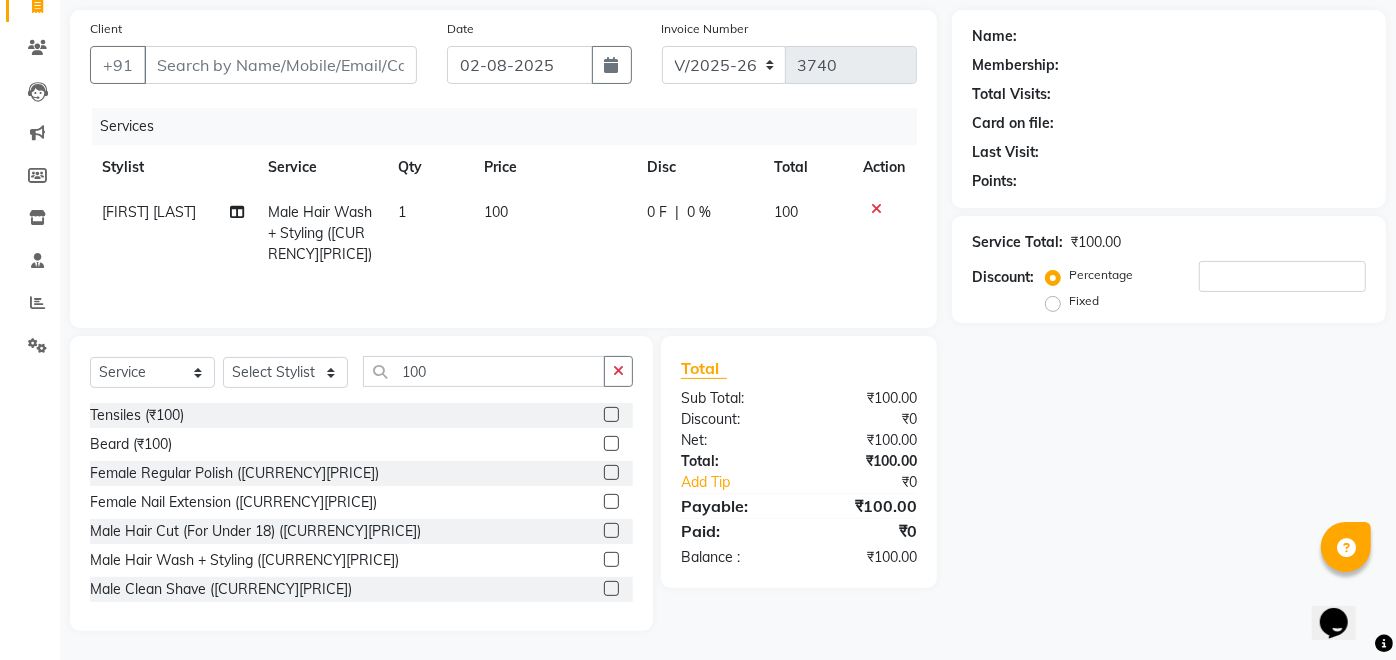 scroll, scrollTop: 0, scrollLeft: 0, axis: both 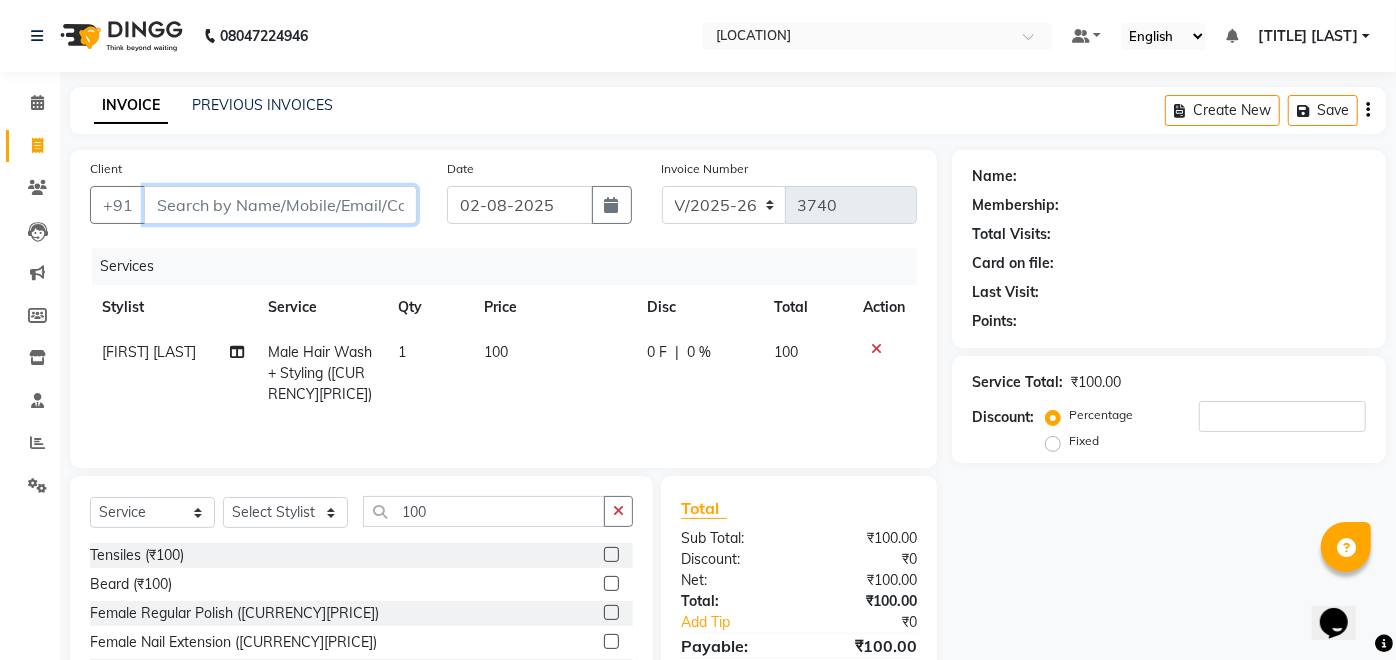 click on "Client" at bounding box center [280, 205] 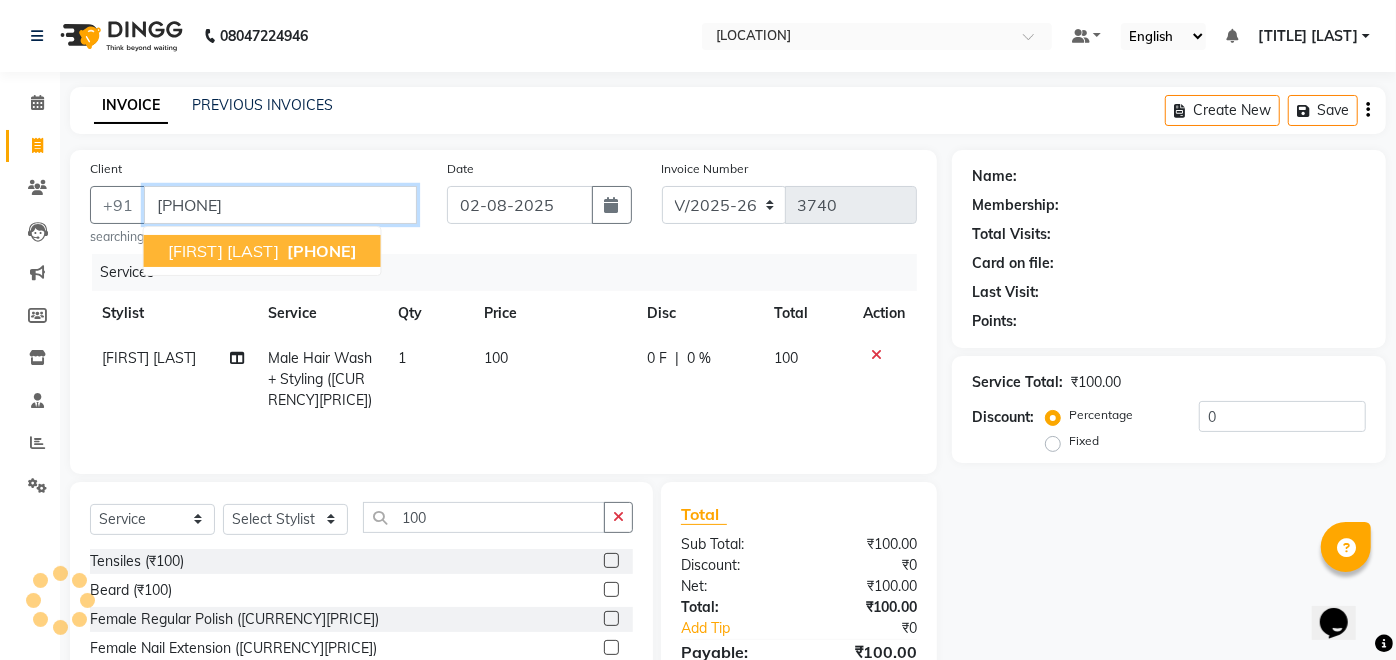 type on "[PHONE]" 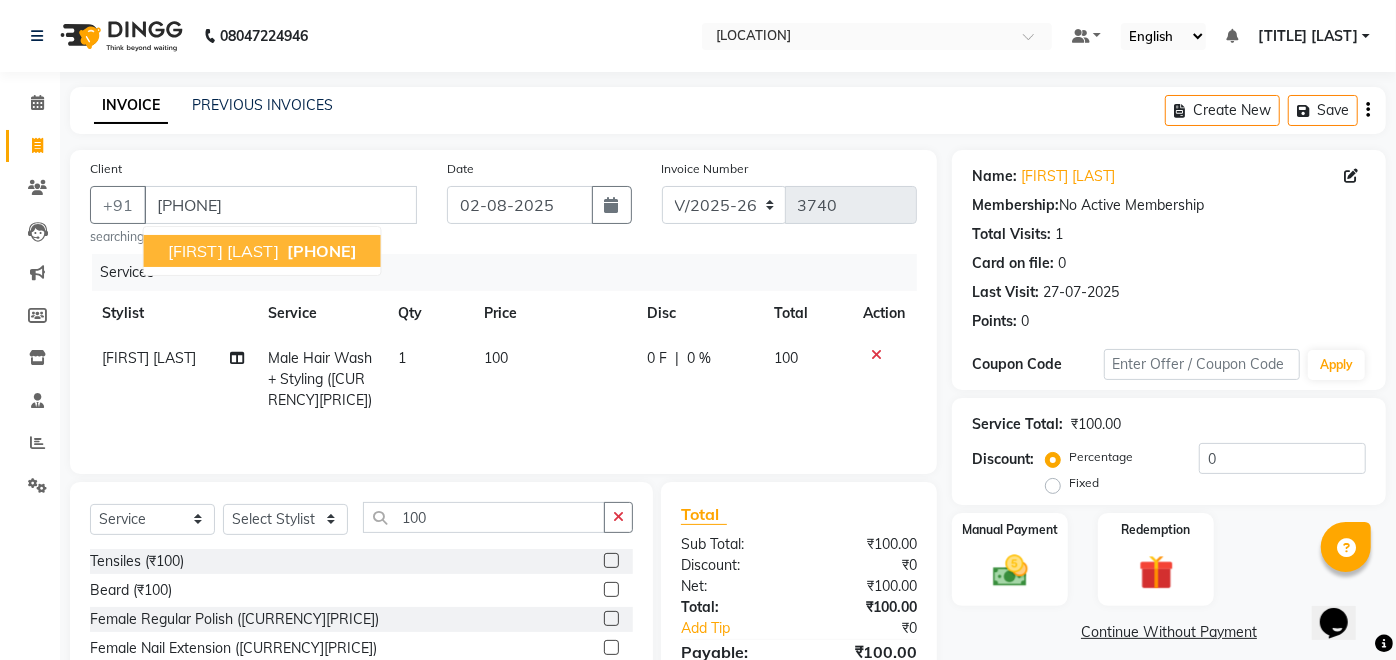 click on "[FIRST] [LAST]" at bounding box center [223, 251] 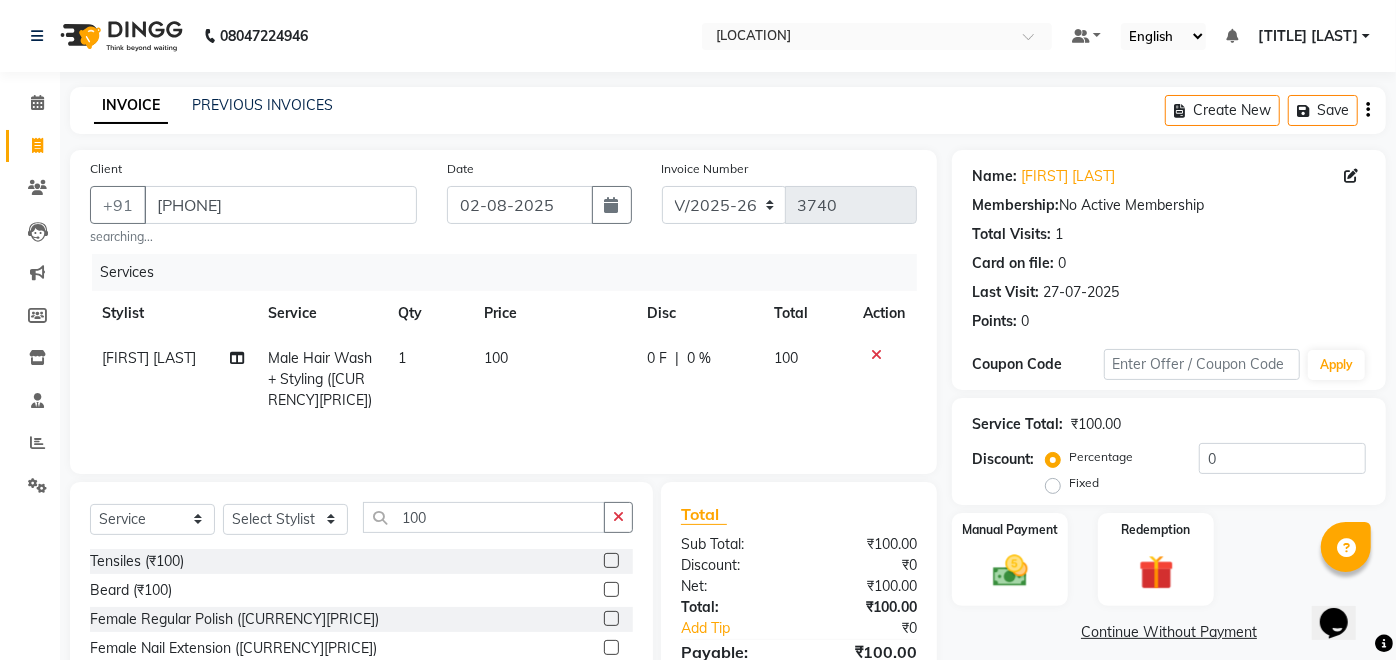 scroll, scrollTop: 146, scrollLeft: 0, axis: vertical 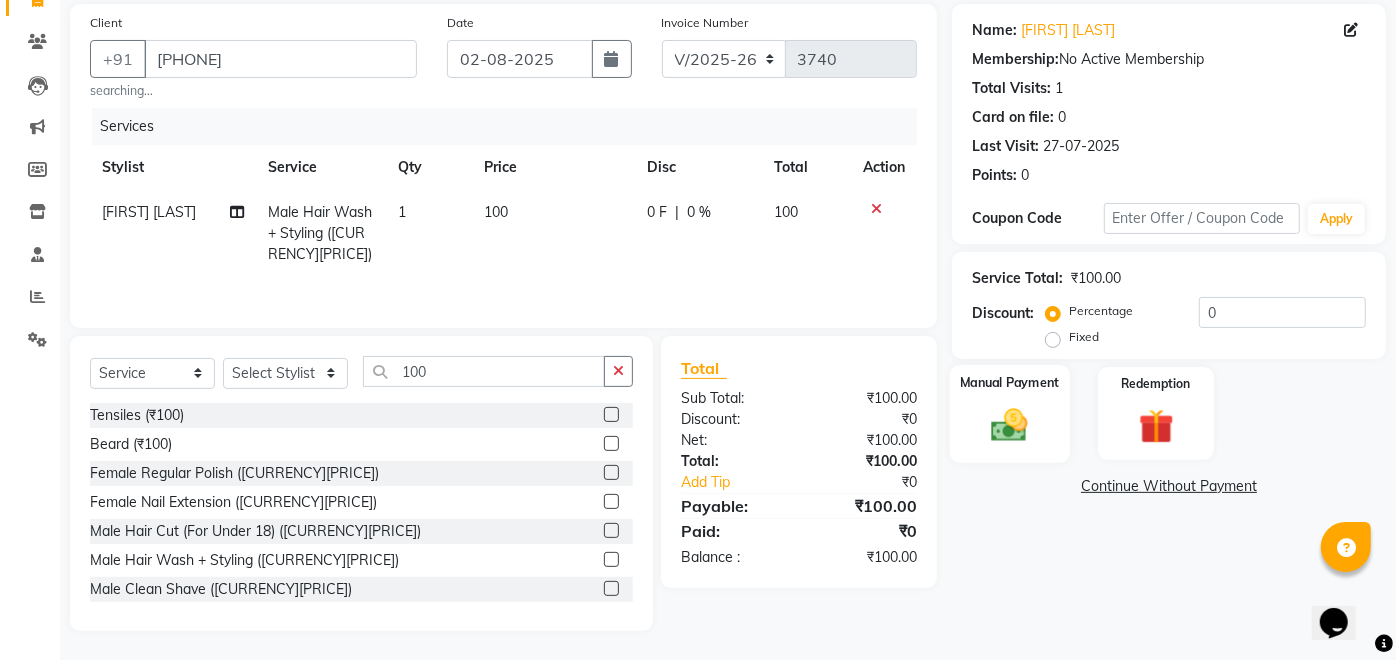 click 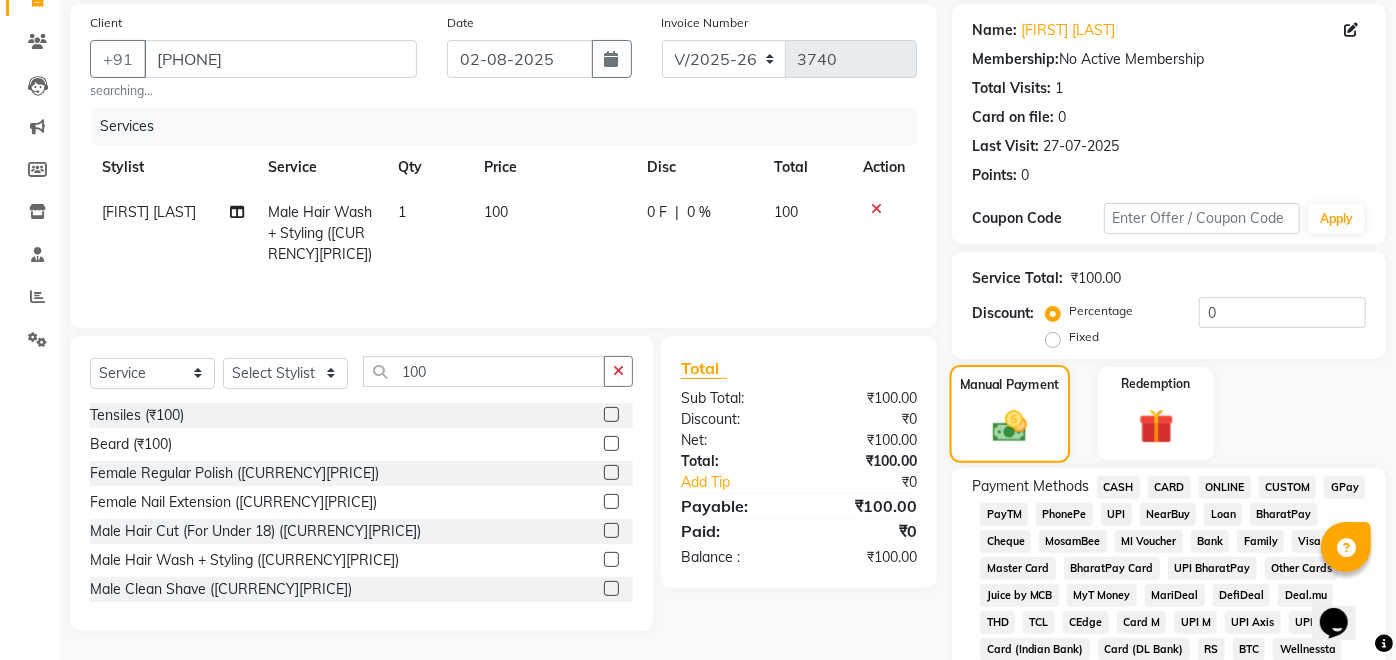 scroll, scrollTop: 294, scrollLeft: 0, axis: vertical 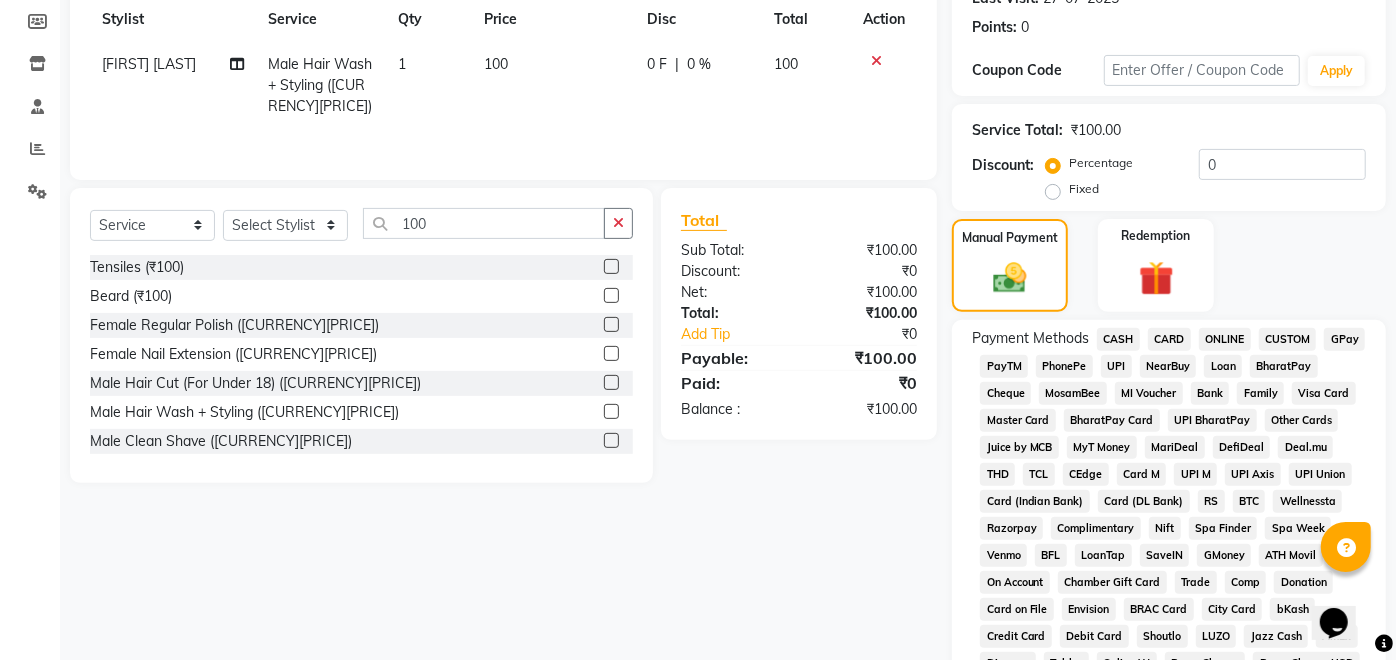 click on "GPay" 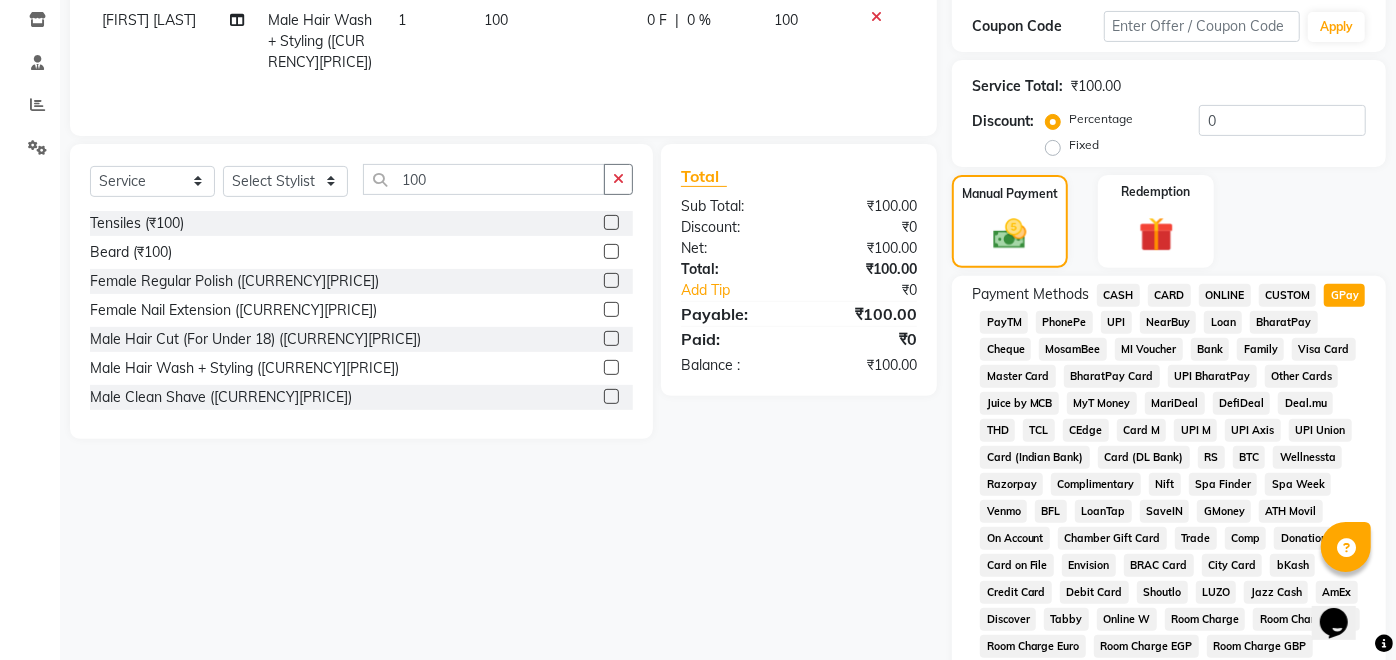 scroll, scrollTop: 821, scrollLeft: 0, axis: vertical 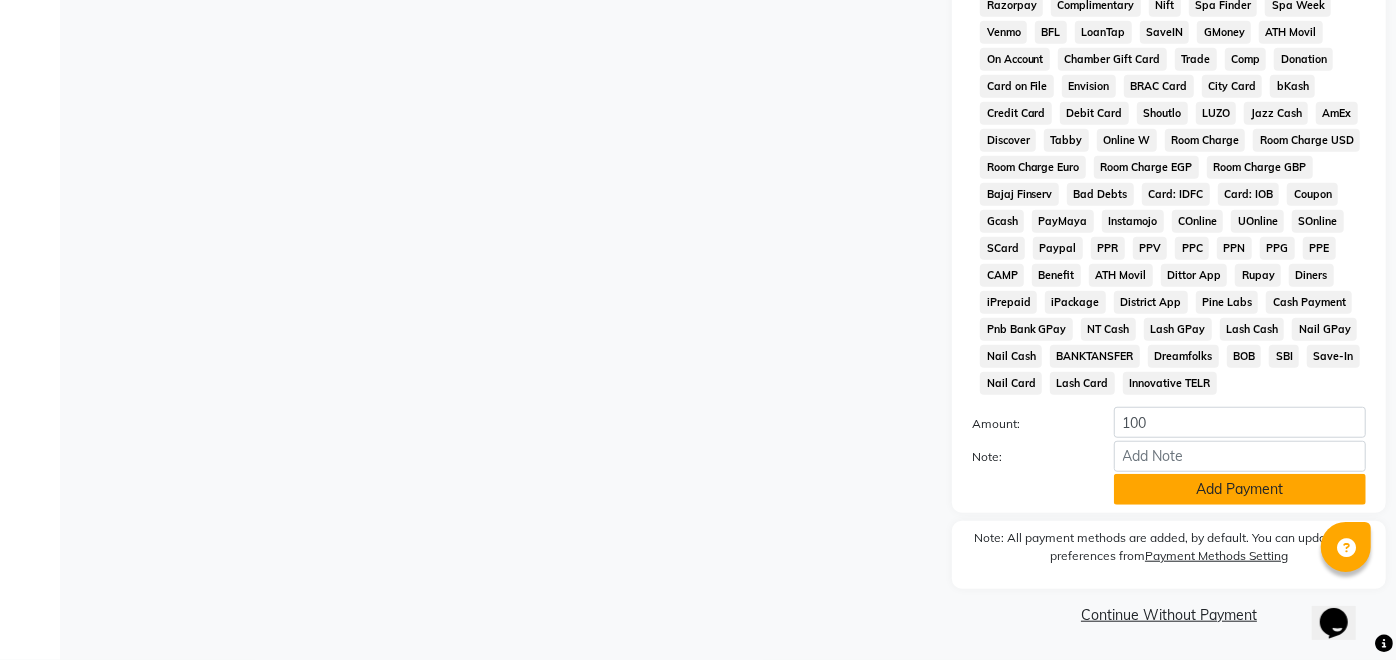 click on "Add Payment" 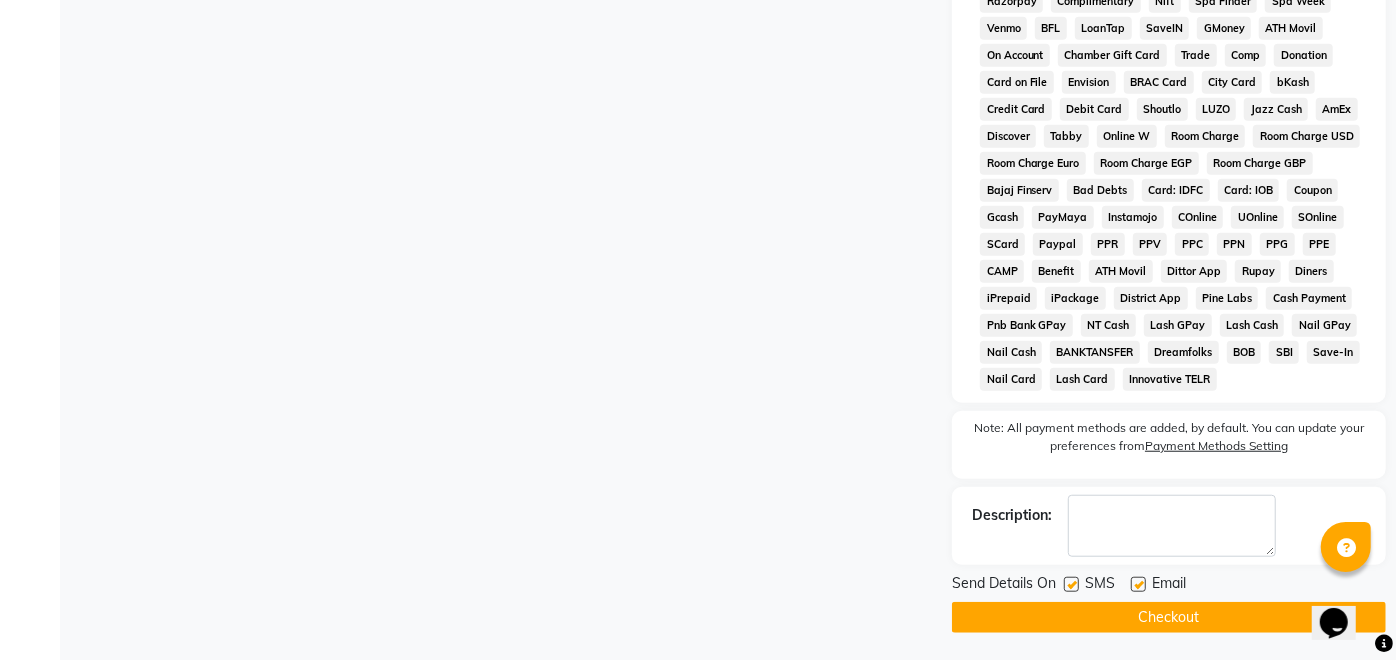 click 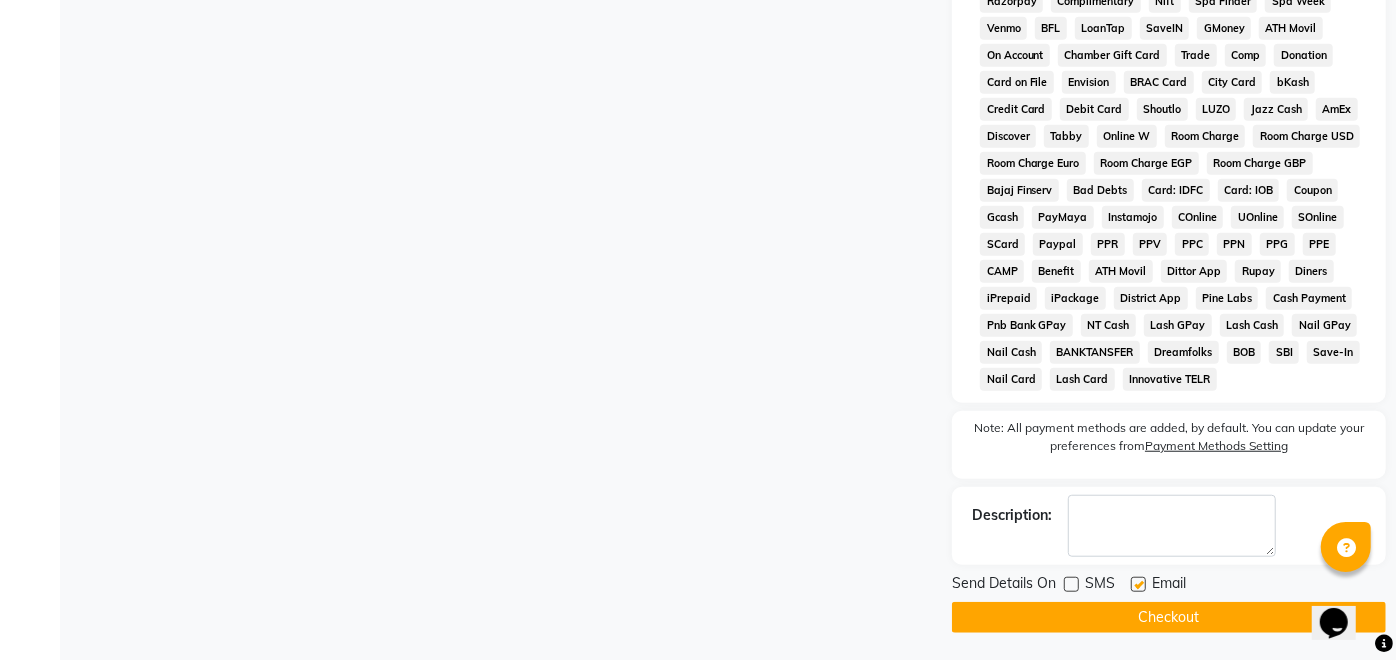 click on "Checkout" 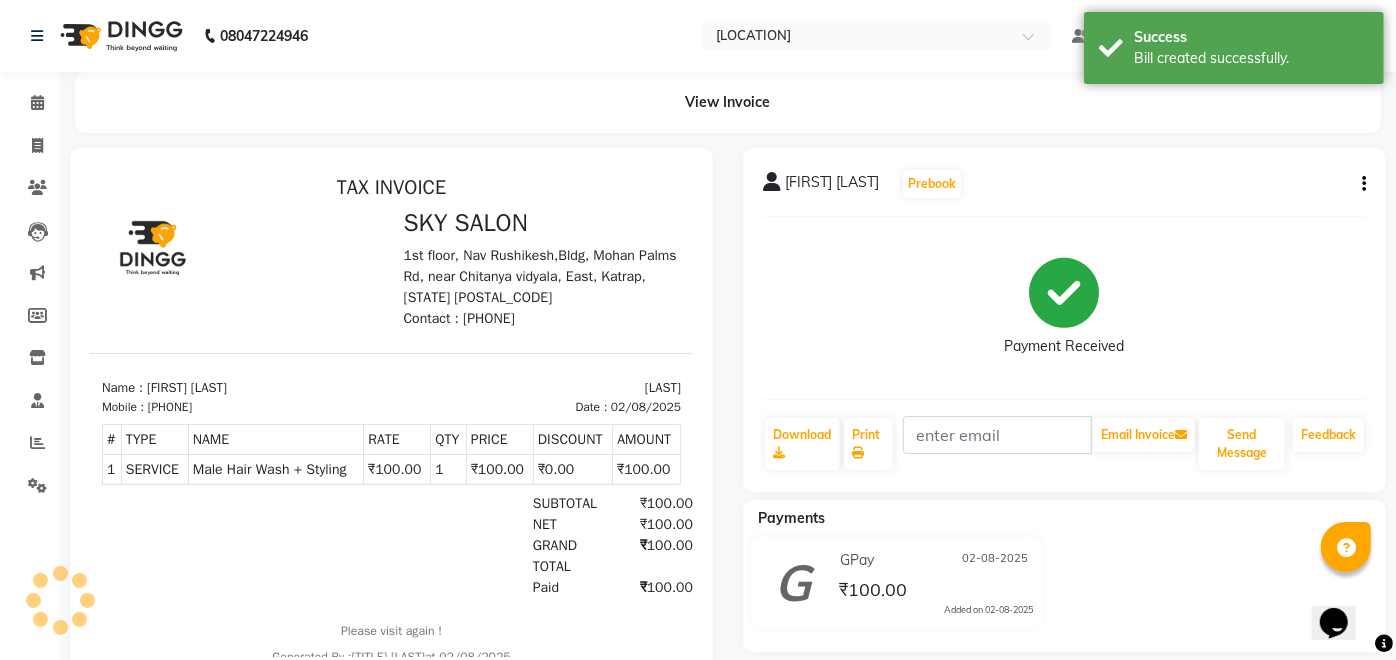 scroll, scrollTop: 0, scrollLeft: 0, axis: both 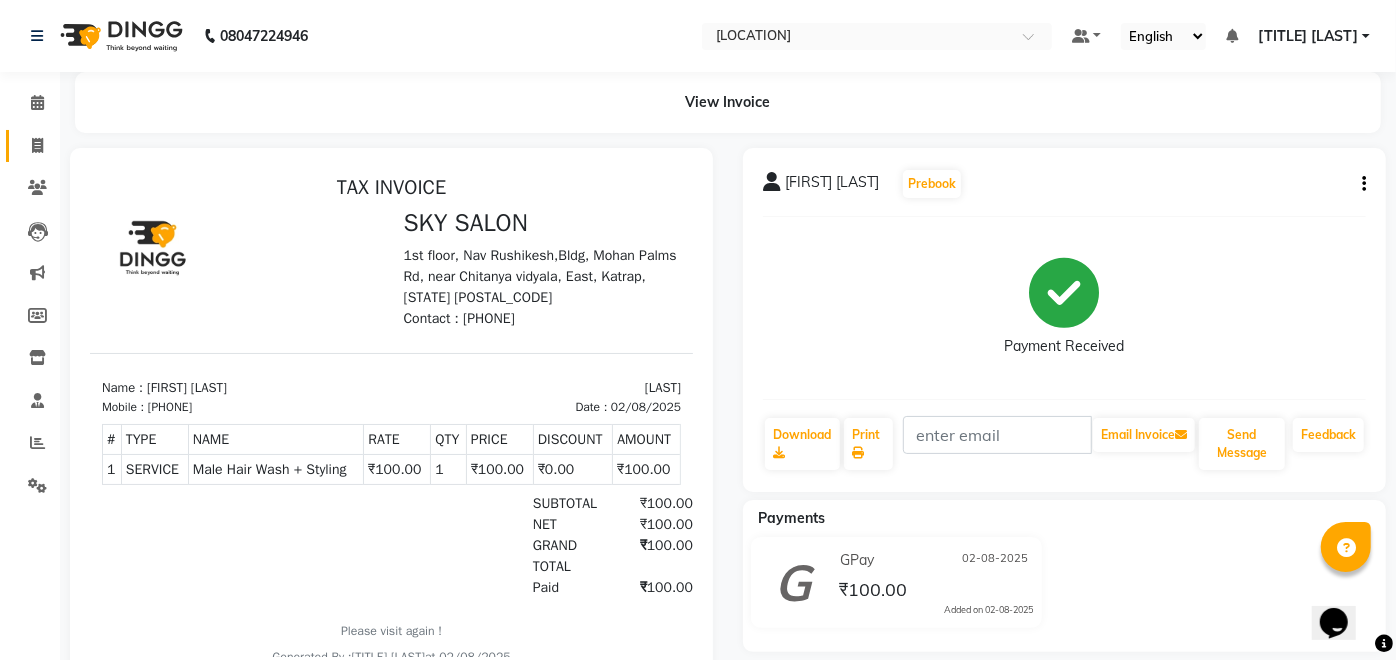 click 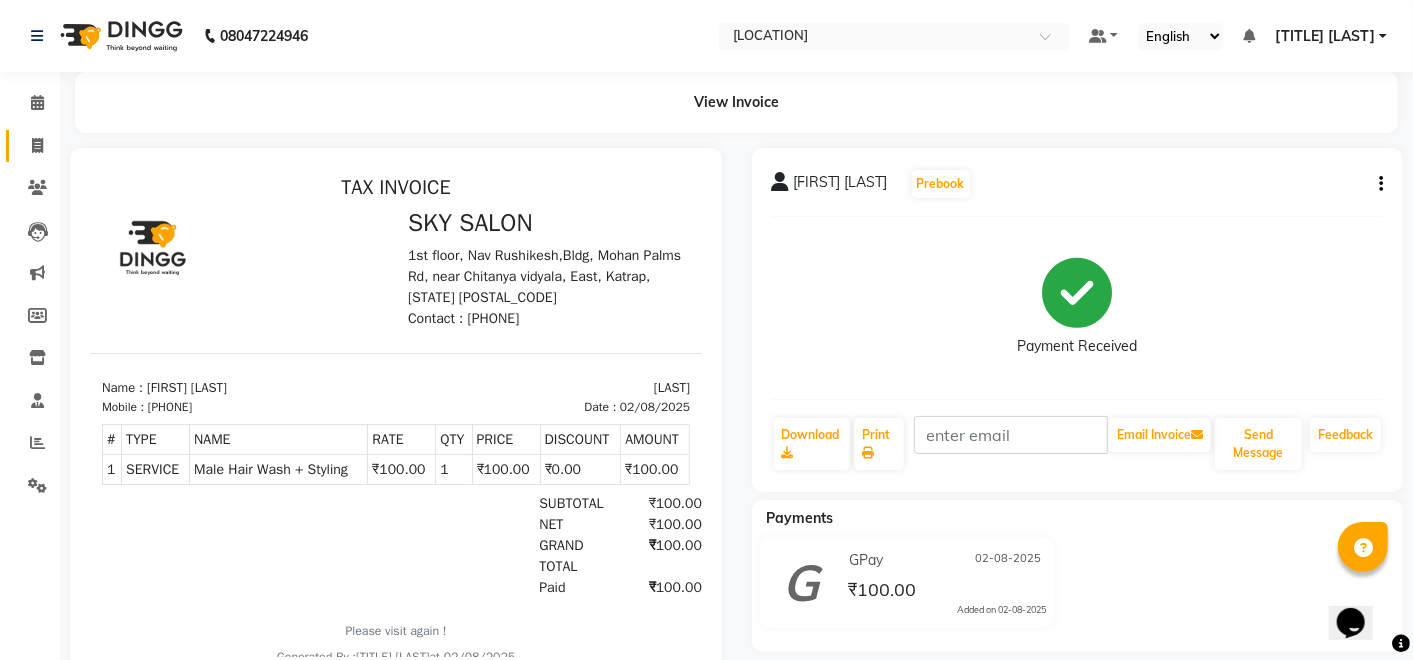 select on "6927" 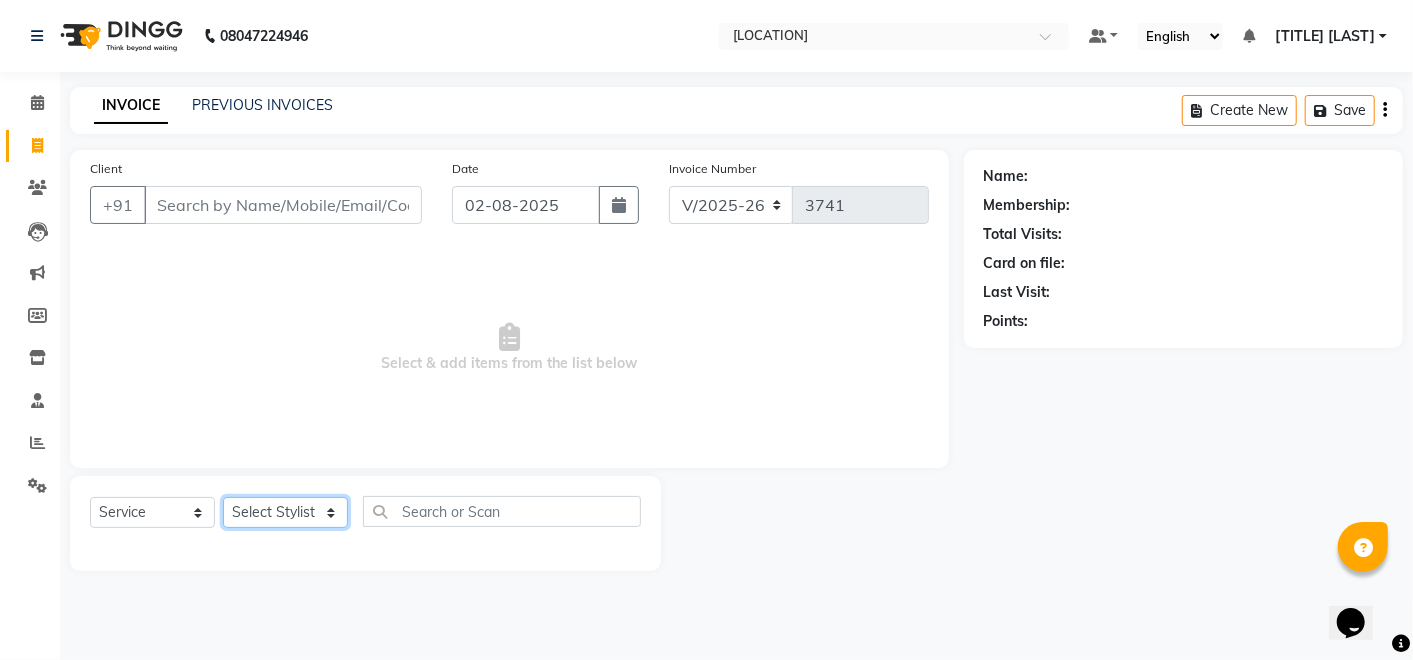 click on "Select Stylist Afreen sayyed Amir Bharti Raipure Chandan Shamnani Dilshad  Dipali Rathod Divya mam  Firoz GOURAV Jakir sir javed muskan pooja  Rihan  Sabir sir SACHIN Sahil Sam sir Sandhya jaiswal semi Shamim Ahmad" 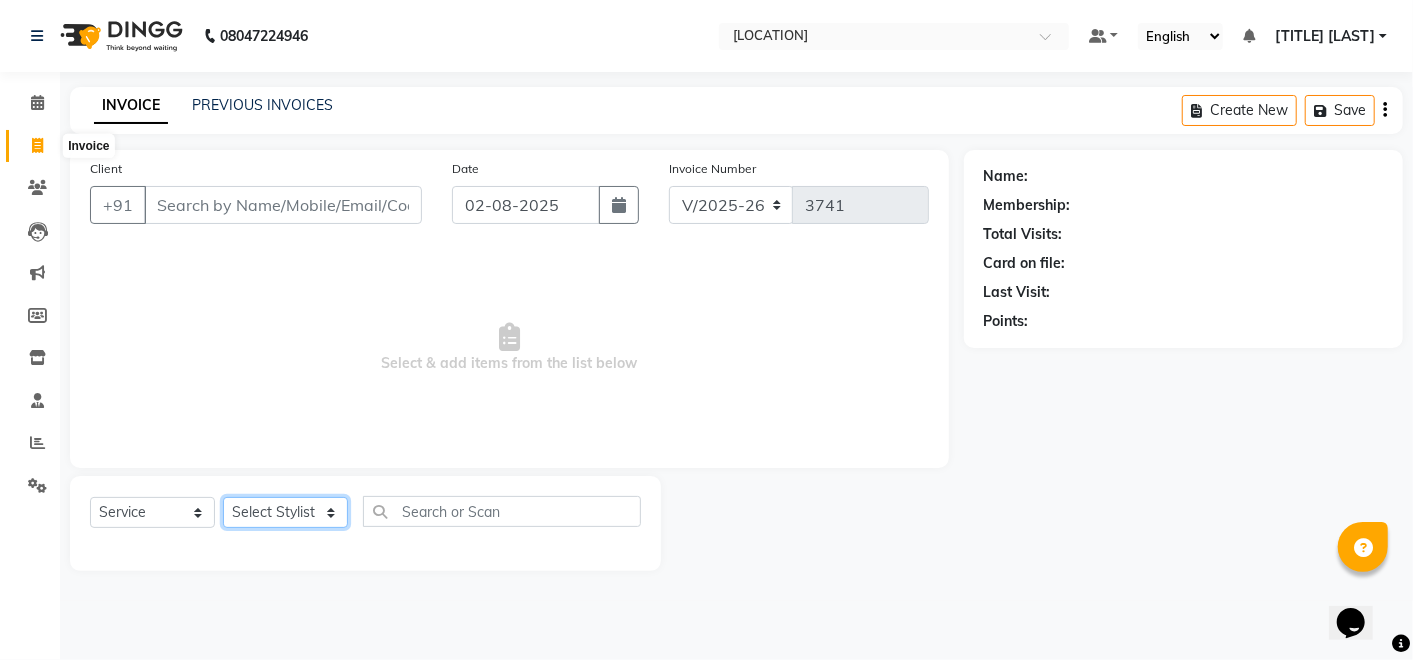select on "[NUMBER]" 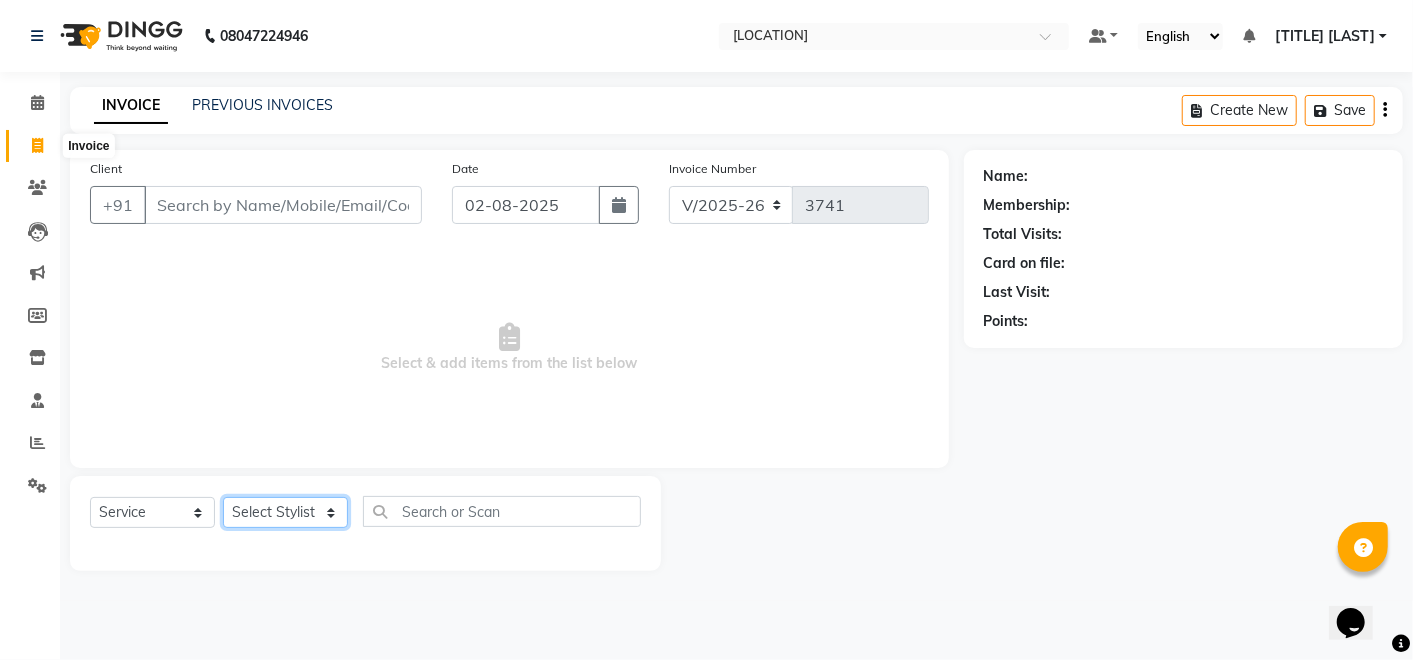 click on "Select Stylist Afreen sayyed Amir Bharti Raipure Chandan Shamnani Dilshad  Dipali Rathod Divya mam  Firoz GOURAV Jakir sir javed muskan pooja  Rihan  Sabir sir SACHIN Sahil Sam sir Sandhya jaiswal semi Shamim Ahmad" 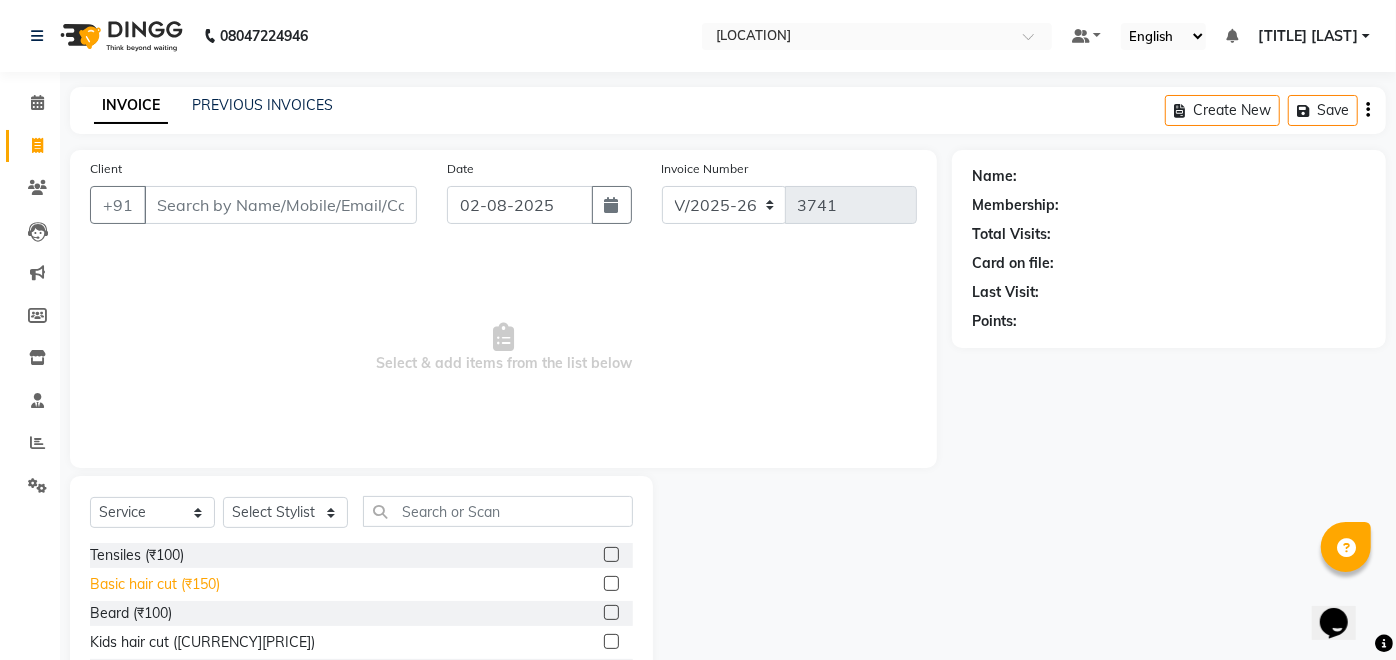 click on "Basic hair cut (₹150)" 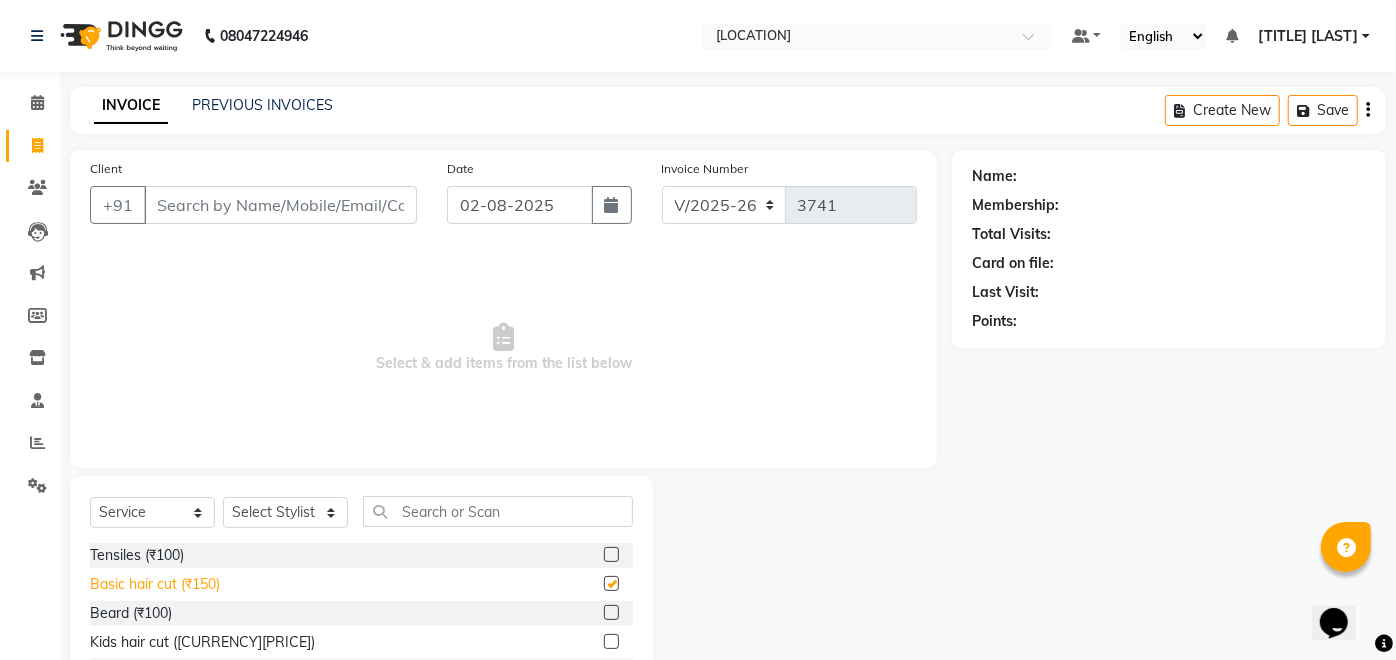 checkbox on "false" 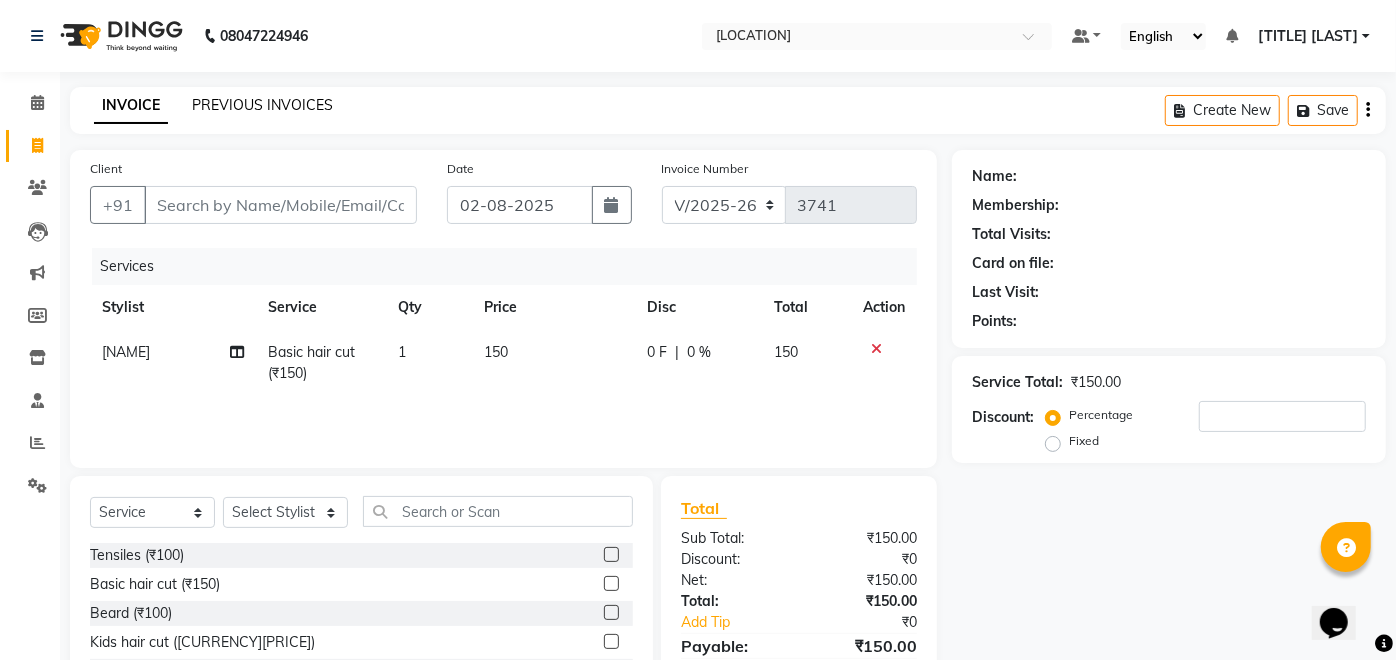 click on "PREVIOUS INVOICES" 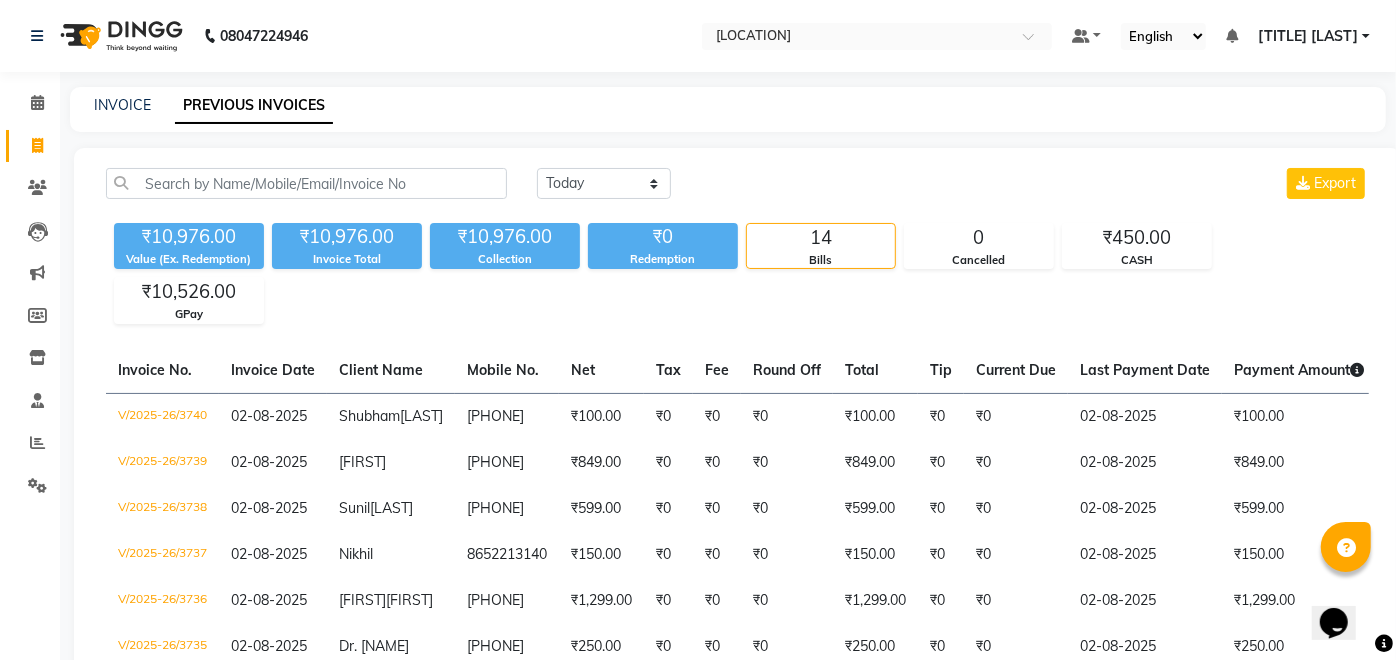 click 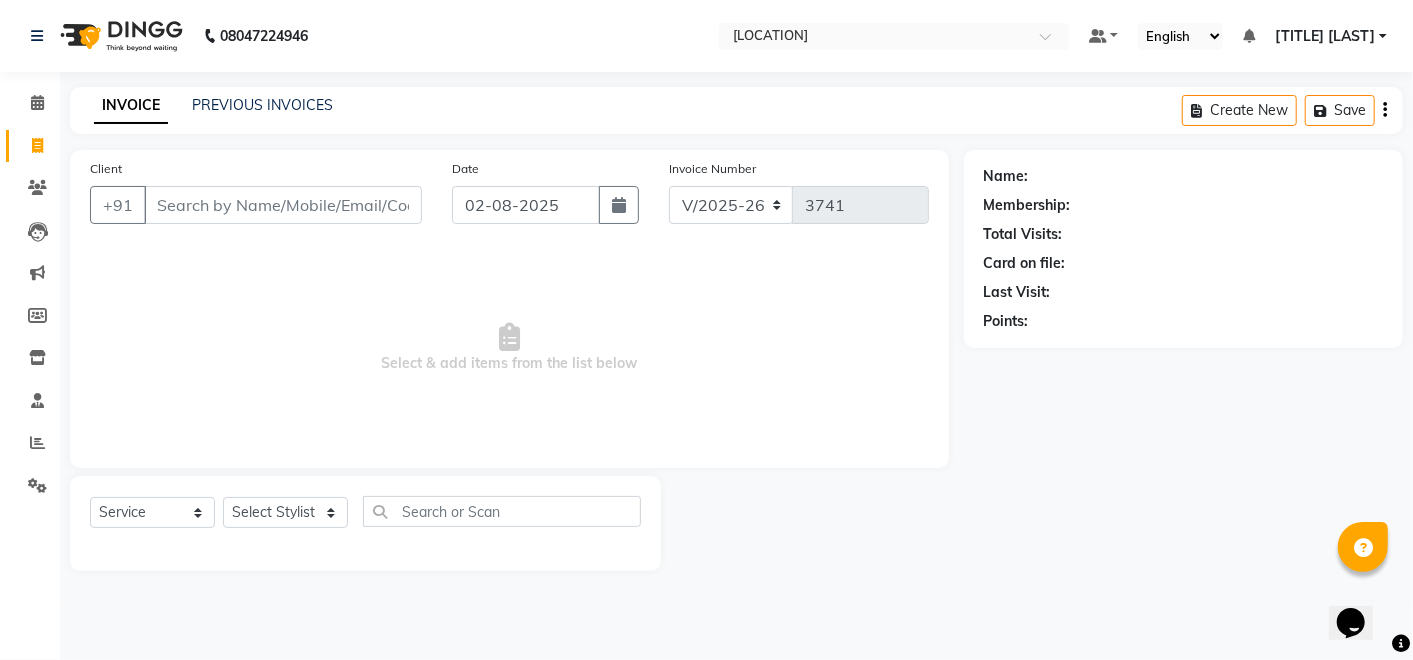 click on "Client" at bounding box center [283, 205] 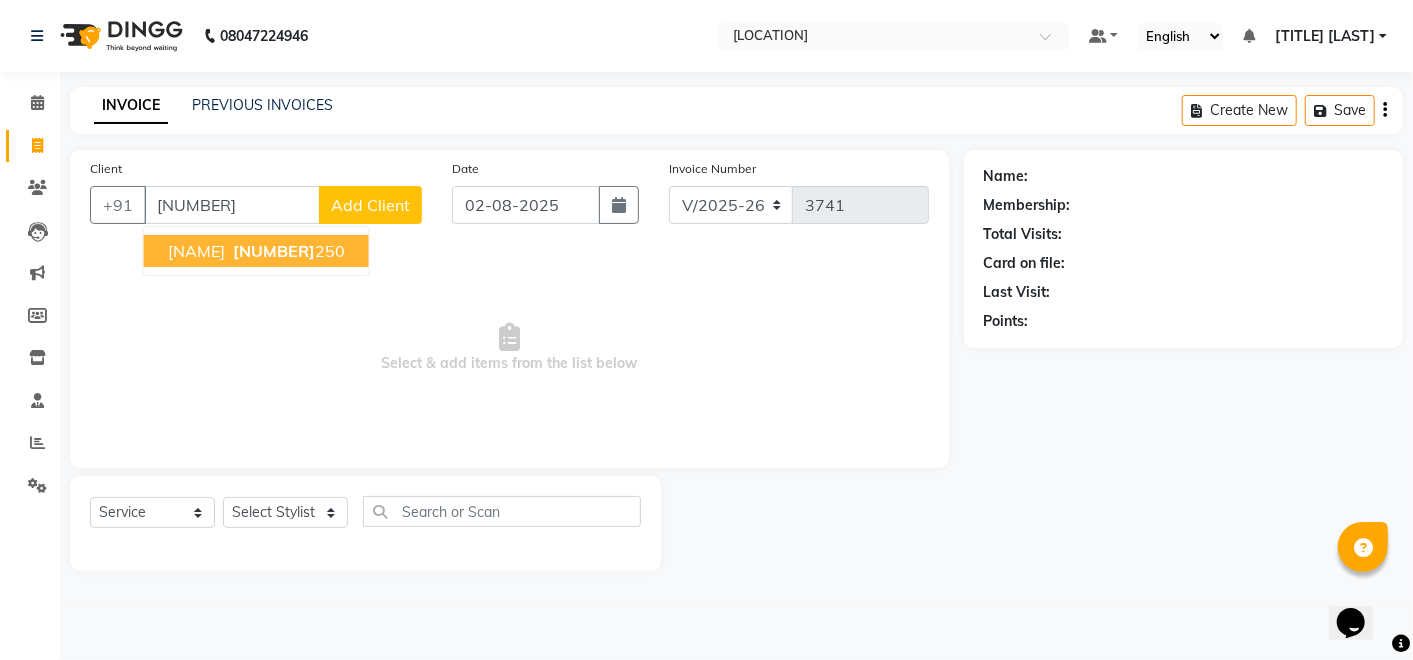 click on "[NAME]" at bounding box center [196, 251] 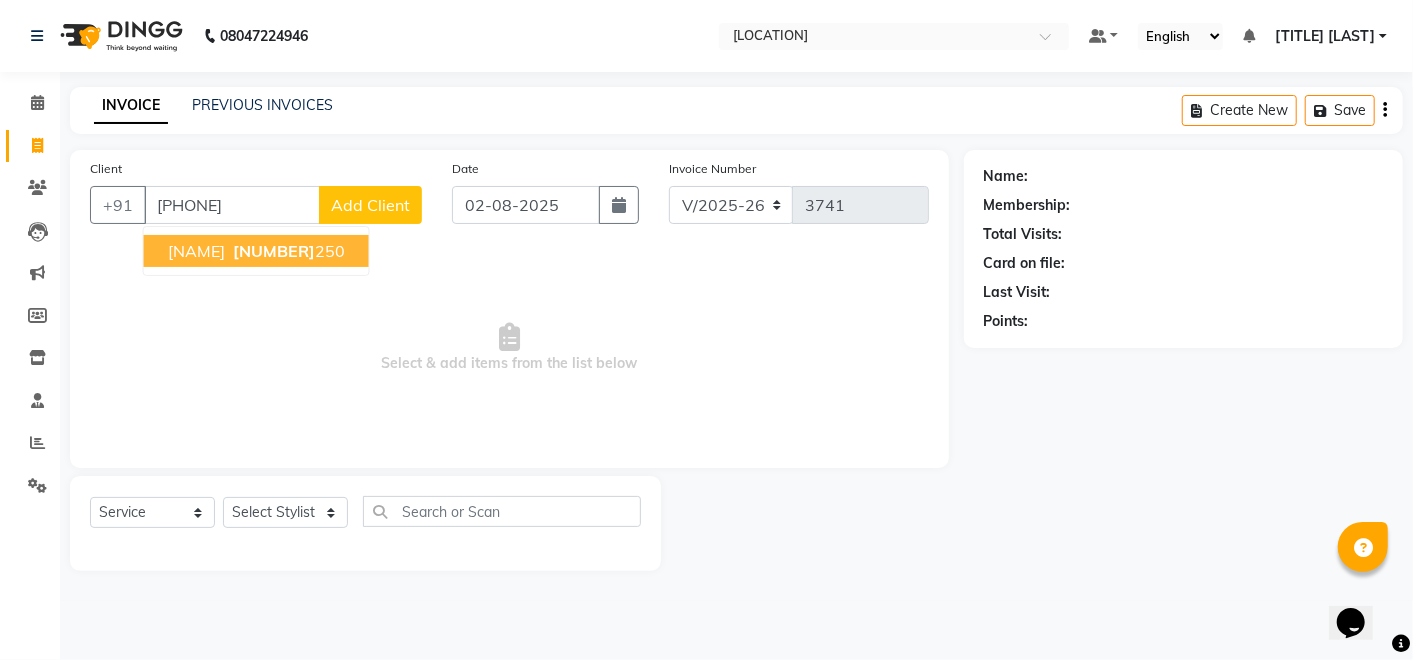type on "[PHONE]" 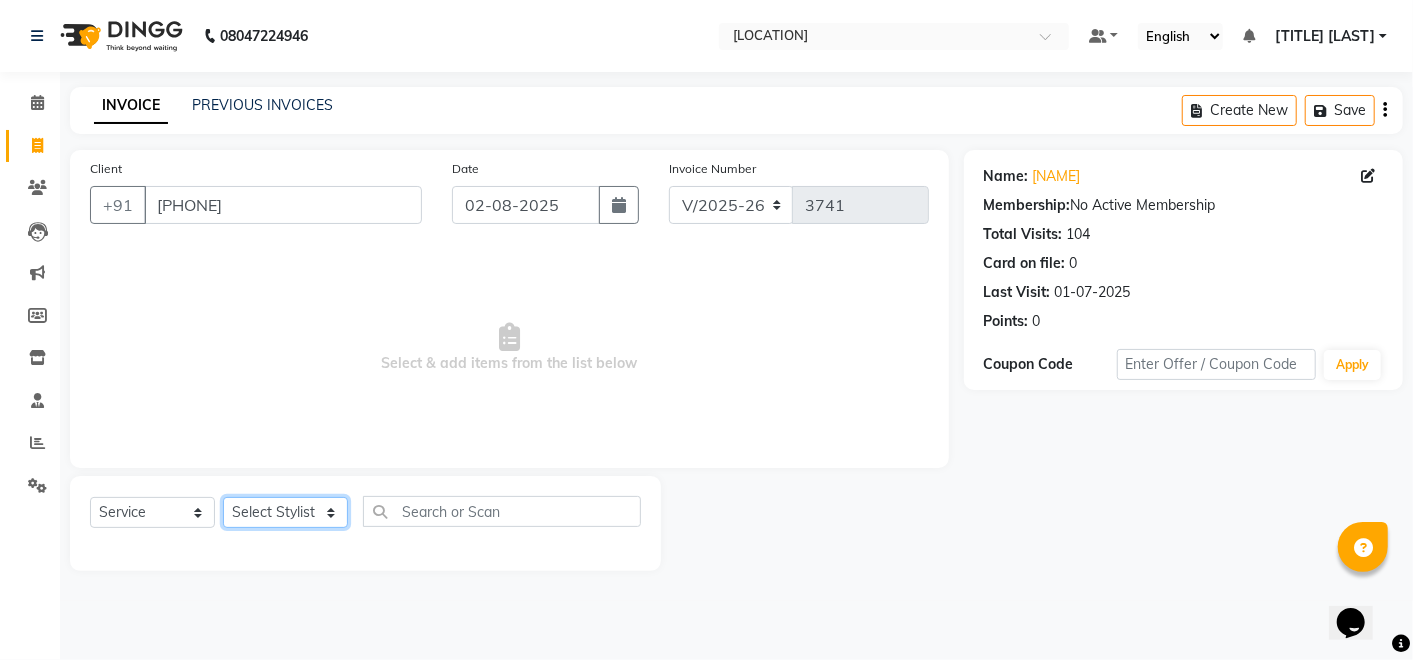 click on "Select Stylist Afreen sayyed Amir Bharti Raipure Chandan Shamnani Dilshad  Dipali Rathod Divya mam  Firoz GOURAV Jakir sir javed muskan pooja  Rihan  Sabir sir SACHIN Sahil Sam sir Sandhya jaiswal semi Shamim Ahmad" 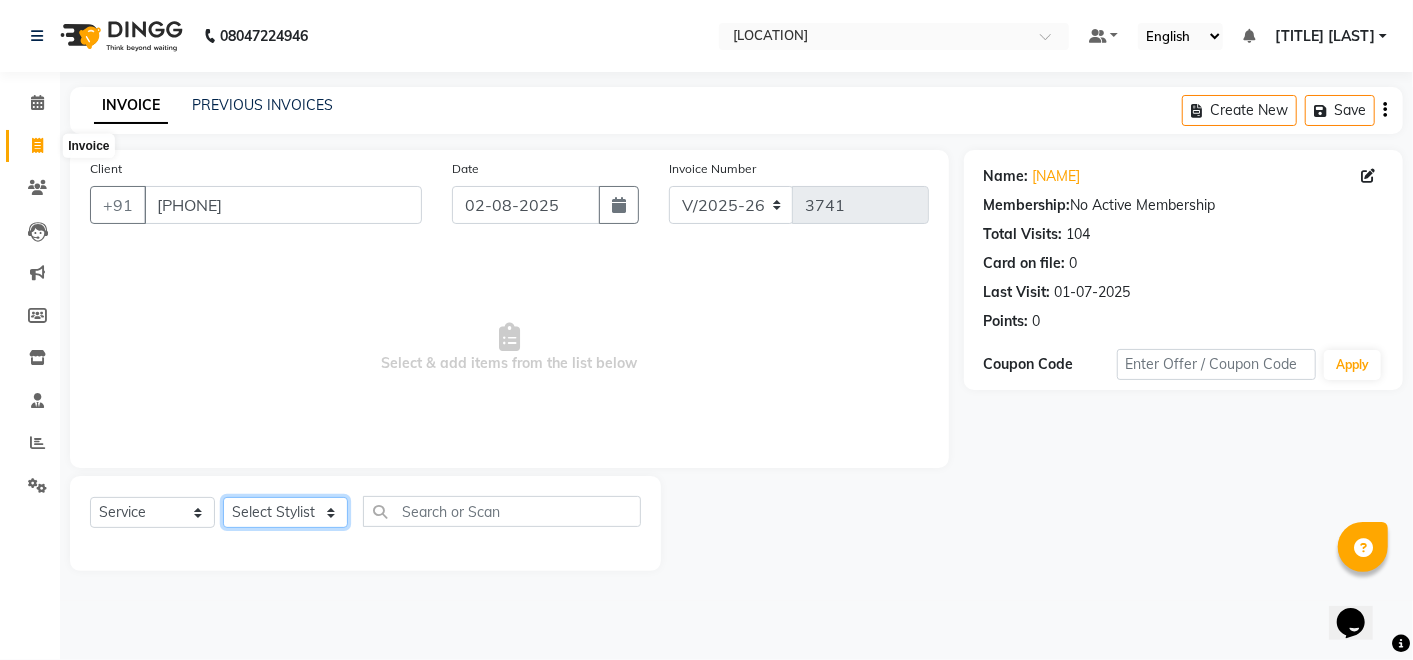 select on "[NUMBER]" 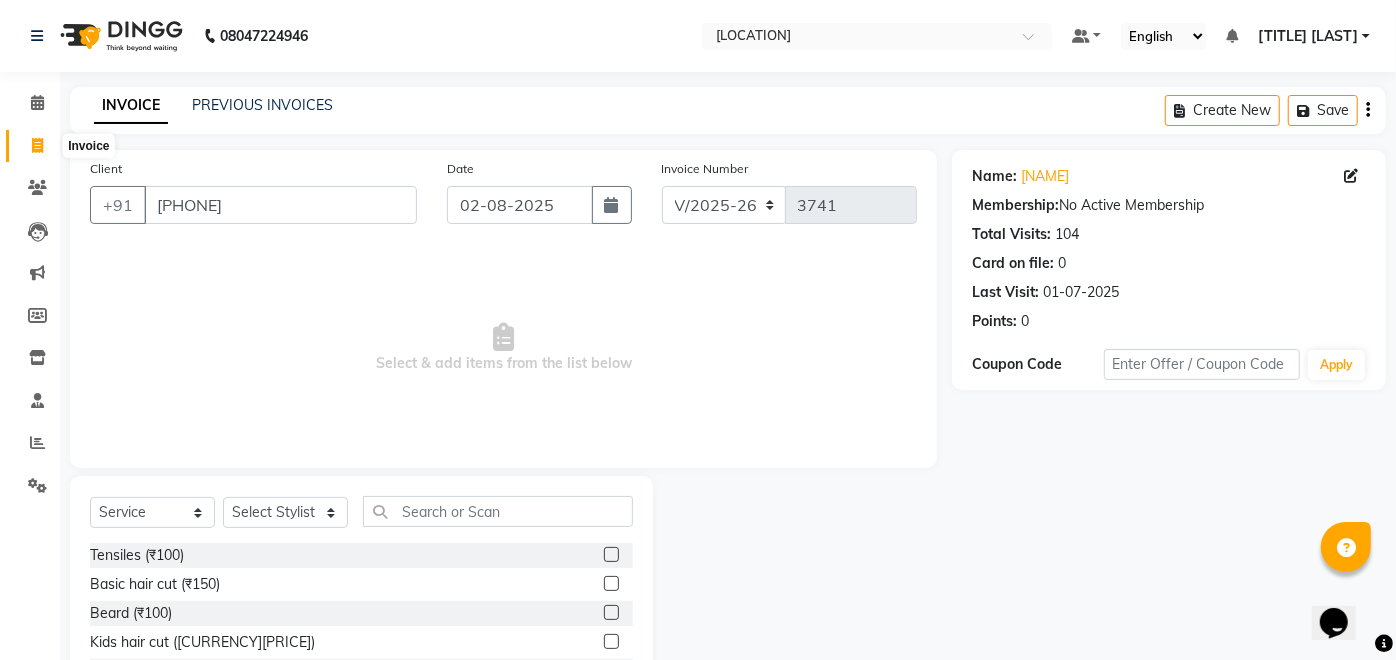 click on "Select & add items from the list below" at bounding box center (503, 348) 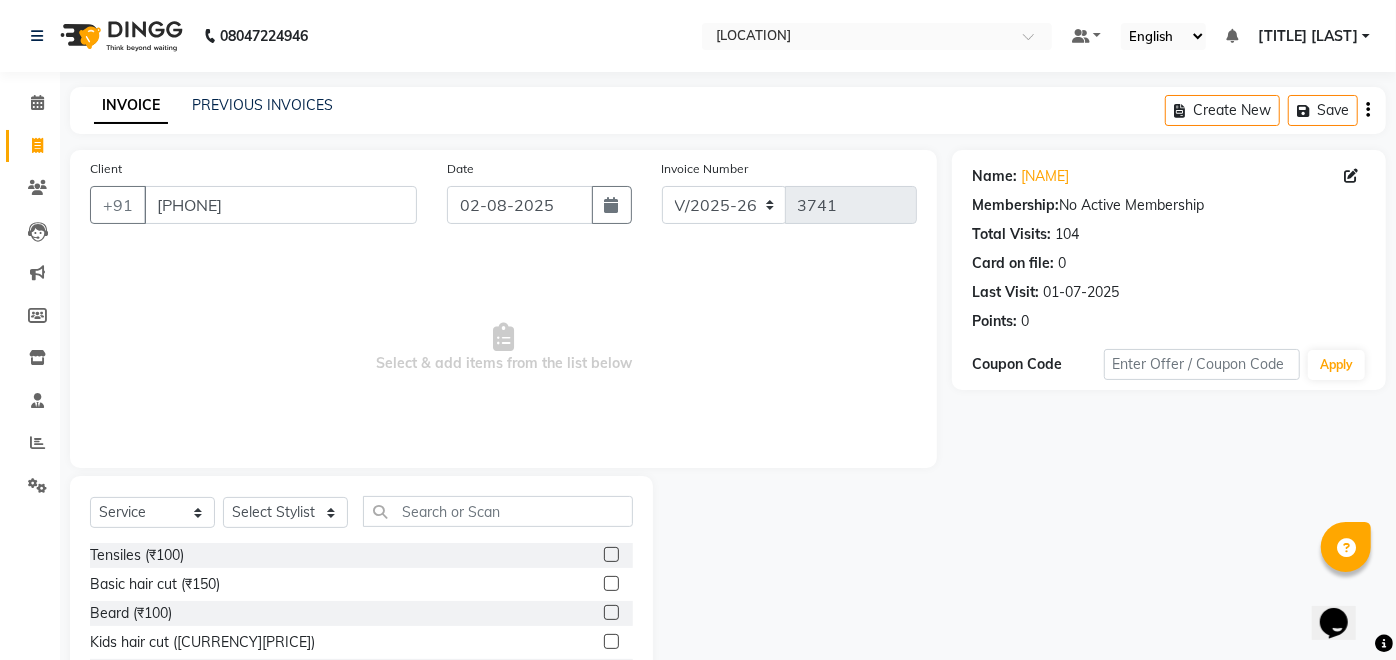 scroll, scrollTop: 105, scrollLeft: 0, axis: vertical 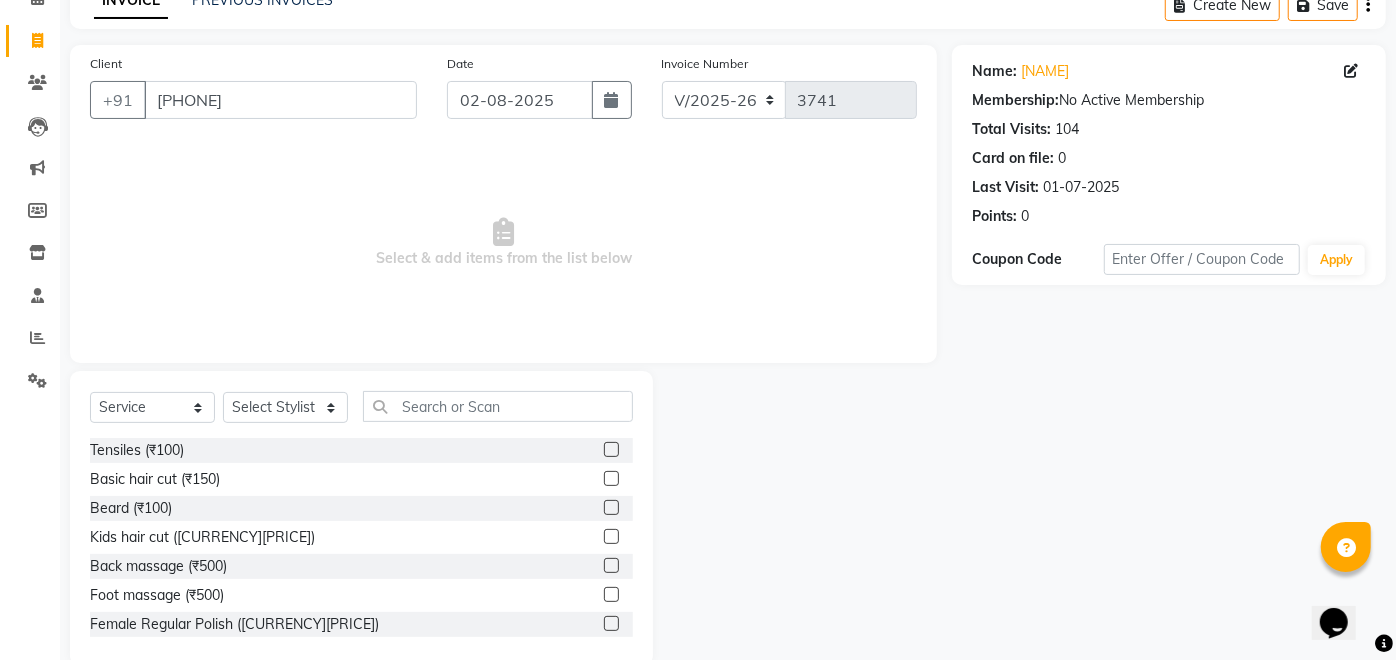 click on "Basic hair cut (₹150)" 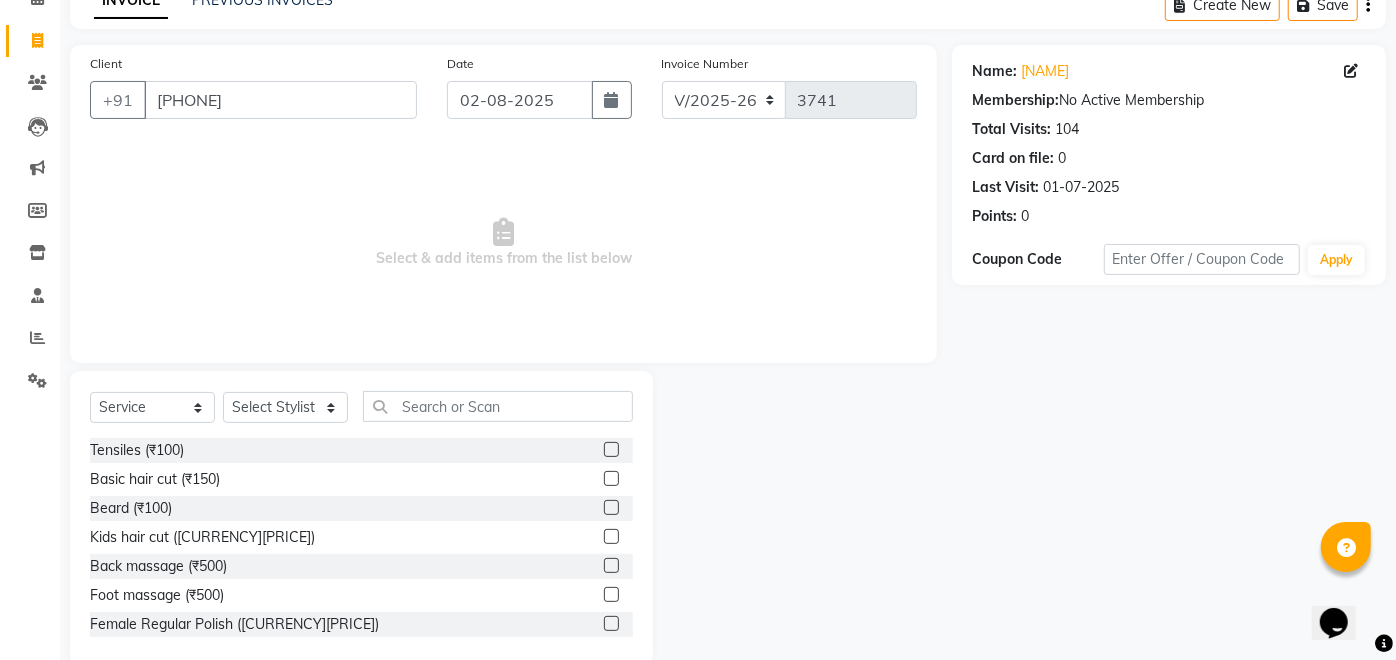 click 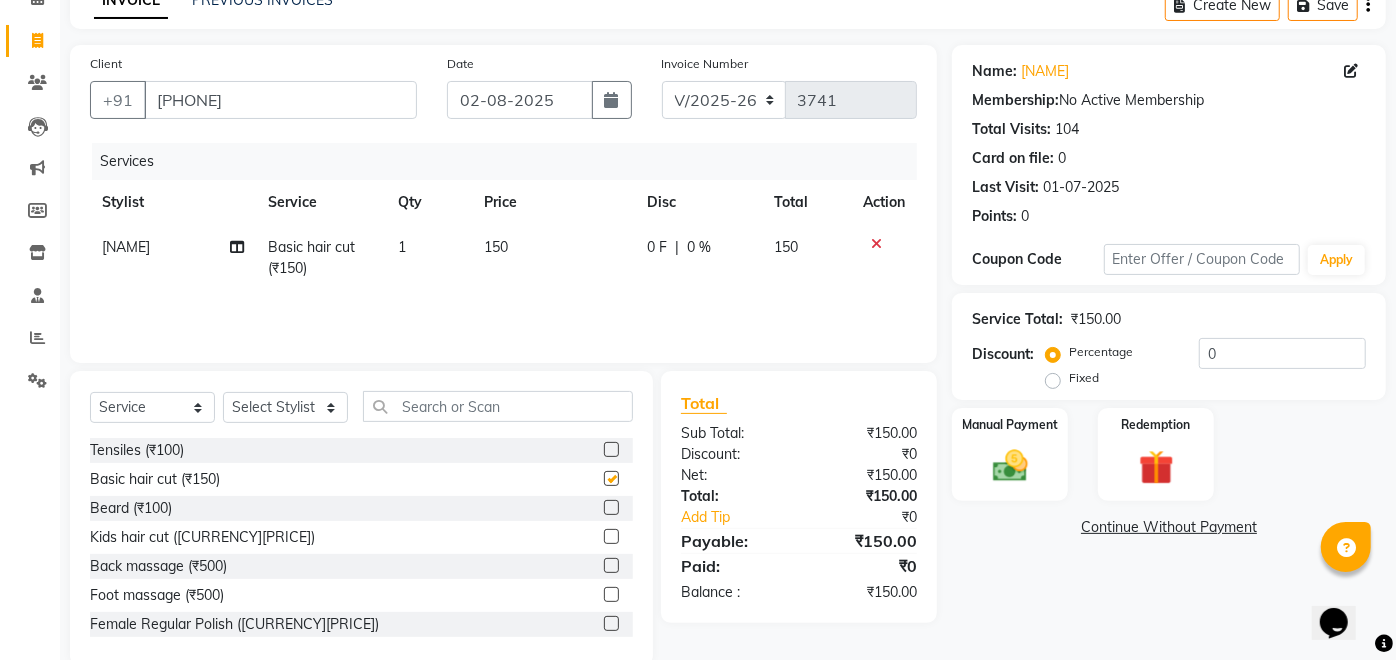 checkbox on "false" 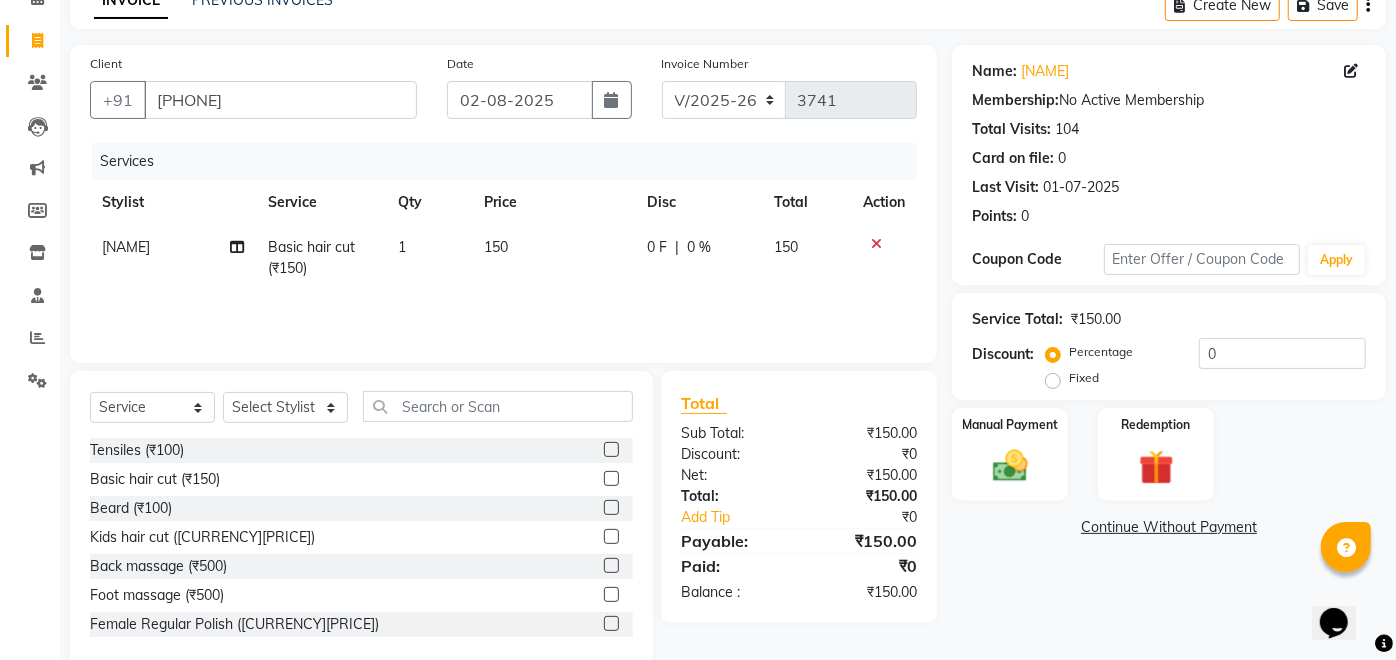 click 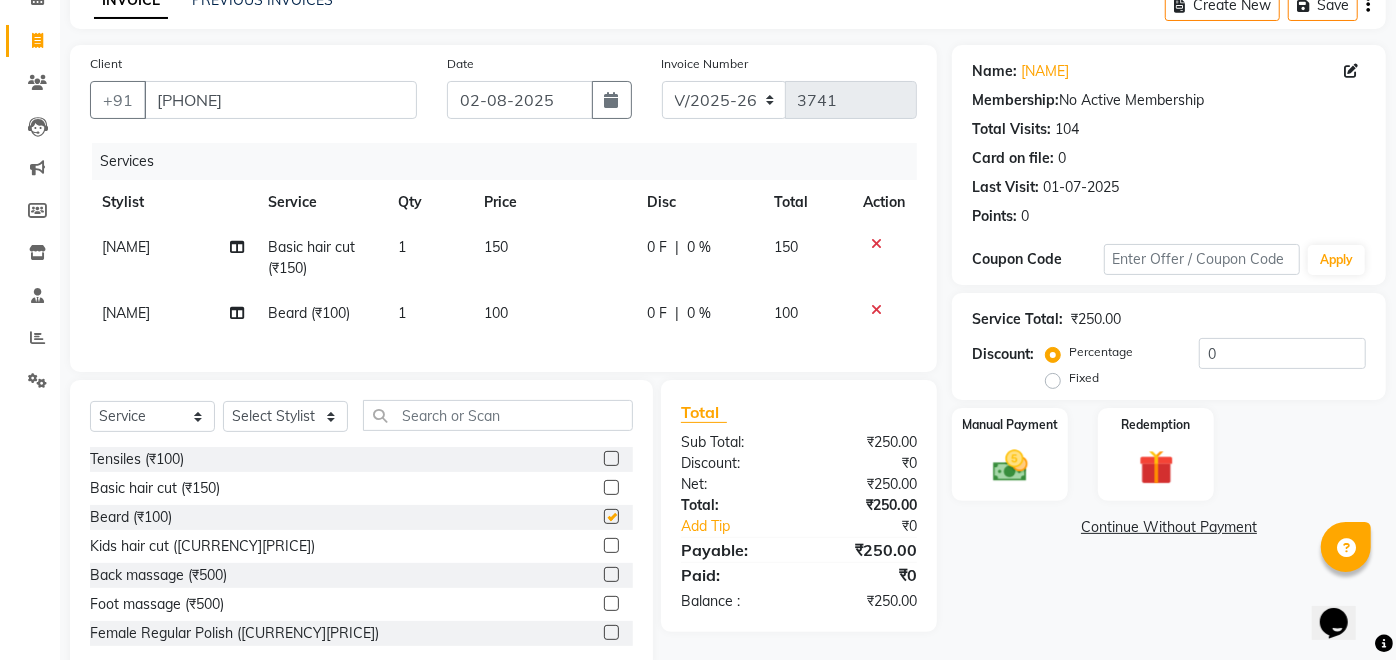 checkbox on "false" 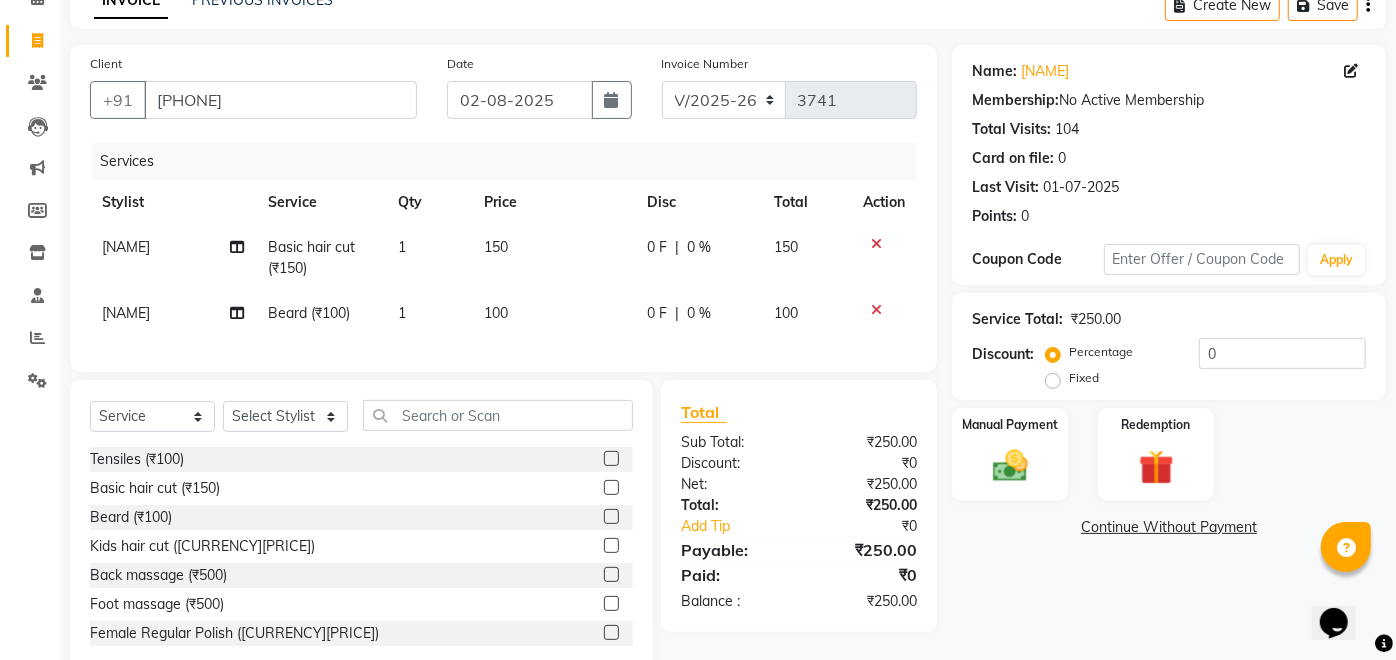 scroll, scrollTop: 166, scrollLeft: 0, axis: vertical 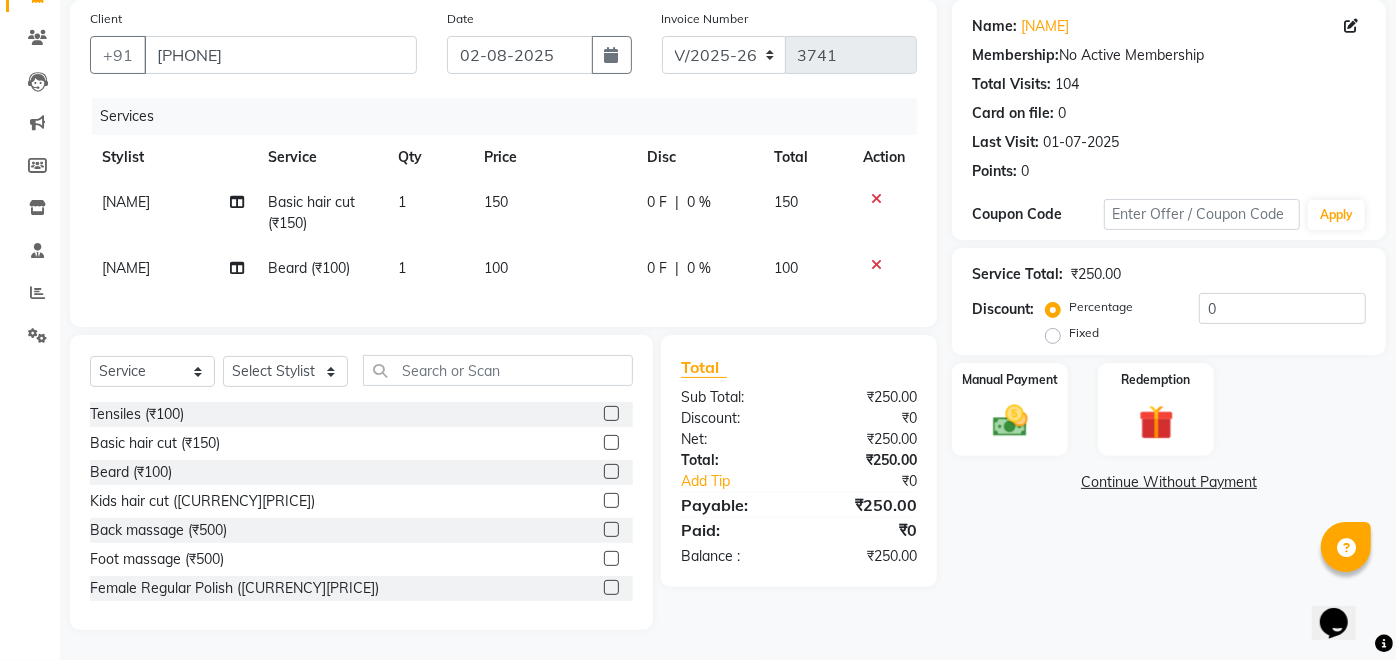 click 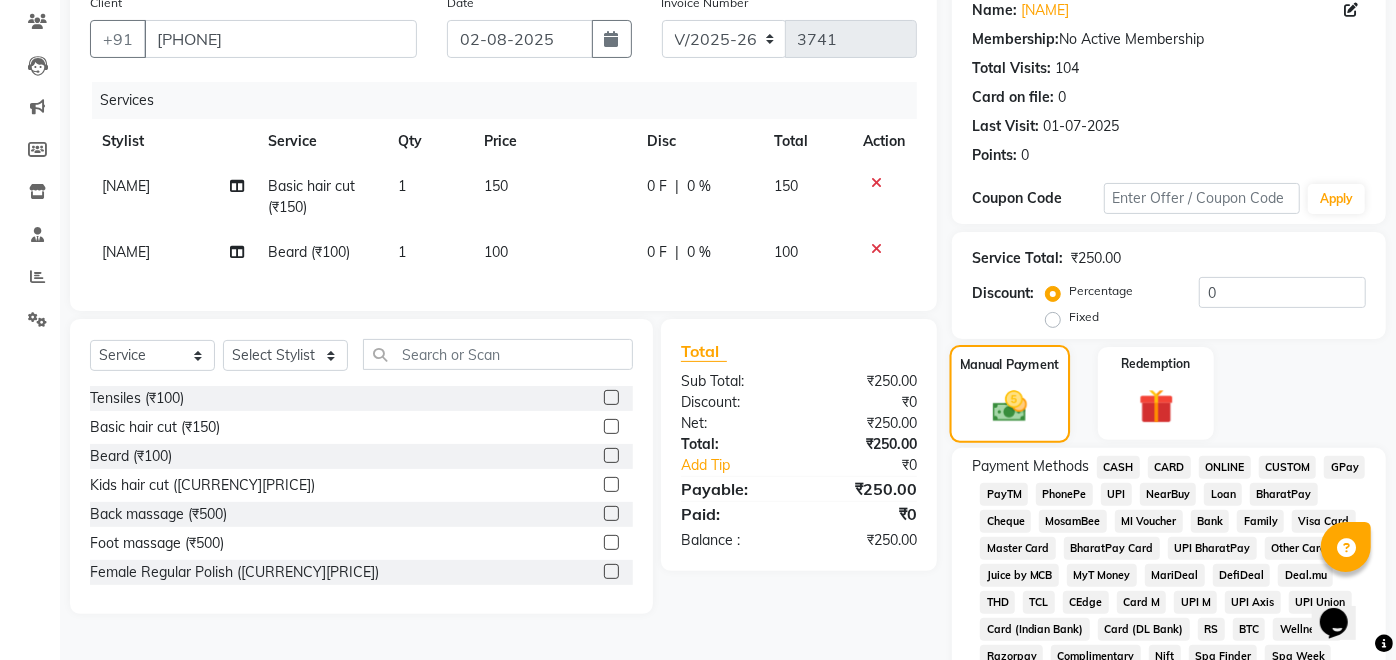 scroll, scrollTop: 320, scrollLeft: 0, axis: vertical 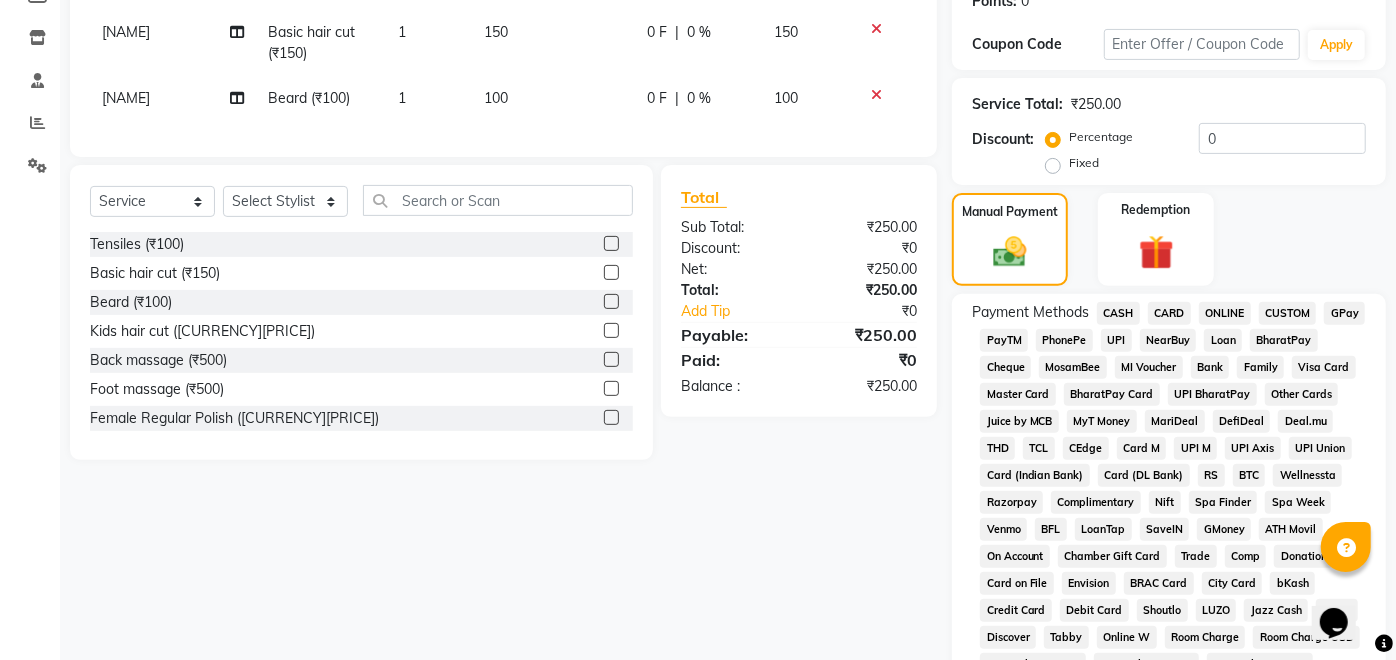 click on "CASH" 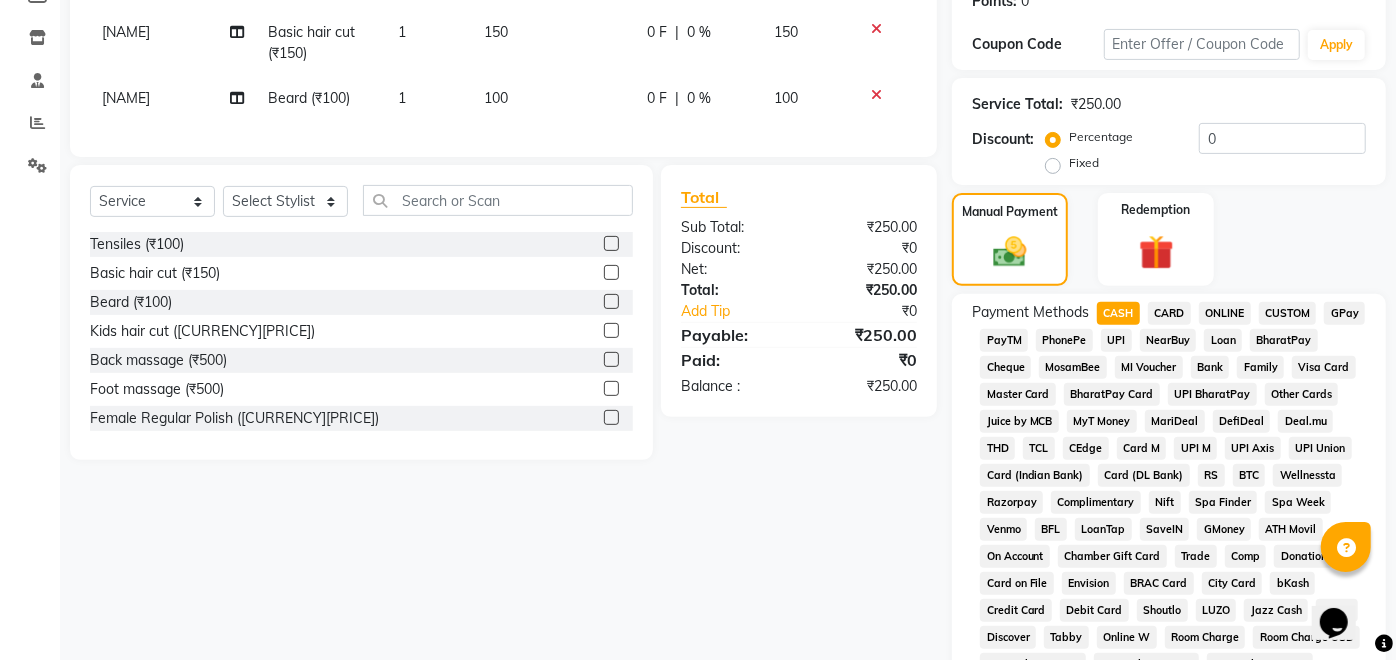 scroll, scrollTop: 821, scrollLeft: 0, axis: vertical 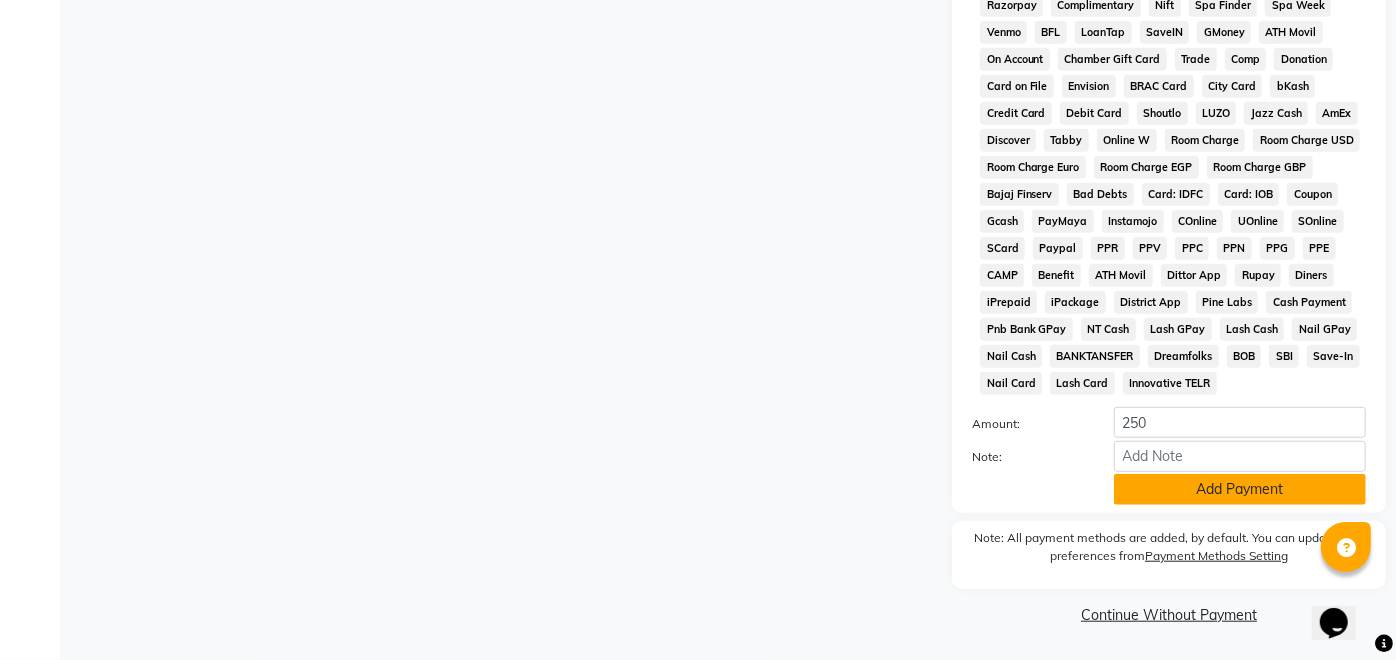 click on "Add Payment" 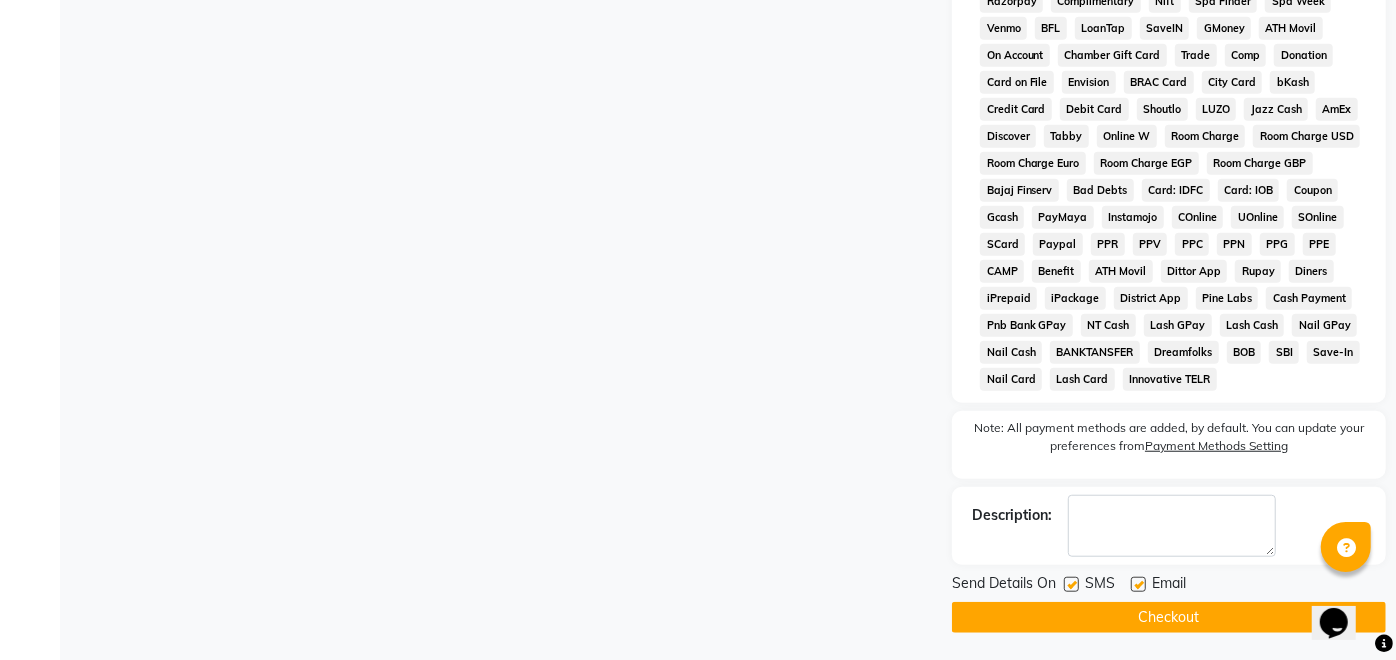 click 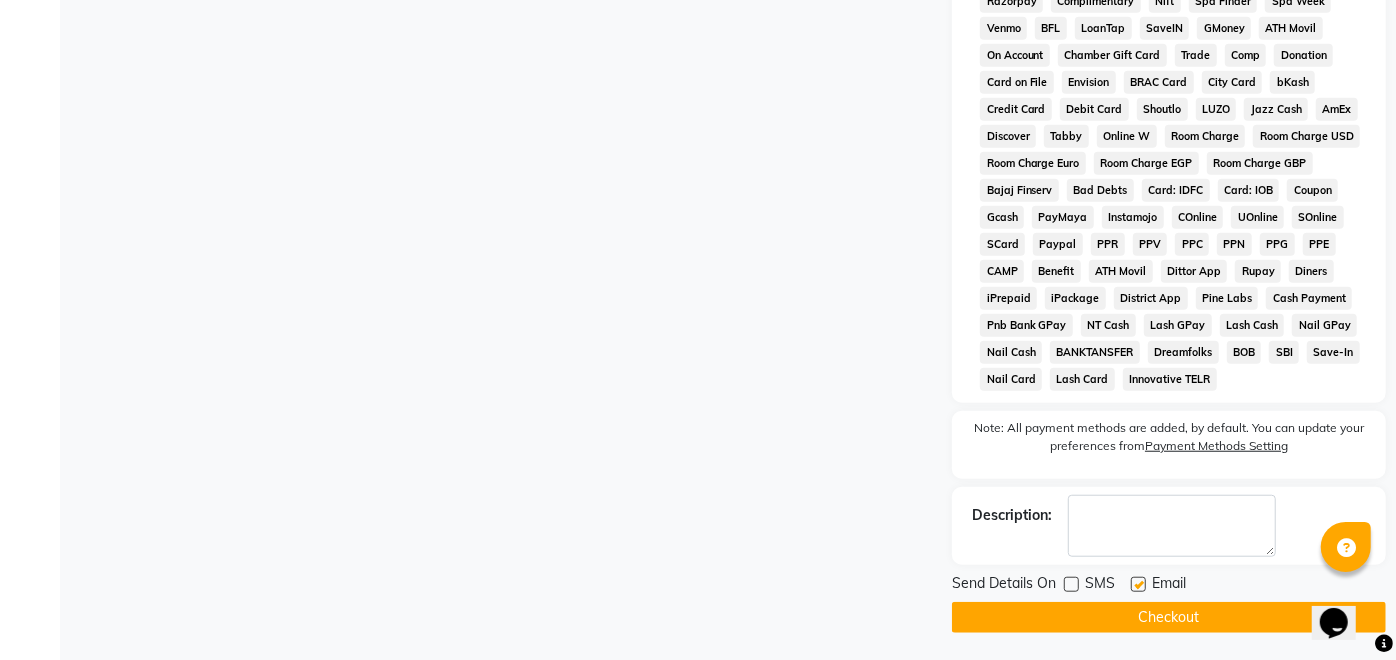 click on "Checkout" 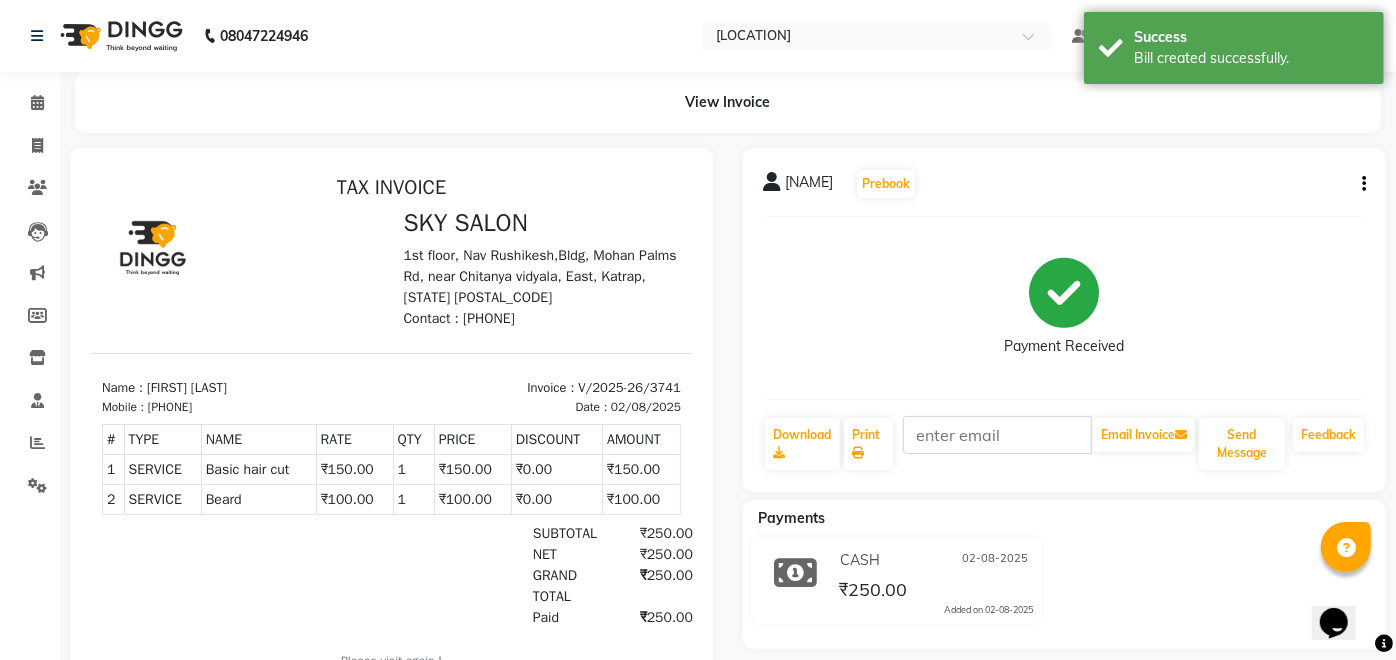 scroll, scrollTop: 0, scrollLeft: 0, axis: both 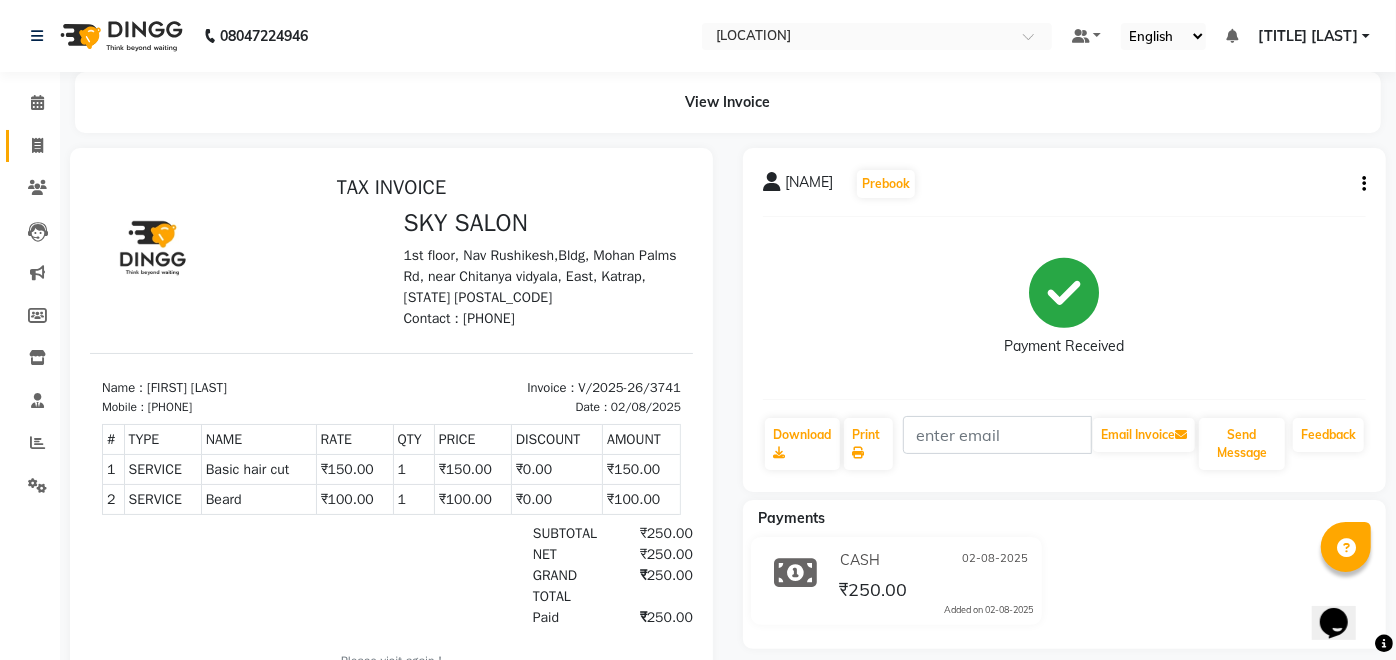 click 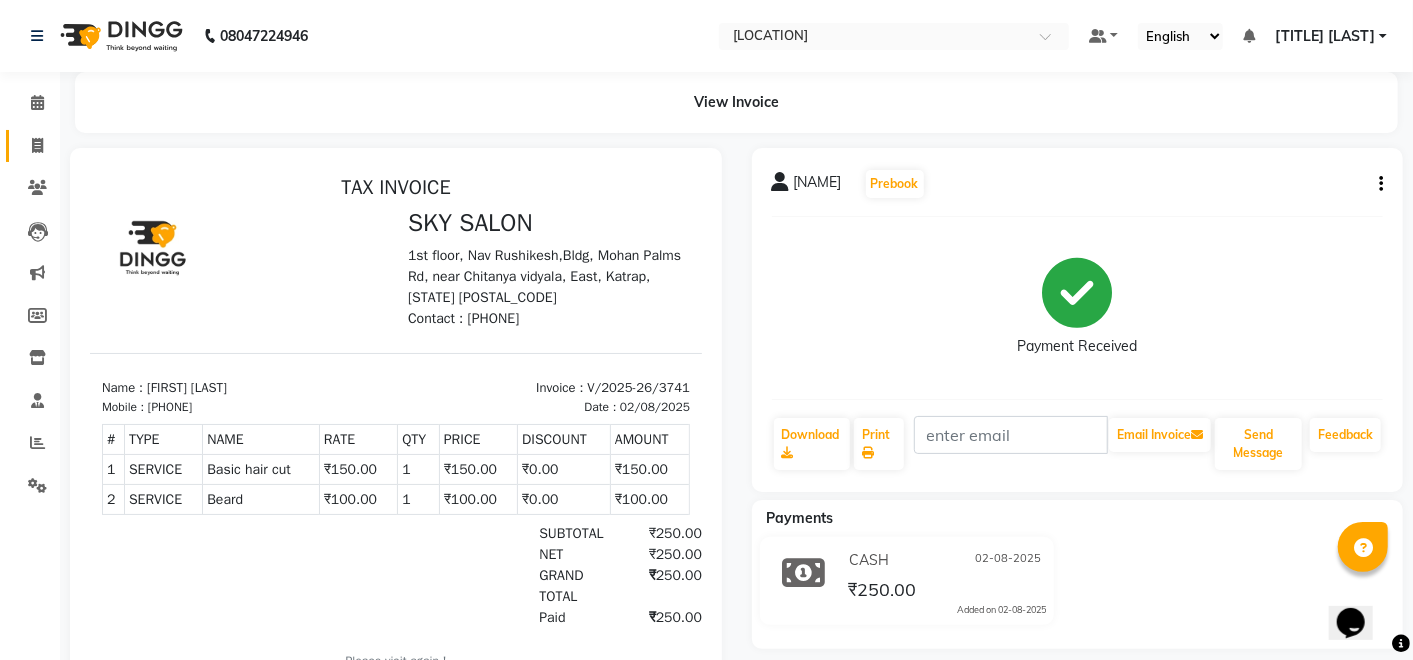 select on "6927" 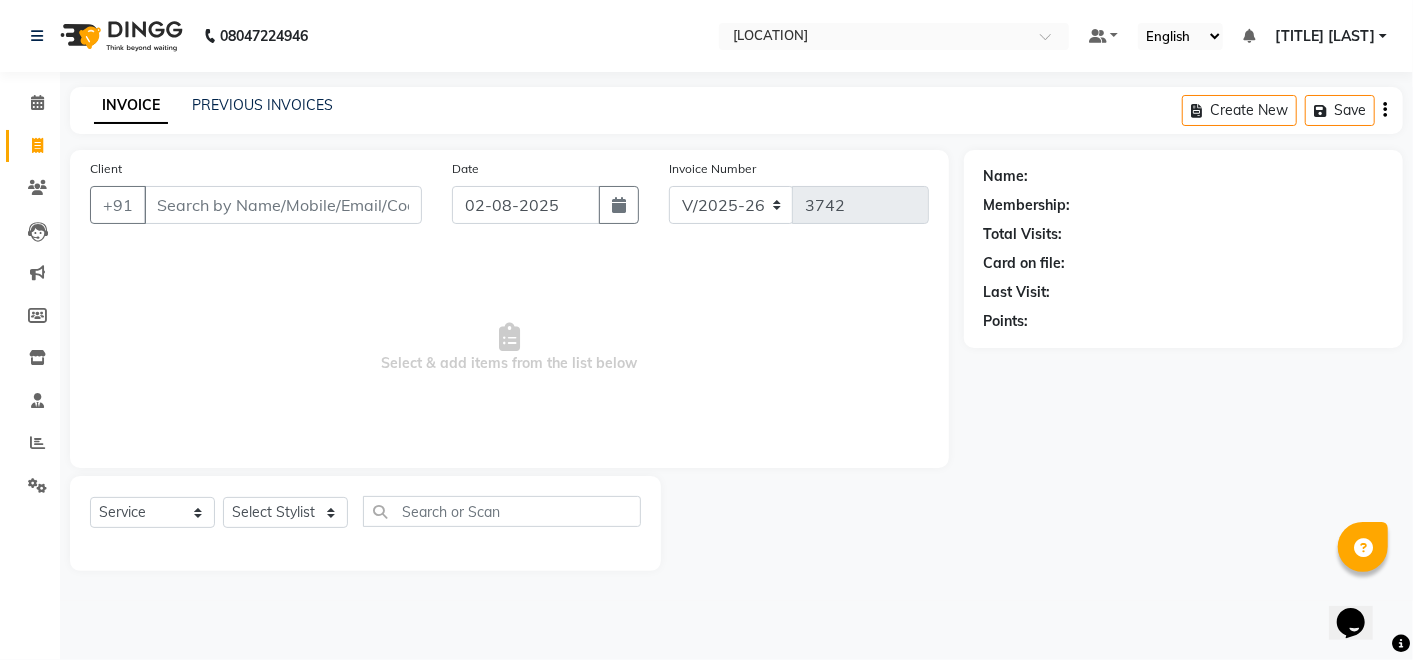 click on "Name: Membership: Total Visits: Card on file: Last Visit:  Points:" 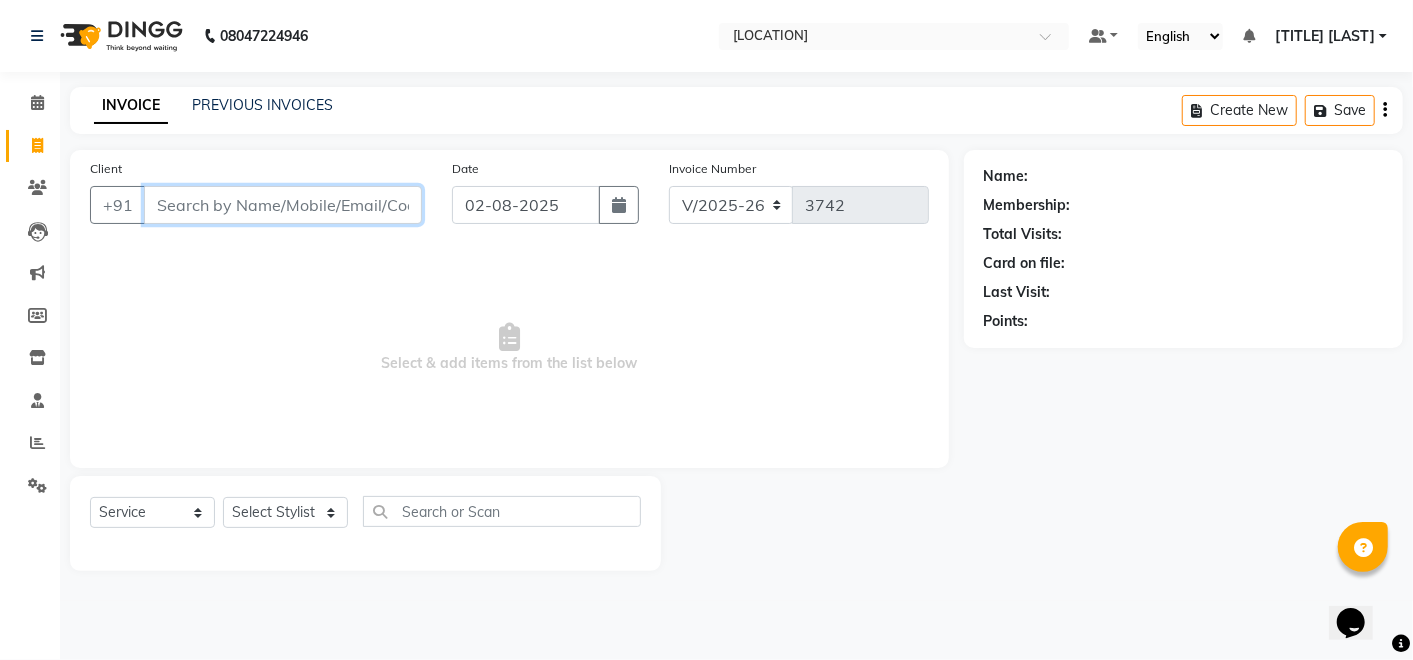 click on "Client" at bounding box center (283, 205) 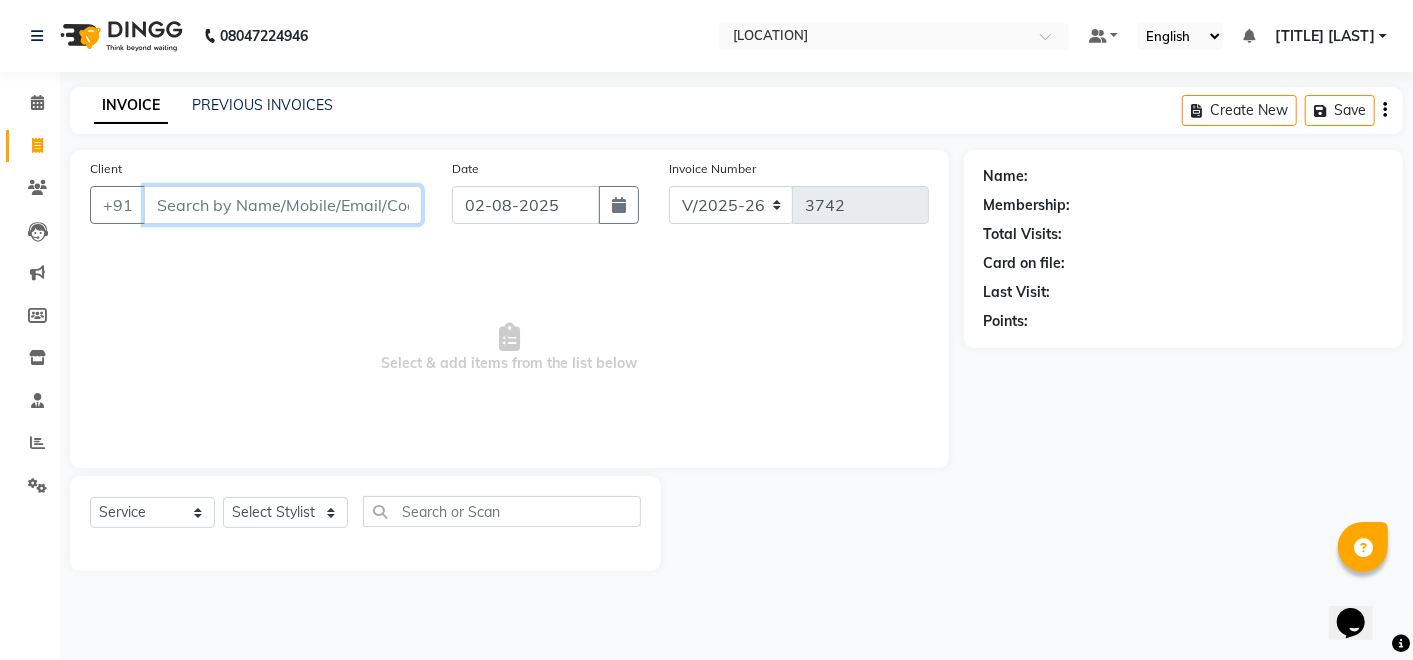click on "Client" at bounding box center (283, 205) 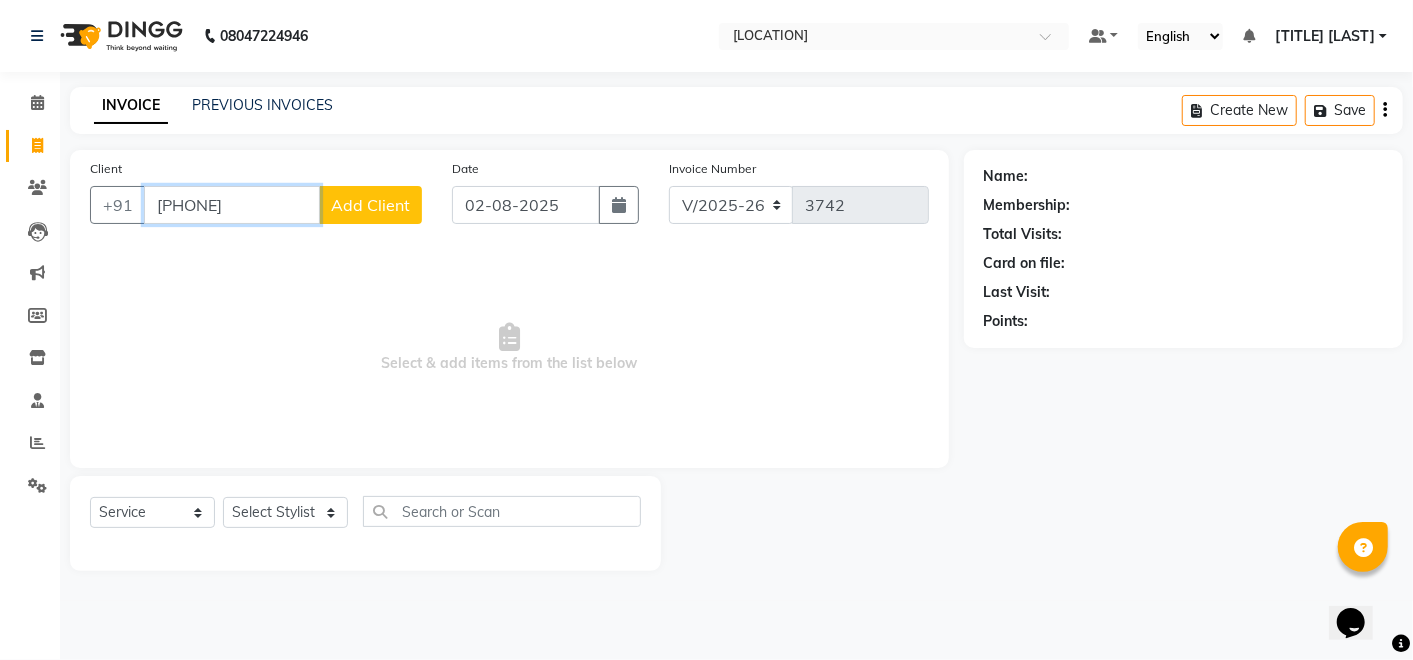 type on "[PHONE]" 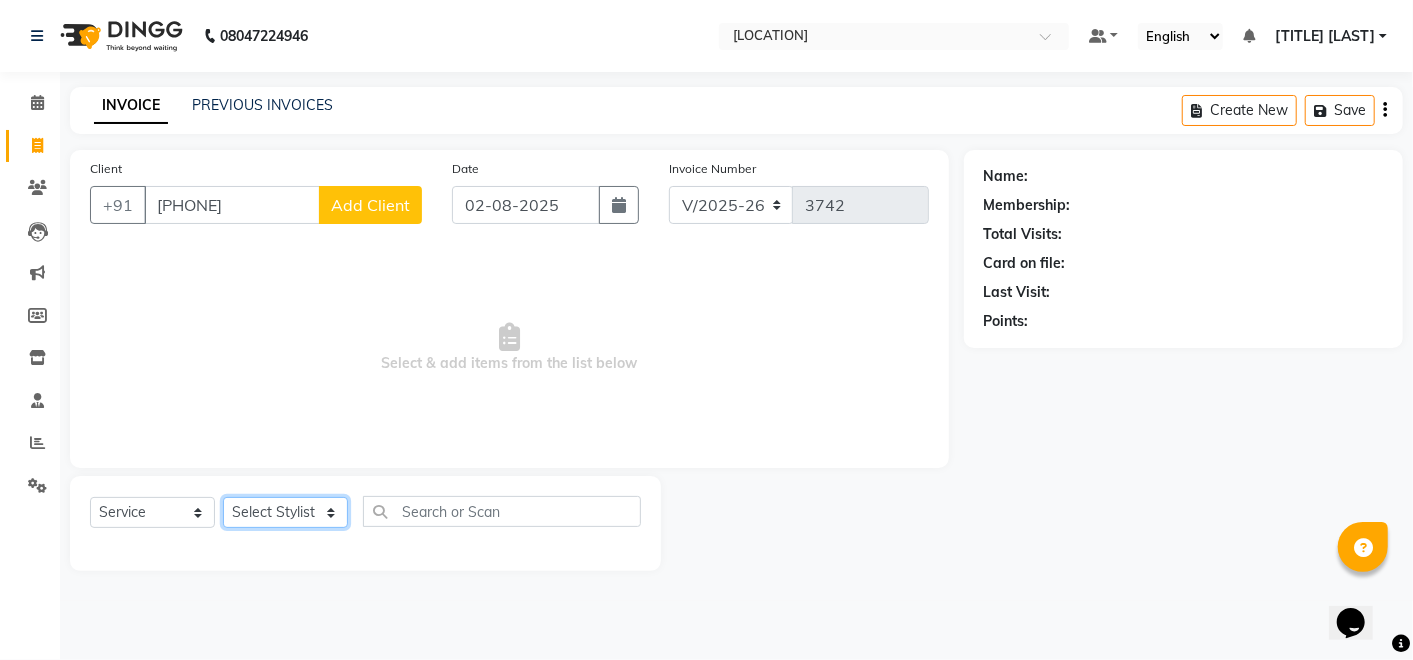 click on "Select Stylist Afreen sayyed Amir Bharti Raipure Chandan Shamnani Dilshad  Dipali Rathod Divya mam  Firoz GOURAV Jakir sir javed muskan pooja  Rihan  Sabir sir SACHIN Sahil Sam sir Sandhya jaiswal semi Shamim Ahmad" 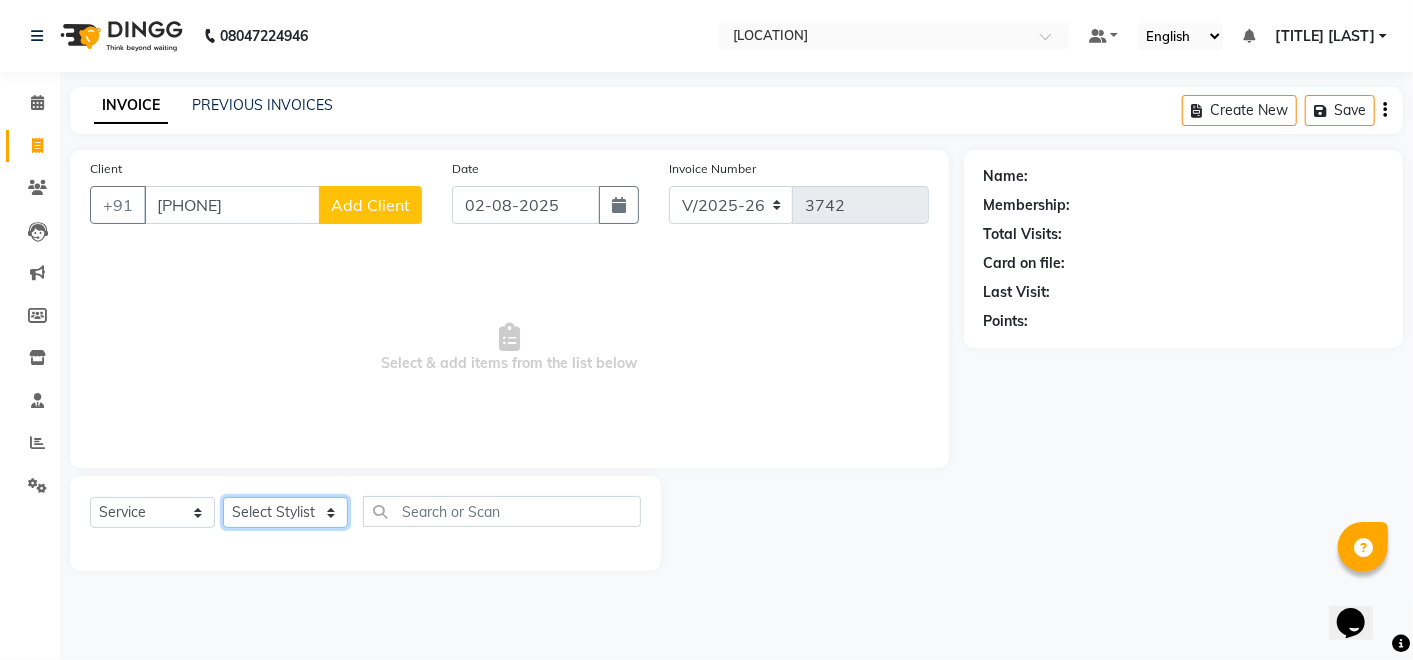select on "81050" 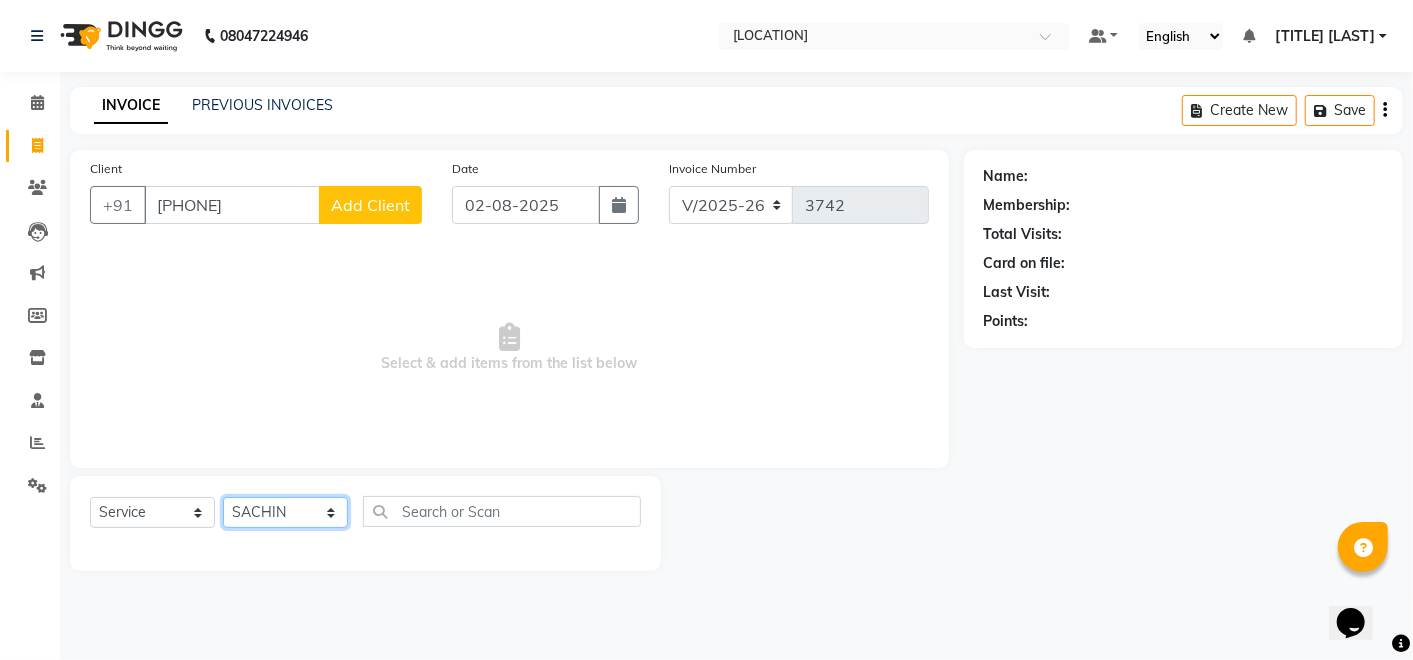 click on "Select Stylist Afreen sayyed Amir Bharti Raipure Chandan Shamnani Dilshad  Dipali Rathod Divya mam  Firoz GOURAV Jakir sir javed muskan pooja  Rihan  Sabir sir SACHIN Sahil Sam sir Sandhya jaiswal semi Shamim Ahmad" 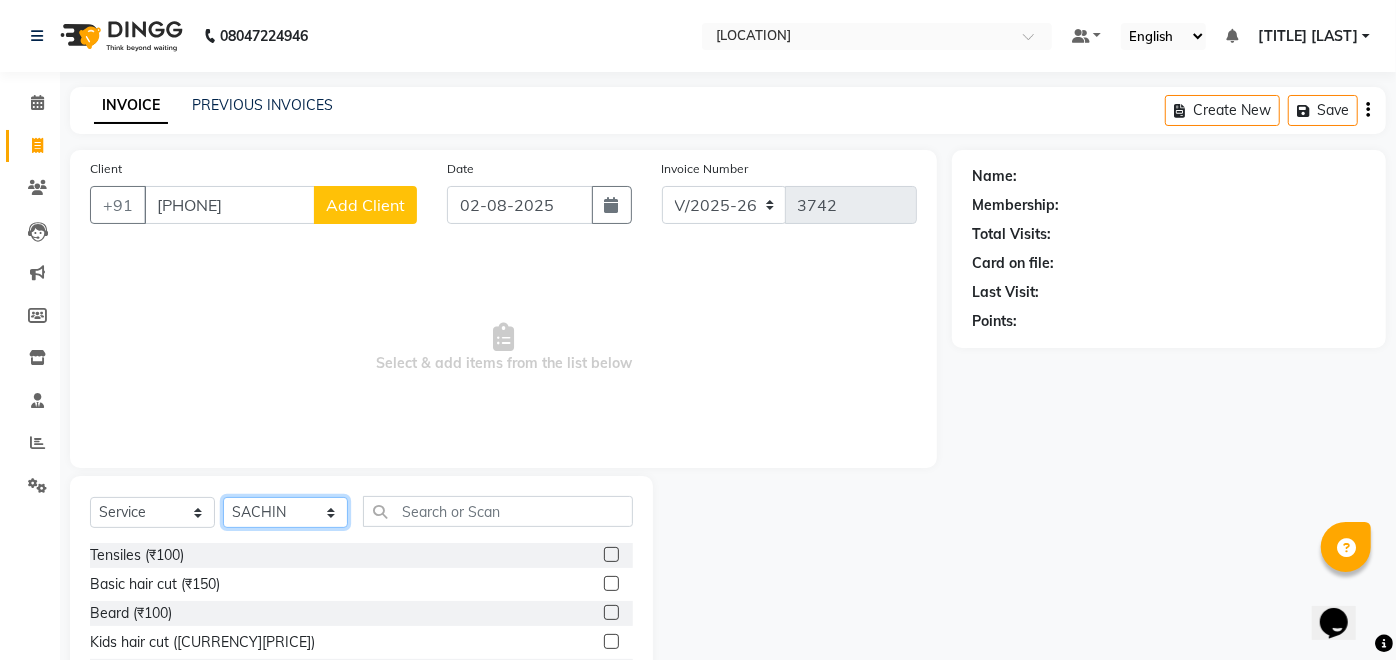 scroll, scrollTop: 139, scrollLeft: 0, axis: vertical 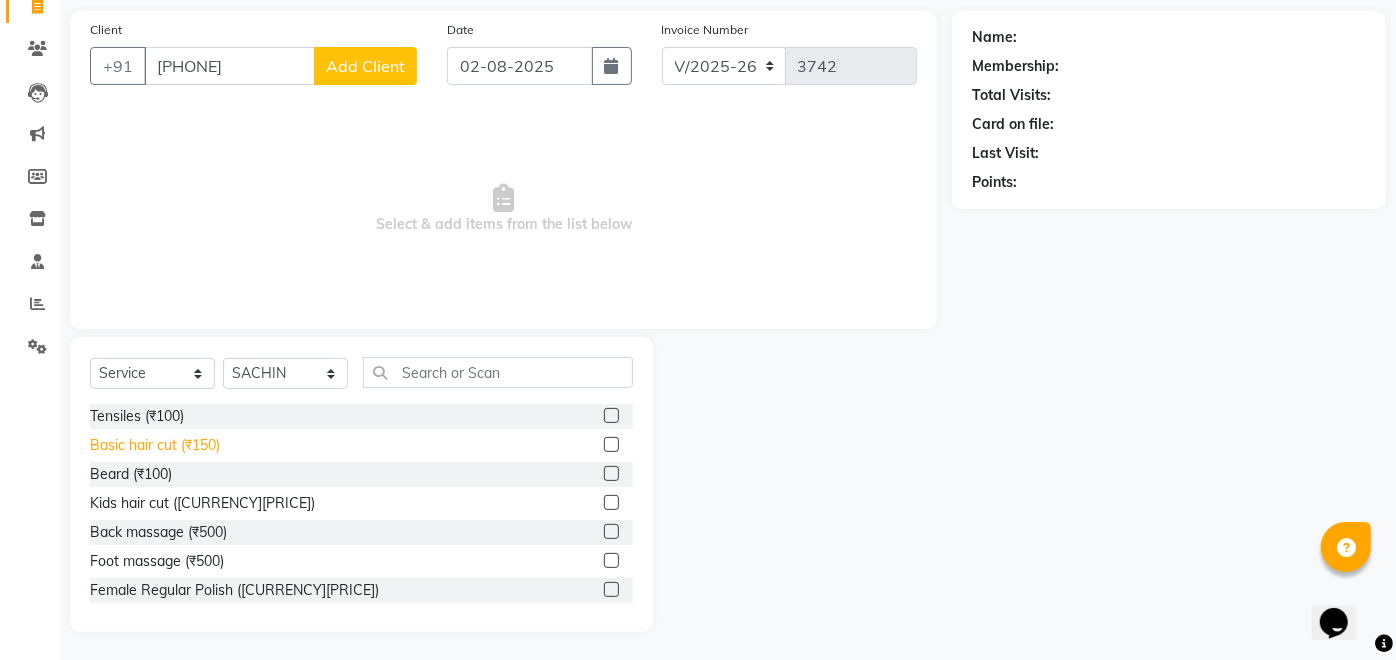 click on "Basic hair cut (₹150)" 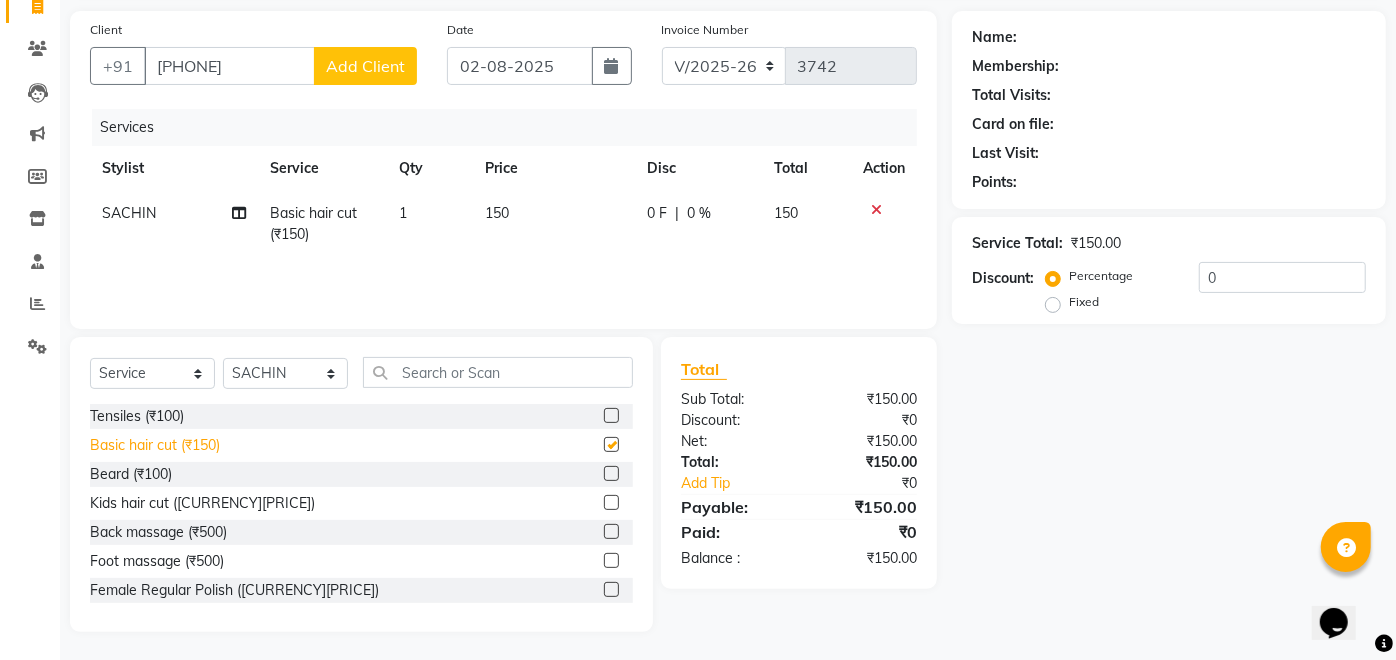checkbox on "false" 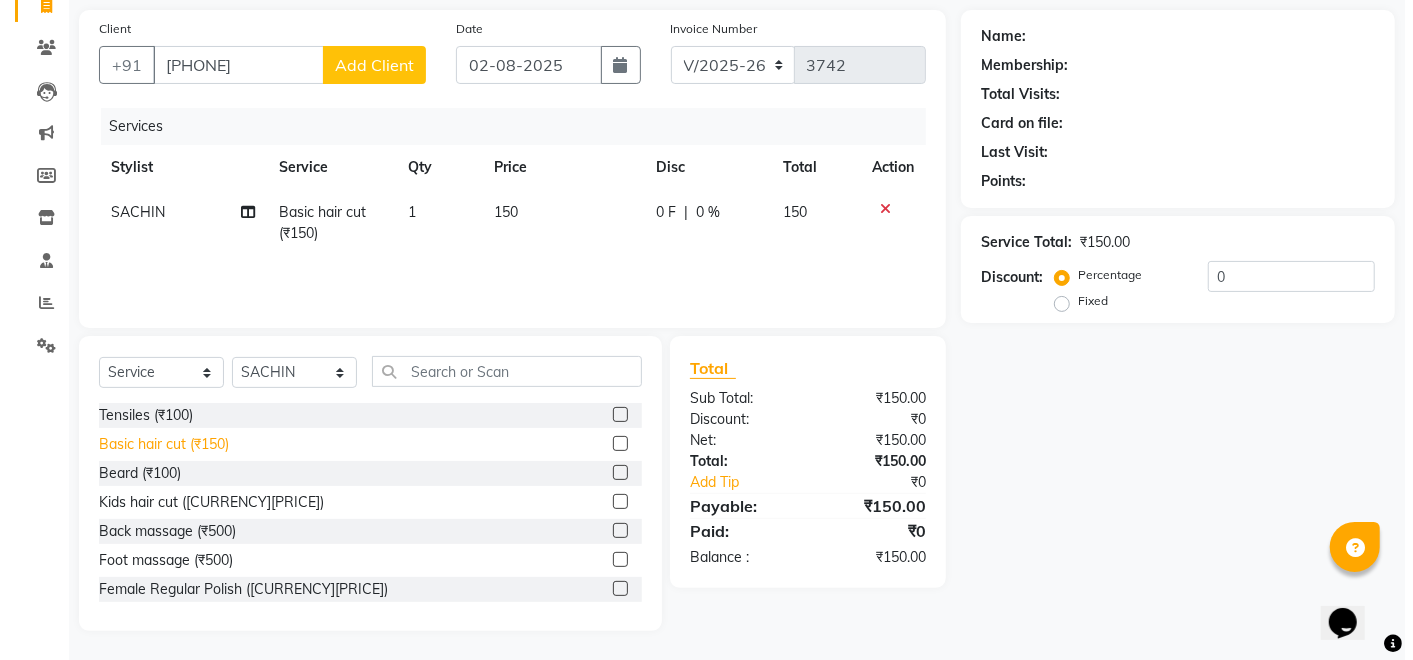 scroll, scrollTop: 62, scrollLeft: 0, axis: vertical 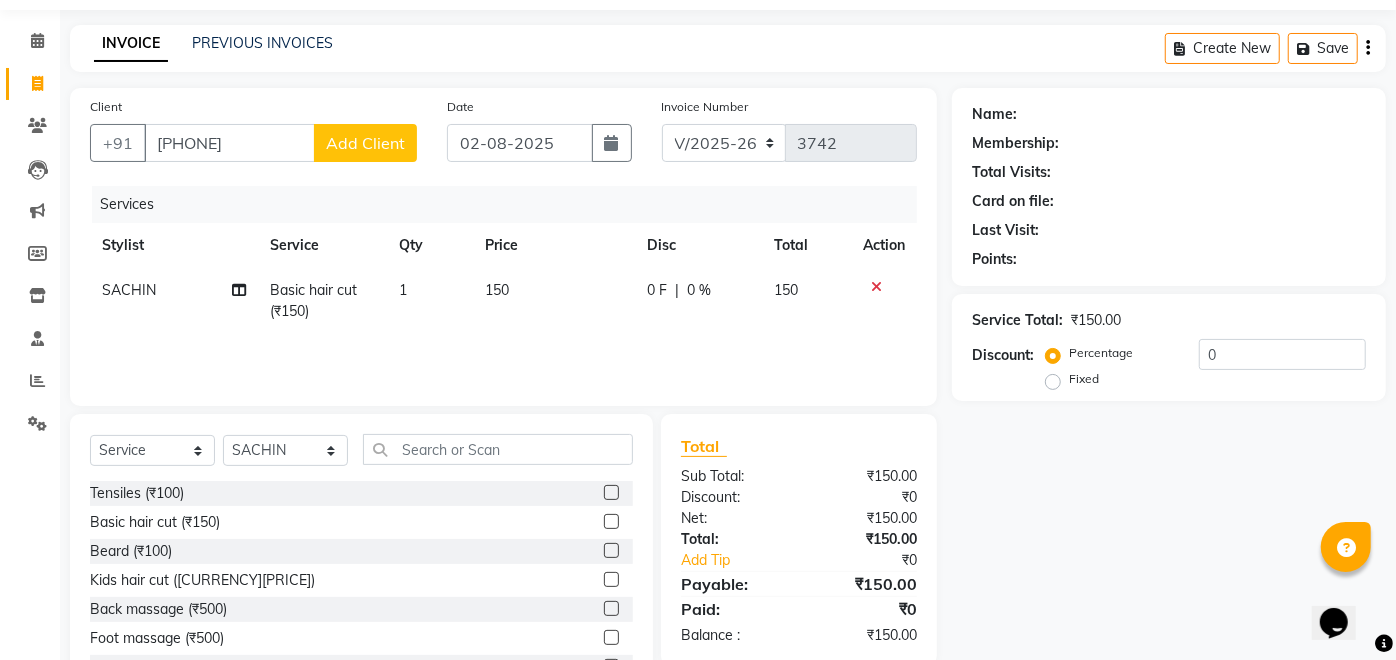 click on "Add Client" 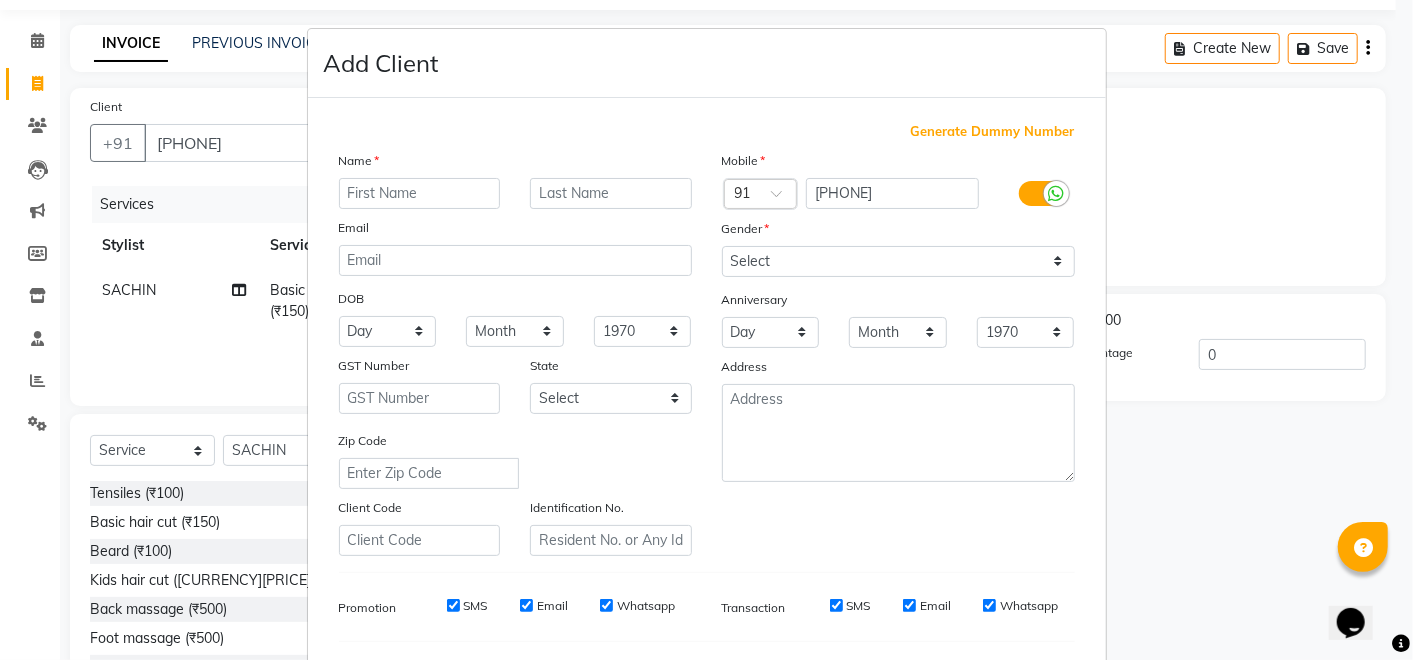 click at bounding box center (420, 193) 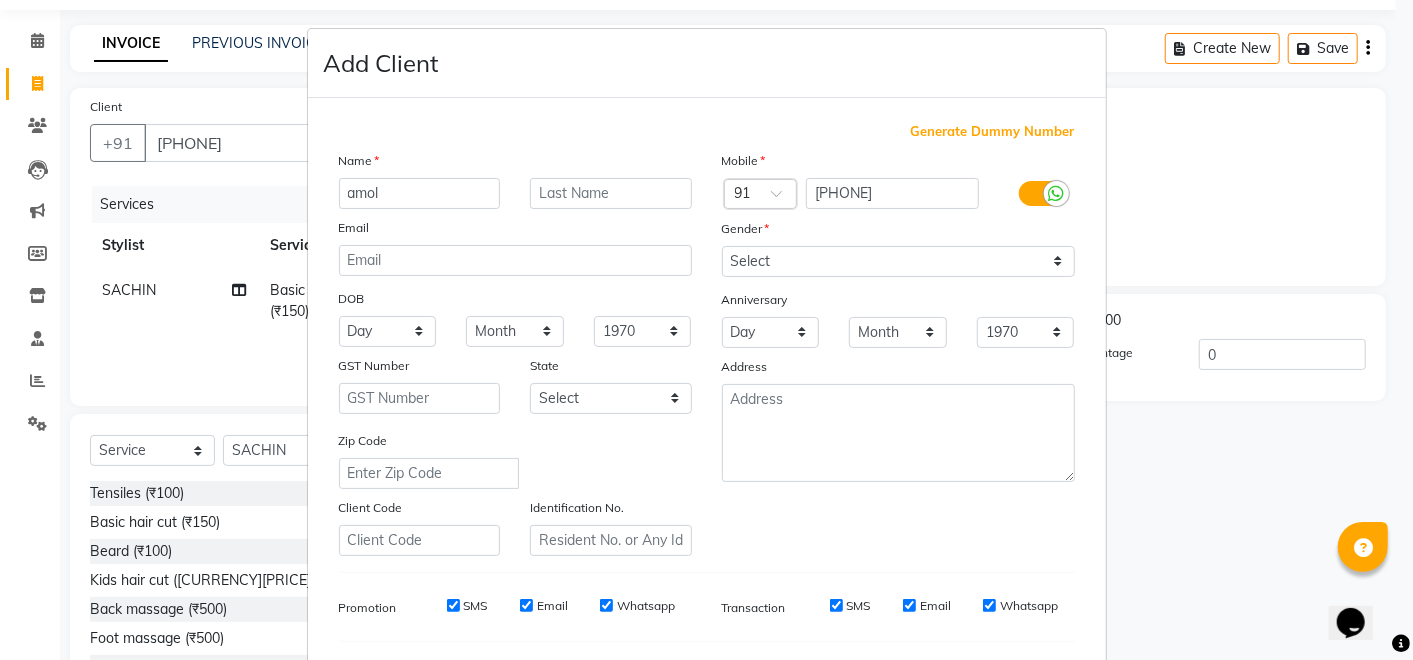 type on "amol" 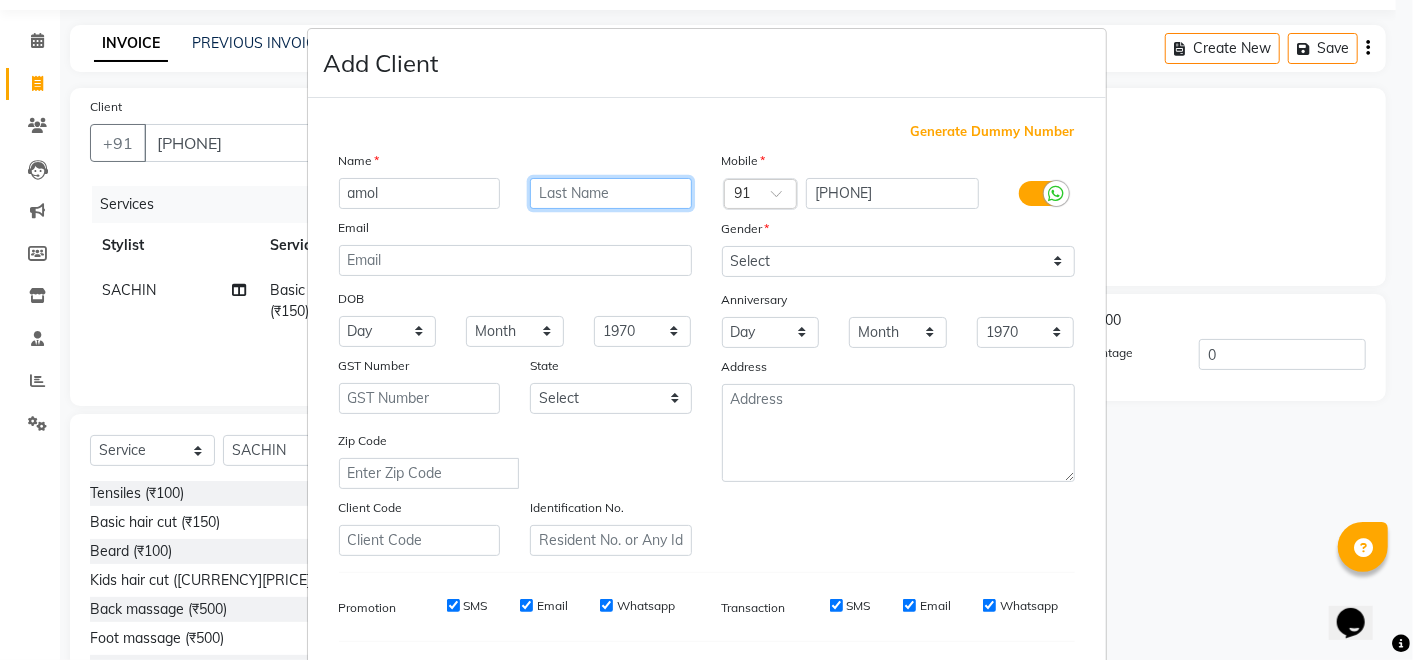 click at bounding box center (611, 193) 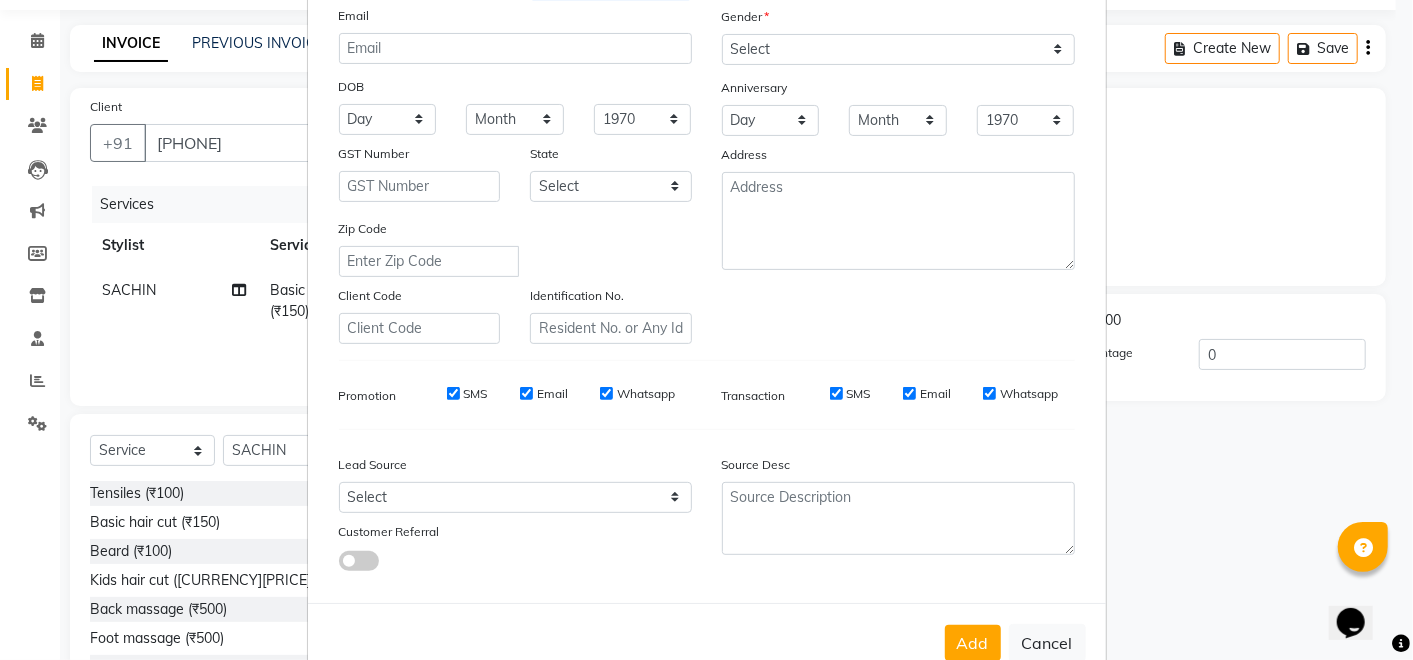 scroll, scrollTop: 262, scrollLeft: 0, axis: vertical 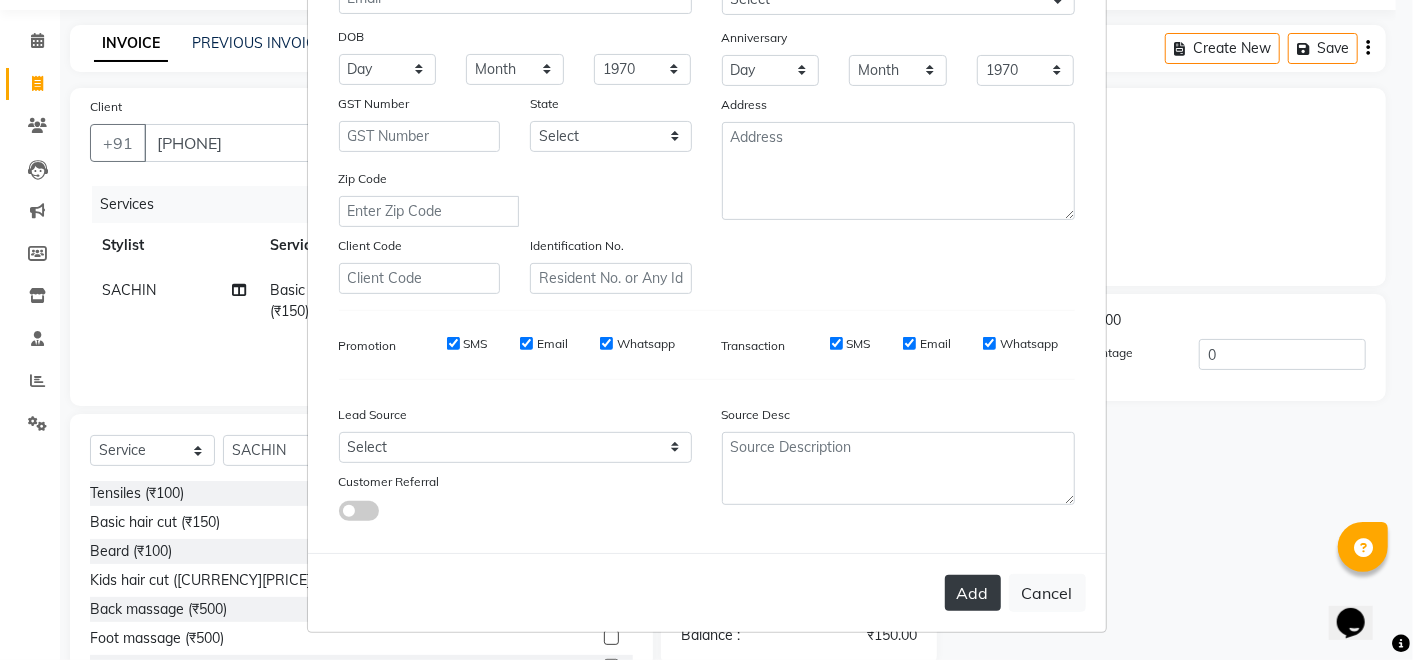 type on "[LAST]" 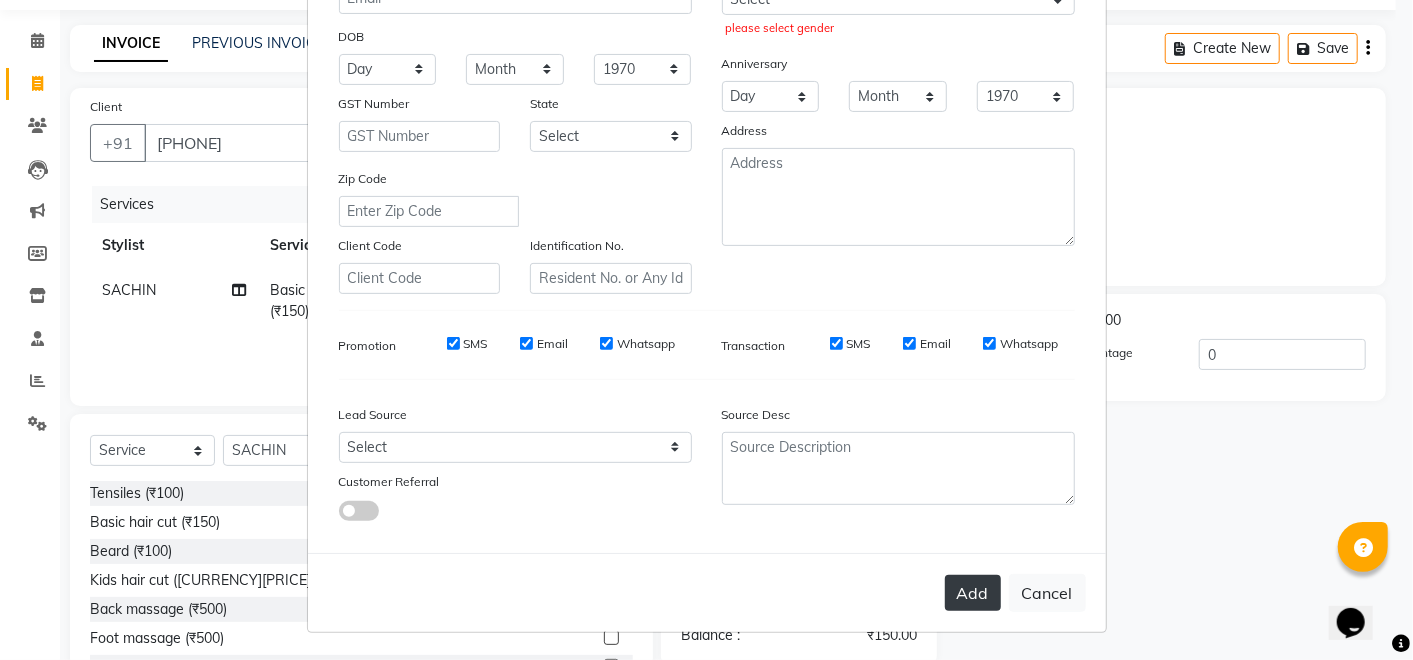 click on "Add" at bounding box center [973, 593] 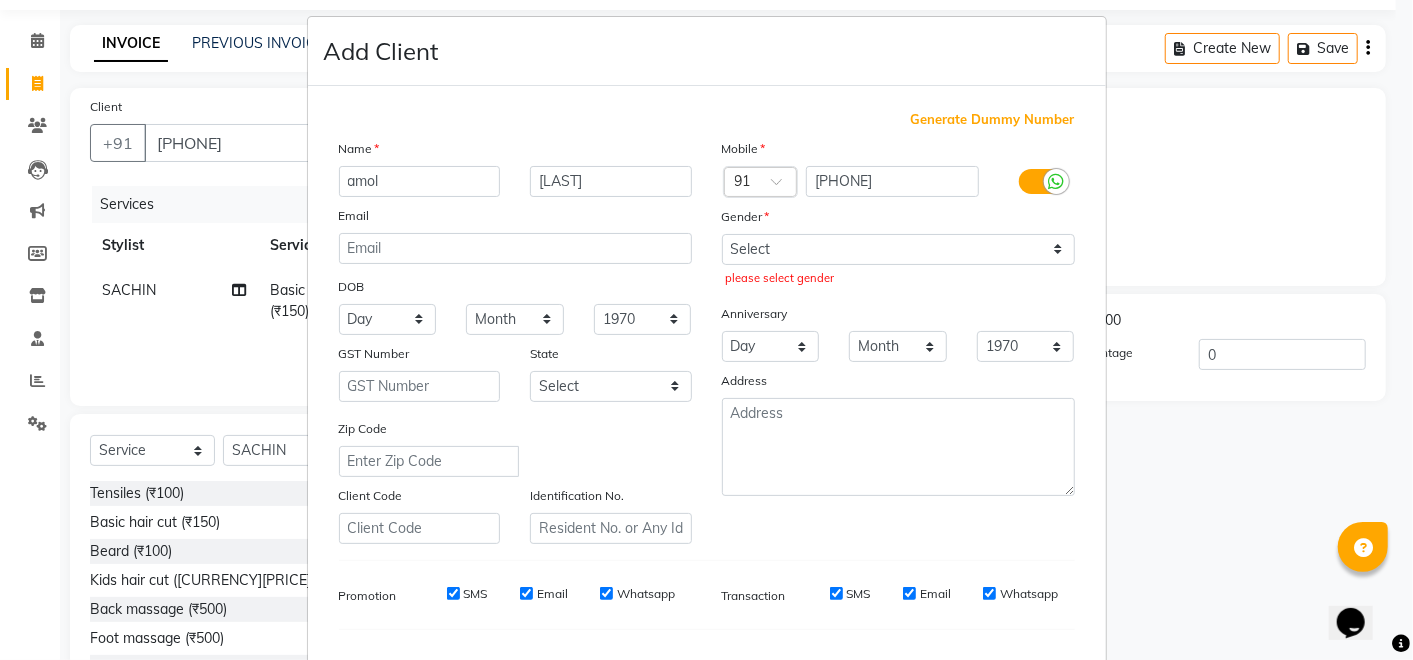 scroll, scrollTop: 8, scrollLeft: 0, axis: vertical 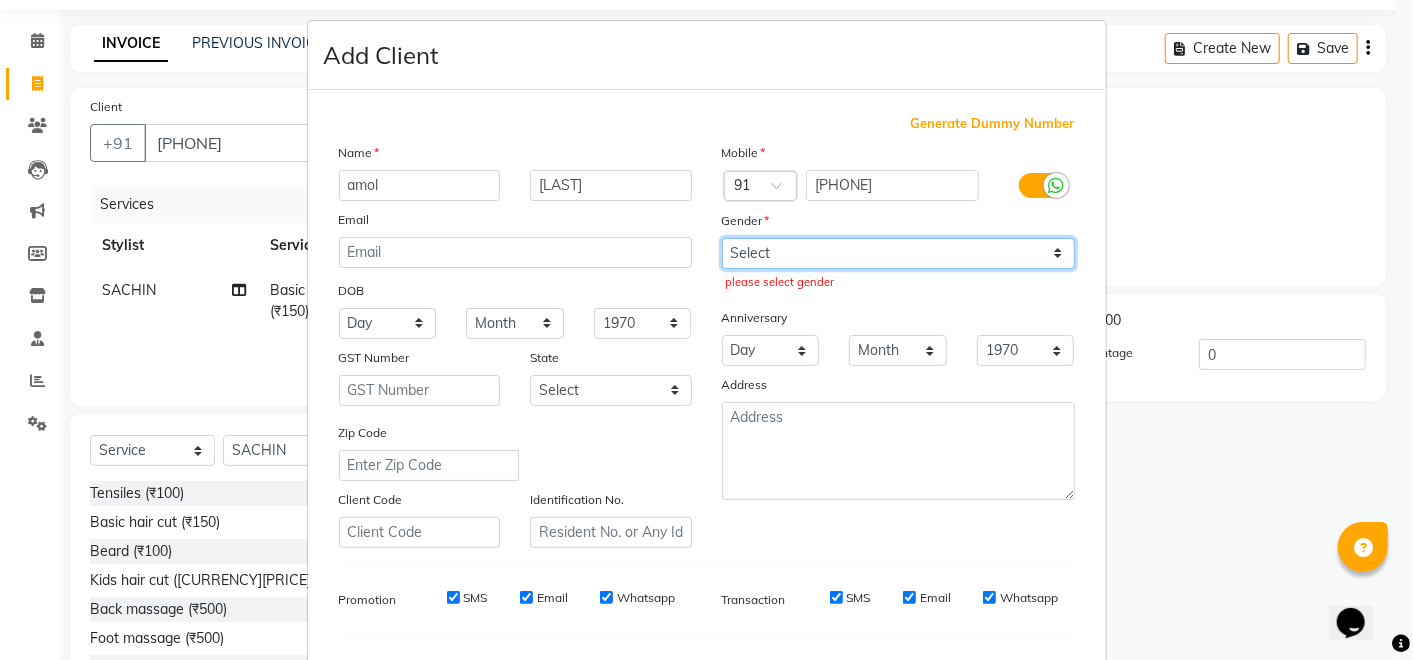 click on "Select Male Female Other Prefer Not To Say" at bounding box center (898, 253) 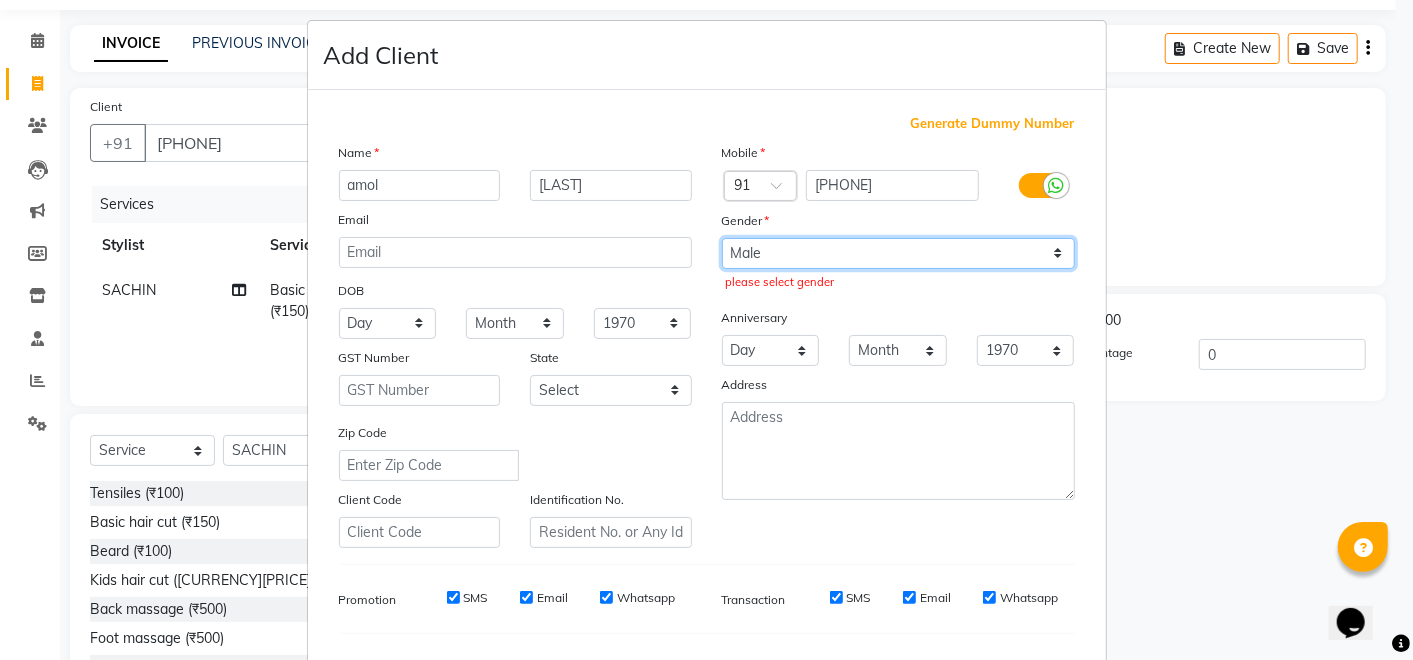 click on "Select Male Female Other Prefer Not To Say" at bounding box center (898, 253) 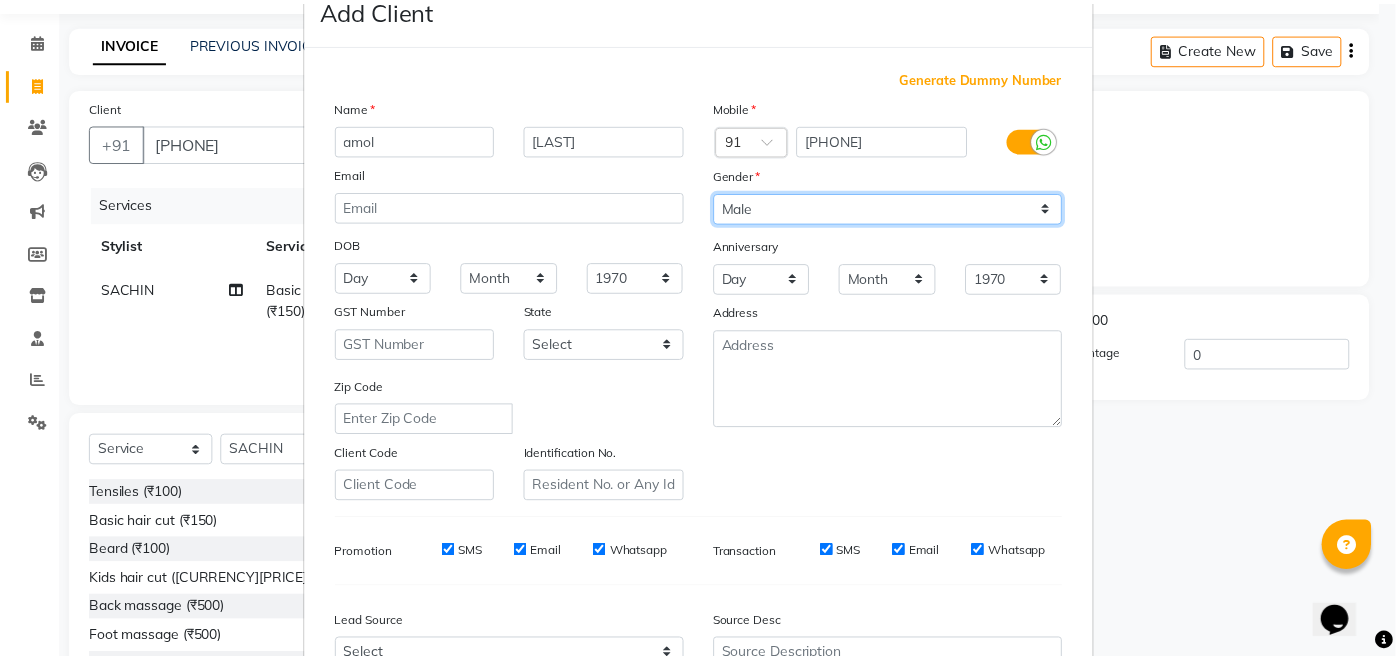 scroll, scrollTop: 262, scrollLeft: 0, axis: vertical 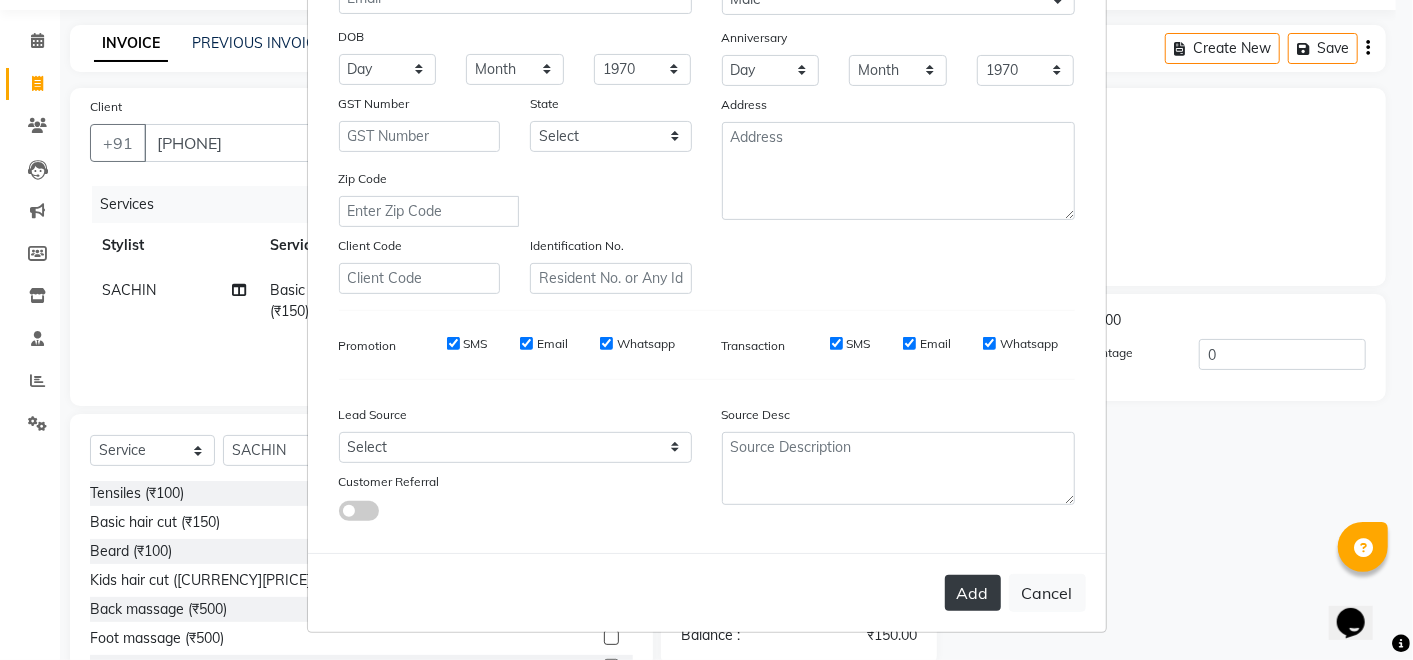 click on "Add" at bounding box center [973, 593] 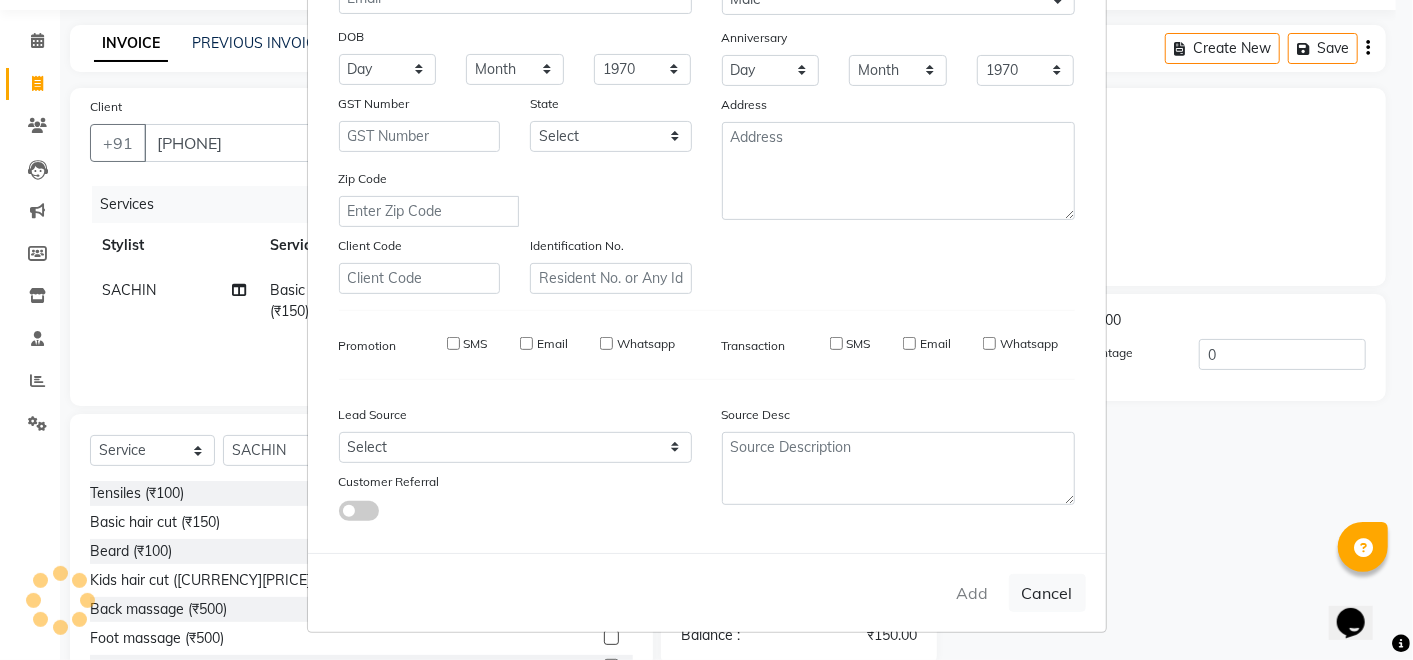 type 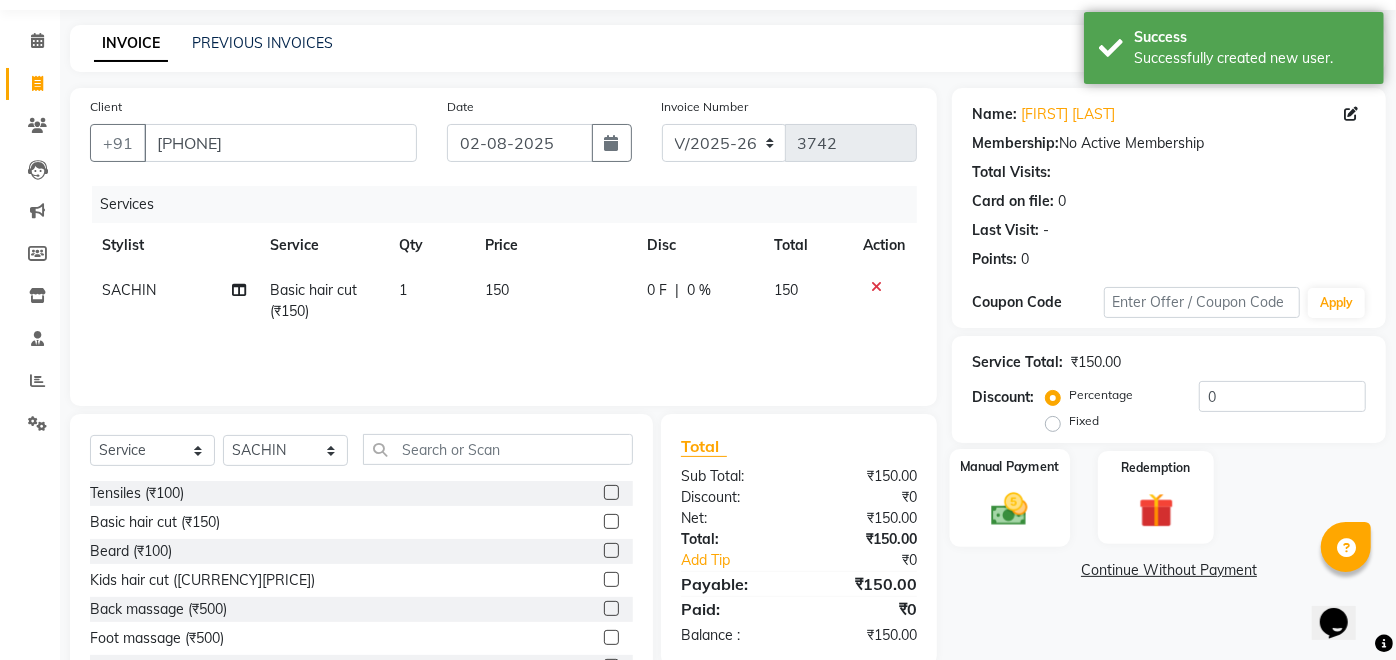 click 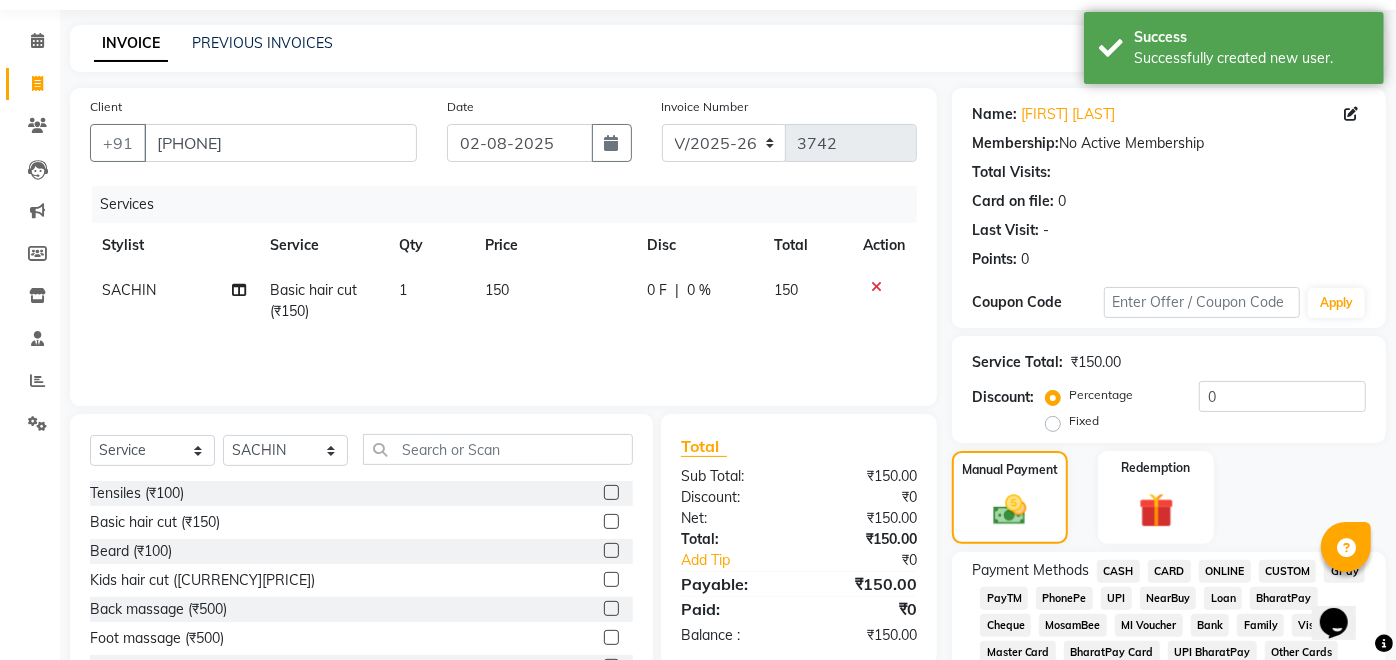 click on "CASH" 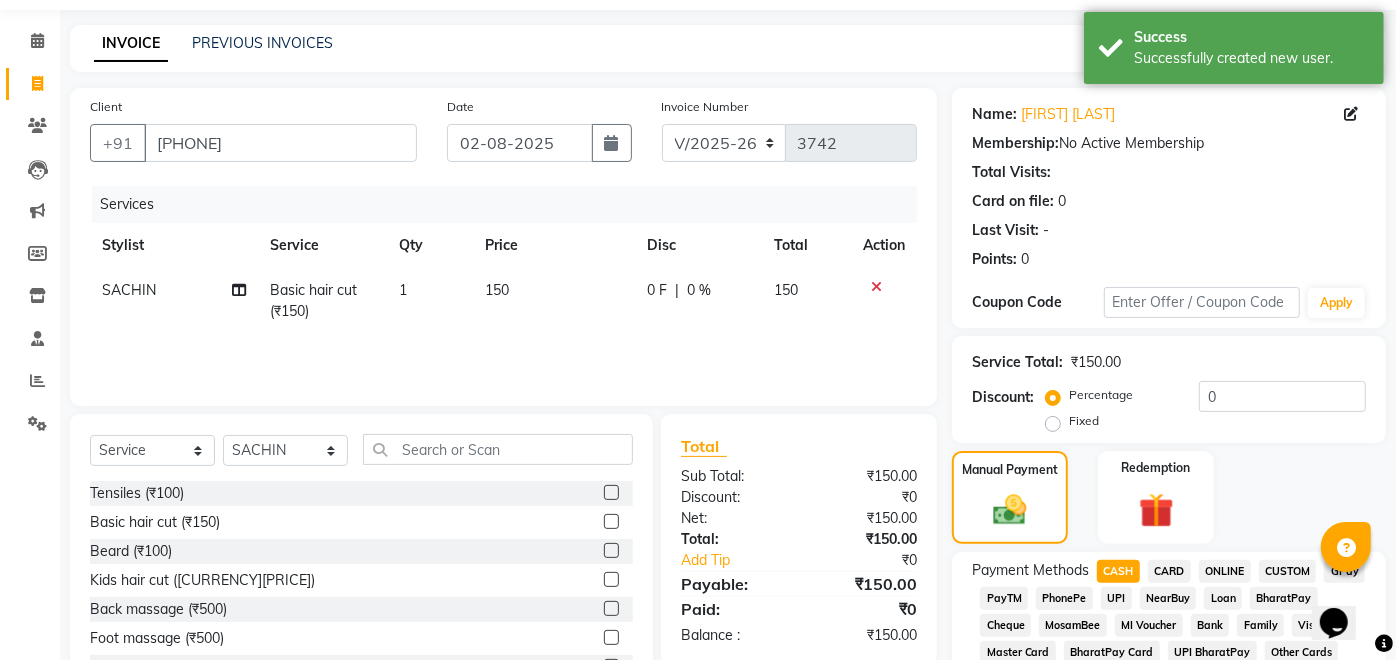 scroll, scrollTop: 821, scrollLeft: 0, axis: vertical 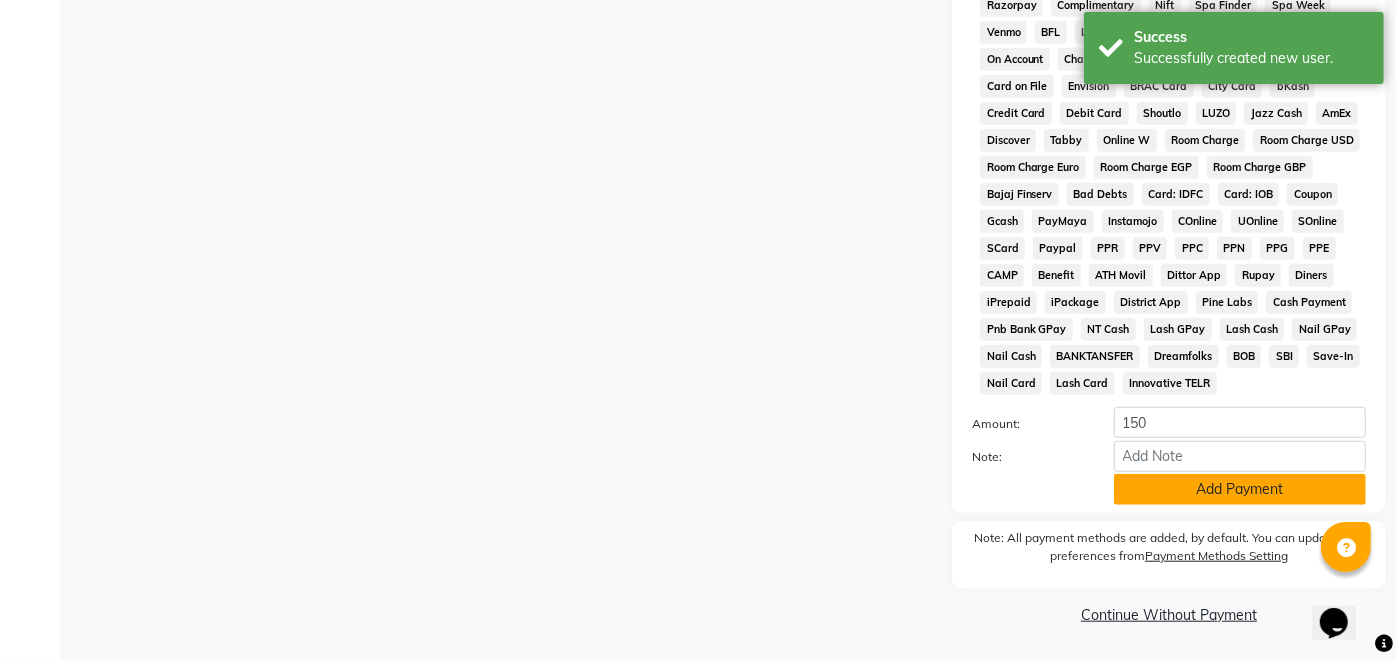 click on "Add Payment" 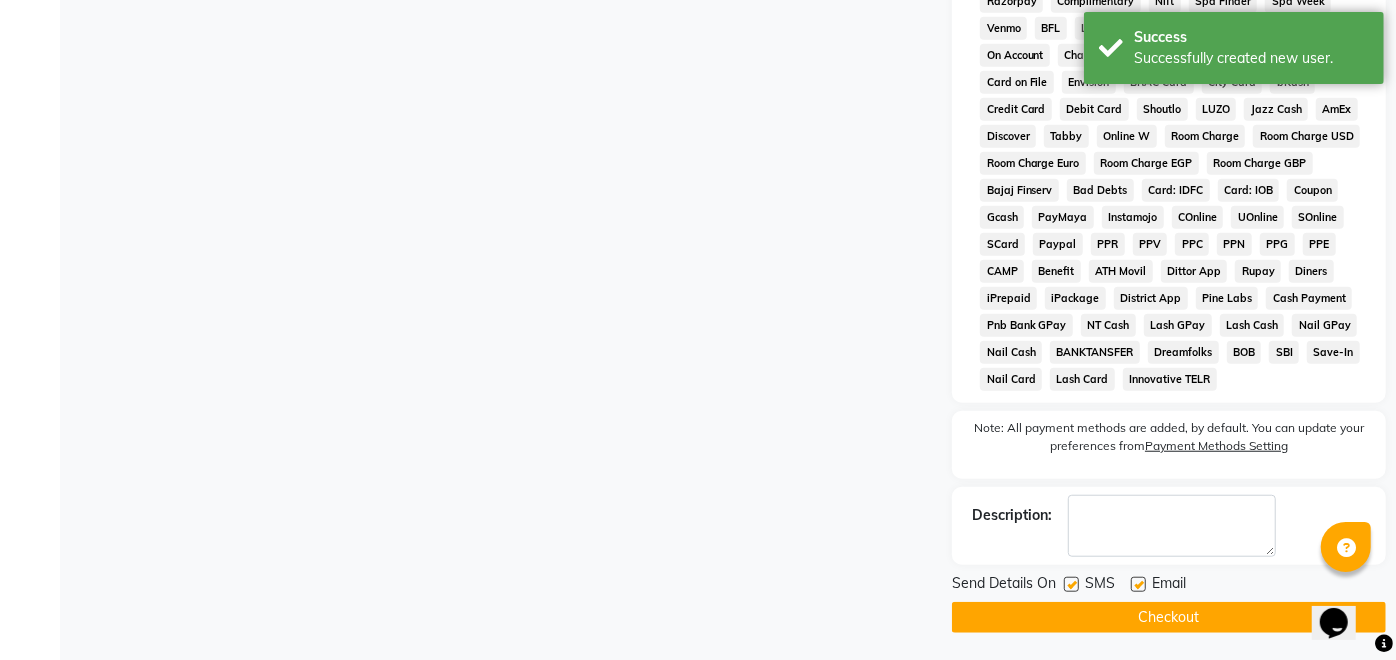 click 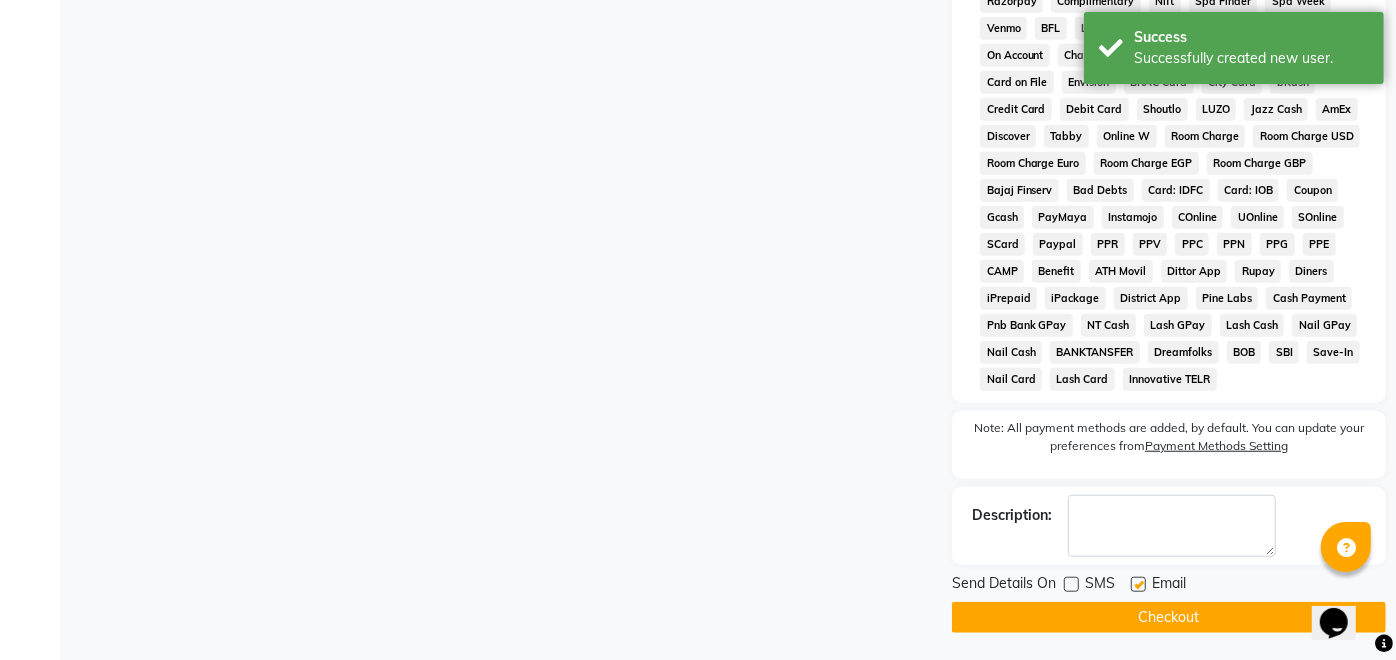 click on "Checkout" 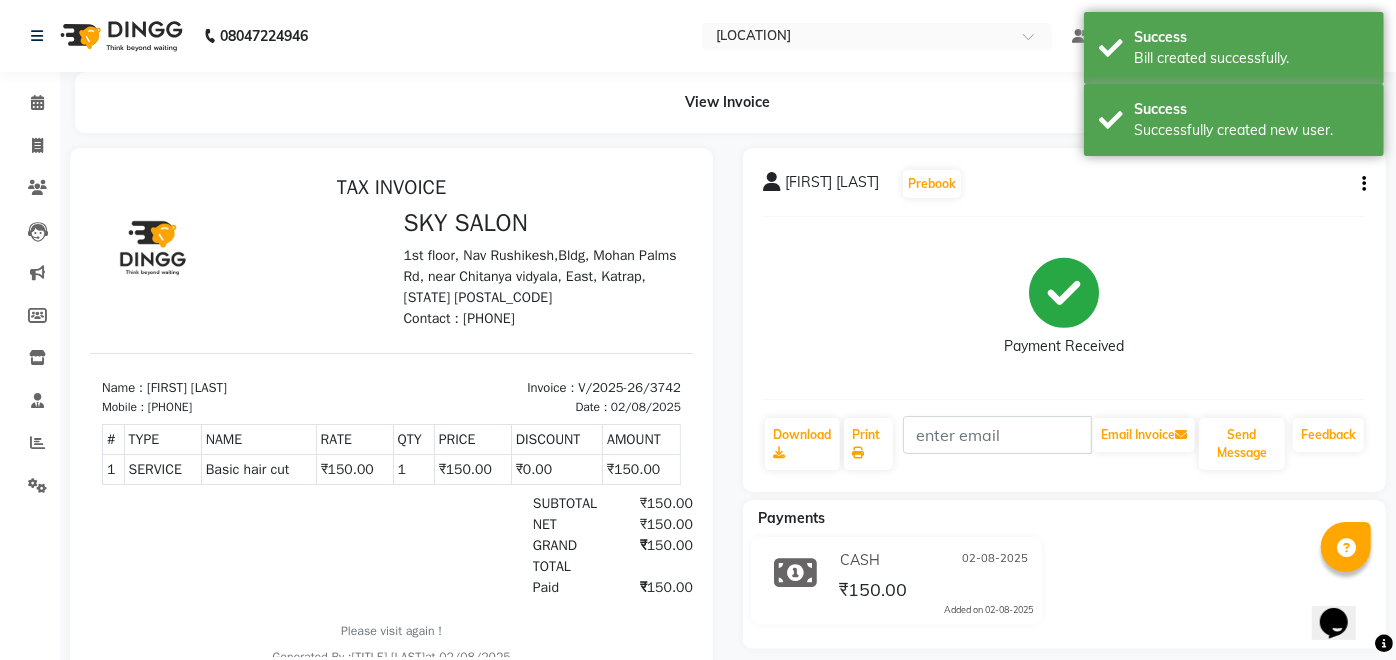 scroll, scrollTop: 0, scrollLeft: 0, axis: both 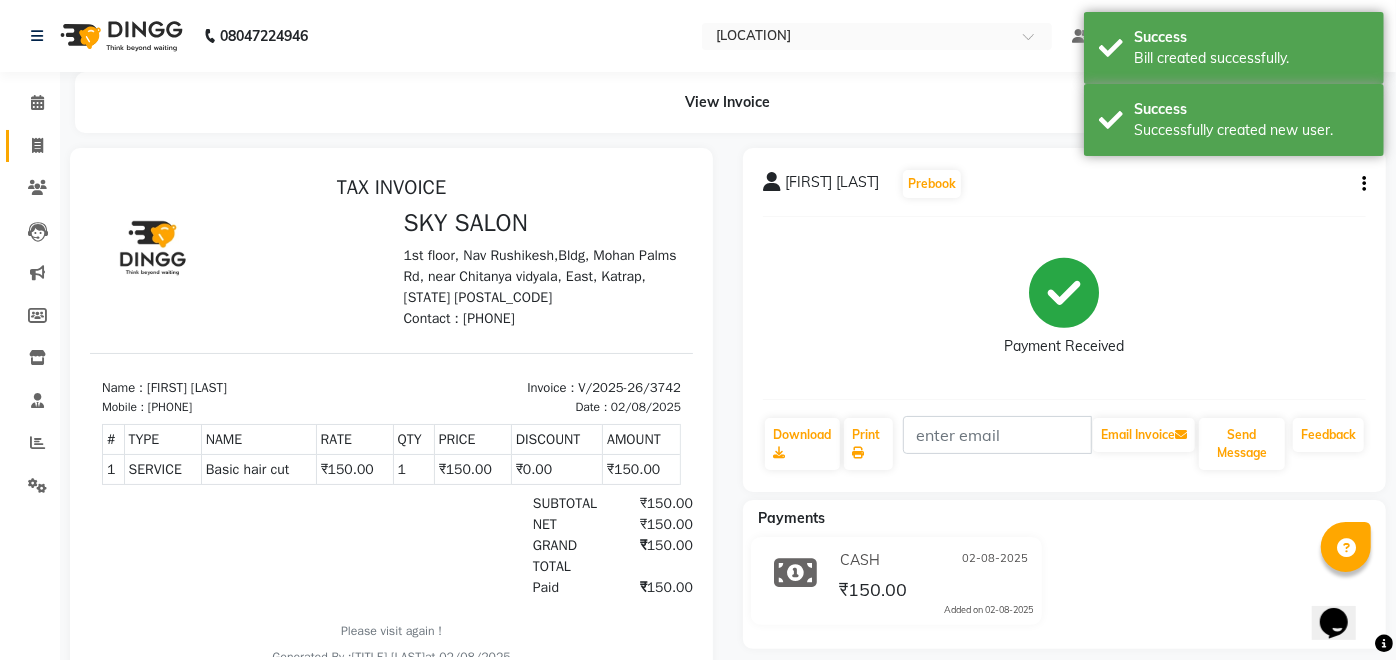 click on "Invoice" 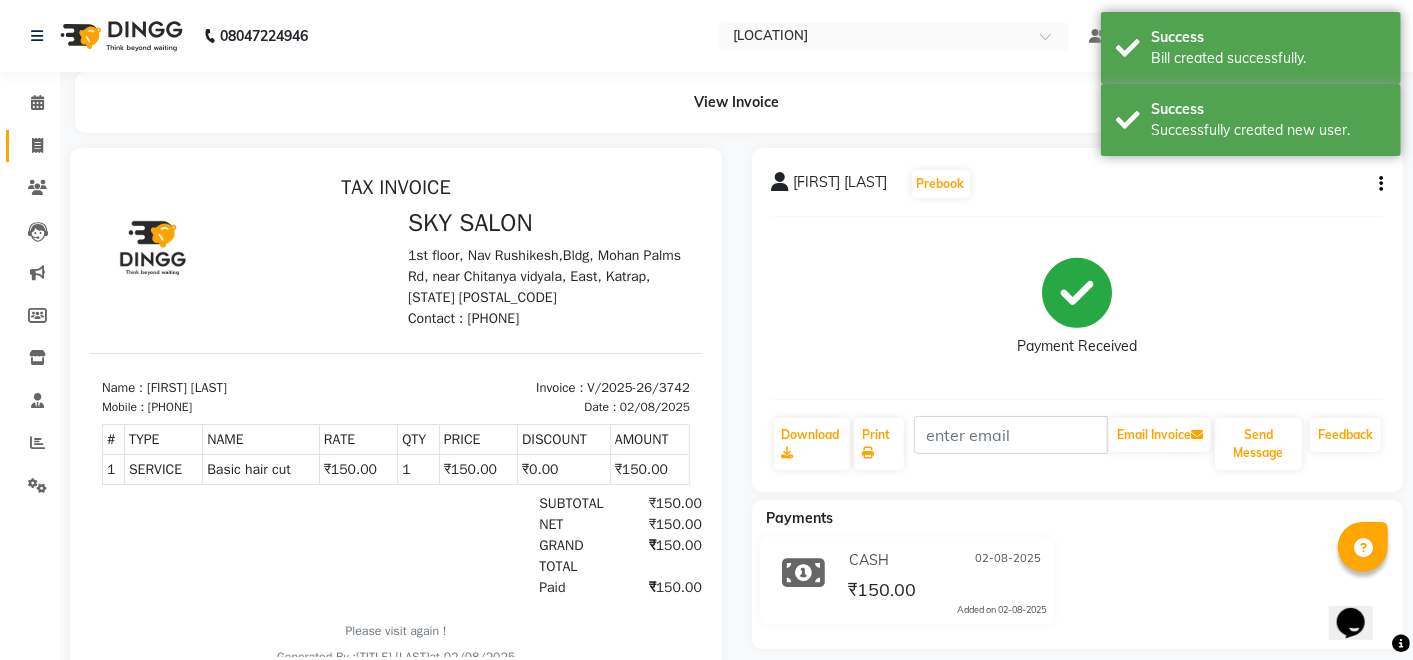 select on "6927" 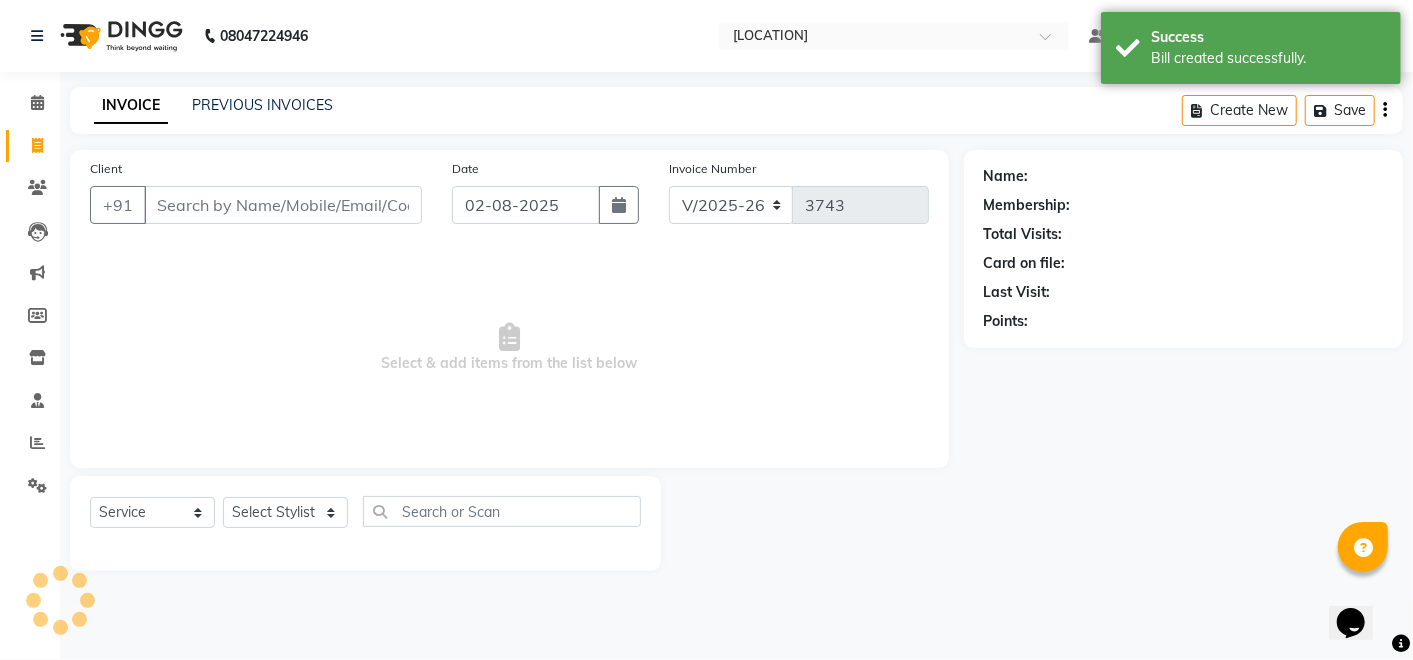 click on "Client" at bounding box center (283, 205) 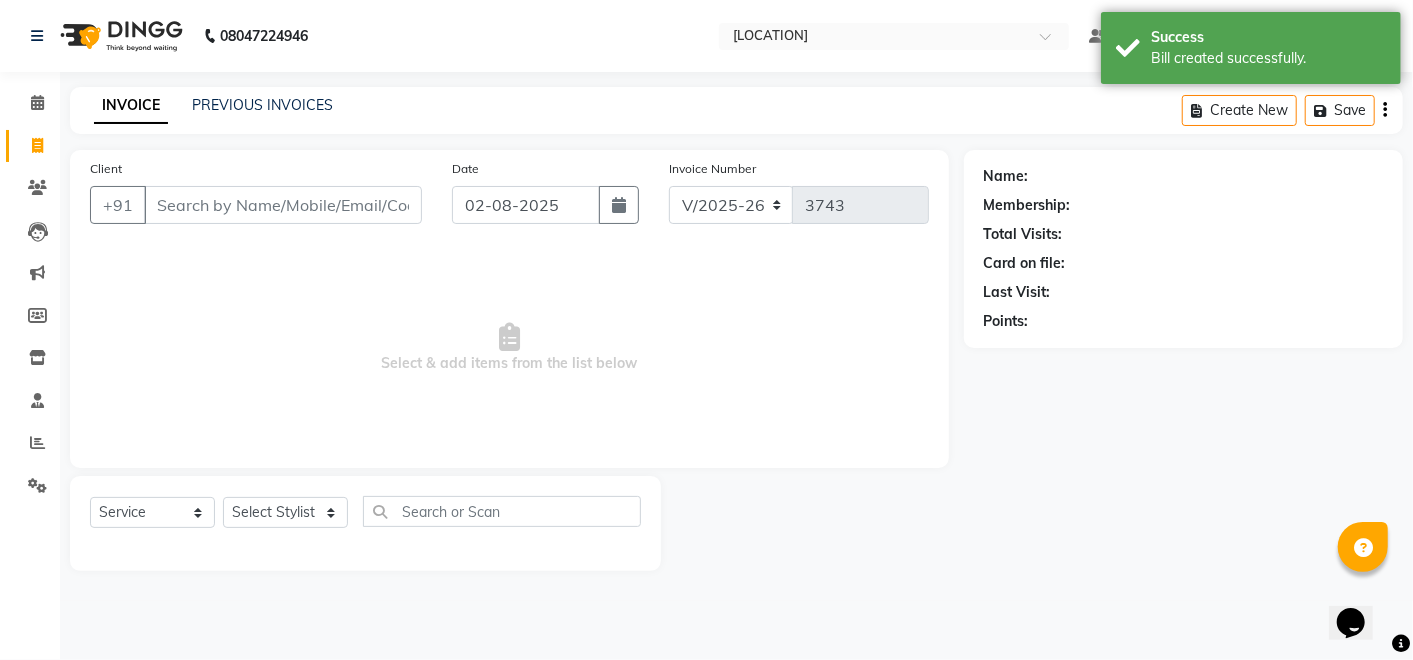 click on "Client" at bounding box center [283, 205] 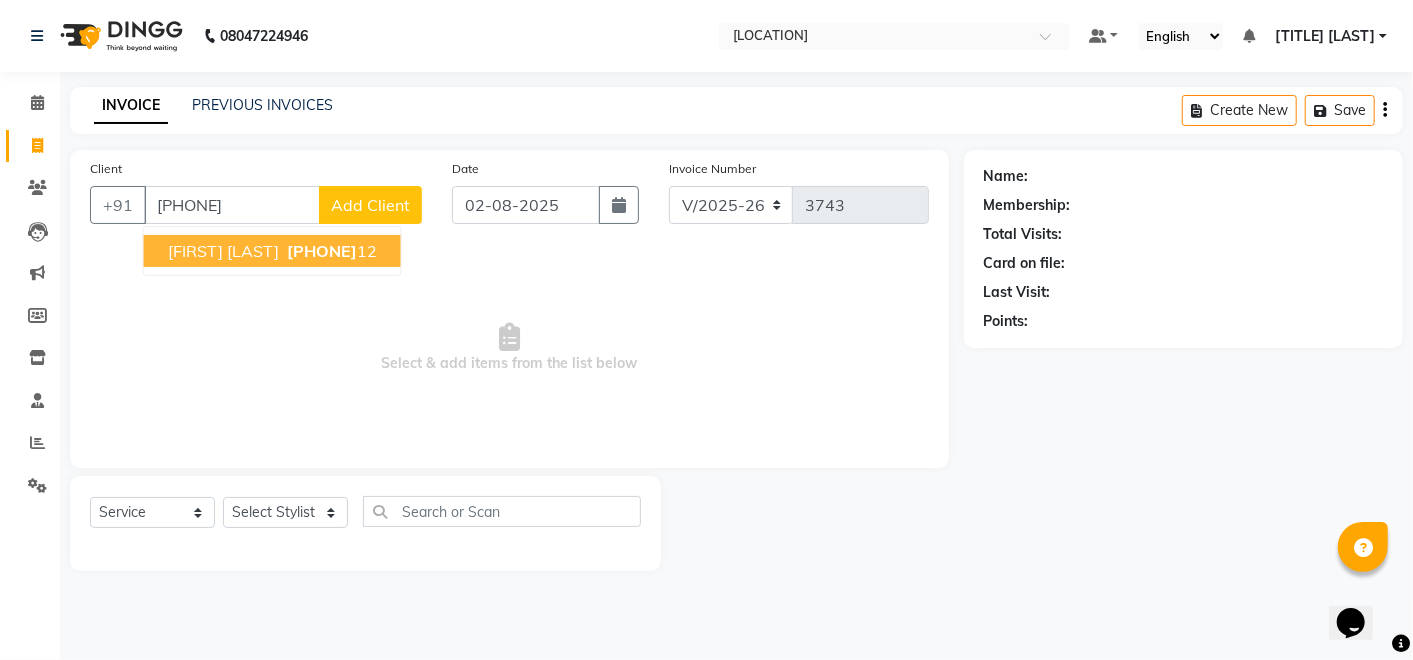 click on "[FIRST] [LAST]" at bounding box center (223, 251) 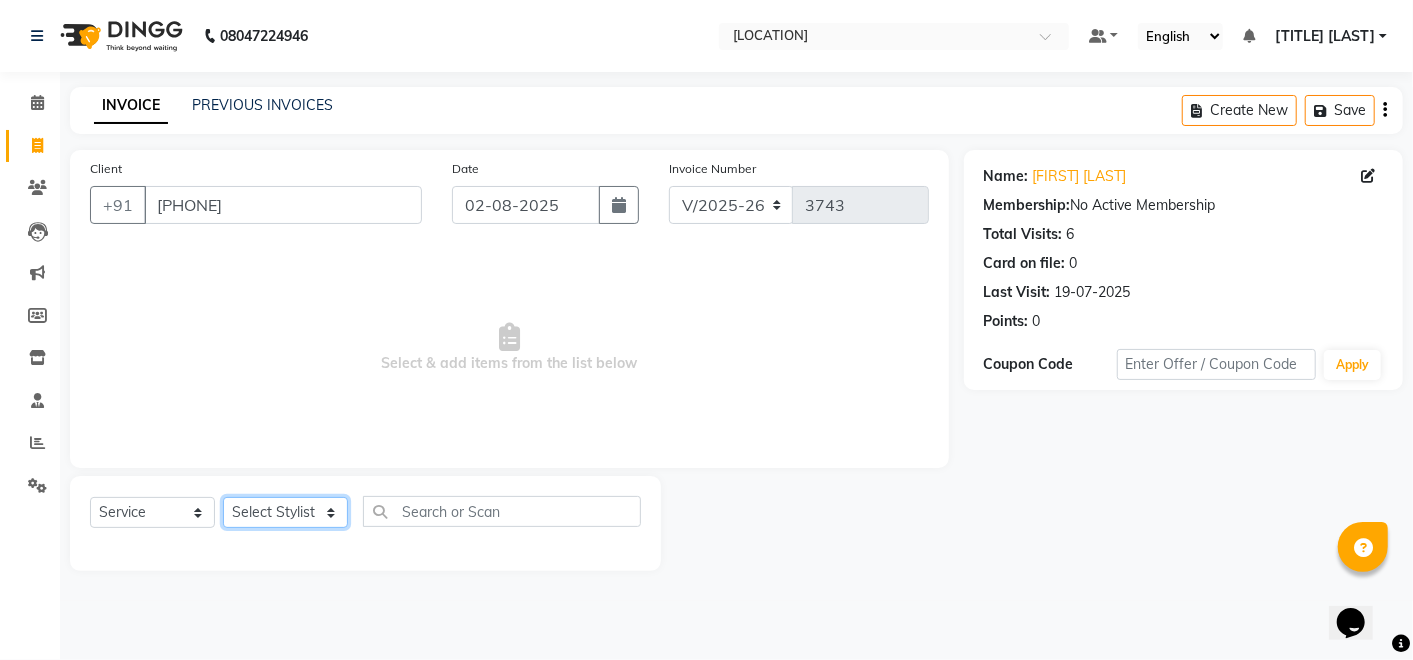 click on "Select Stylist Afreen sayyed Amir Bharti Raipure Chandan Shamnani Dilshad  Dipali Rathod Divya mam  Firoz GOURAV Jakir sir javed muskan pooja  Rihan  Sabir sir SACHIN Sahil Sam sir Sandhya jaiswal semi Shamim Ahmad" 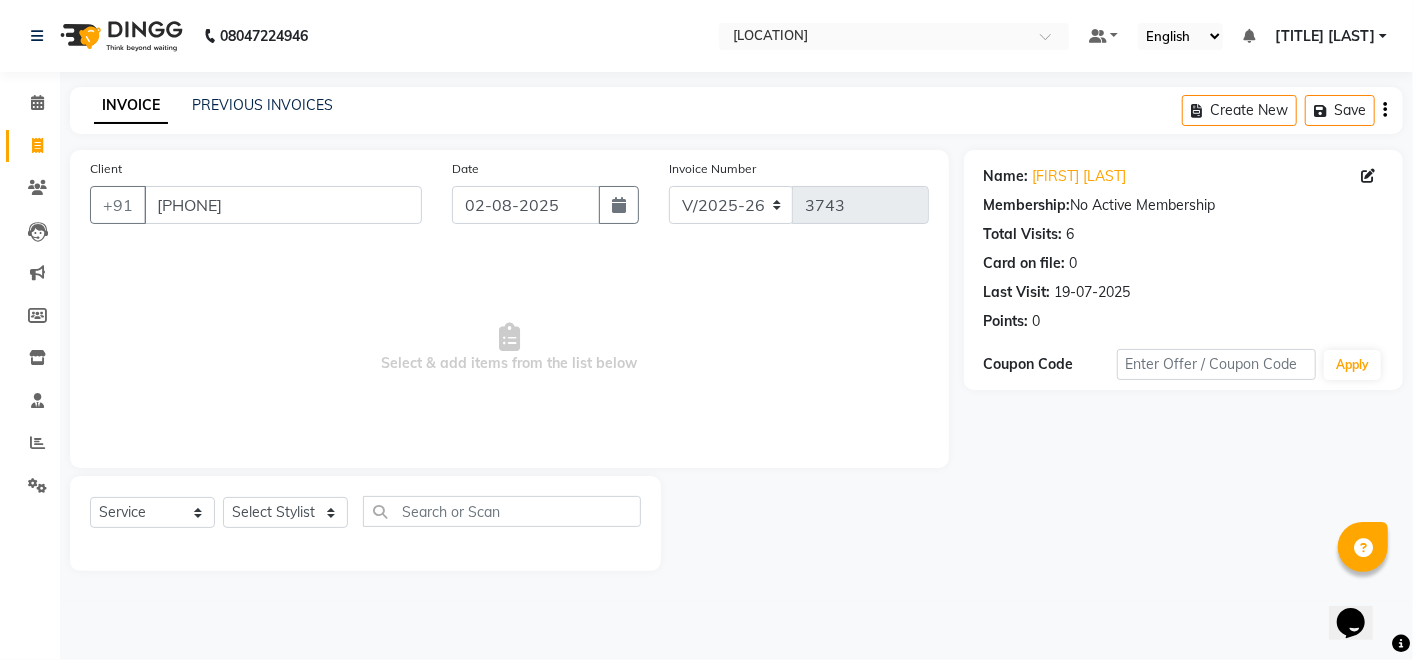 click on "Name: [FIRST] [LAST] Membership:  No Active Membership  Total Visits:  6 Card on file:  0 Last Visit:   19-07-2025 Points:   0  Coupon Code Apply" 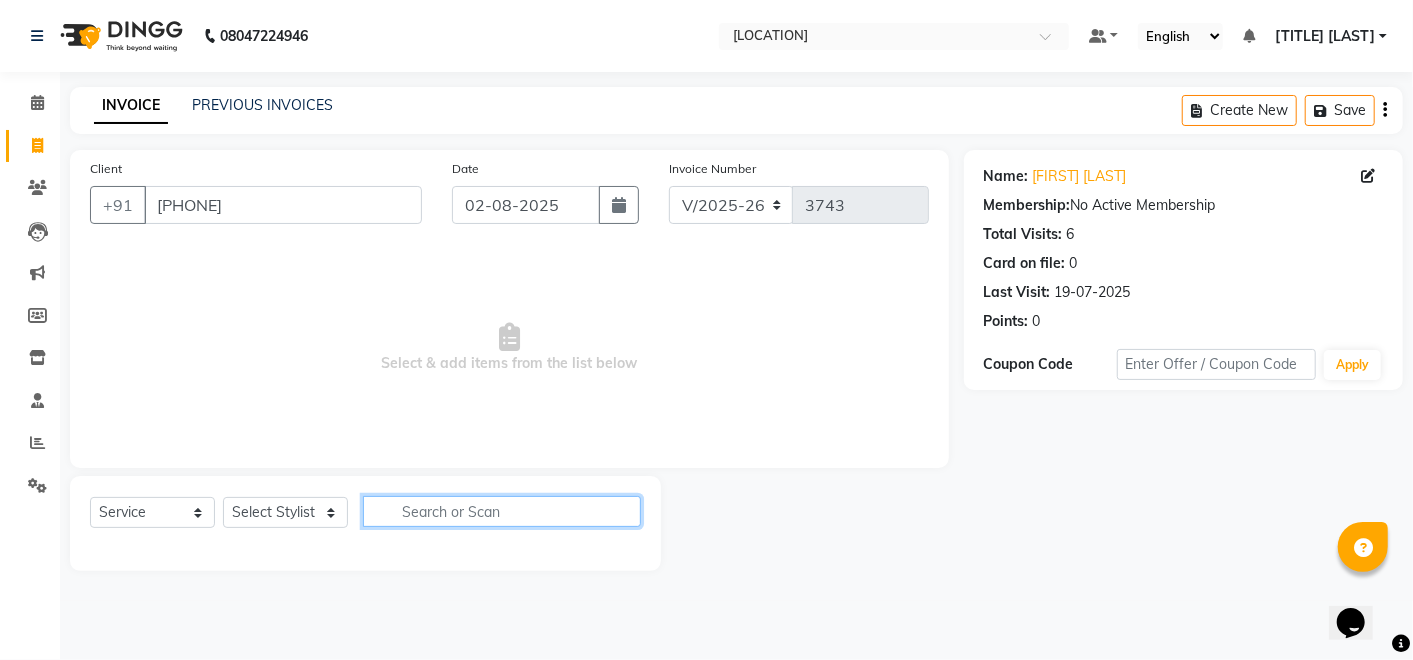 click 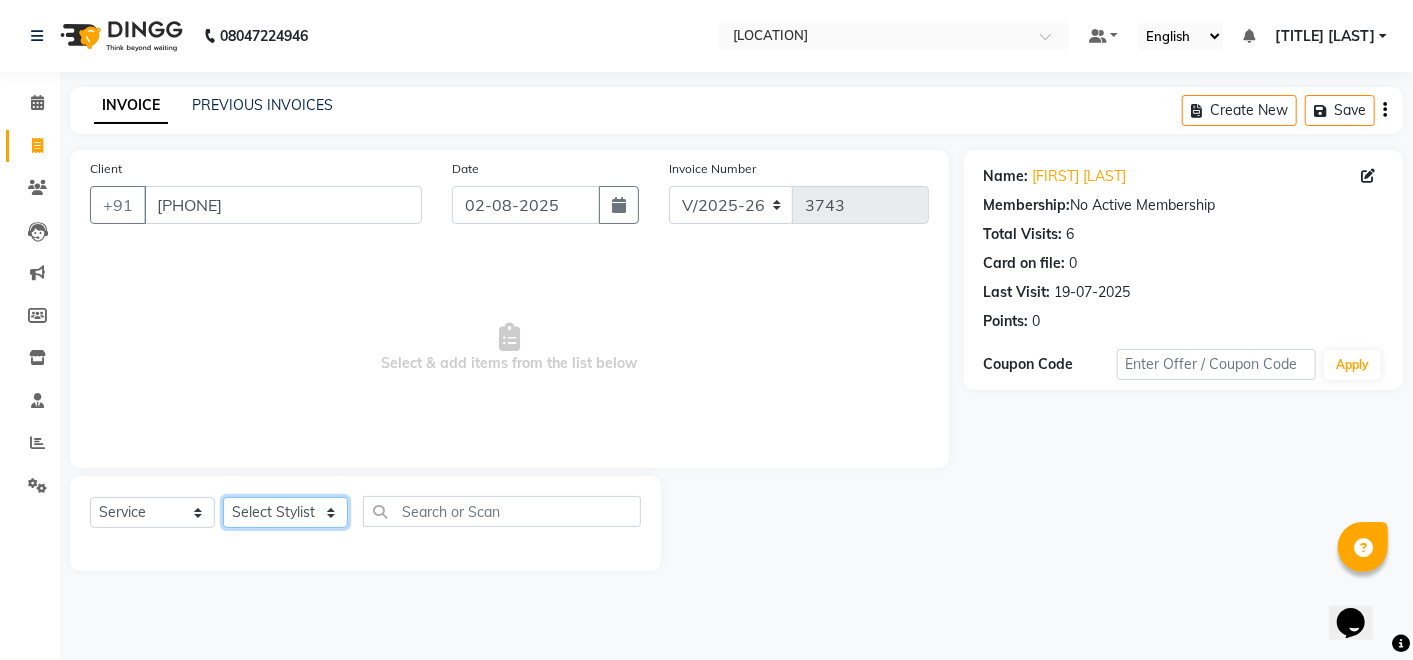 click on "Select Stylist Afreen sayyed Amir Bharti Raipure Chandan Shamnani Dilshad  Dipali Rathod Divya mam  Firoz GOURAV Jakir sir javed muskan pooja  Rihan  Sabir sir SACHIN Sahil Sam sir Sandhya jaiswal semi Shamim Ahmad" 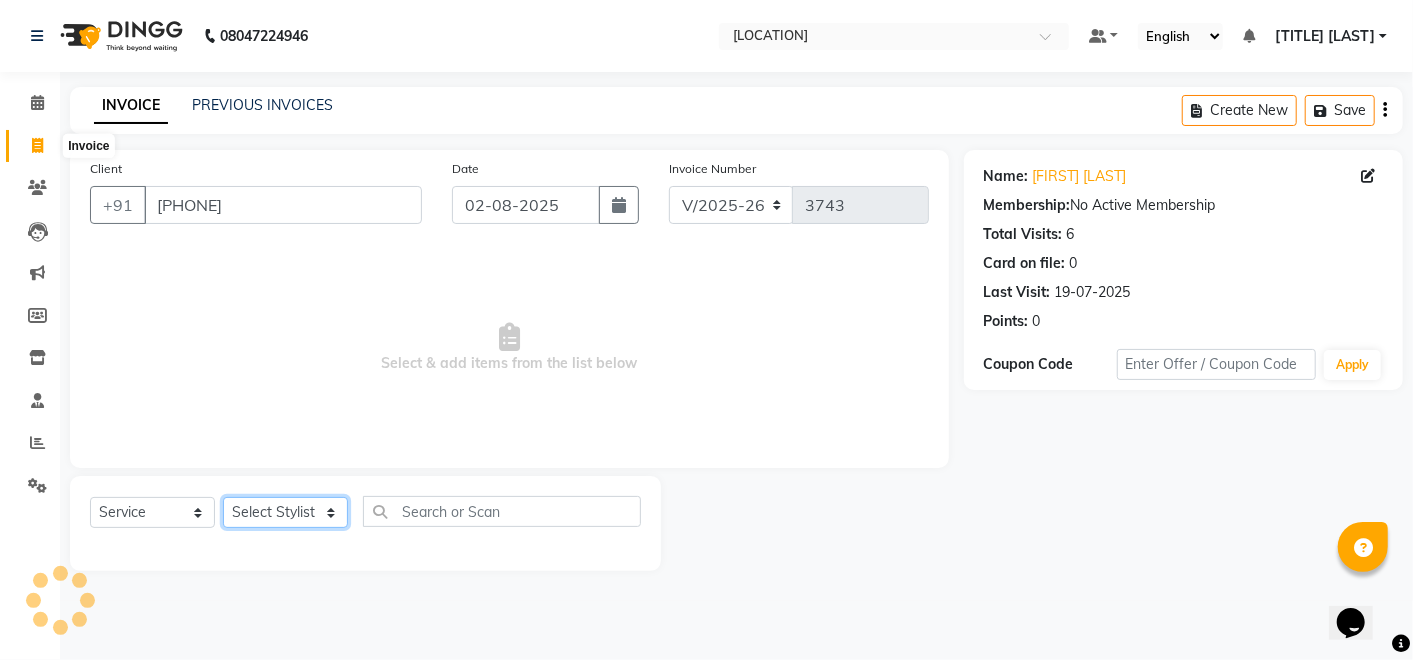 select on "[POSTAL_CODE]" 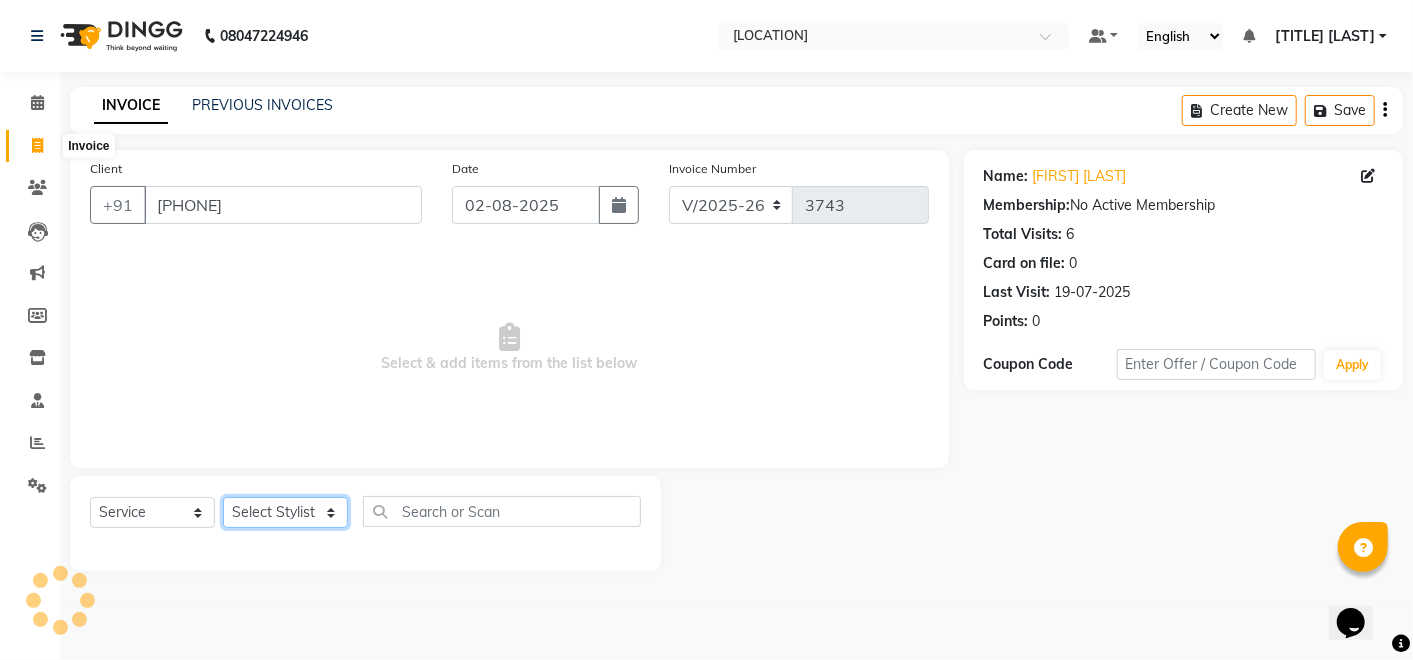 click on "Select Stylist Afreen sayyed Amir Bharti Raipure Chandan Shamnani Dilshad  Dipali Rathod Divya mam  Firoz GOURAV Jakir sir javed muskan pooja  Rihan  Sabir sir SACHIN Sahil Sam sir Sandhya jaiswal semi Shamim Ahmad" 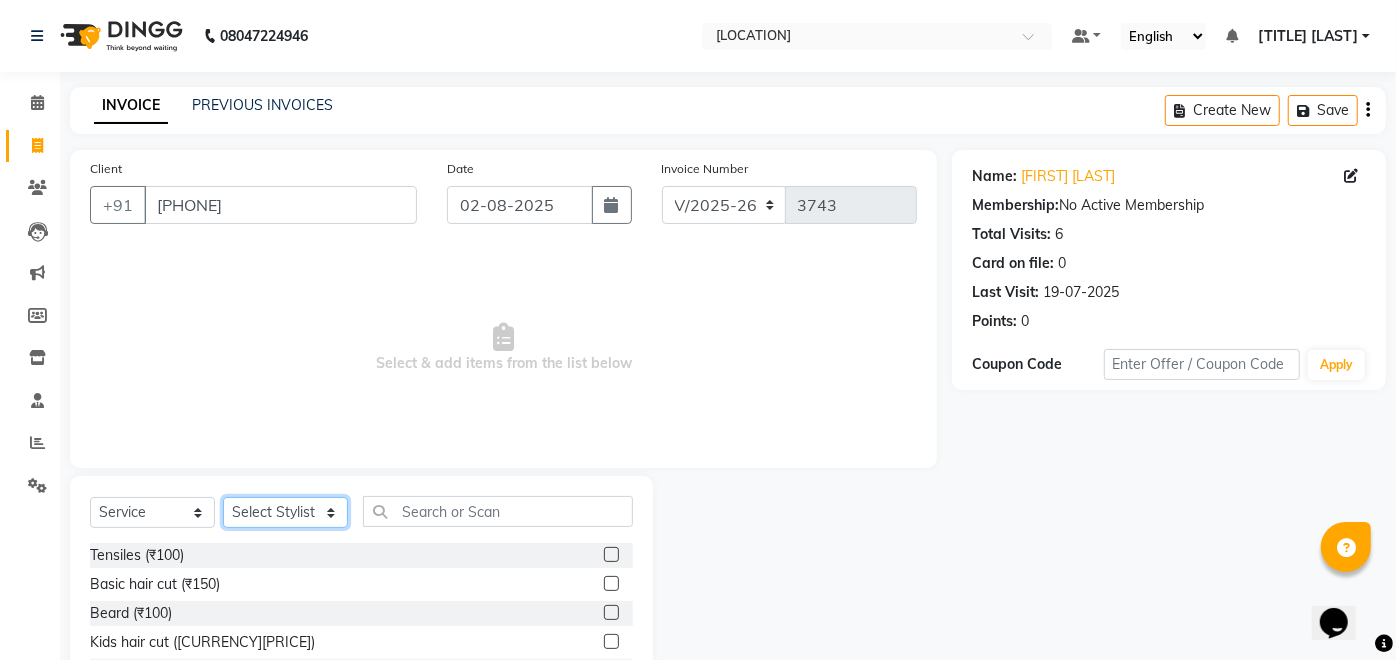 scroll, scrollTop: 140, scrollLeft: 0, axis: vertical 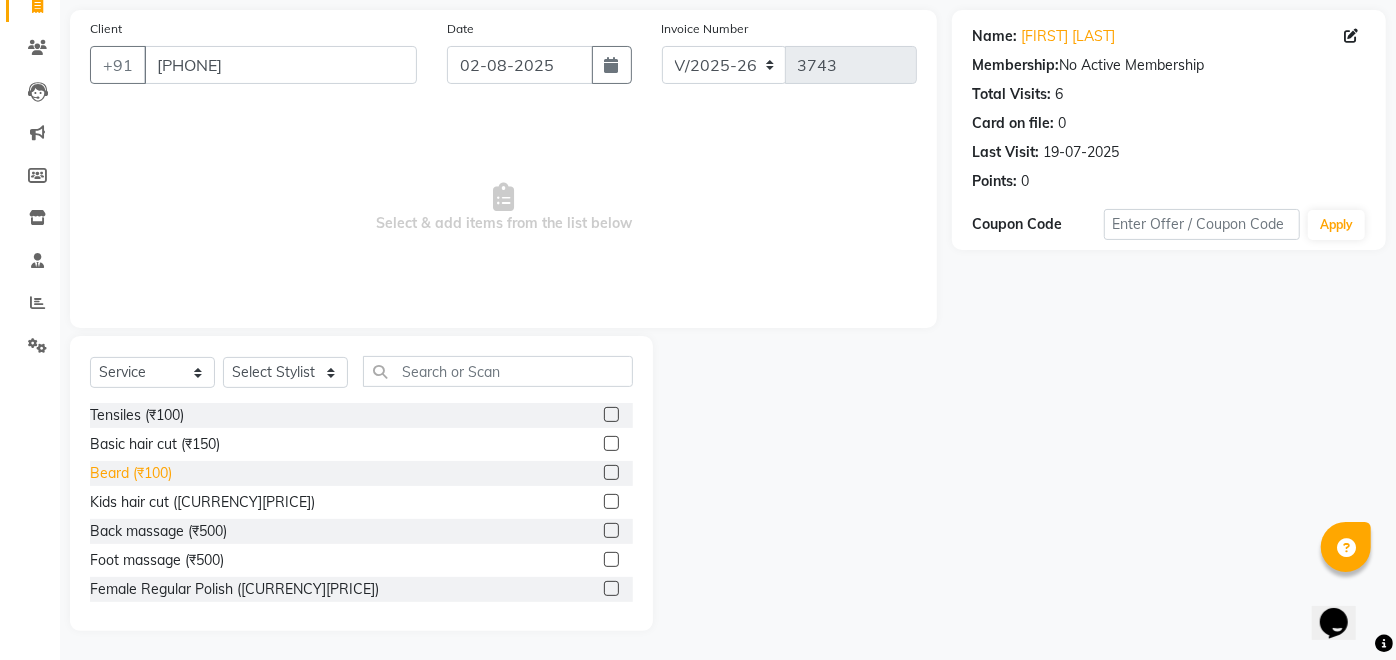 click on "Beard (₹100)" 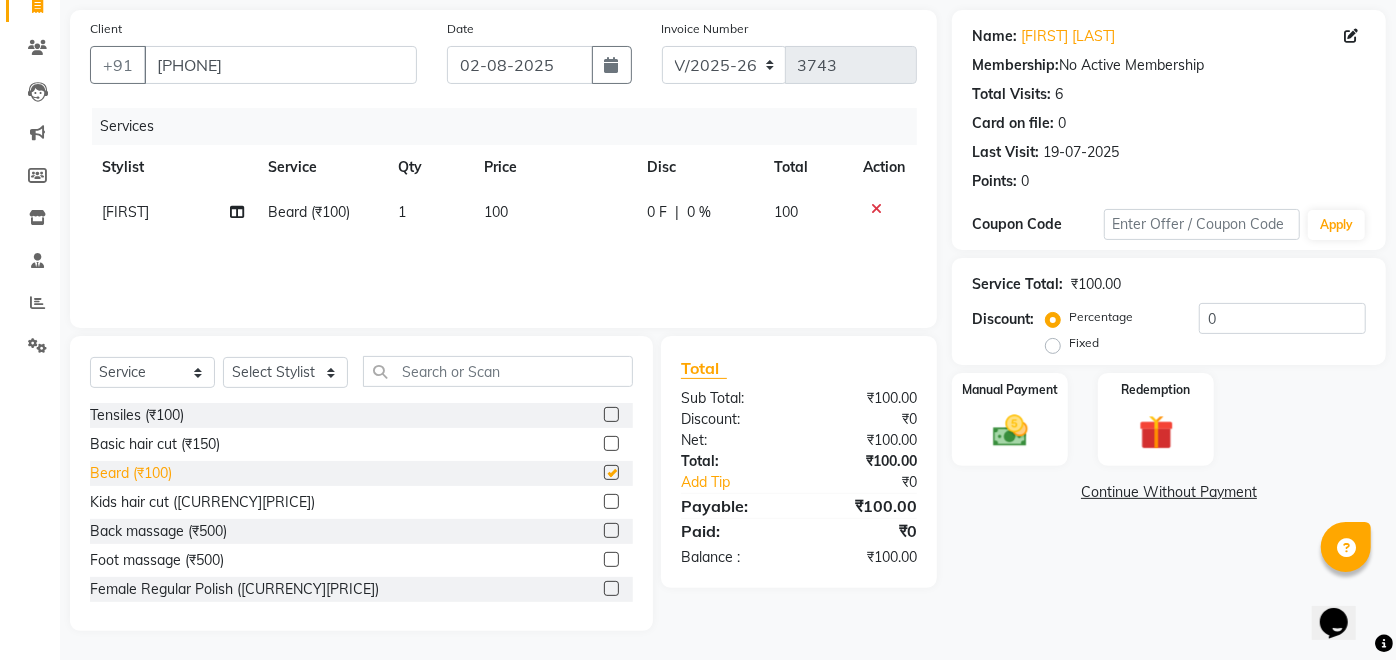 checkbox on "false" 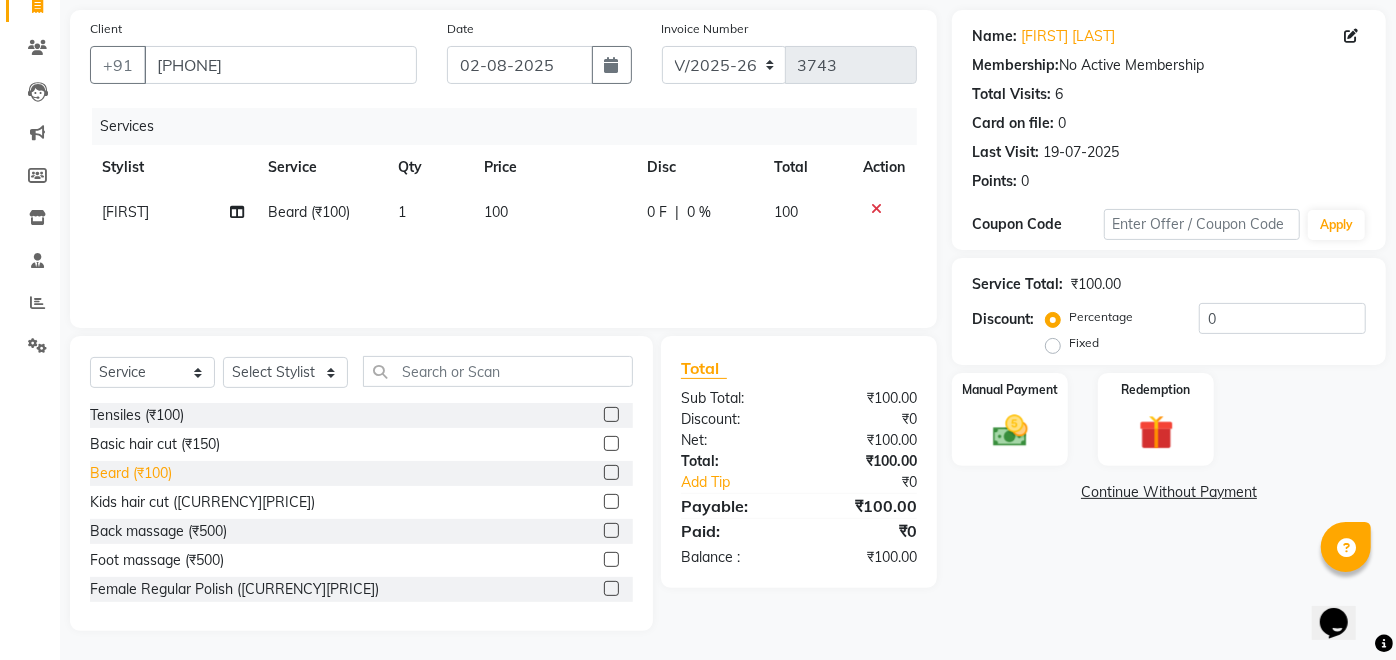 click 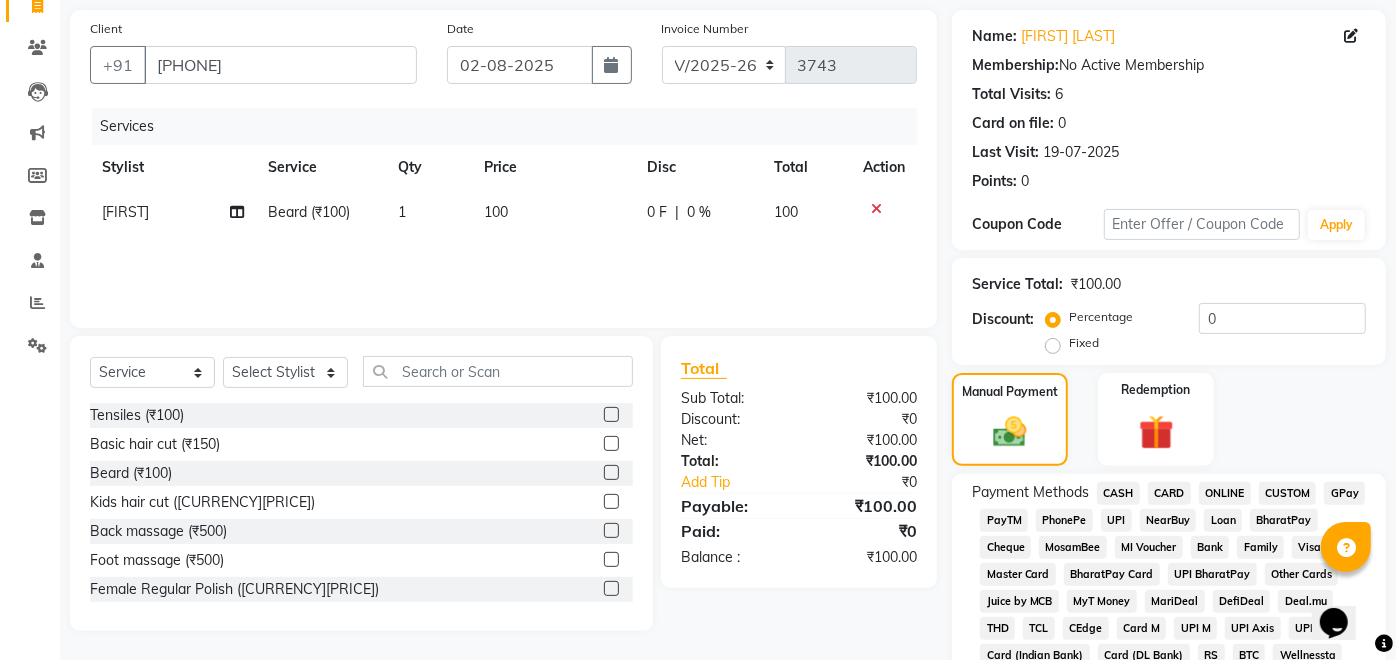click on "GPay" 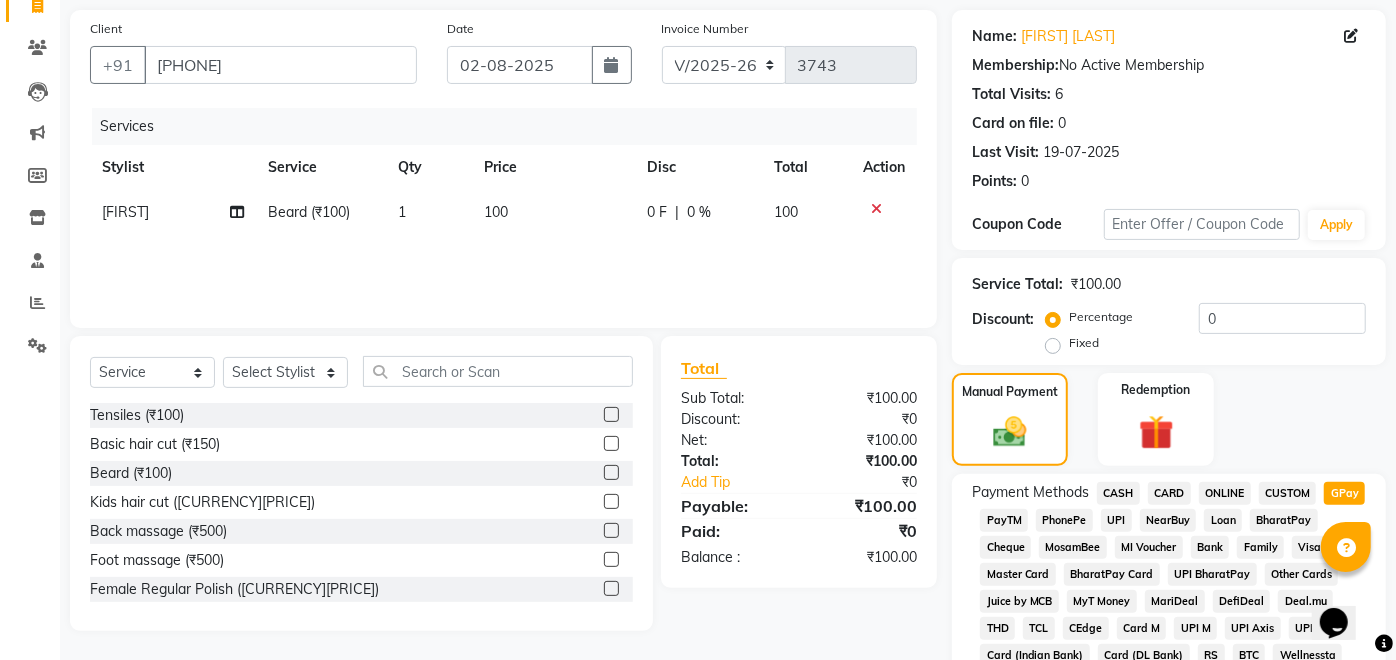 click on "Add Payment" 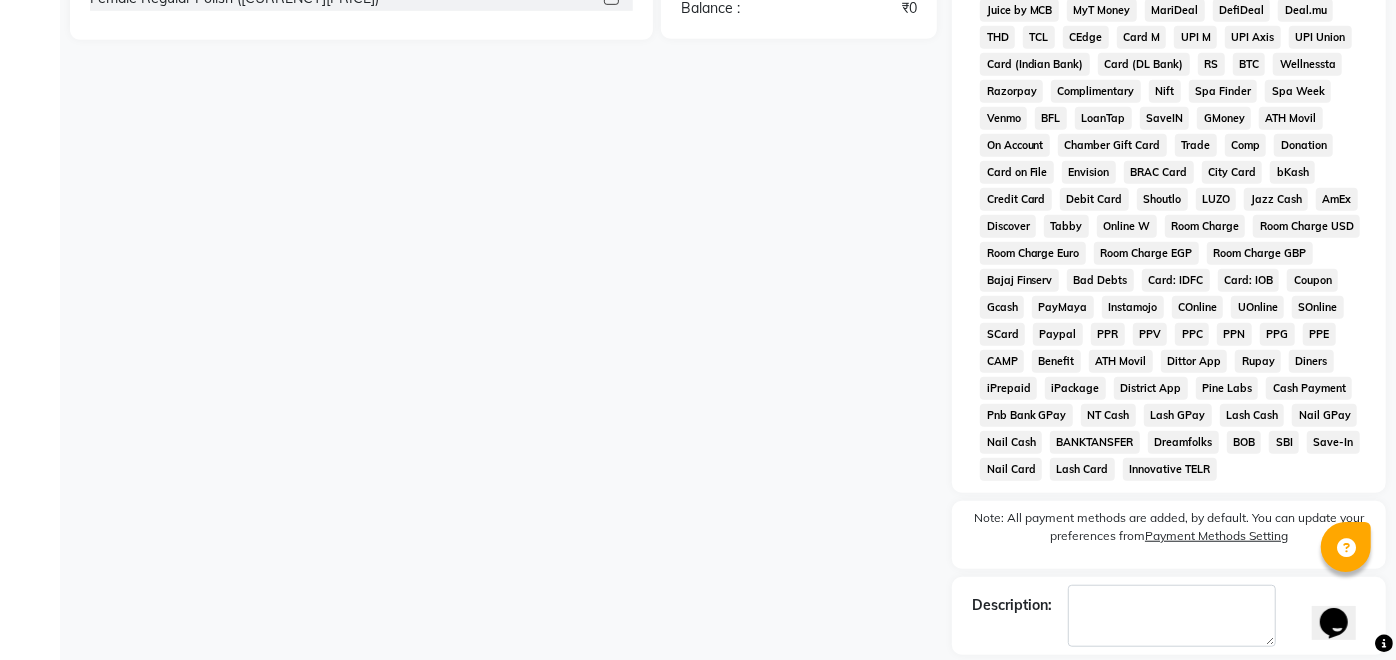 scroll, scrollTop: 828, scrollLeft: 0, axis: vertical 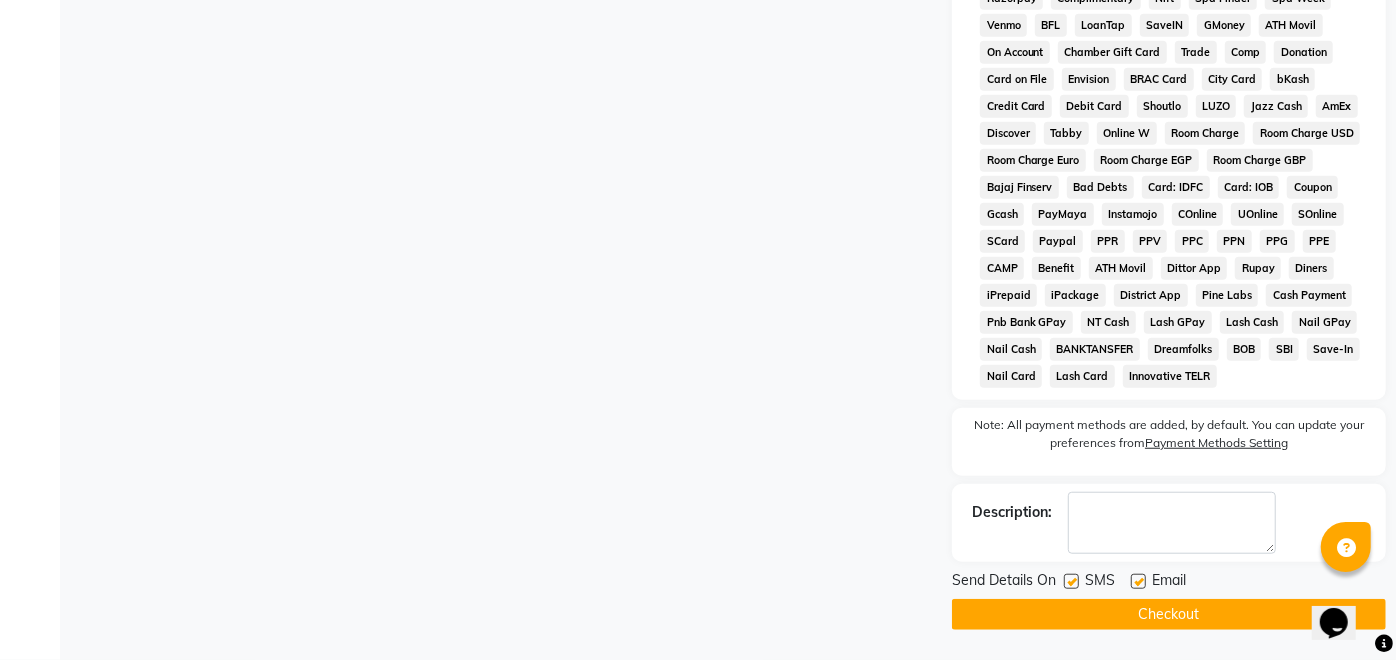 click 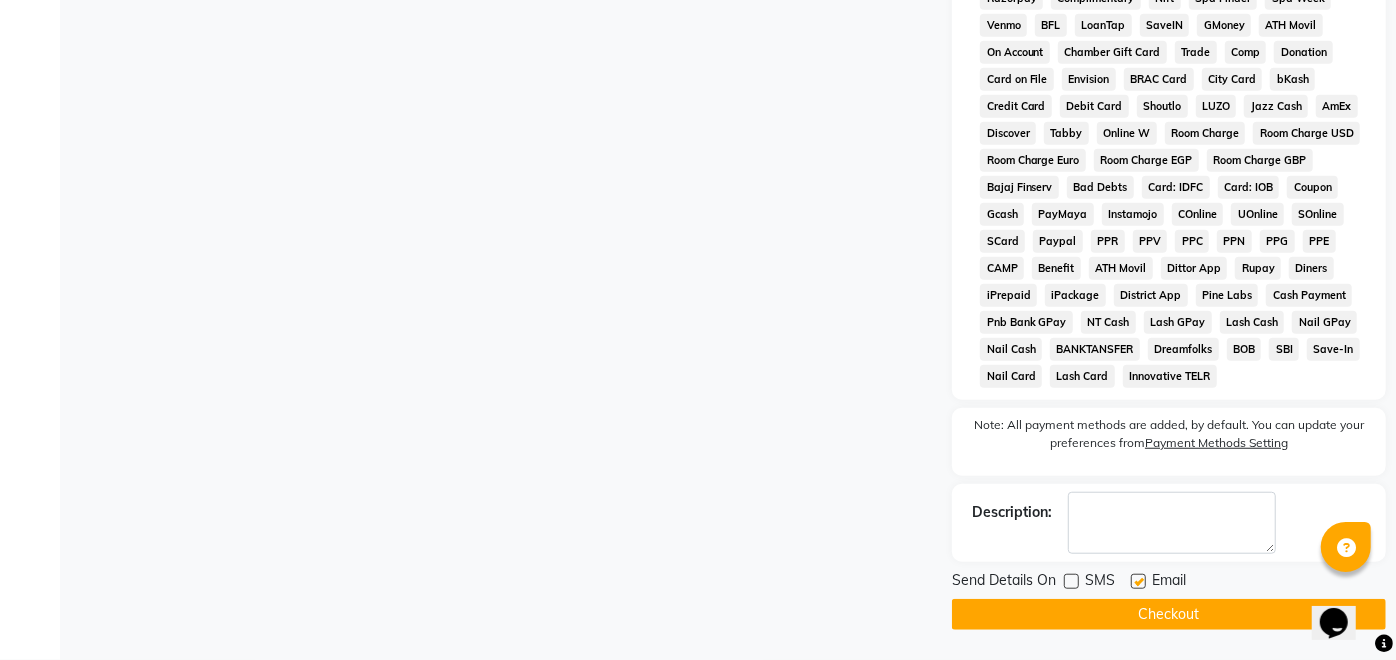 click on "Checkout" 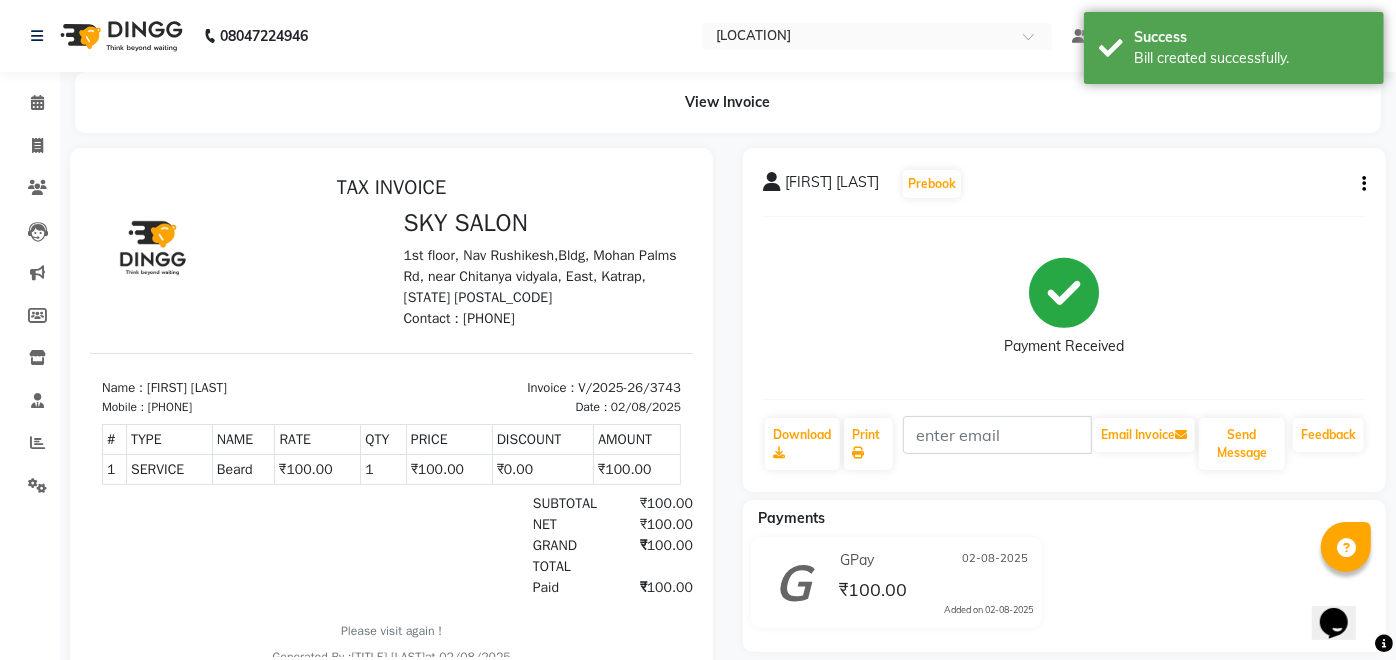 scroll, scrollTop: 0, scrollLeft: 0, axis: both 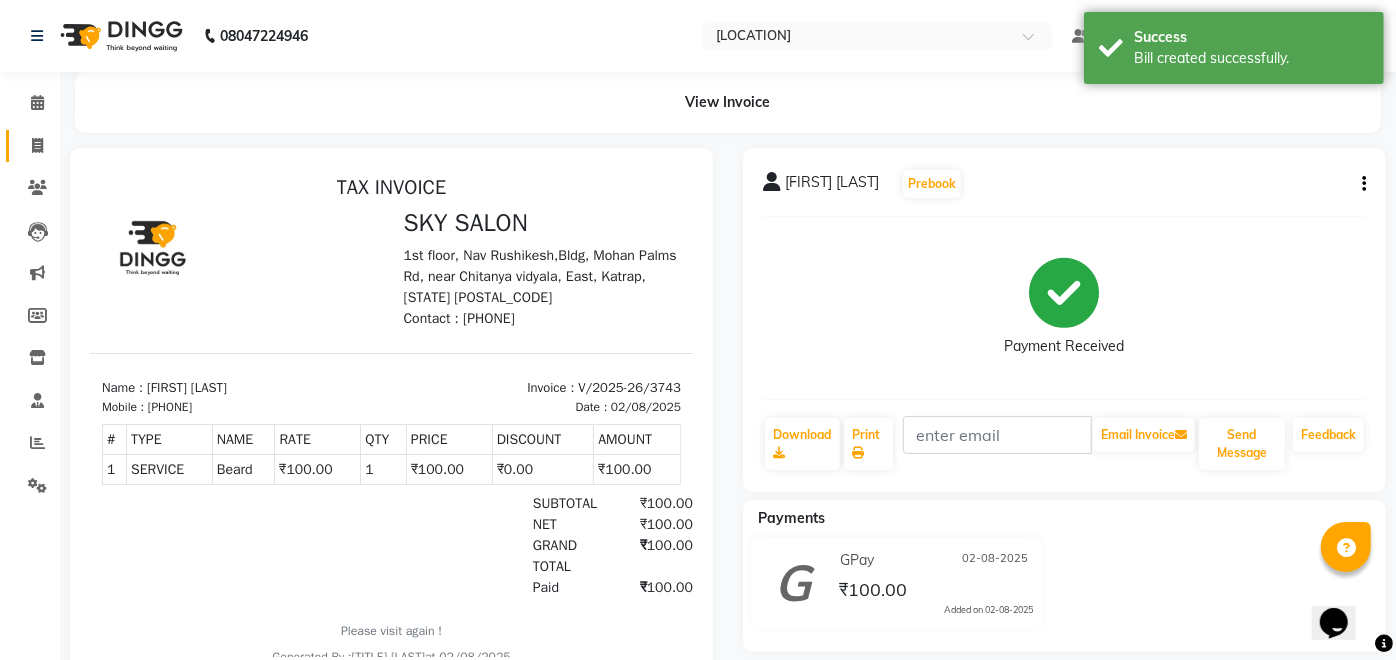 click 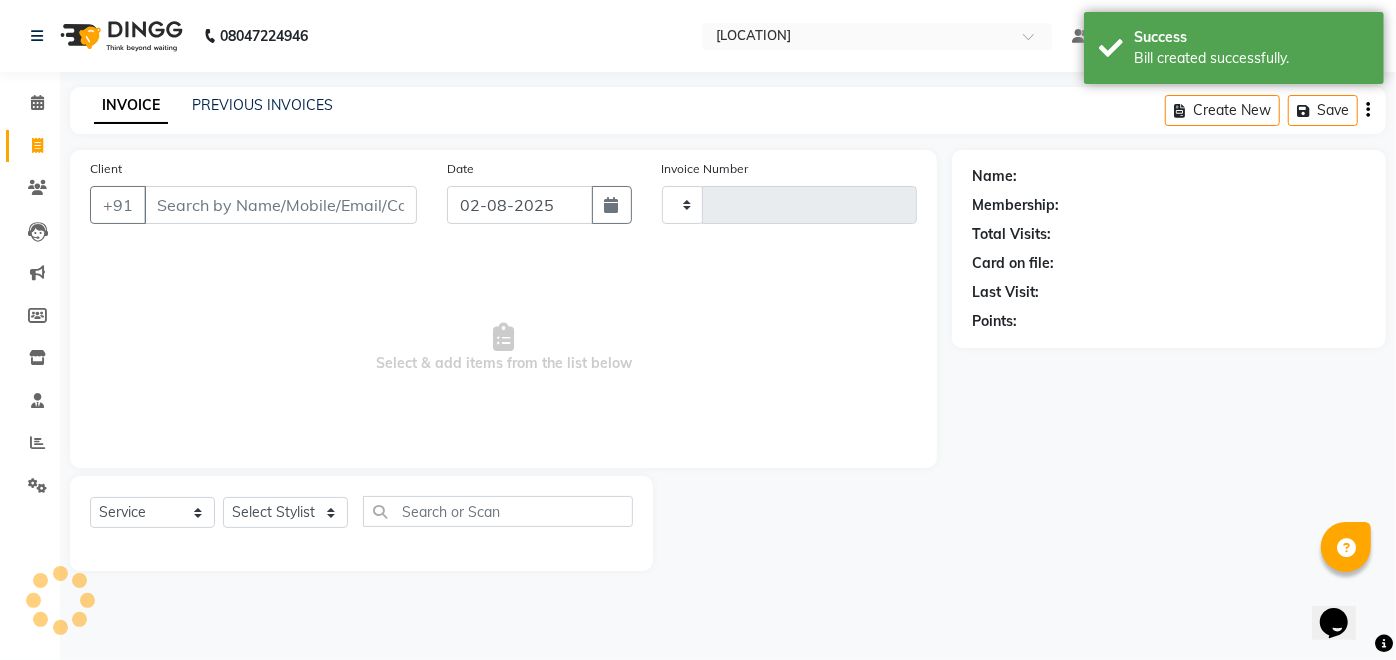 type on "3744" 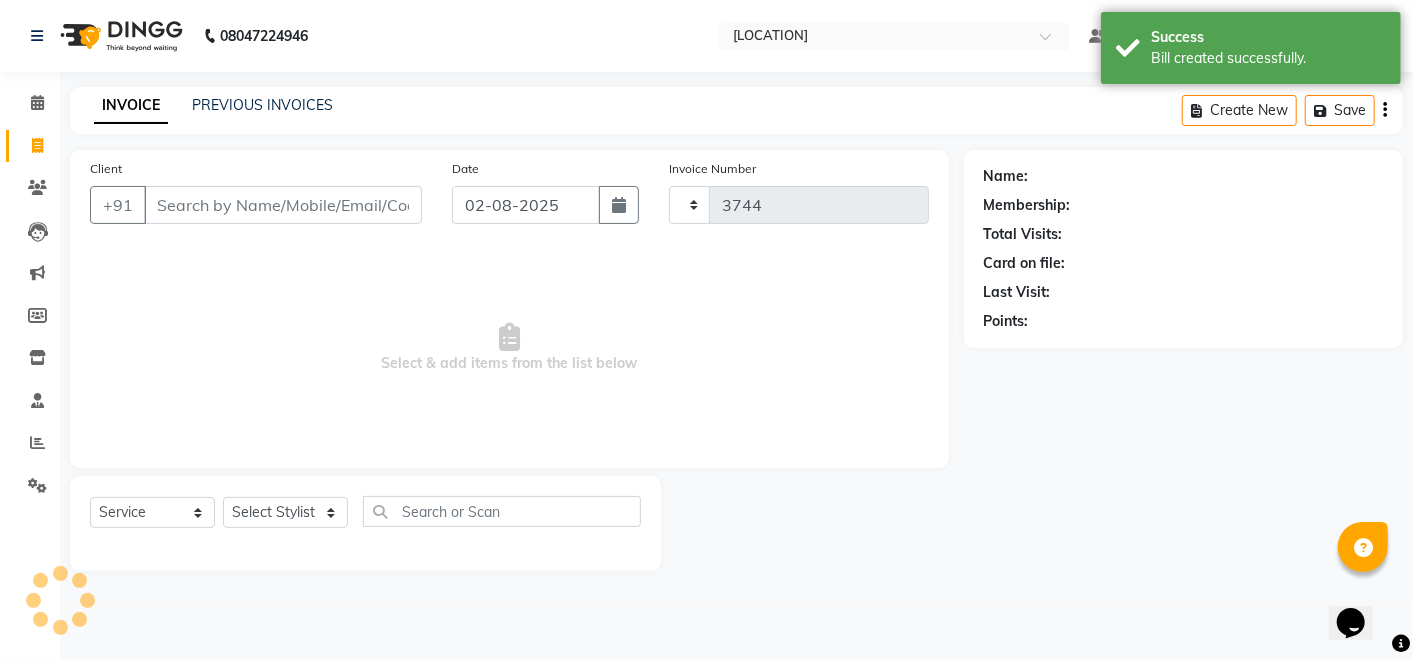 select on "6927" 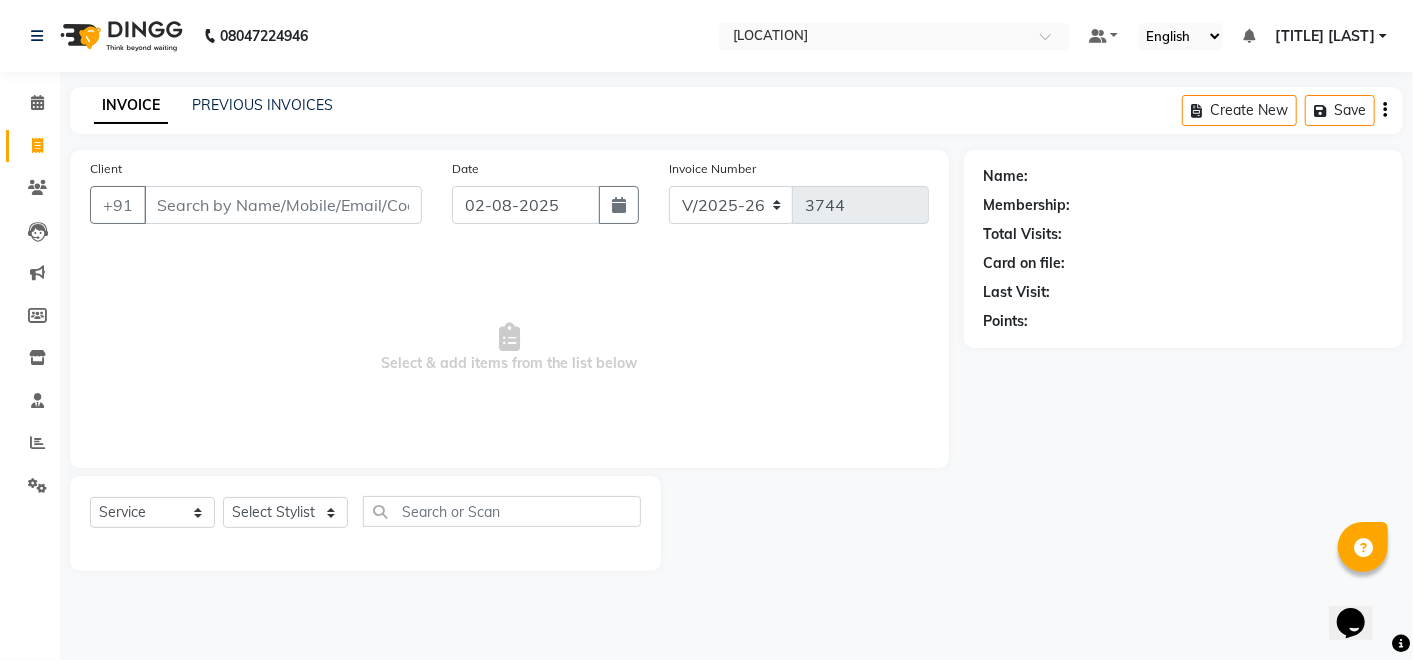 click on "Client" at bounding box center [283, 205] 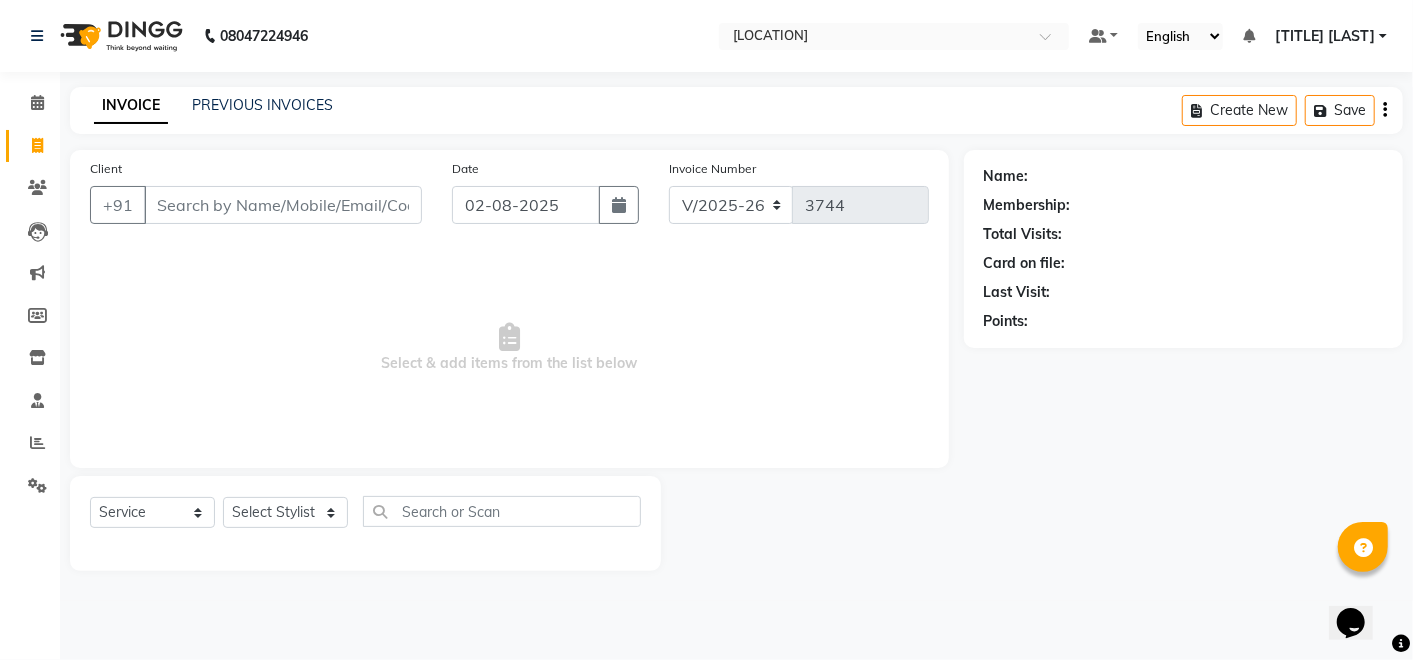click on "Client" at bounding box center [283, 205] 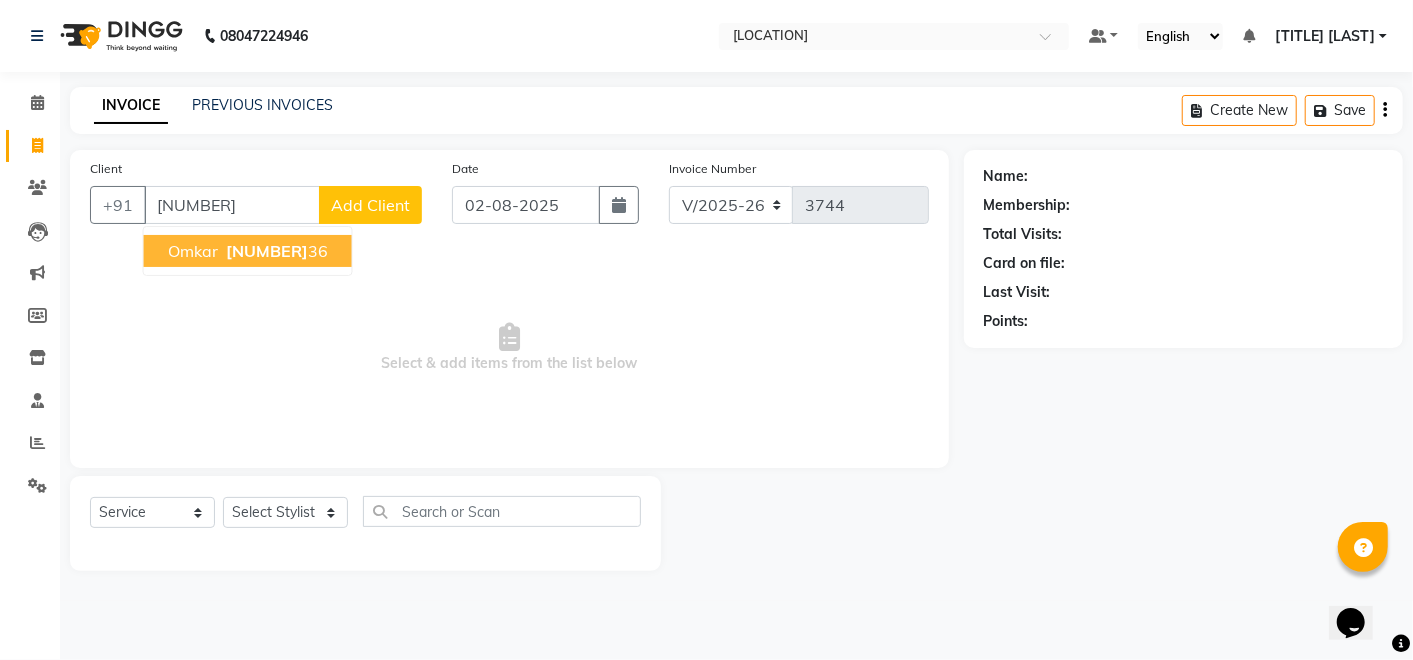 click on "omkar" at bounding box center [193, 251] 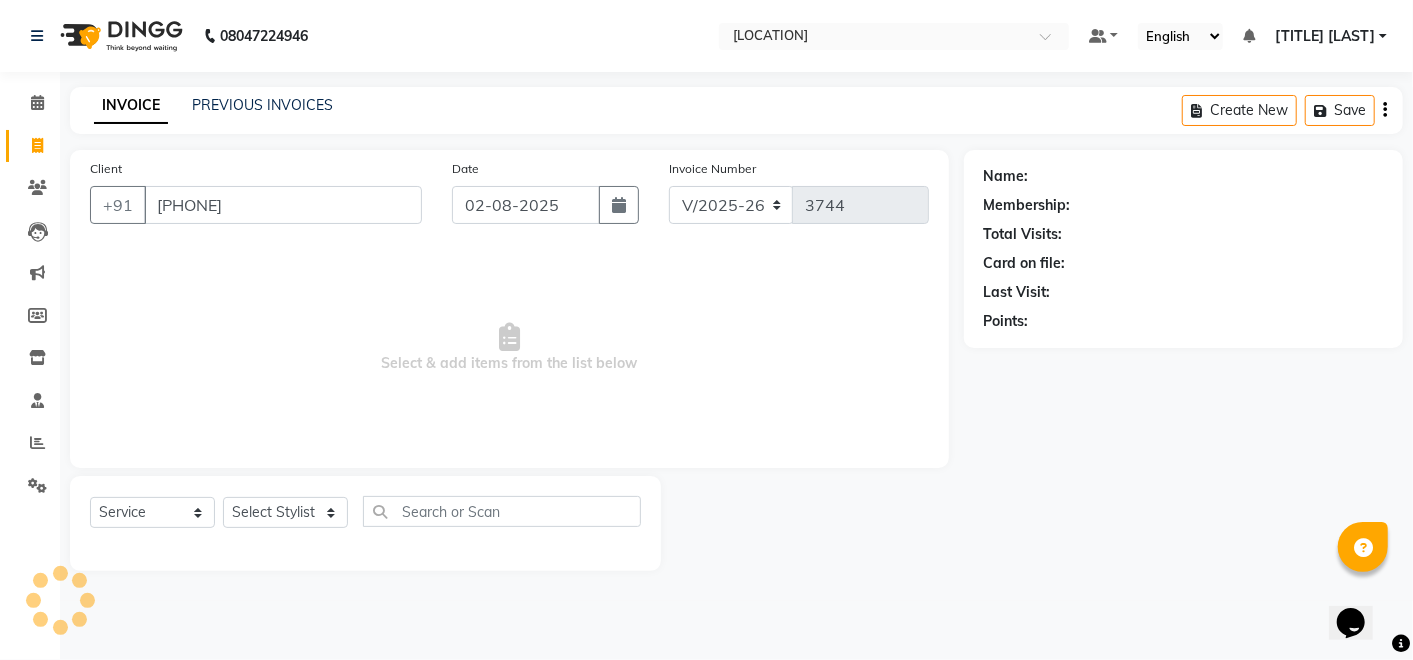 type on "[PHONE]" 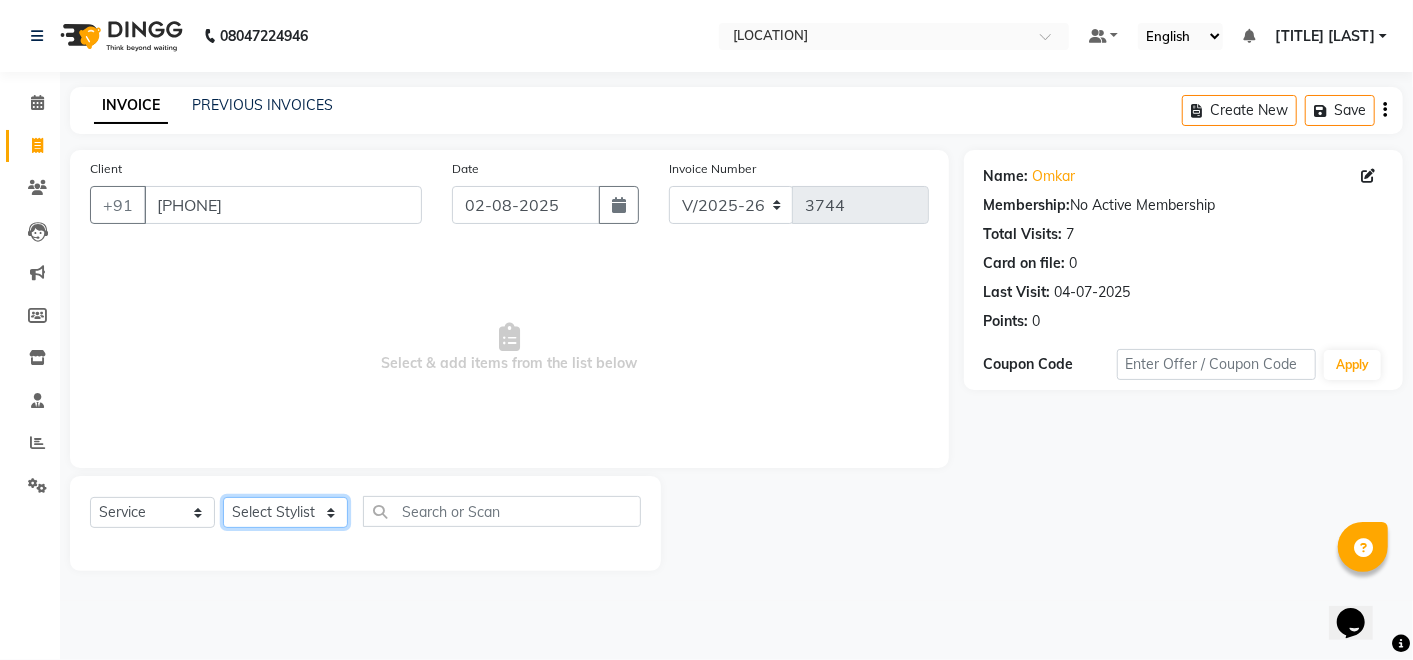 click on "Select Stylist Afreen sayyed Amir Bharti Raipure Chandan Shamnani Dilshad  Dipali Rathod Divya mam  Firoz GOURAV Jakir sir javed muskan pooja  Rihan  Sabir sir SACHIN Sahil Sam sir Sandhya jaiswal semi Shamim Ahmad" 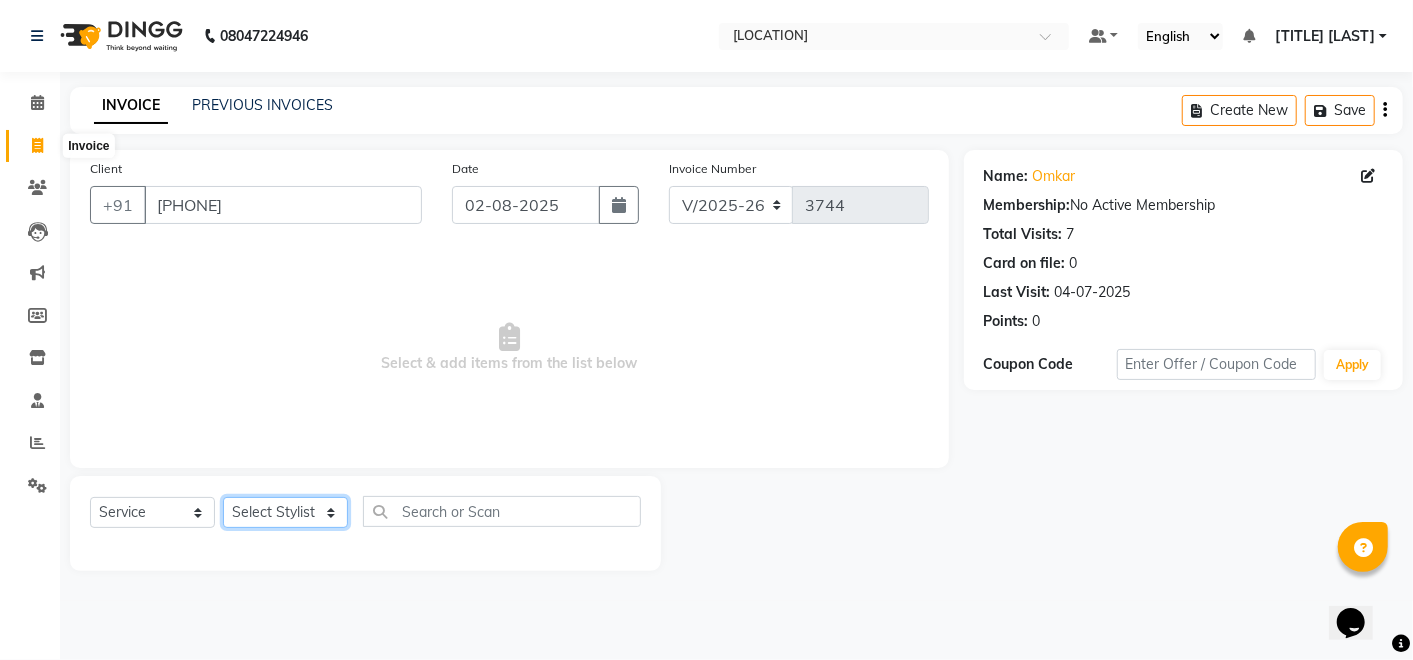 select on "87100" 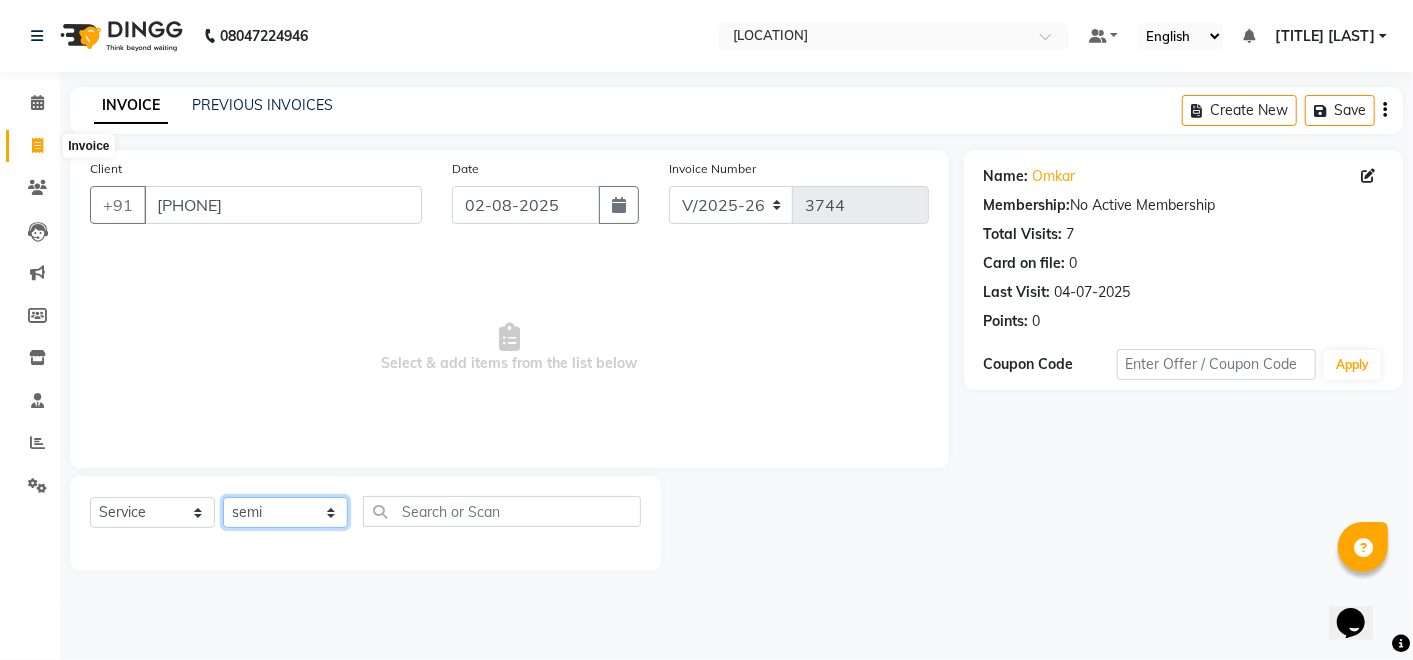 click on "Select Stylist Afreen sayyed Amir Bharti Raipure Chandan Shamnani Dilshad  Dipali Rathod Divya mam  Firoz GOURAV Jakir sir javed muskan pooja  Rihan  Sabir sir SACHIN Sahil Sam sir Sandhya jaiswal semi Shamim Ahmad" 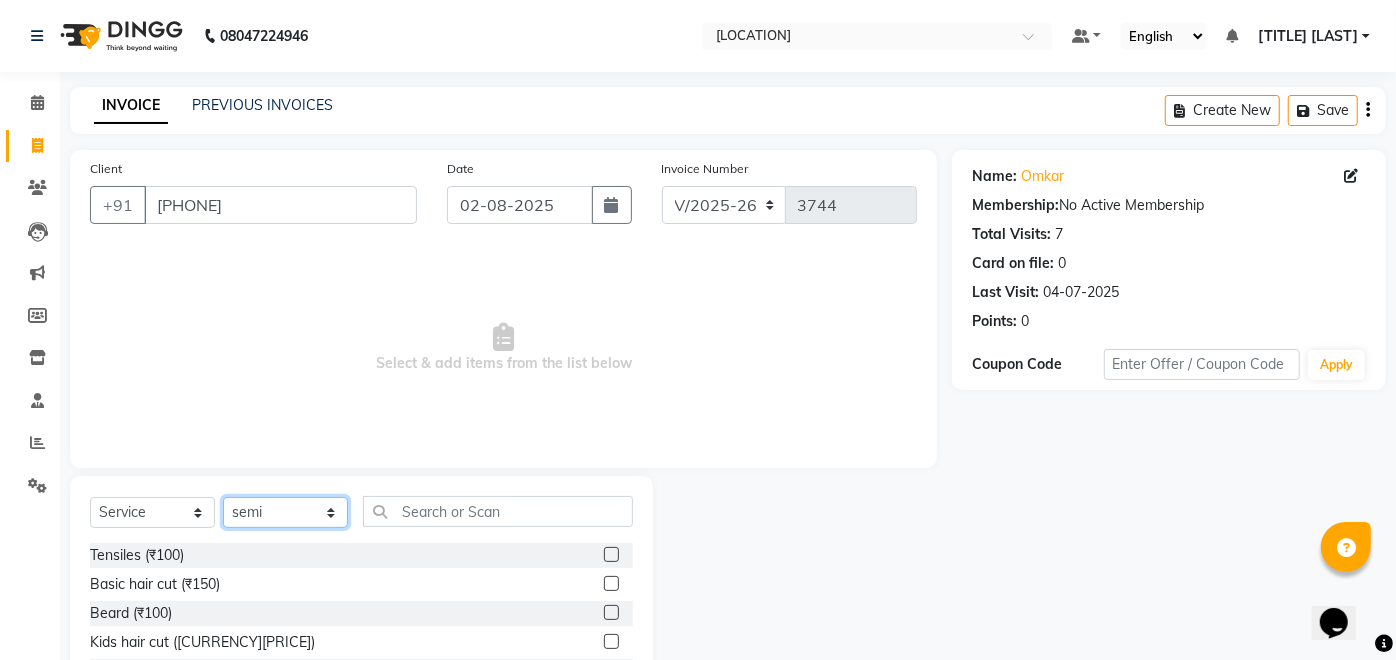 scroll, scrollTop: 131, scrollLeft: 0, axis: vertical 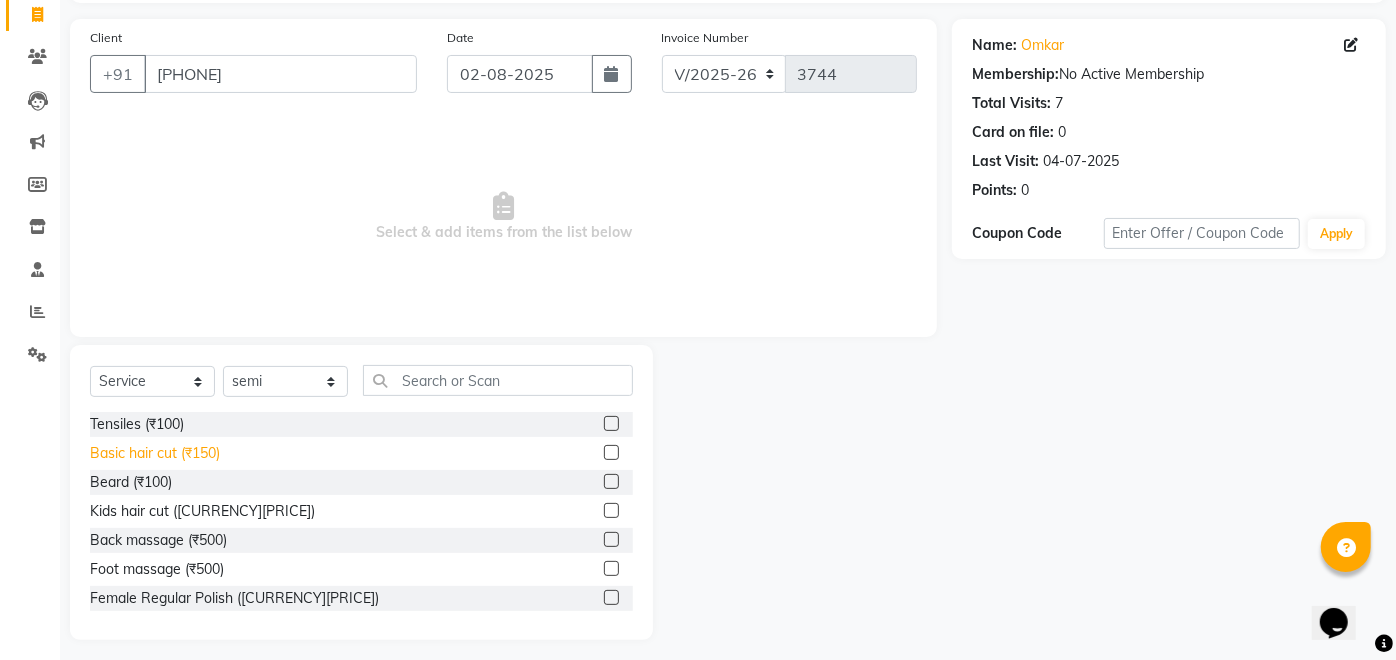 click on "Basic hair cut (₹150)" 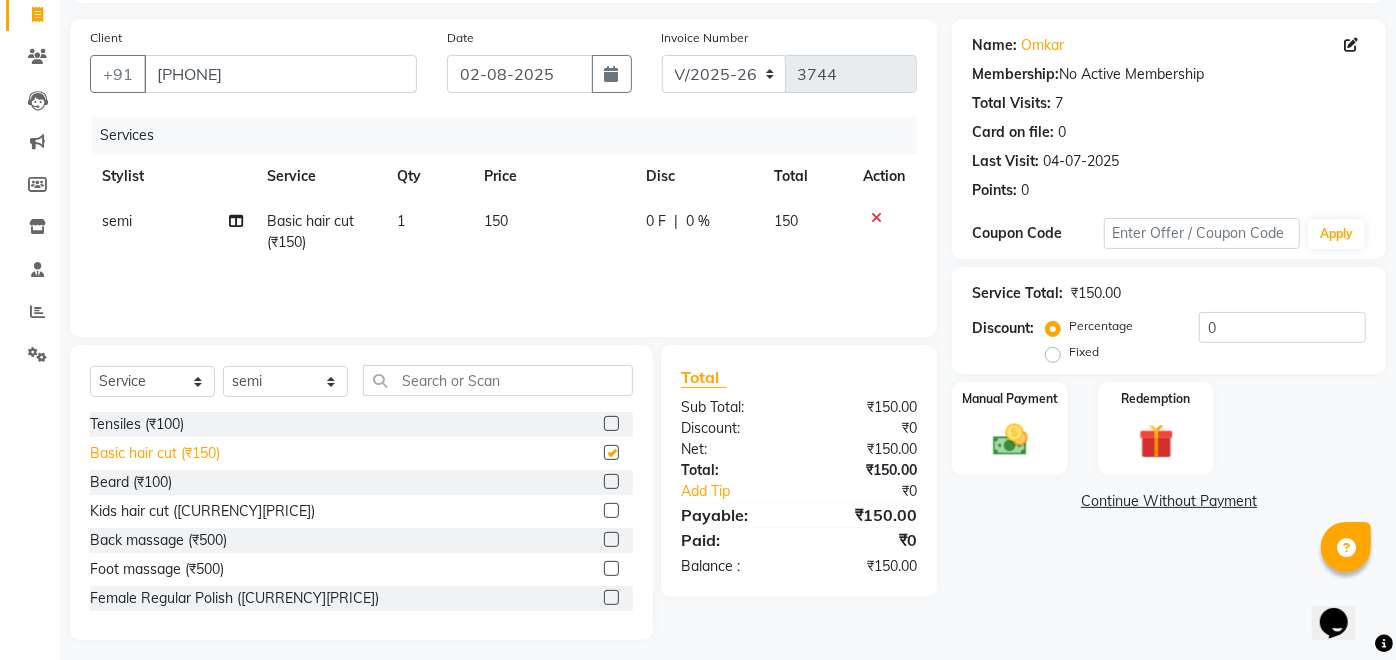 checkbox on "false" 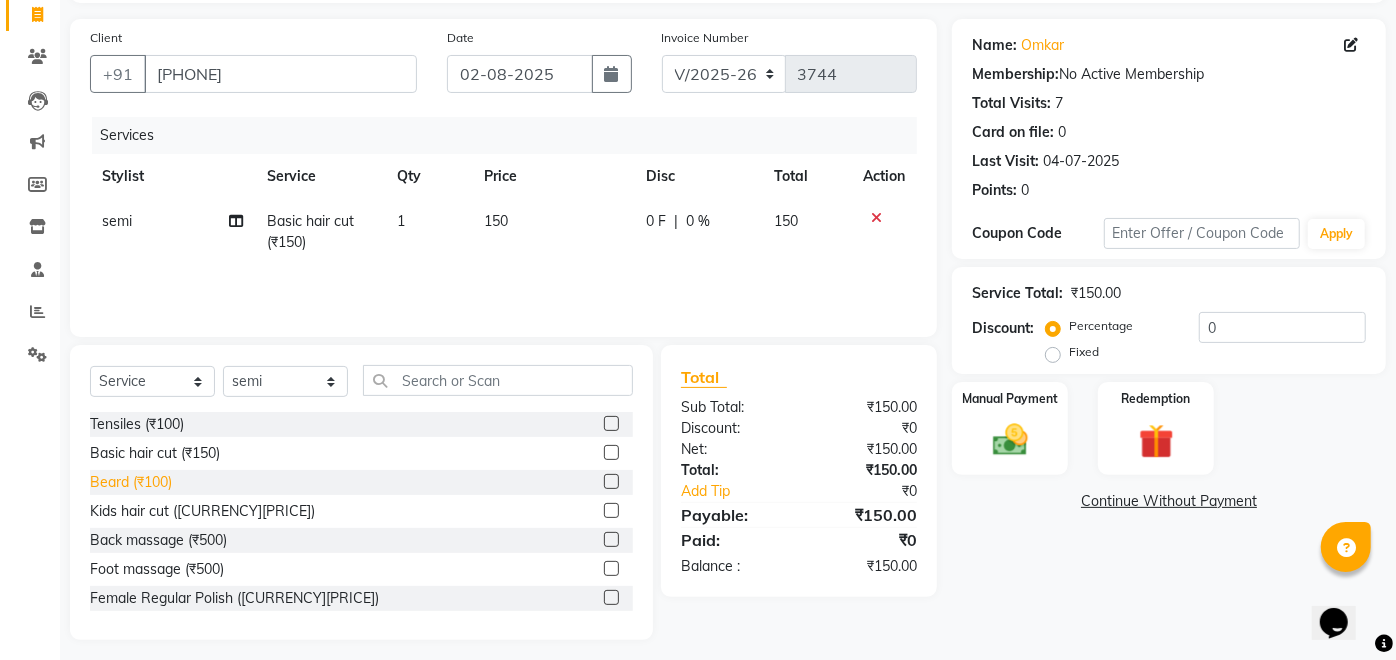 click on "Beard (₹100)" 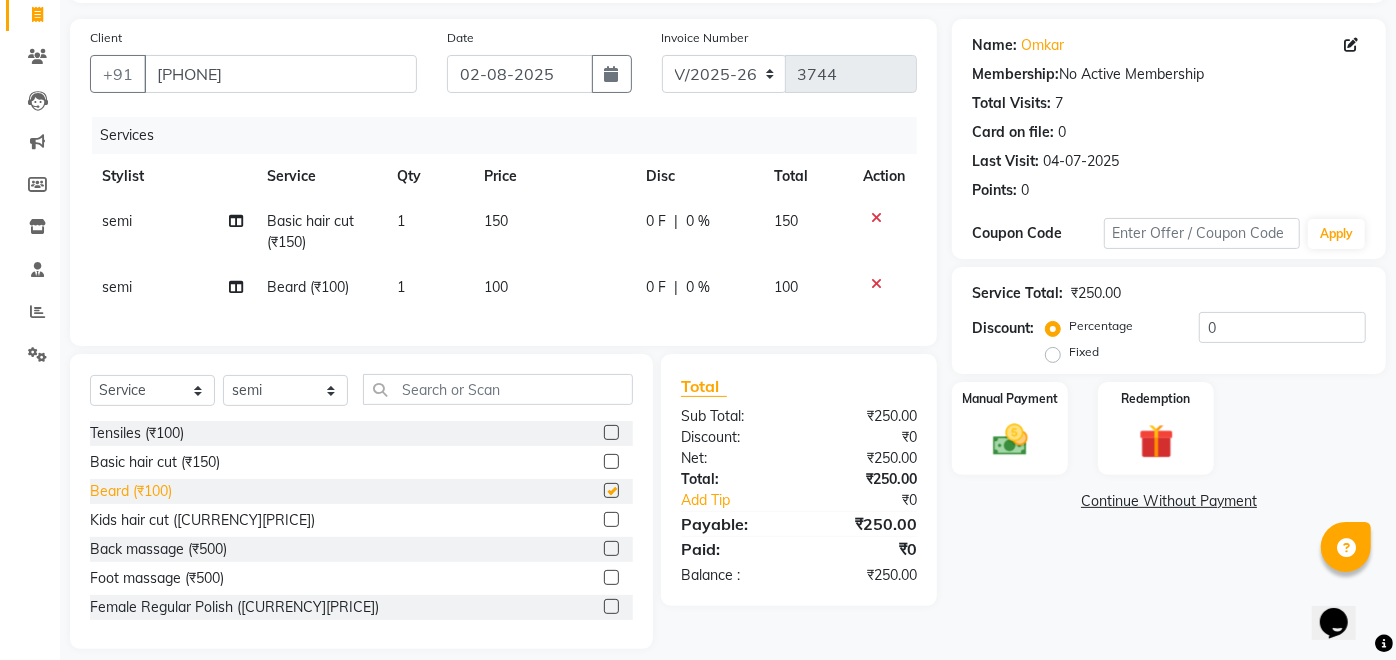 checkbox on "false" 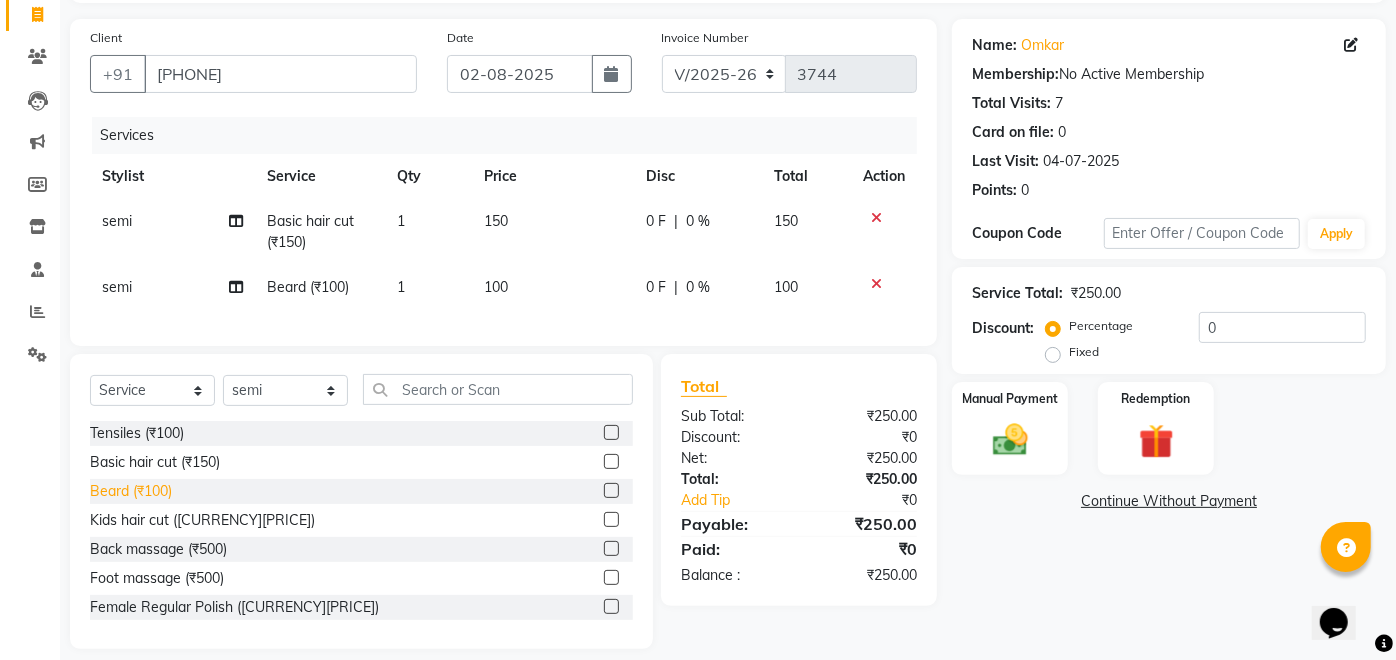 scroll, scrollTop: 166, scrollLeft: 0, axis: vertical 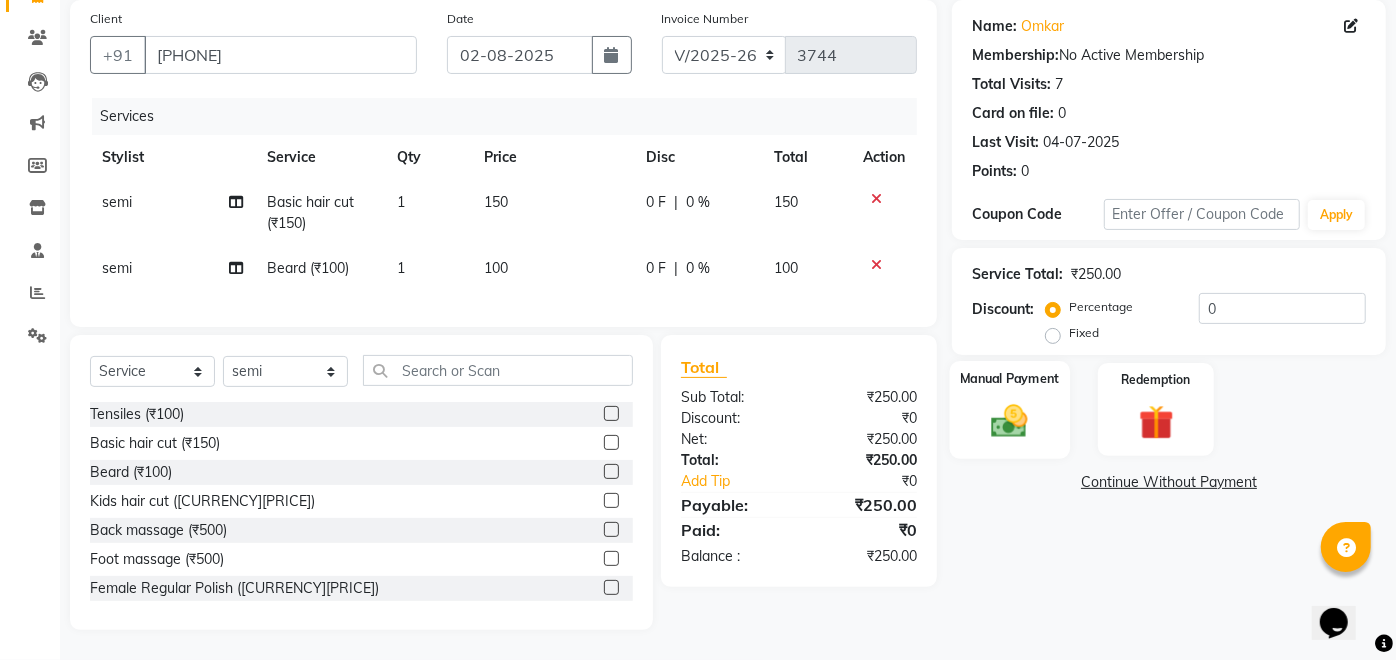 click 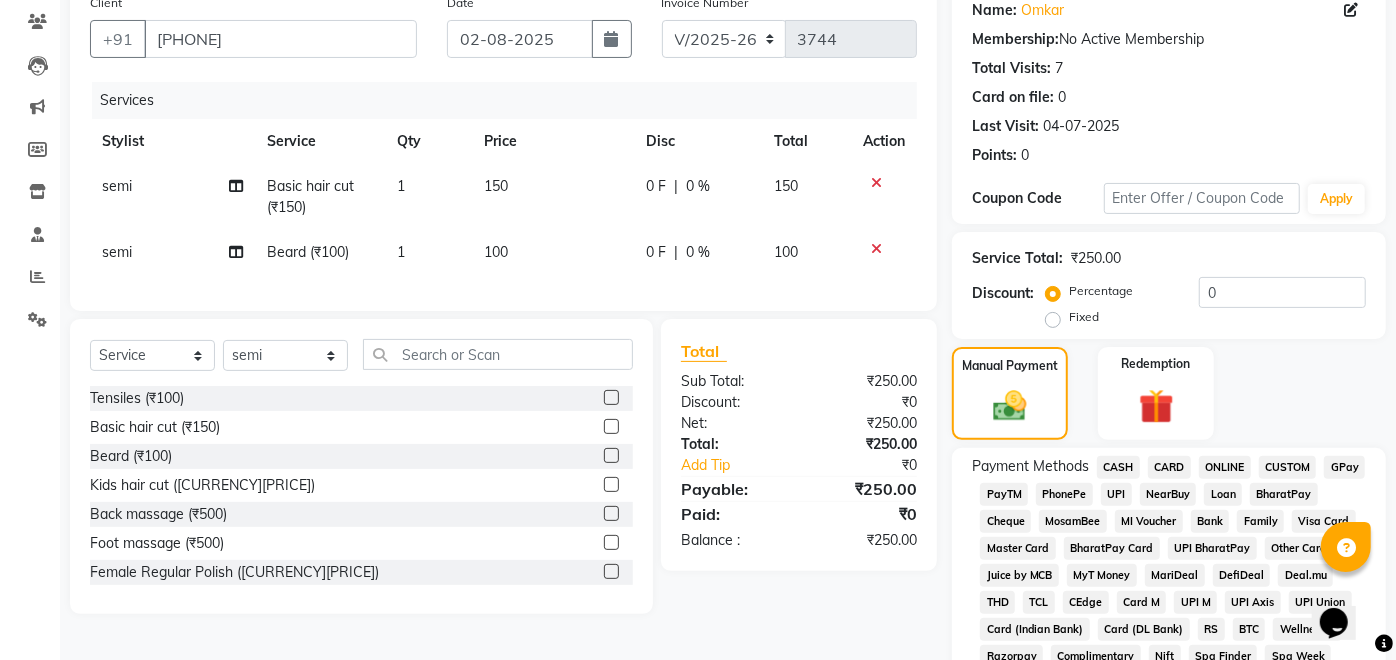 click on "GPay" 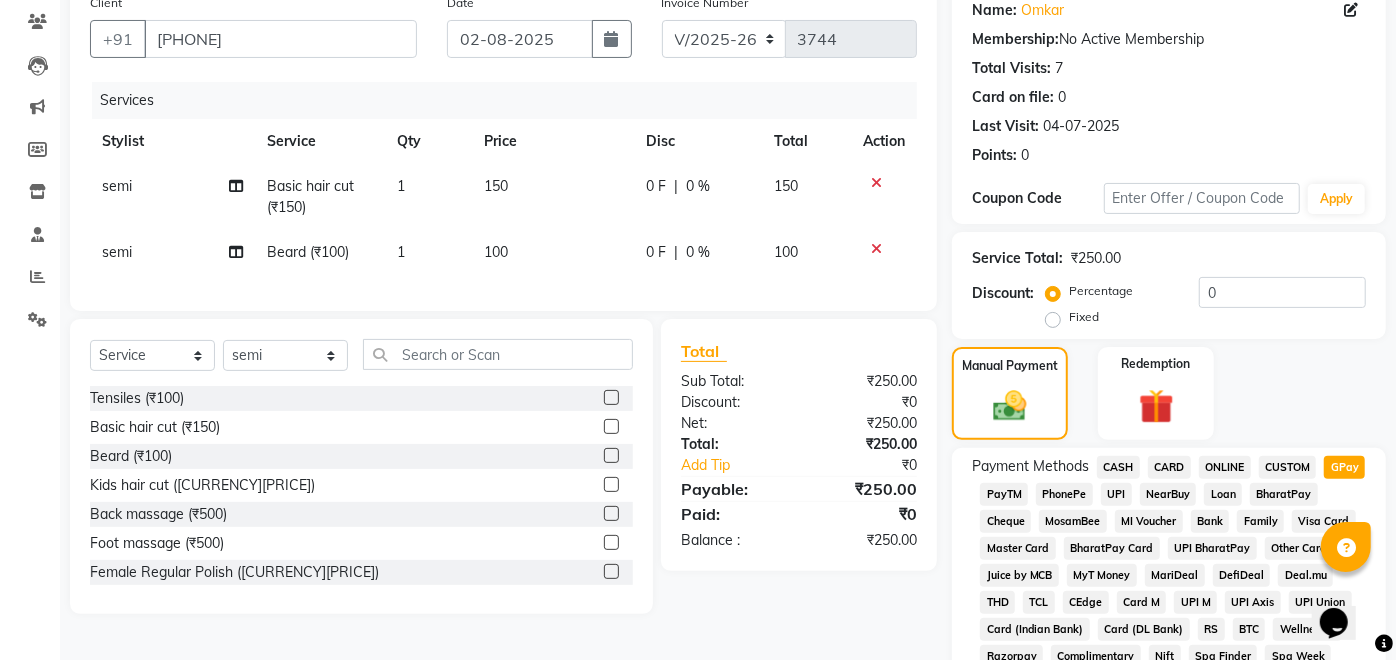 scroll, scrollTop: 821, scrollLeft: 0, axis: vertical 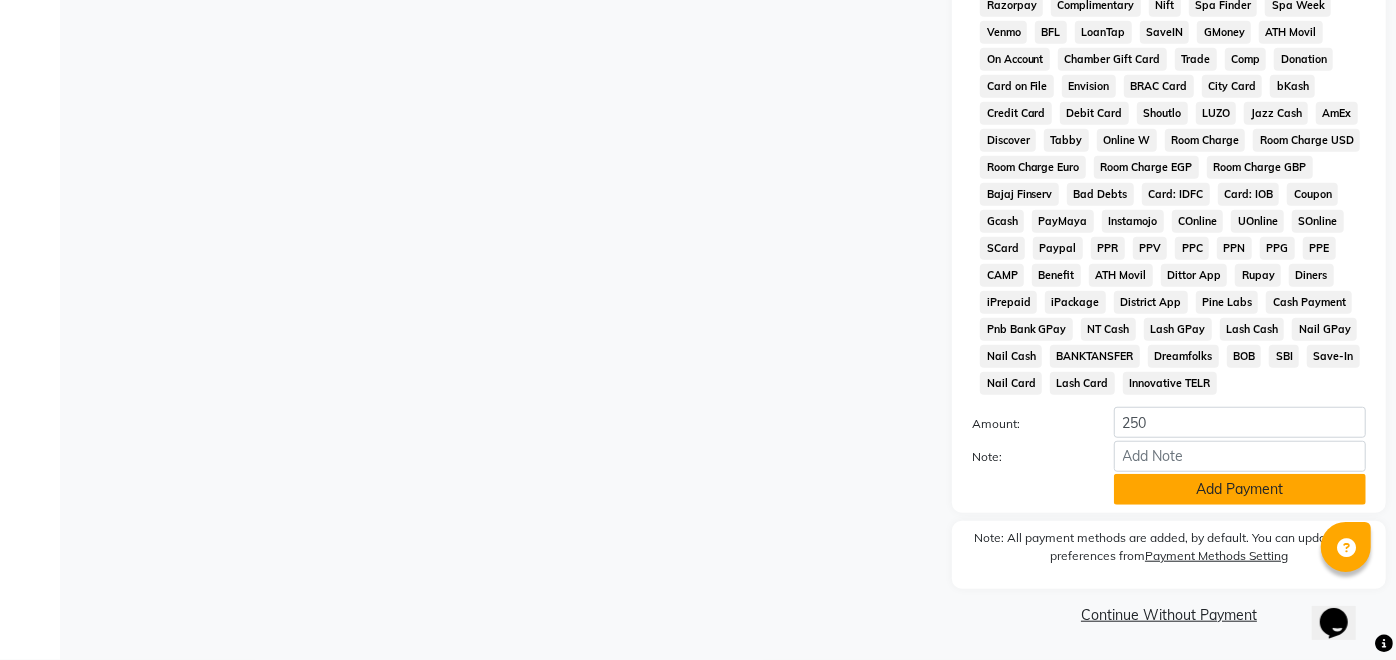 click on "Add Payment" 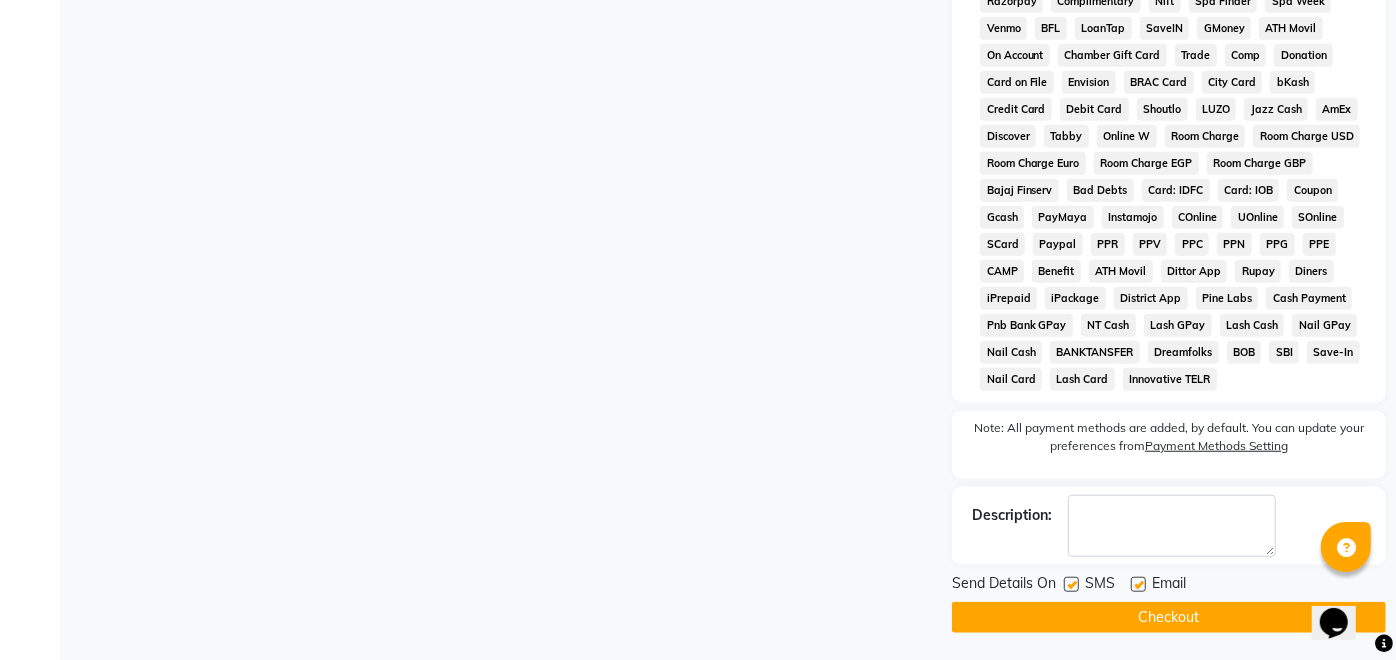 click 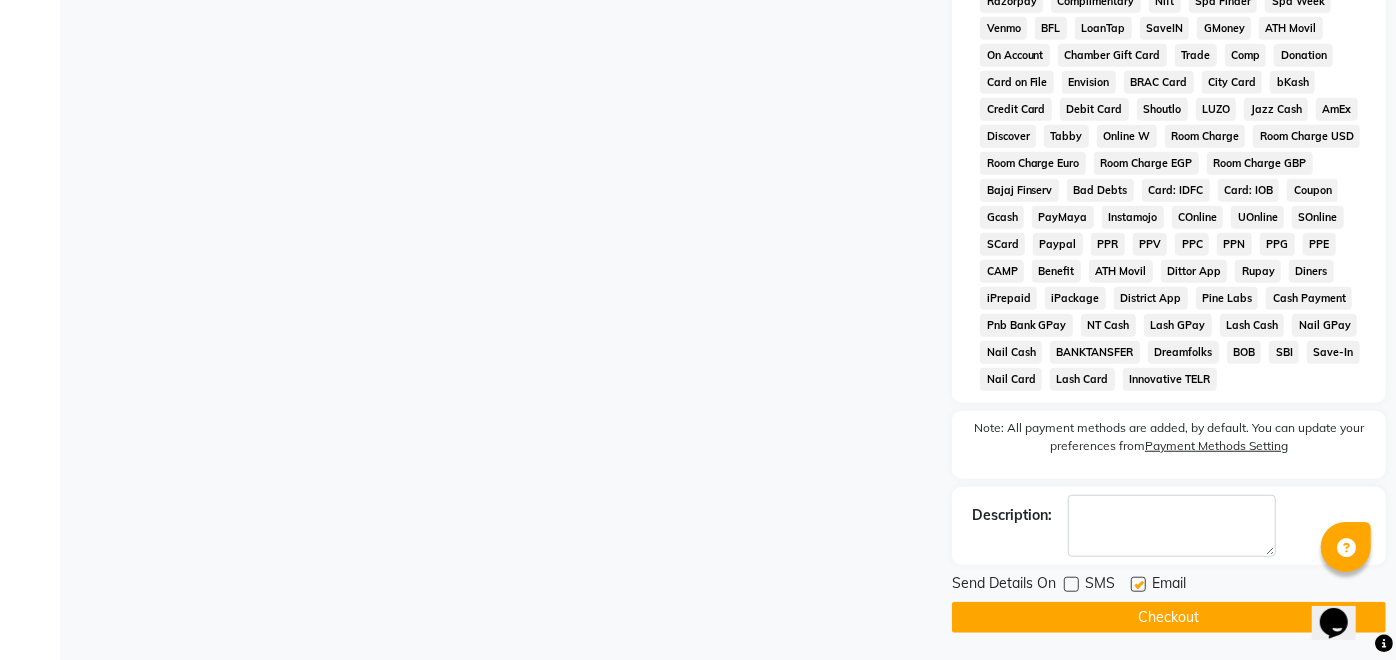click on "Checkout" 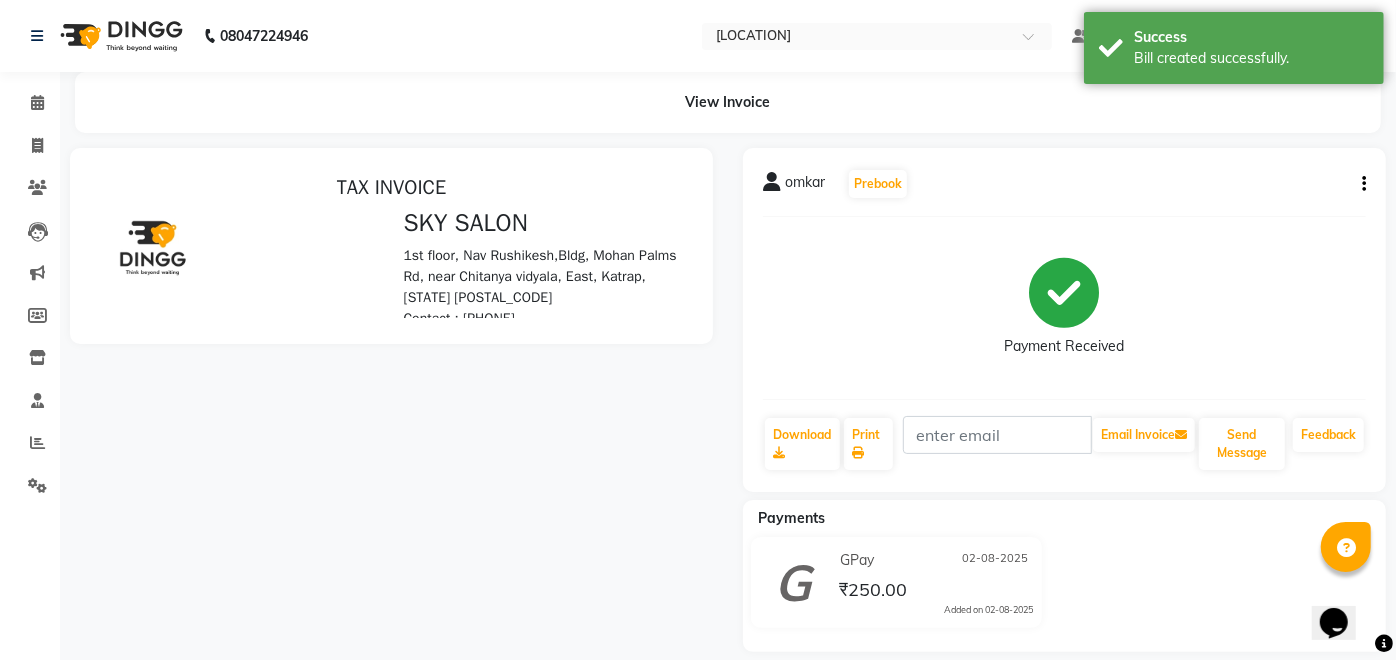 scroll, scrollTop: 0, scrollLeft: 0, axis: both 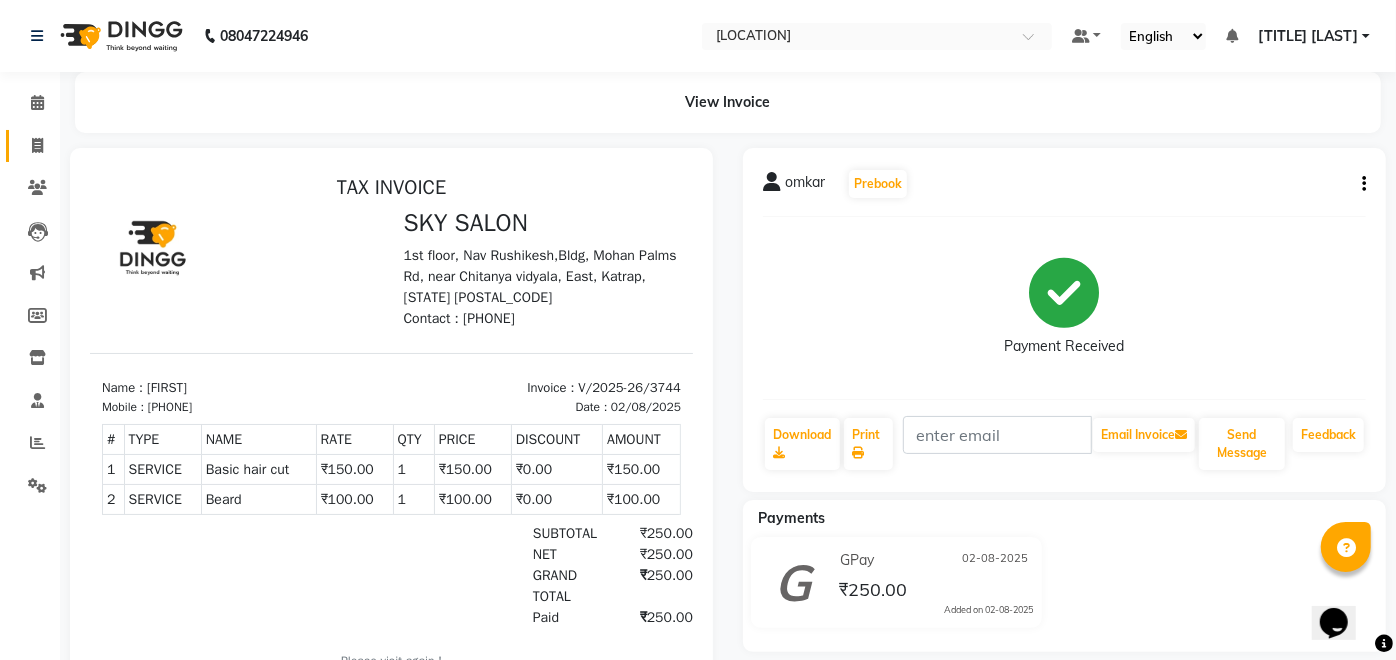 click on "Invoice" 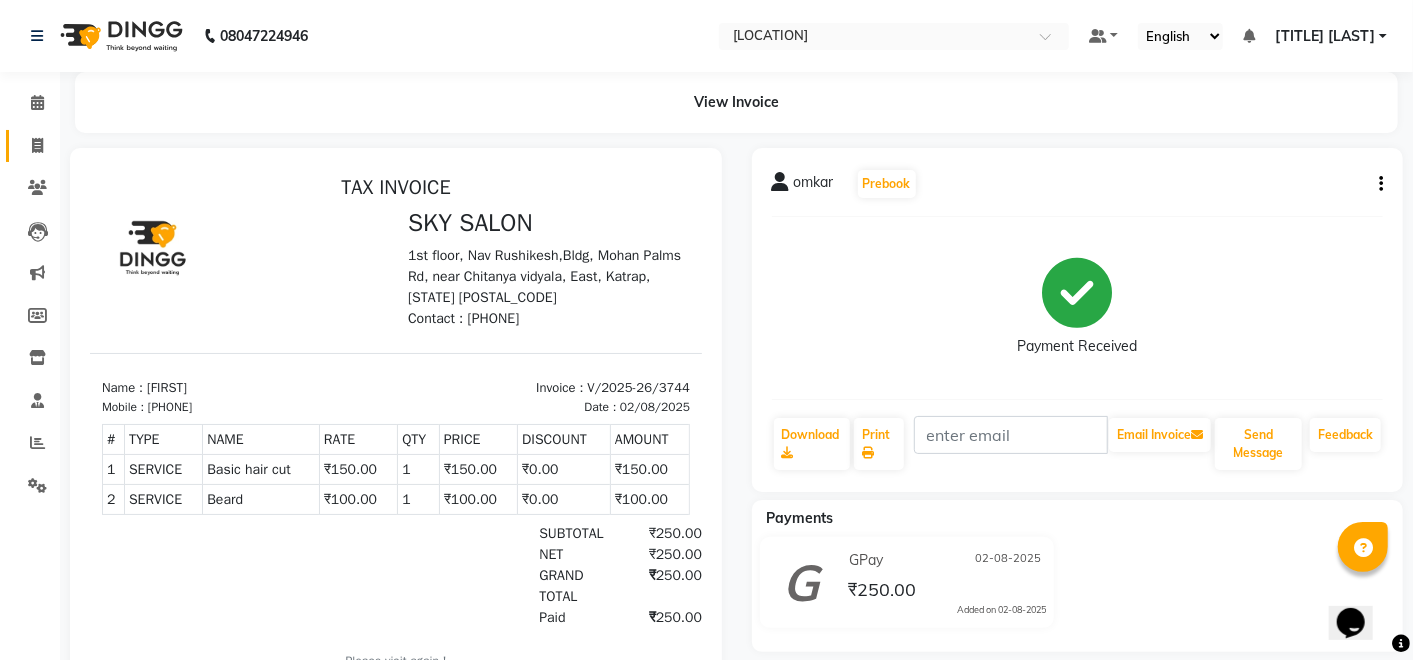 select on "6927" 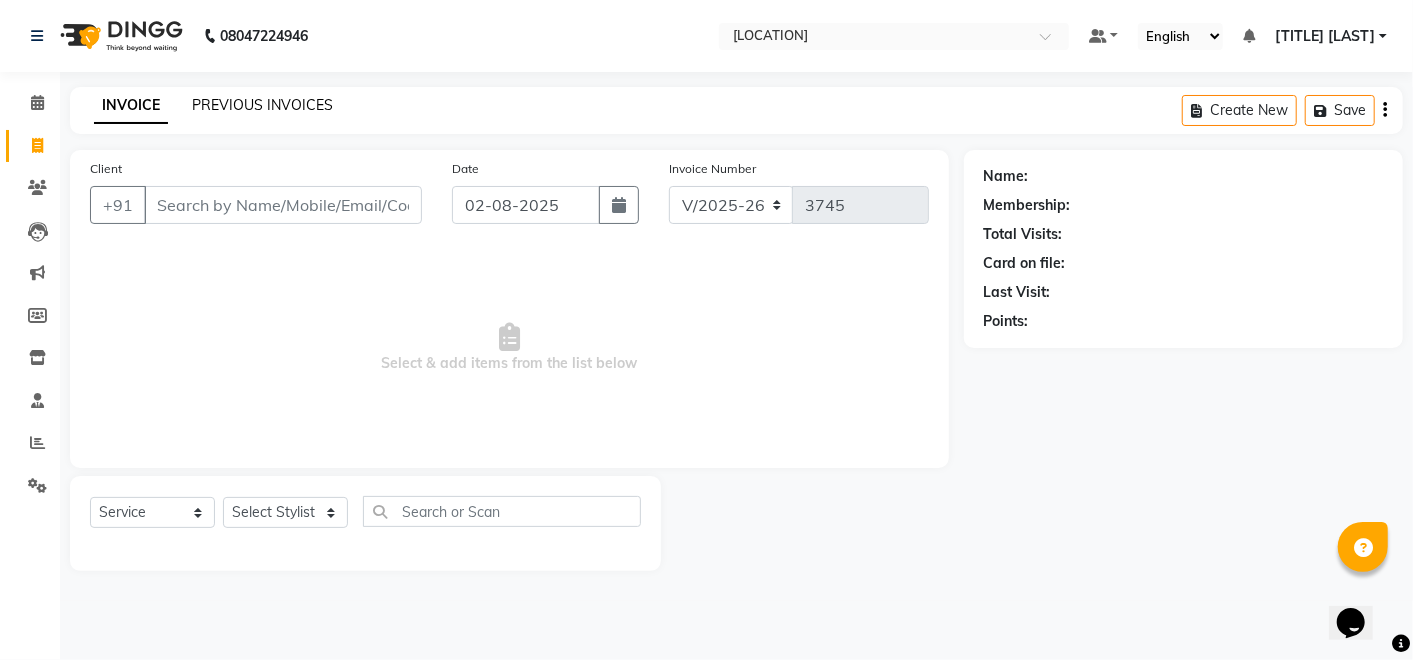 click on "PREVIOUS INVOICES" 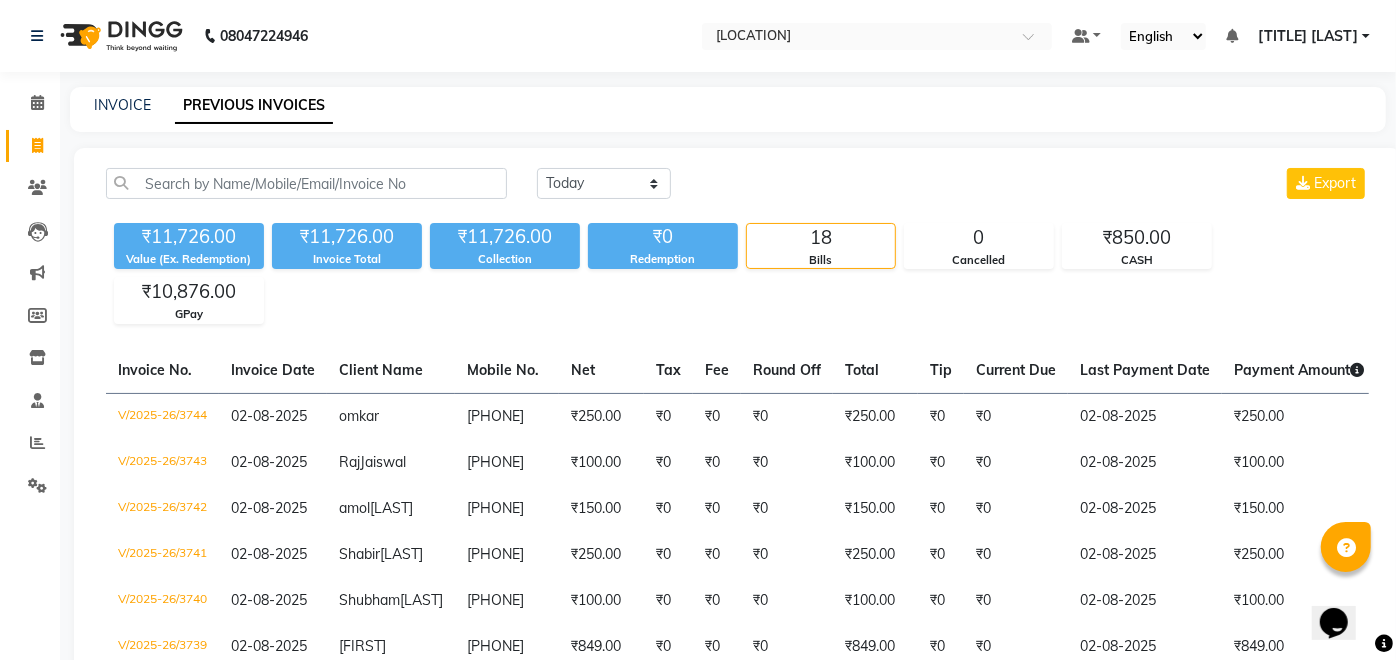scroll, scrollTop: 45, scrollLeft: 0, axis: vertical 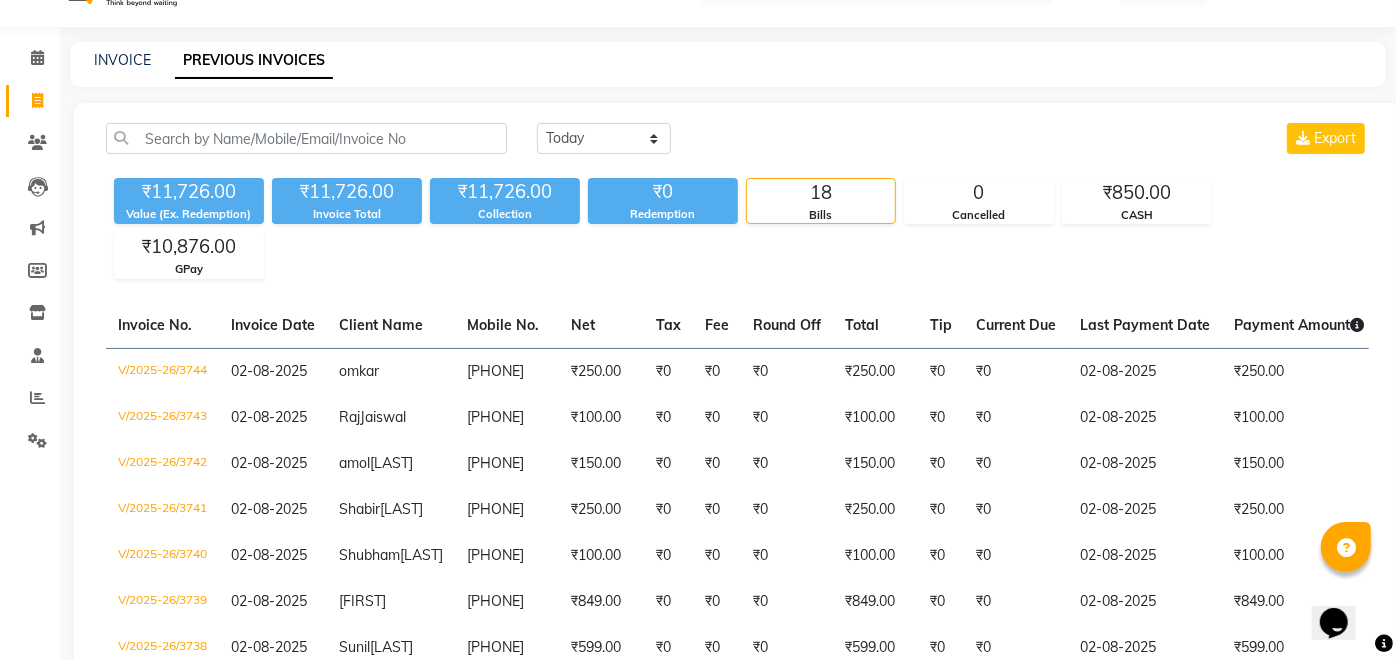 click on "Invoice" 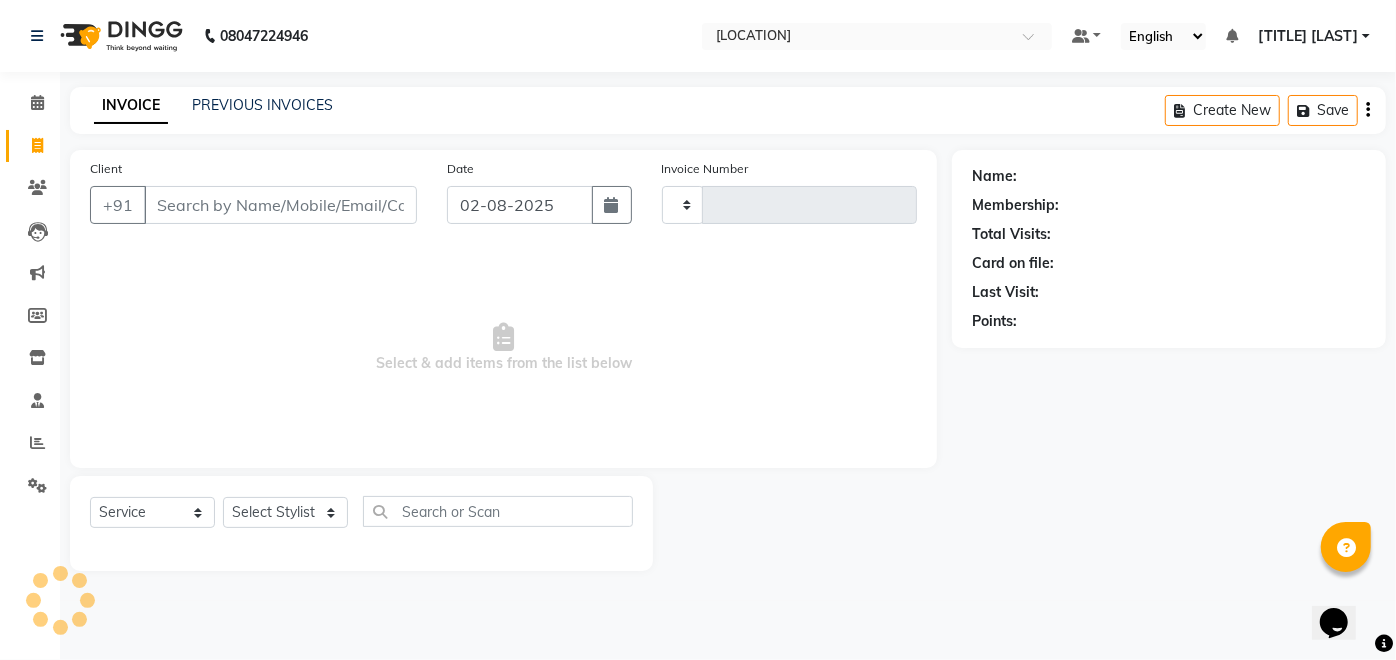 type on "3745" 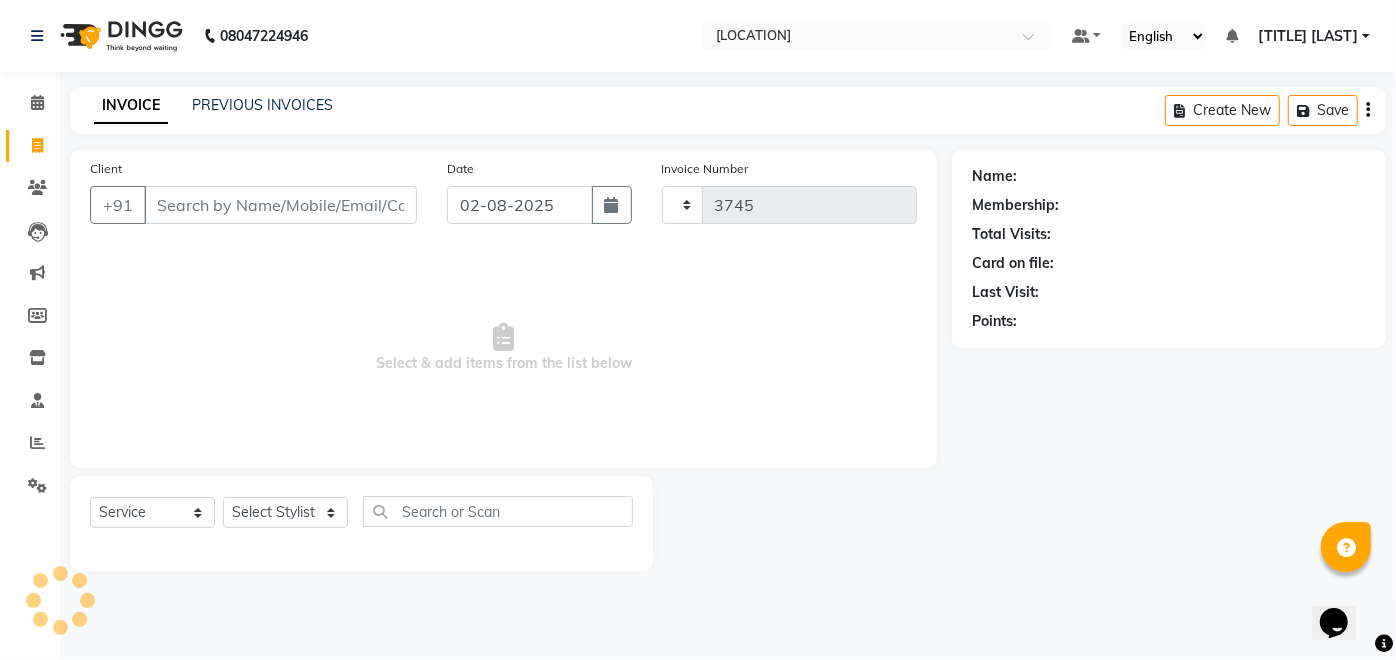 select on "6927" 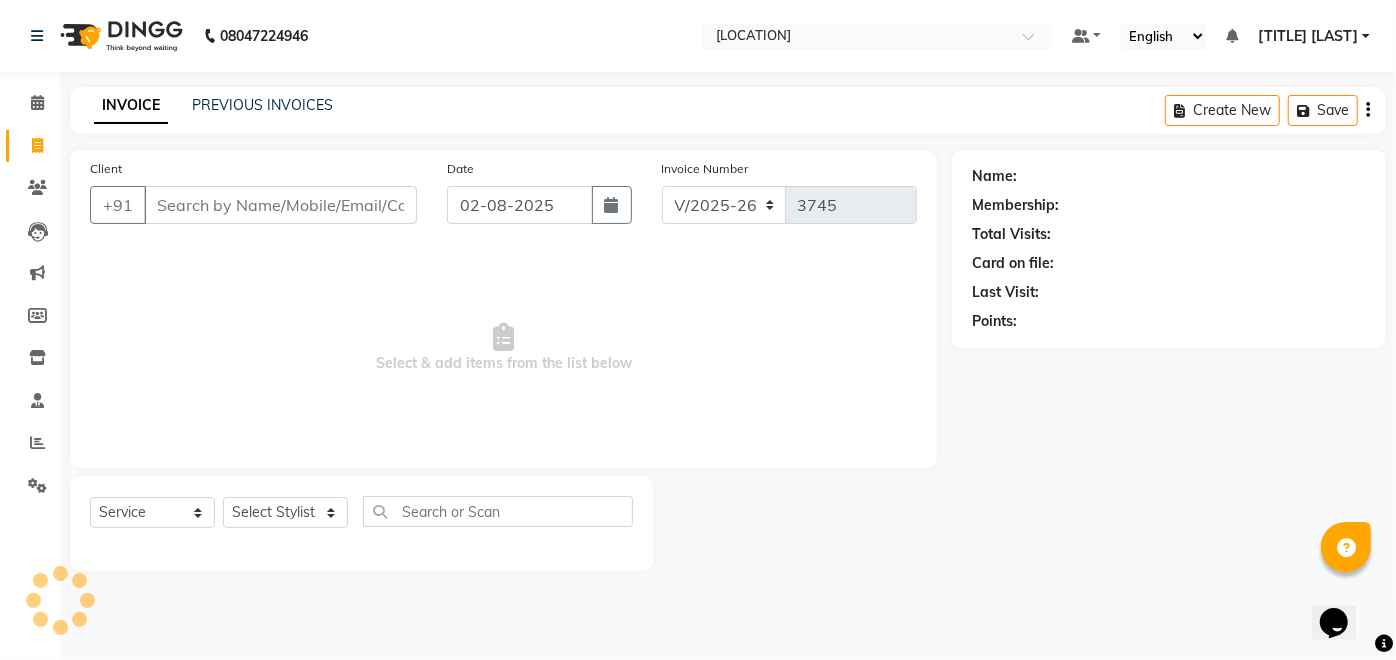 scroll, scrollTop: 0, scrollLeft: 0, axis: both 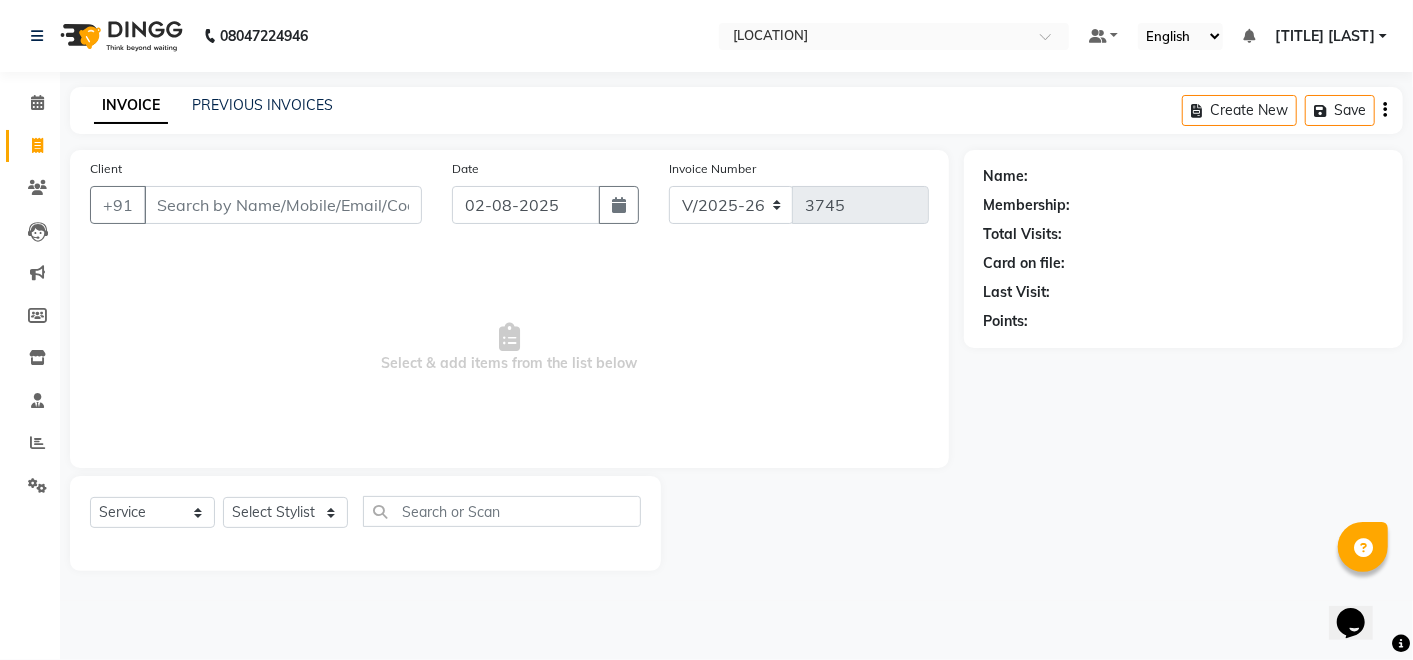 click on "Client" at bounding box center (283, 205) 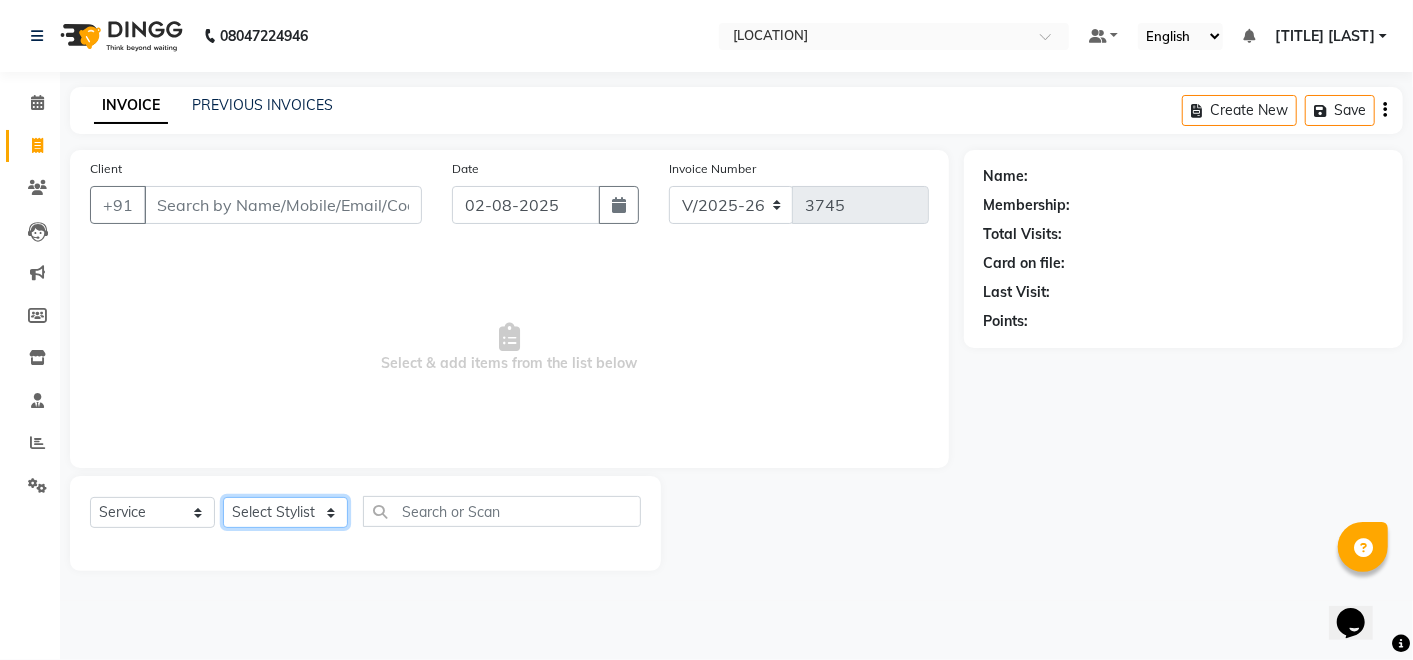 click on "Select Stylist Afreen sayyed Amir Bharti Raipure Chandan Shamnani Dilshad  Dipali Rathod Divya mam  Firoz GOURAV Jakir sir javed muskan pooja  Rihan  Sabir sir SACHIN Sahil Sam sir Sandhya jaiswal semi Shamim Ahmad" 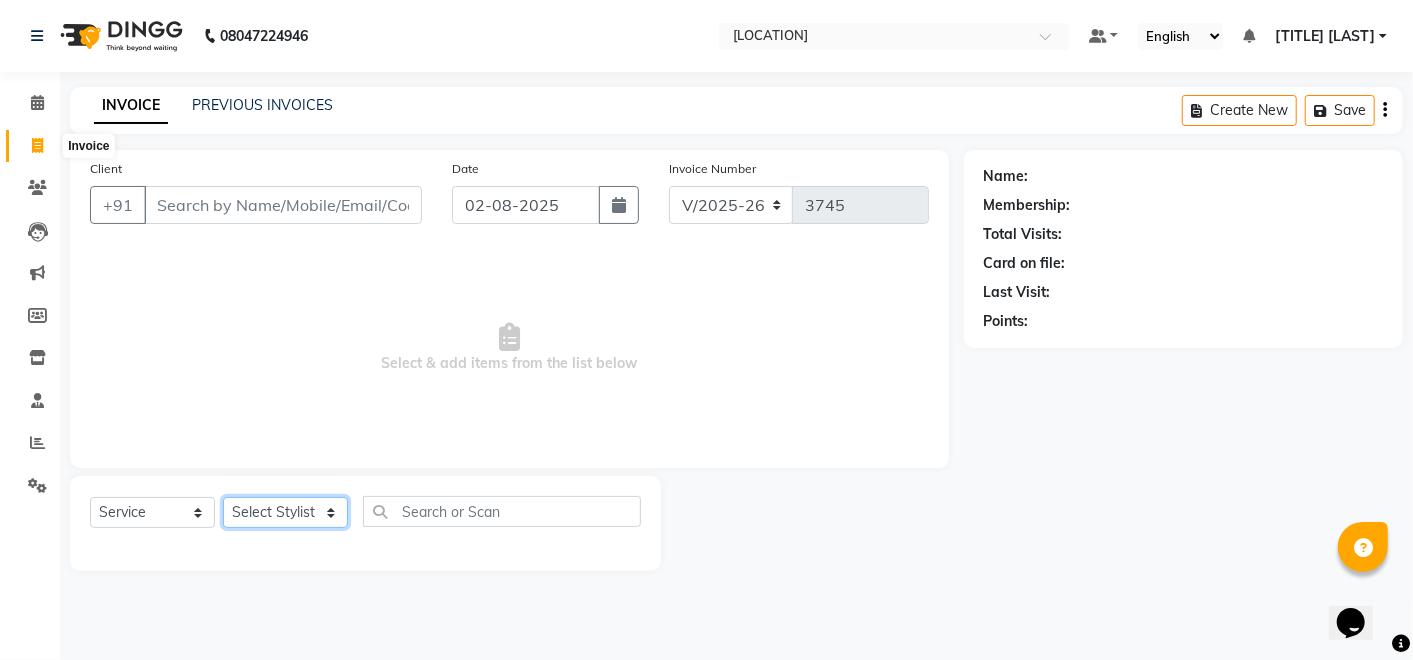 select on "[PHONE]" 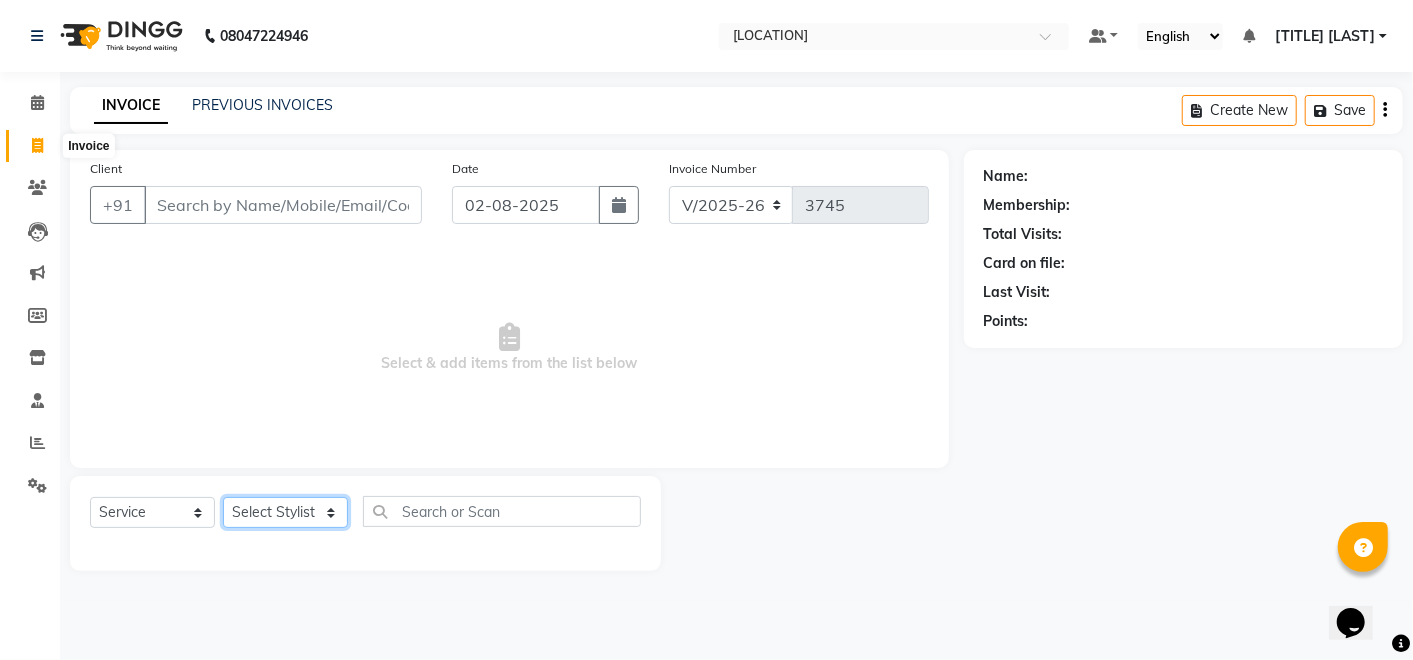 click on "Select Stylist Afreen sayyed Amir Bharti Raipure Chandan Shamnani Dilshad  Dipali Rathod Divya mam  Firoz GOURAV Jakir sir javed muskan pooja  Rihan  Sabir sir SACHIN Sahil Sam sir Sandhya jaiswal semi Shamim Ahmad" 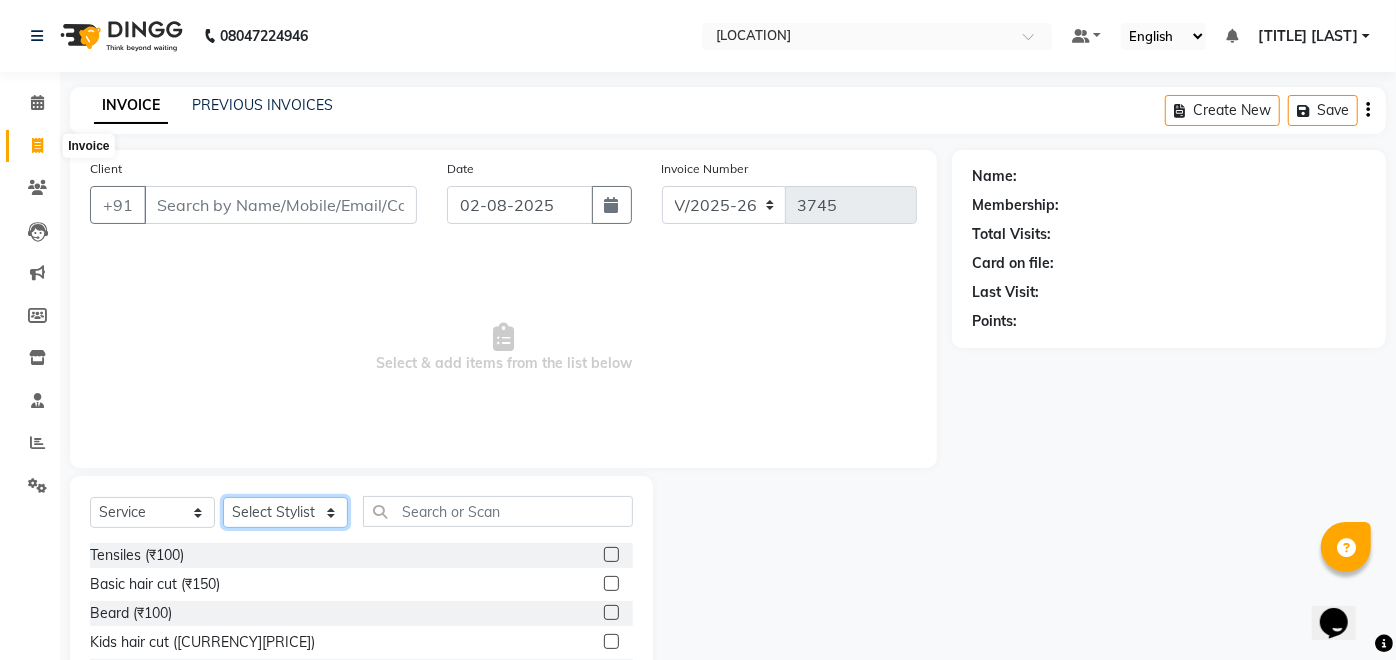 scroll, scrollTop: 105, scrollLeft: 0, axis: vertical 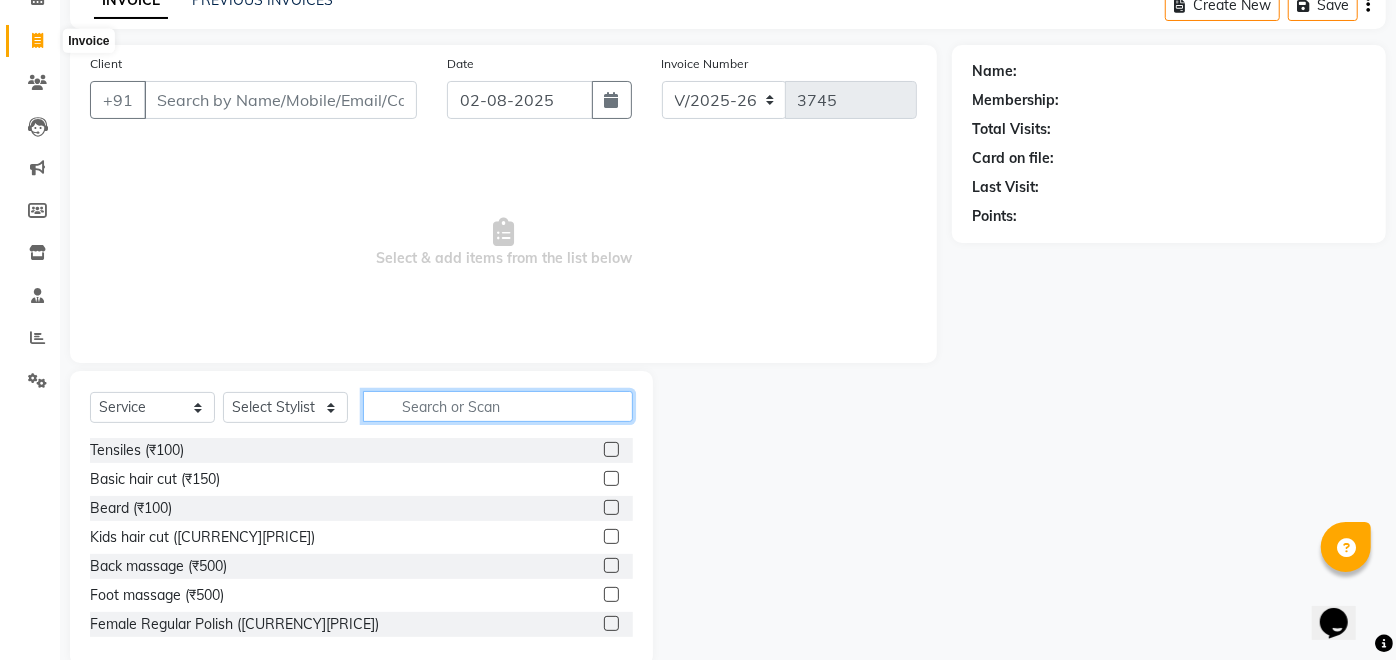 click 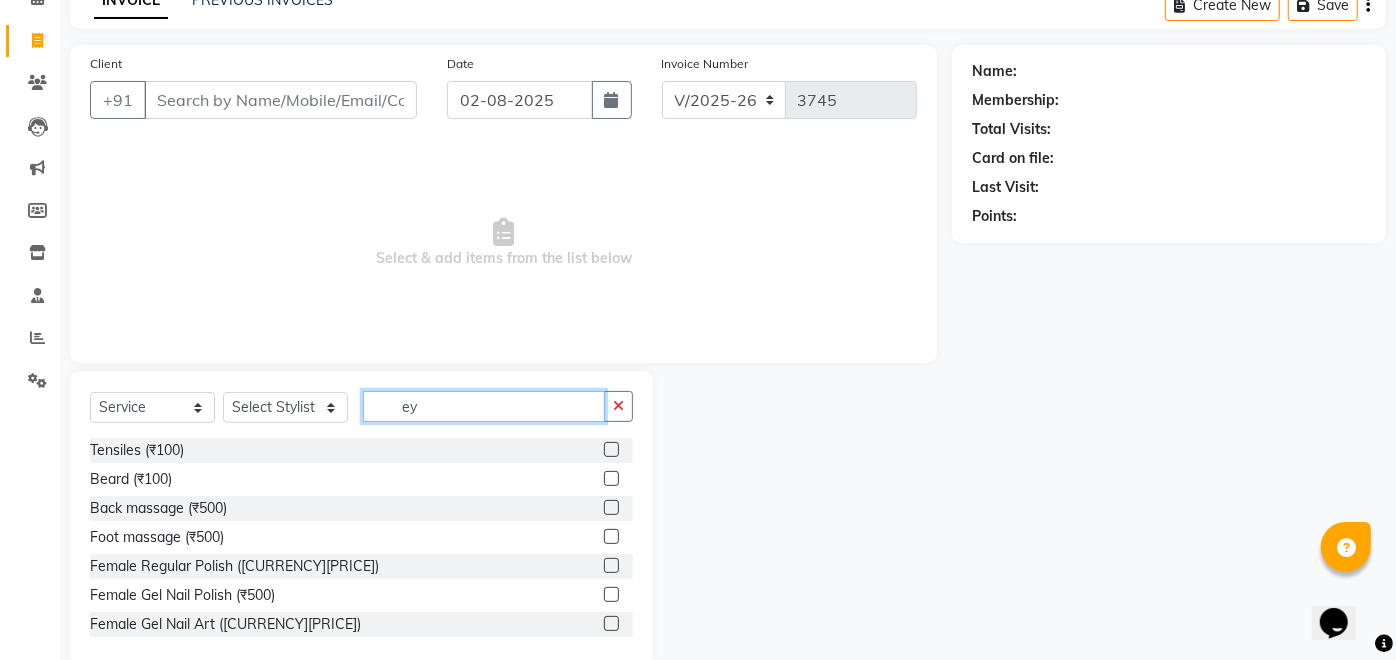 scroll, scrollTop: 56, scrollLeft: 0, axis: vertical 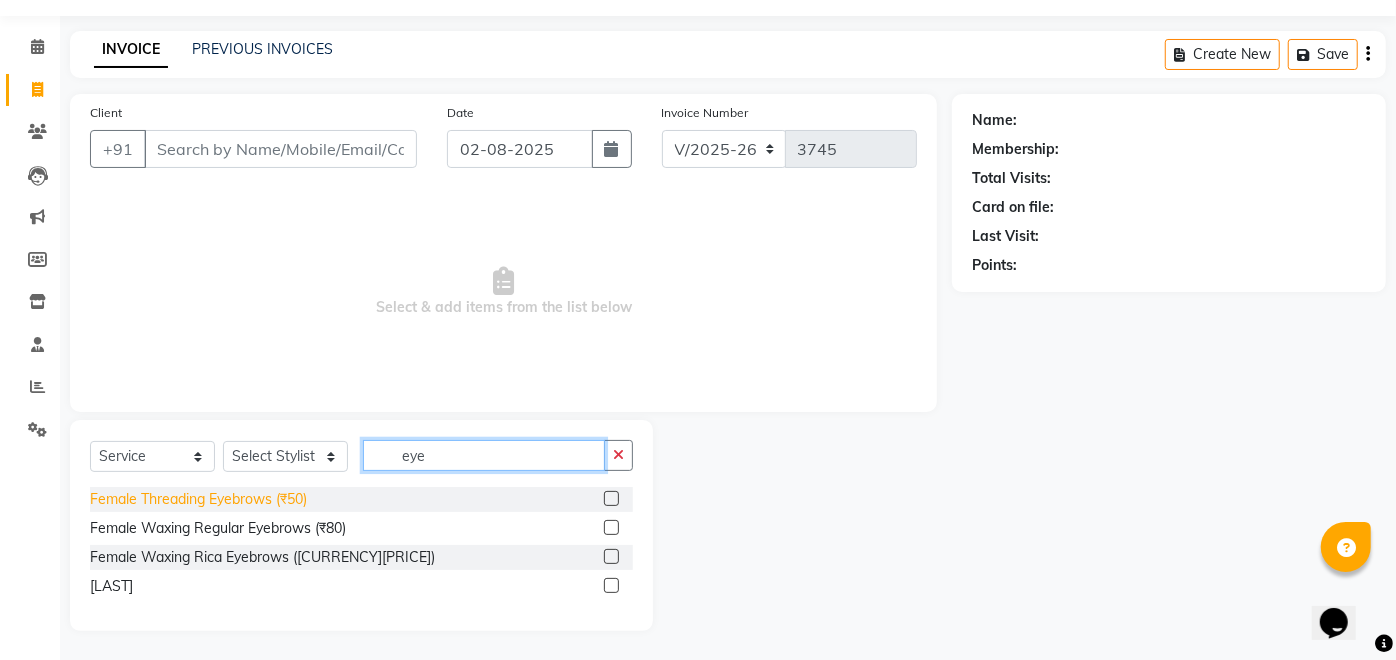 type on "eye" 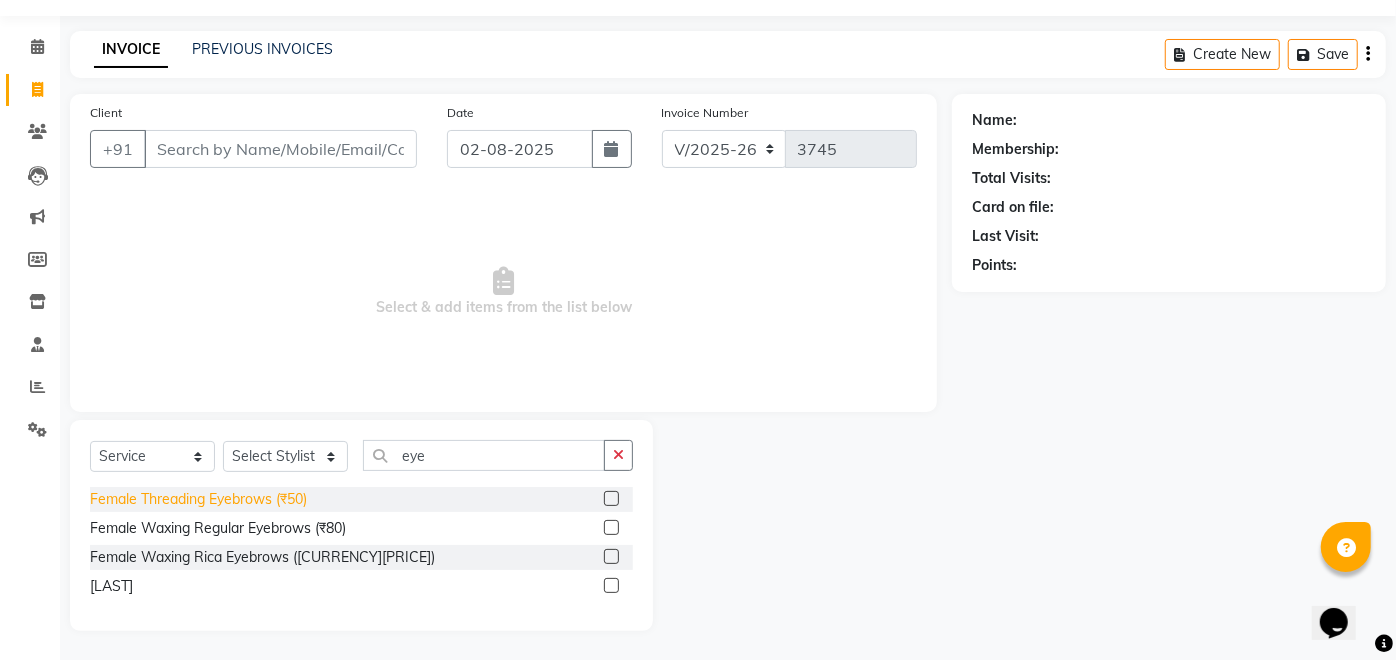click on "Female Threading Eyebrows (₹50)" 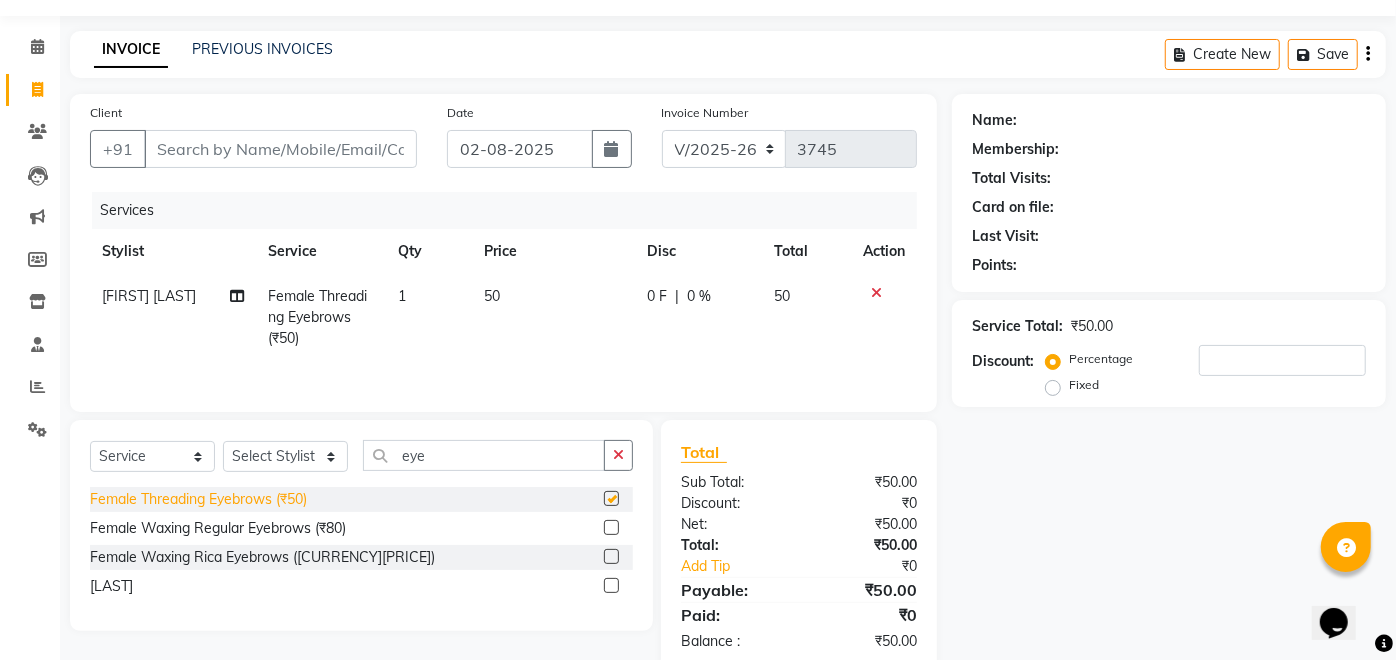 checkbox on "false" 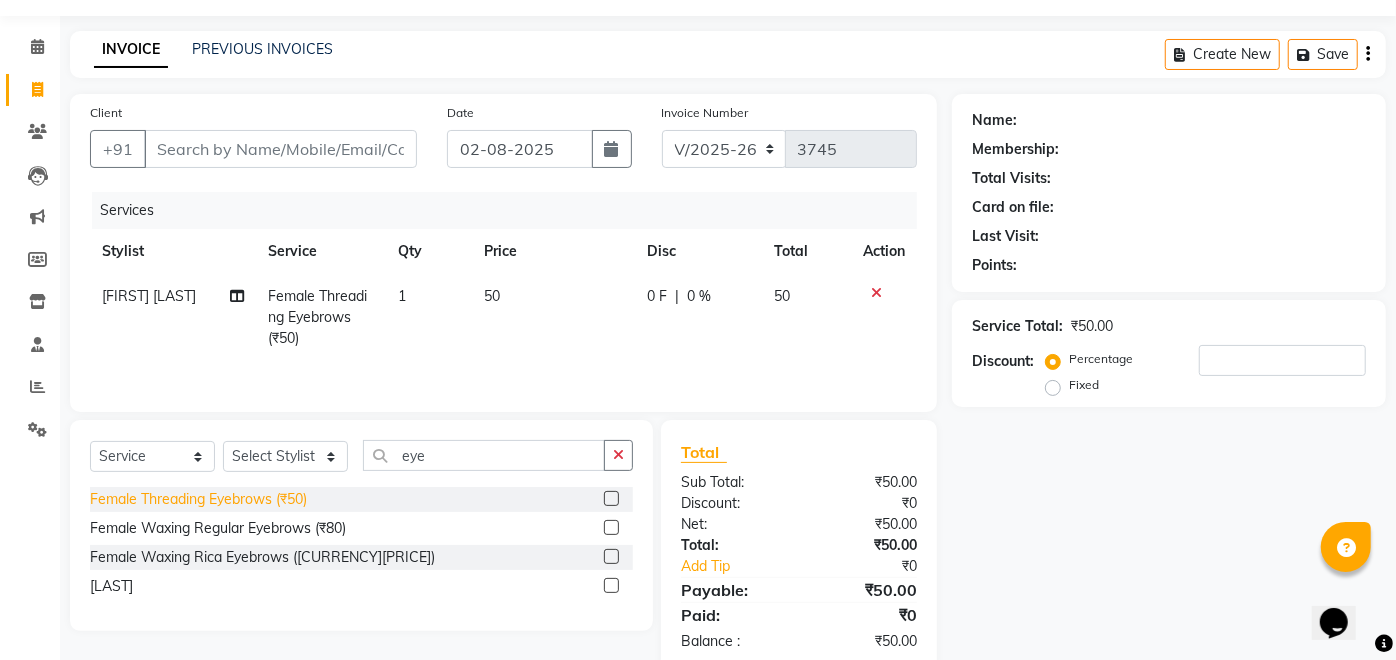 scroll, scrollTop: 99, scrollLeft: 0, axis: vertical 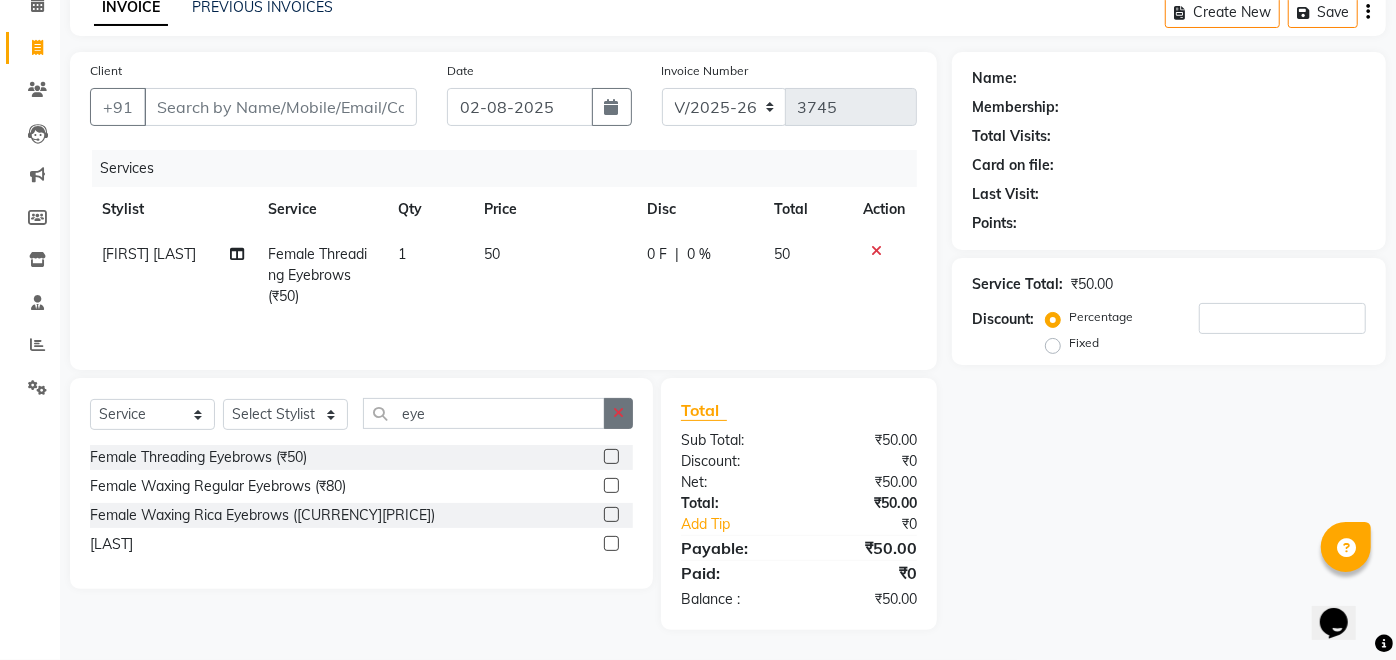 click 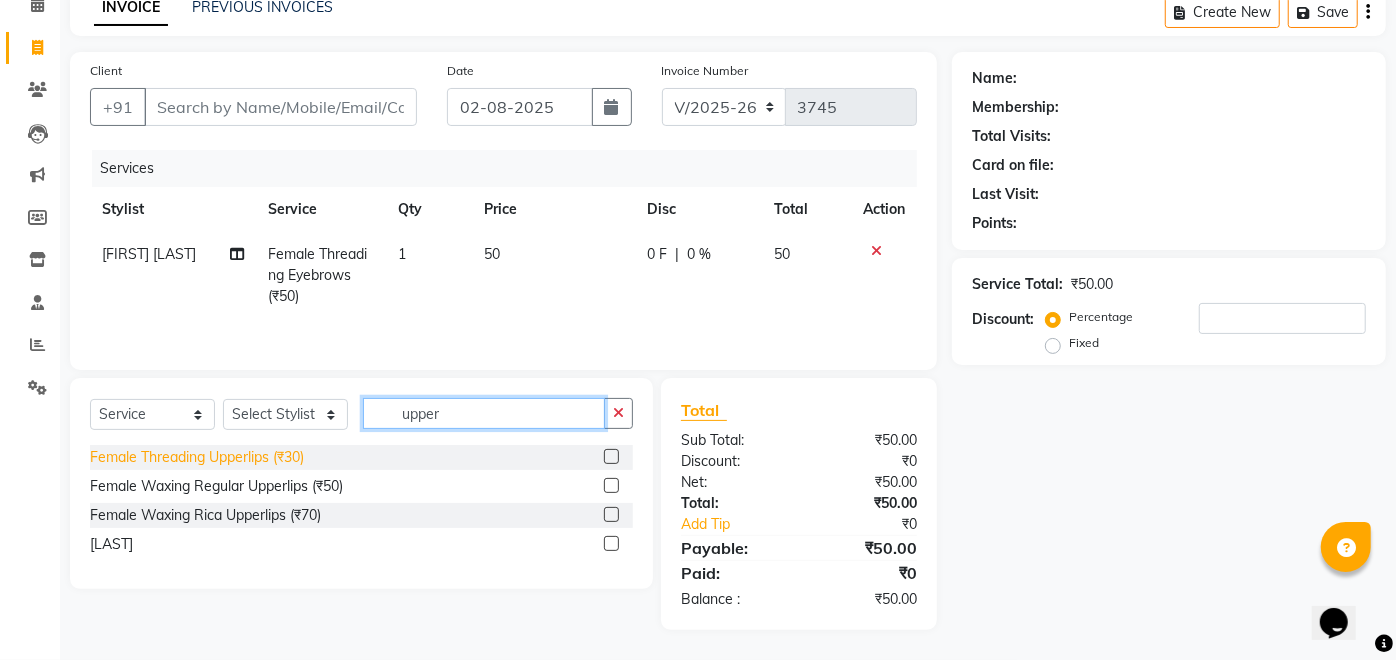 type on "upper" 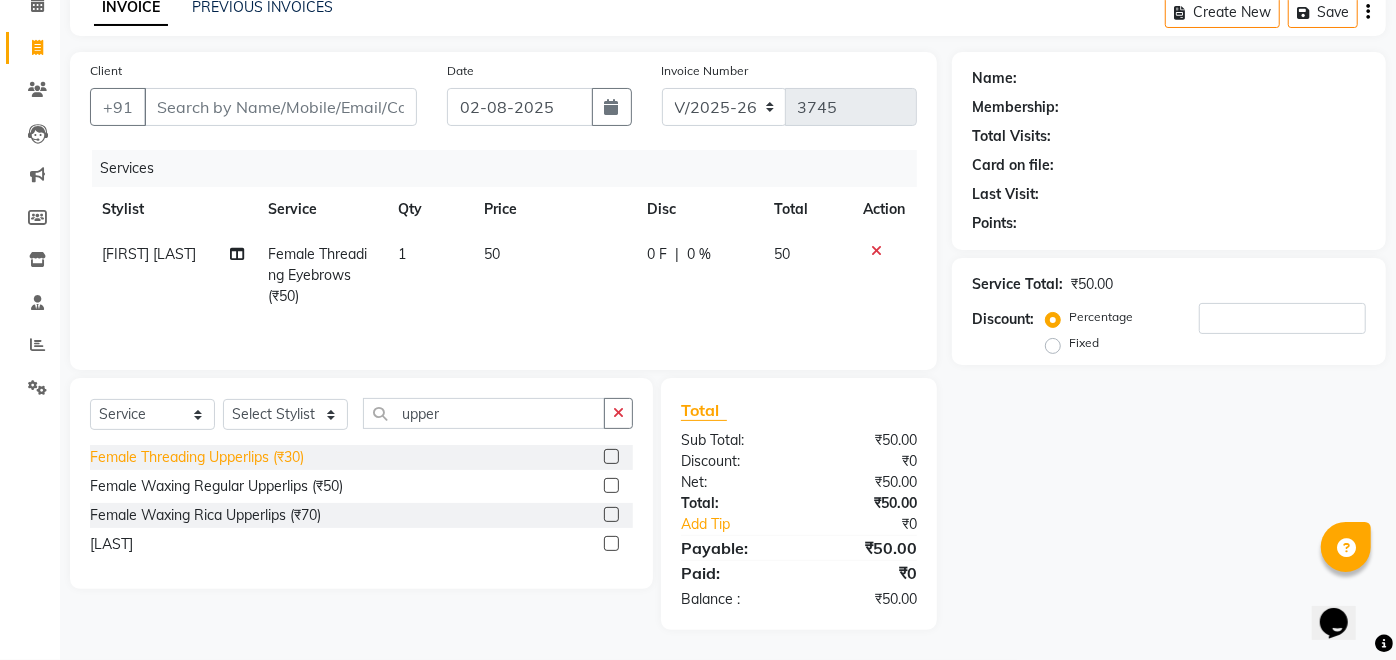 click on "Female Threading Upperlips (₹30)" 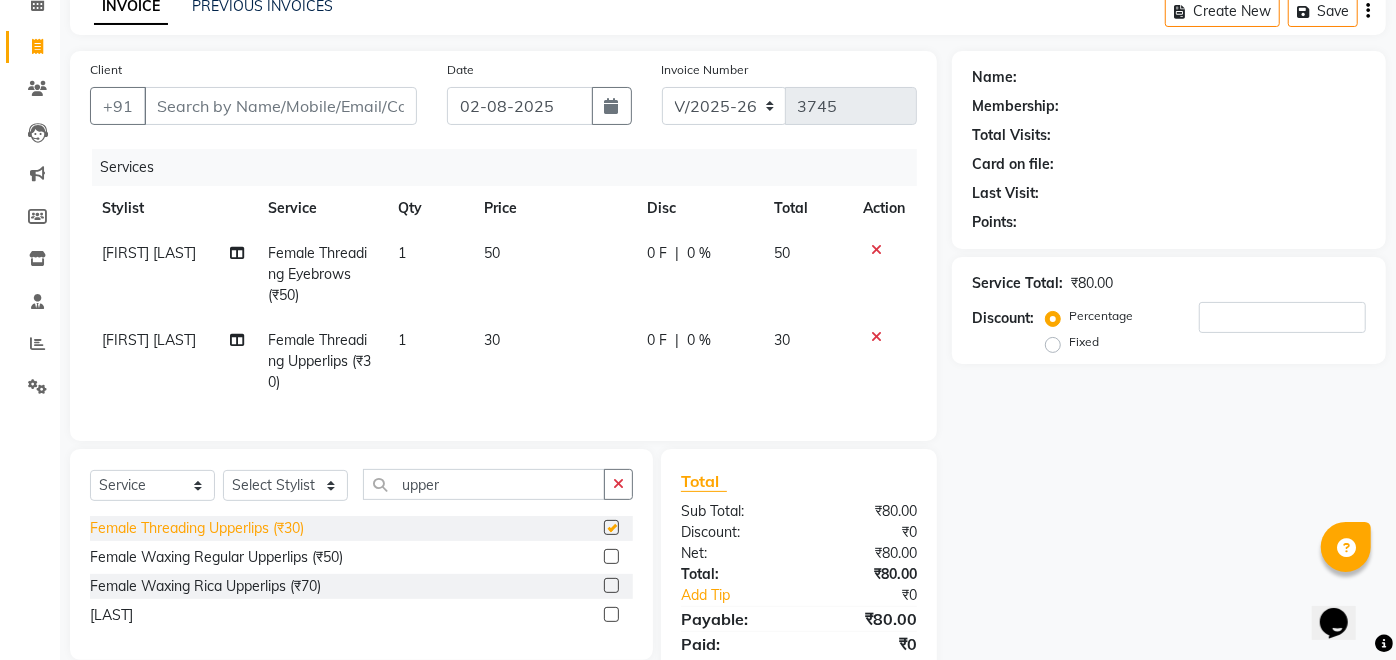 checkbox on "false" 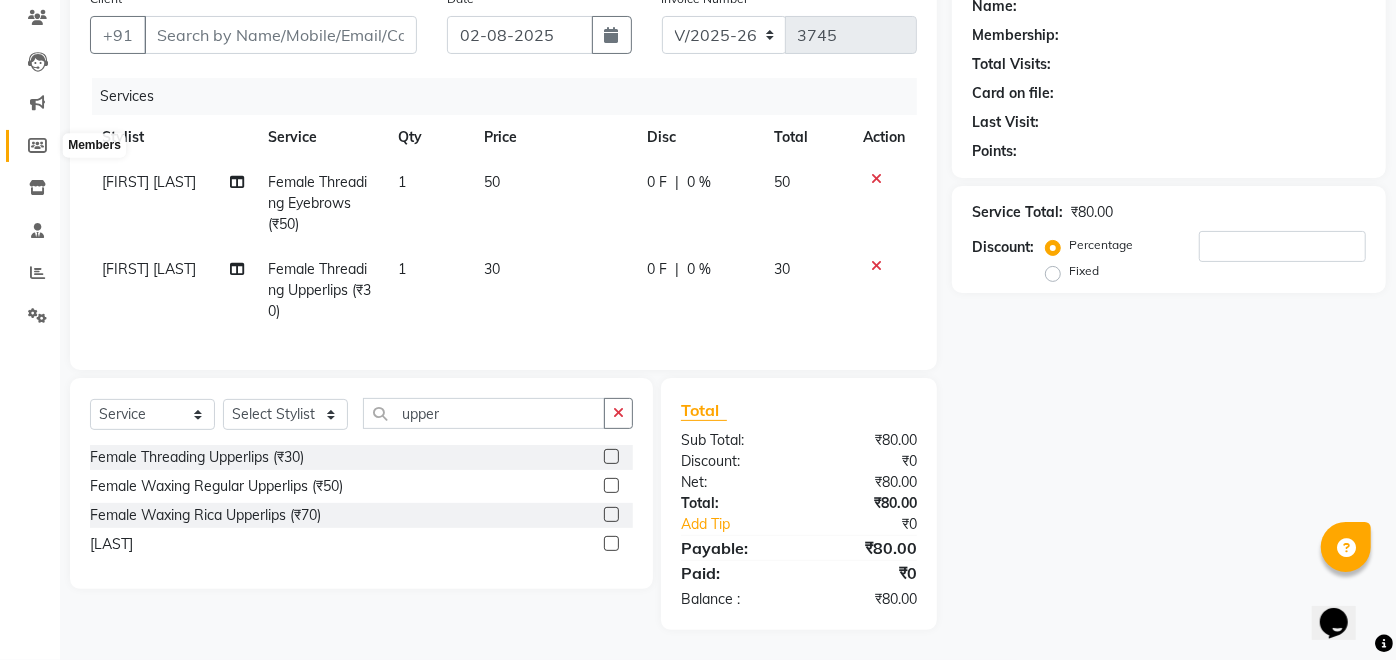 scroll, scrollTop: 0, scrollLeft: 0, axis: both 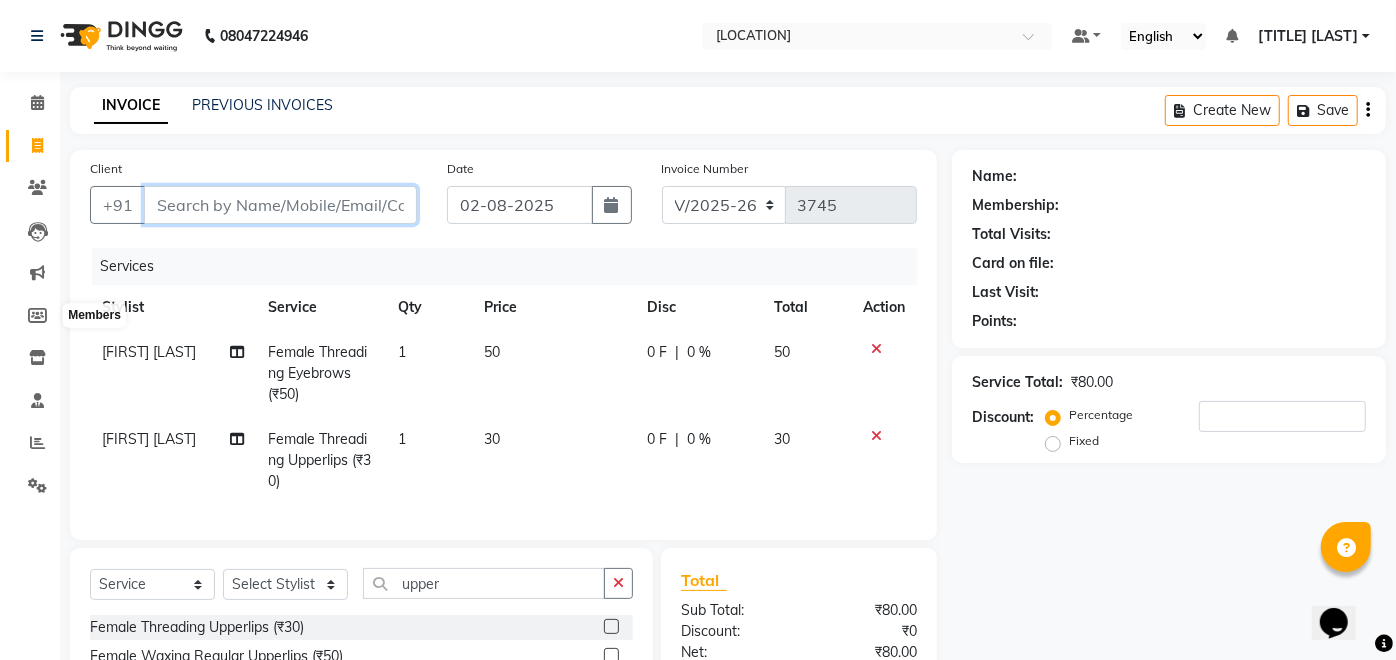 click on "Client" at bounding box center (280, 205) 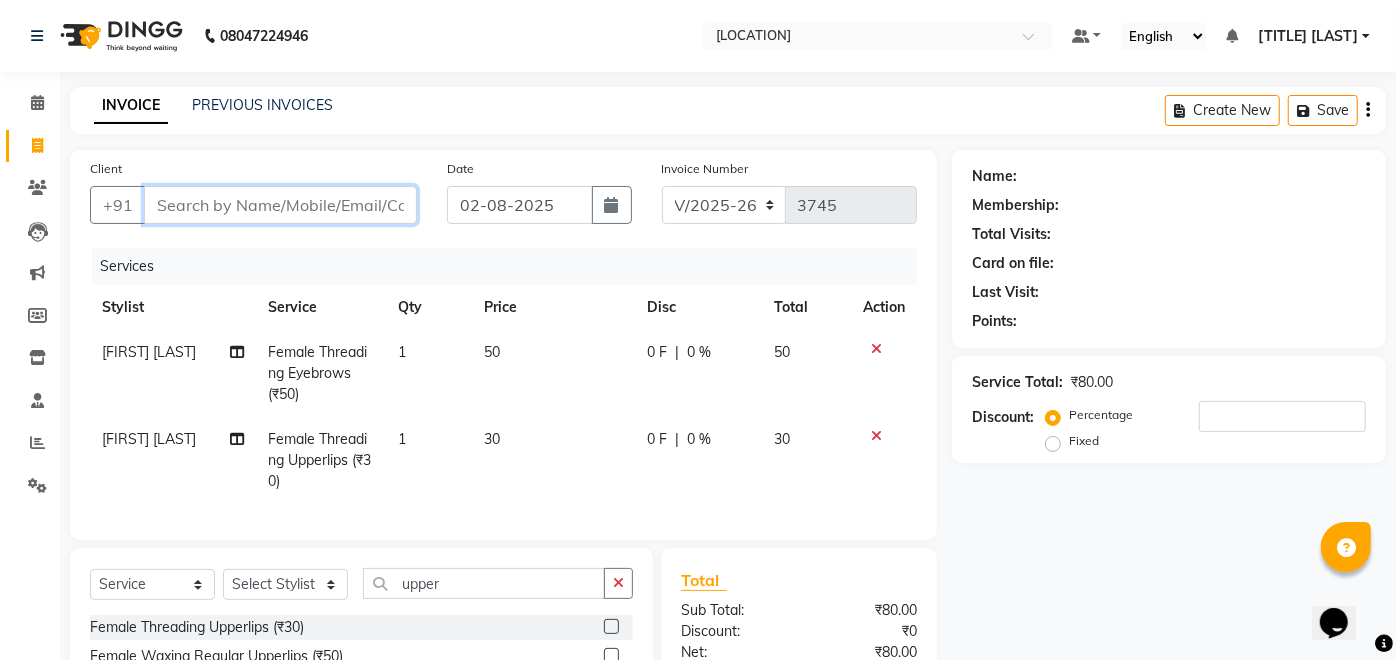 type on "8" 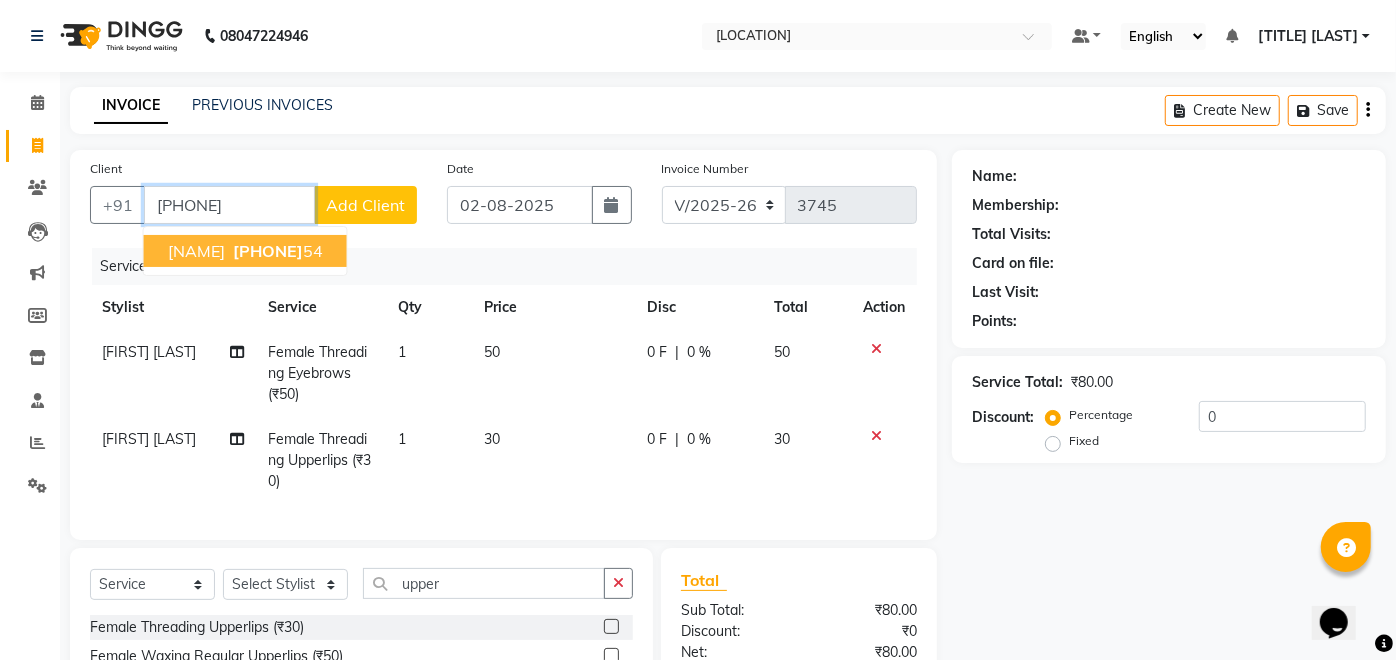 click on "[NAME]" at bounding box center (196, 251) 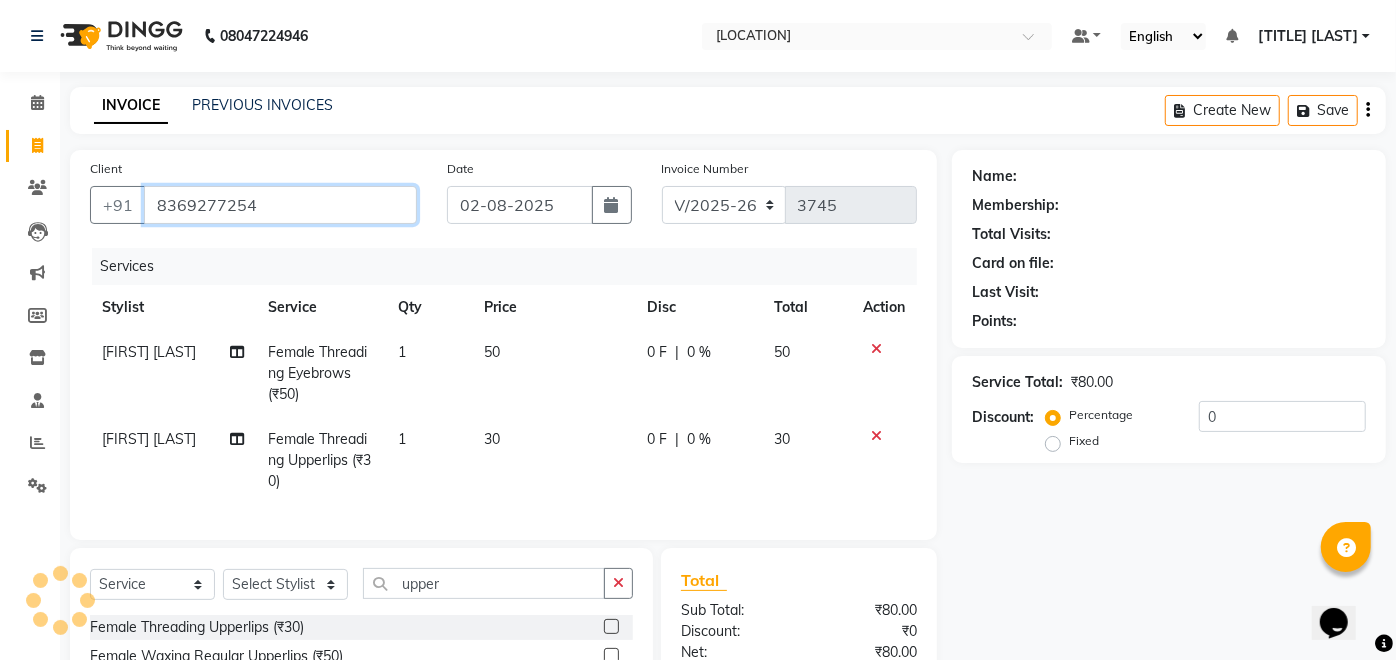 type on "8369277254" 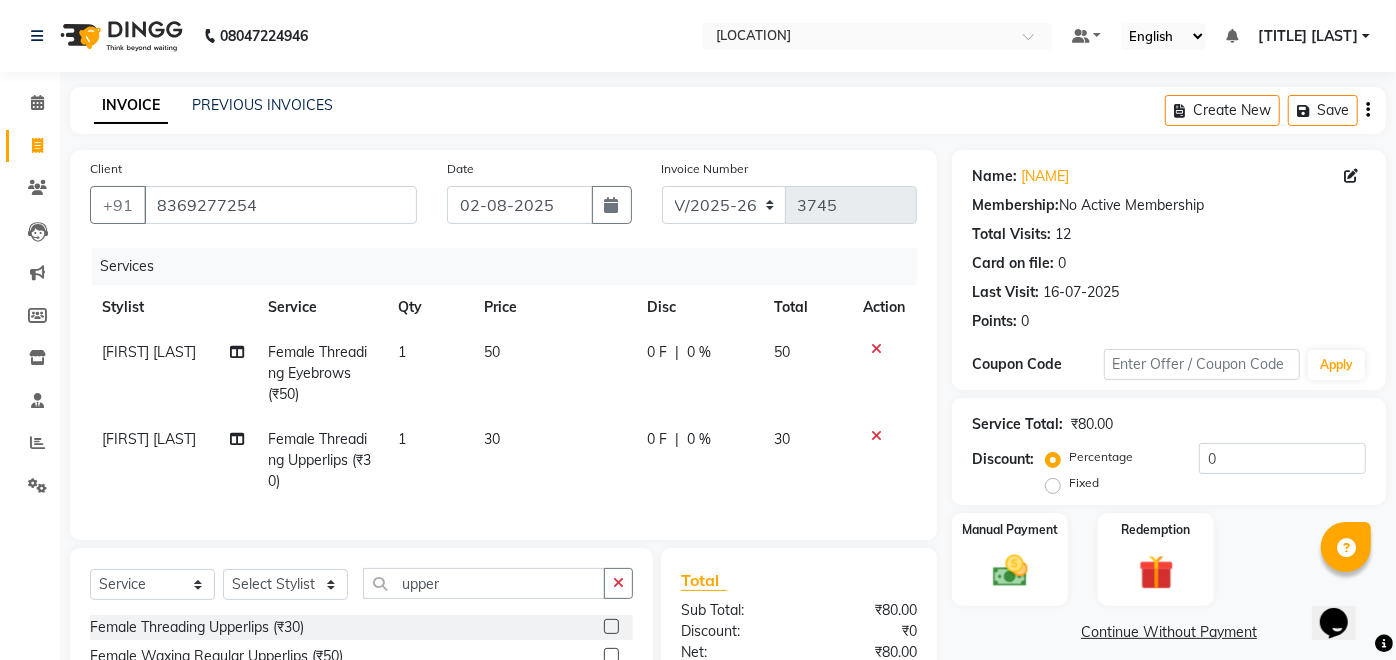 scroll, scrollTop: 185, scrollLeft: 0, axis: vertical 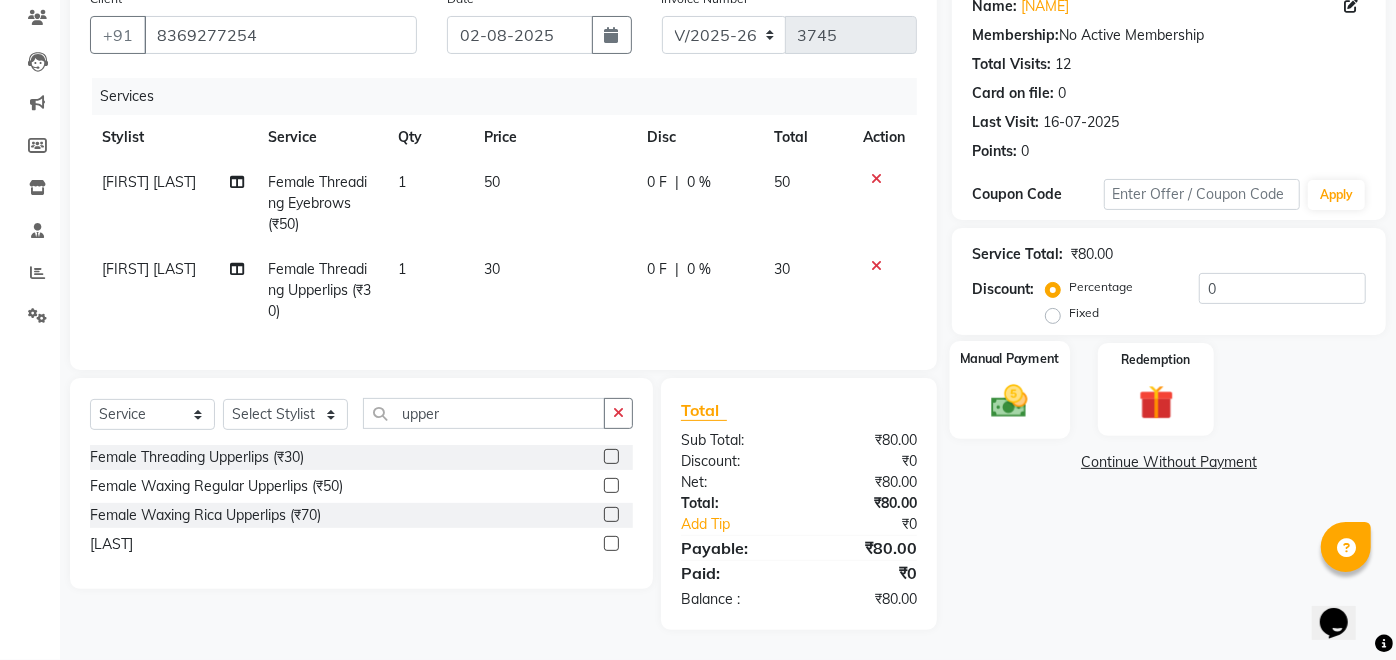 click 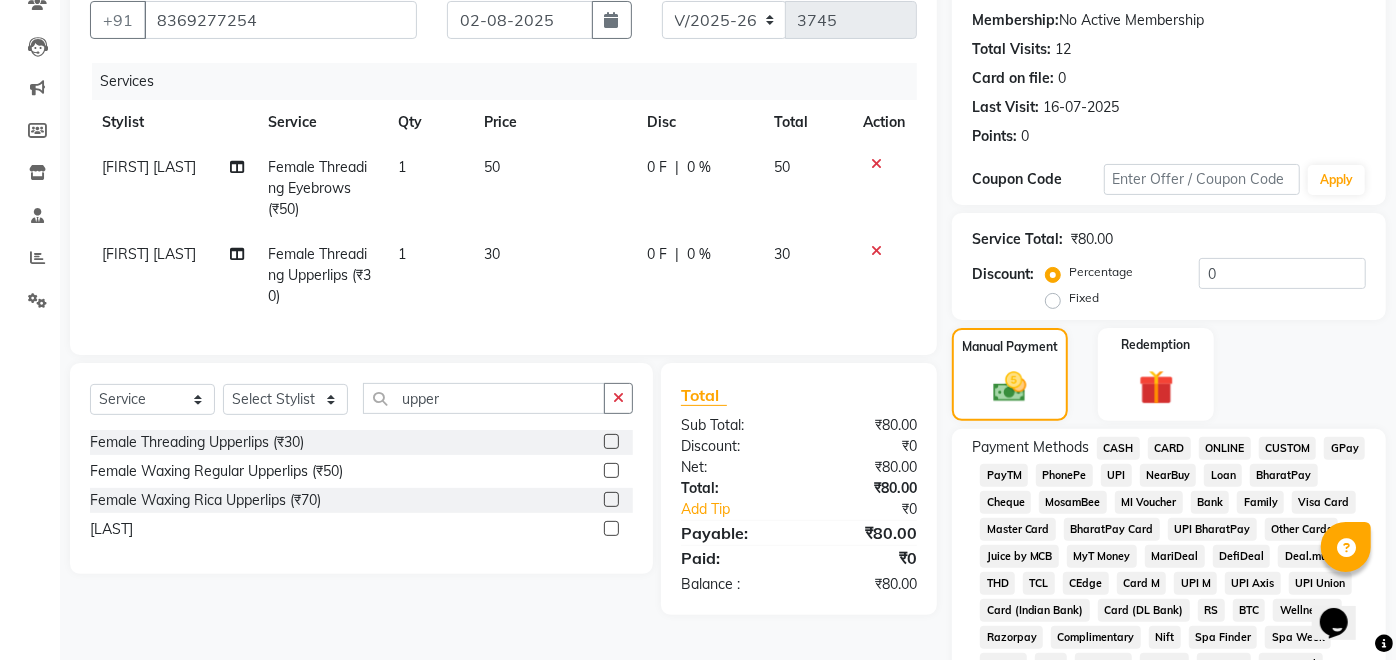 click on "GPay" 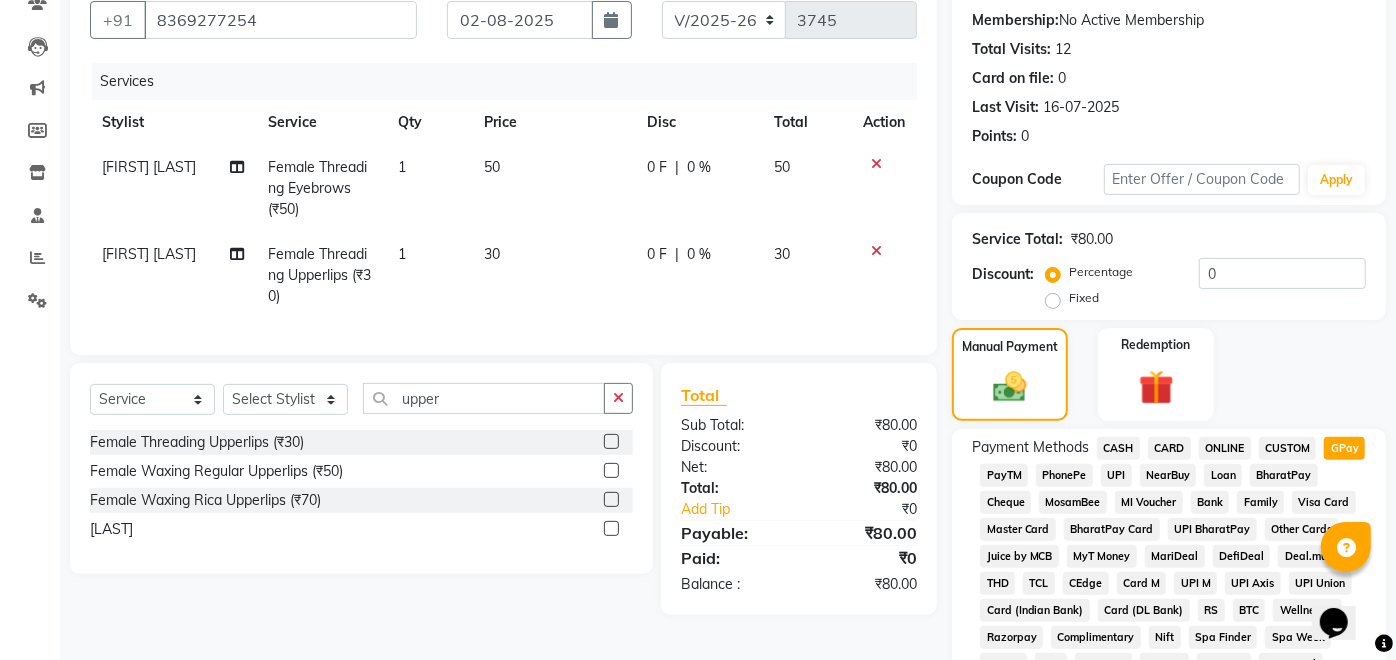scroll, scrollTop: 821, scrollLeft: 0, axis: vertical 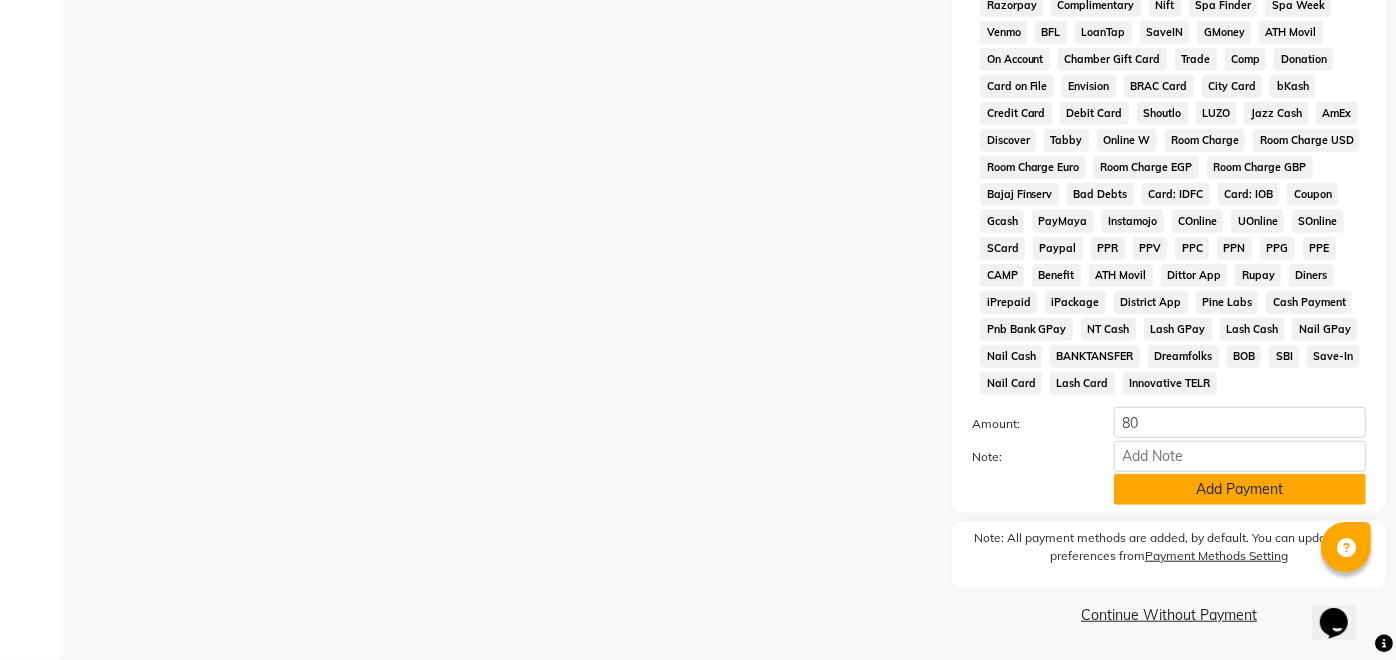 click on "Add Payment" 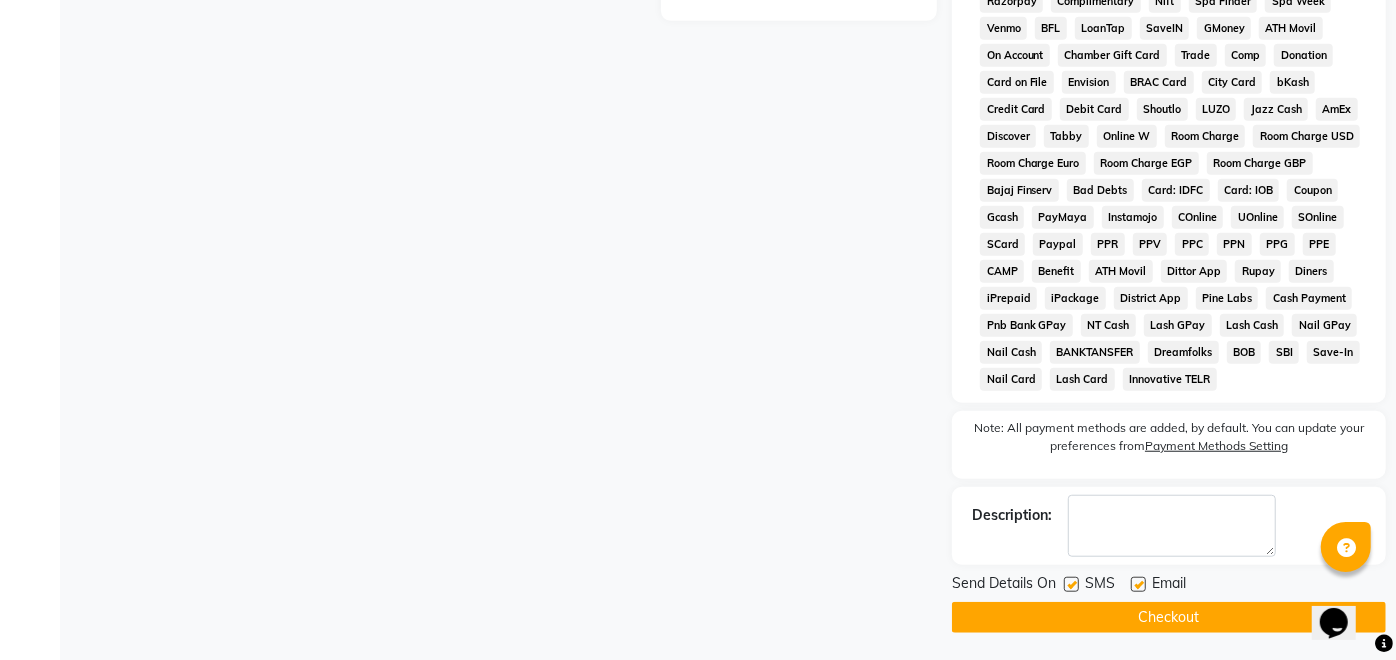 click 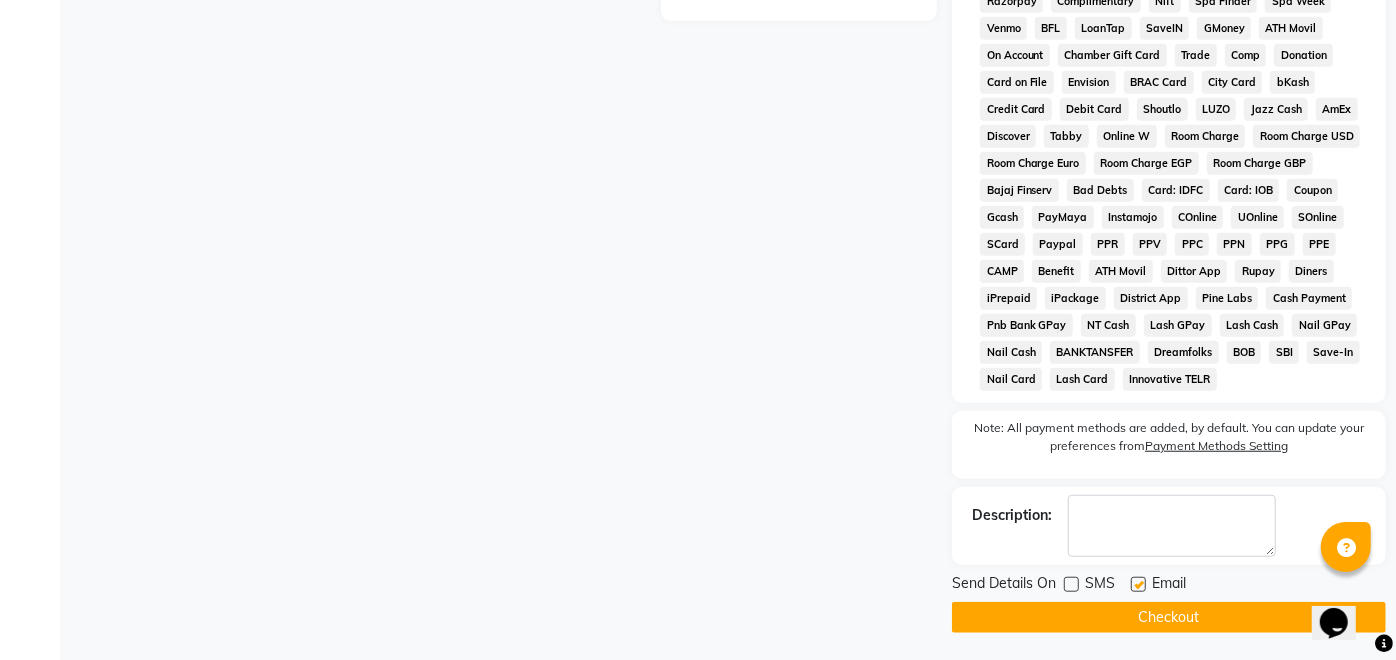 click on "Checkout" 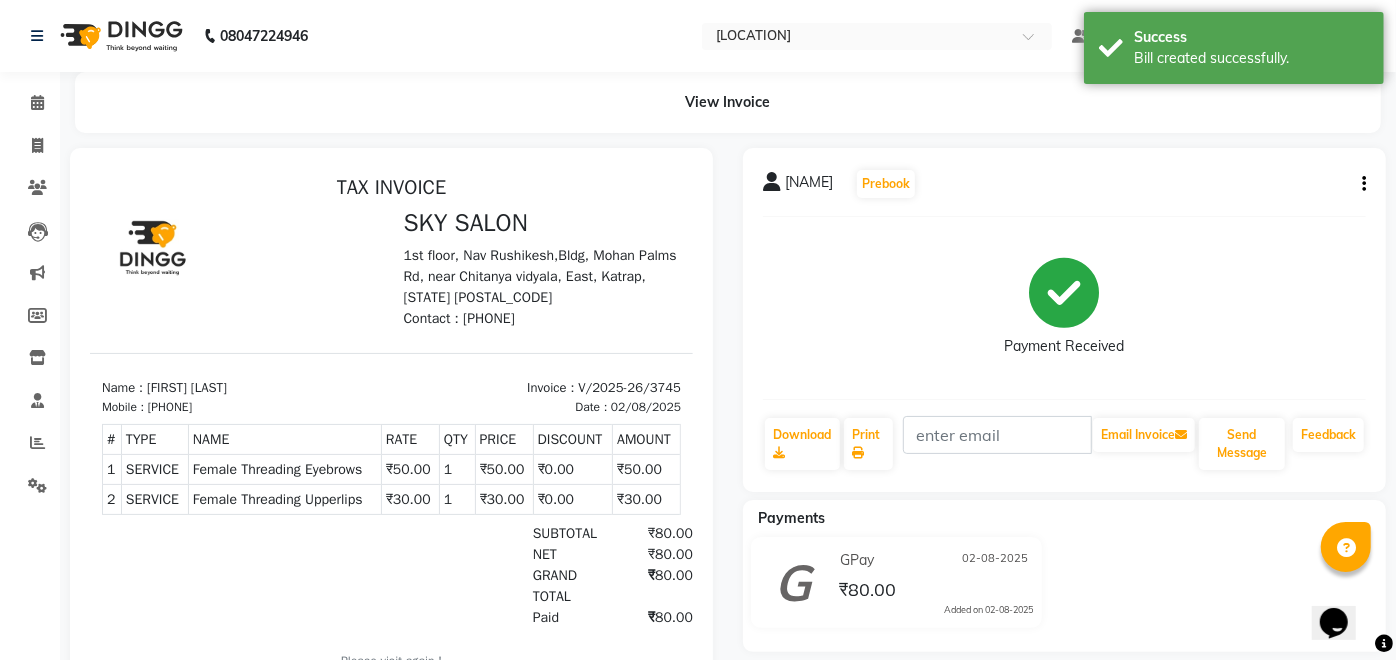 scroll, scrollTop: 0, scrollLeft: 0, axis: both 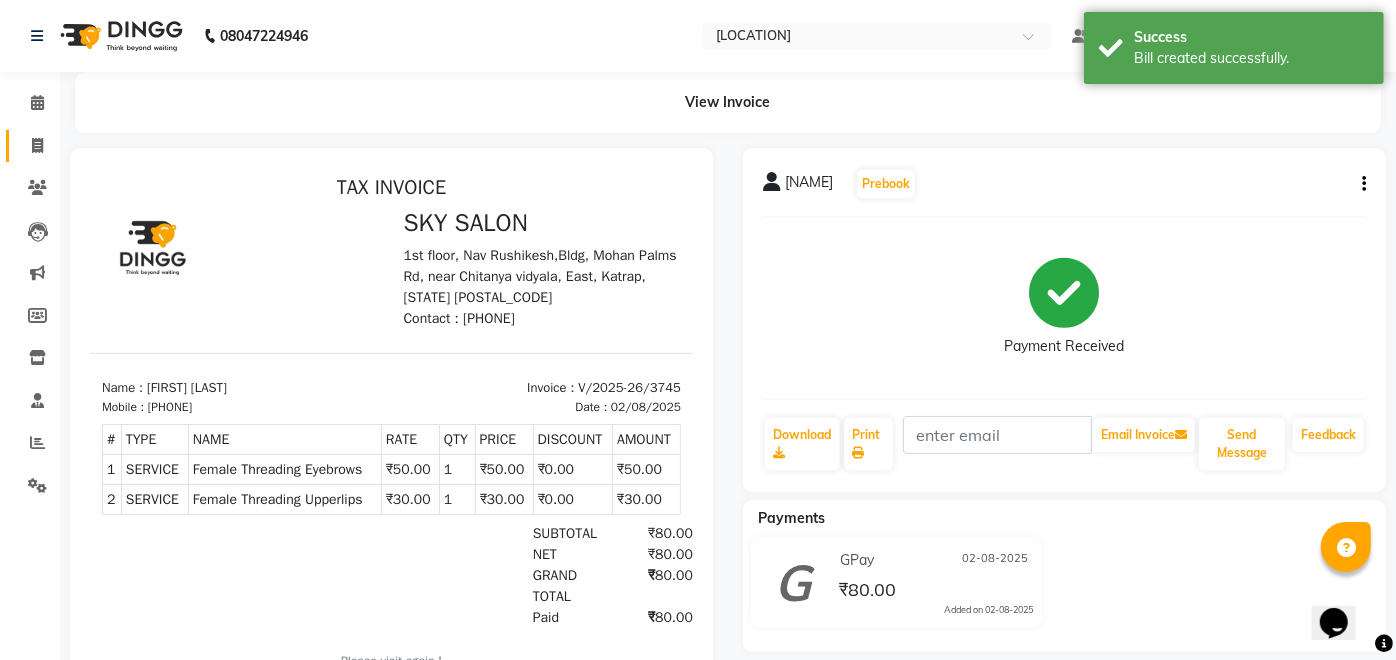 click 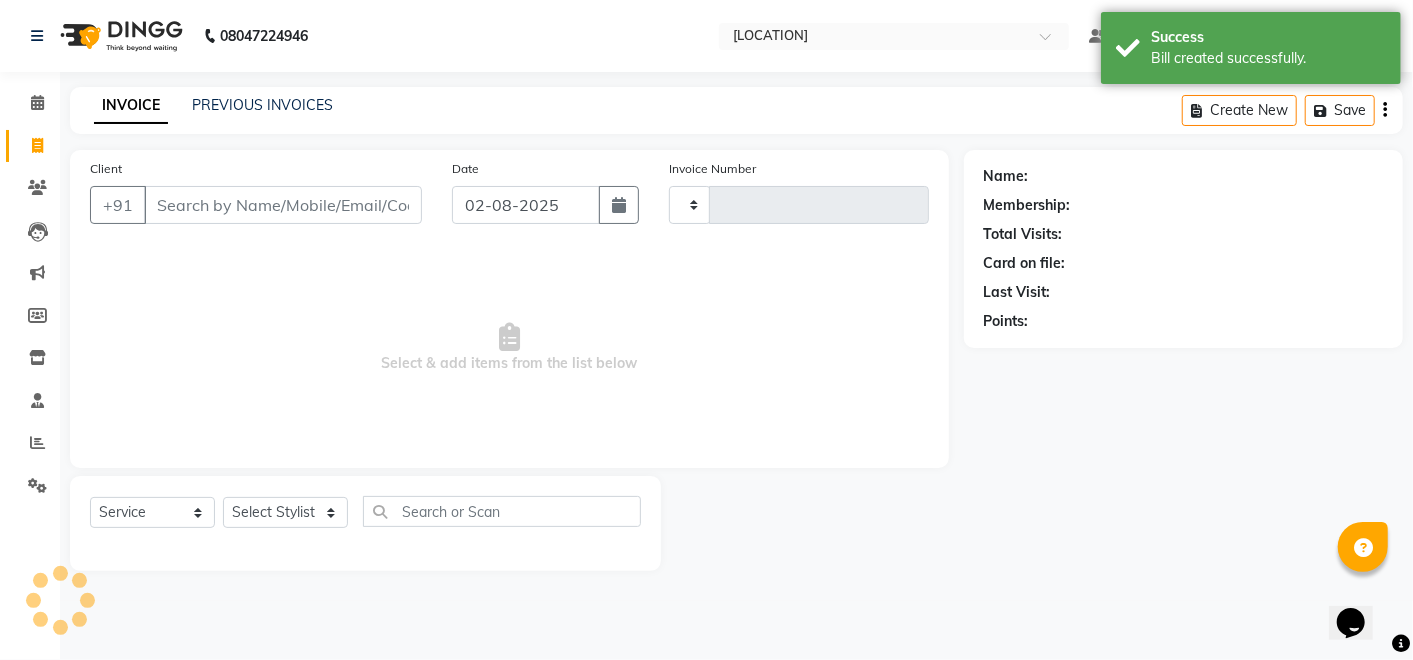 type on "[NUMBER]" 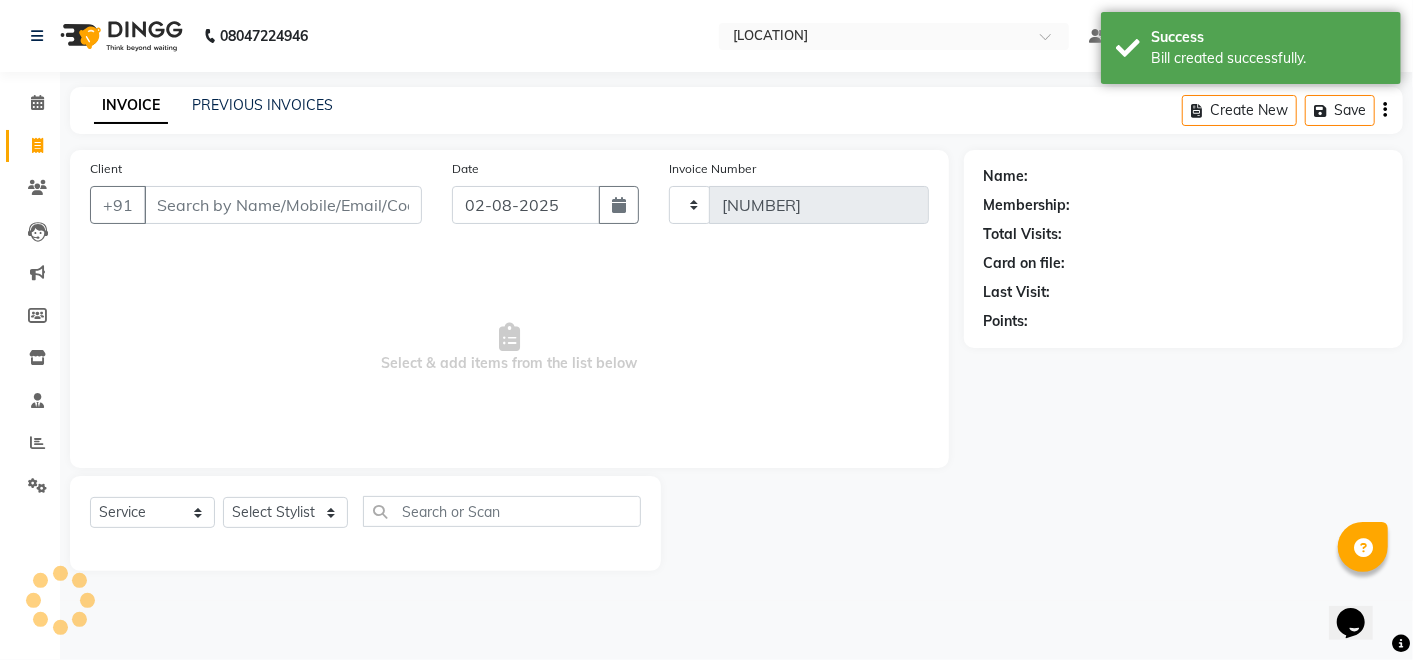 select on "6927" 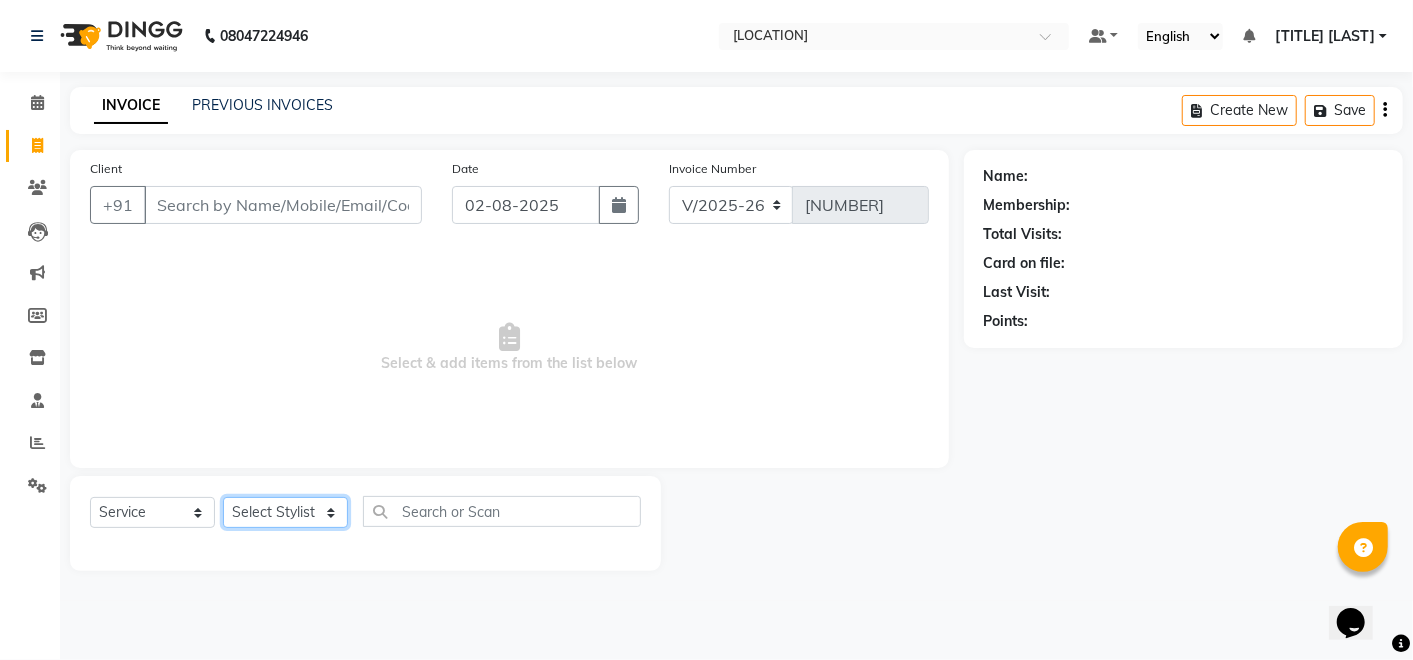 click on "Select Stylist Afreen sayyed Amir Bharti Raipure Chandan Shamnani Dilshad  Dipali Rathod Divya mam  Firoz GOURAV Jakir sir javed muskan pooja  Rihan  Sabir sir SACHIN Sahil Sam sir Sandhya jaiswal semi Shamim Ahmad" 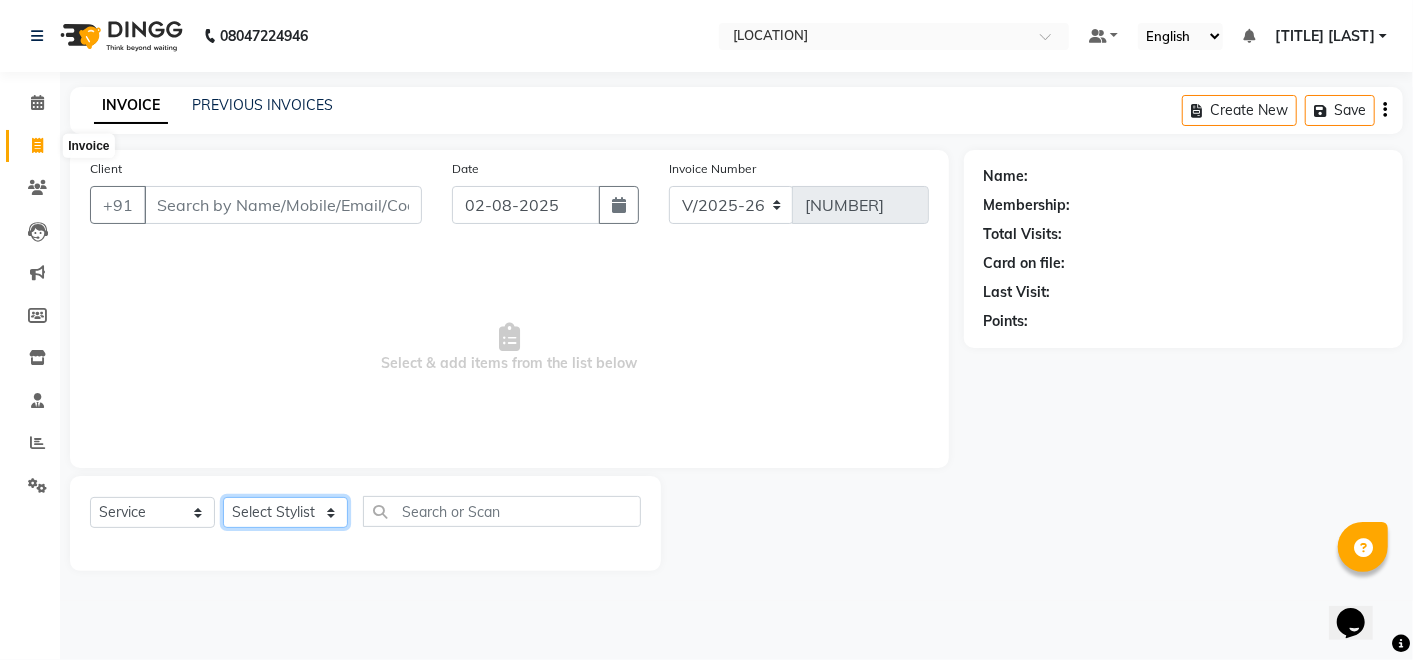 select on "63070" 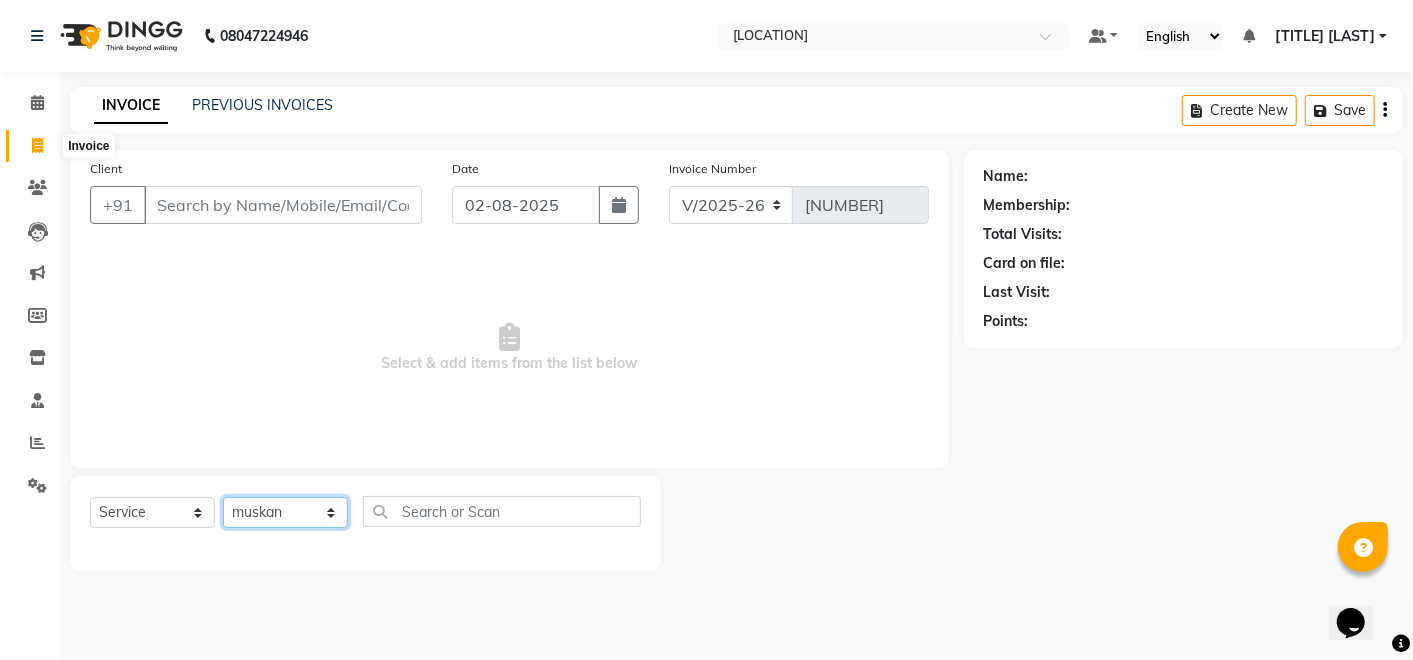 click on "Select Stylist Afreen sayyed Amir Bharti Raipure Chandan Shamnani Dilshad  Dipali Rathod Divya mam  Firoz GOURAV Jakir sir javed muskan pooja  Rihan  Sabir sir SACHIN Sahil Sam sir Sandhya jaiswal semi Shamim Ahmad" 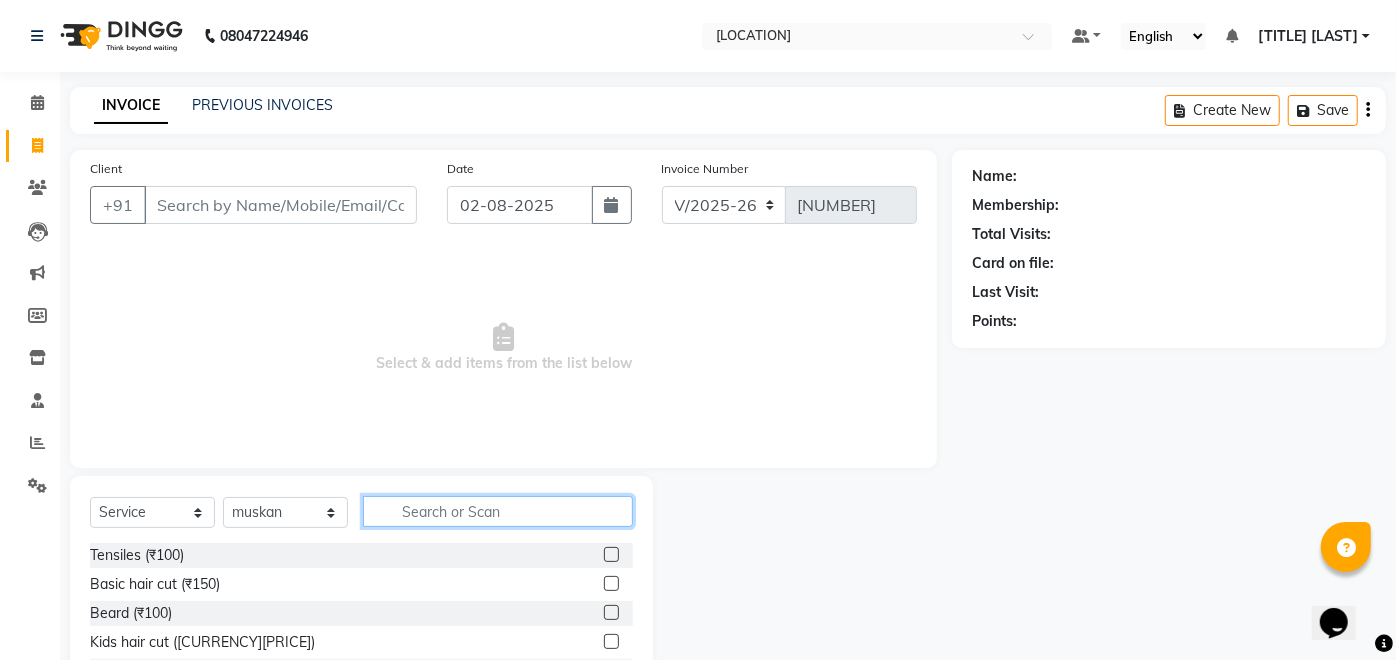click 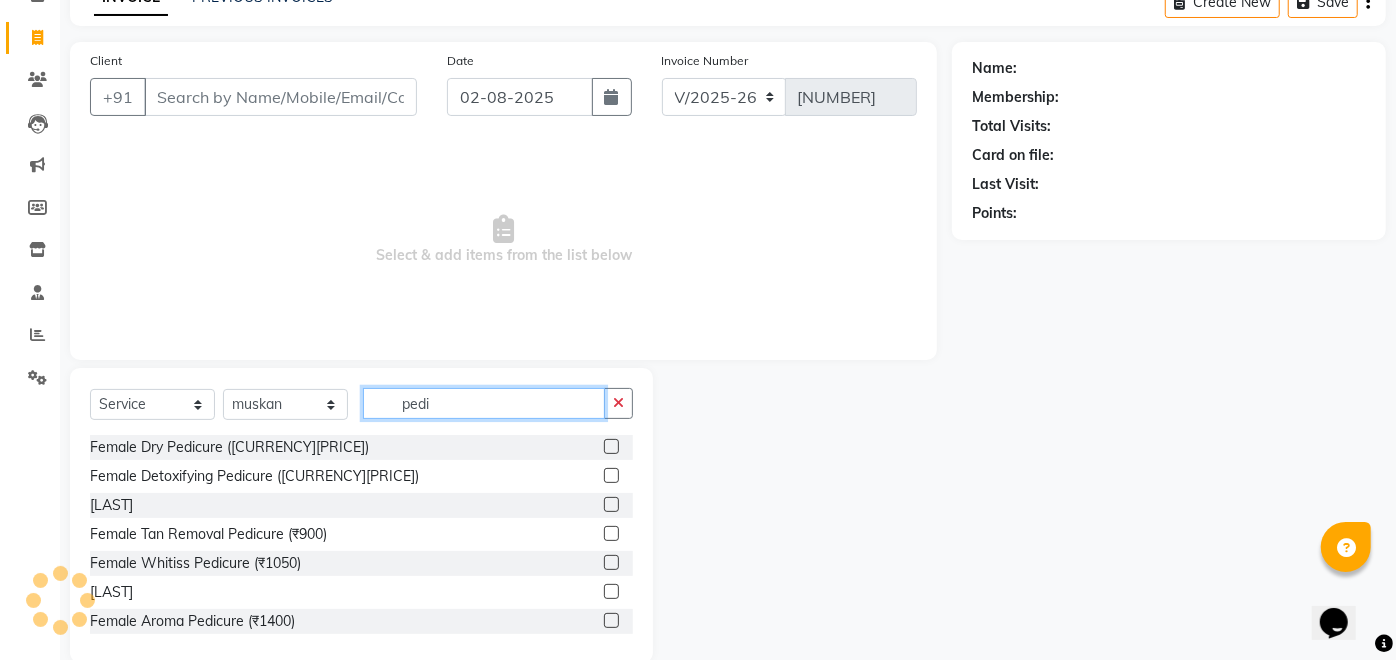 scroll, scrollTop: 116, scrollLeft: 0, axis: vertical 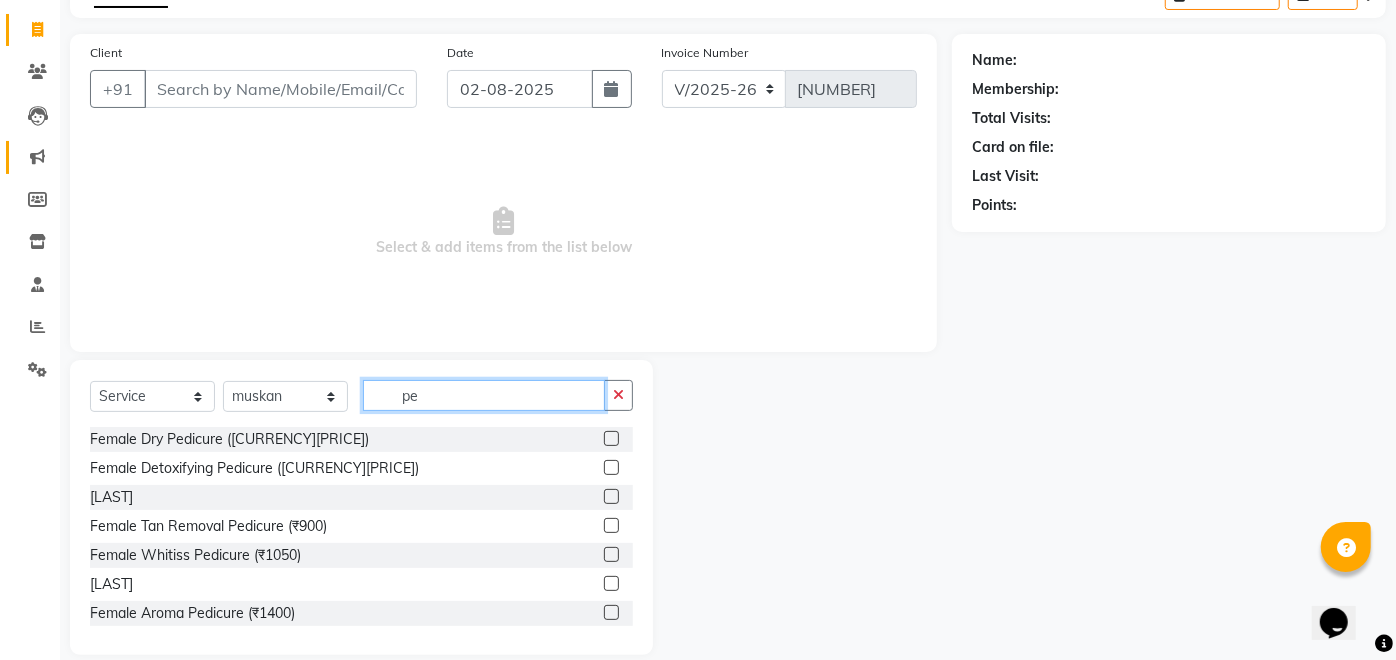 type on "p" 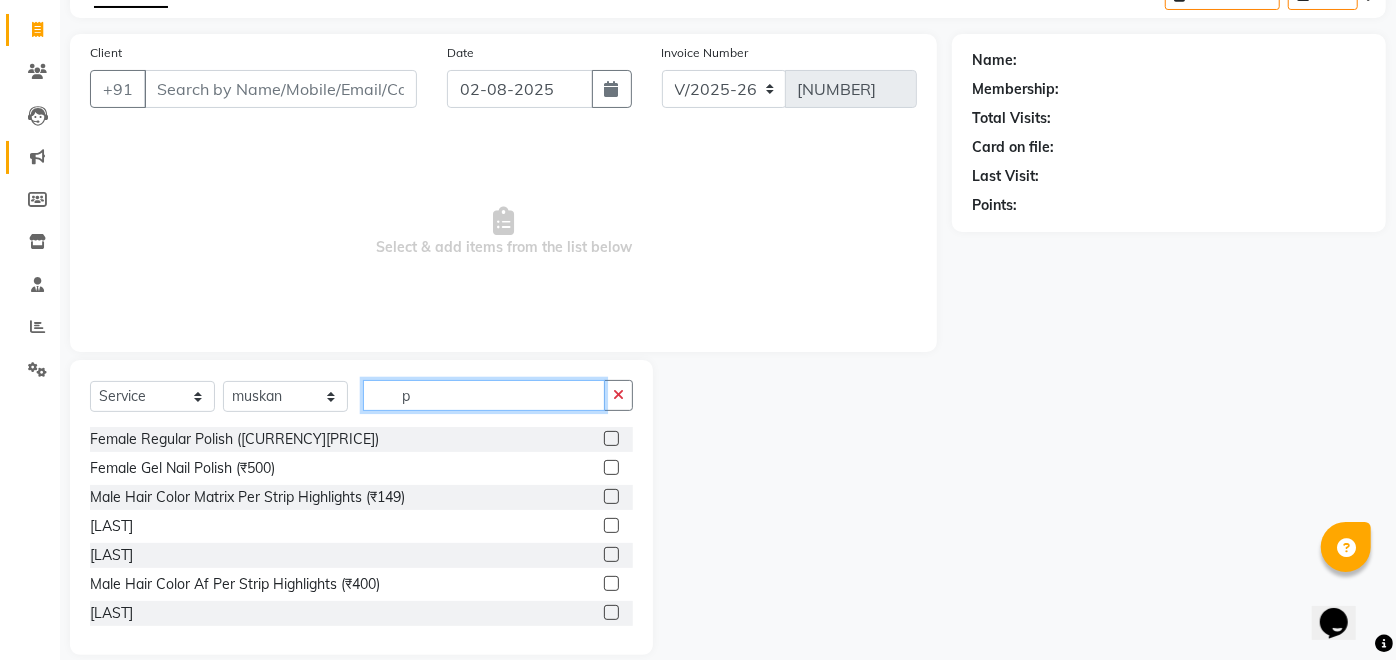 type 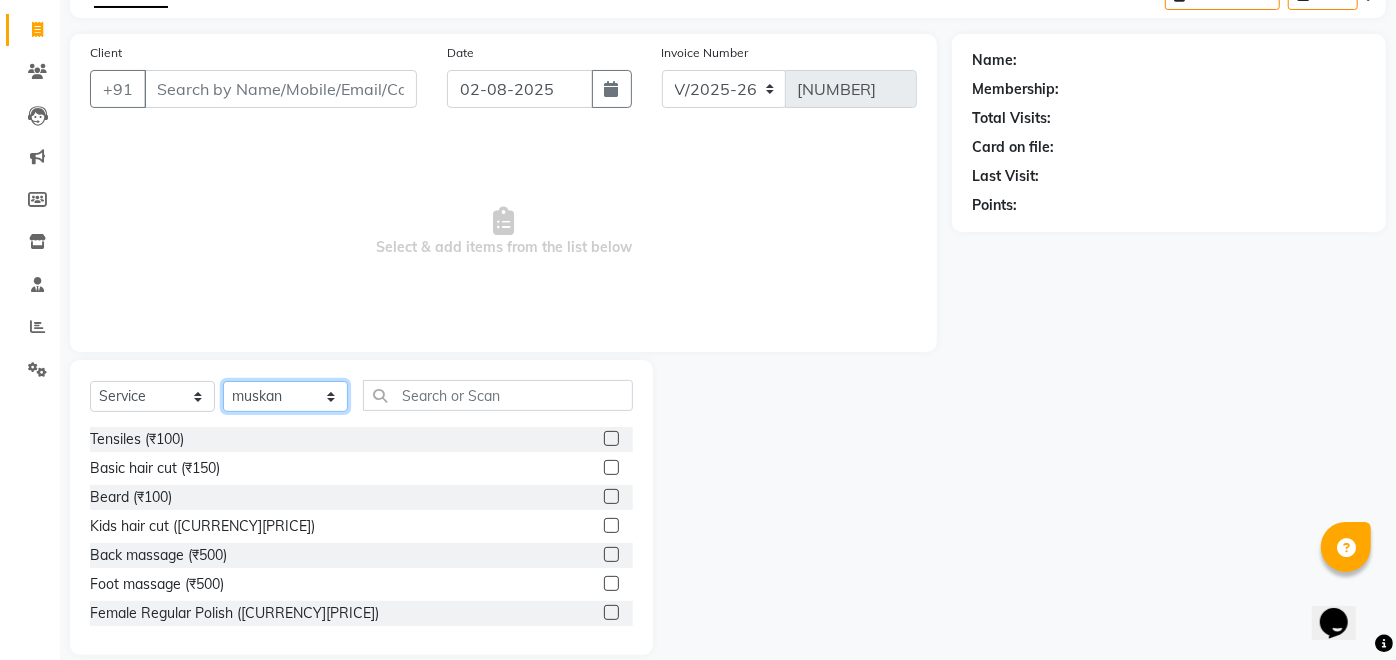click on "Select Stylist Afreen sayyed Amir Bharti Raipure Chandan Shamnani Dilshad  Dipali Rathod Divya mam  Firoz GOURAV Jakir sir javed muskan pooja  Rihan  Sabir sir SACHIN Sahil Sam sir Sandhya jaiswal semi Shamim Ahmad" 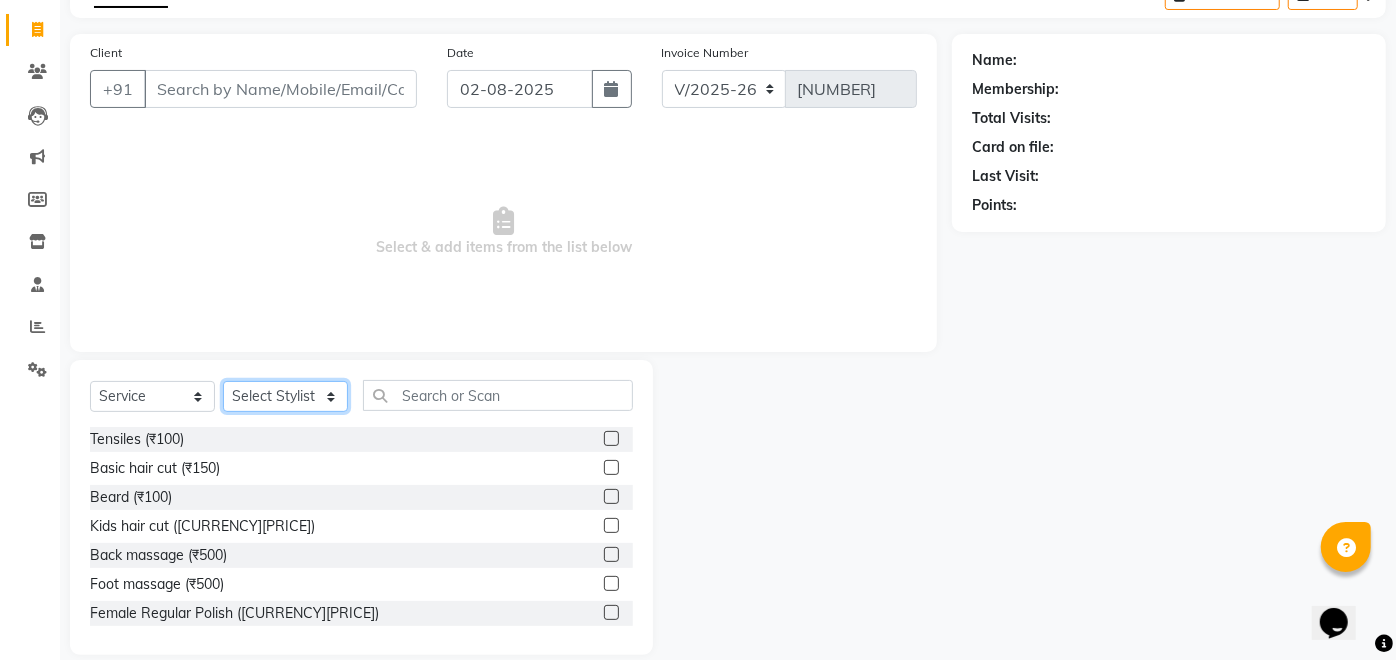 click on "Select Stylist Afreen sayyed Amir Bharti Raipure Chandan Shamnani Dilshad  Dipali Rathod Divya mam  Firoz GOURAV Jakir sir javed muskan pooja  Rihan  Sabir sir SACHIN Sahil Sam sir Sandhya jaiswal semi Shamim Ahmad" 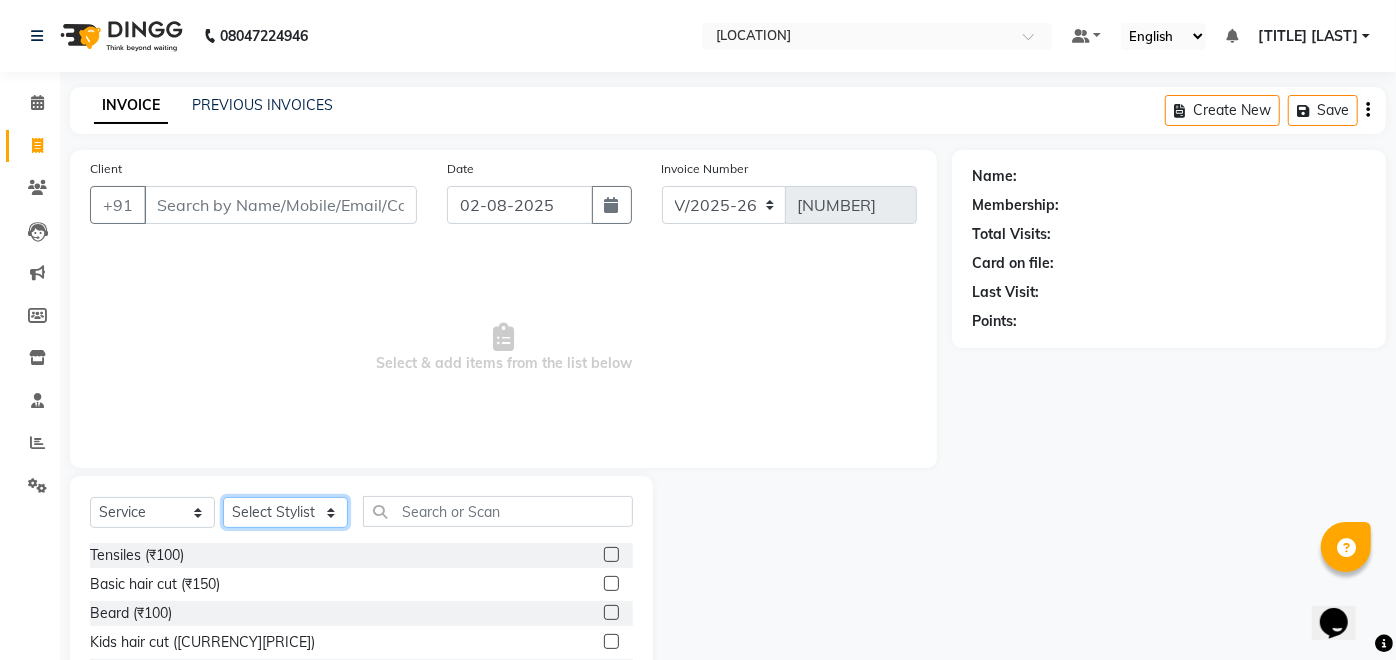 select on "[PHONE]" 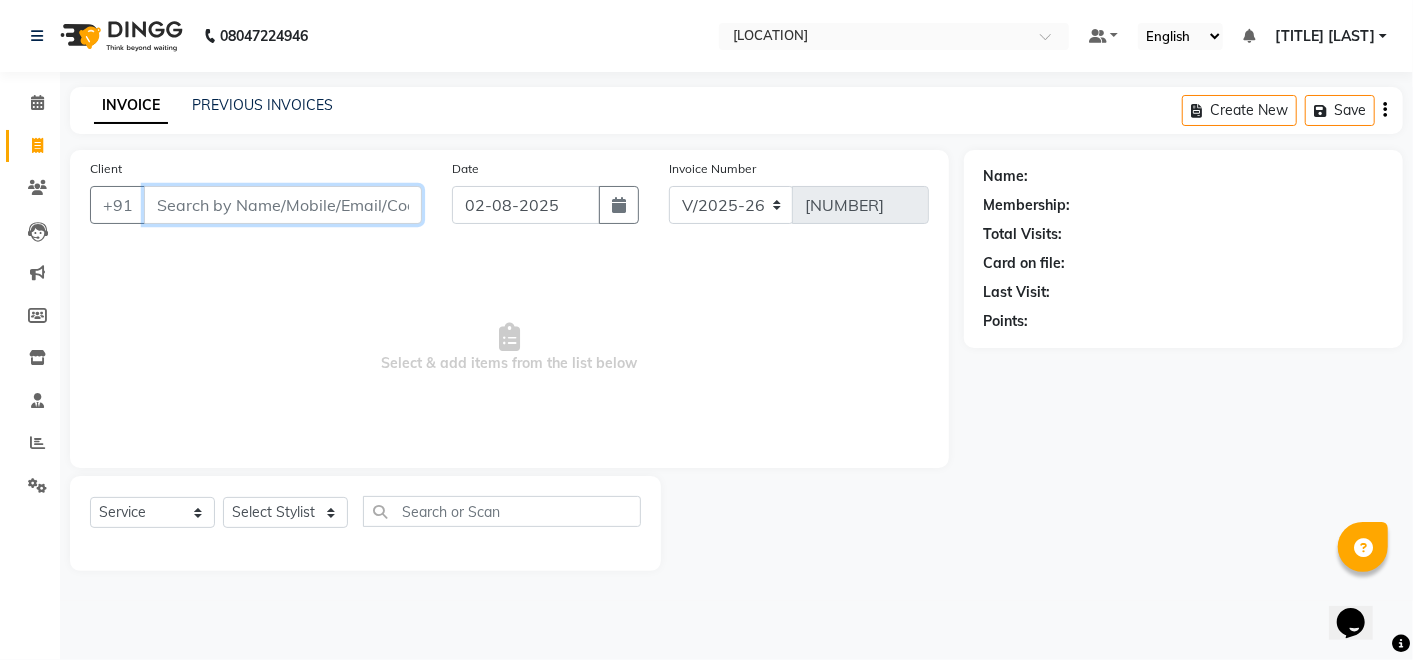 click on "Client" at bounding box center (283, 205) 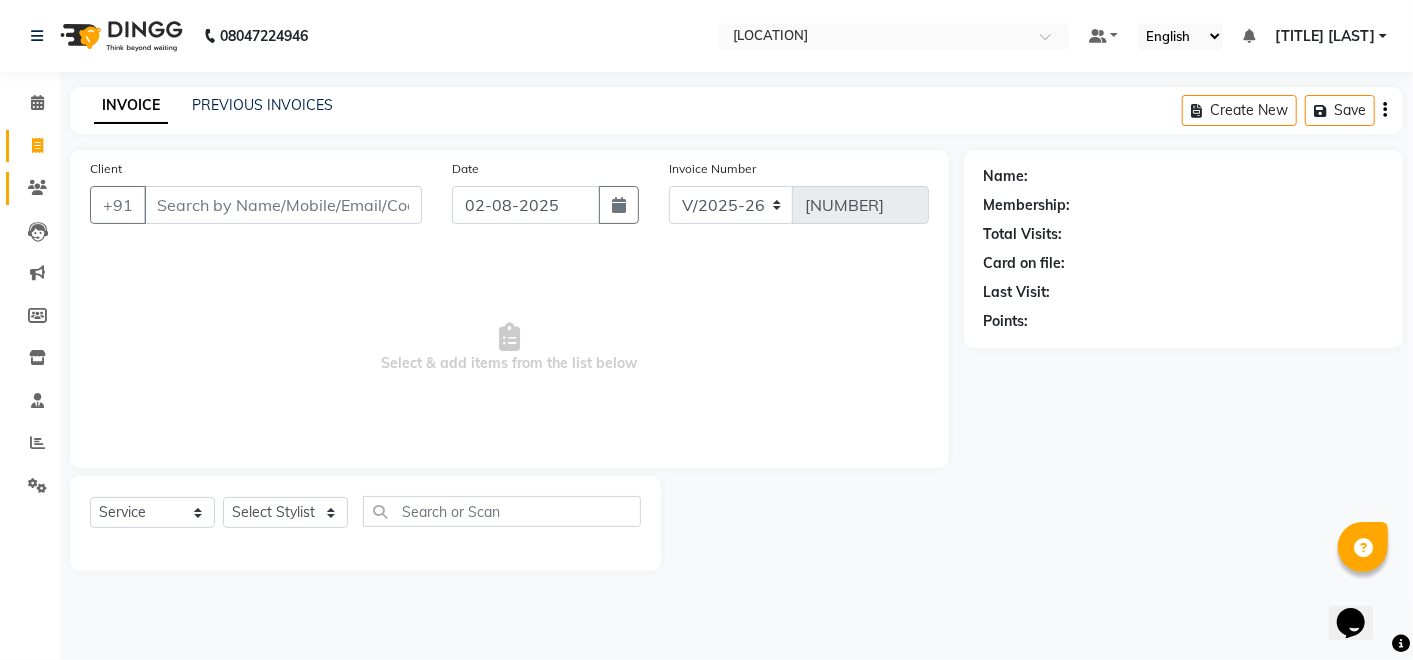 click 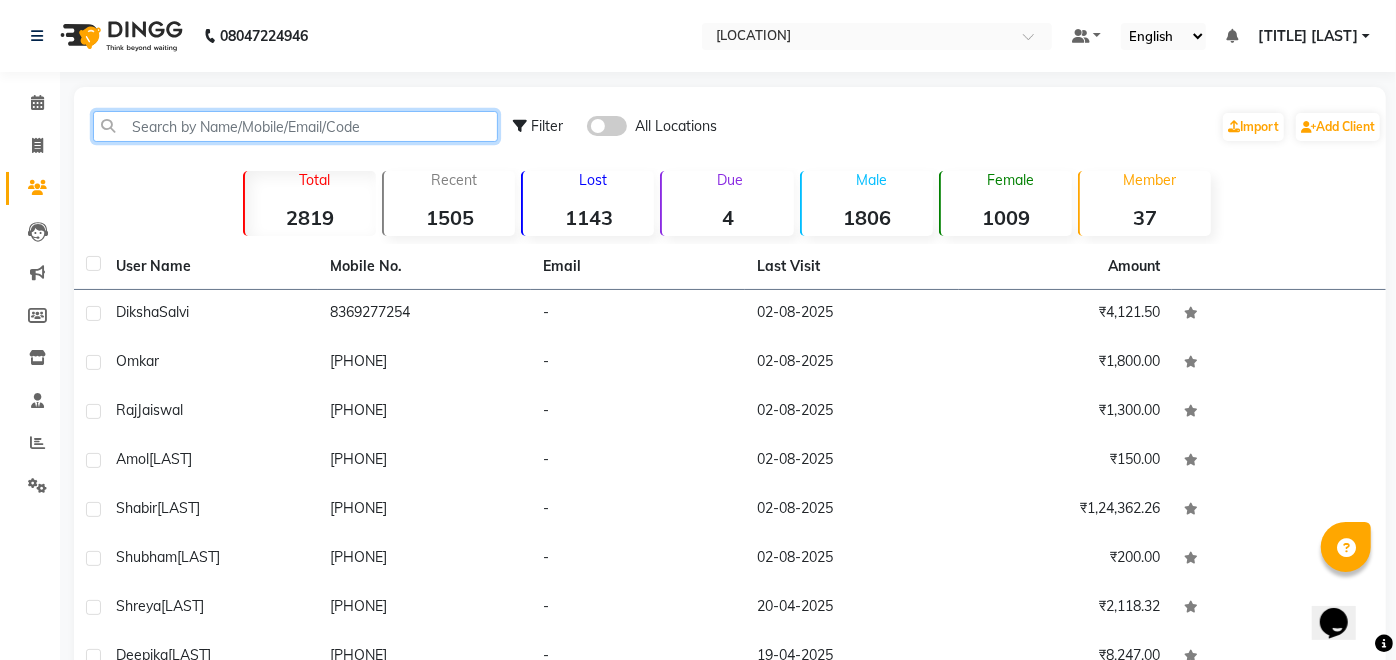 click 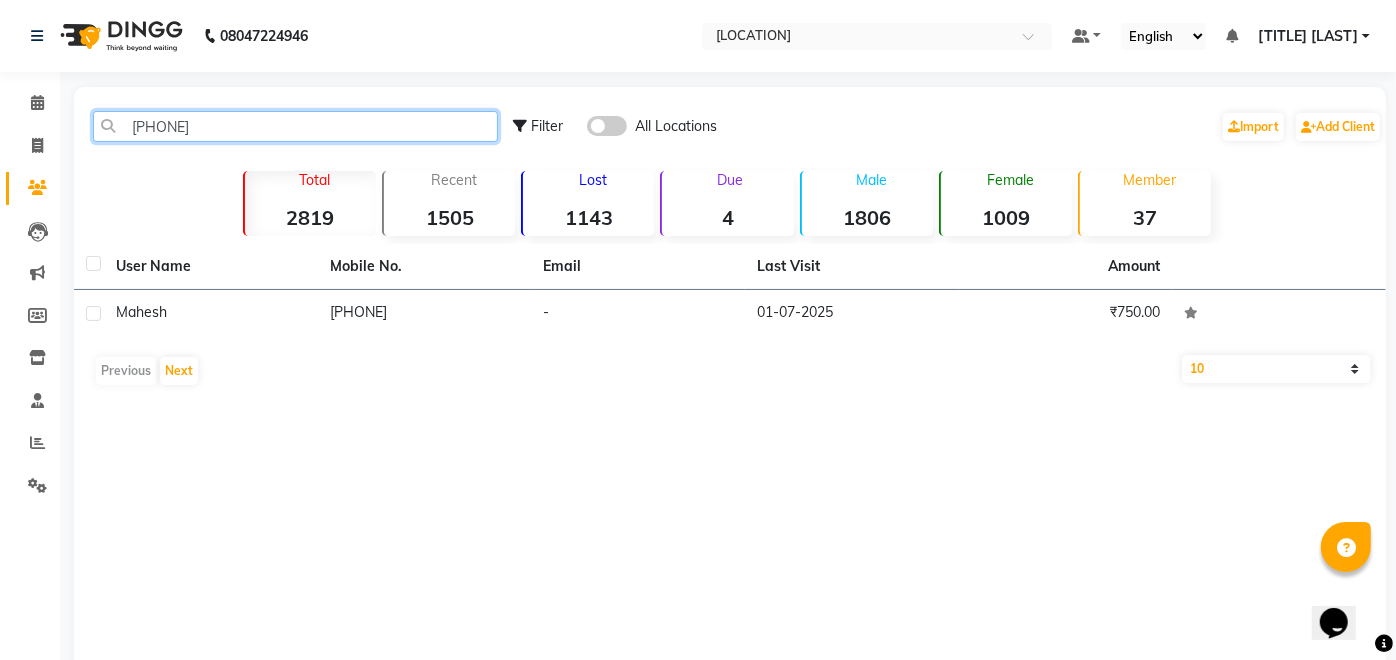 type on "[PHONE]" 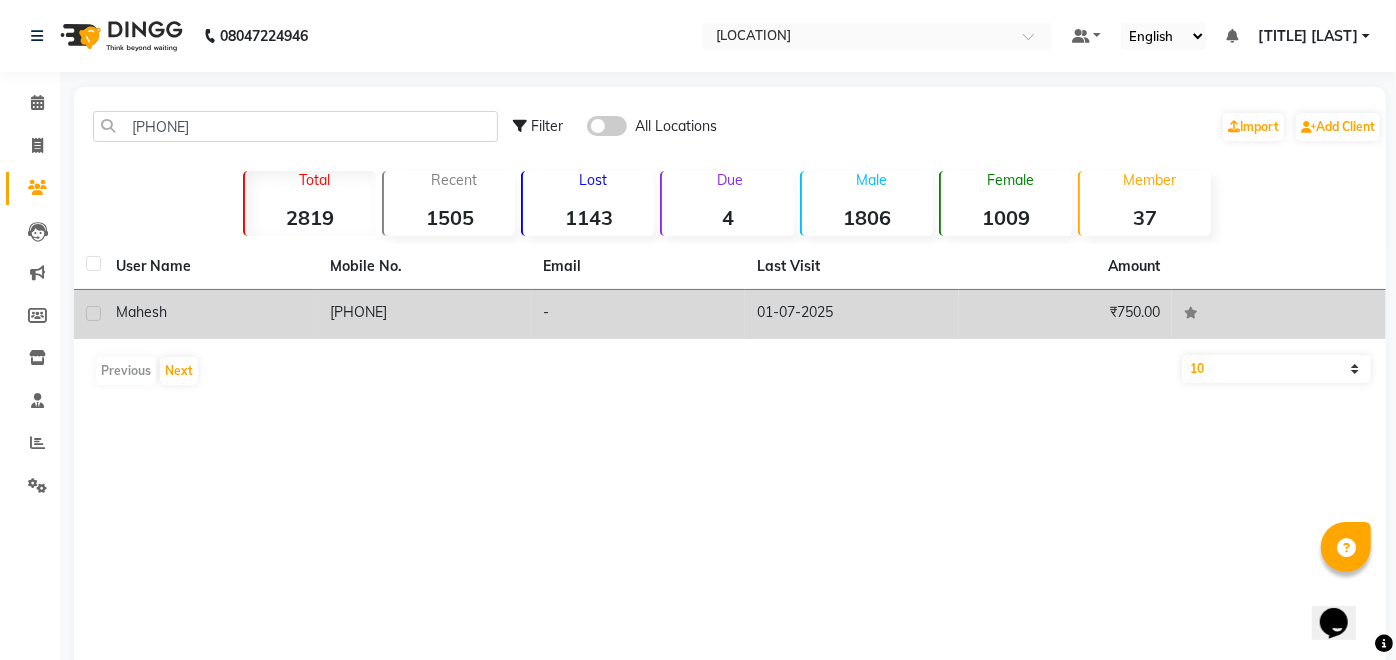 click on "Mahesh" 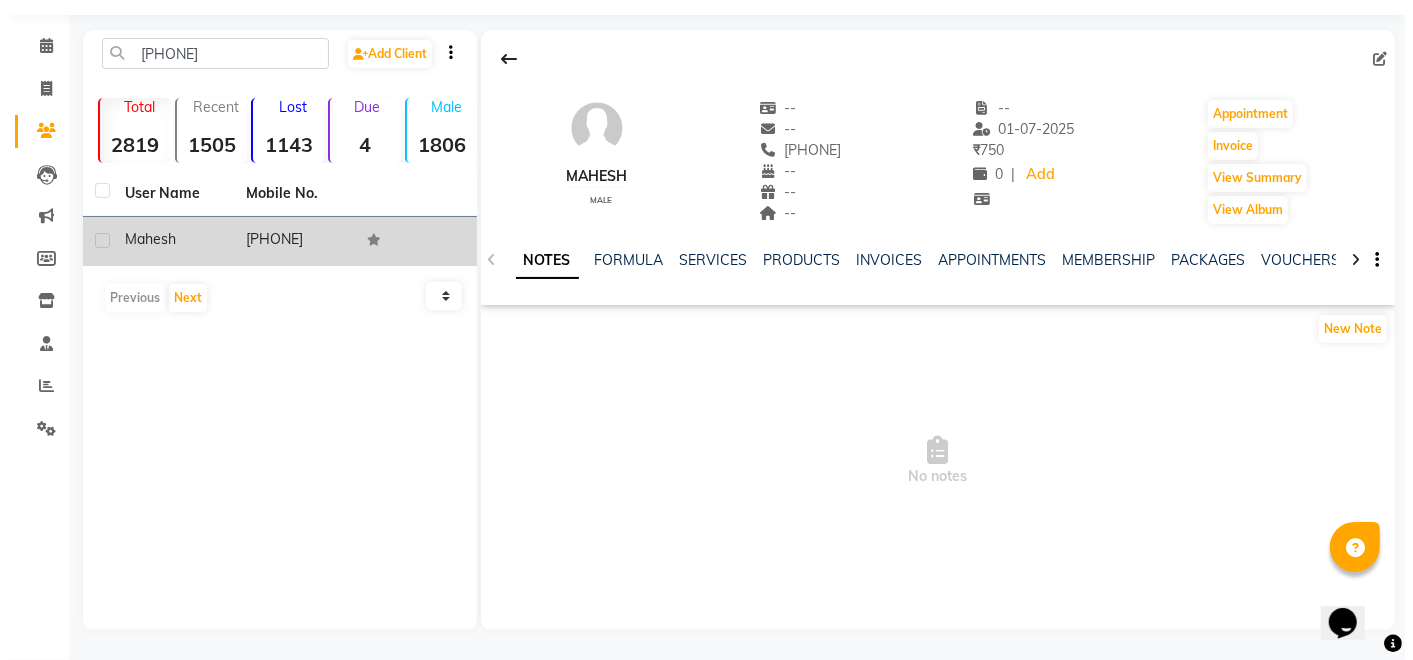 scroll, scrollTop: 22, scrollLeft: 0, axis: vertical 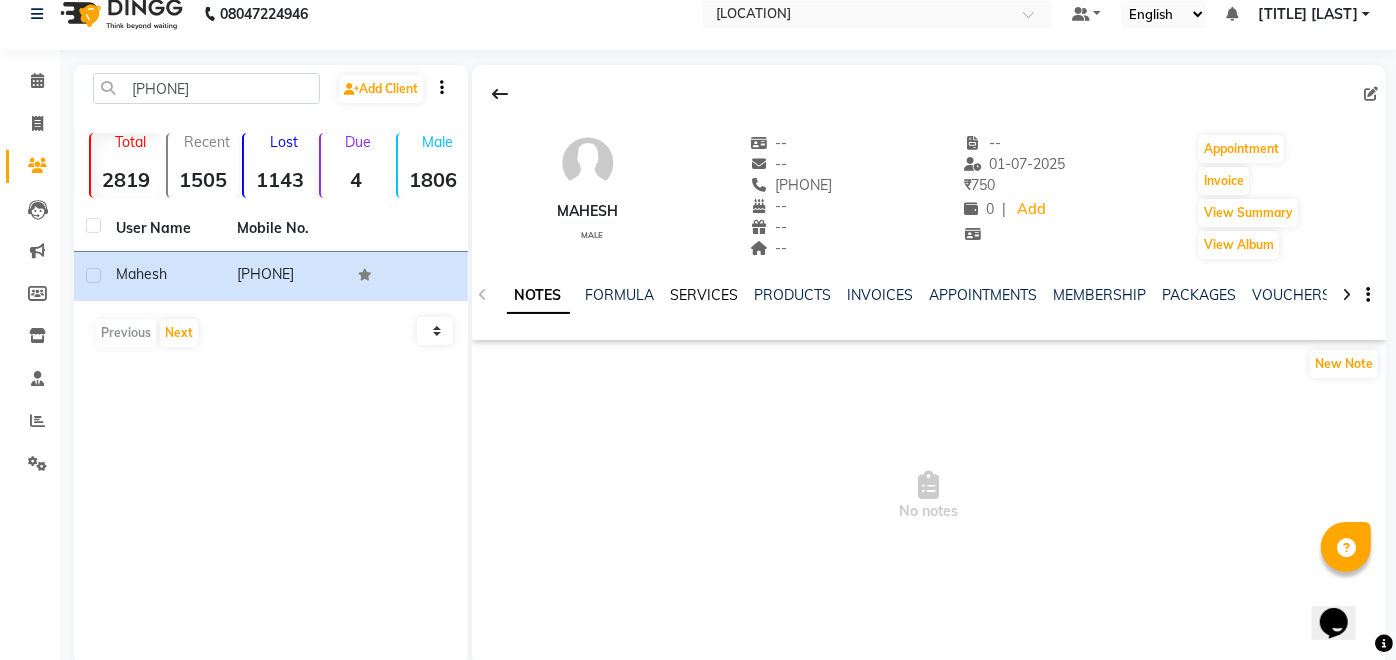 click on "SERVICES" 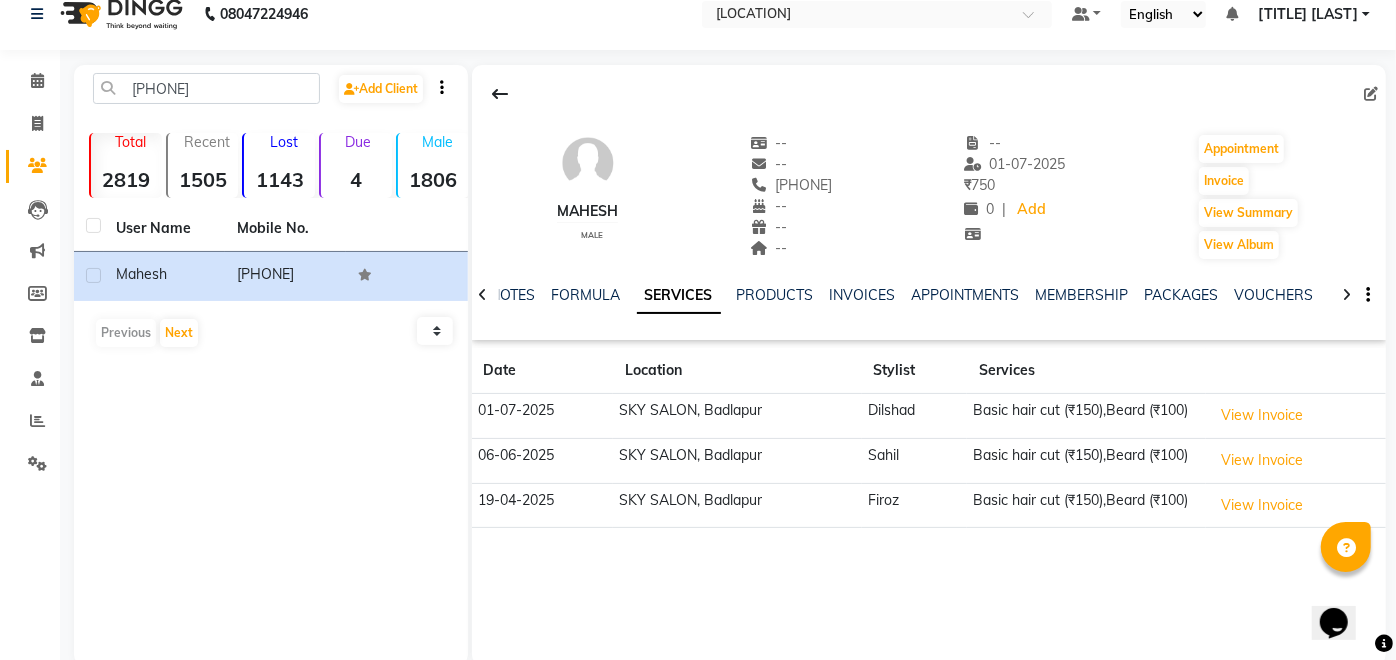 click on "Basic hair cut (₹150),Beard (₹100)" 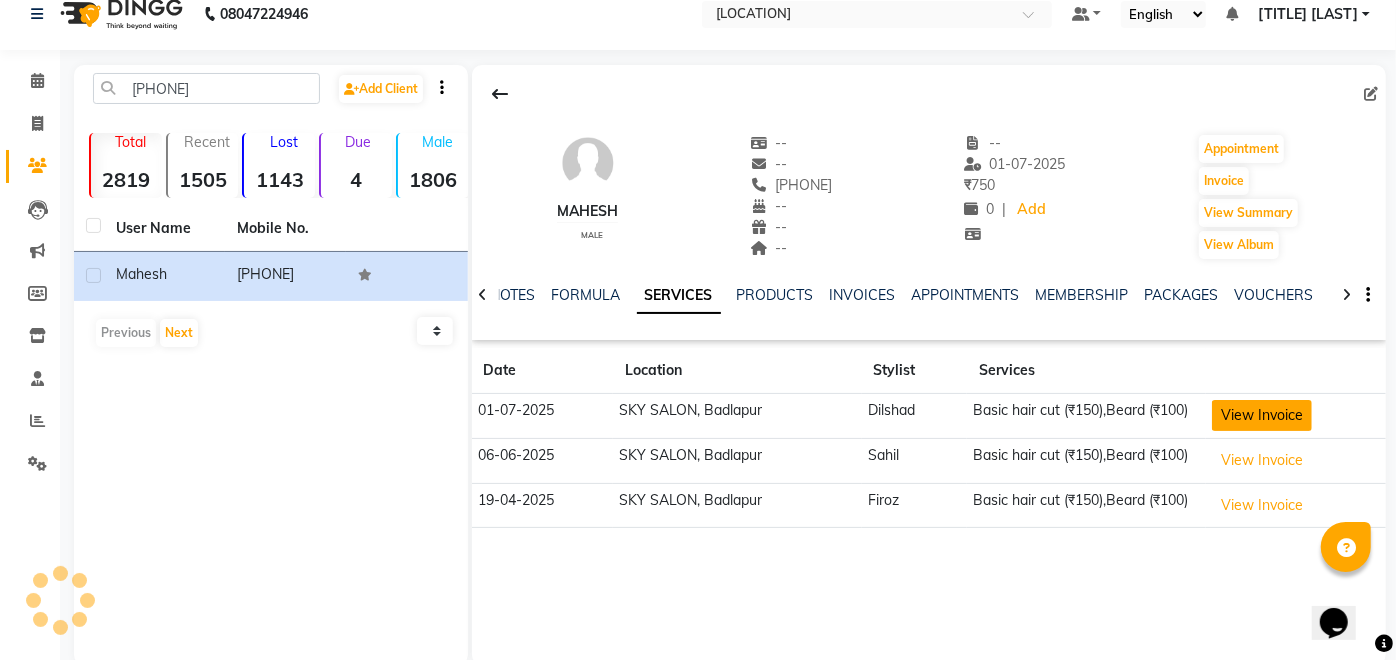 click on "View Invoice" 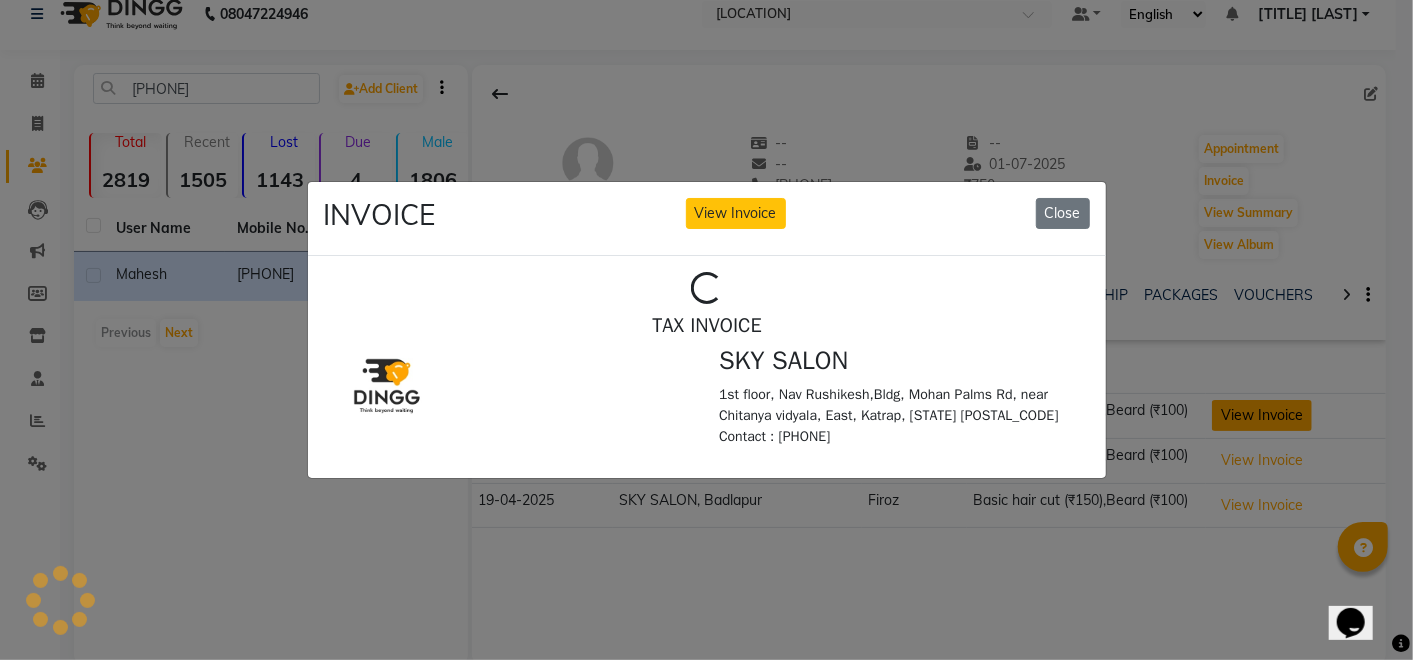 scroll, scrollTop: 0, scrollLeft: 0, axis: both 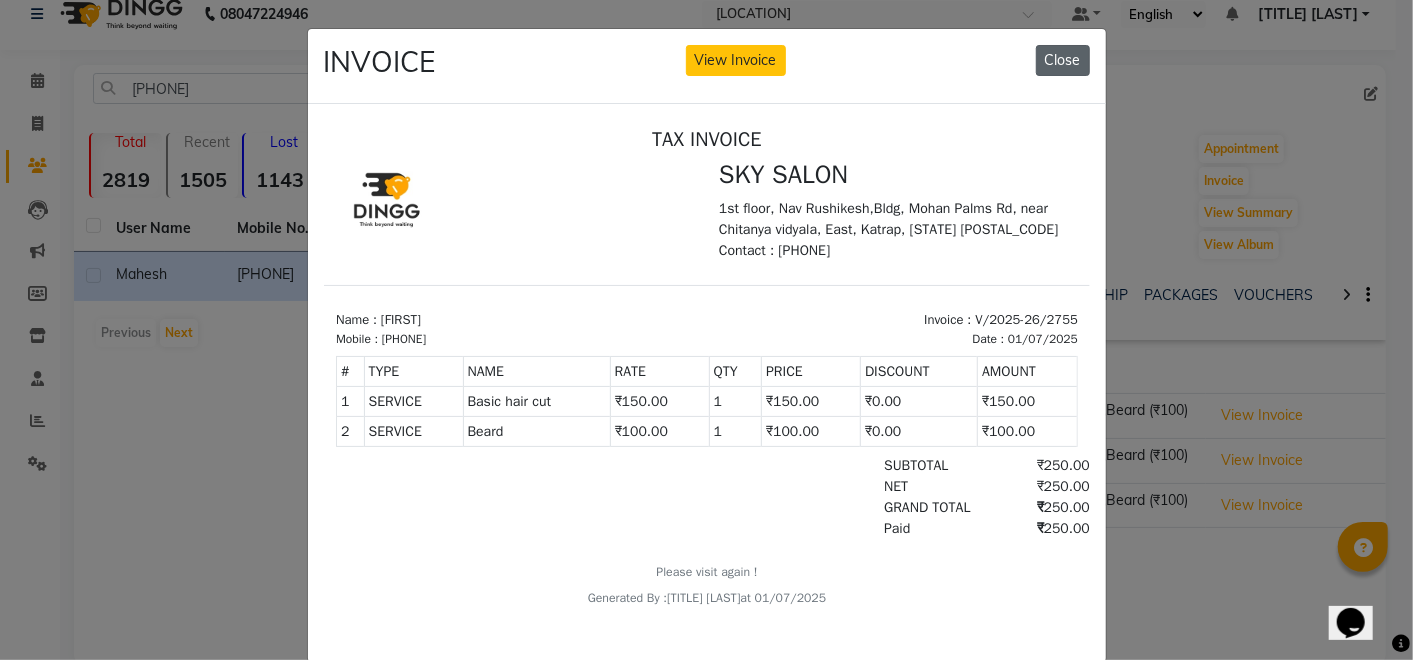click on "Close" 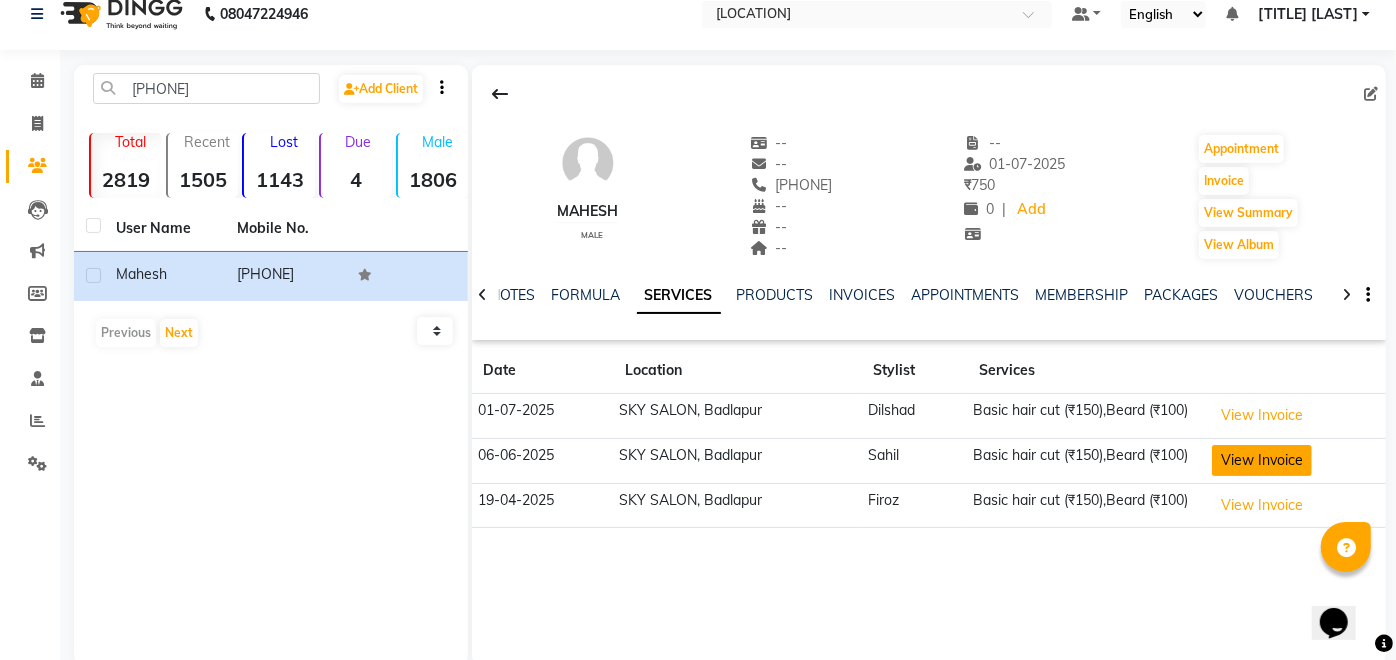 click on "View Invoice" 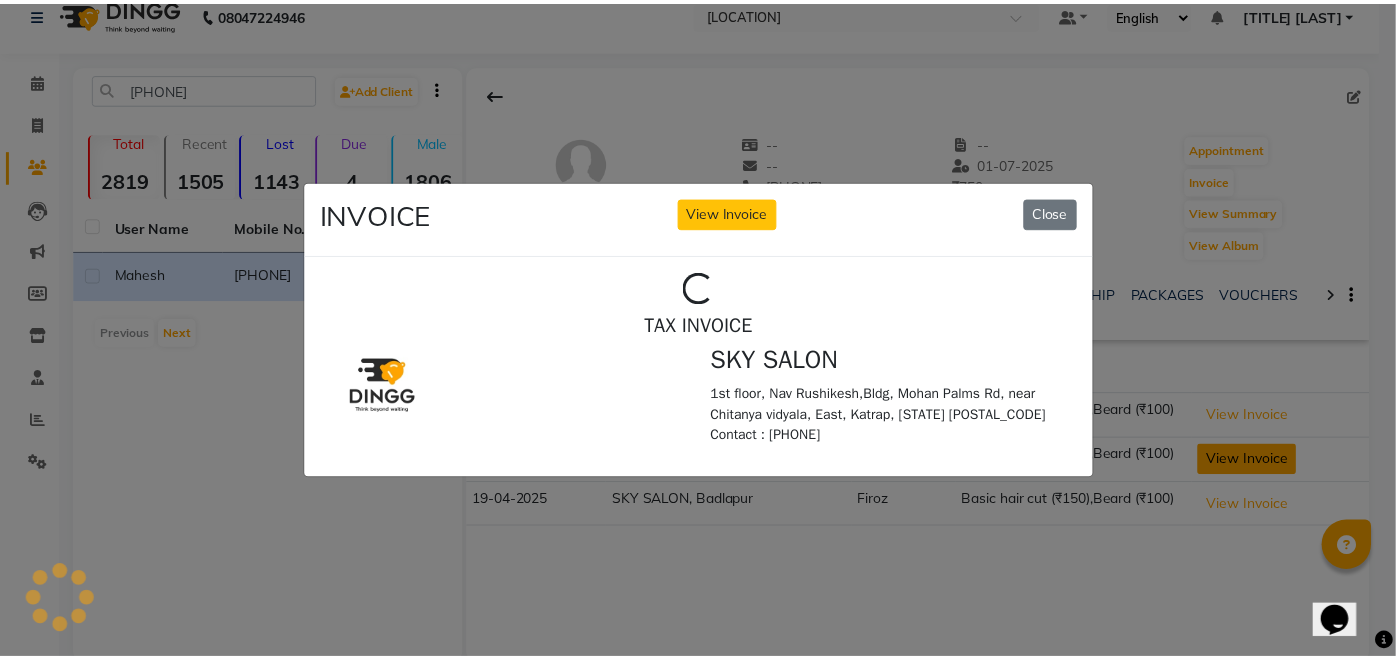 scroll, scrollTop: 0, scrollLeft: 0, axis: both 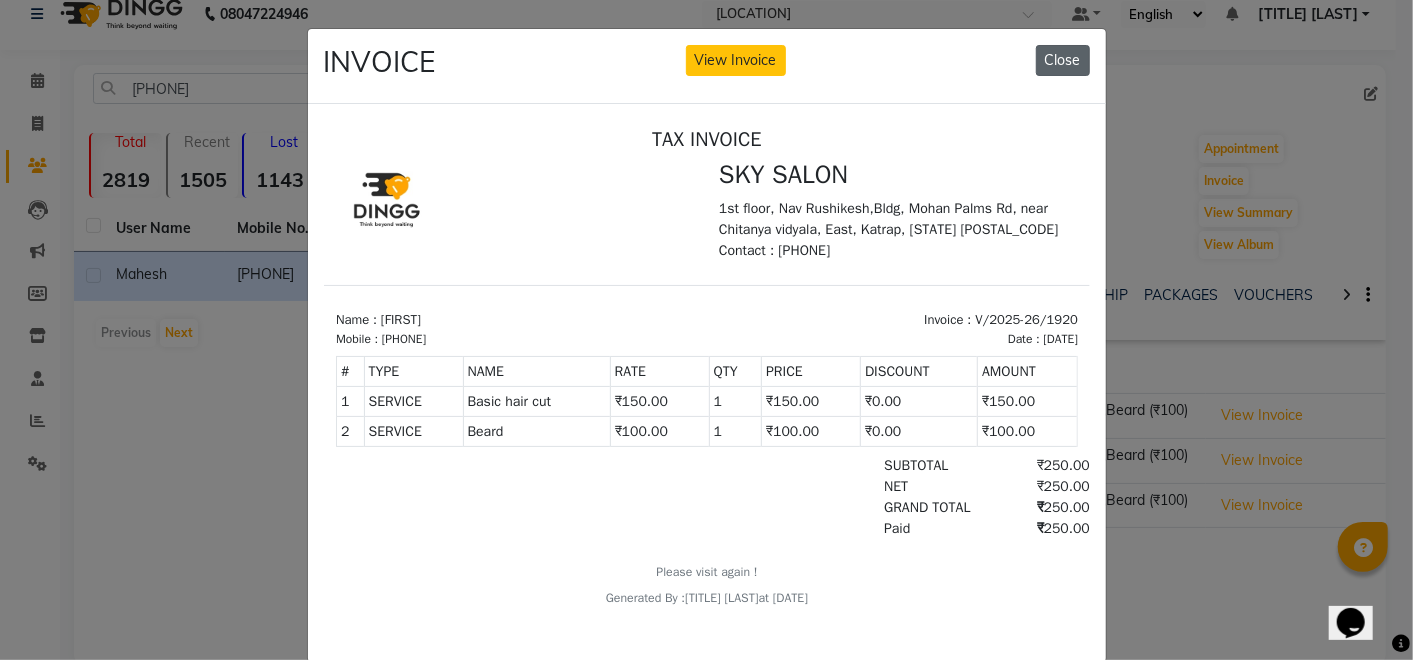 click on "Close" 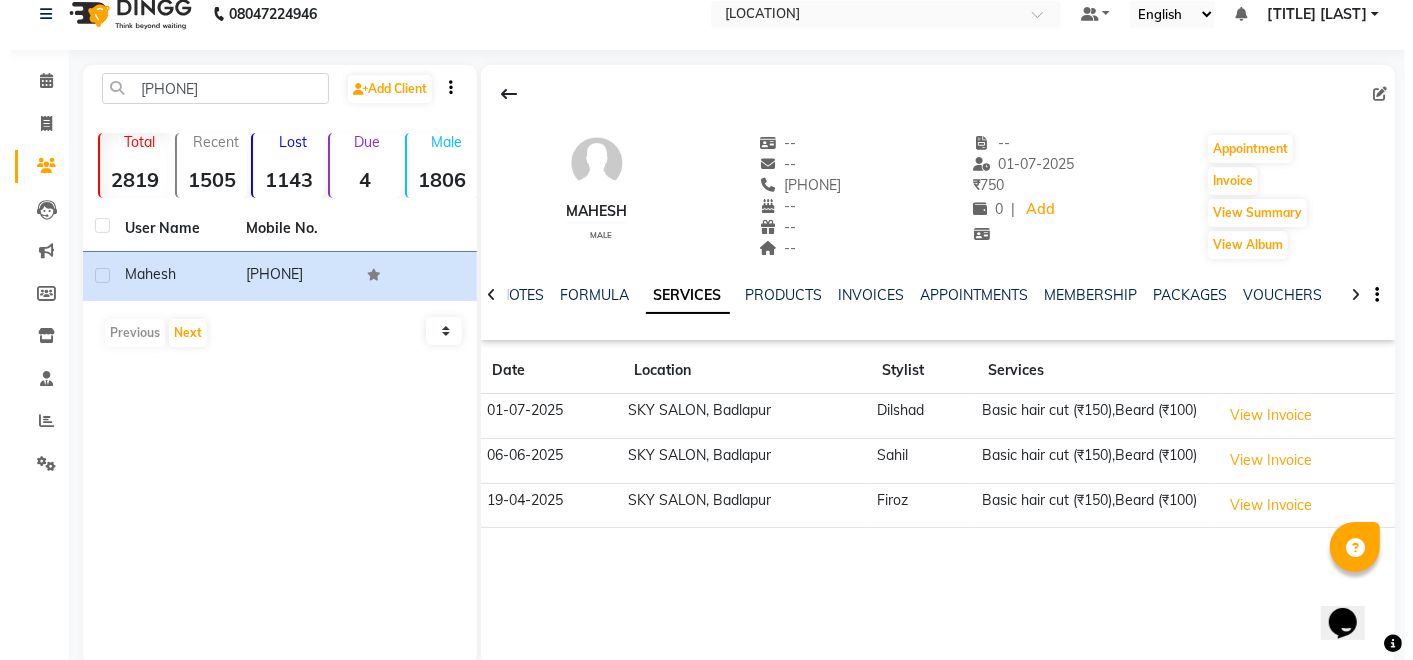 scroll, scrollTop: 57, scrollLeft: 0, axis: vertical 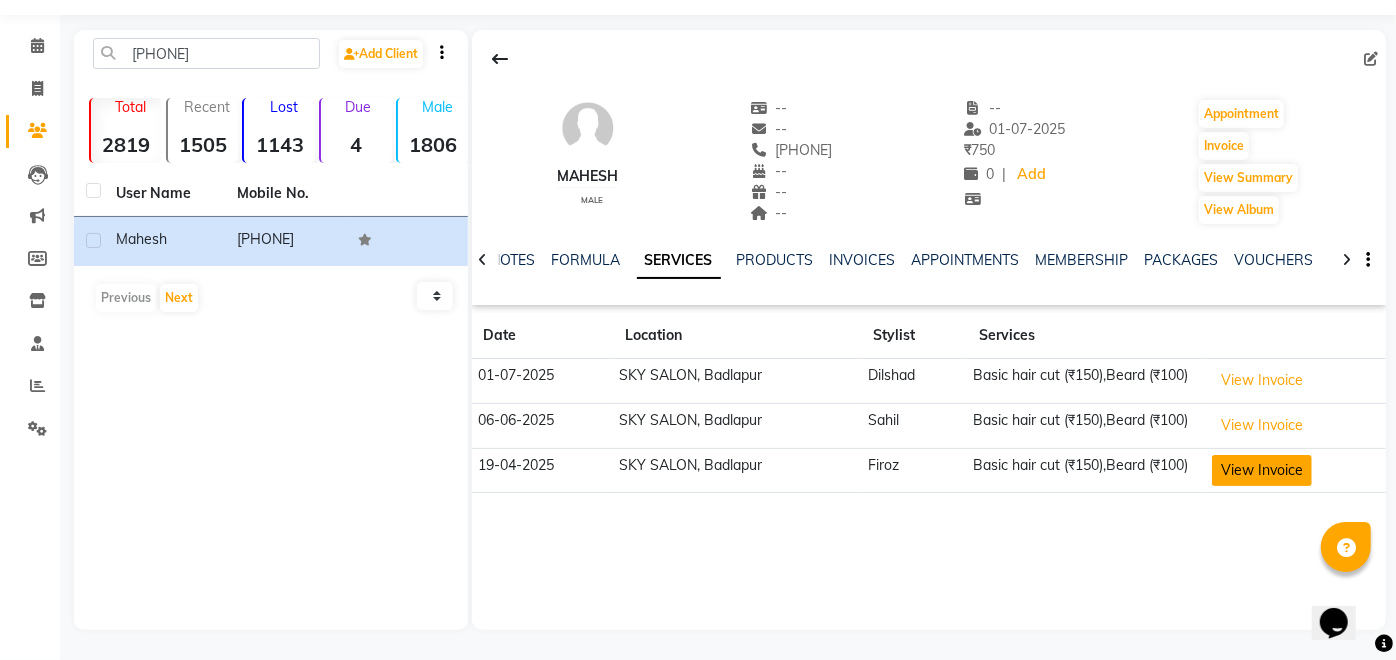 click on "View Invoice" 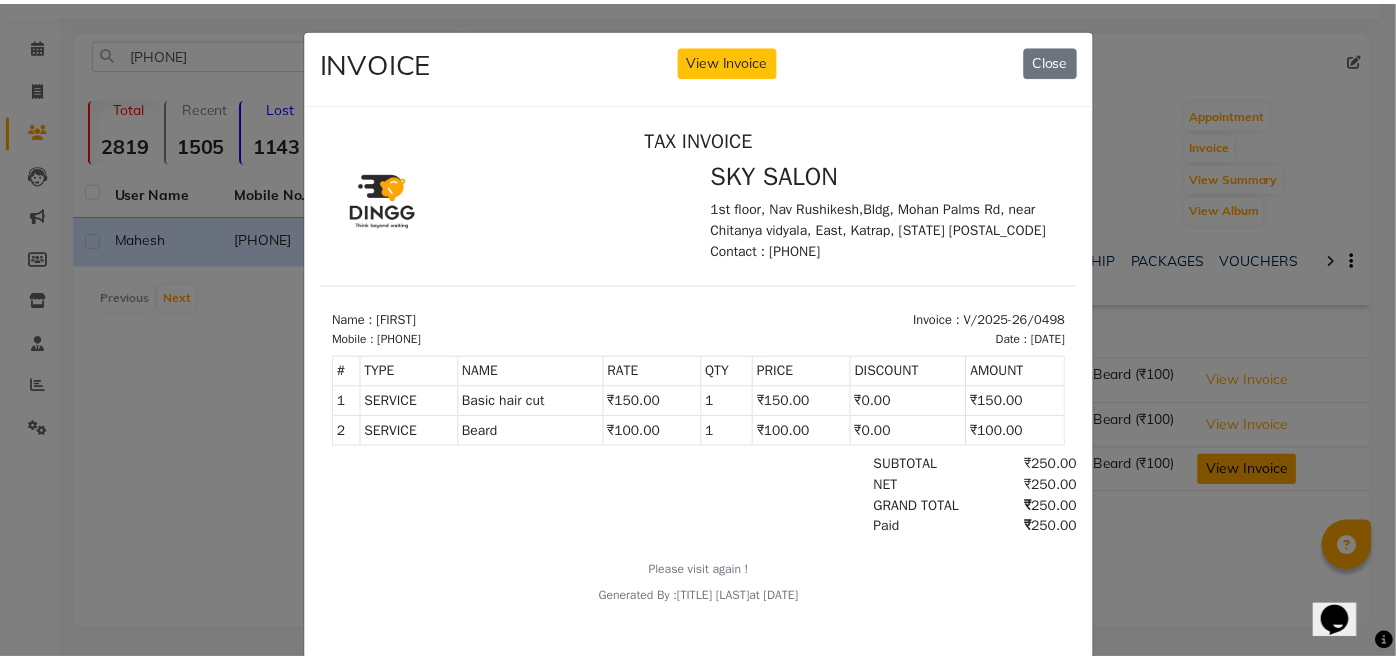 scroll, scrollTop: 0, scrollLeft: 0, axis: both 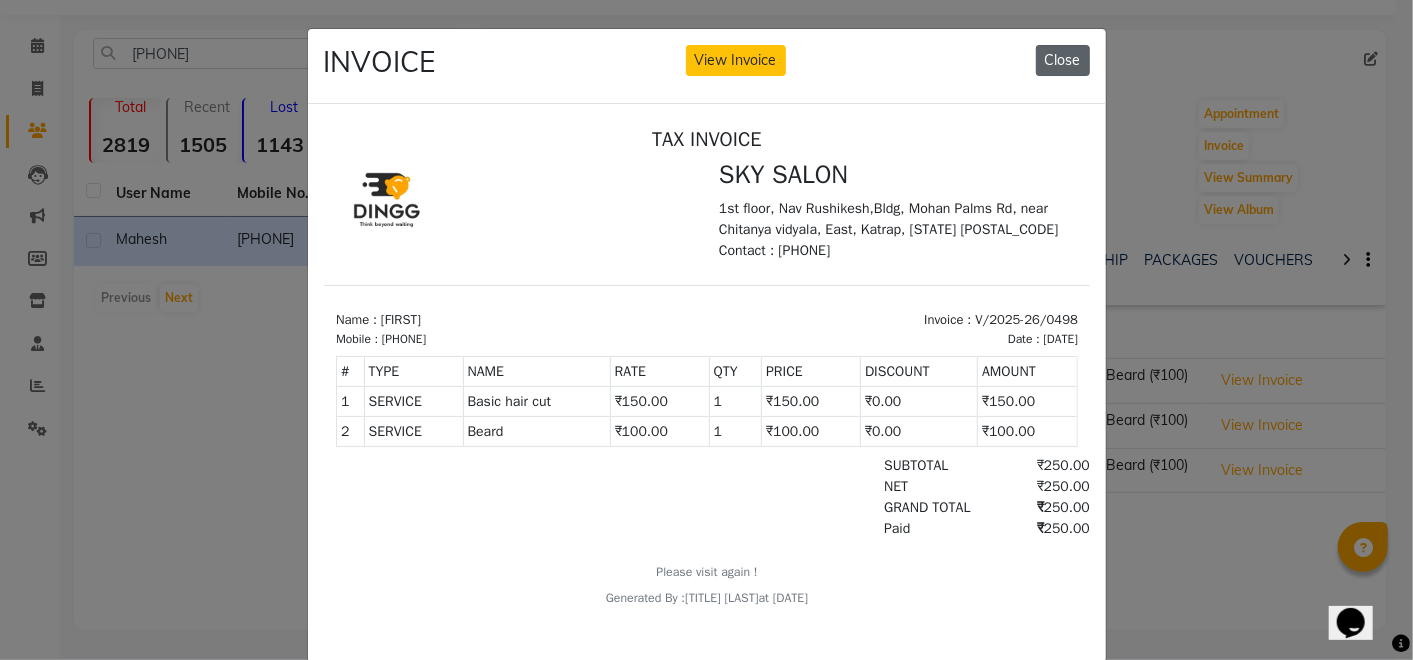 click on "Close" 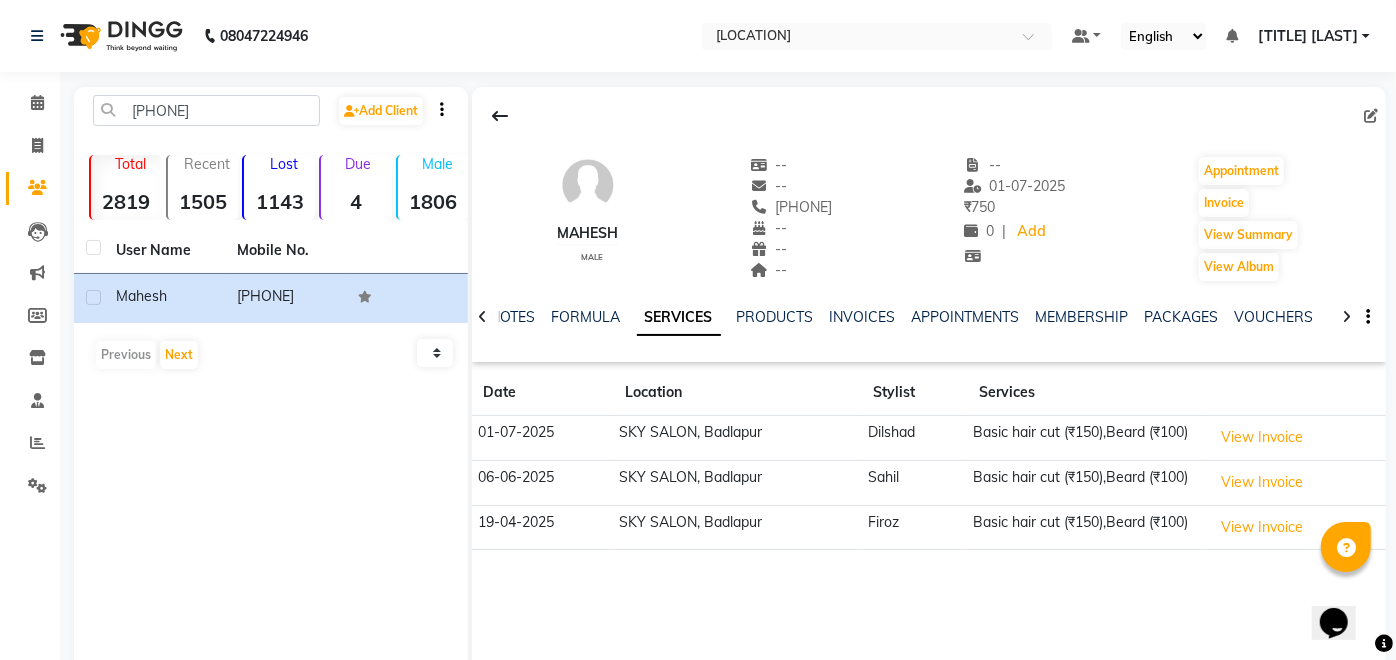 scroll, scrollTop: 57, scrollLeft: 0, axis: vertical 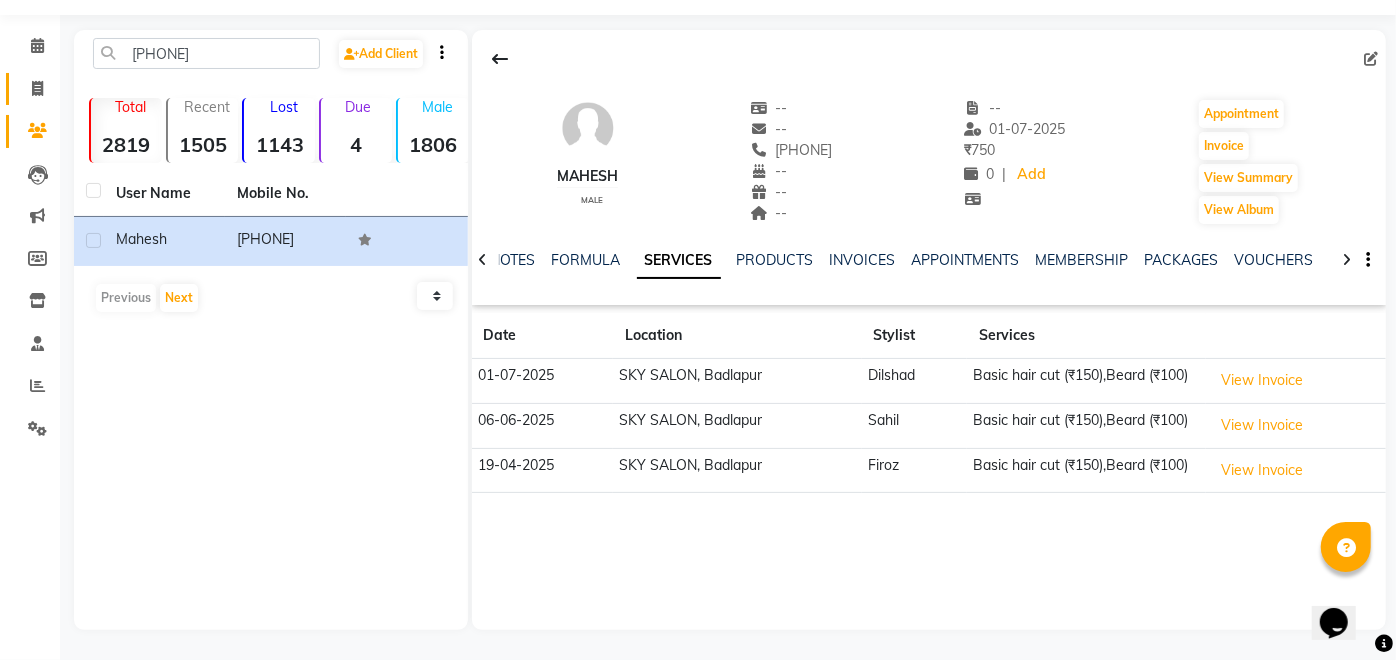 click 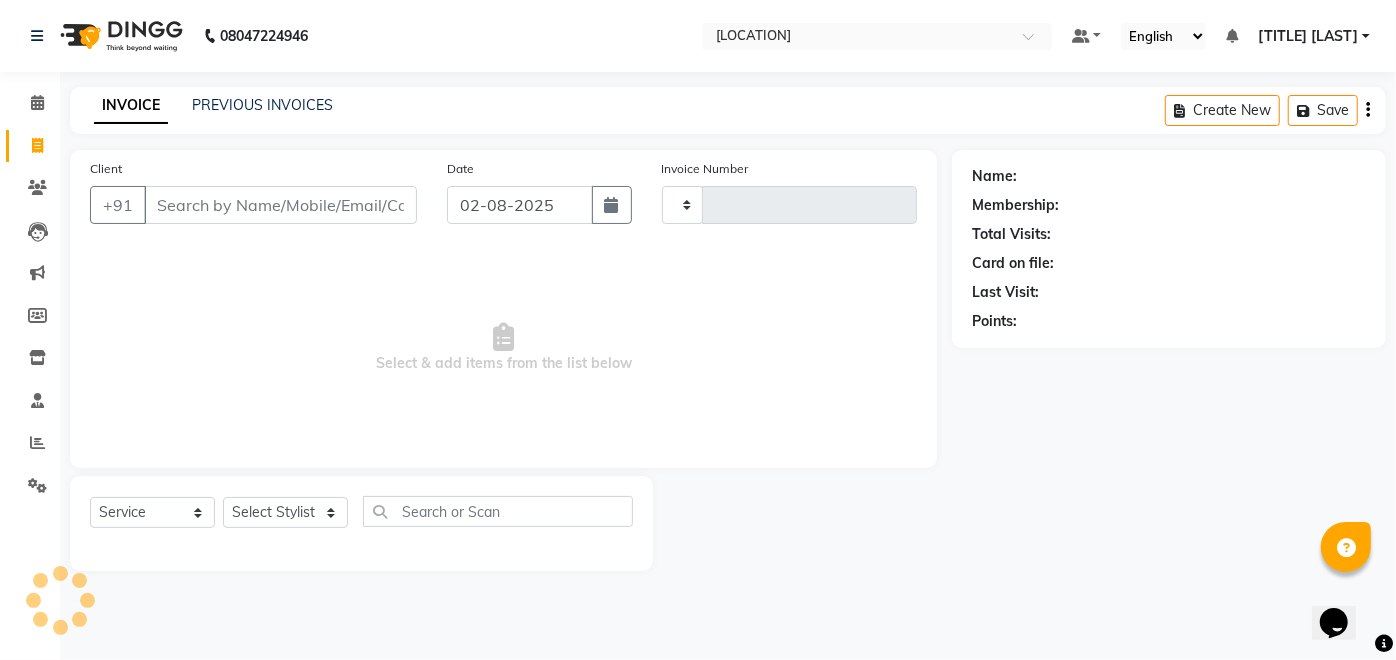 type on "[NUMBER]" 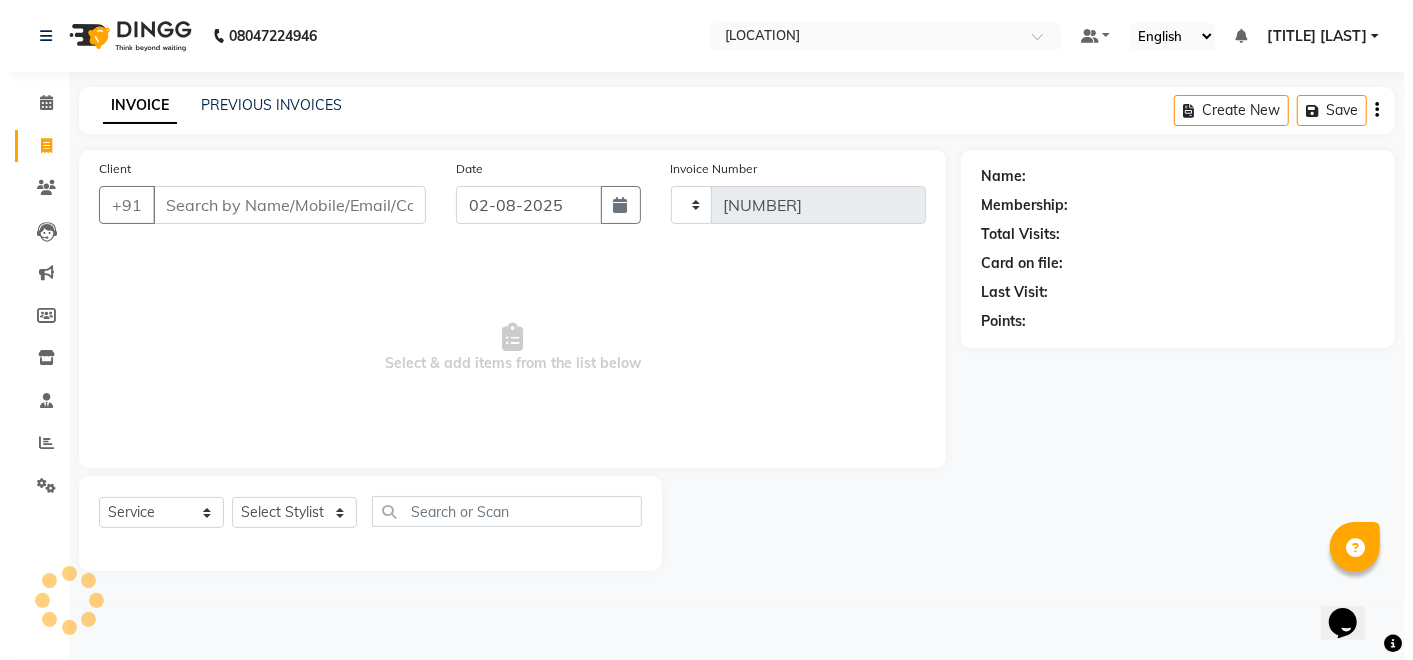 scroll, scrollTop: 0, scrollLeft: 0, axis: both 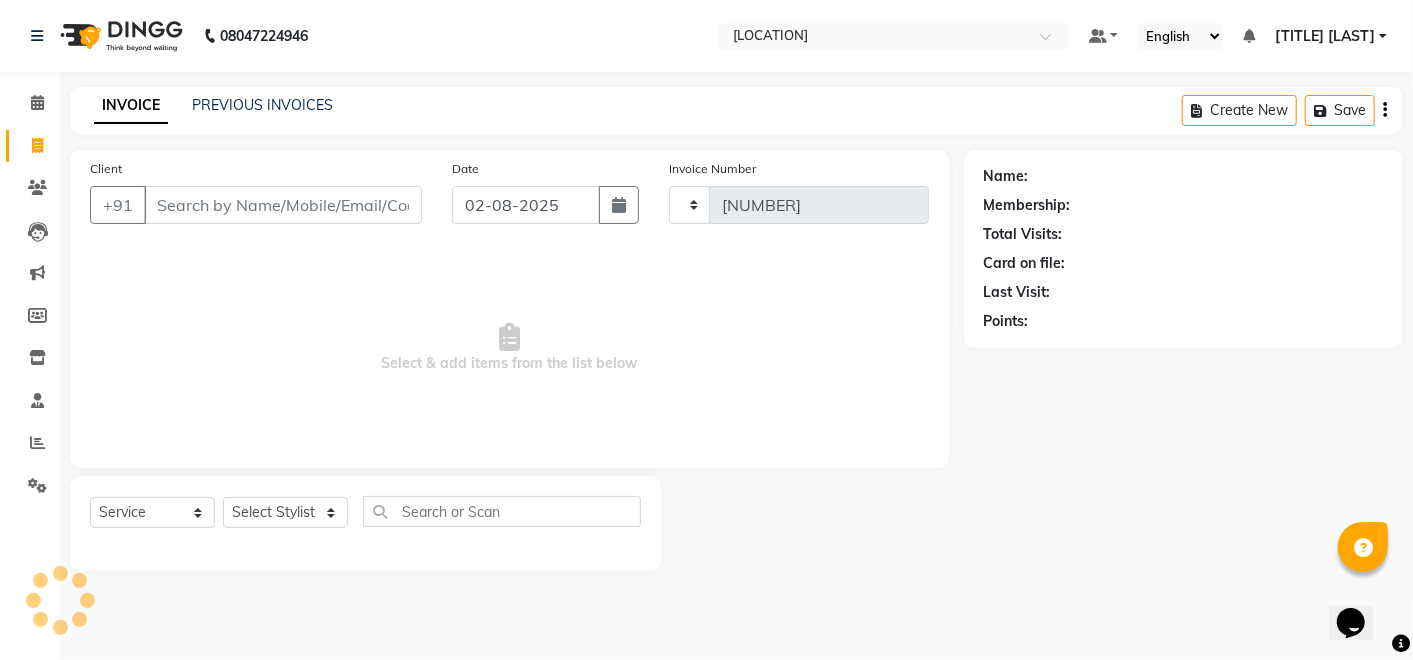 select on "6927" 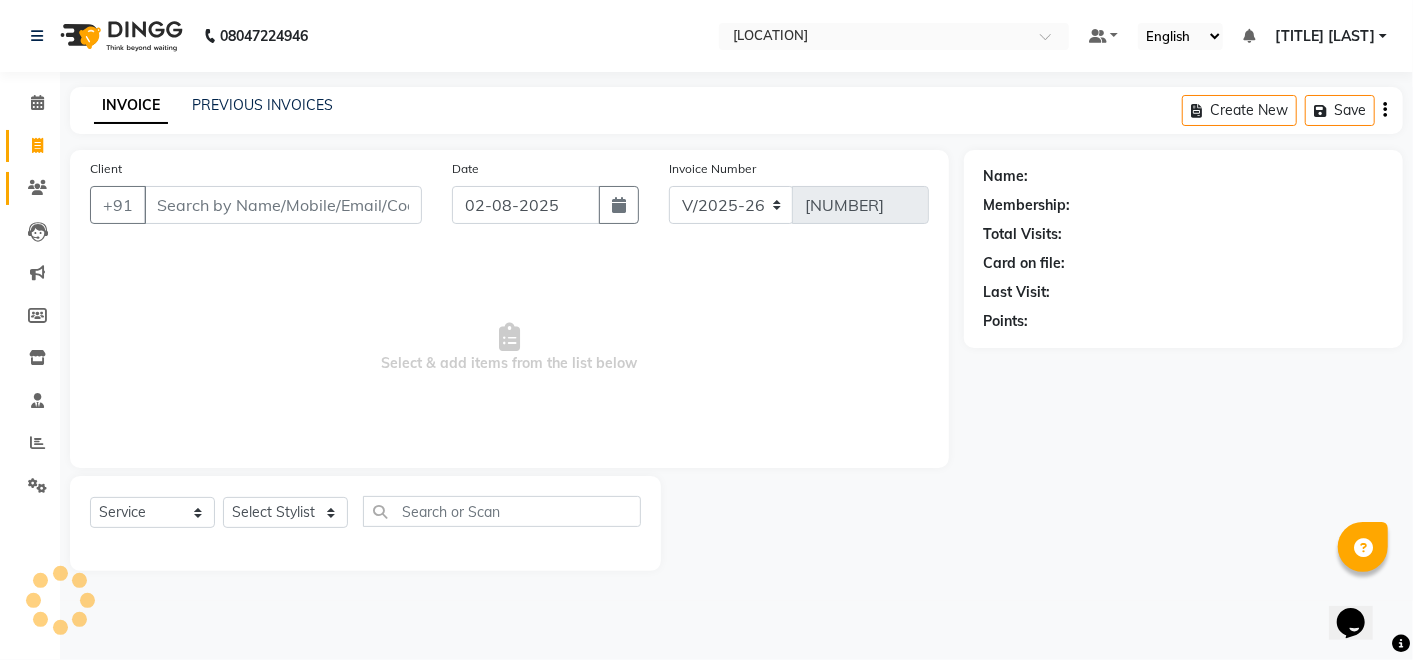click 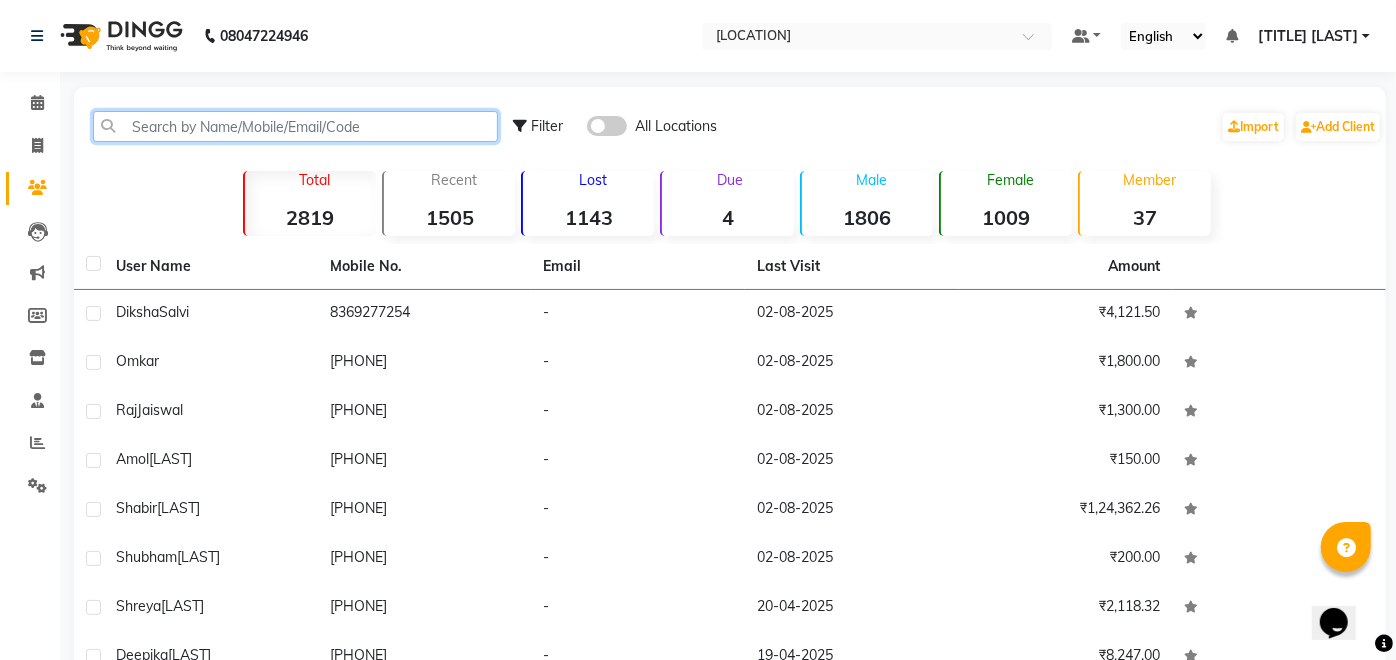 click 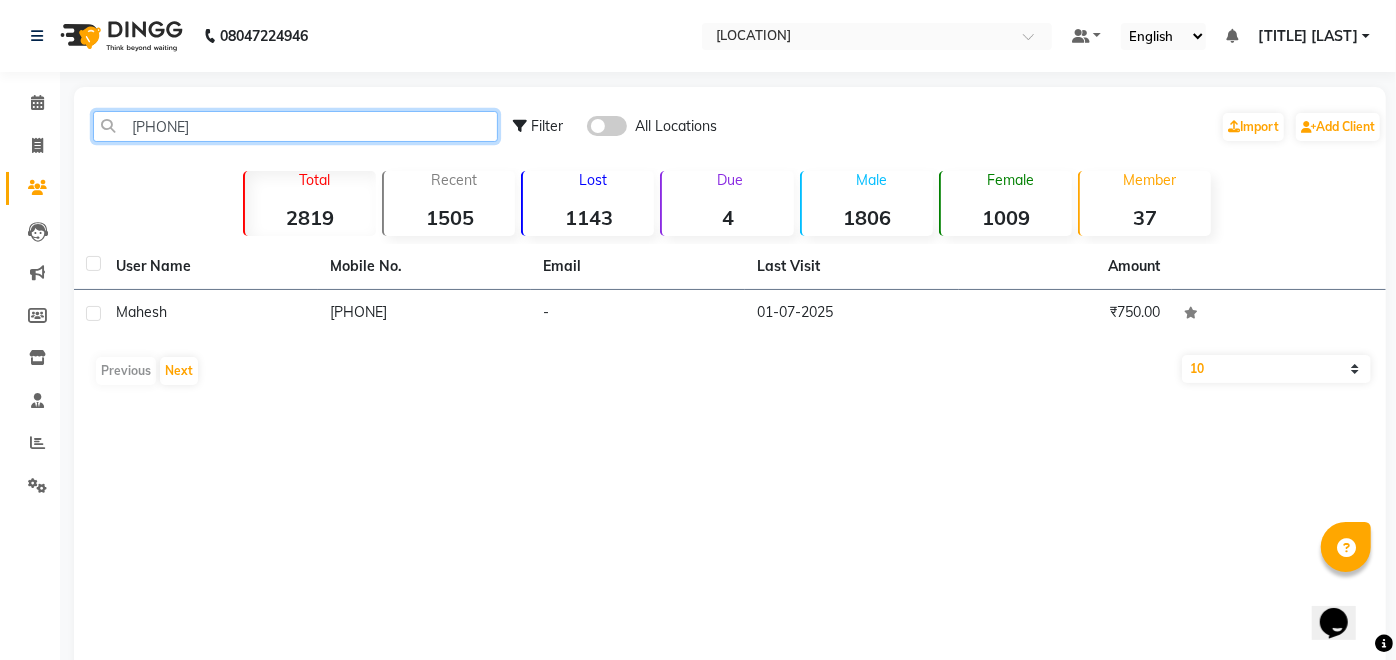 type on "[PHONE]" 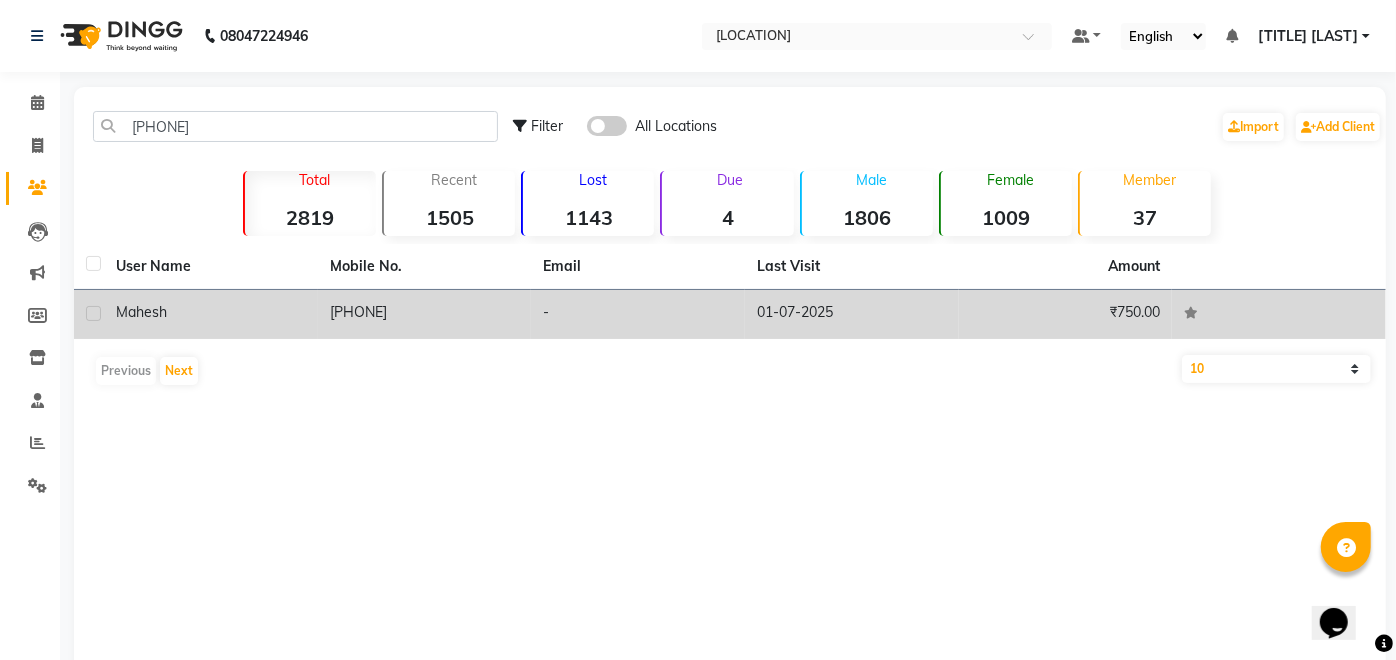 click on "Mahesh" 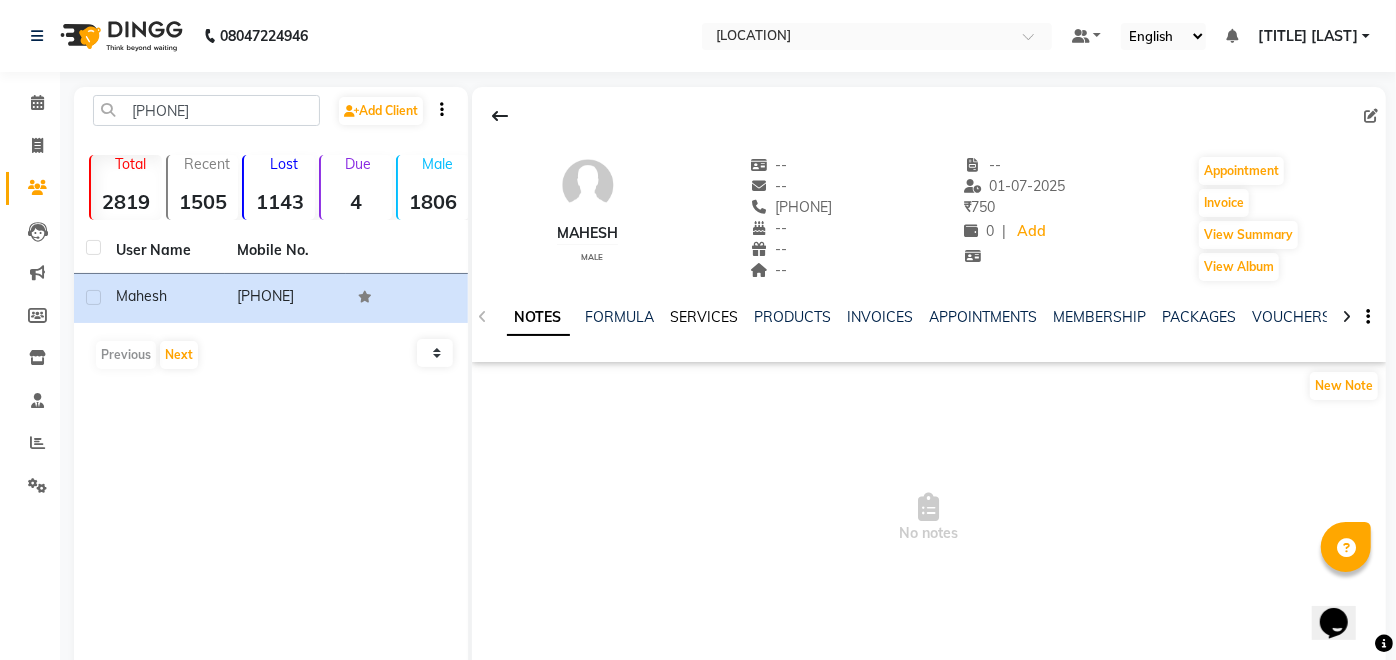 click on "SERVICES" 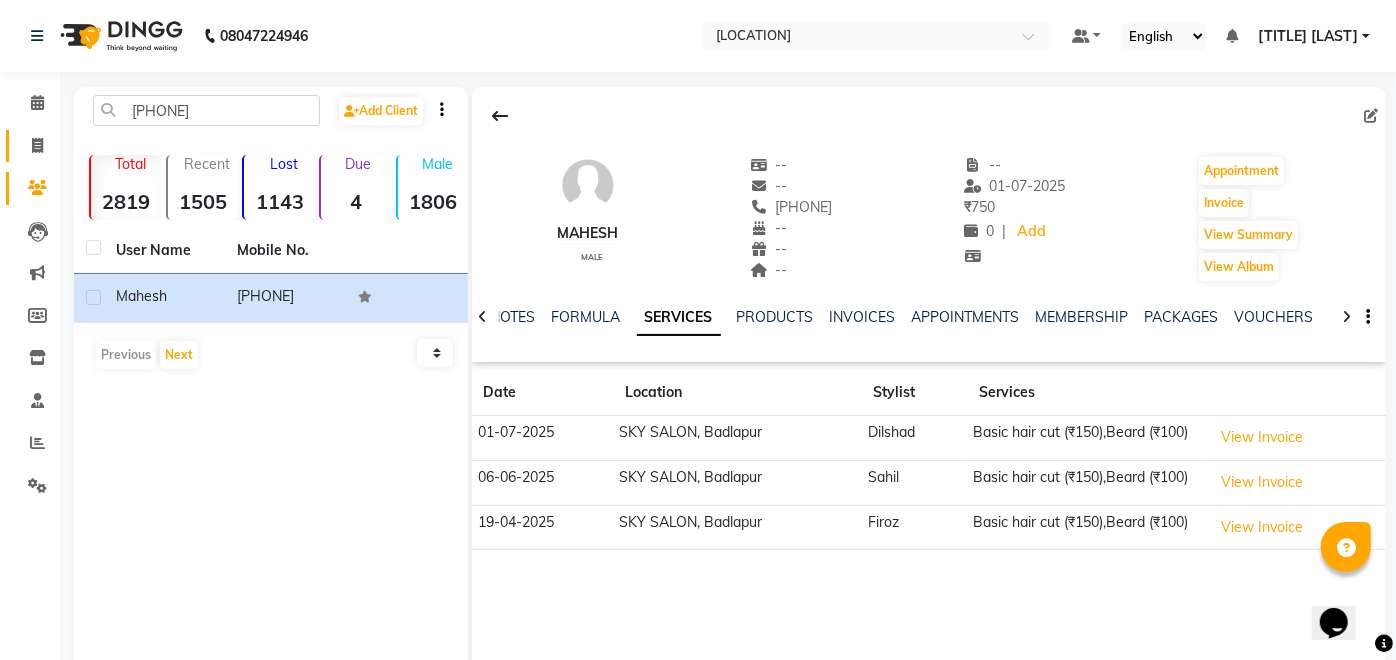 click 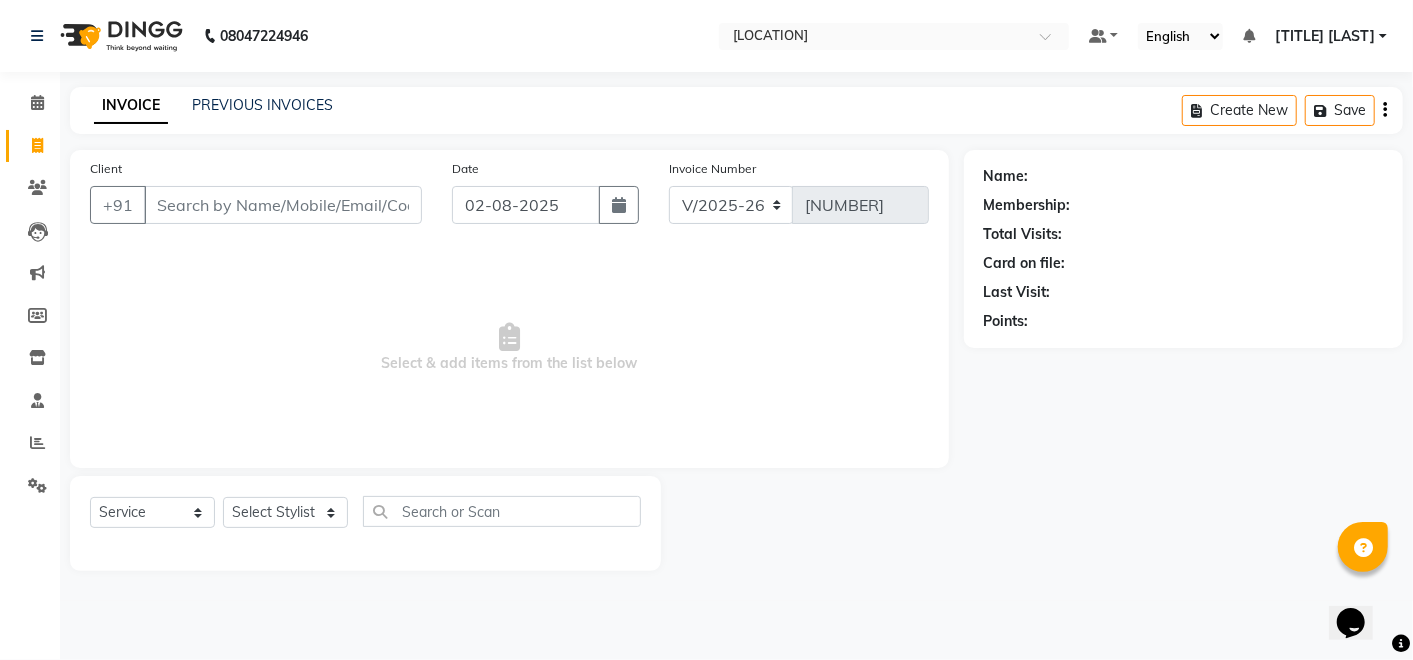 click on "Client" at bounding box center [283, 205] 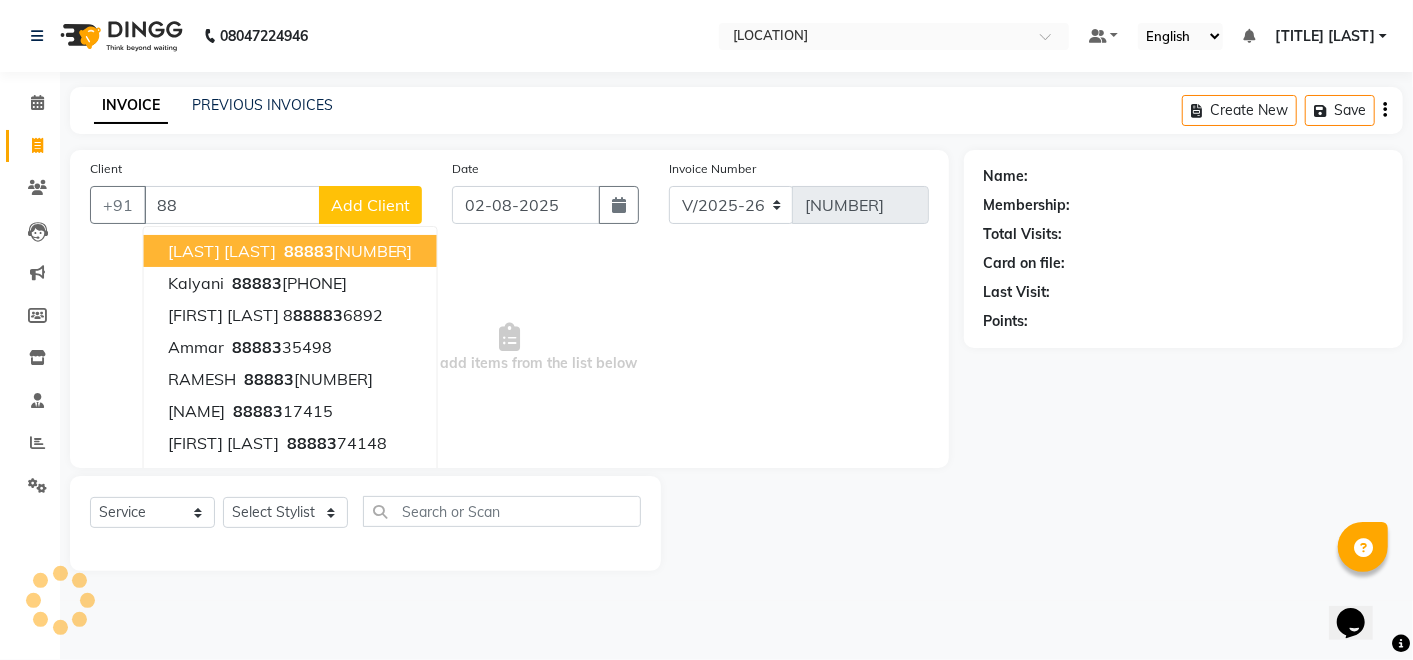type on "8" 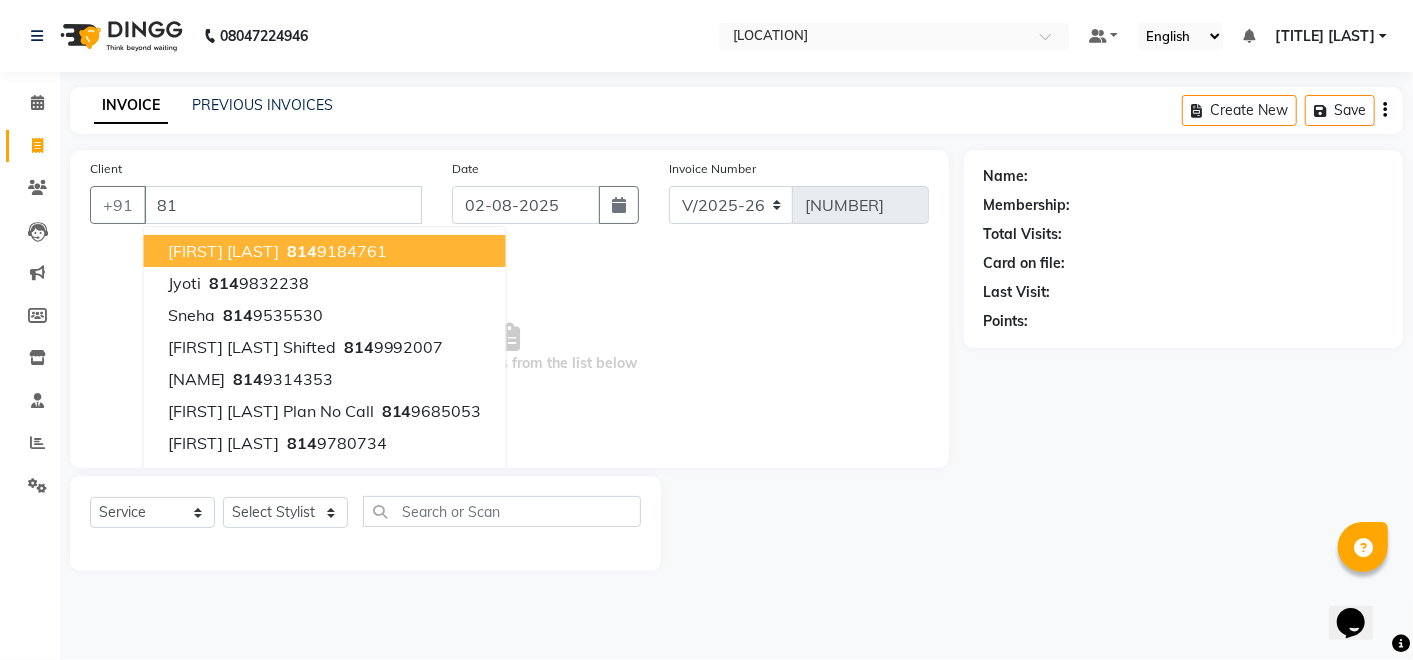 type on "8" 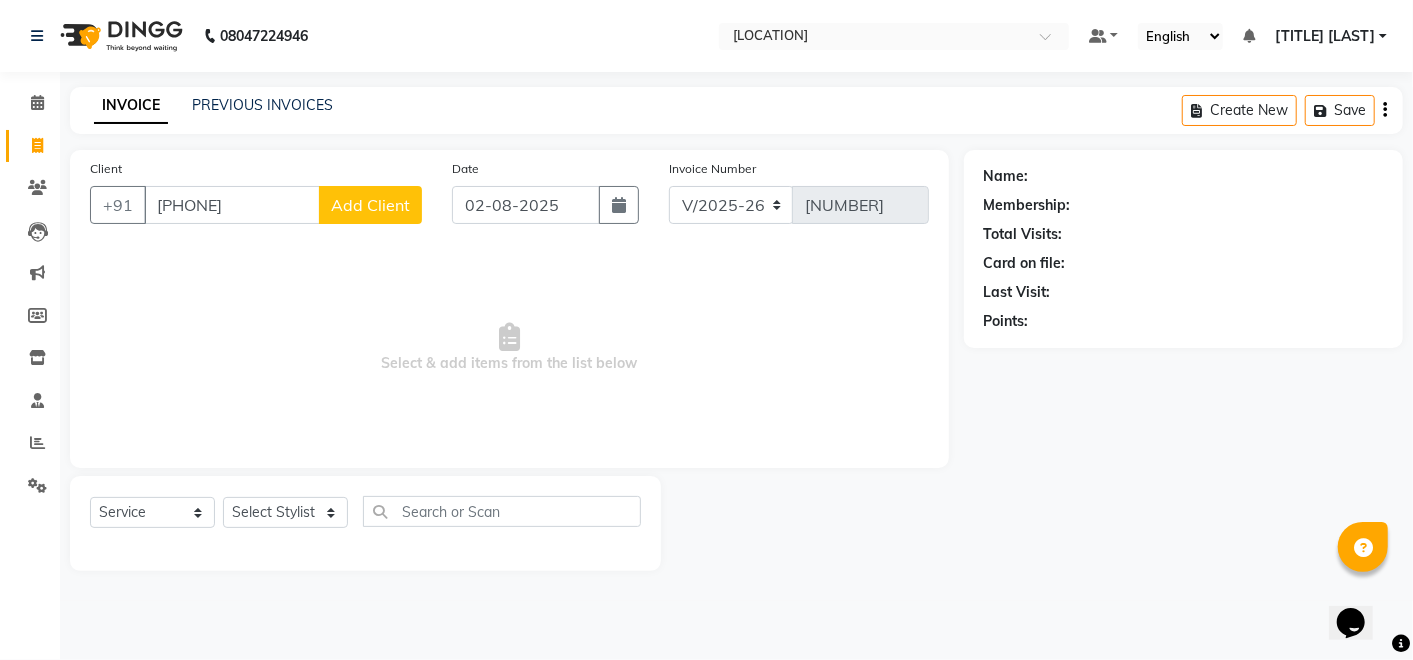 type on "[PHONE]" 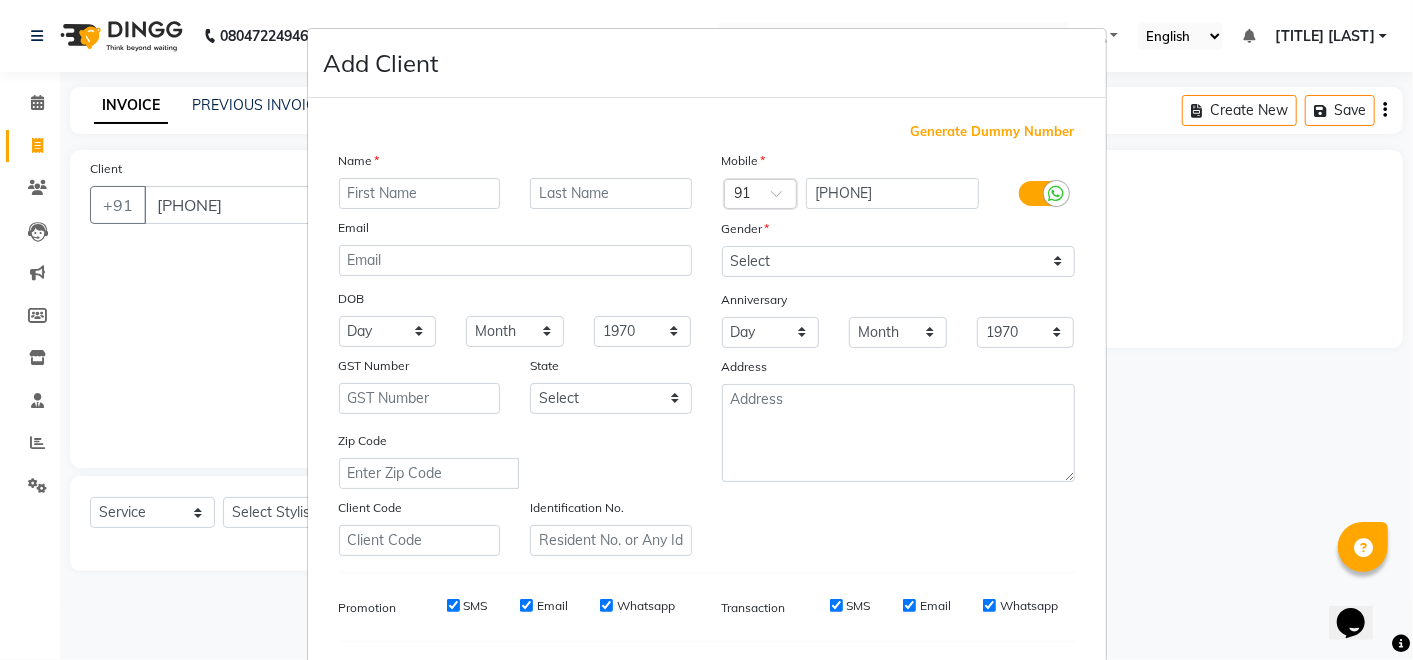 click at bounding box center (420, 193) 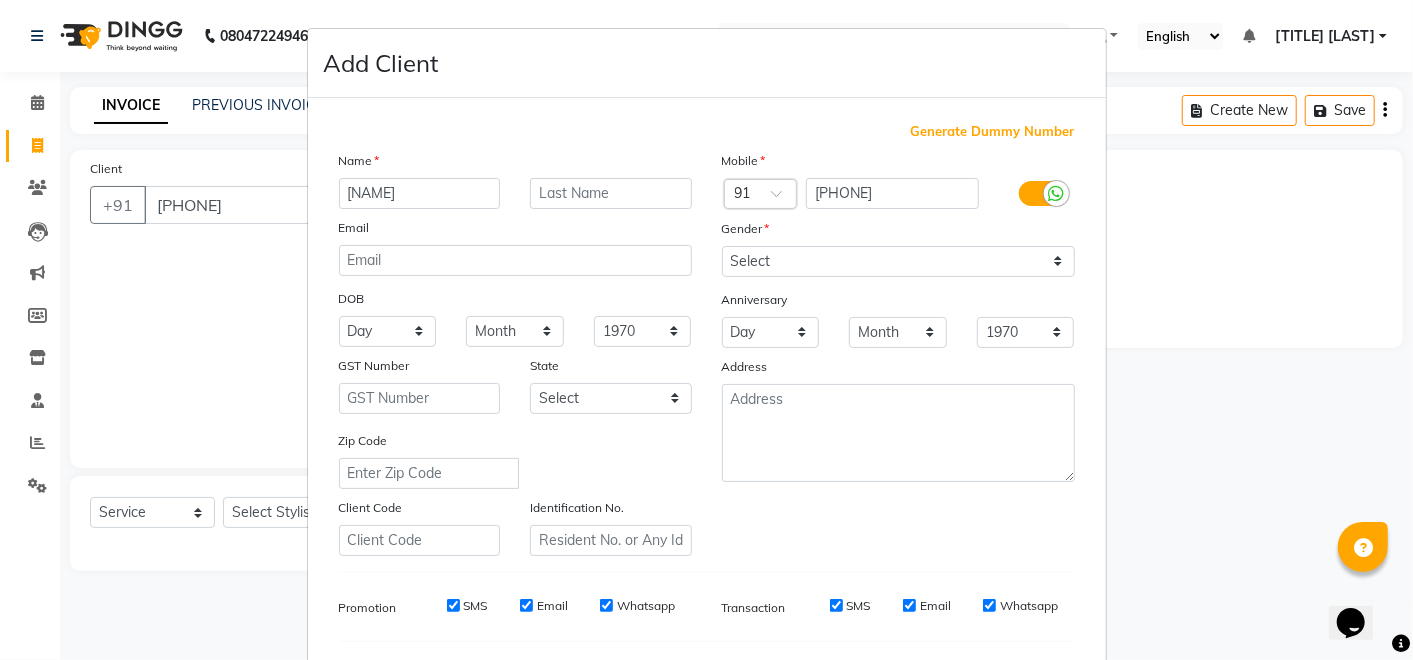 type on "[NAME]" 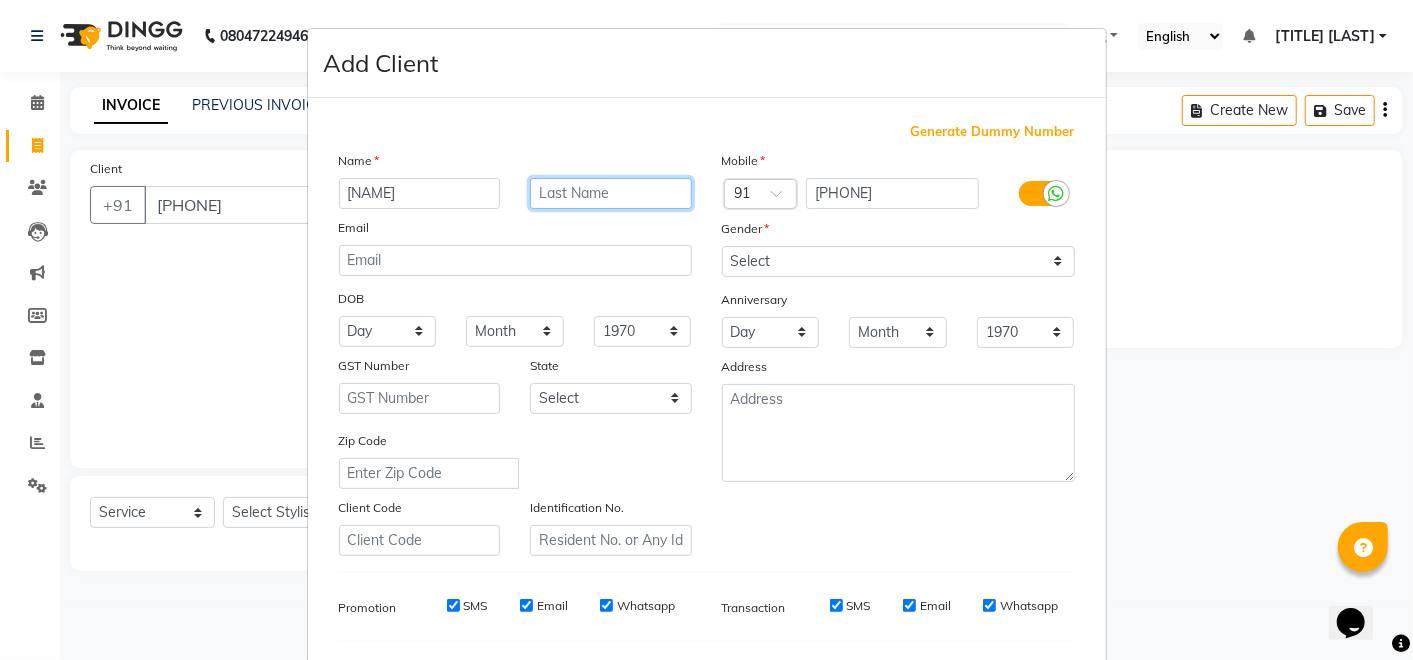 click at bounding box center (611, 193) 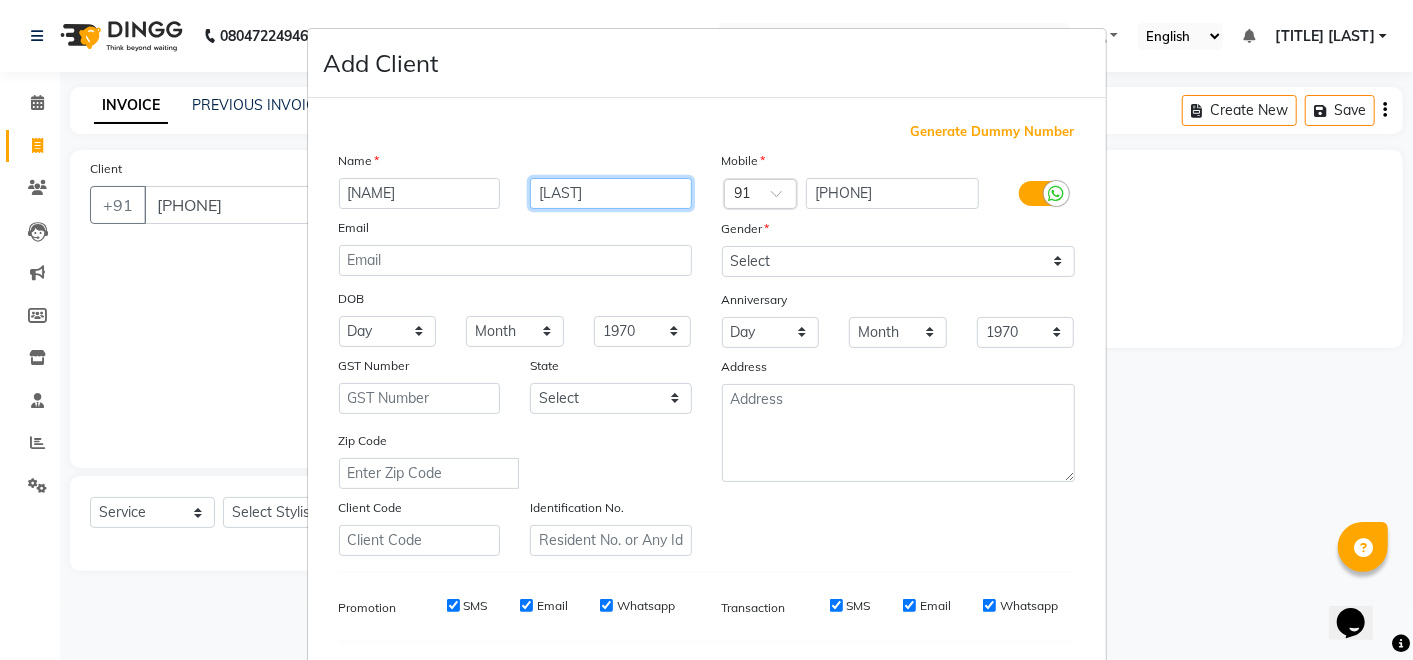 type on "[LAST]" 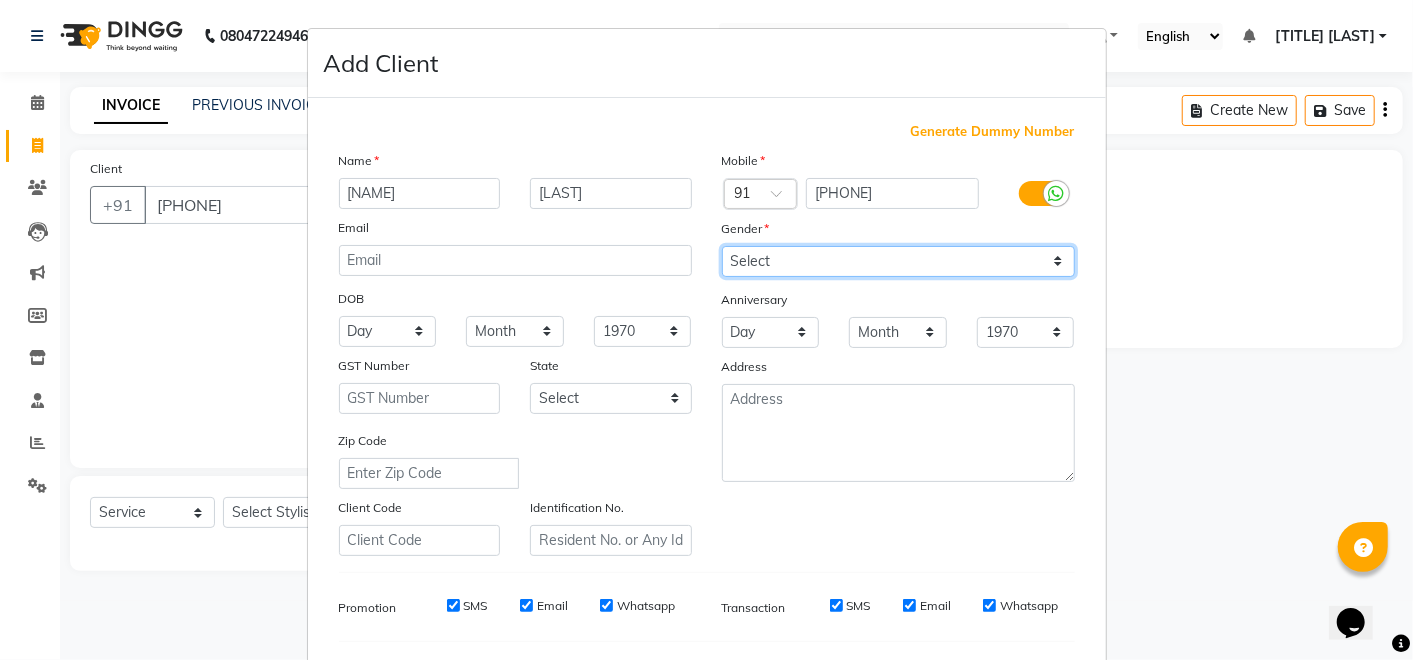 click on "Select Male Female Other Prefer Not To Say" at bounding box center (898, 261) 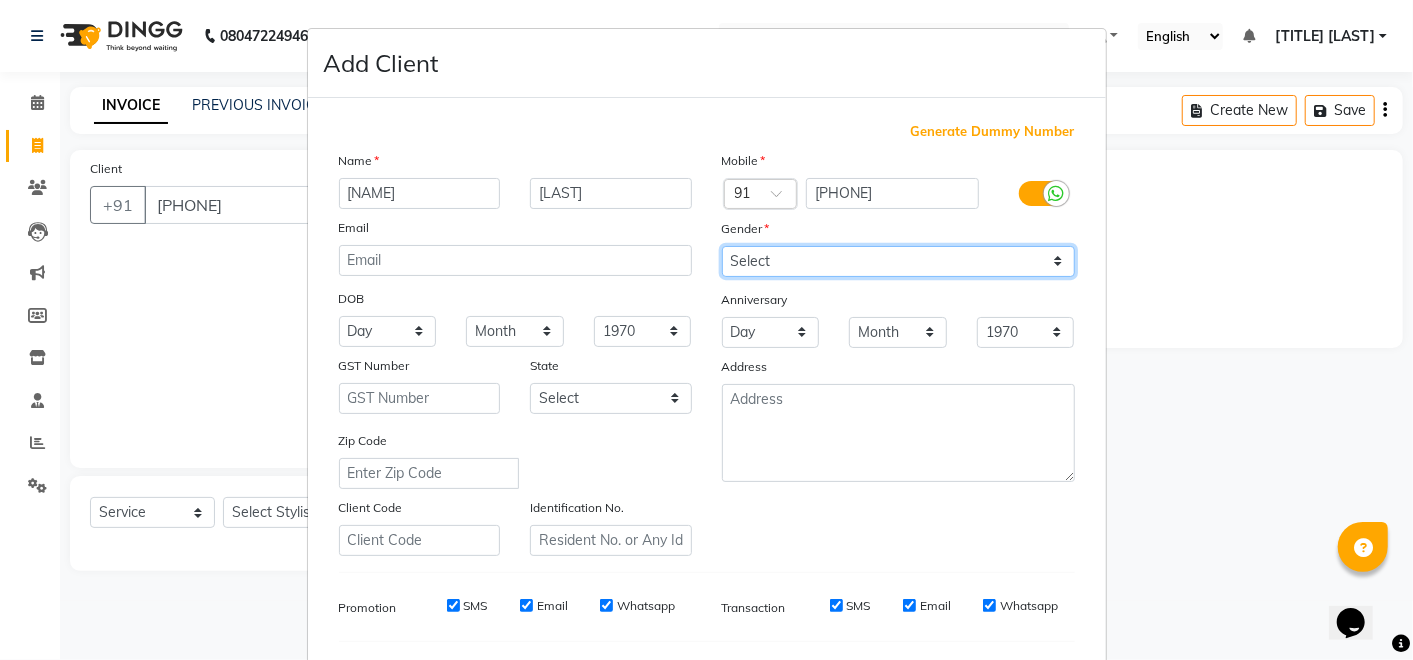 select on "male" 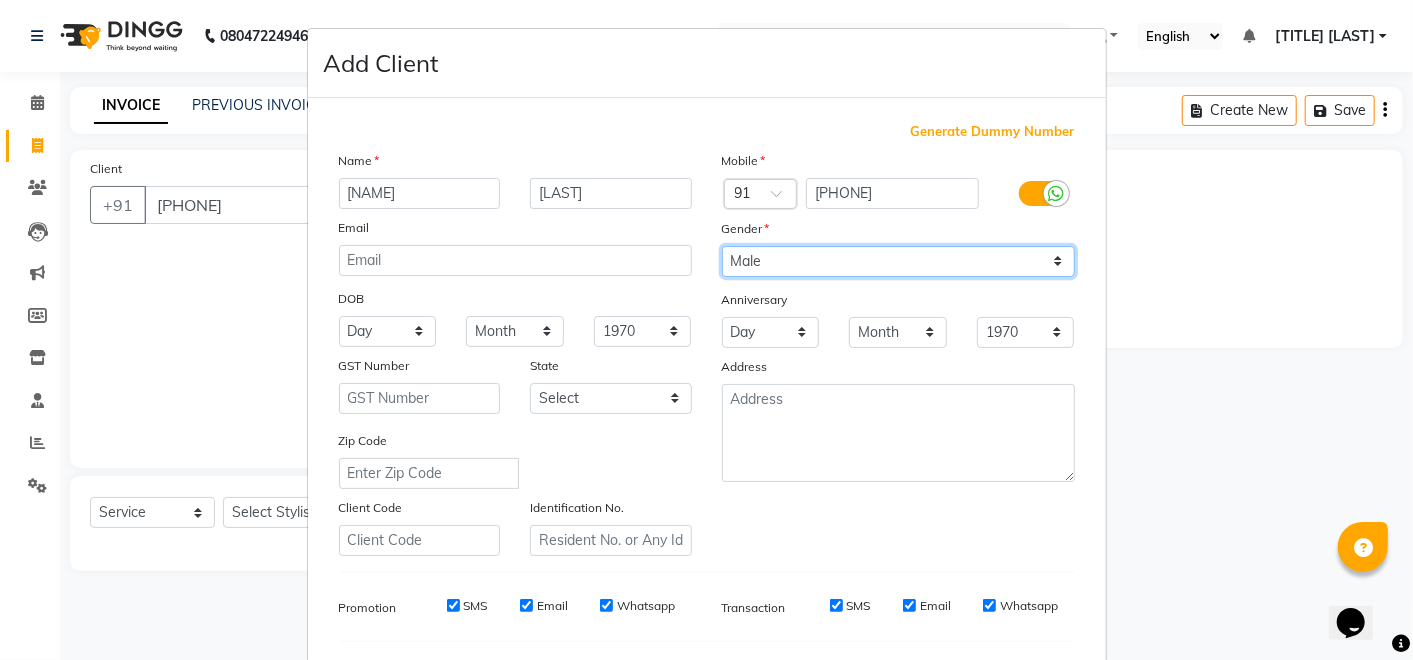 click on "Select Male Female Other Prefer Not To Say" at bounding box center (898, 261) 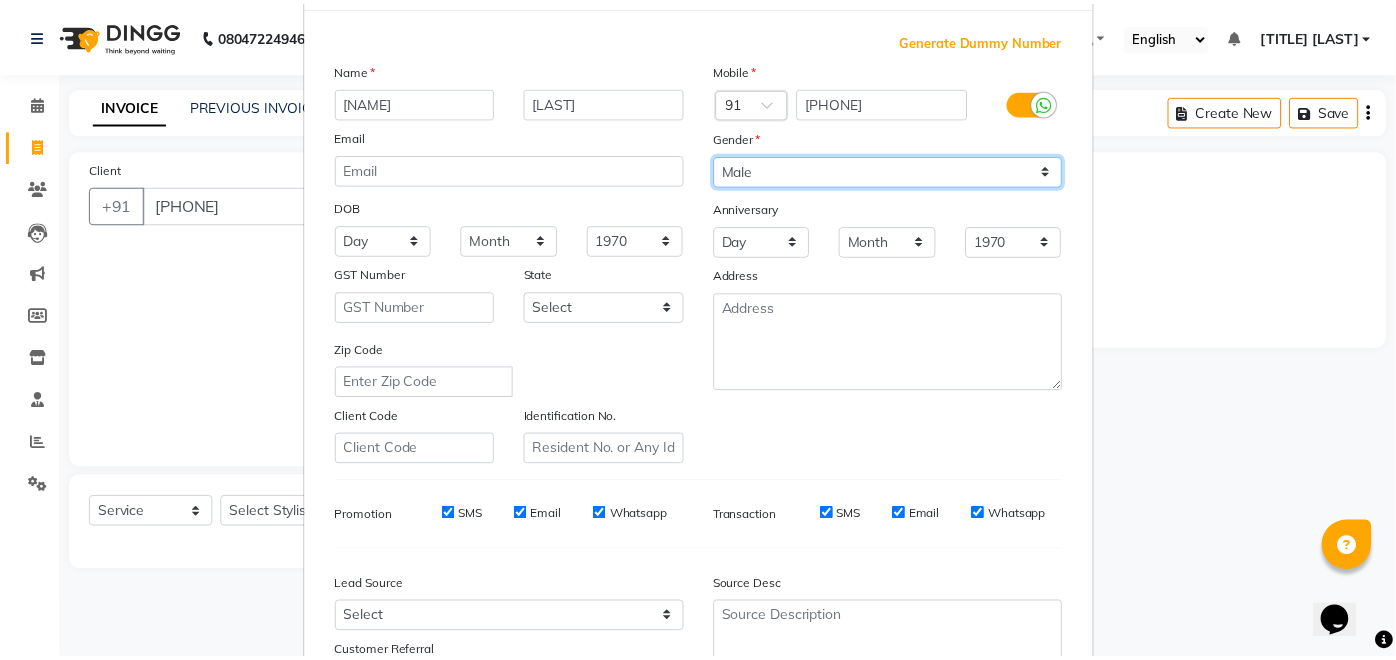 scroll, scrollTop: 262, scrollLeft: 0, axis: vertical 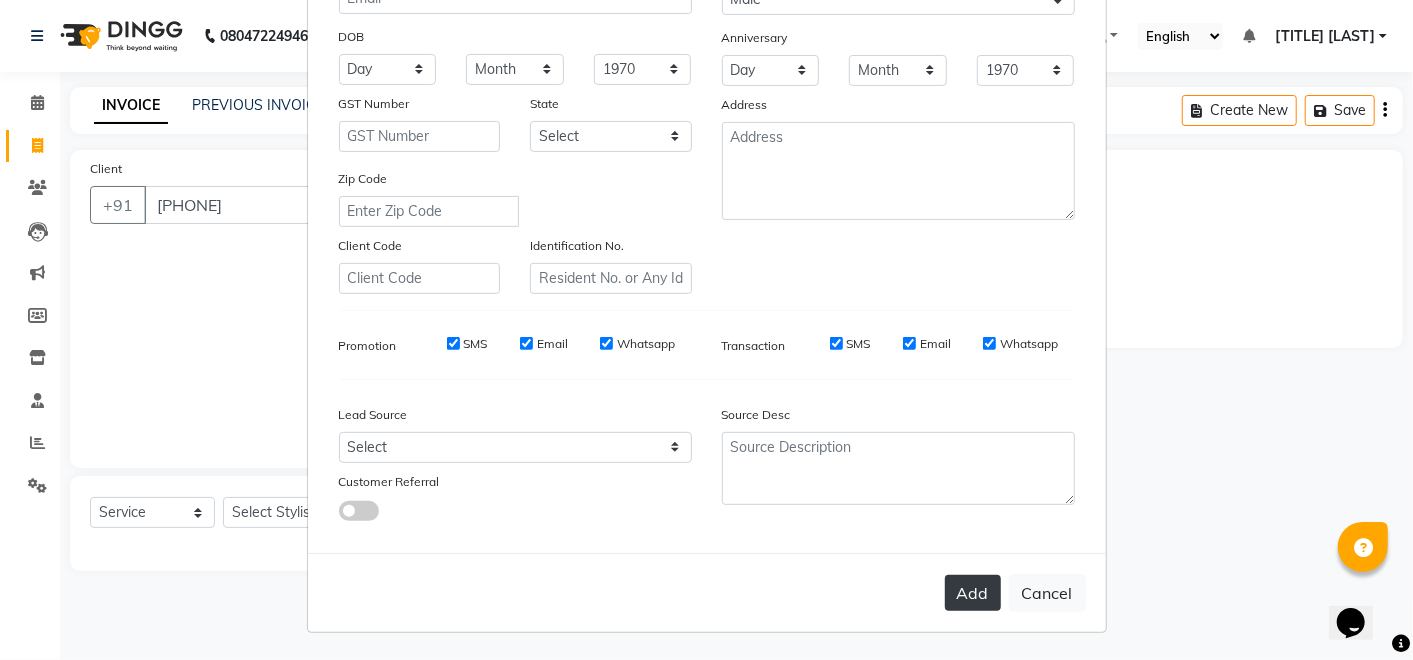 click on "Add" at bounding box center [973, 593] 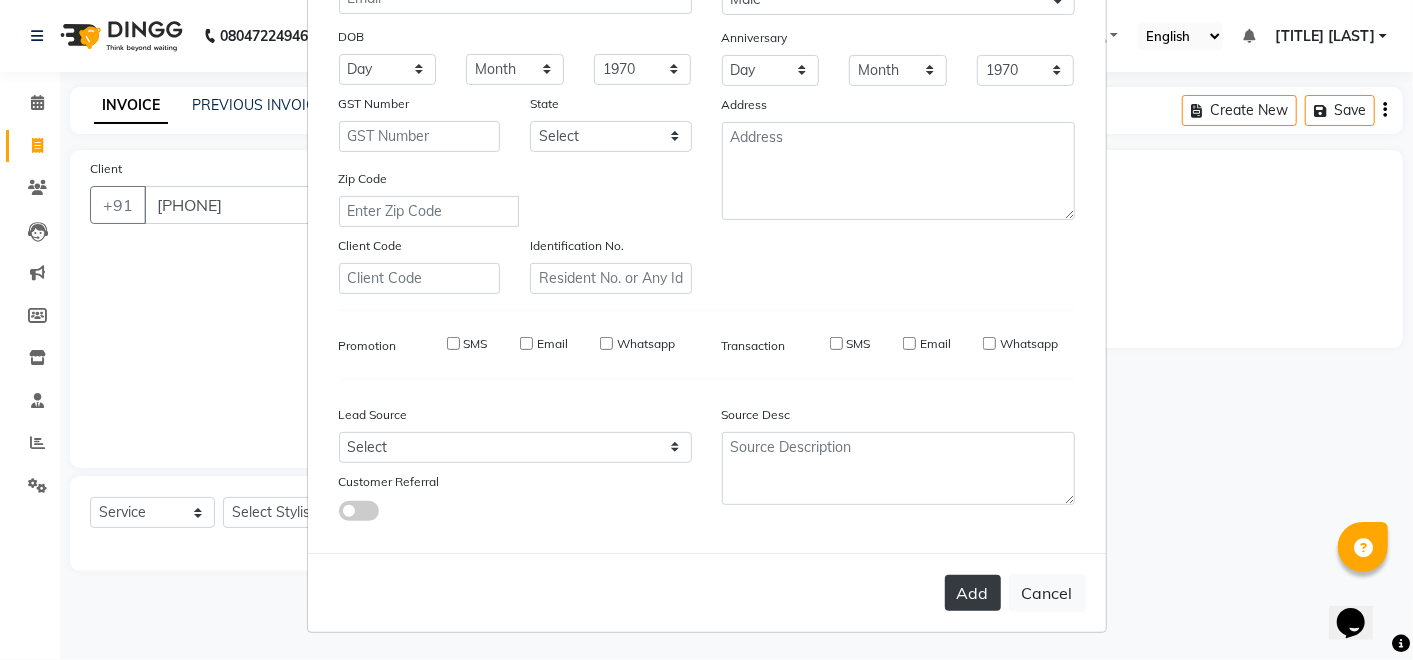 type 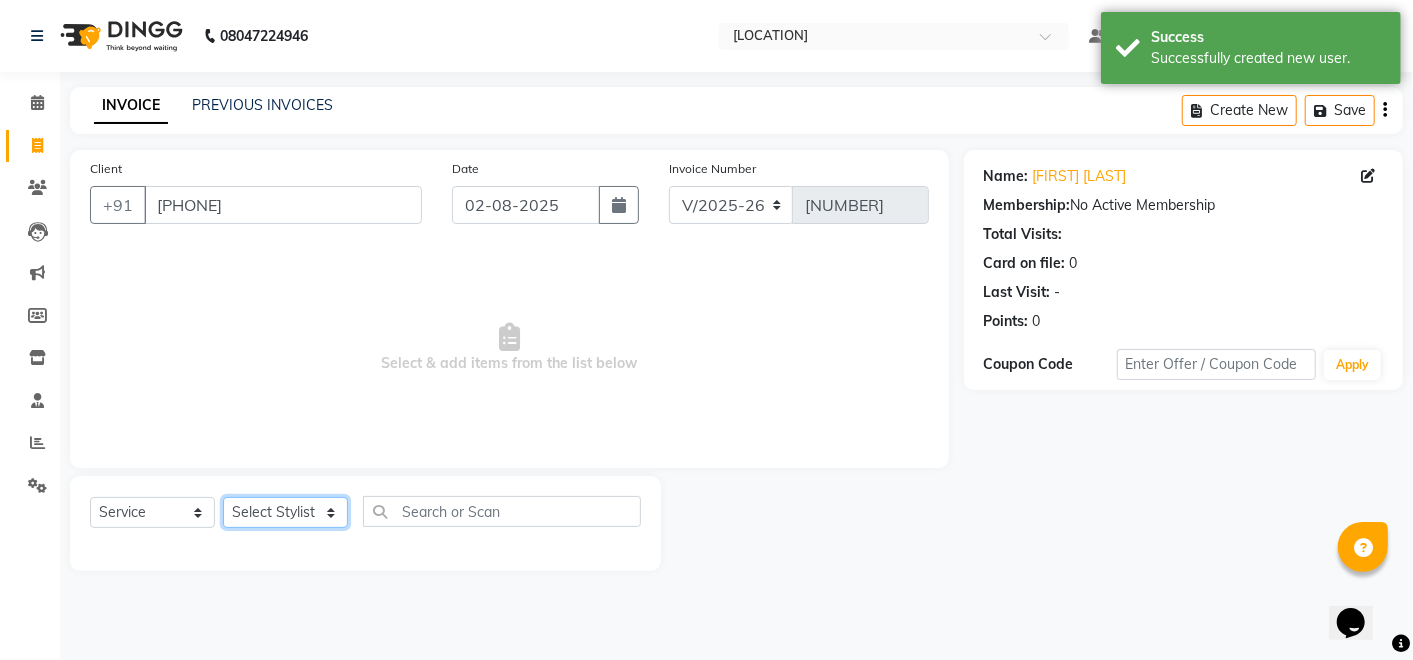 click on "Select Stylist Afreen sayyed Amir Bharti Raipure Chandan Shamnani Dilshad  Dipali Rathod Divya mam  Firoz GOURAV Jakir sir javed muskan pooja  Rihan  Sabir sir SACHIN Sahil Sam sir Sandhya jaiswal semi Shamim Ahmad" 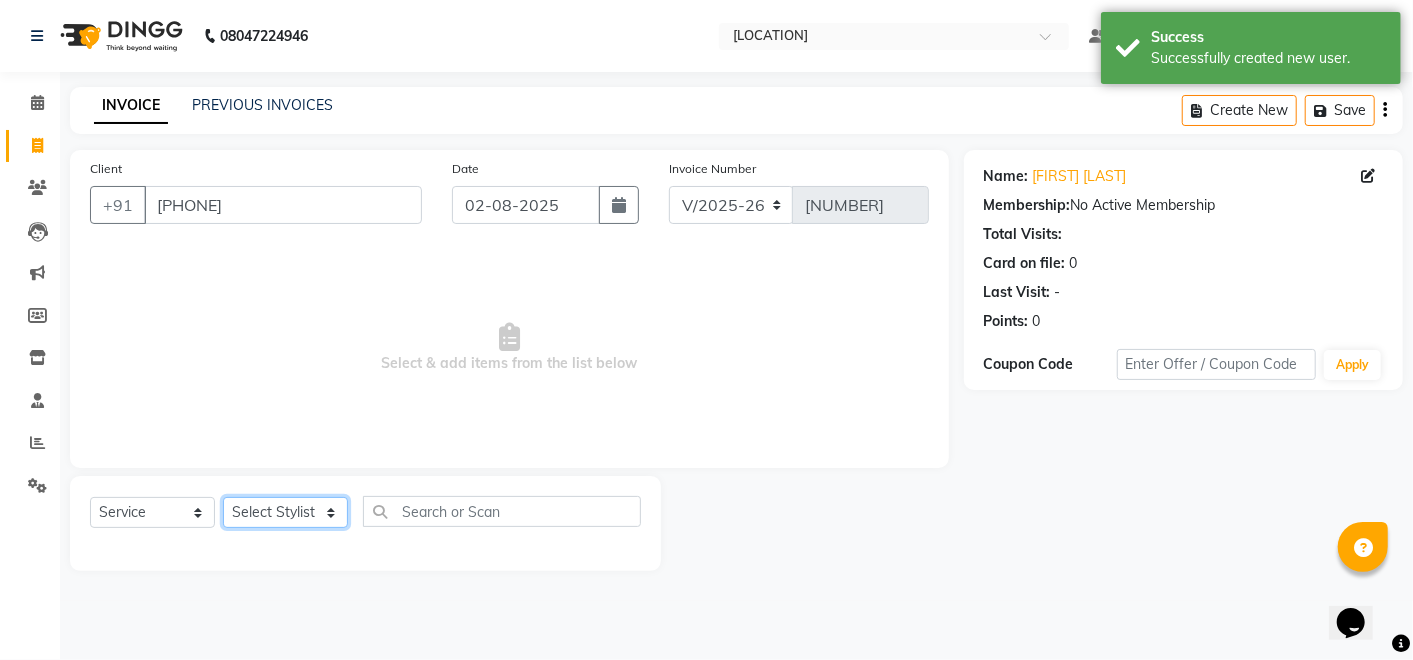 select on "70897" 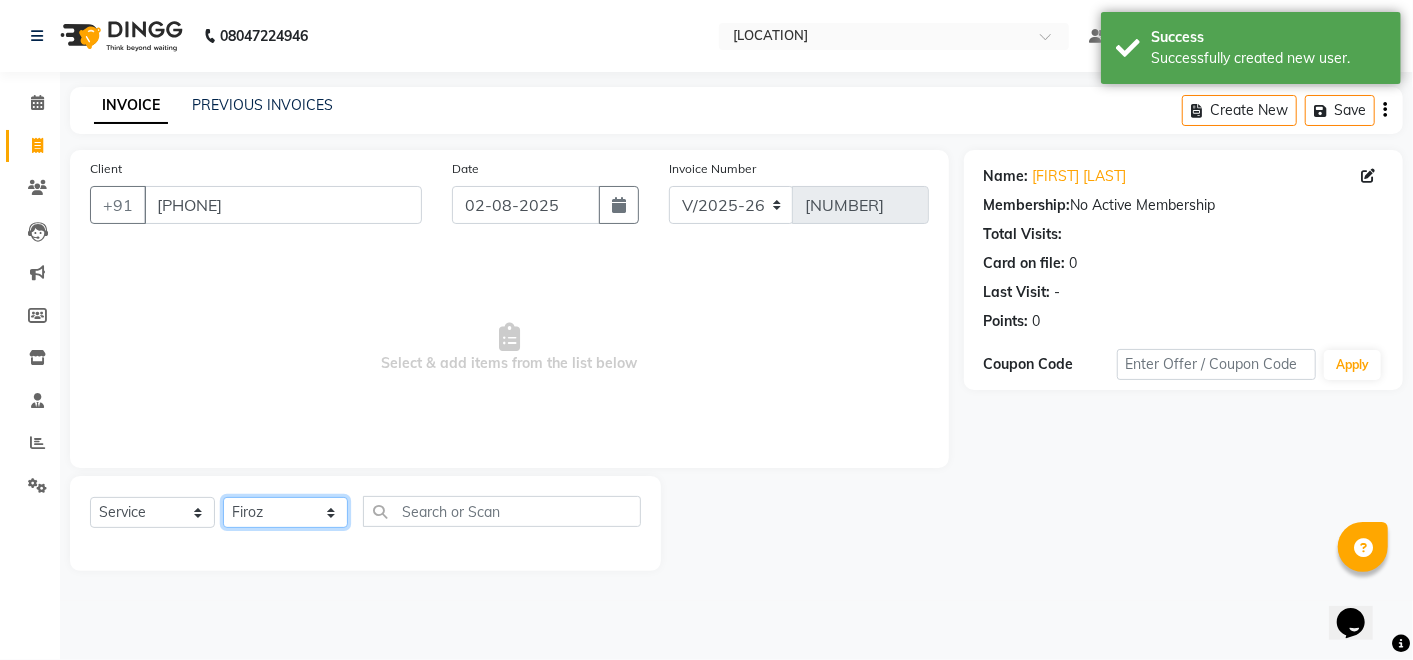 click on "Select Stylist Afreen sayyed Amir Bharti Raipure Chandan Shamnani Dilshad  Dipali Rathod Divya mam  Firoz GOURAV Jakir sir javed muskan pooja  Rihan  Sabir sir SACHIN Sahil Sam sir Sandhya jaiswal semi Shamim Ahmad" 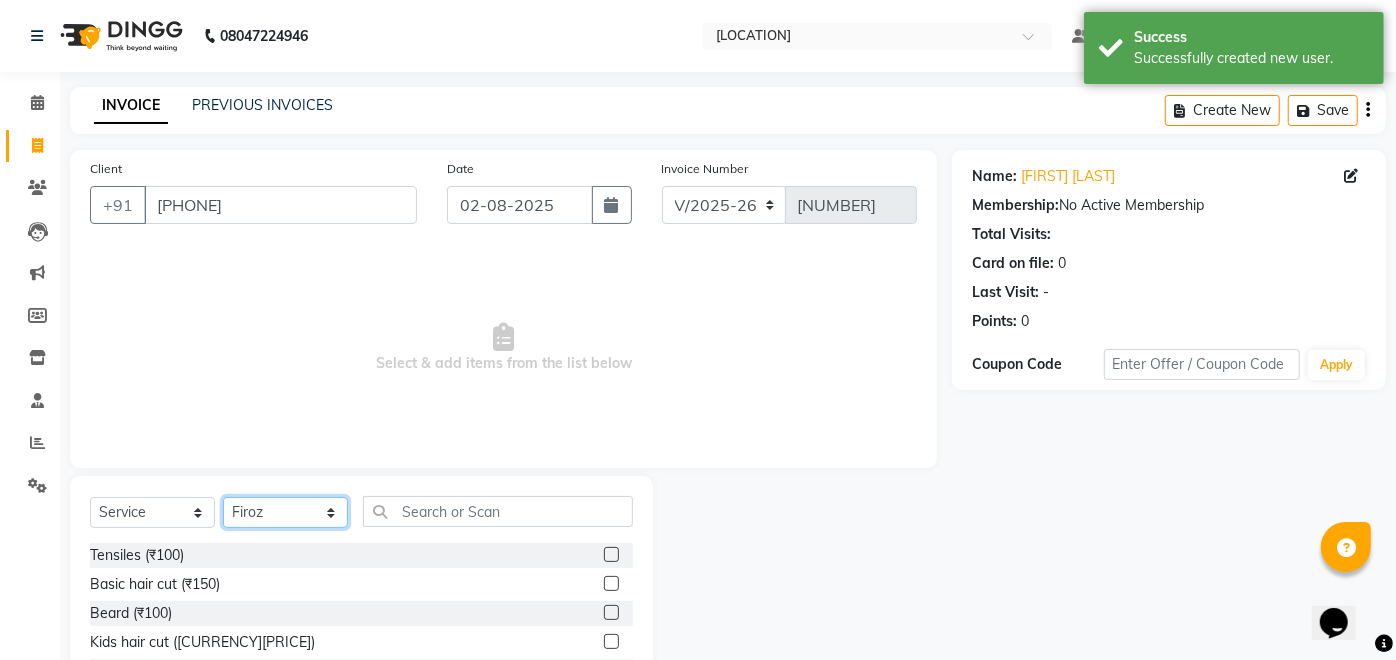 scroll, scrollTop: 92, scrollLeft: 0, axis: vertical 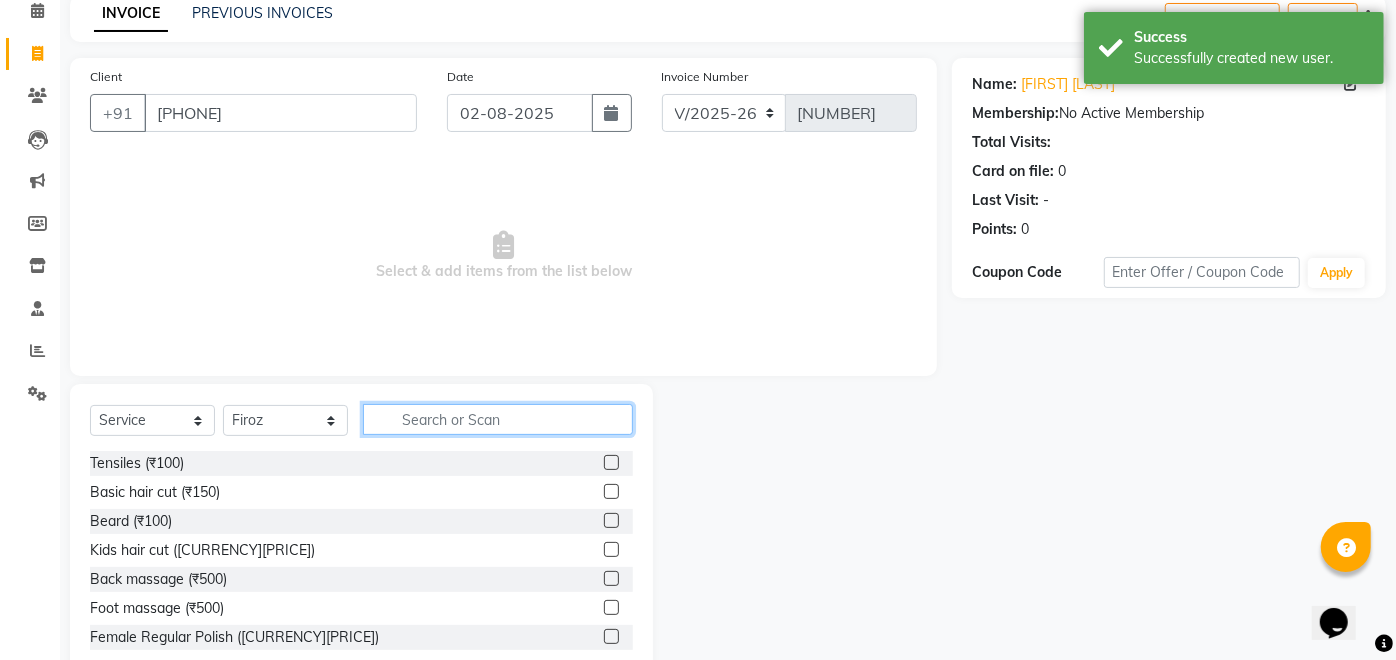 click 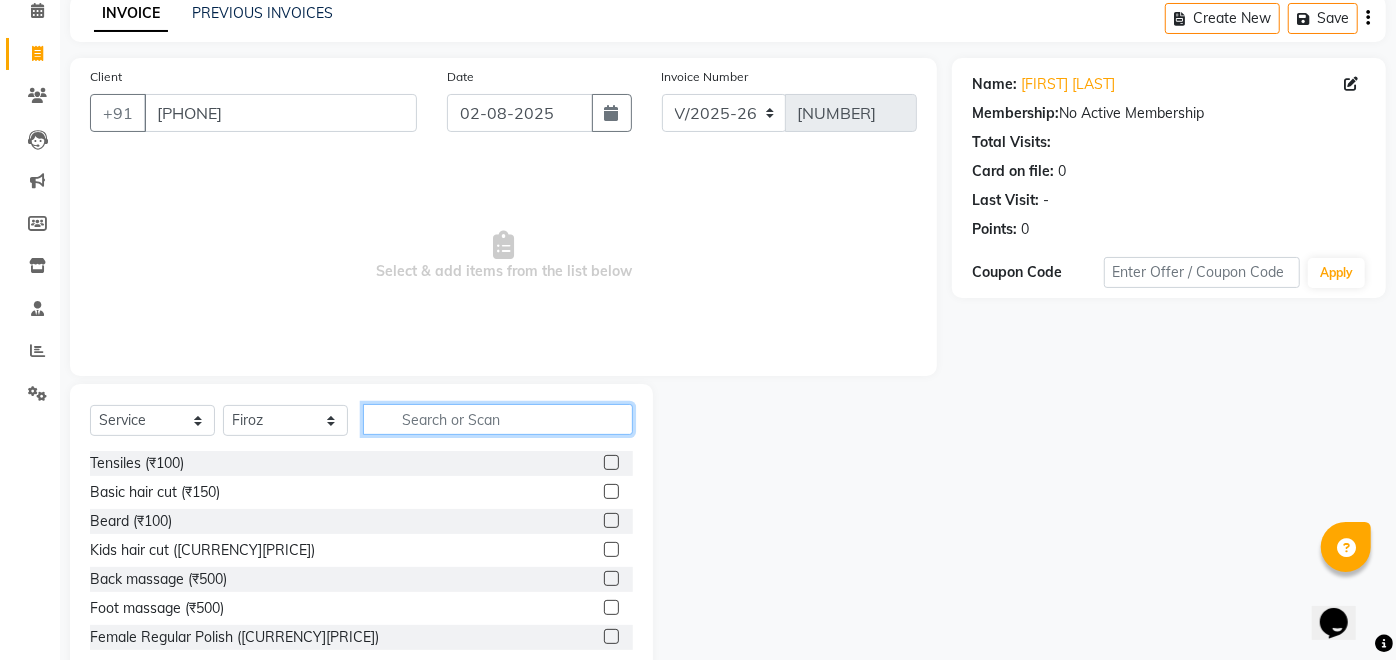 click 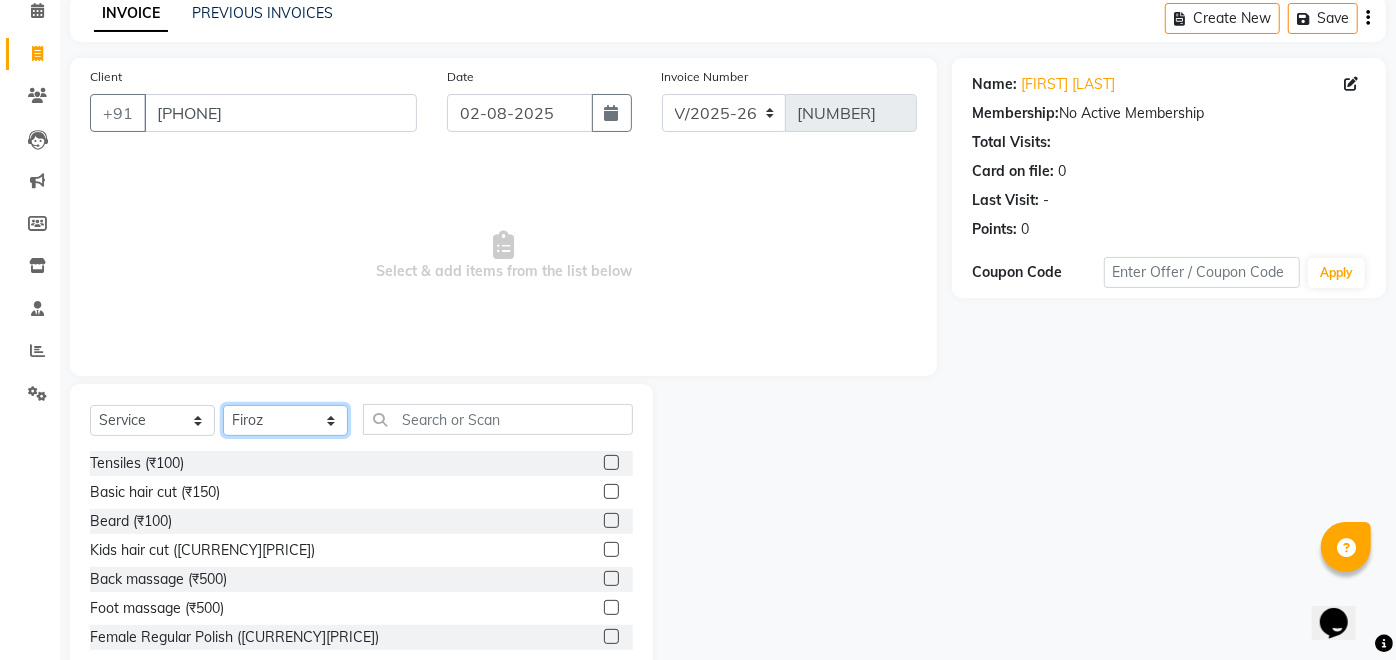 click on "Select Stylist Afreen sayyed Amir Bharti Raipure Chandan Shamnani Dilshad  Dipali Rathod Divya mam  Firoz GOURAV Jakir sir javed muskan pooja  Rihan  Sabir sir SACHIN Sahil Sam sir Sandhya jaiswal semi Shamim Ahmad" 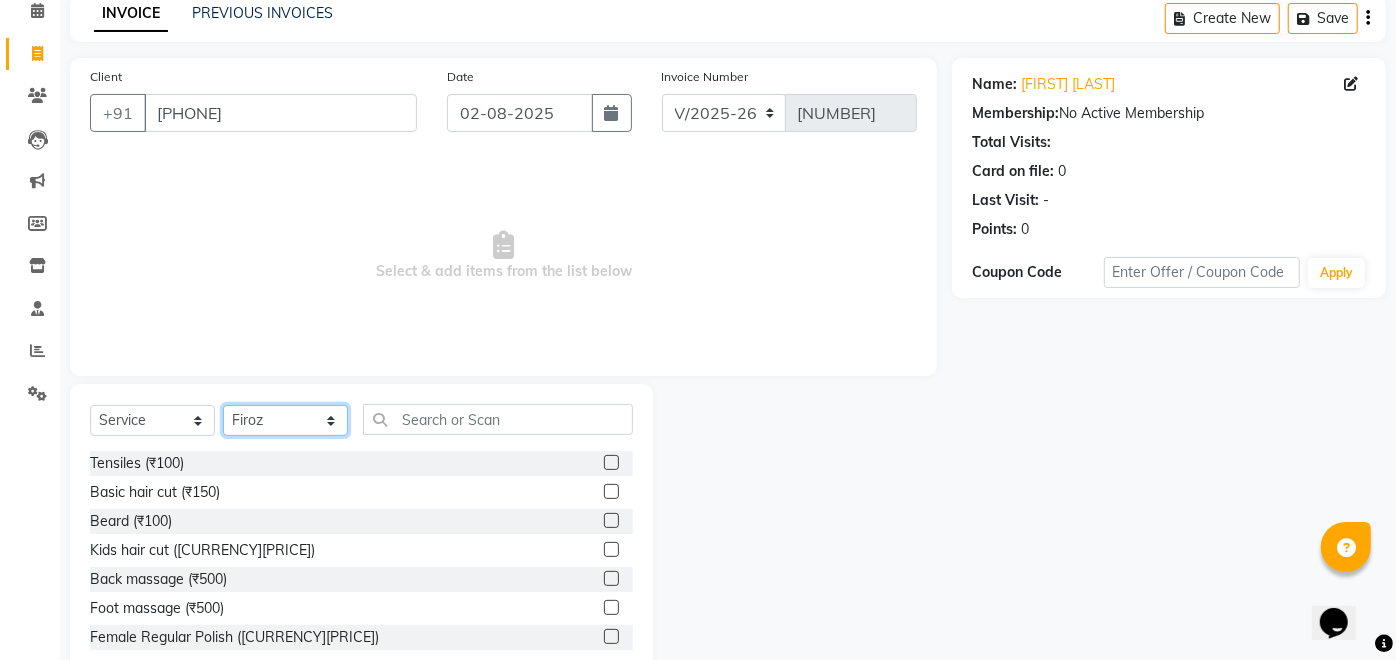 click on "Select Stylist Afreen sayyed Amir Bharti Raipure Chandan Shamnani Dilshad  Dipali Rathod Divya mam  Firoz GOURAV Jakir sir javed muskan pooja  Rihan  Sabir sir SACHIN Sahil Sam sir Sandhya jaiswal semi Shamim Ahmad" 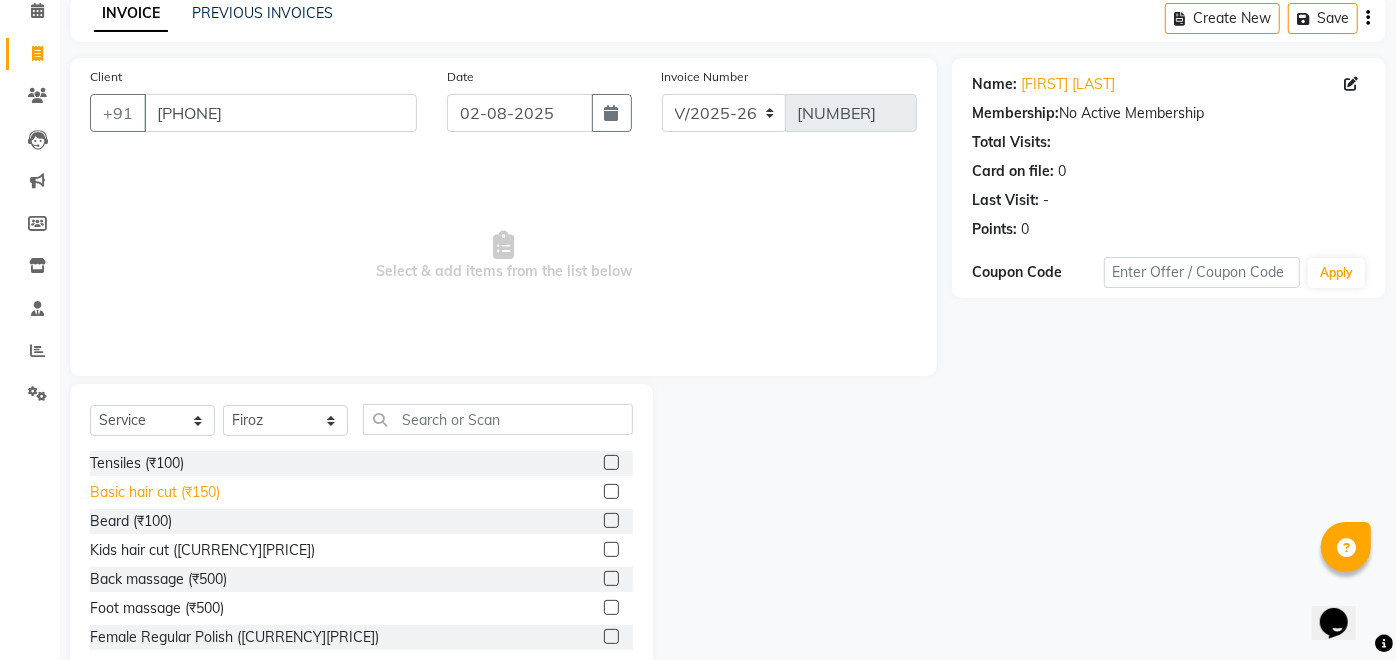 click on "Basic hair cut (₹150)" 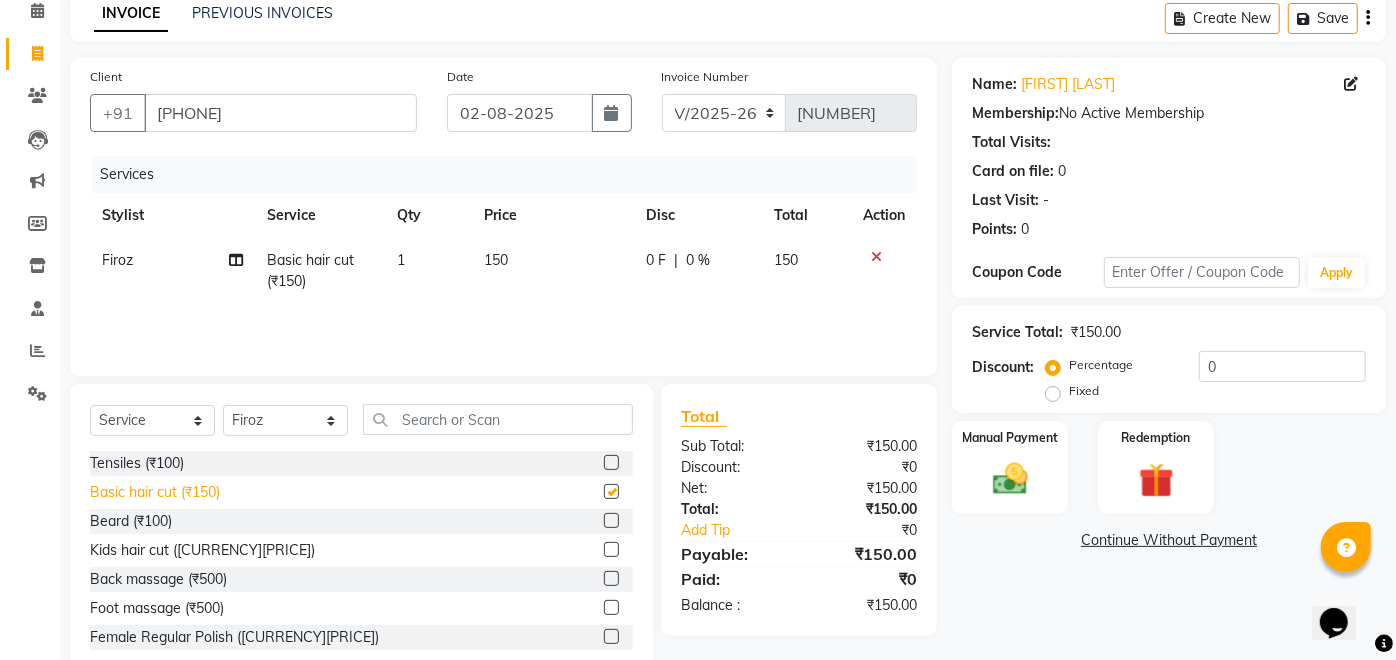 checkbox on "false" 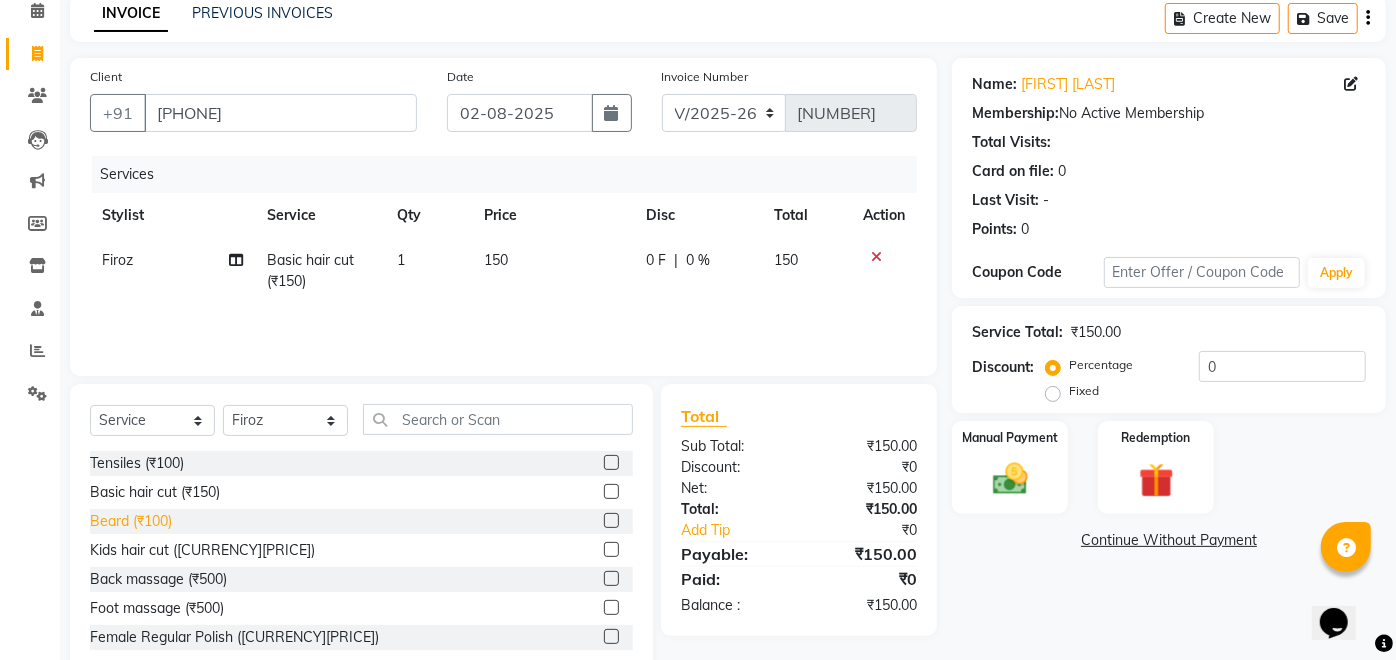 click on "Beard (₹100)" 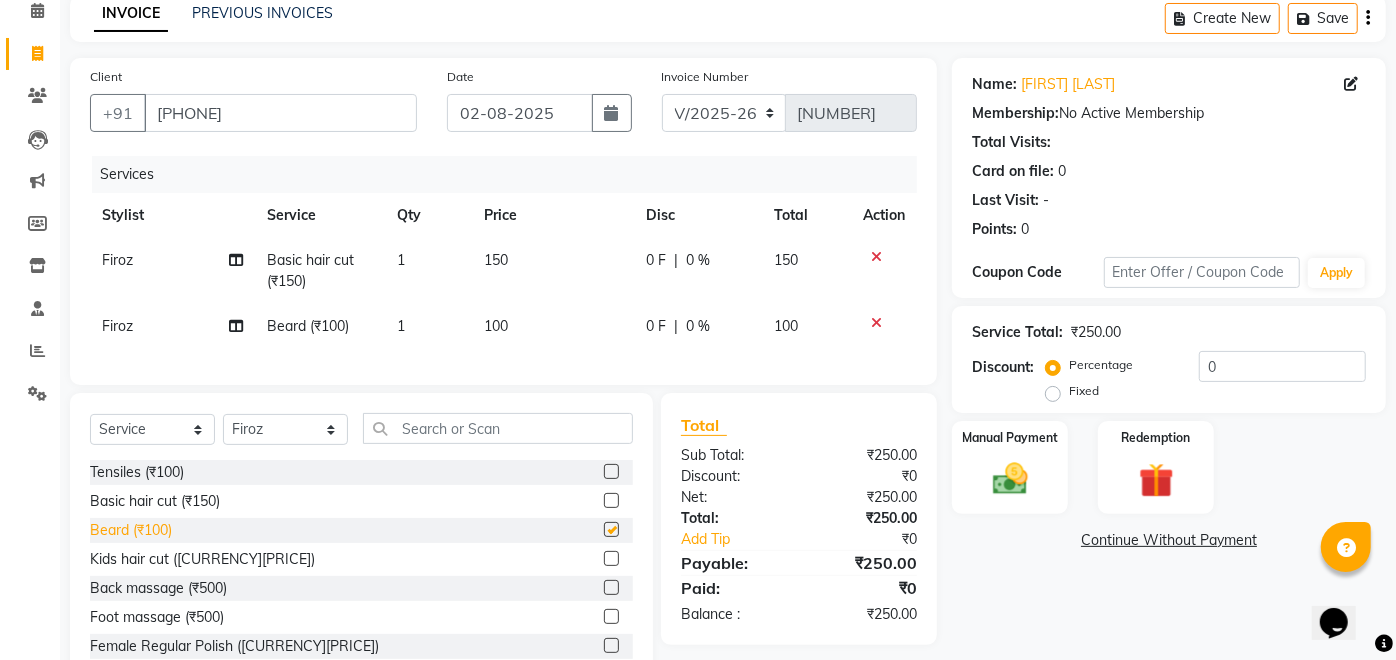 checkbox on "false" 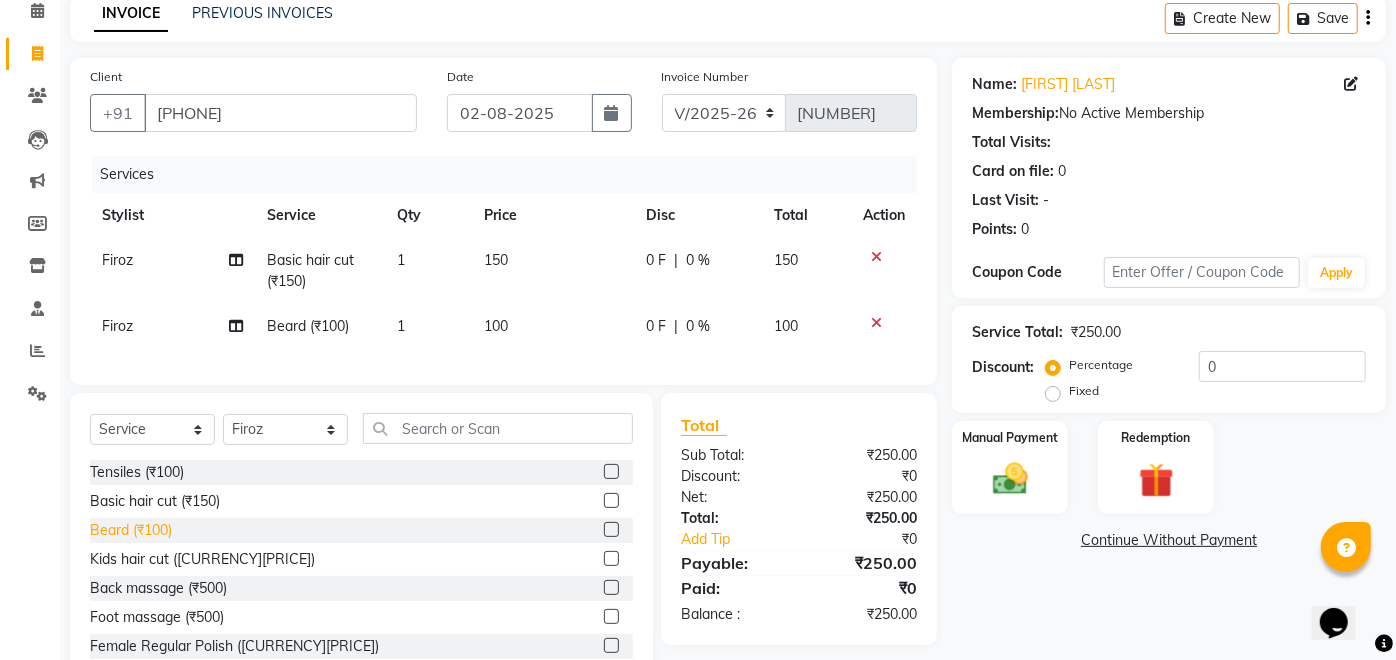 scroll, scrollTop: 166, scrollLeft: 0, axis: vertical 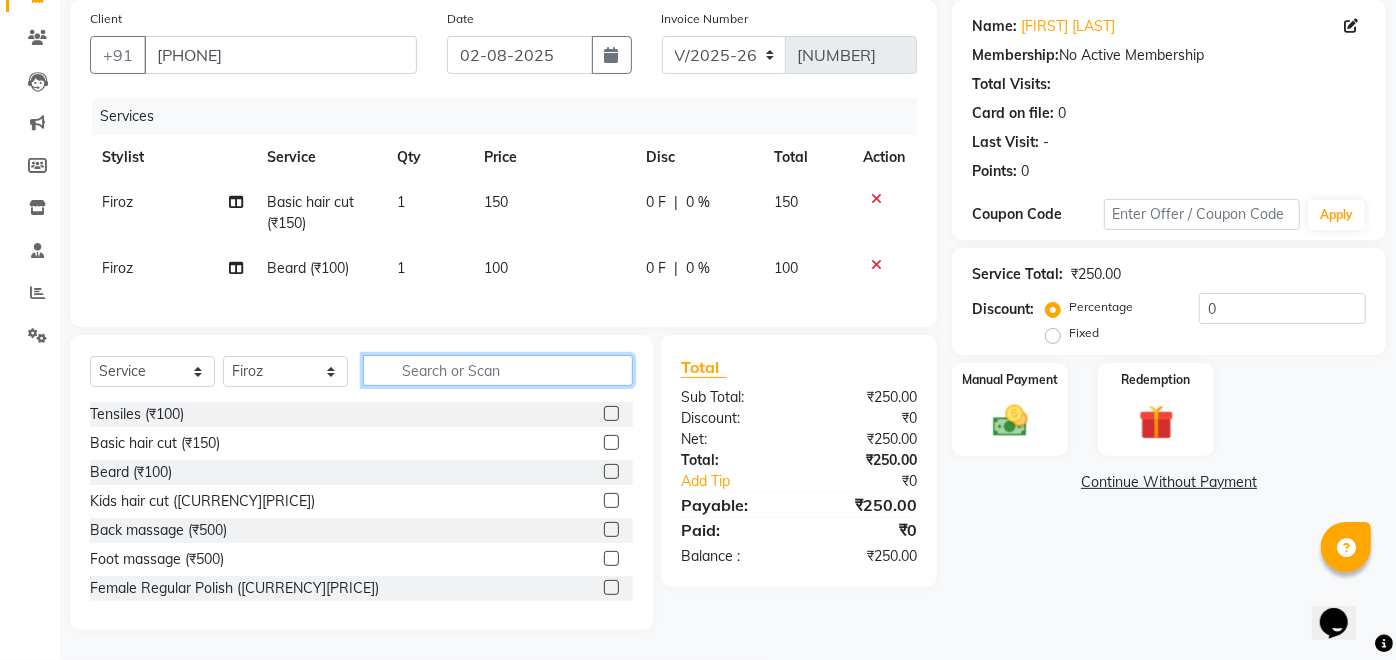 click 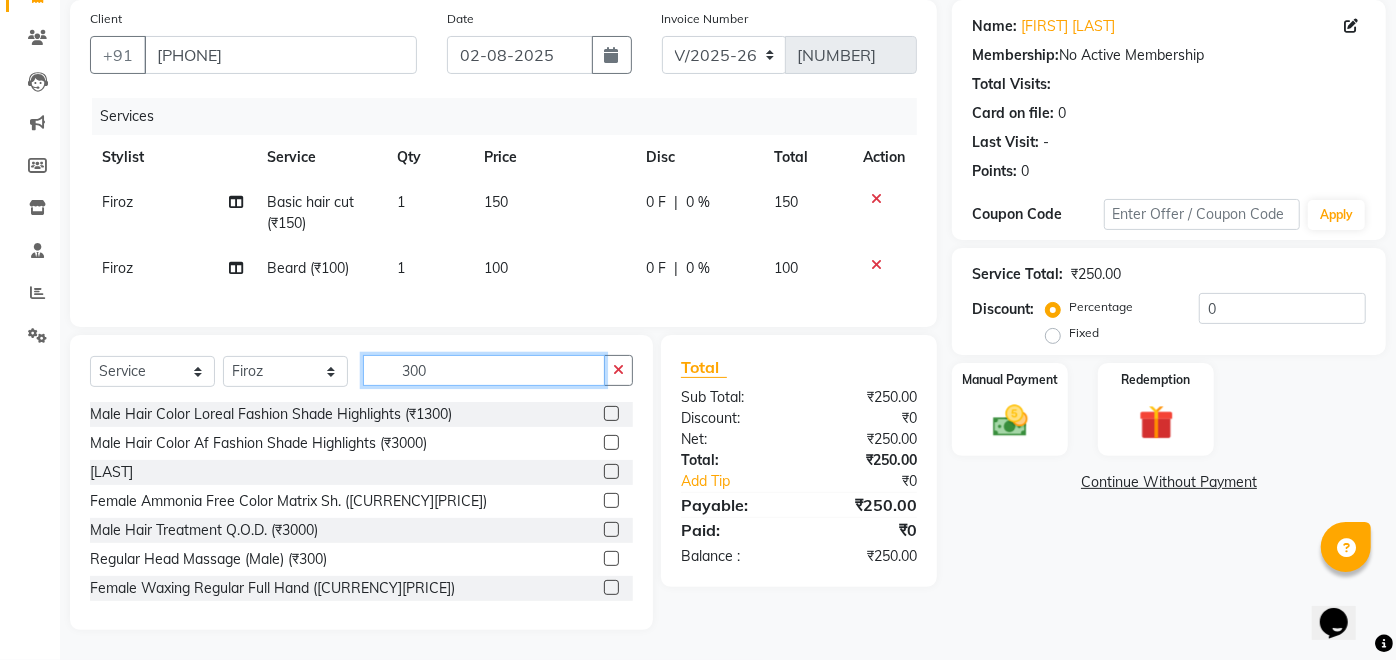 type on "300" 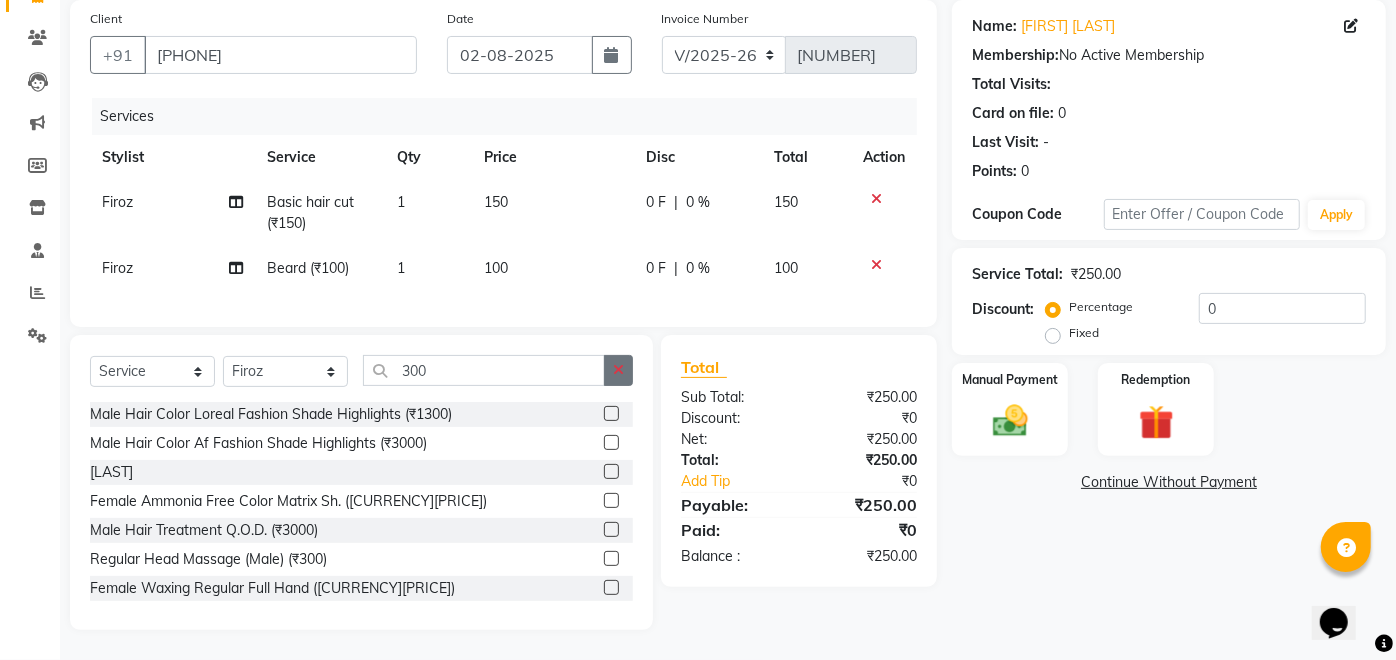 click 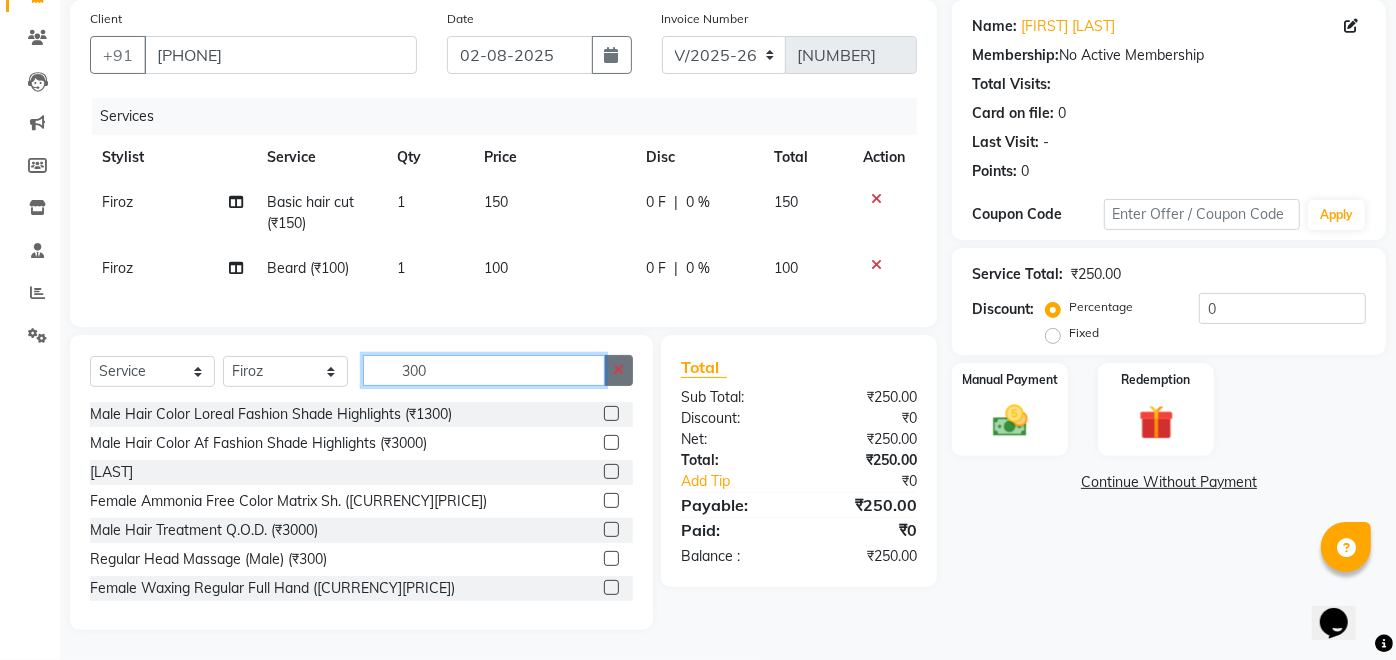type 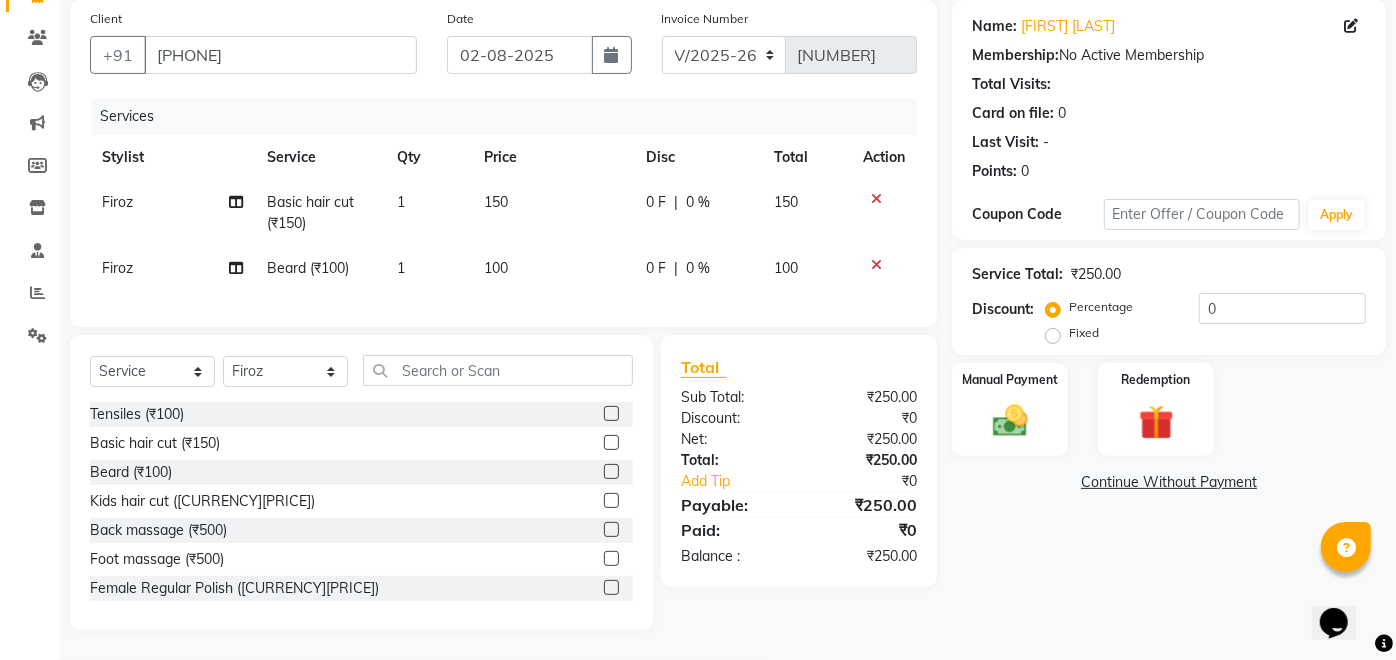 click 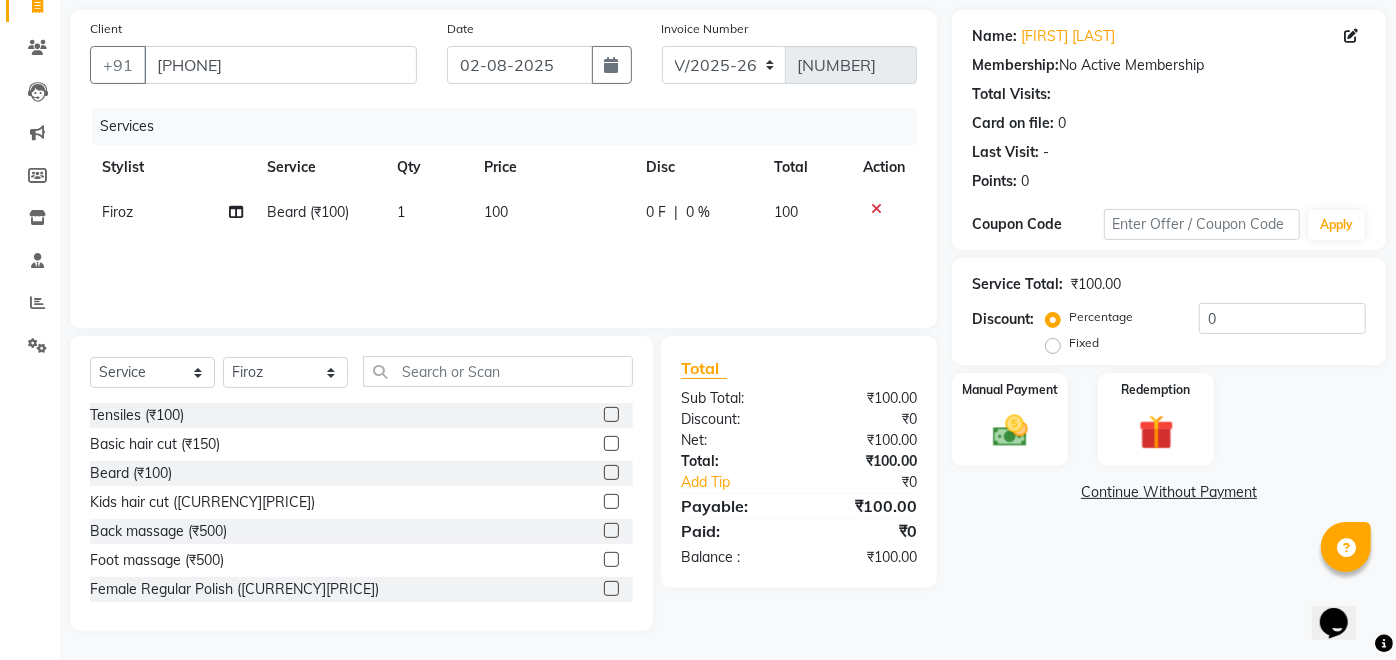 click 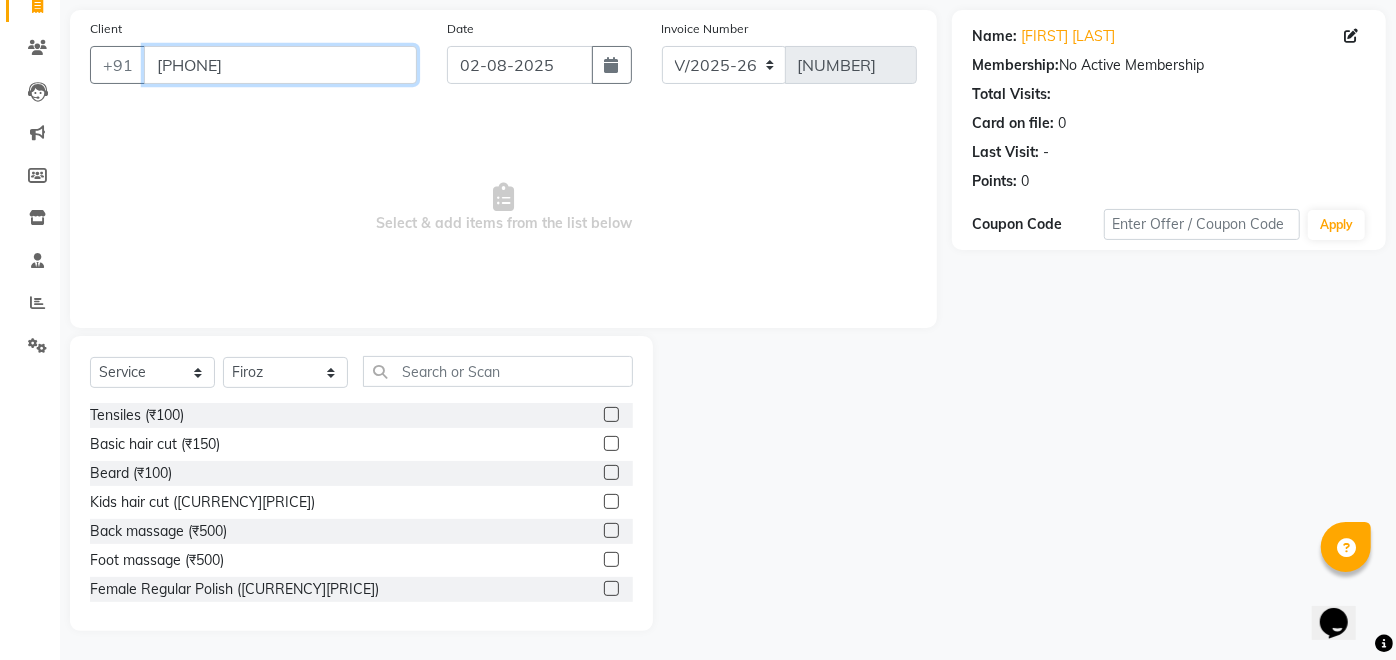 click on "[PHONE]" at bounding box center [280, 65] 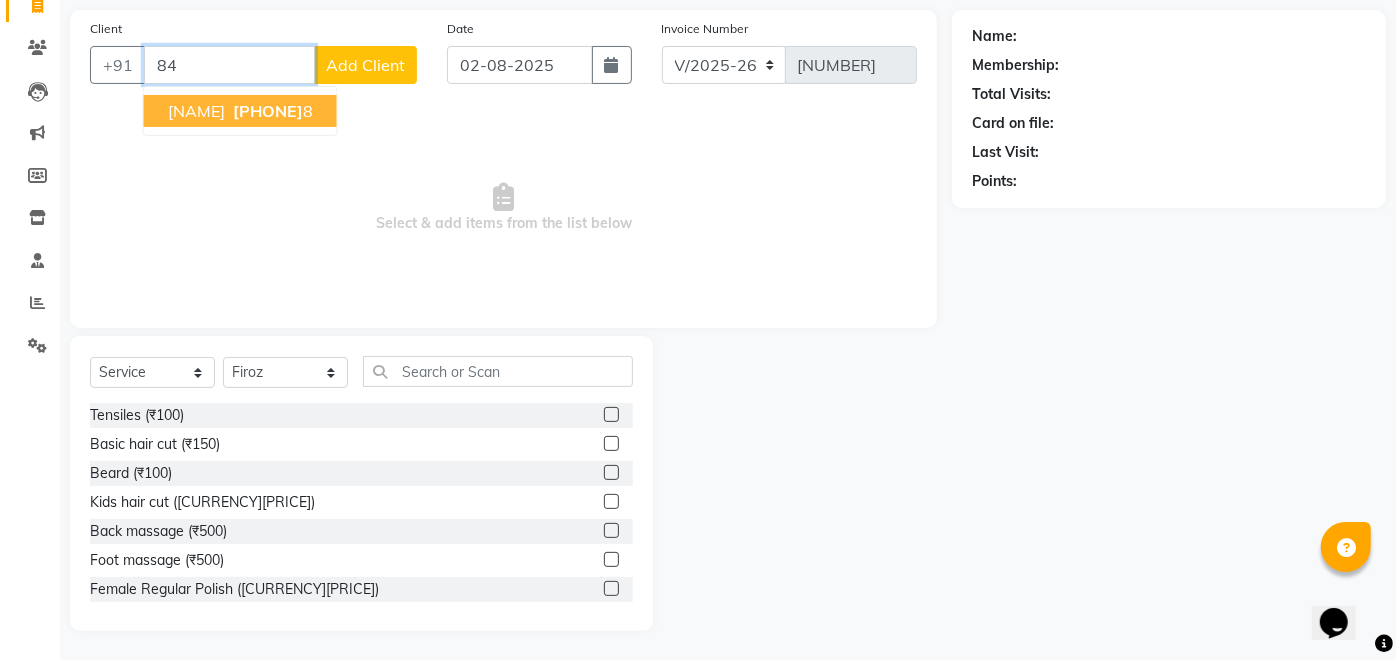 type on "8" 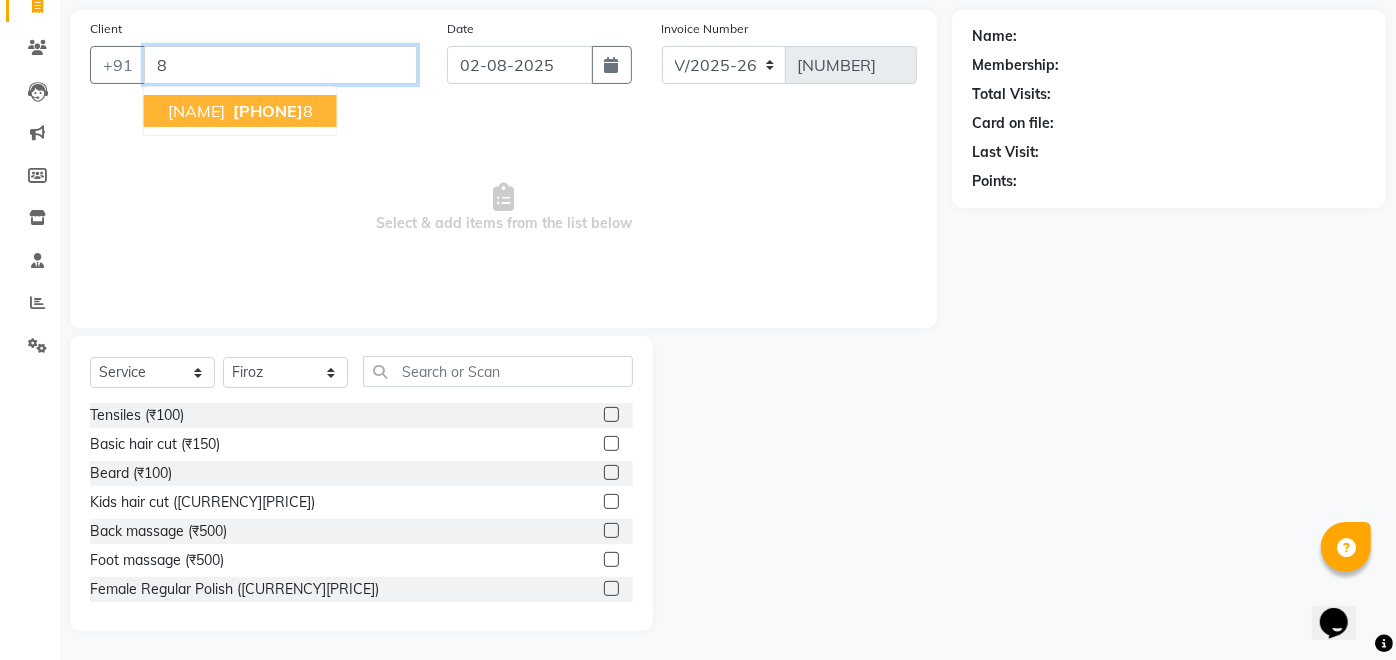 type 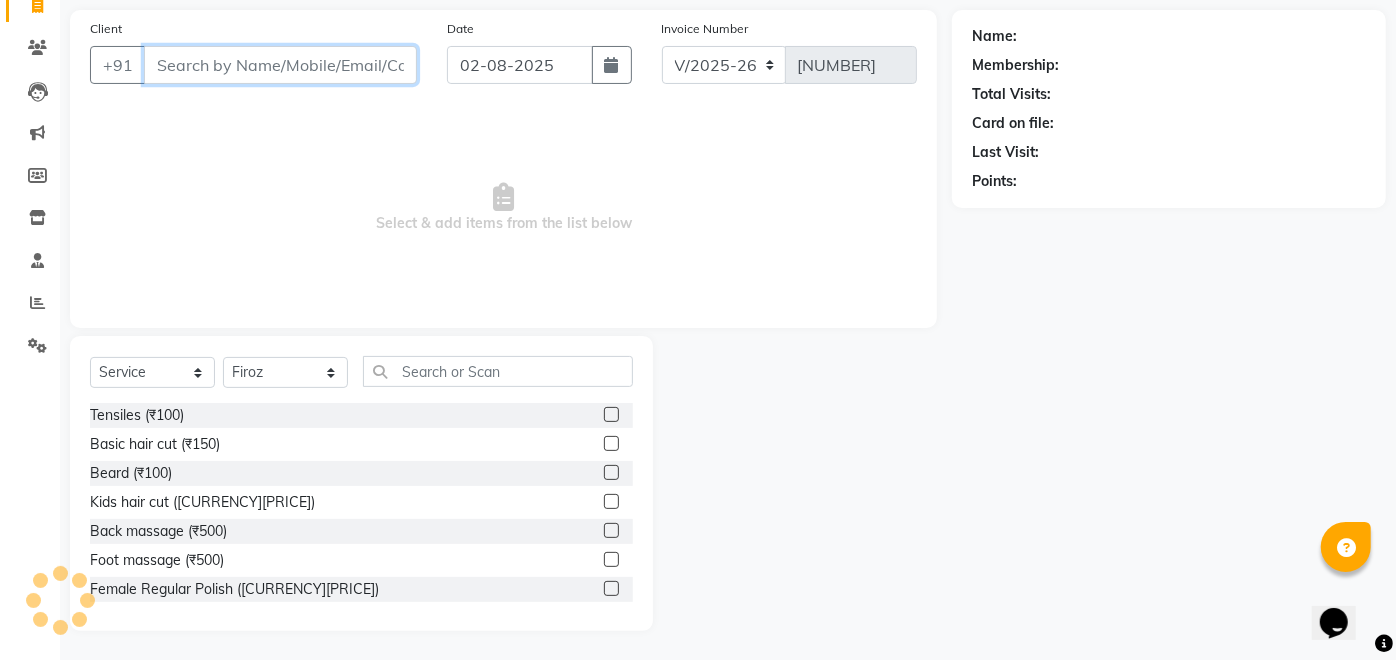 scroll, scrollTop: 0, scrollLeft: 0, axis: both 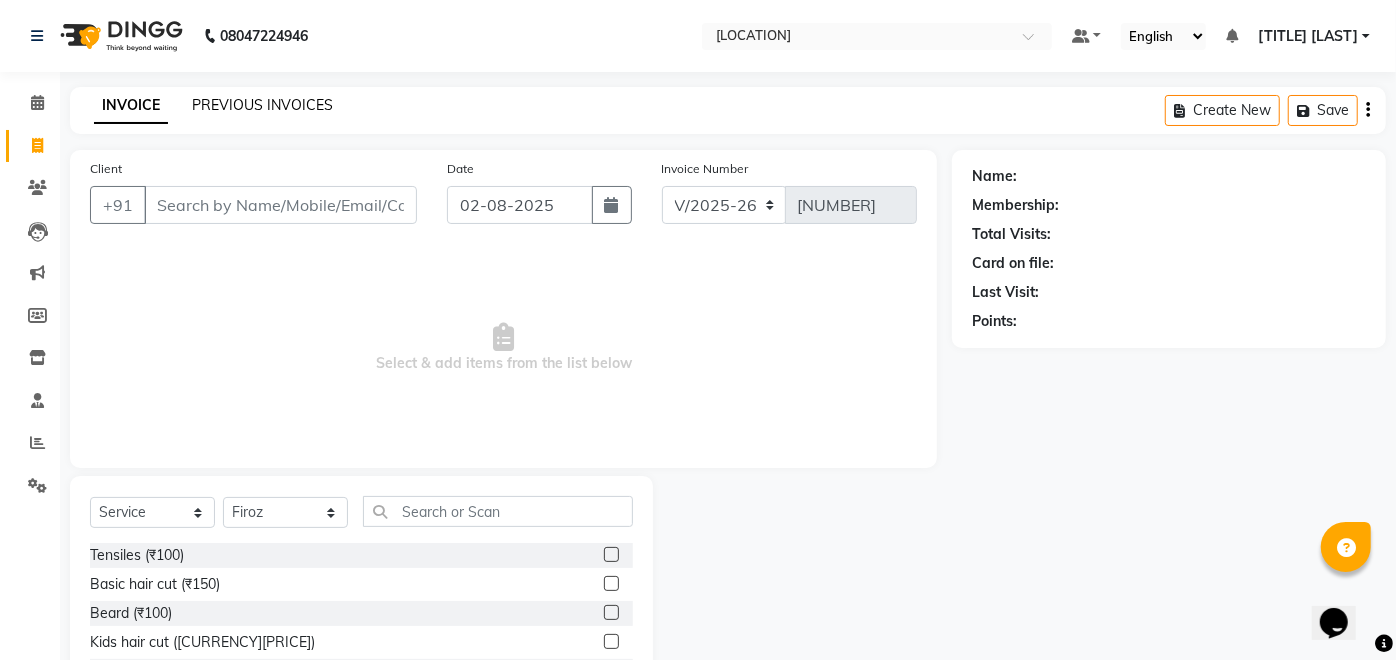 click on "PREVIOUS INVOICES" 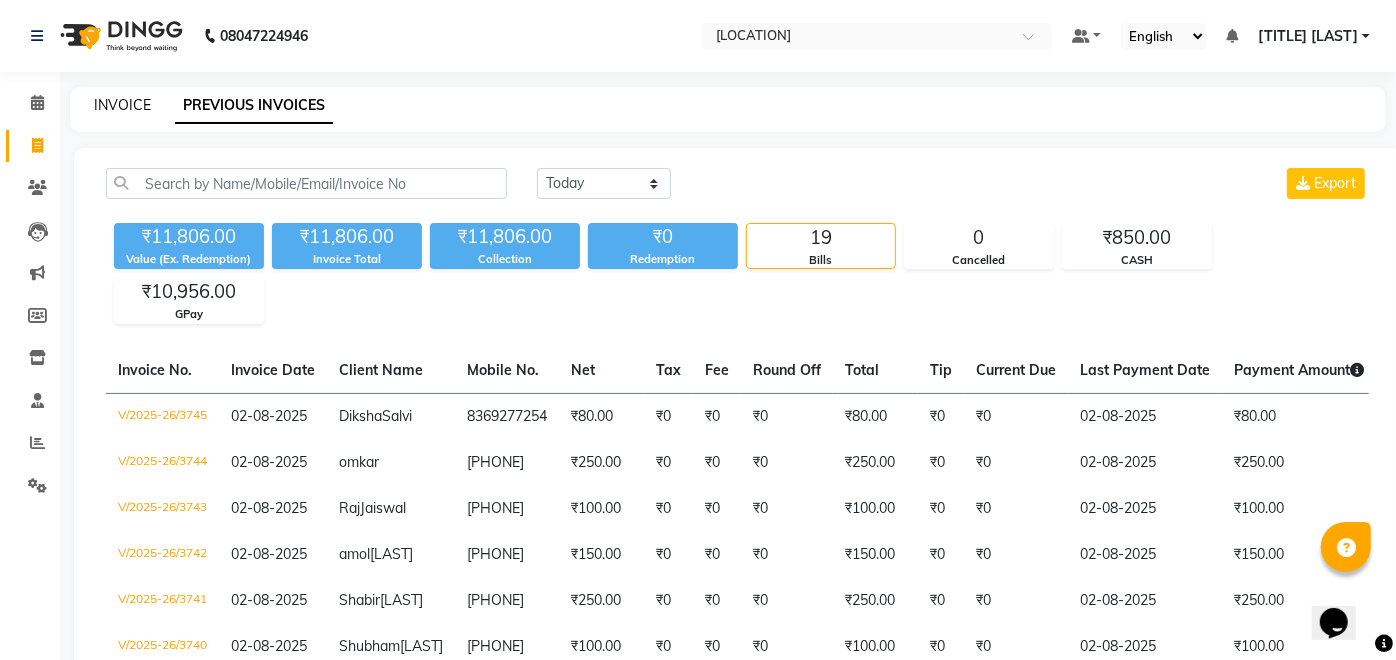 click on "INVOICE" 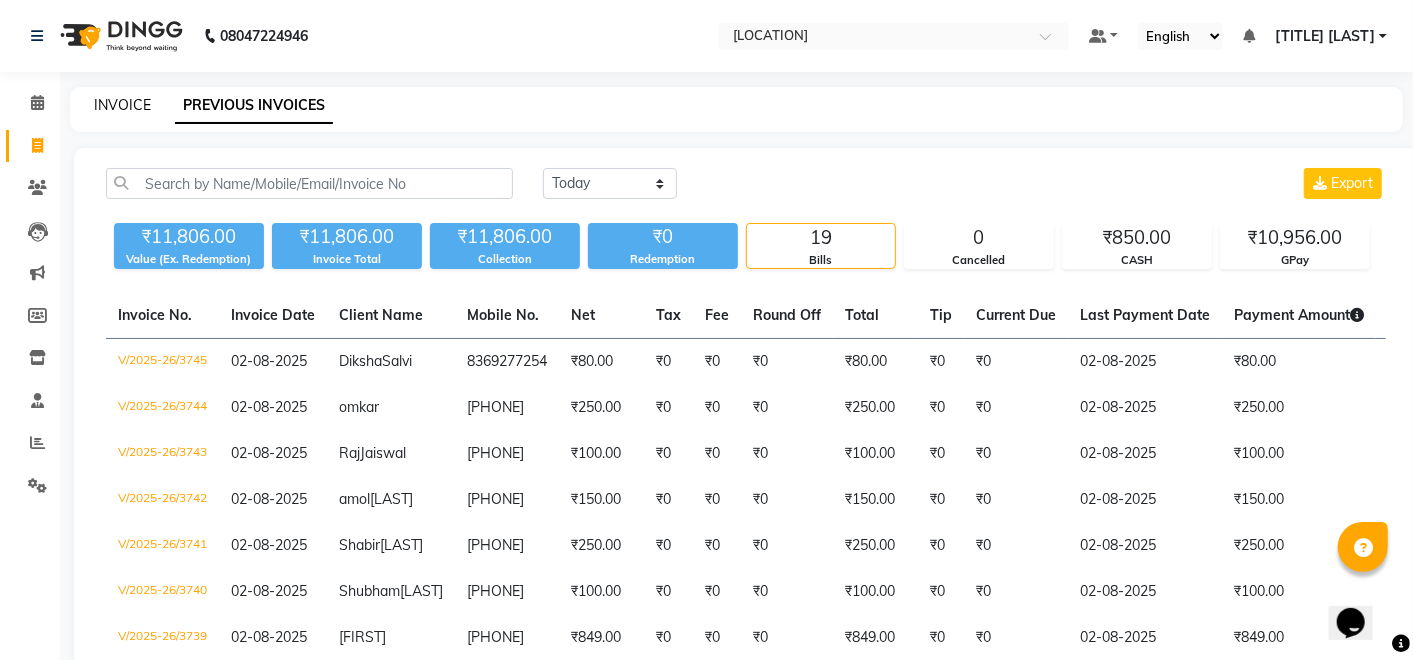 select on "6927" 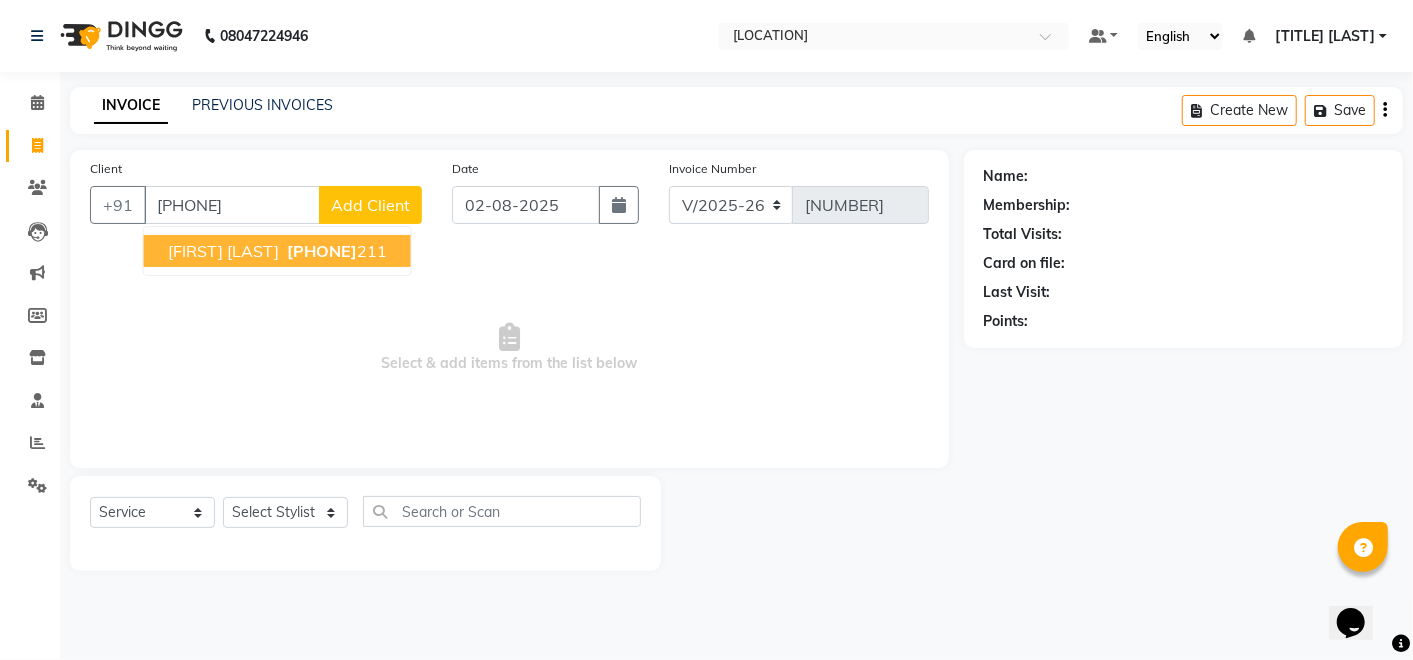 click on "[PHONE]" at bounding box center (335, 251) 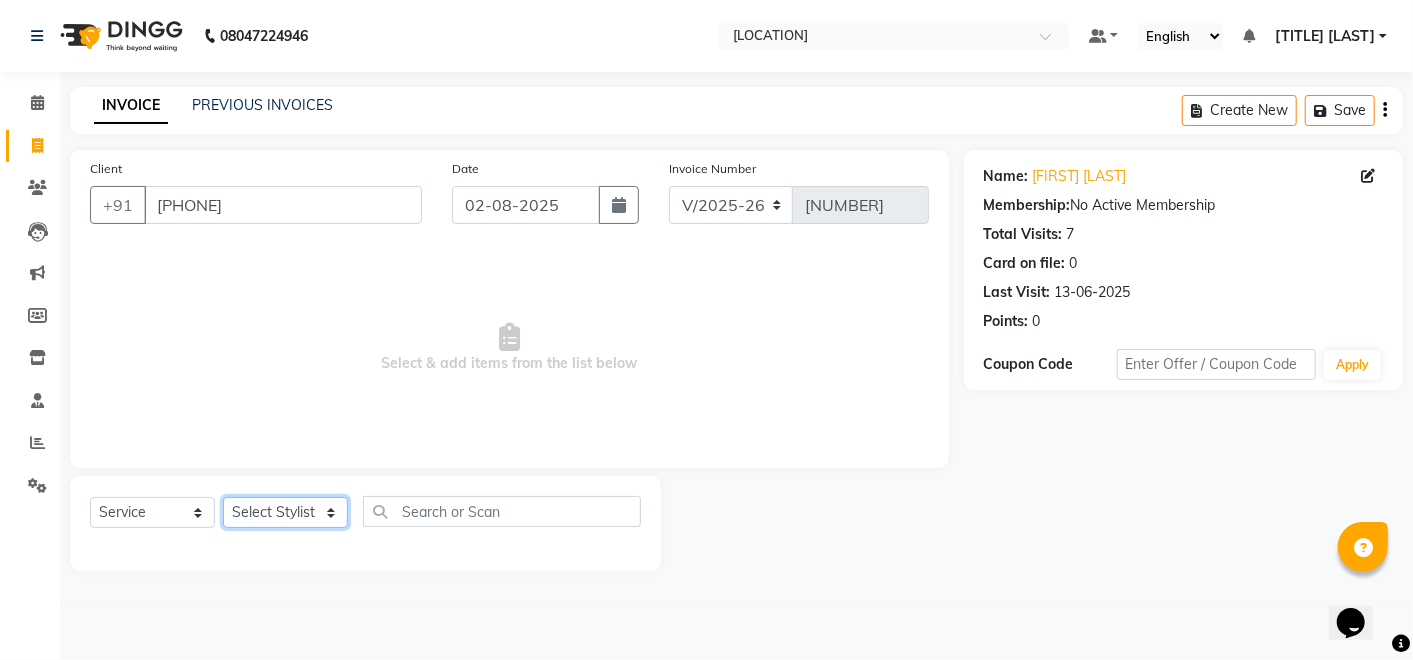 click on "Select Stylist Afreen sayyed Amir Bharti Raipure Chandan Shamnani Dilshad  Dipali Rathod Divya mam  Firoz GOURAV Jakir sir javed muskan pooja  Rihan  Sabir sir SACHIN Sahil Sam sir Sandhya jaiswal semi Shamim Ahmad" 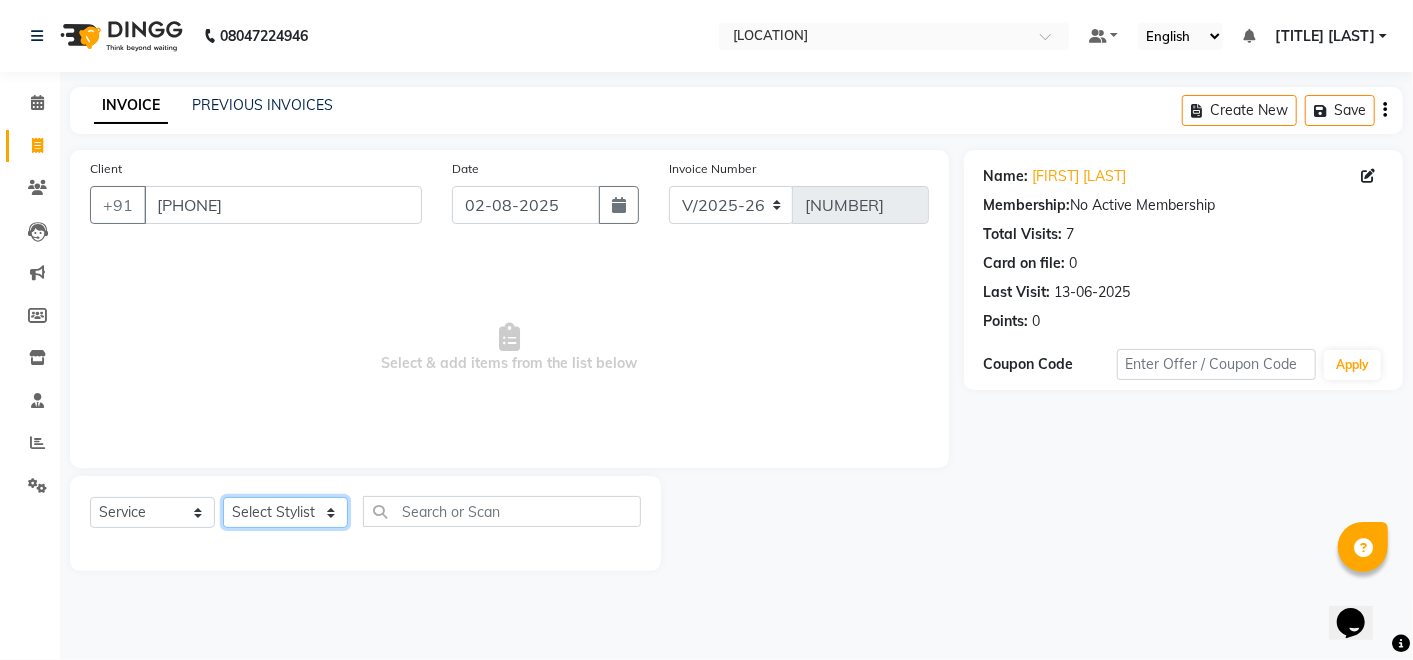 click on "Select Stylist Afreen sayyed Amir Bharti Raipure Chandan Shamnani Dilshad  Dipali Rathod Divya mam  Firoz GOURAV Jakir sir javed muskan pooja  Rihan  Sabir sir SACHIN Sahil Sam sir Sandhya jaiswal semi Shamim Ahmad" 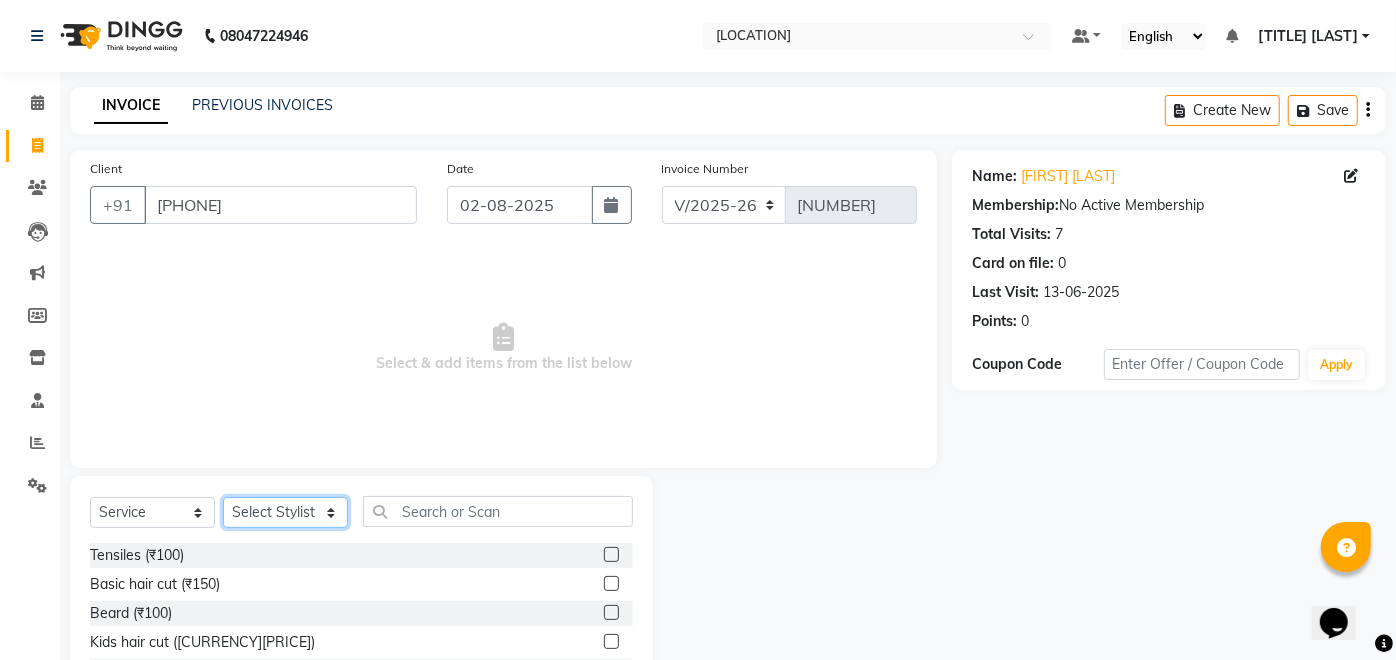 click on "Select Stylist Afreen sayyed Amir Bharti Raipure Chandan Shamnani Dilshad  Dipali Rathod Divya mam  Firoz GOURAV Jakir sir javed muskan pooja  Rihan  Sabir sir SACHIN Sahil Sam sir Sandhya jaiswal semi Shamim Ahmad" 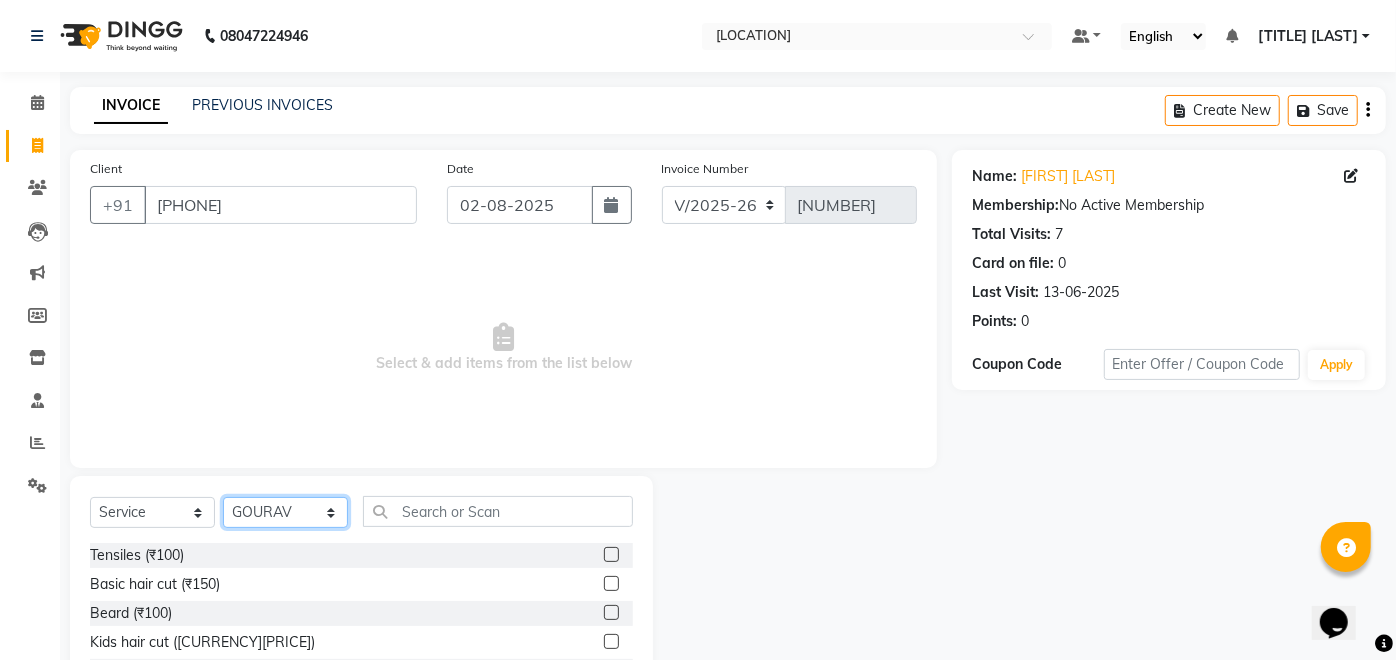 click on "Select Stylist Afreen sayyed Amir Bharti Raipure Chandan Shamnani Dilshad  Dipali Rathod Divya mam  Firoz GOURAV Jakir sir javed muskan pooja  Rihan  Sabir sir SACHIN Sahil Sam sir Sandhya jaiswal semi Shamim Ahmad" 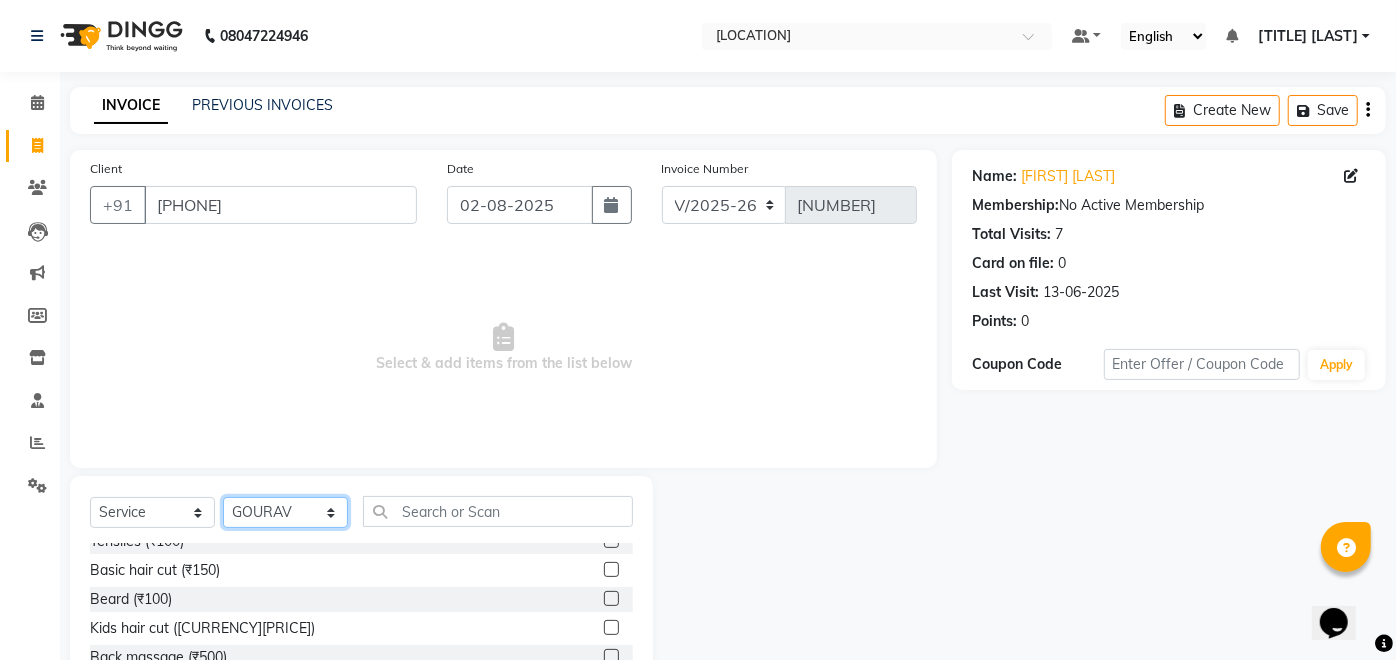 scroll, scrollTop: 17, scrollLeft: 0, axis: vertical 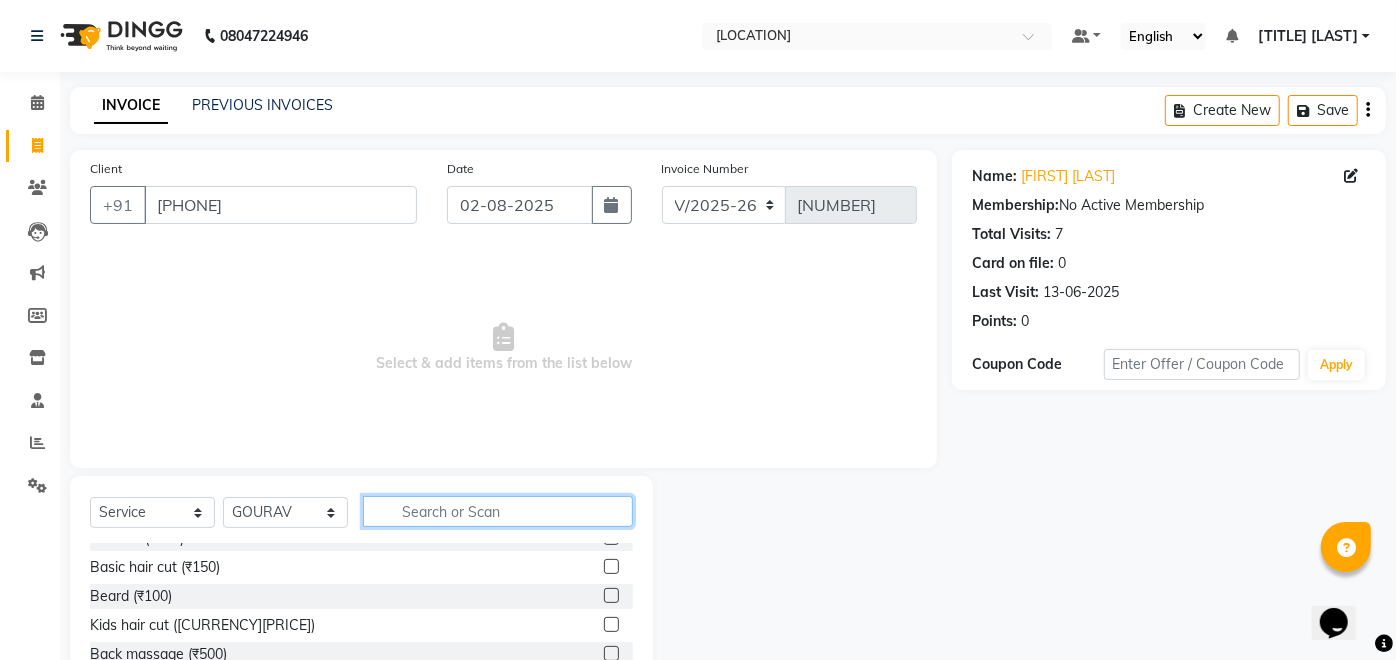 click 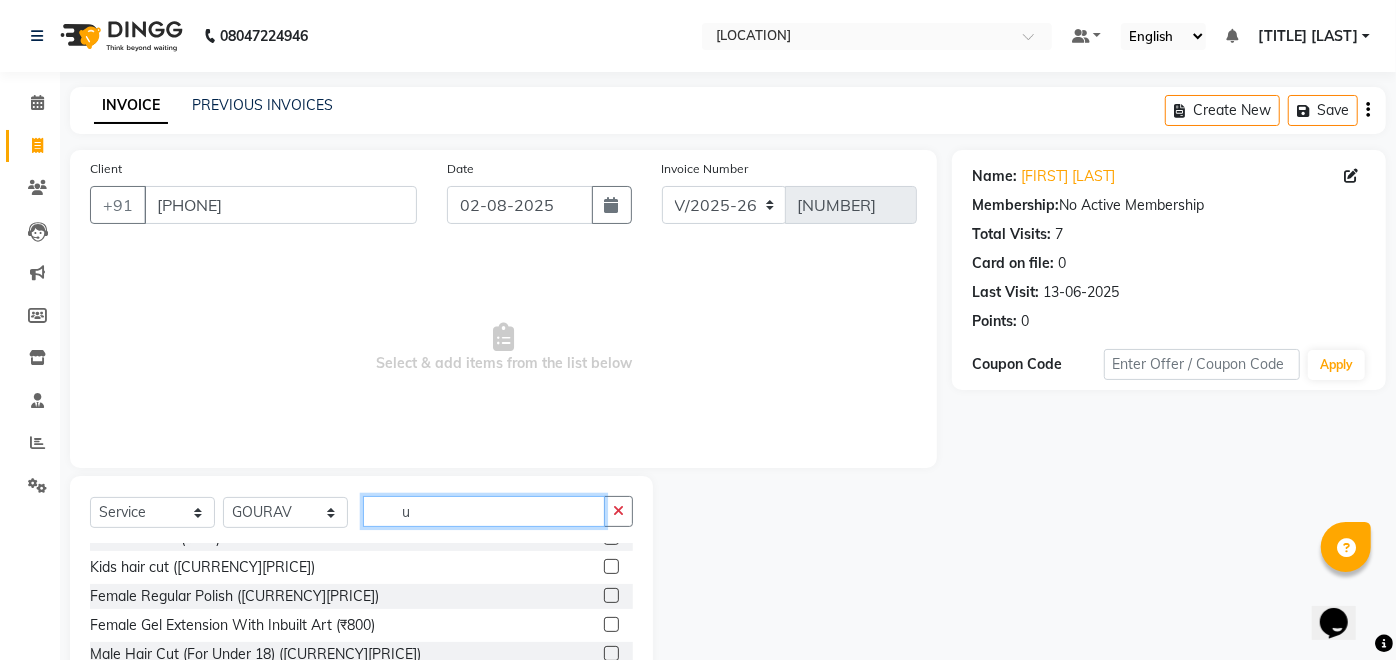 scroll, scrollTop: 0, scrollLeft: 0, axis: both 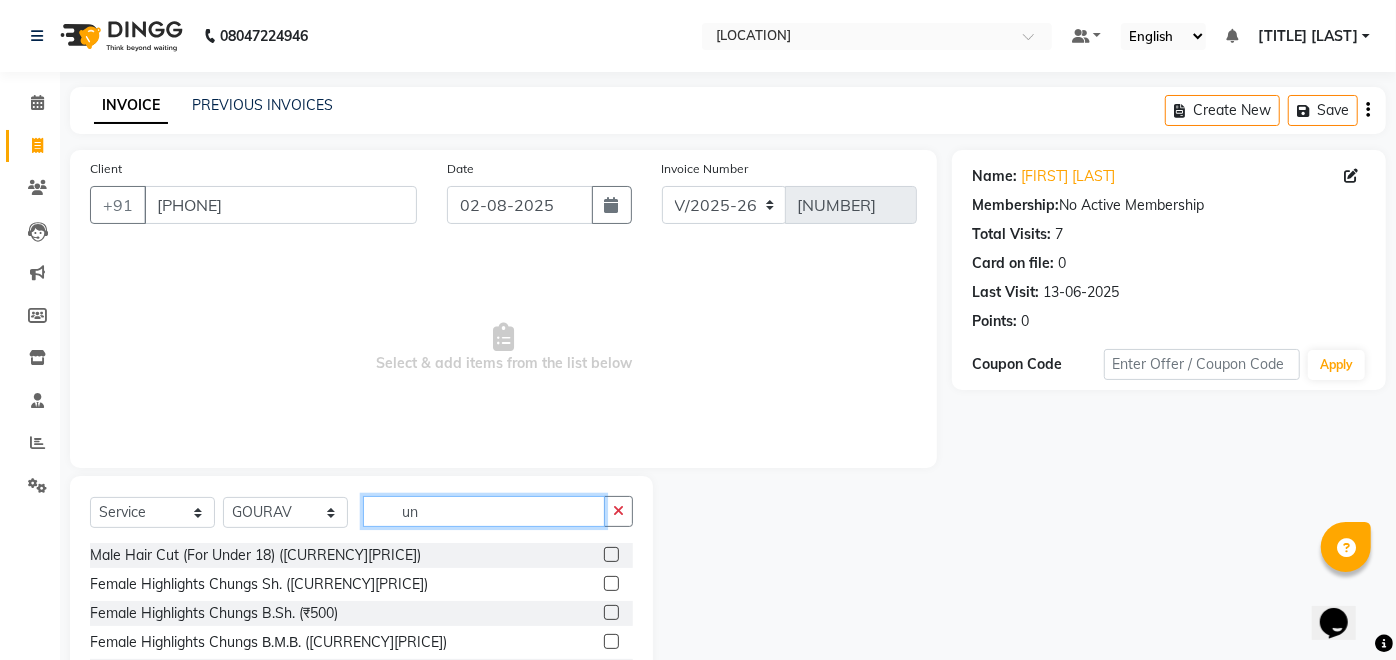 type on "un" 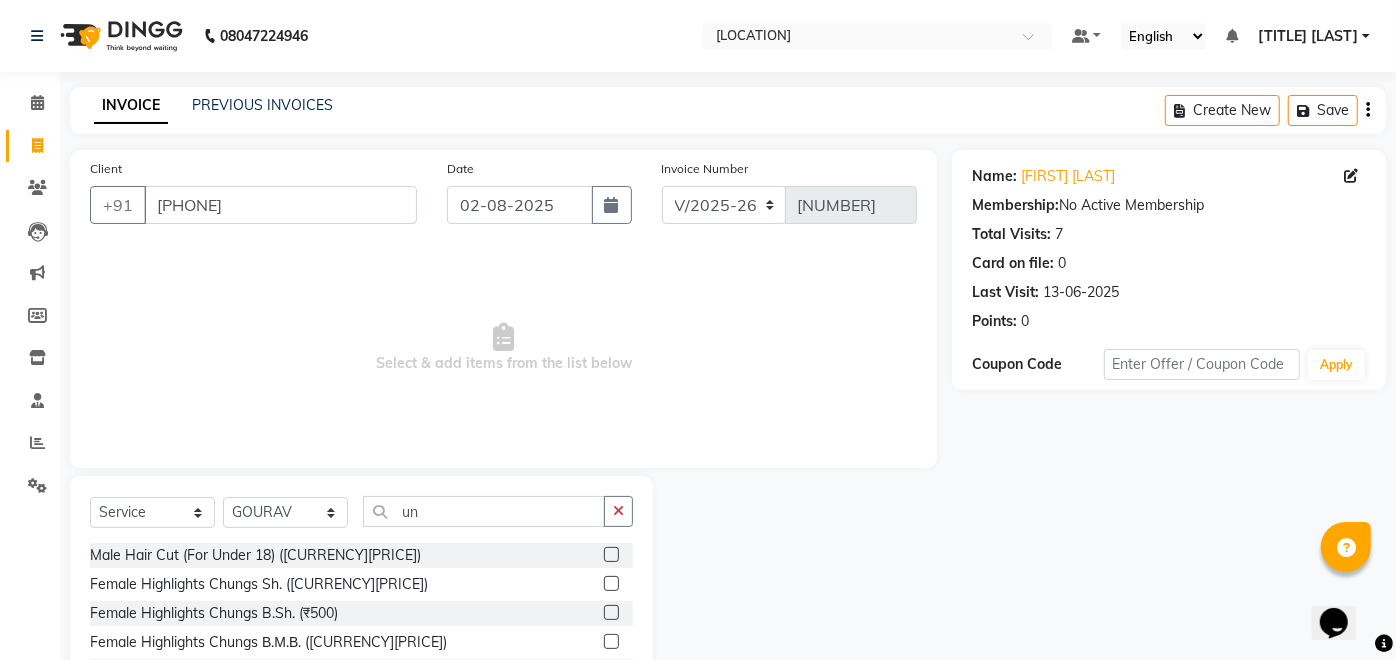 click 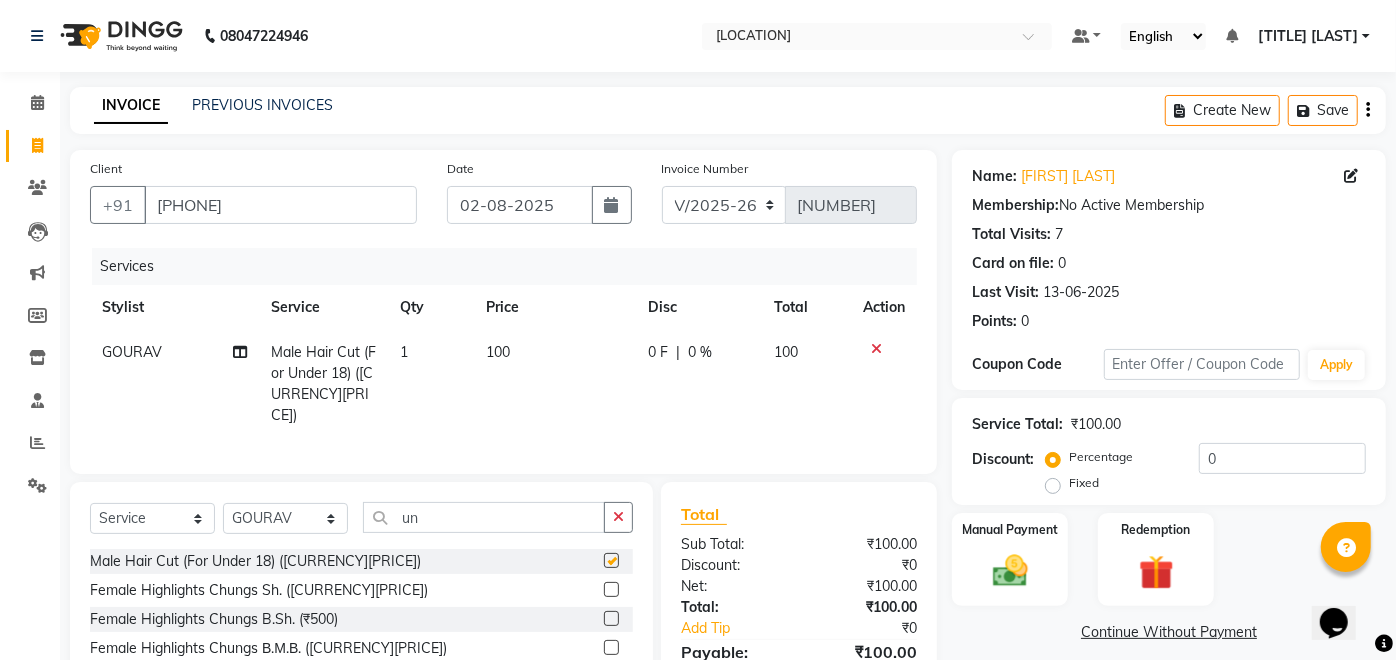 type 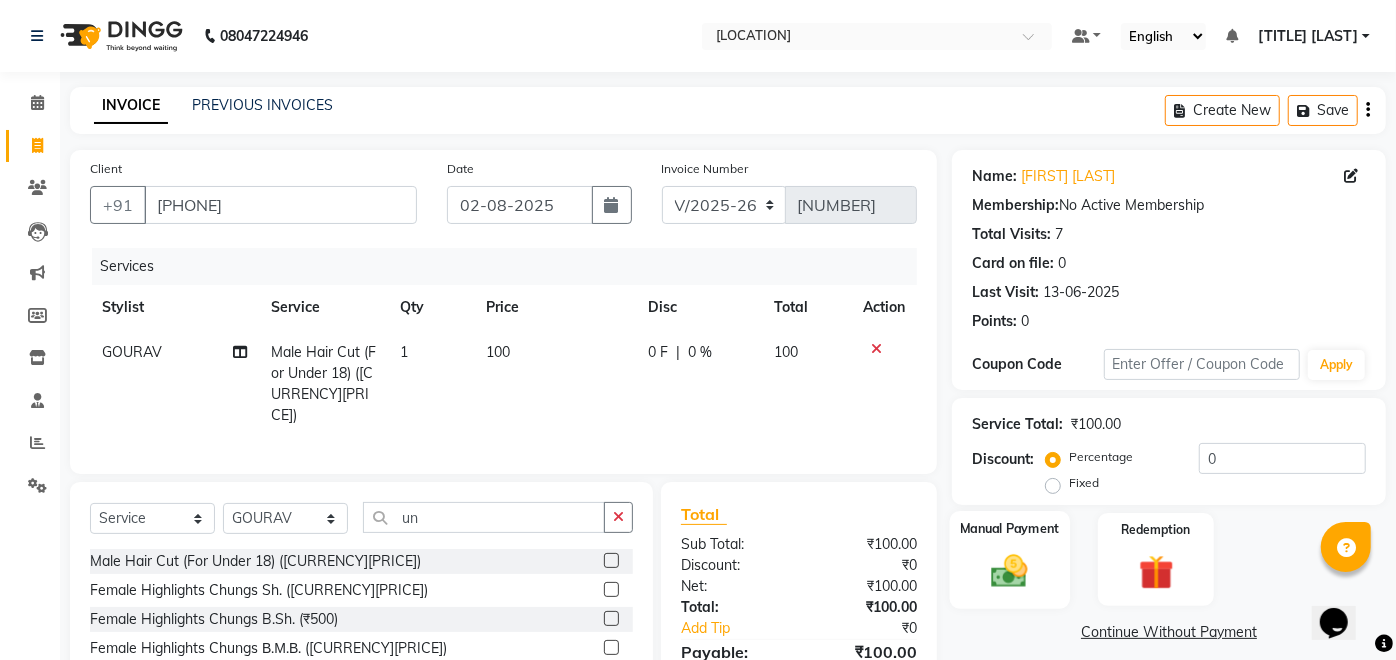 click on "Manual Payment" 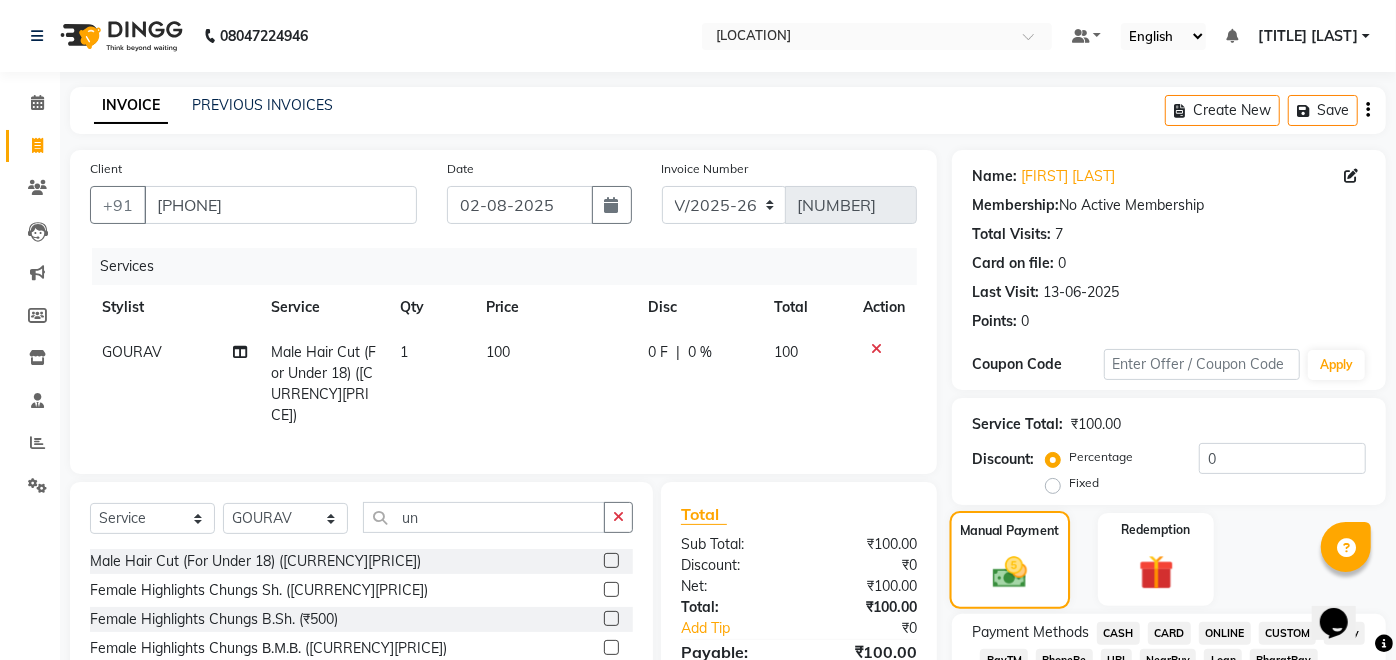 scroll, scrollTop: 140, scrollLeft: 0, axis: vertical 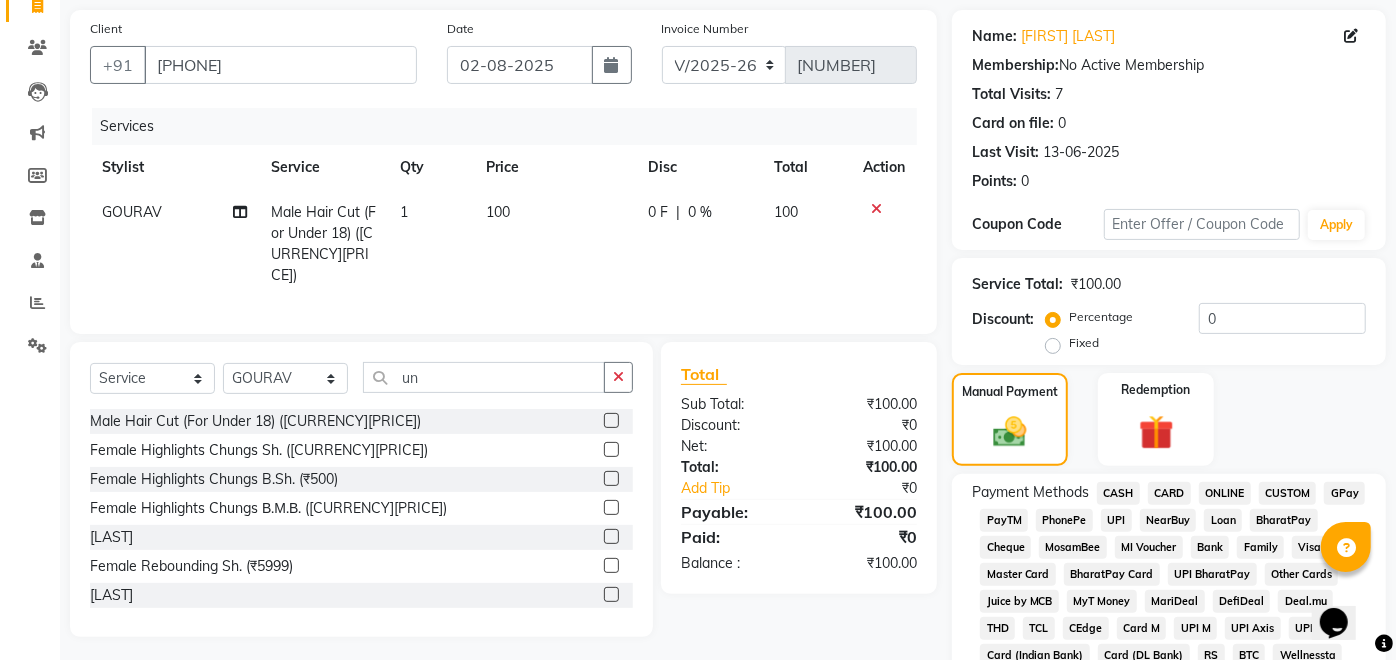 click on "GPay" 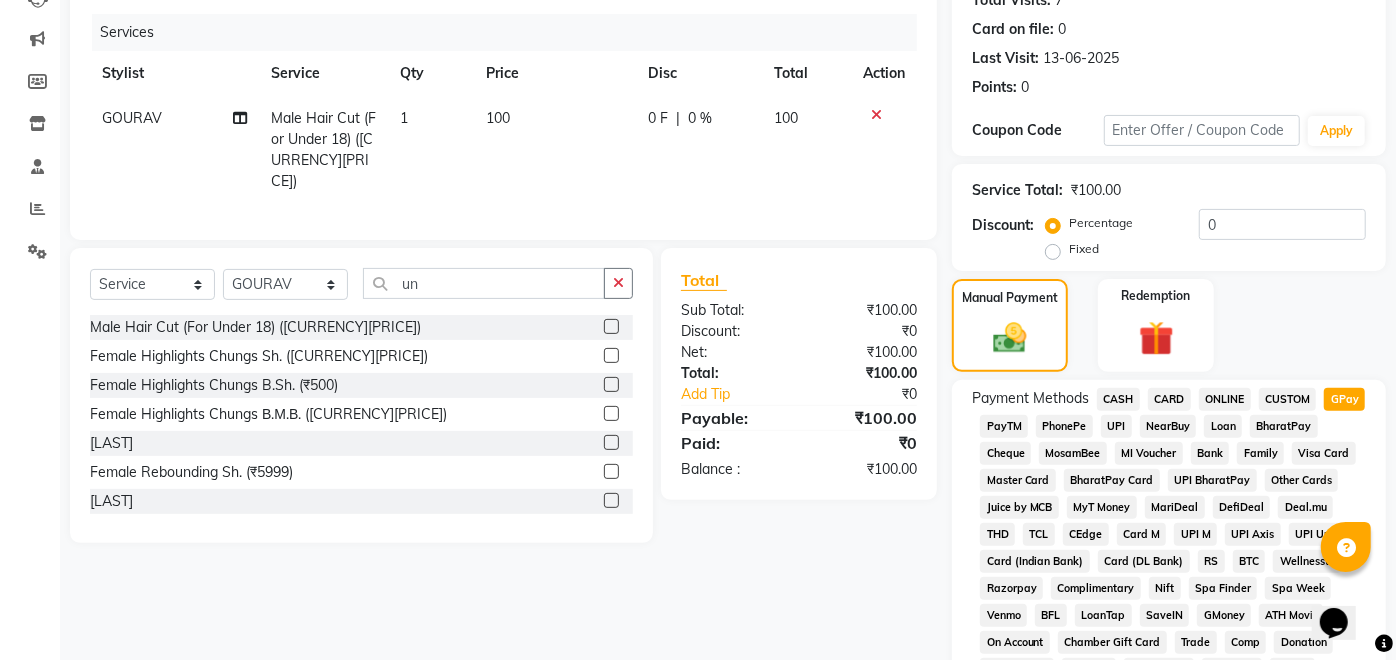 scroll, scrollTop: 821, scrollLeft: 0, axis: vertical 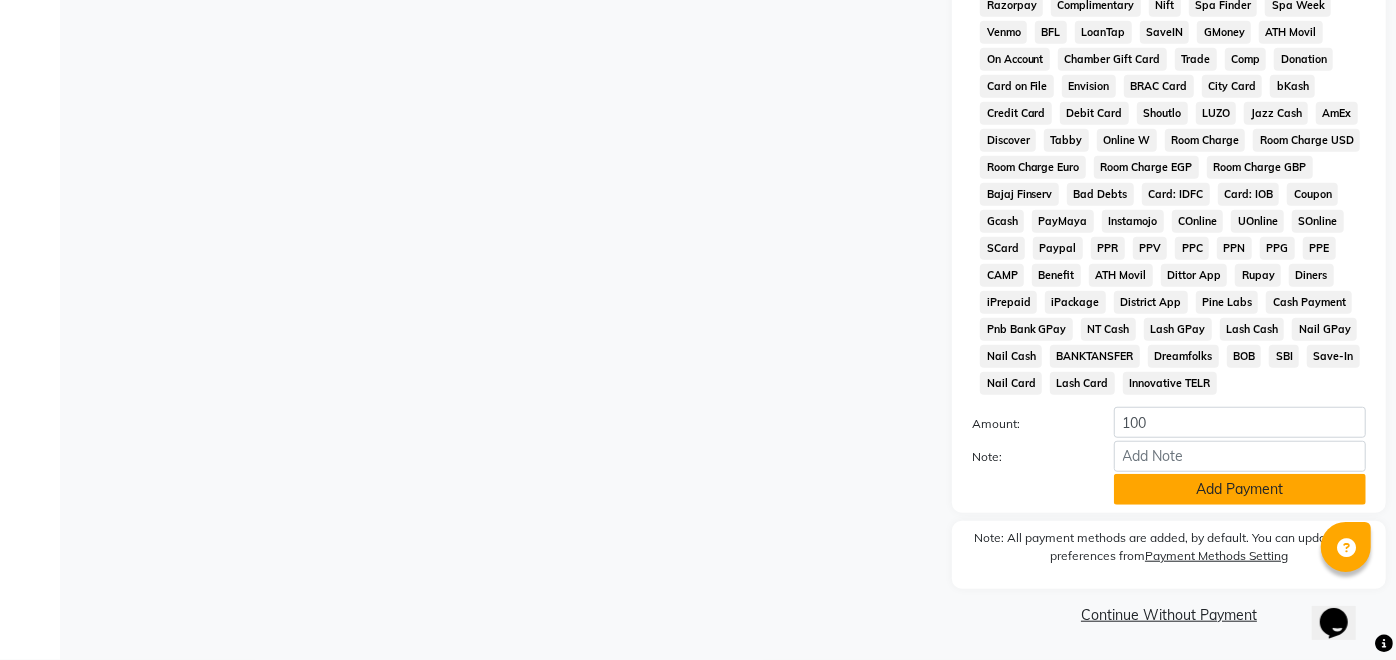 click on "Add Payment" 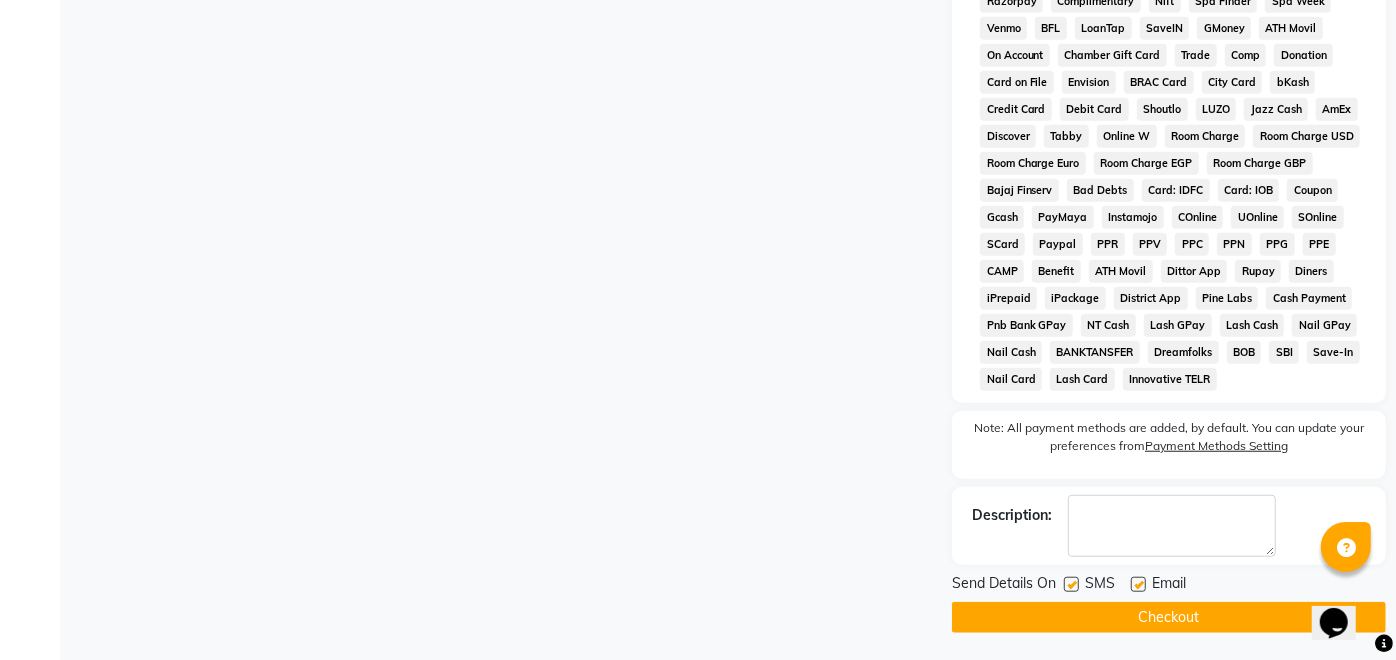 click 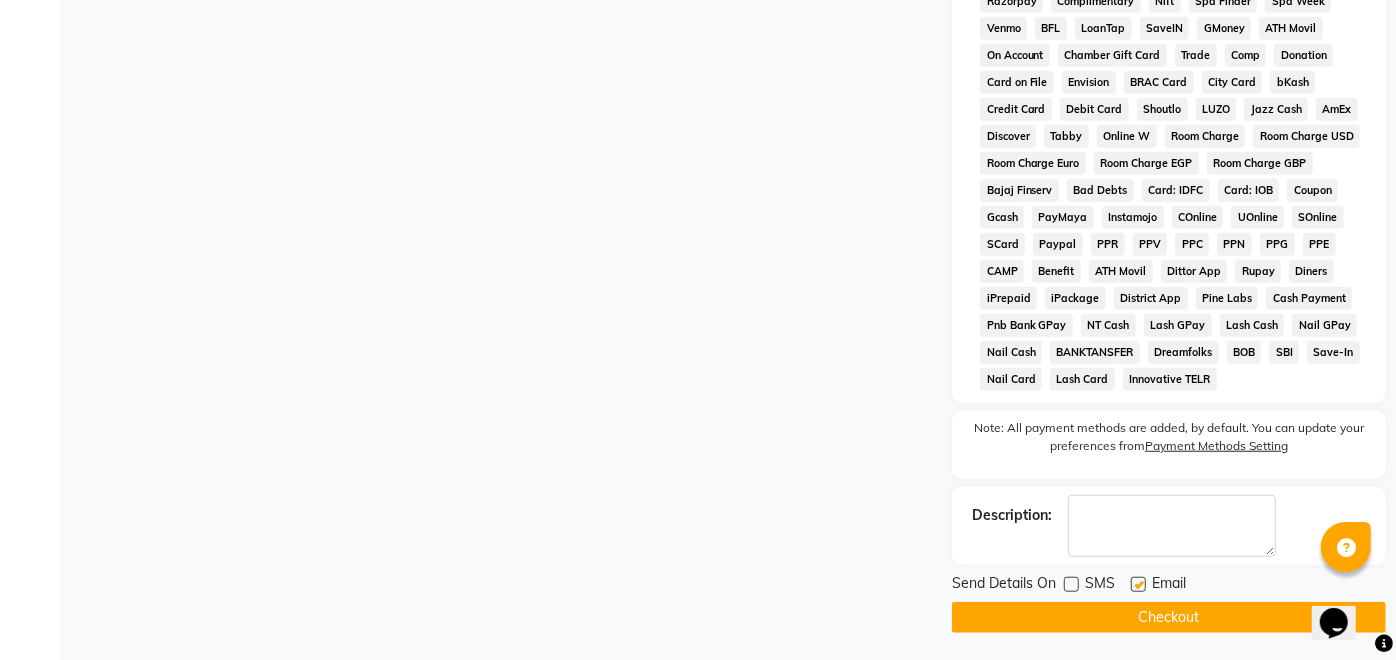 click on "Checkout" 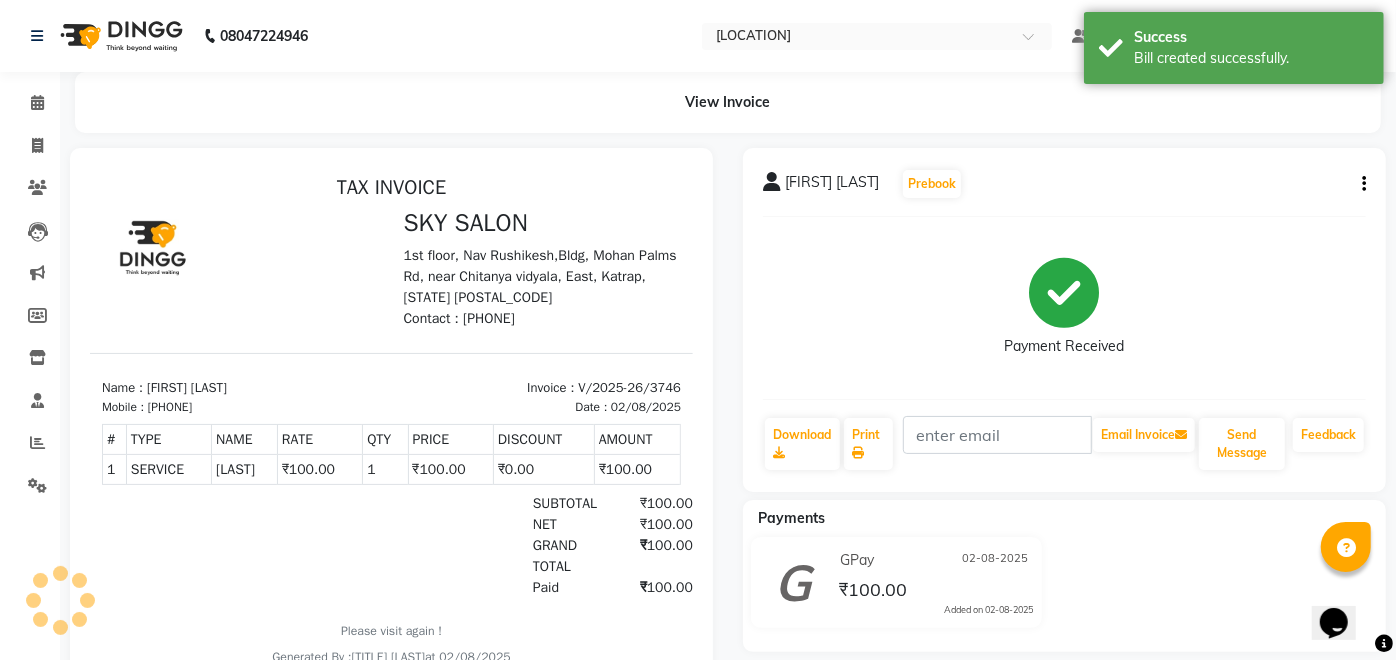 scroll, scrollTop: 0, scrollLeft: 0, axis: both 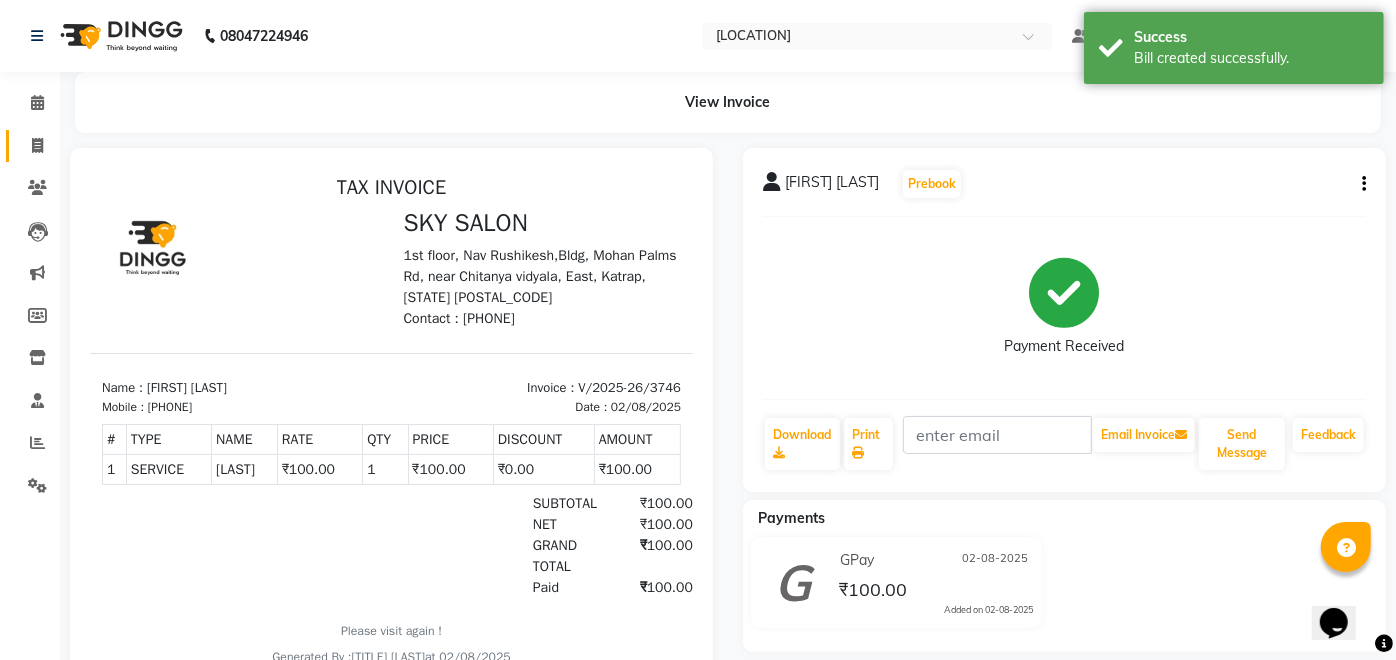 click 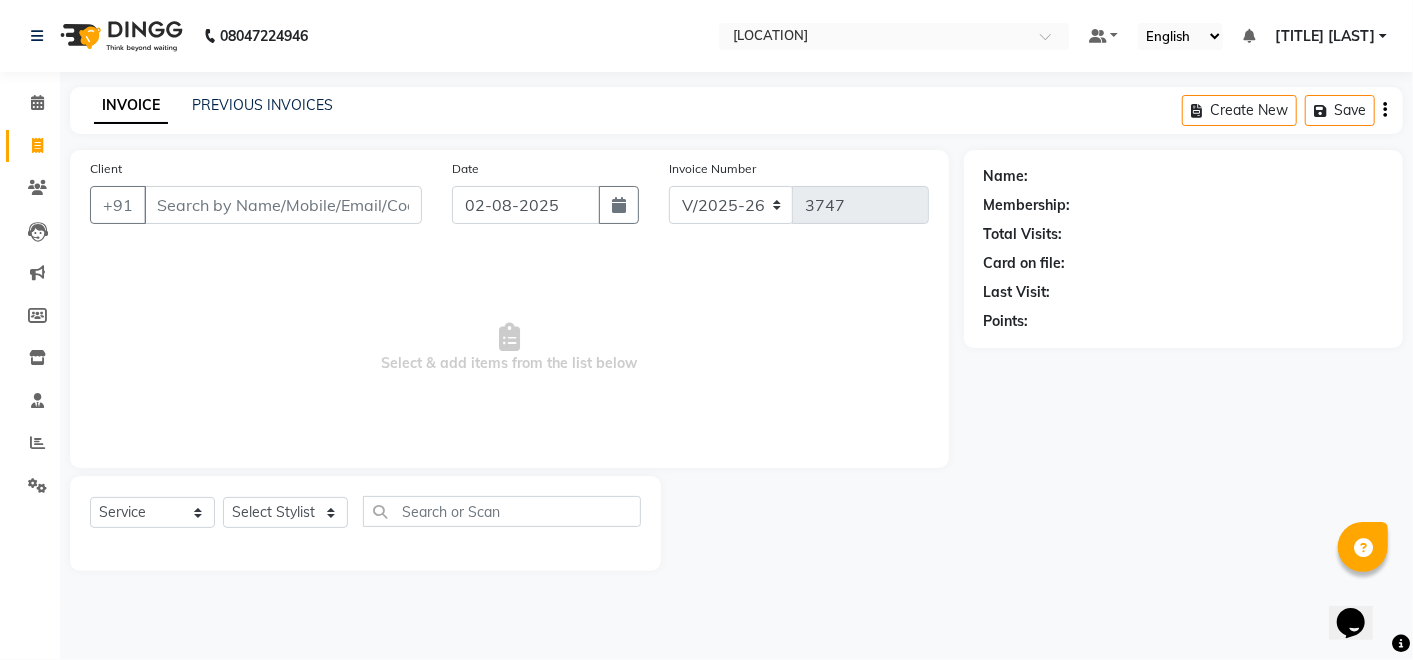 click on "Name: Membership: Total Visits: Card on file: Last Visit:  Points:" 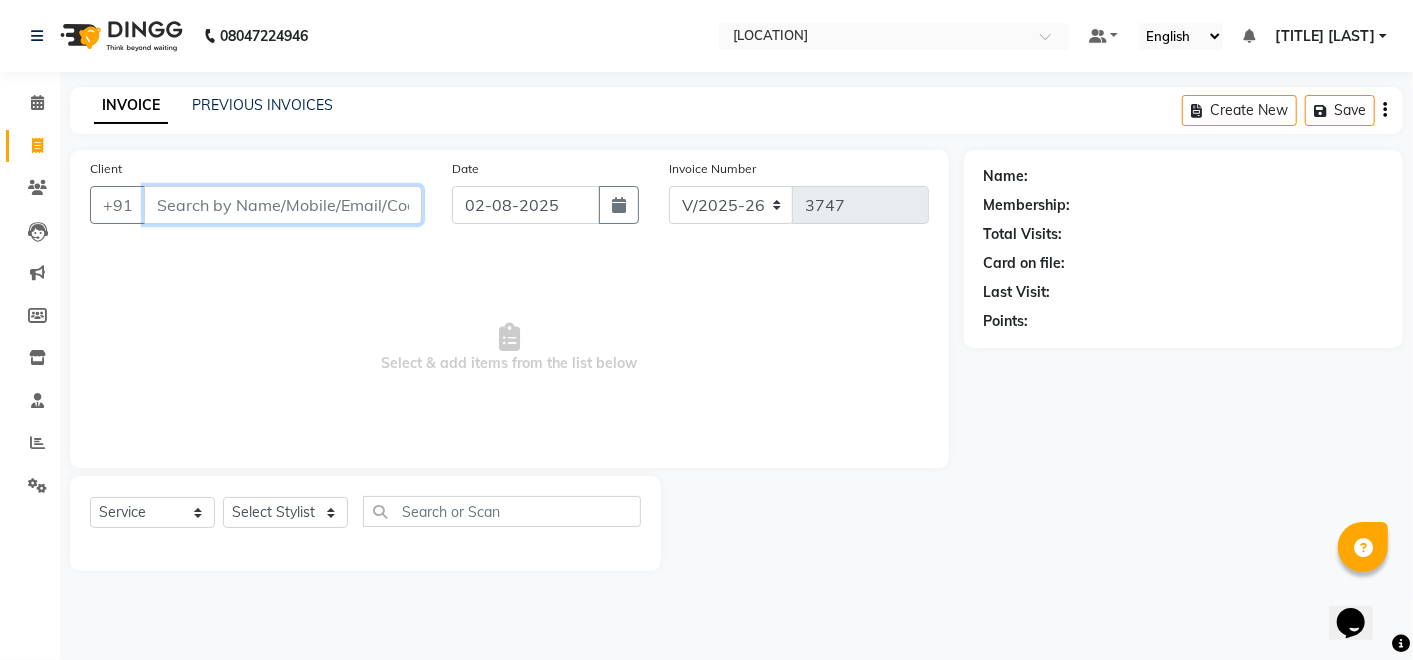 click on "Client" at bounding box center [283, 205] 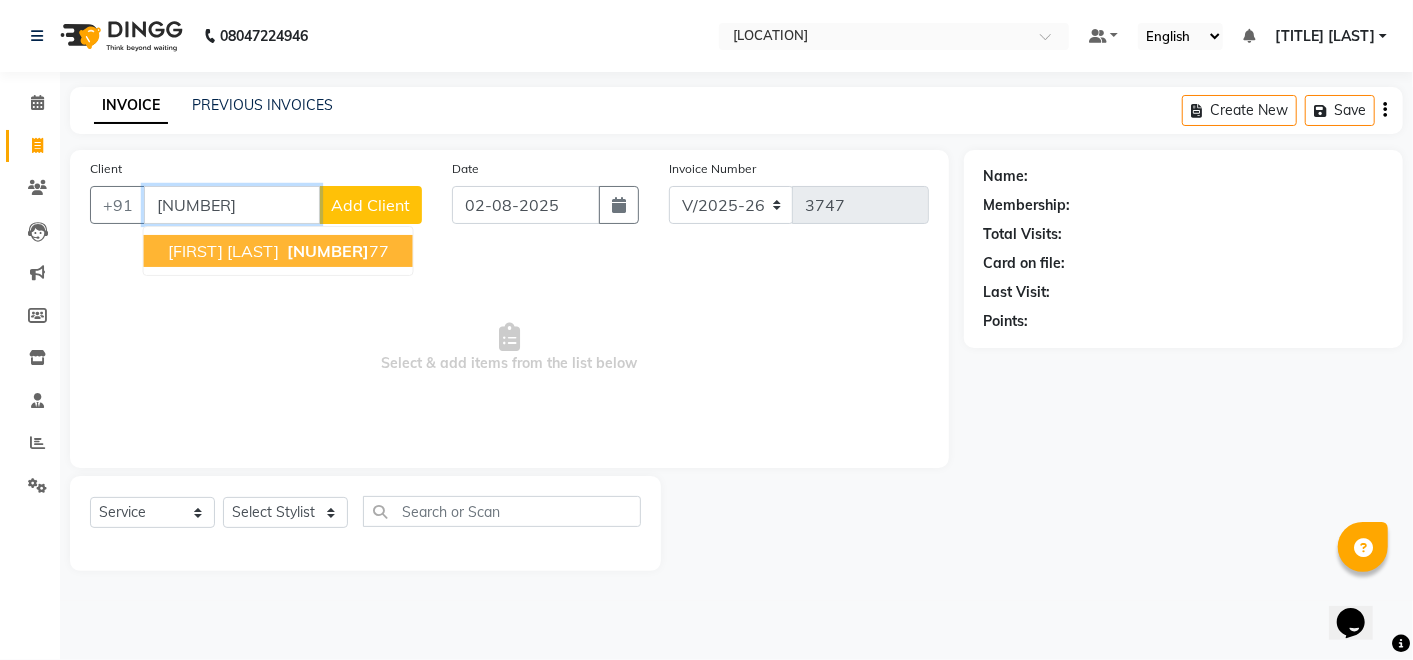 click on "[NUMBER]" at bounding box center [328, 251] 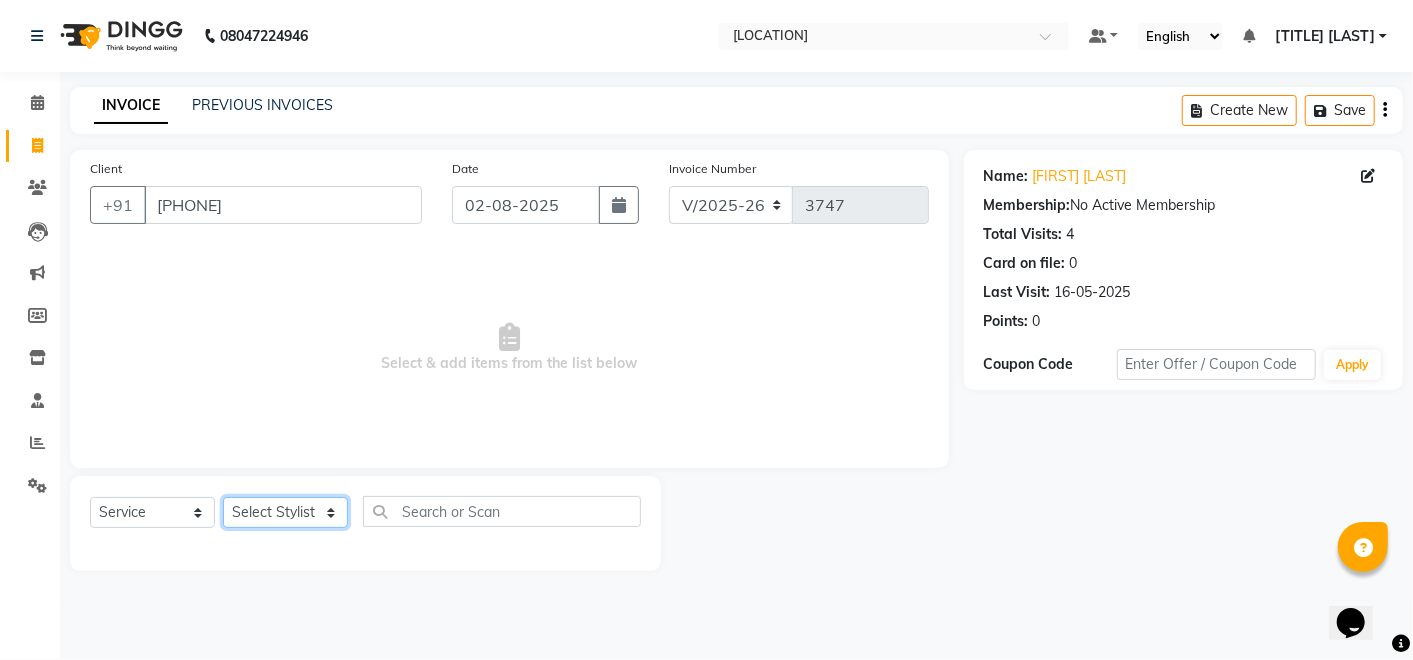 click on "Select Stylist Afreen sayyed Amir Bharti Raipure Chandan Shamnani Dilshad  Dipali Rathod Divya mam  Firoz GOURAV Jakir sir javed muskan pooja  Rihan  Sabir sir SACHIN Sahil Sam sir Sandhya jaiswal semi Shamim Ahmad" 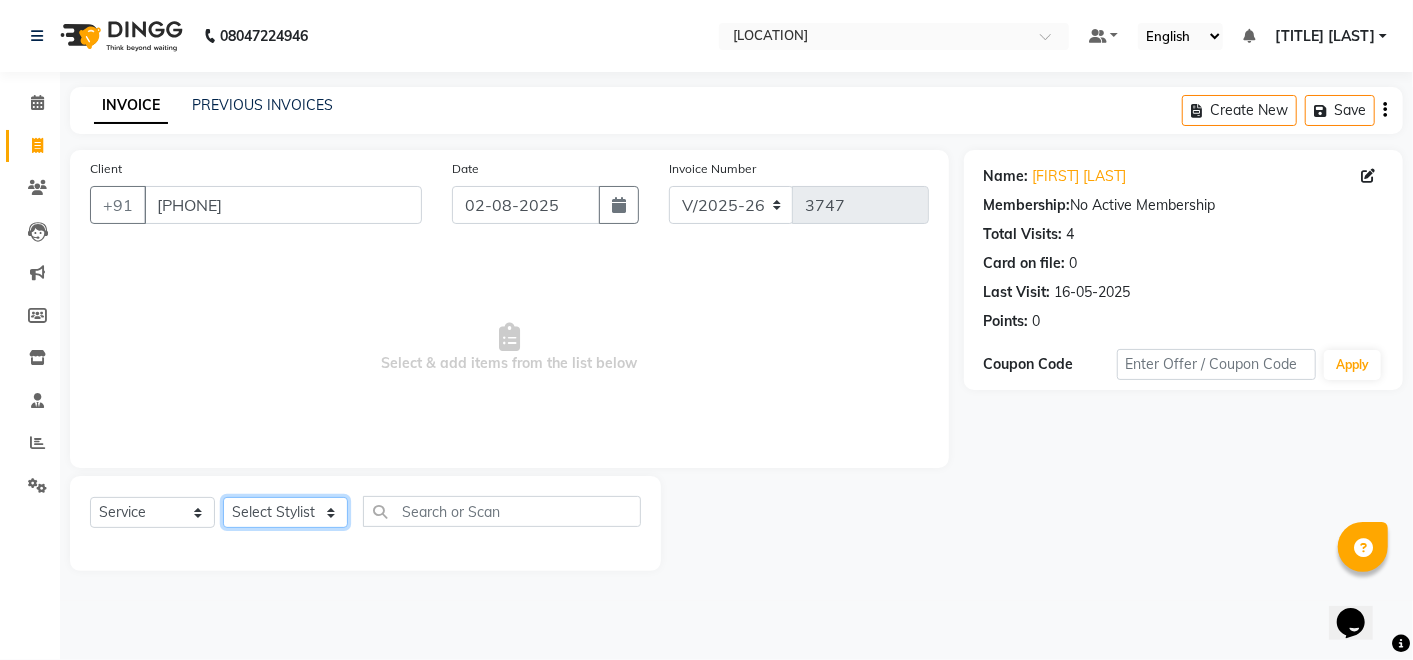 click on "Select Stylist Afreen sayyed Amir Bharti Raipure Chandan Shamnani Dilshad  Dipali Rathod Divya mam  Firoz GOURAV Jakir sir javed muskan pooja  Rihan  Sabir sir SACHIN Sahil Sam sir Sandhya jaiswal semi Shamim Ahmad" 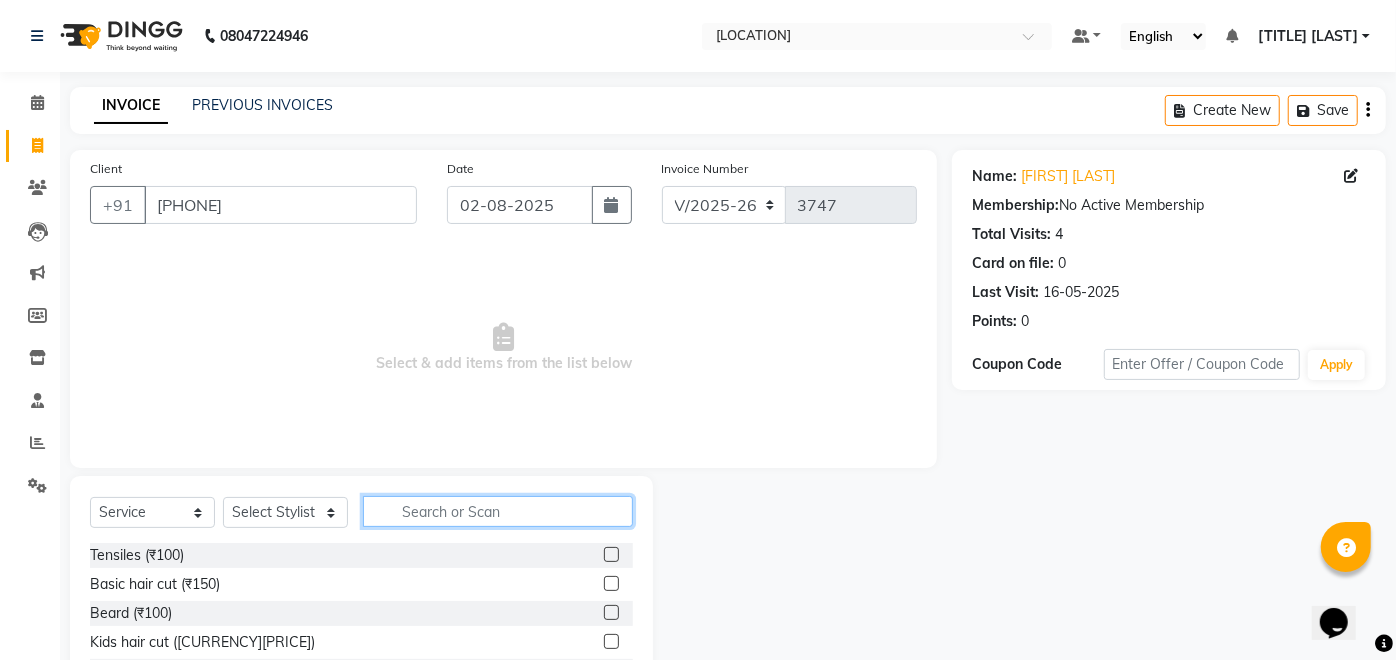 click 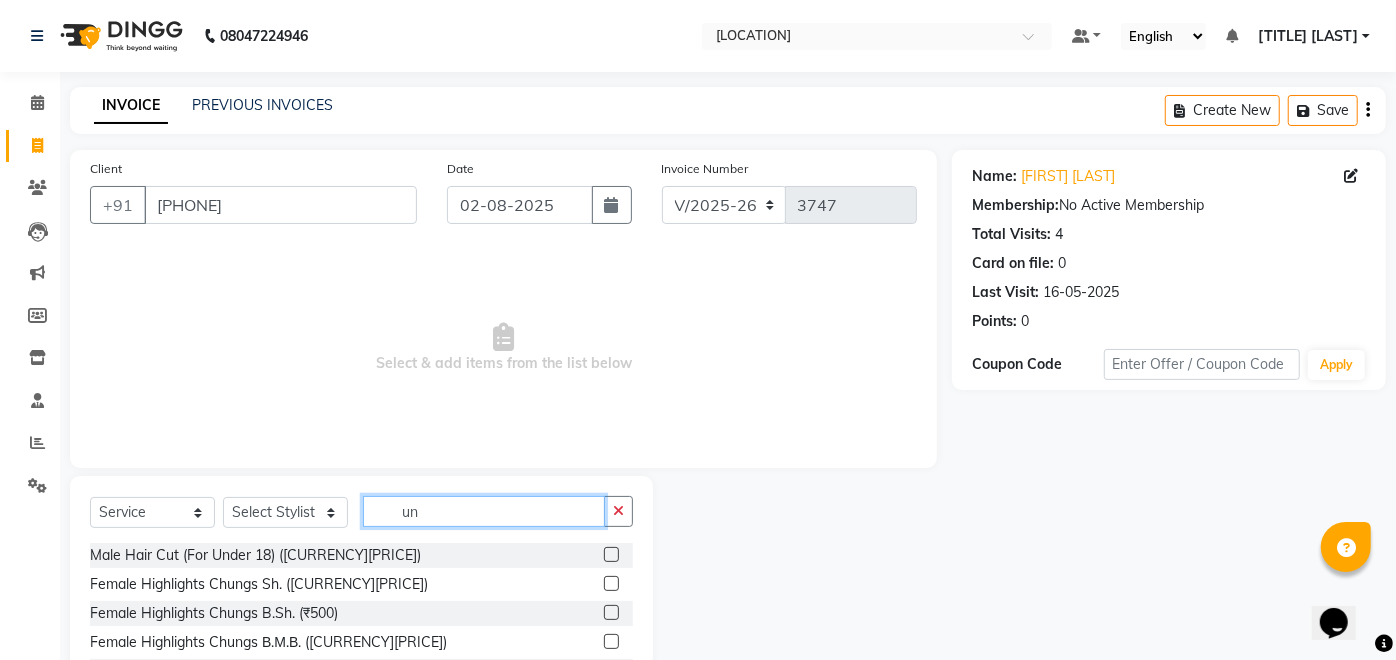 scroll, scrollTop: 136, scrollLeft: 0, axis: vertical 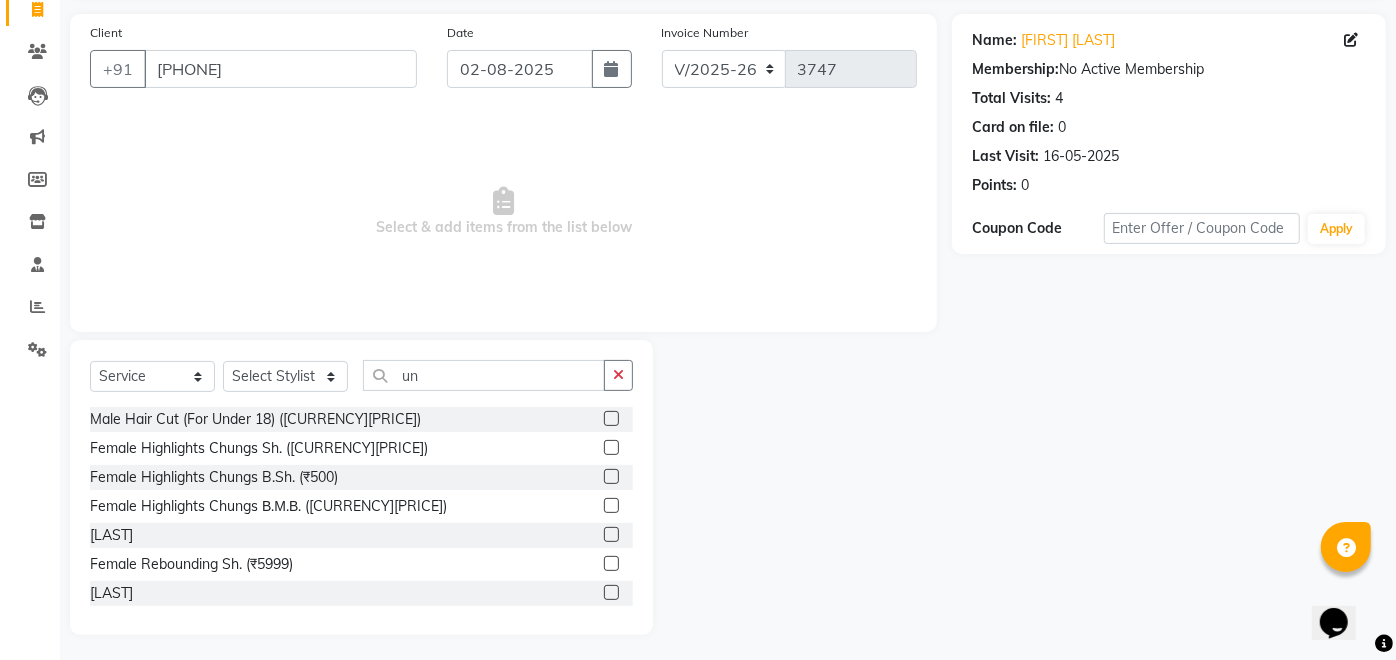 click 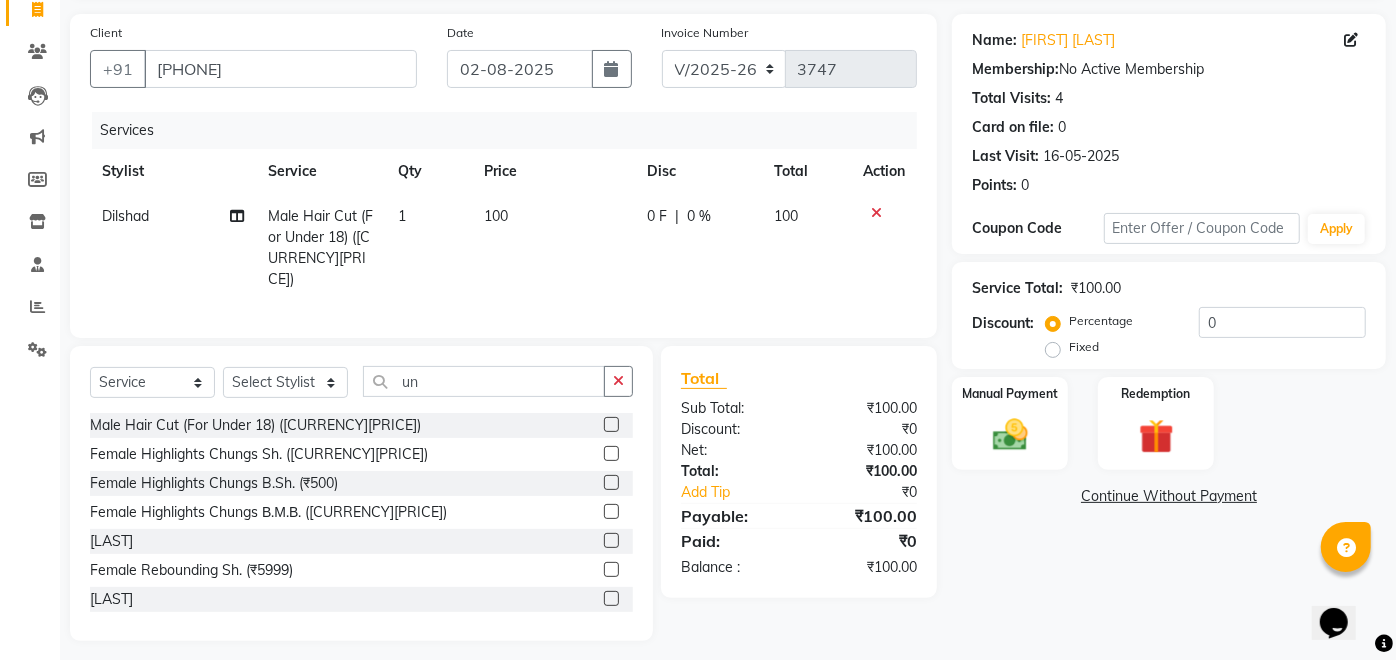 scroll, scrollTop: 0, scrollLeft: 0, axis: both 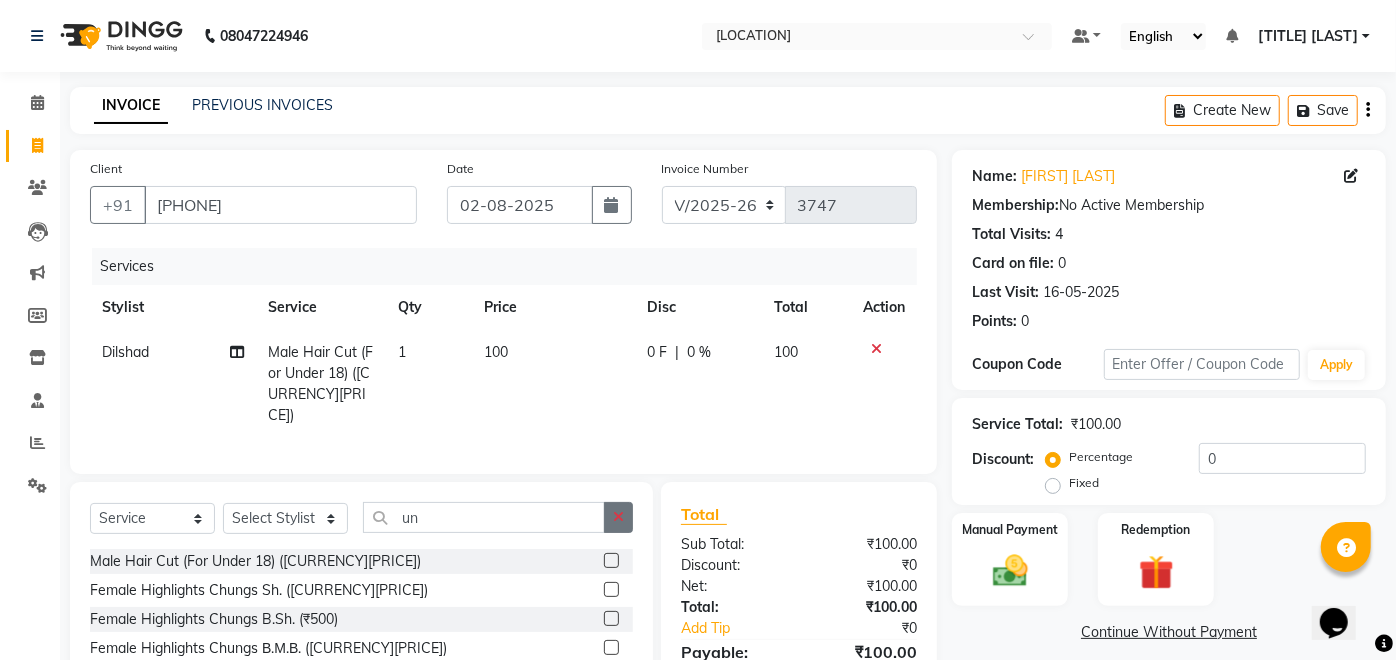 click 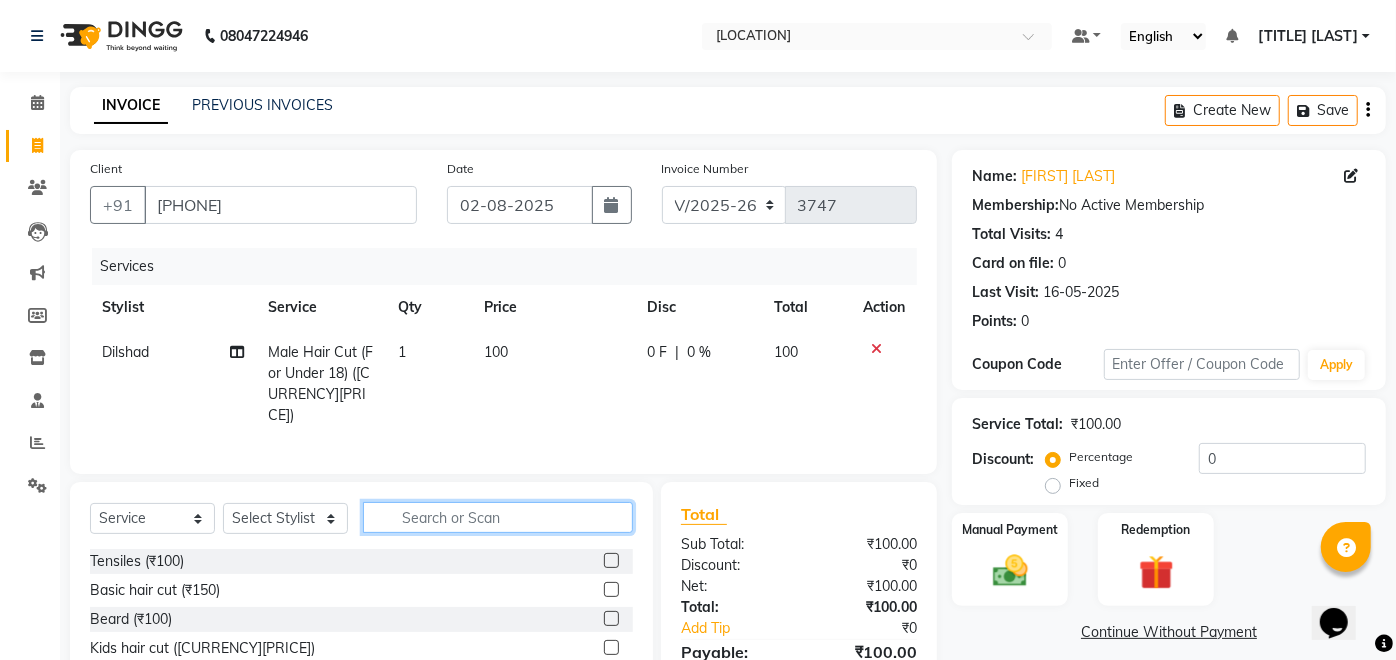scroll, scrollTop: 128, scrollLeft: 0, axis: vertical 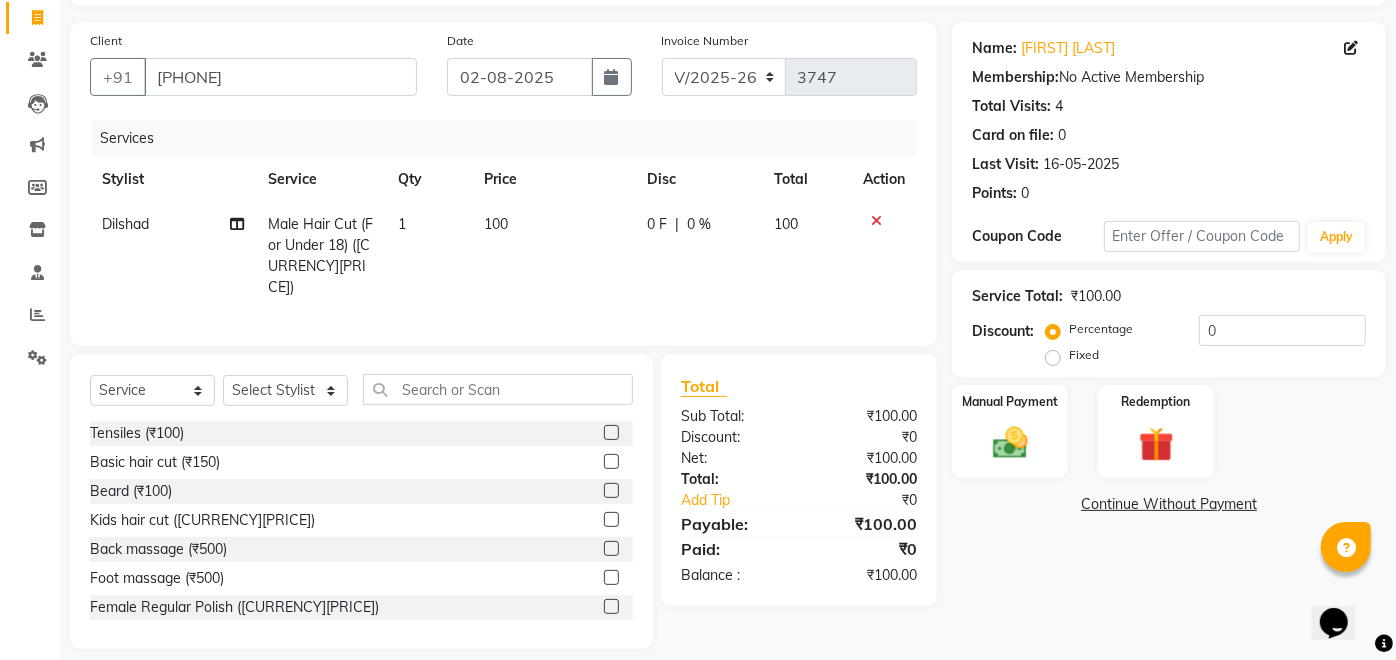 click 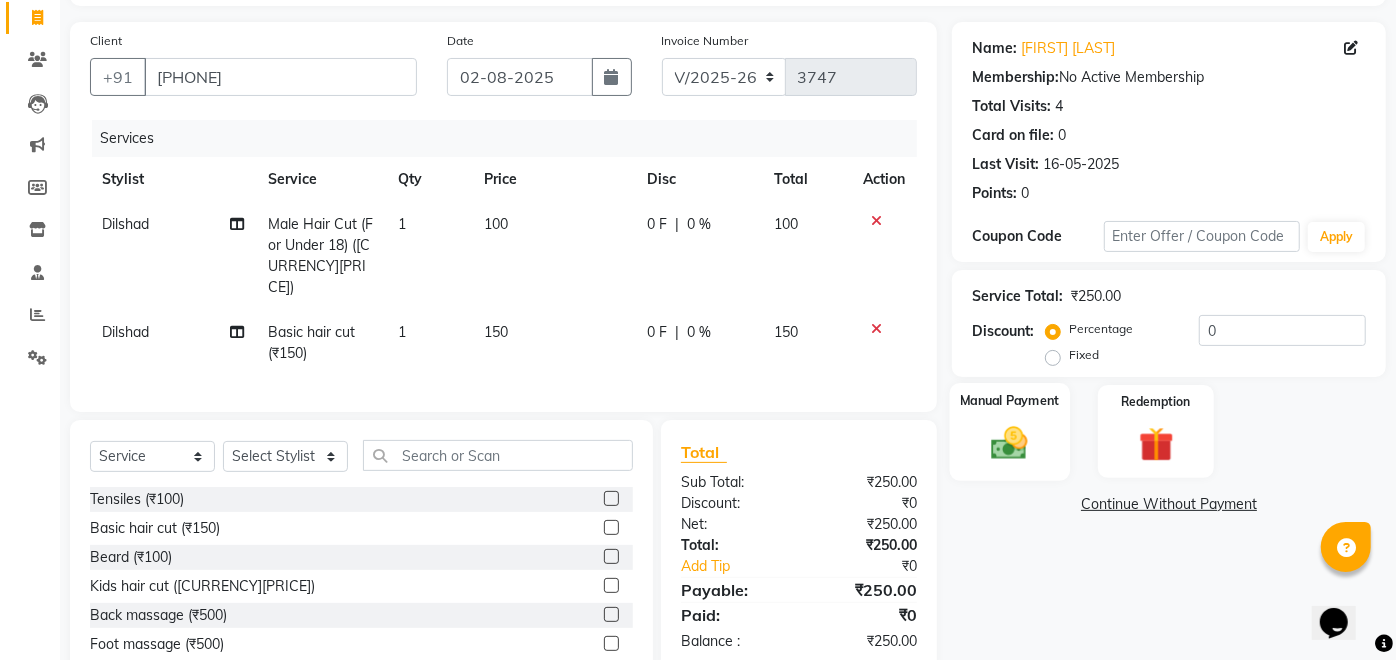 click 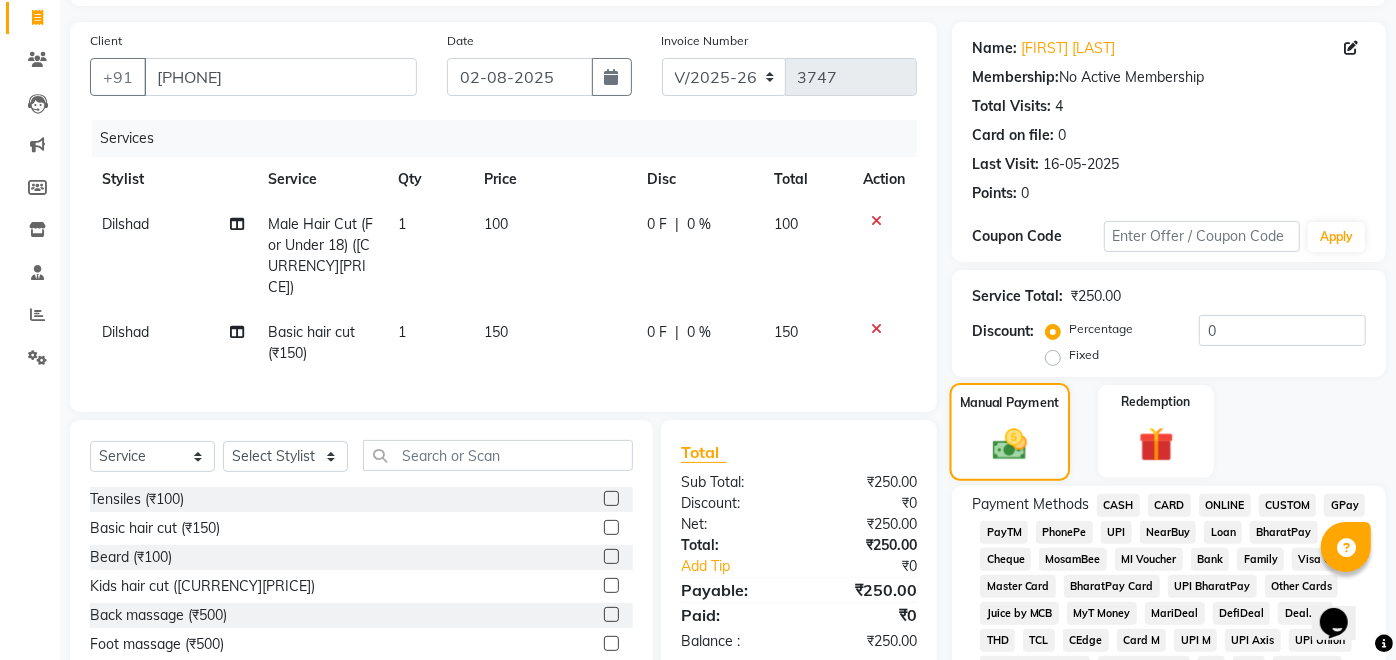 scroll, scrollTop: 271, scrollLeft: 0, axis: vertical 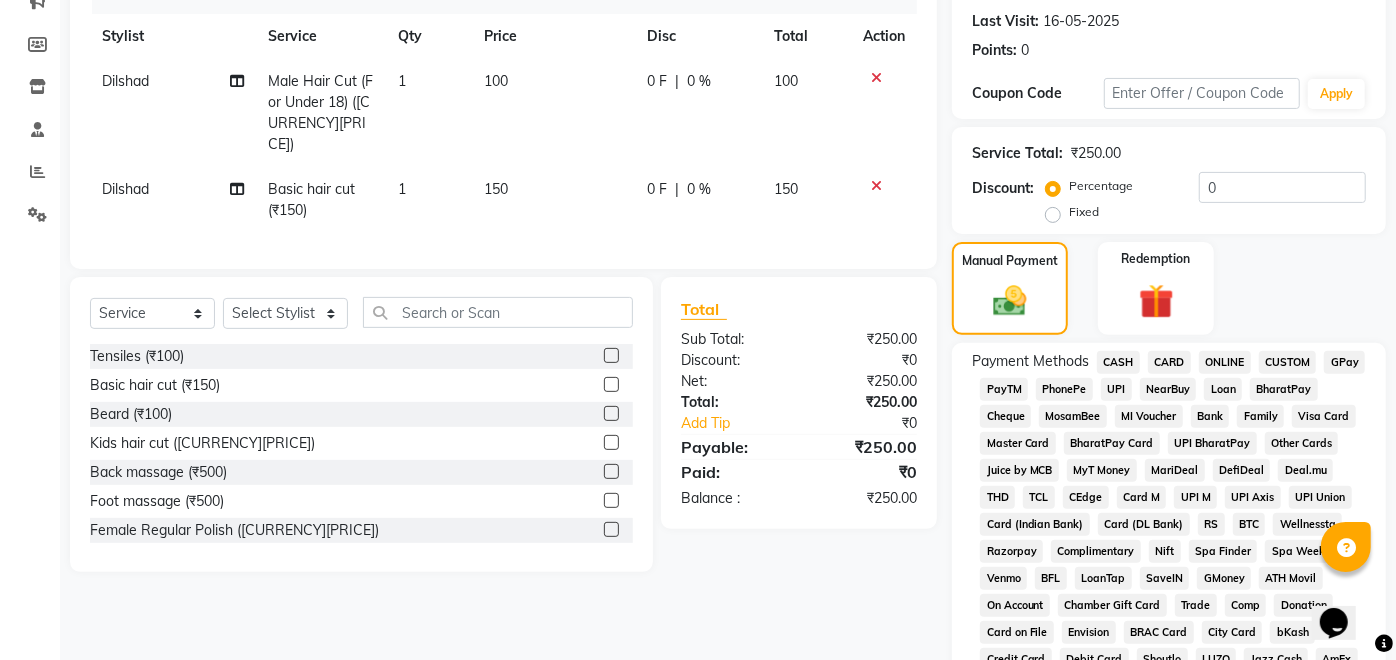 click on "GPay" 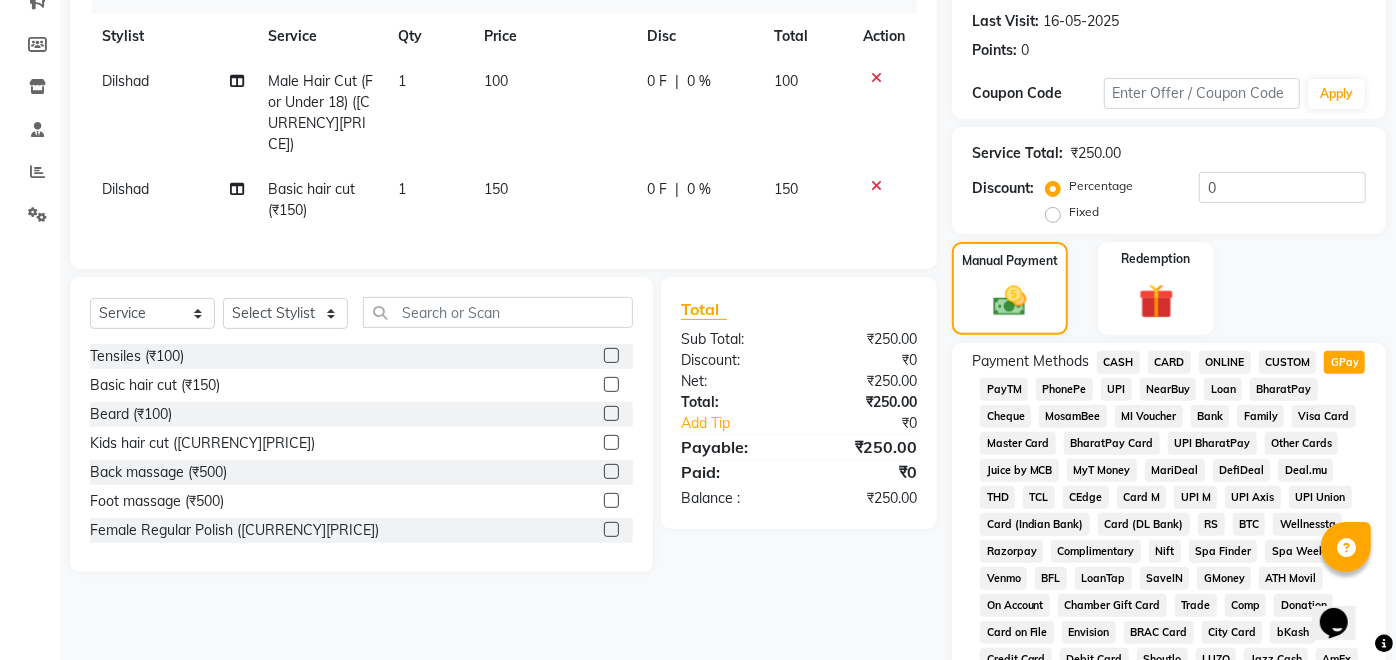 scroll, scrollTop: 821, scrollLeft: 0, axis: vertical 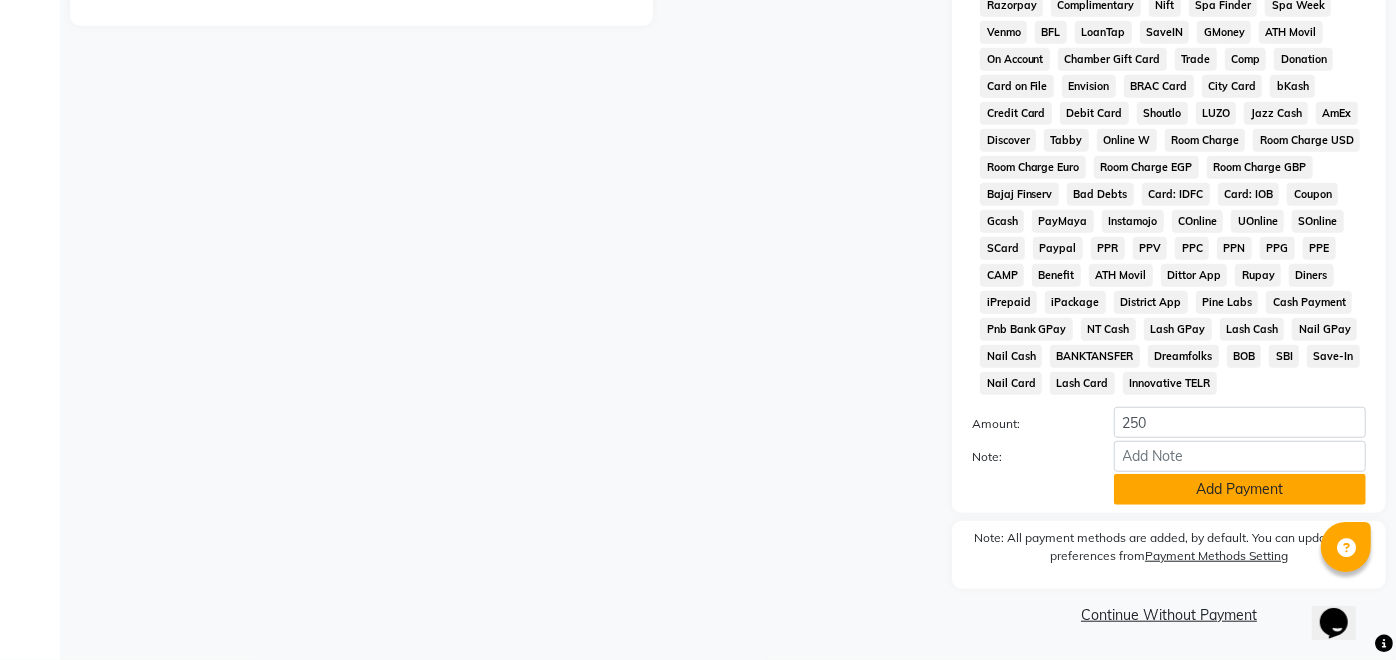 click on "Add Payment" 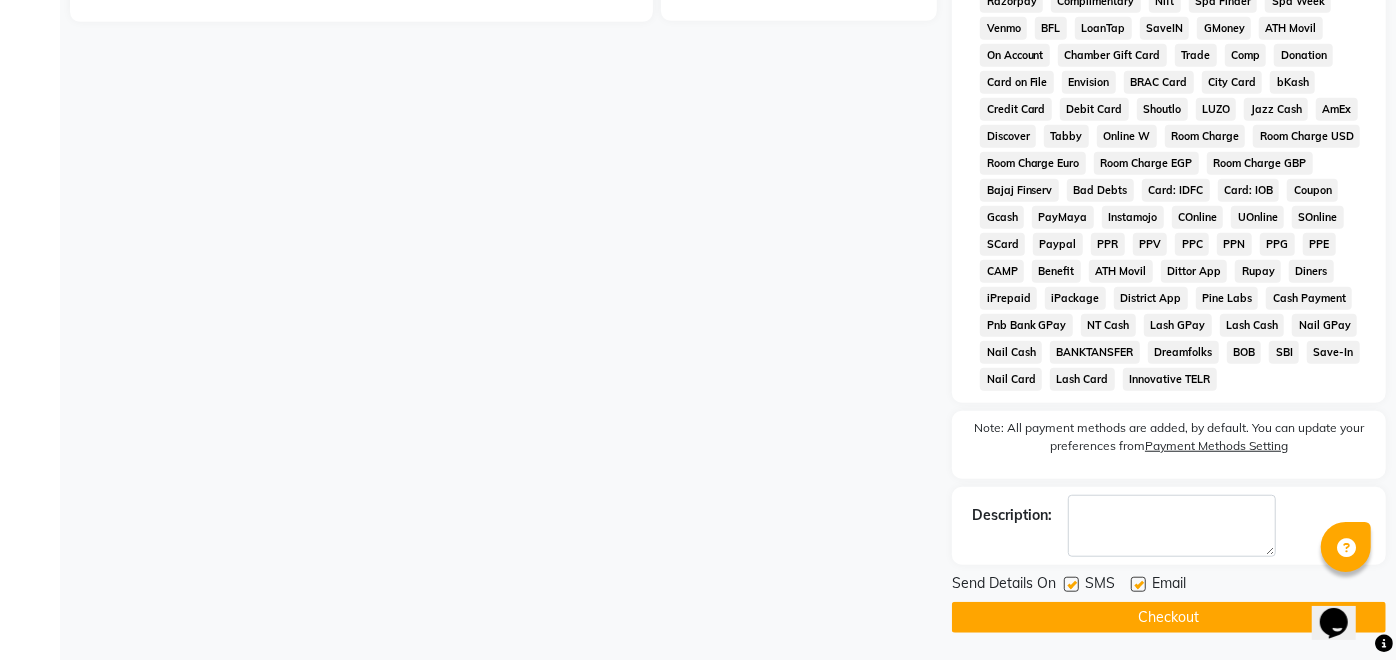 click 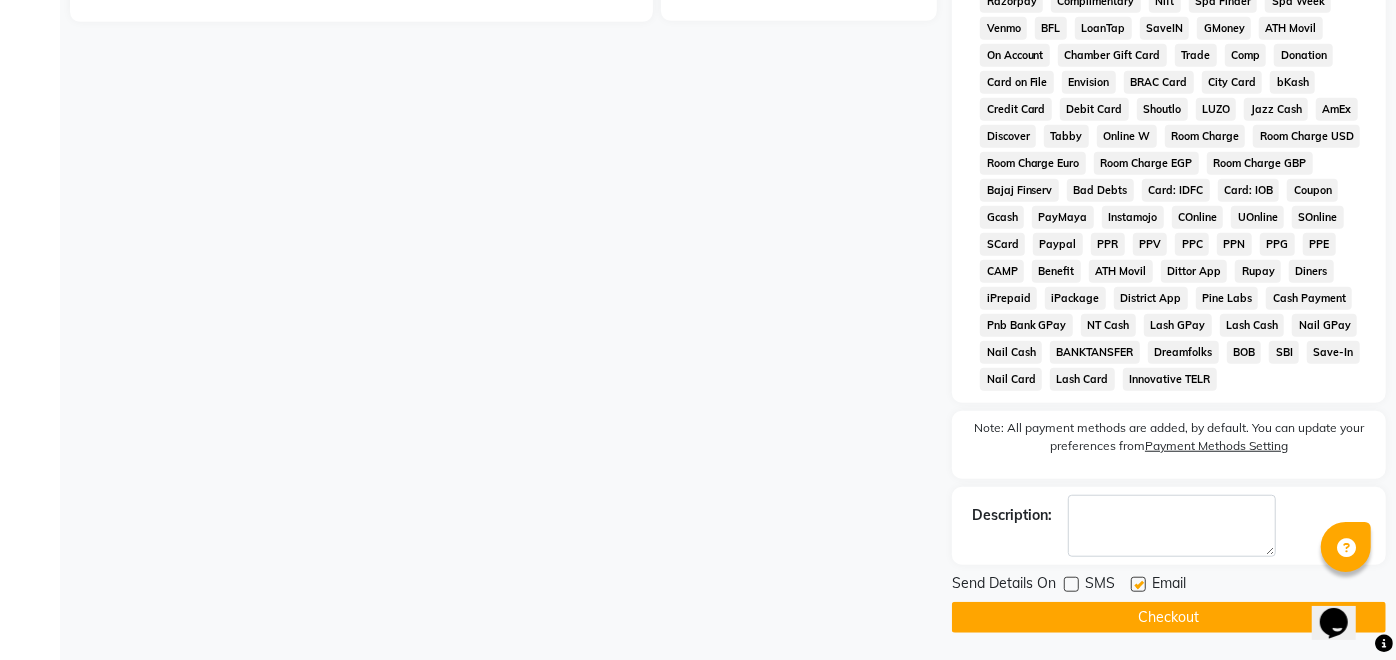 click on "Checkout" 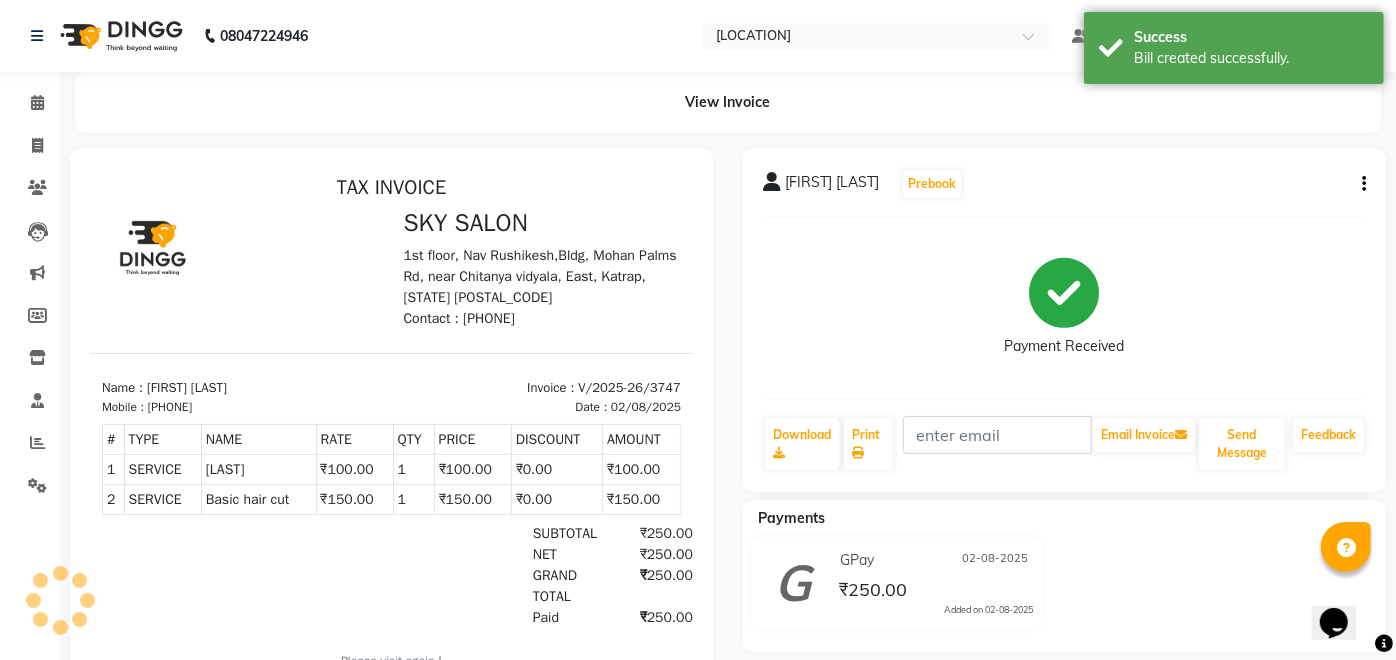 scroll, scrollTop: 0, scrollLeft: 0, axis: both 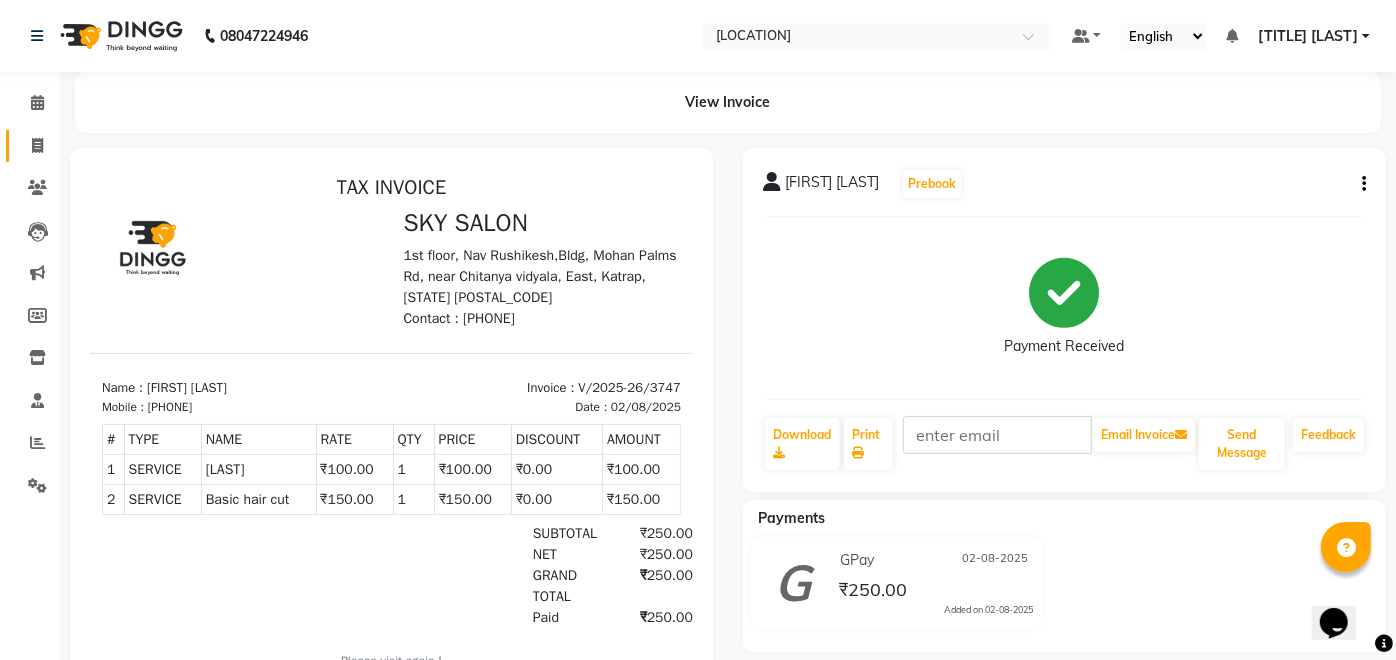 click 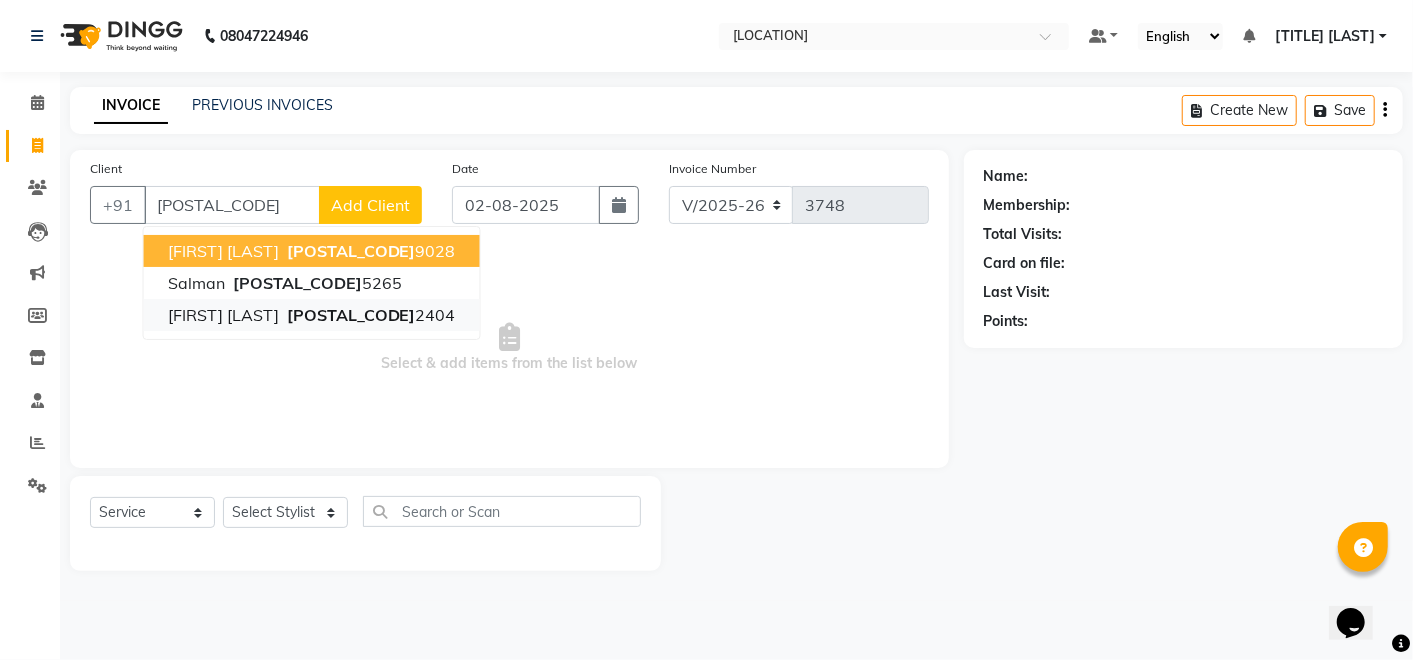 click on "[POSTAL_CODE]" at bounding box center (351, 315) 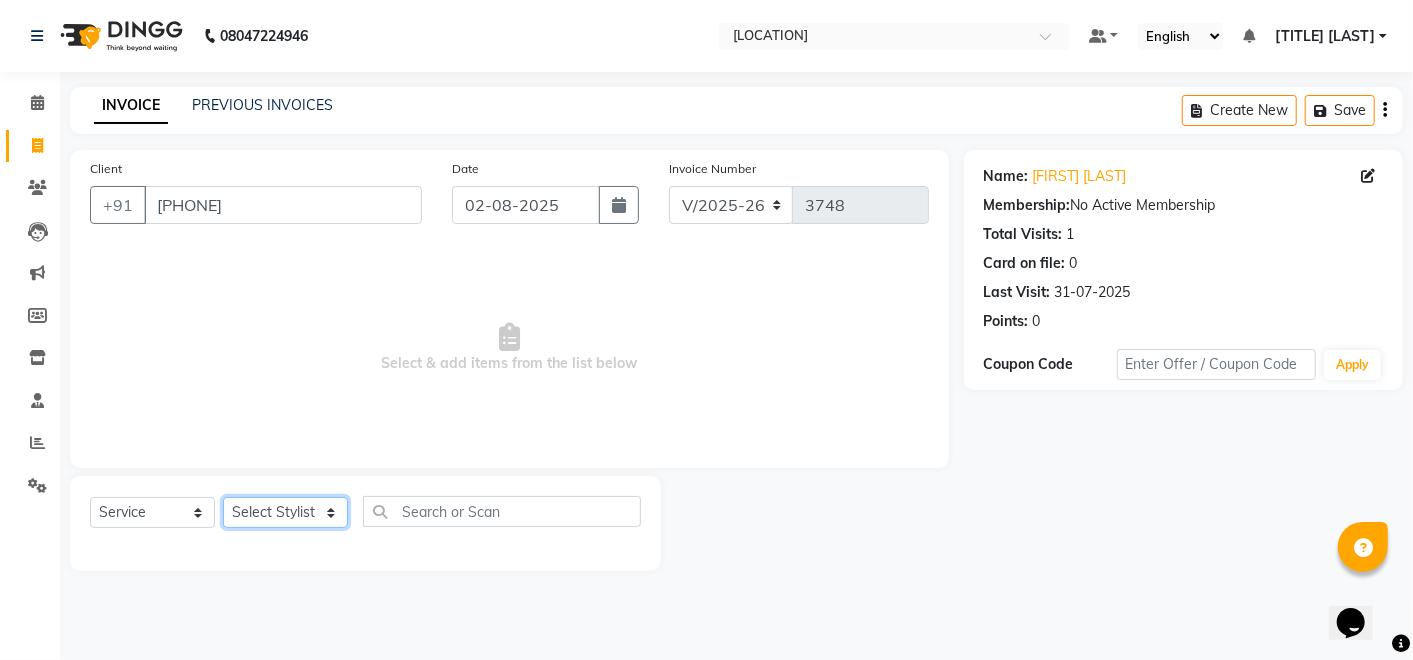 click on "Select Stylist Afreen sayyed Amir Bharti Raipure Chandan Shamnani Dilshad  Dipali Rathod Divya mam  Firoz GOURAV Jakir sir javed muskan pooja  Rihan  Sabir sir SACHIN Sahil Sam sir Sandhya jaiswal semi Shamim Ahmad" 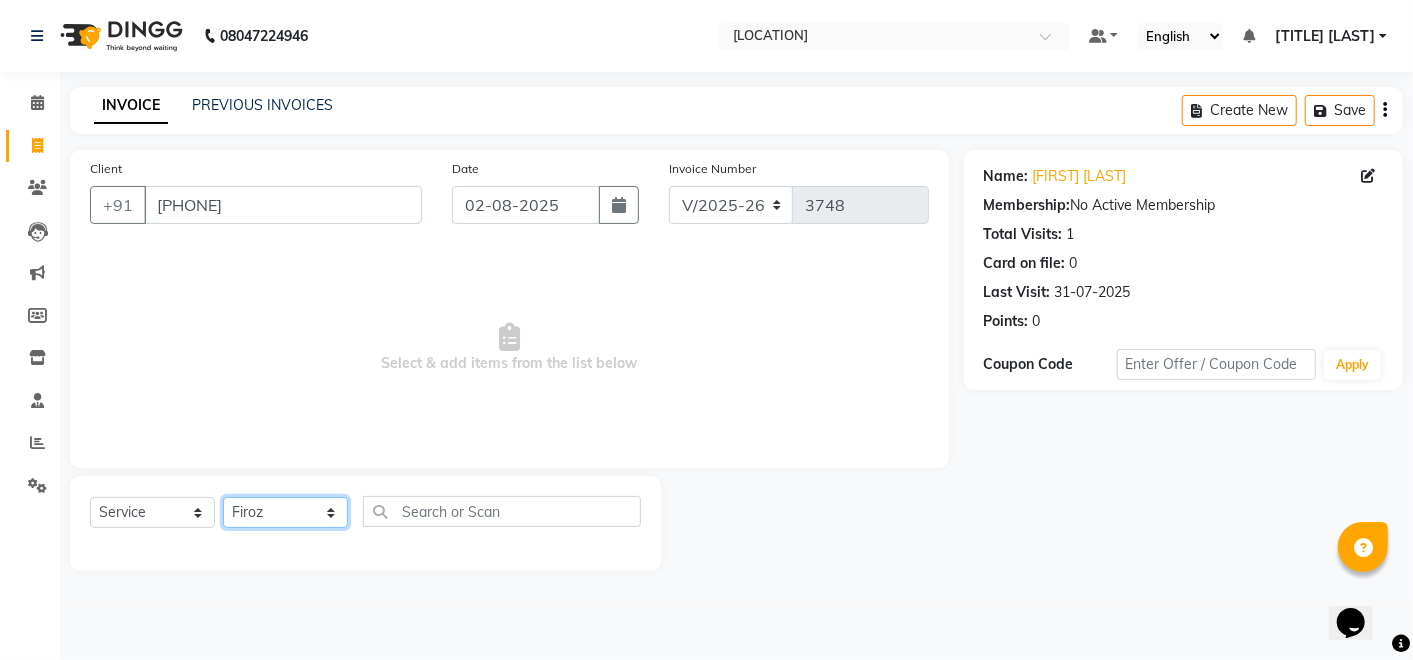 click on "Select Stylist Afreen sayyed Amir Bharti Raipure Chandan Shamnani Dilshad  Dipali Rathod Divya mam  Firoz GOURAV Jakir sir javed muskan pooja  Rihan  Sabir sir SACHIN Sahil Sam sir Sandhya jaiswal semi Shamim Ahmad" 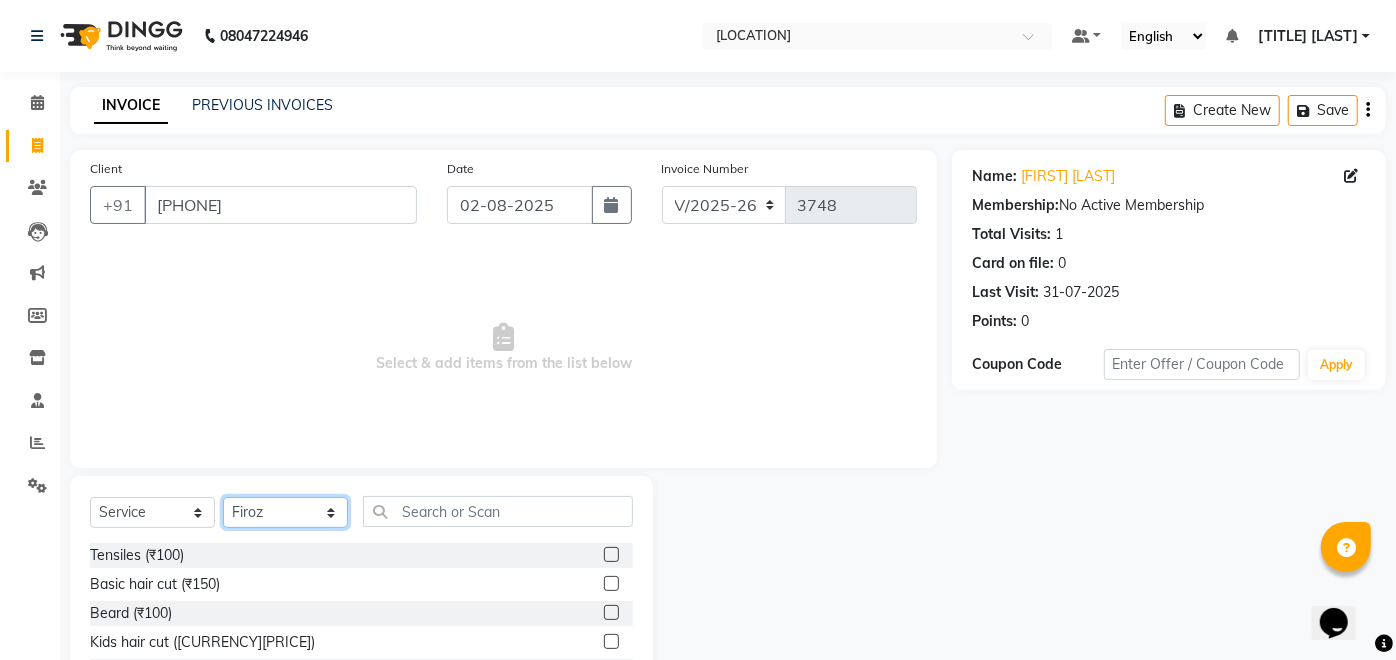 scroll, scrollTop: 128, scrollLeft: 0, axis: vertical 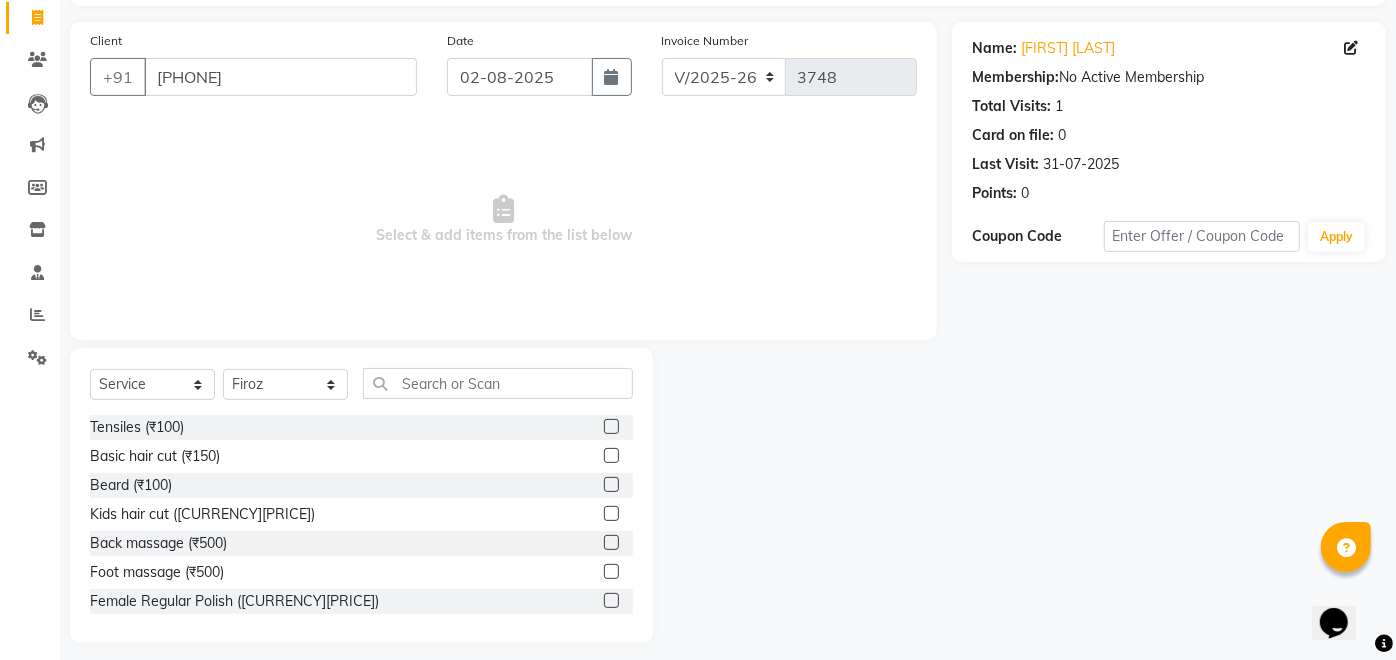 click 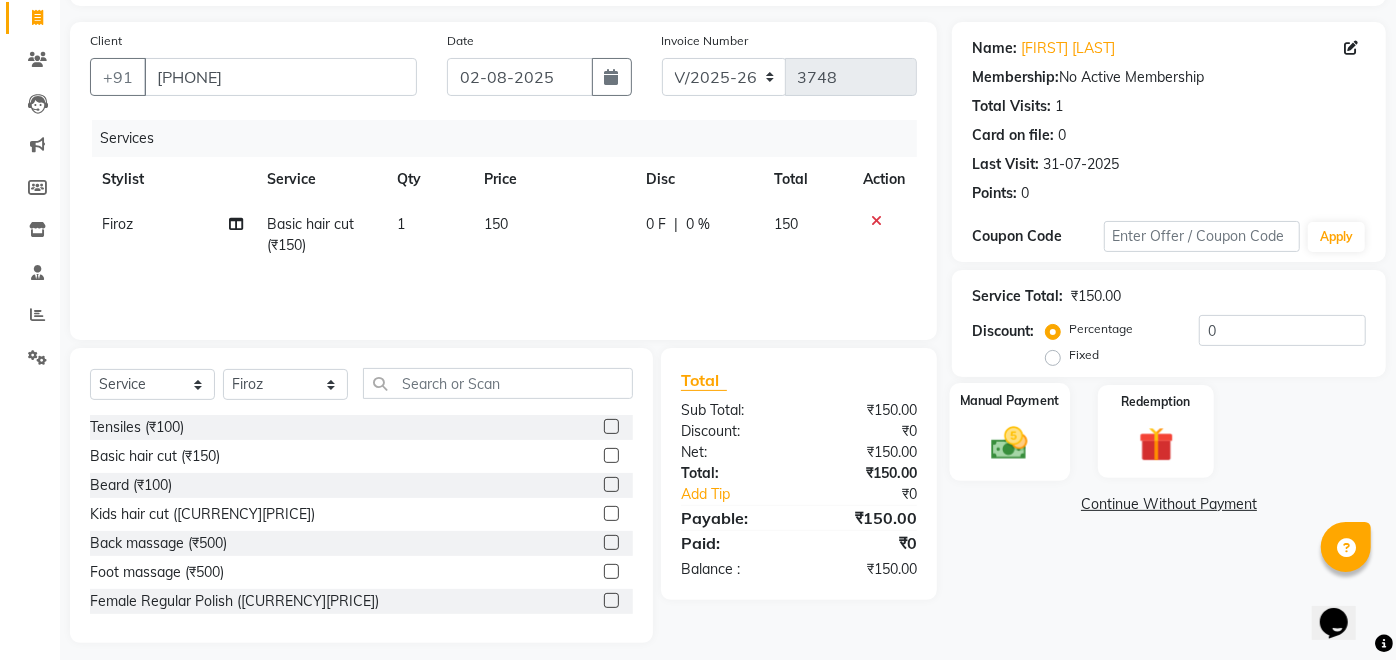 click on "Manual Payment" 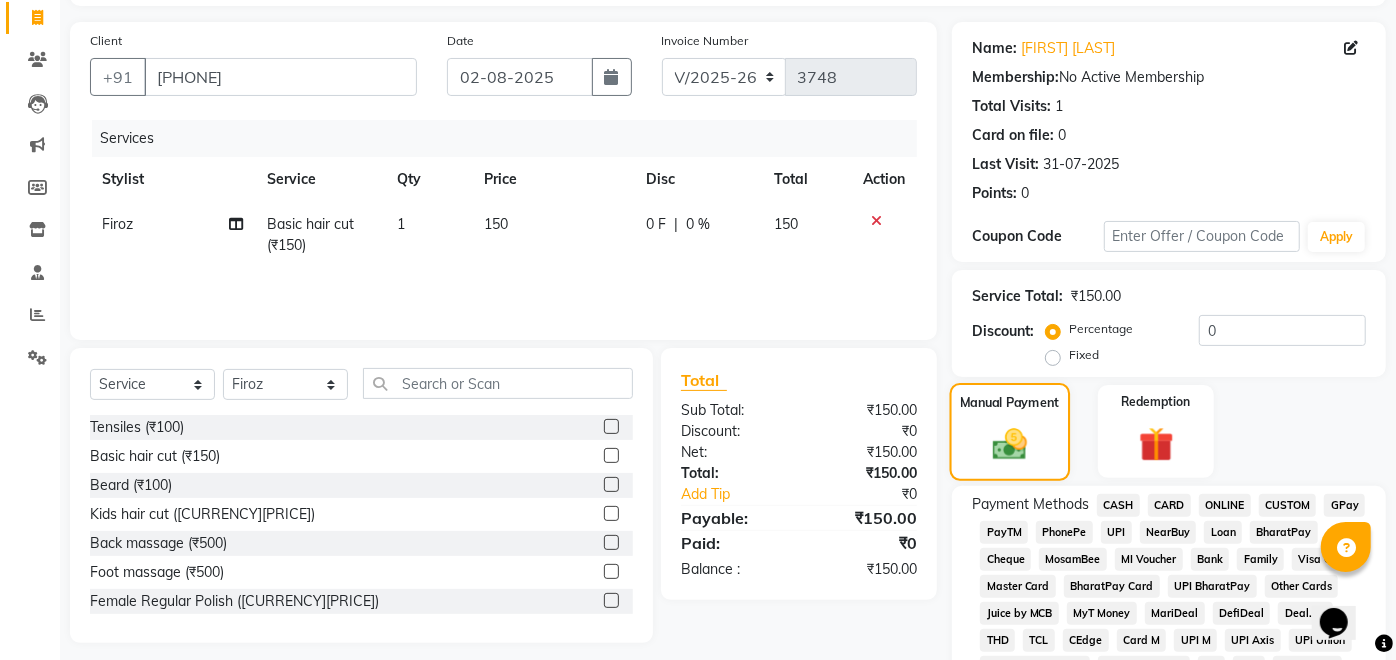 scroll, scrollTop: 470, scrollLeft: 0, axis: vertical 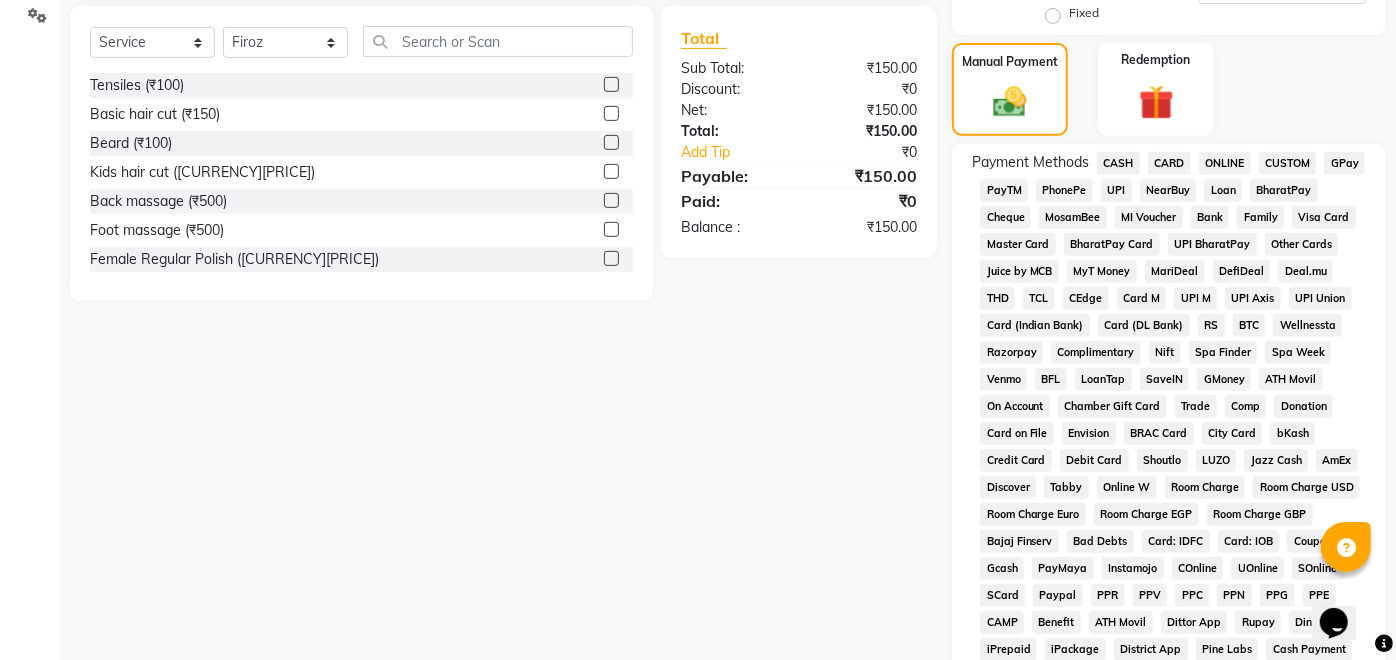 click on "GPay" 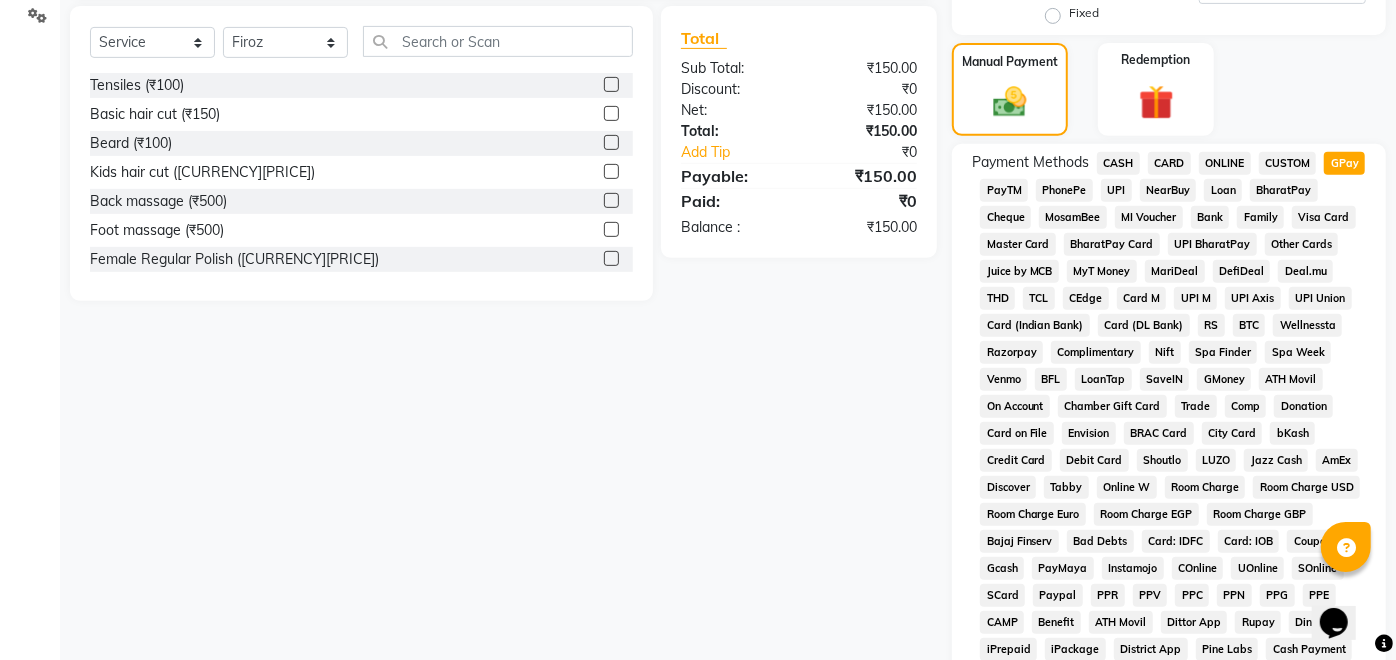 scroll, scrollTop: 821, scrollLeft: 0, axis: vertical 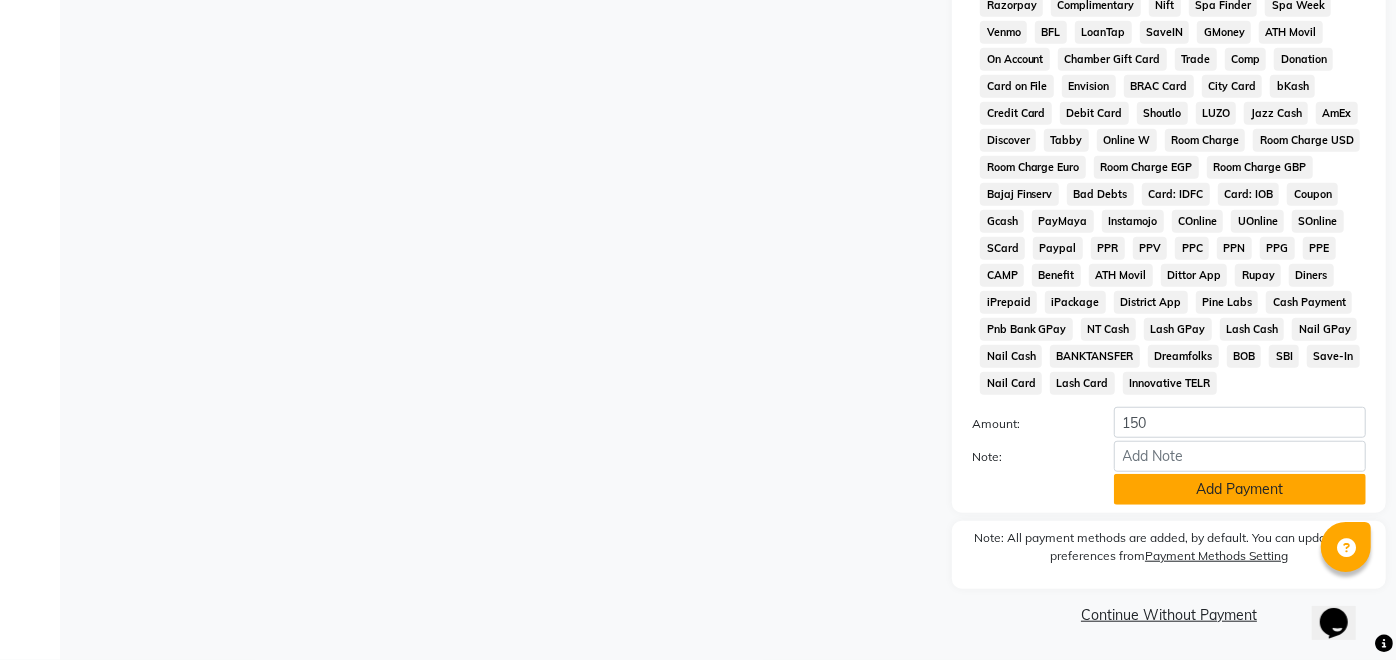 click on "Add Payment" 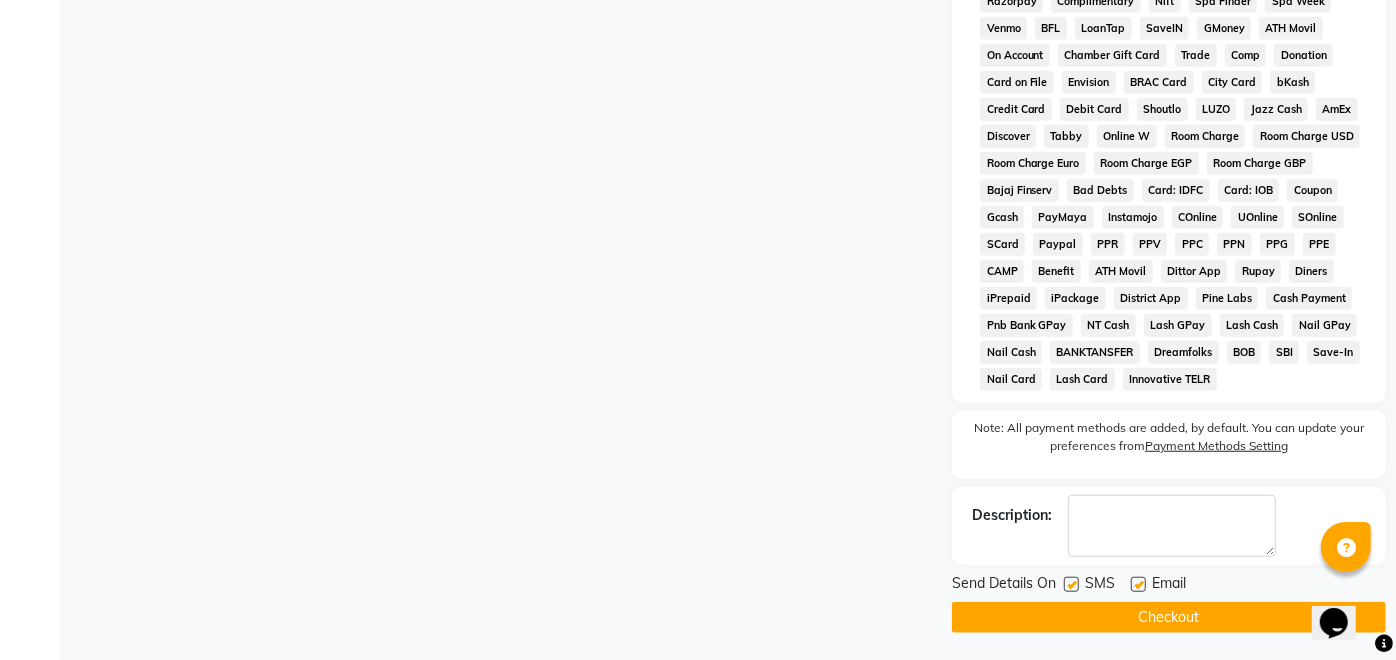 click 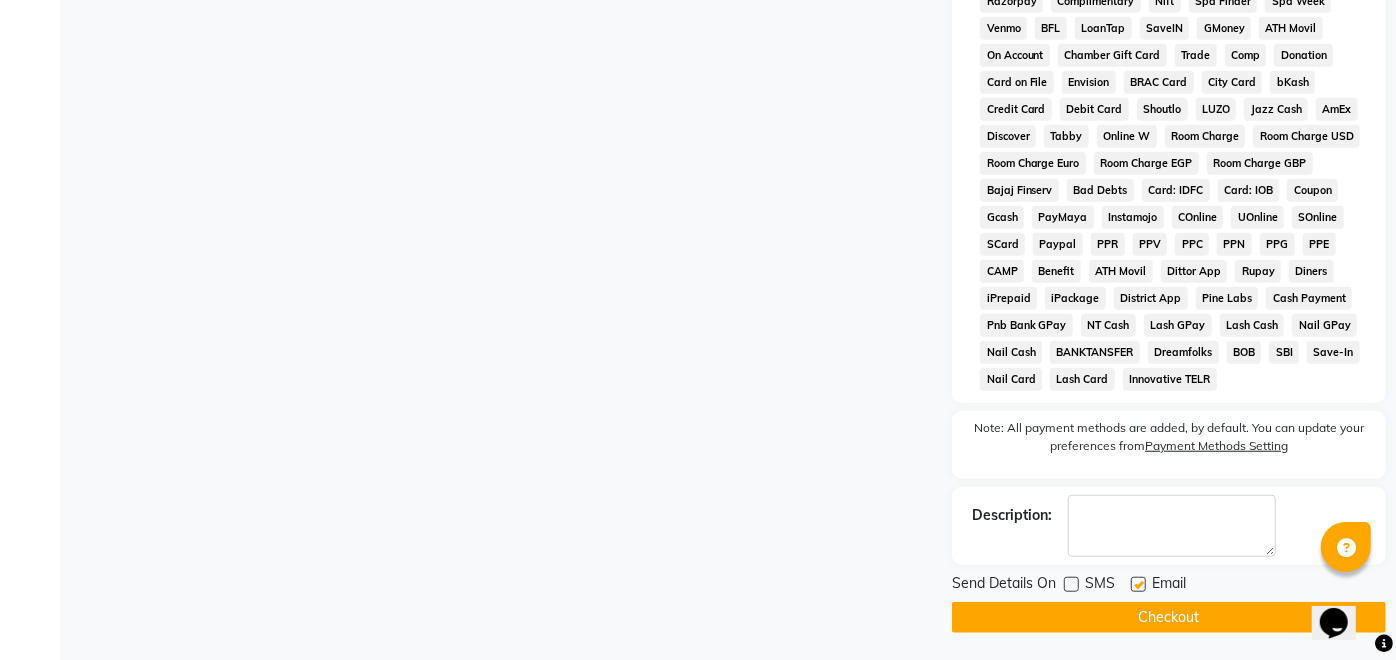 click on "Checkout" 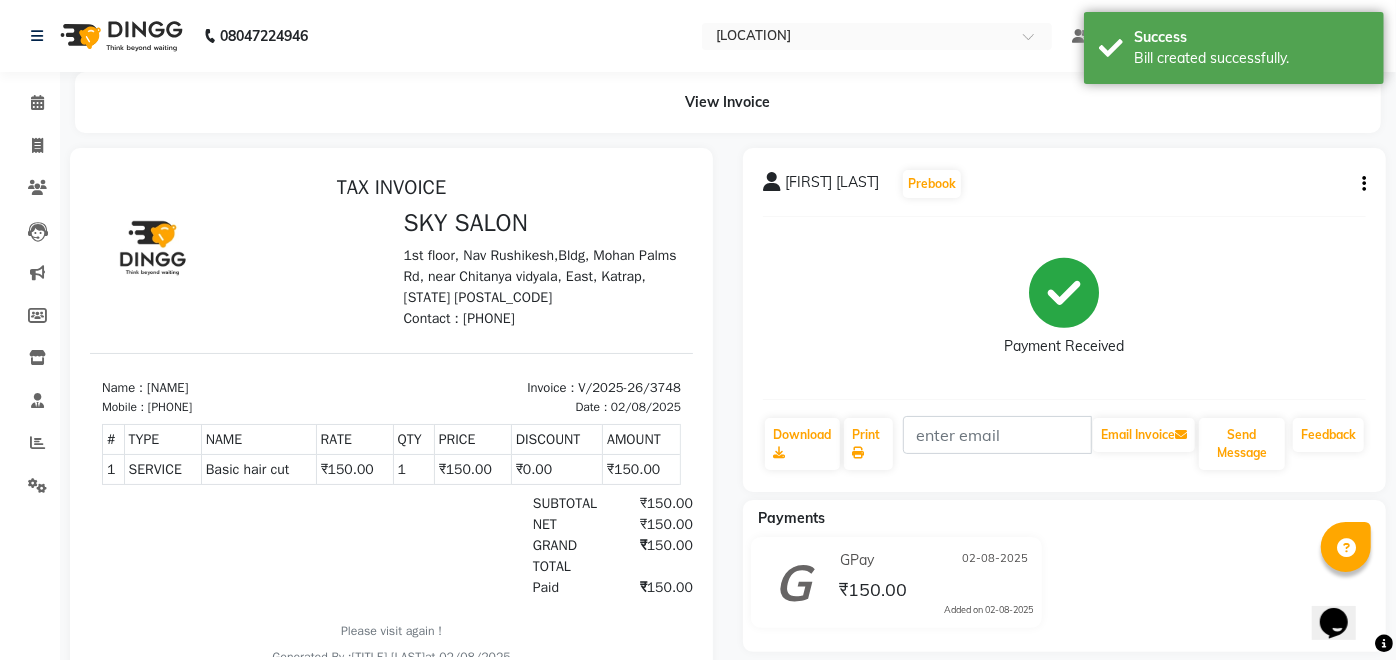 scroll, scrollTop: 0, scrollLeft: 0, axis: both 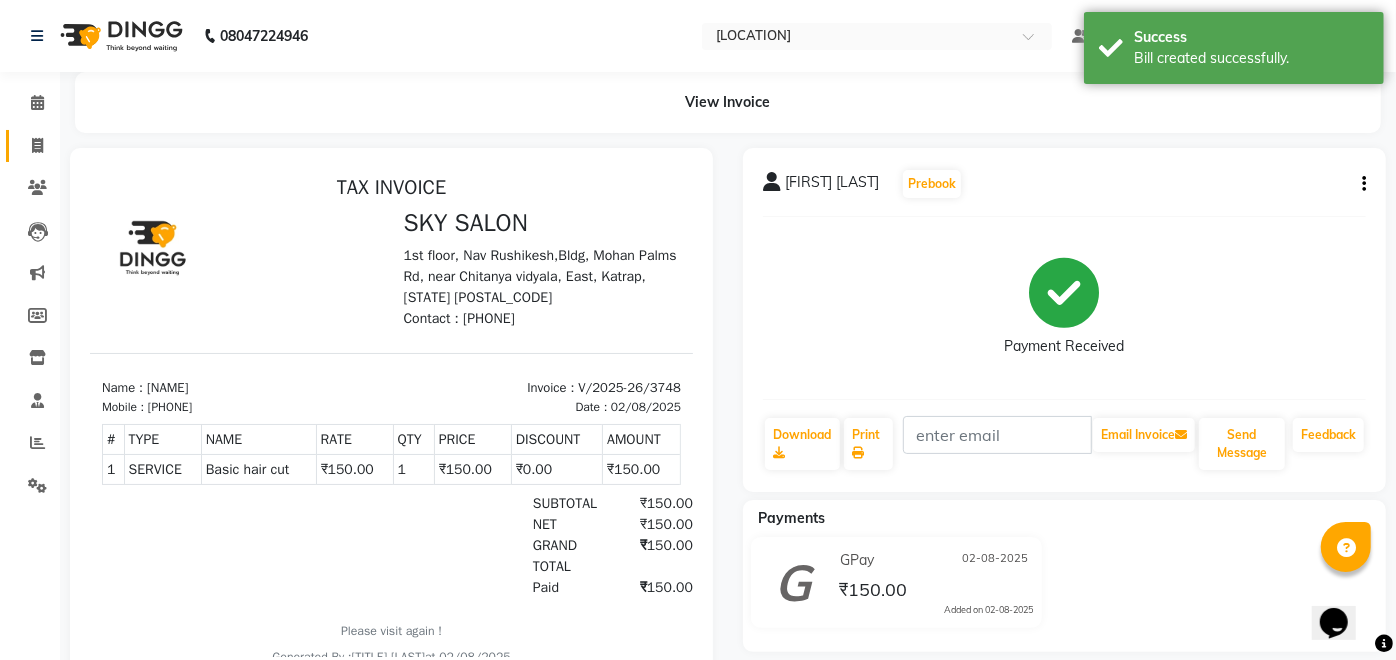 click 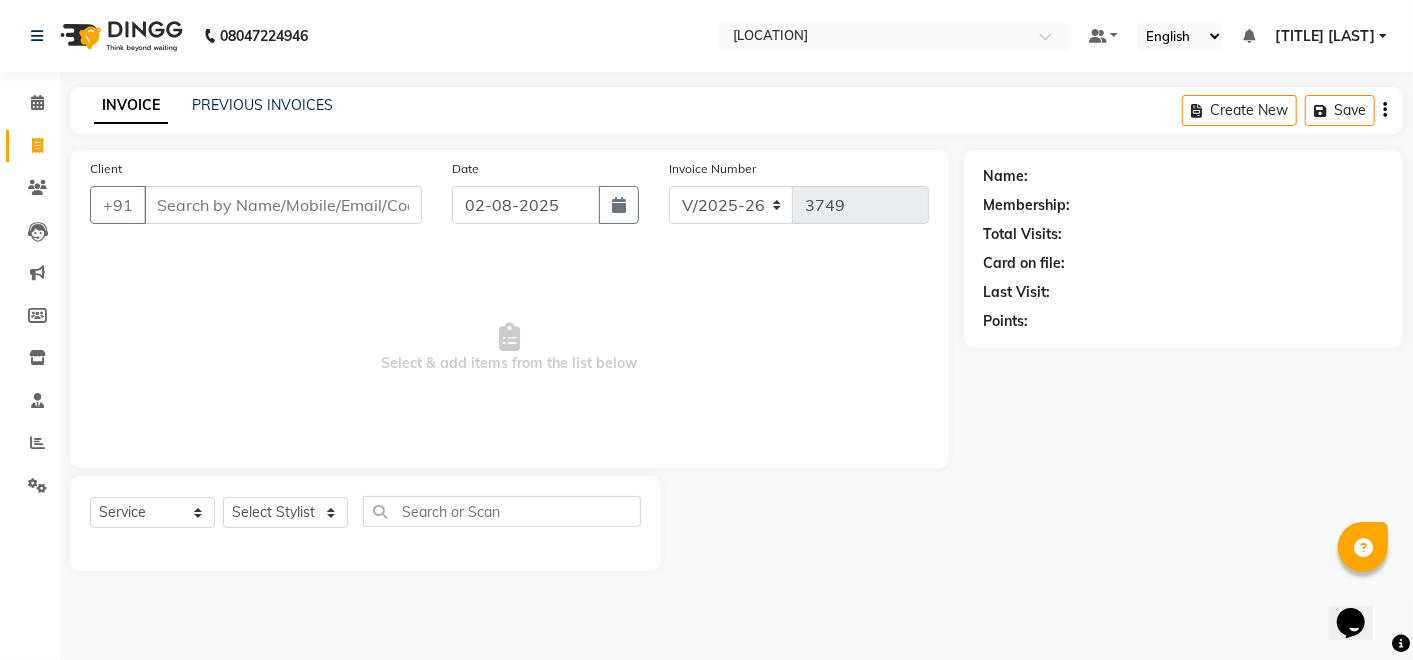 click on "Client" at bounding box center [283, 205] 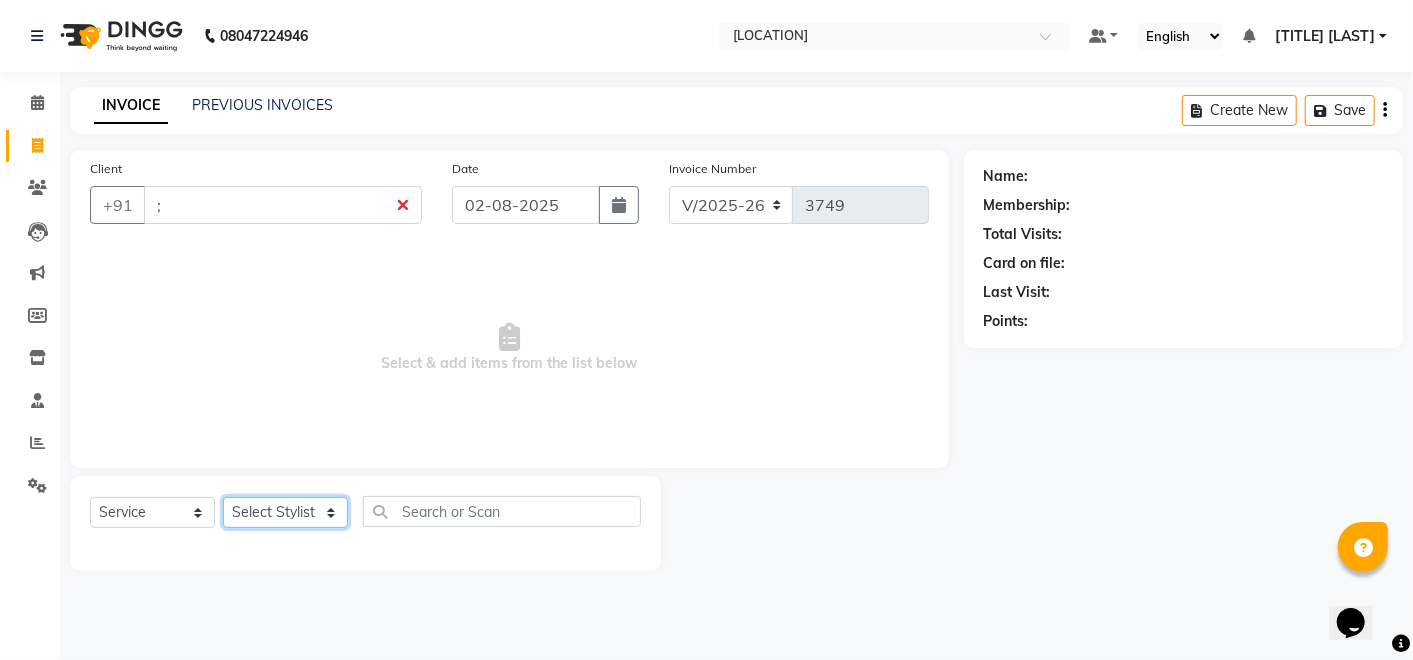 click on "Select Stylist Afreen sayyed Amir Bharti Raipure Chandan Shamnani Dilshad  Dipali Rathod Divya mam  Firoz GOURAV Jakir sir javed muskan pooja  Rihan  Sabir sir SACHIN Sahil Sam sir Sandhya jaiswal semi Shamim Ahmad" 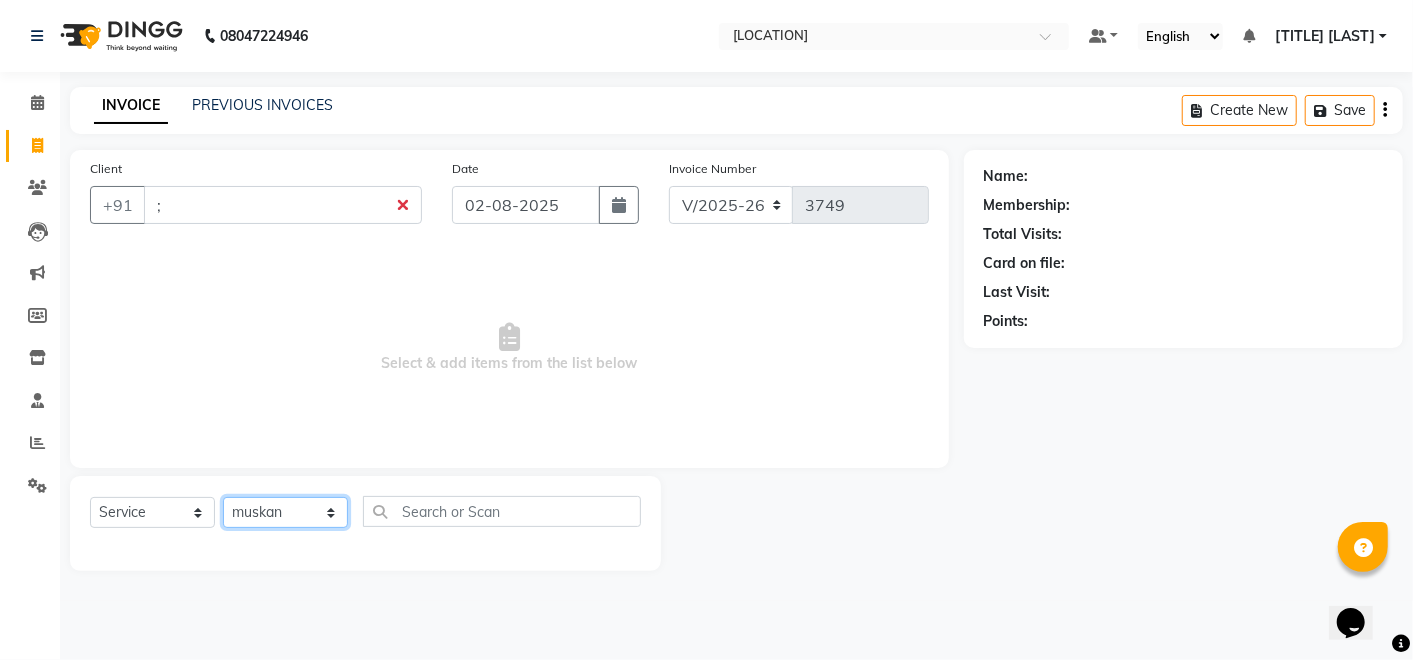click on "Select Stylist Afreen sayyed Amir Bharti Raipure Chandan Shamnani Dilshad  Dipali Rathod Divya mam  Firoz GOURAV Jakir sir javed muskan pooja  Rihan  Sabir sir SACHIN Sahil Sam sir Sandhya jaiswal semi Shamim Ahmad" 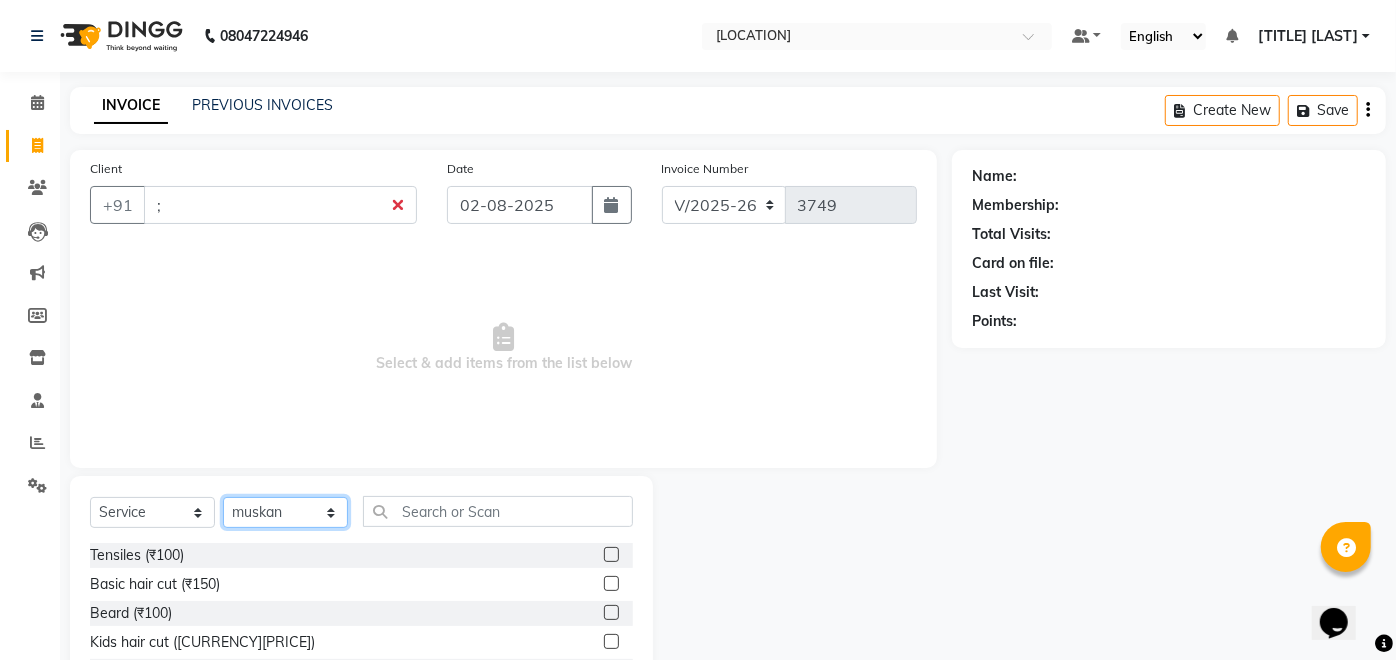 scroll, scrollTop: 84, scrollLeft: 0, axis: vertical 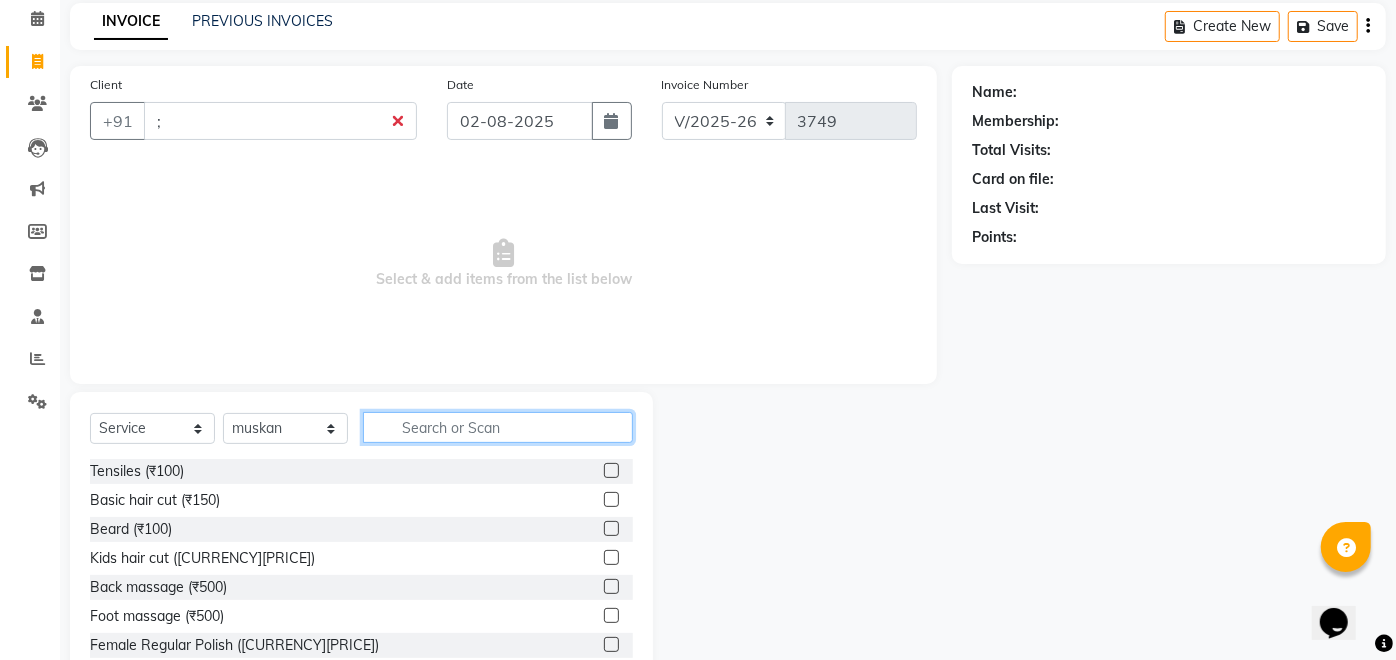click 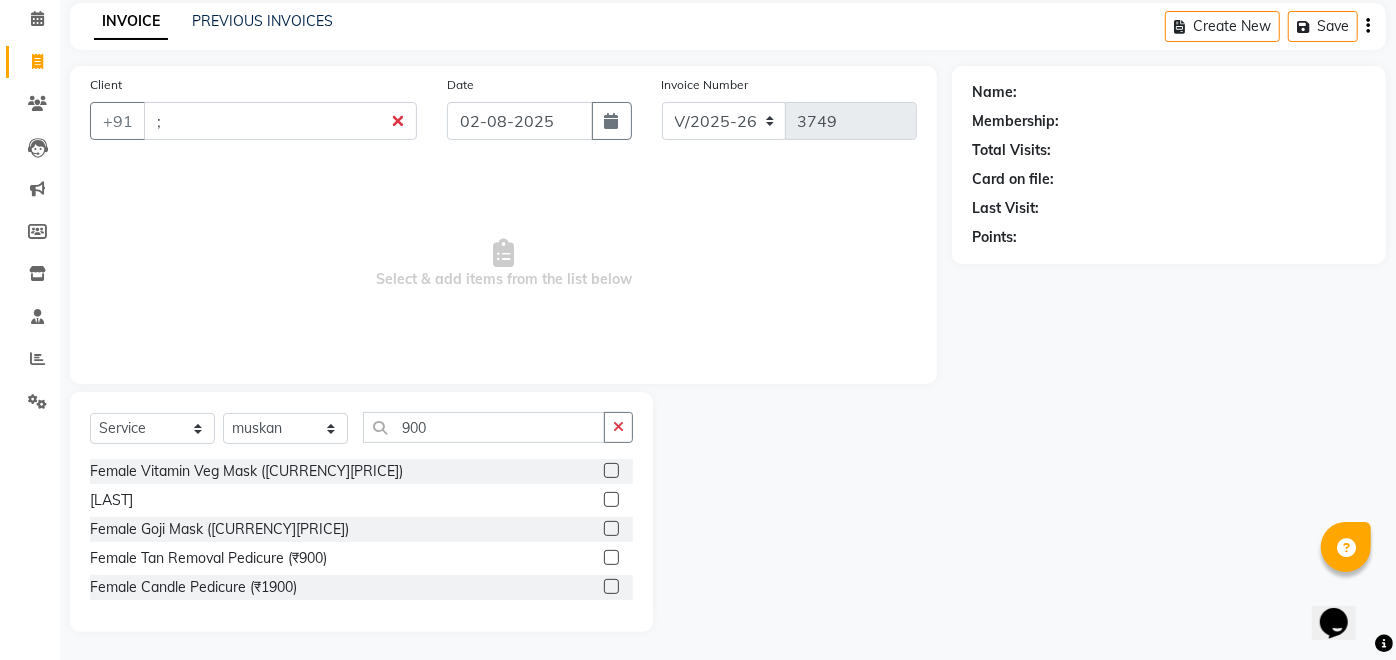 click 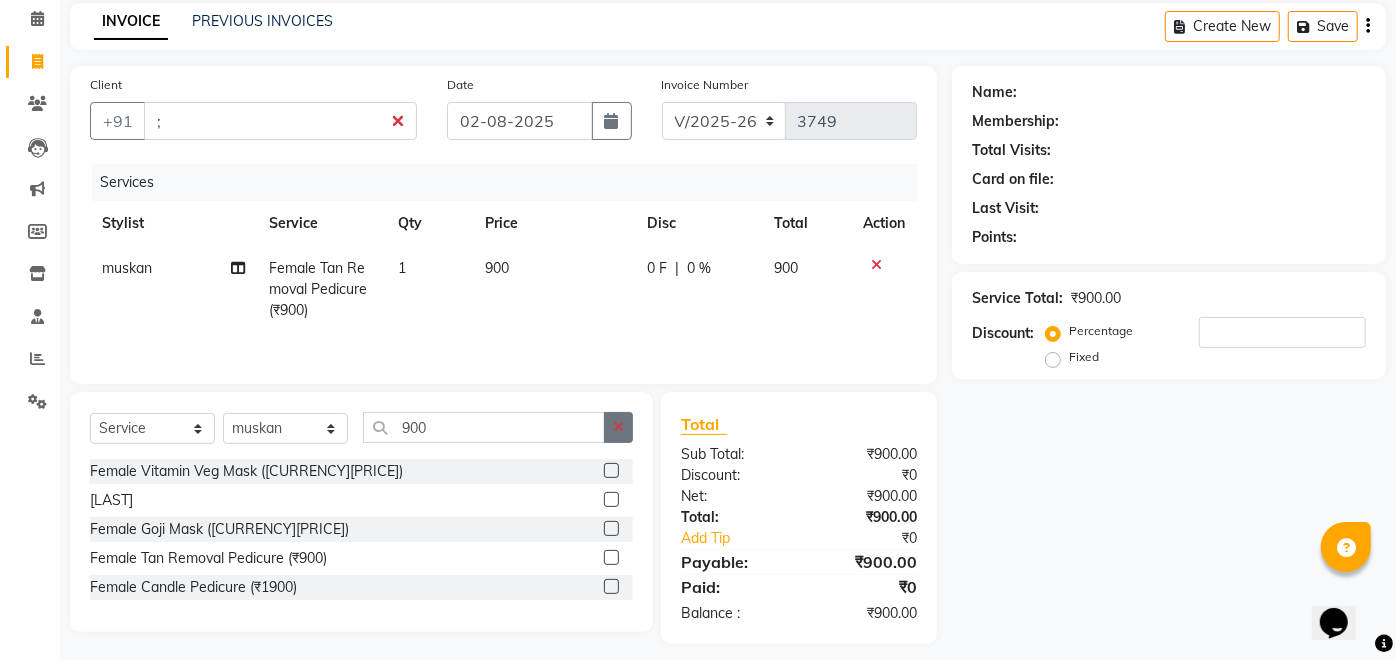 click 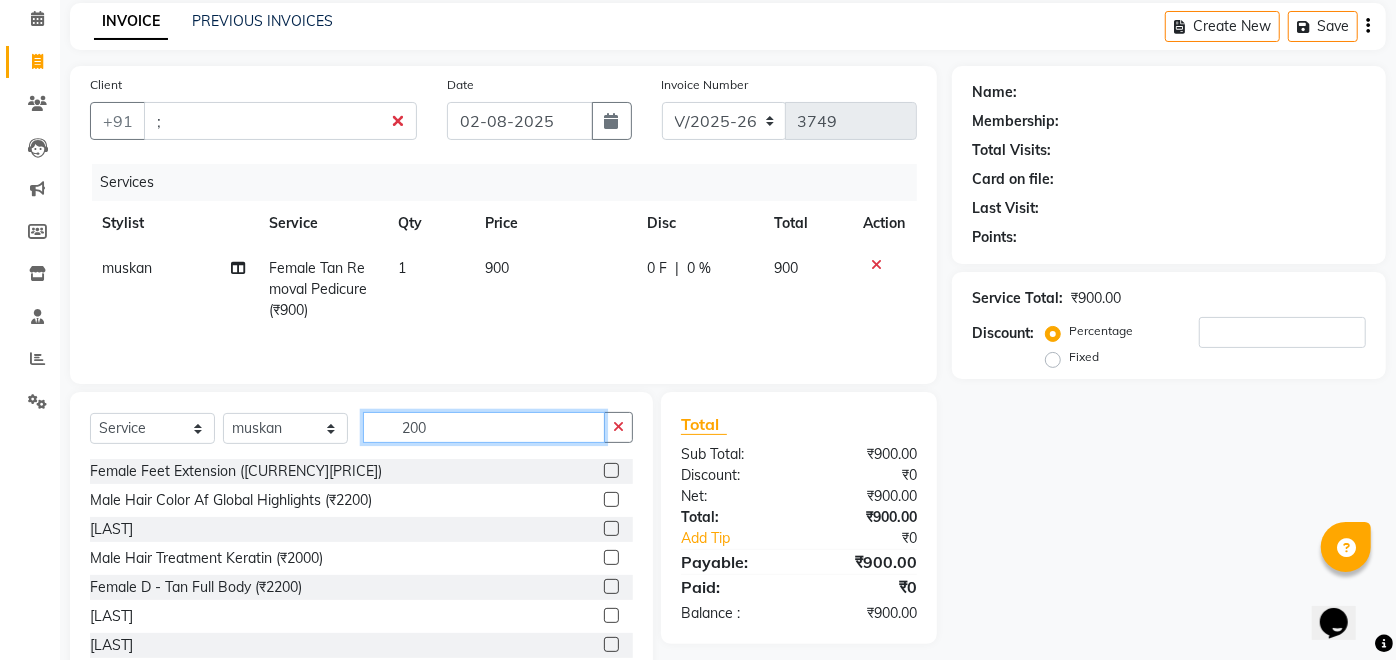 scroll, scrollTop: 2, scrollLeft: 0, axis: vertical 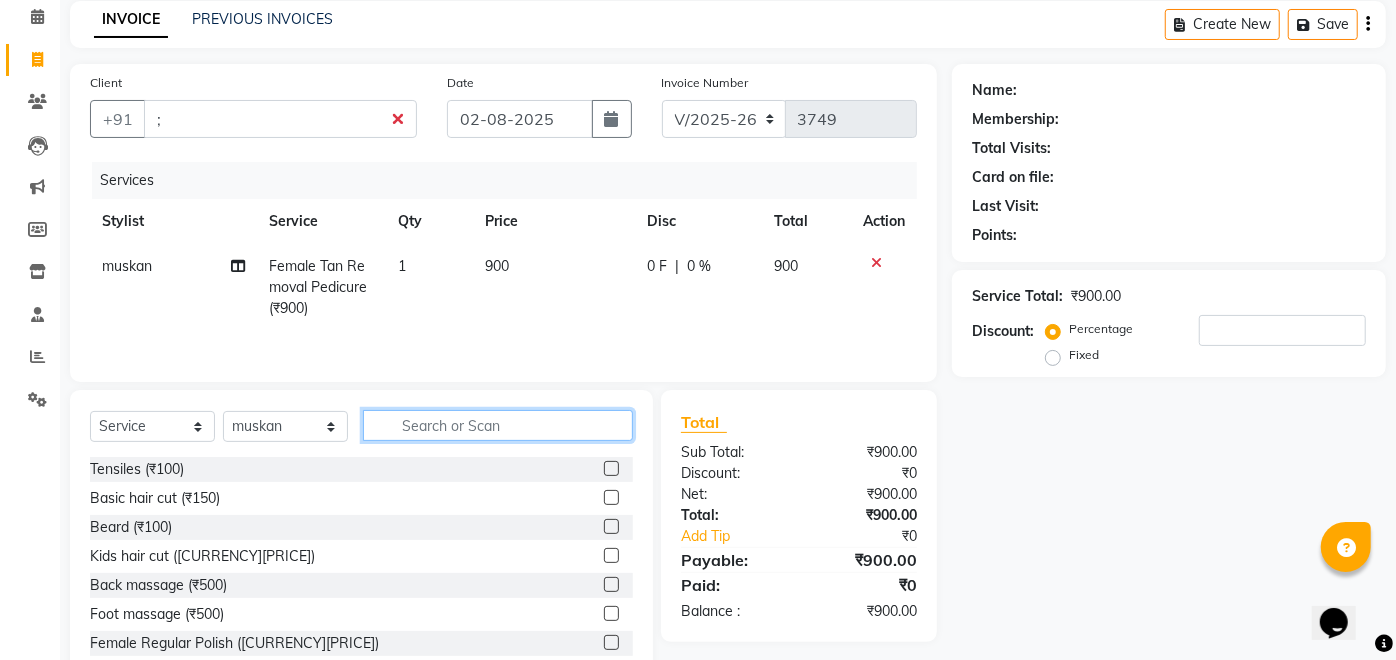 click 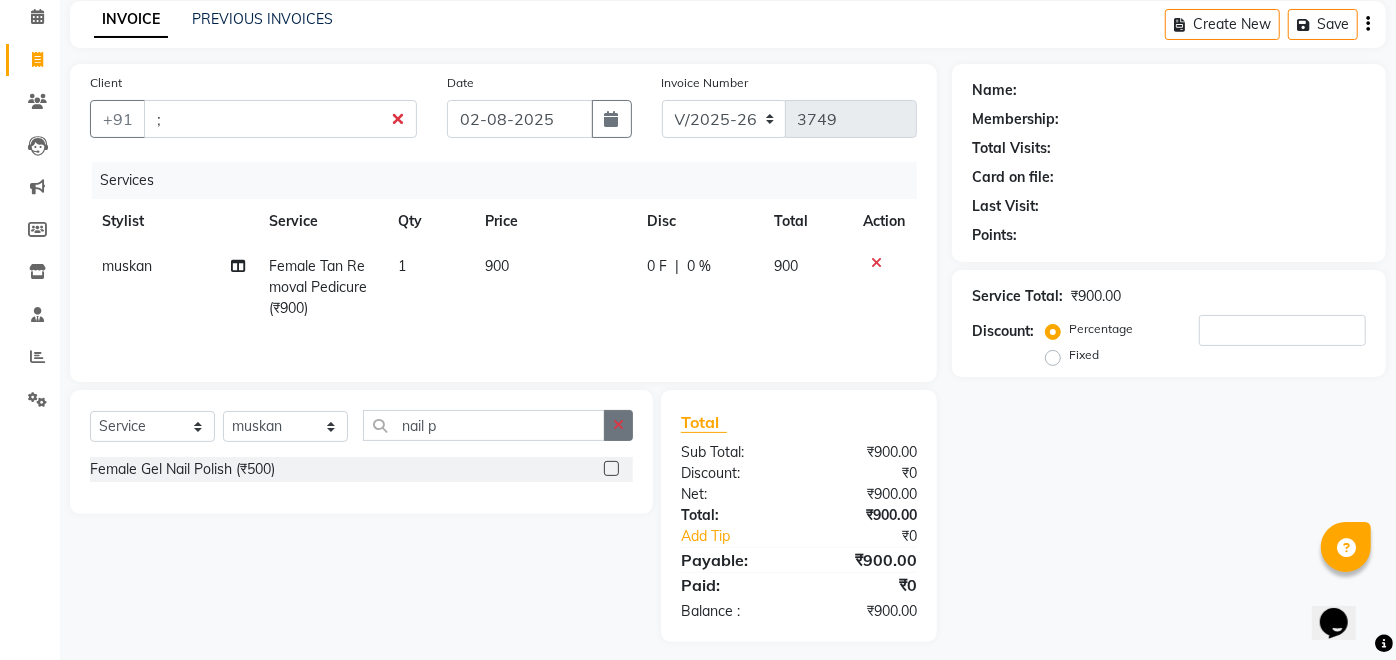 click 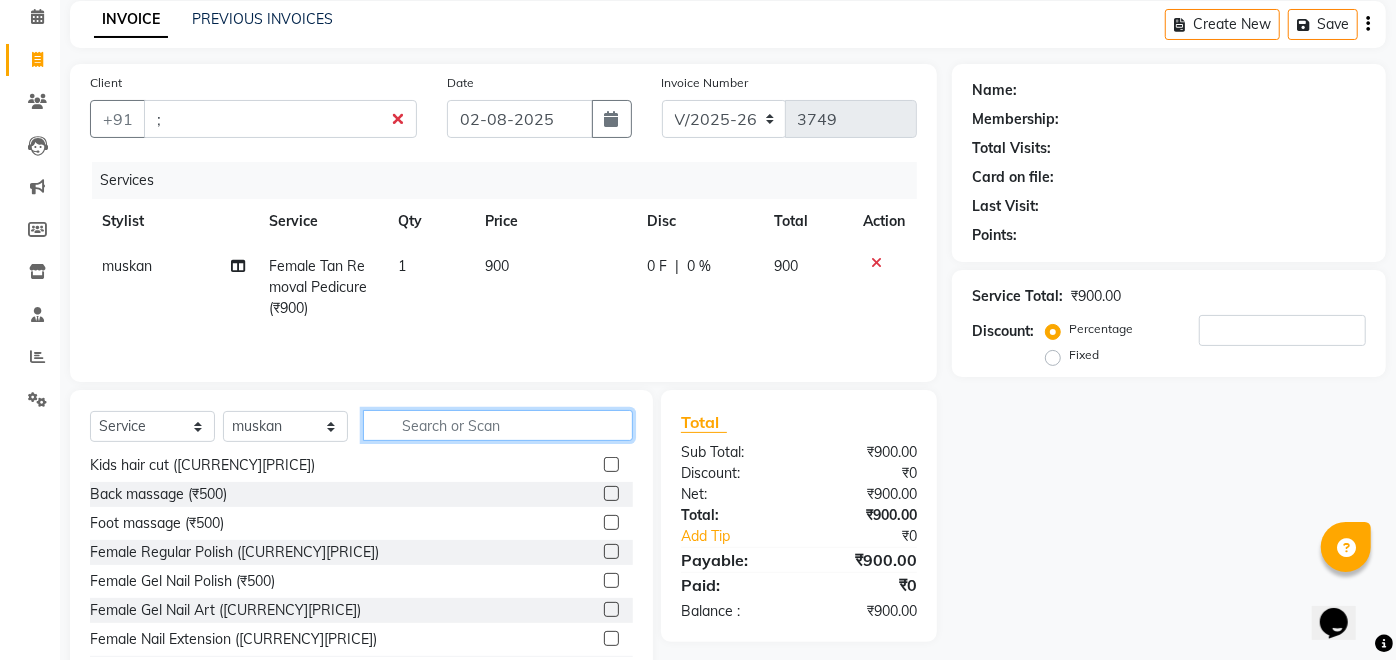 scroll, scrollTop: 92, scrollLeft: 0, axis: vertical 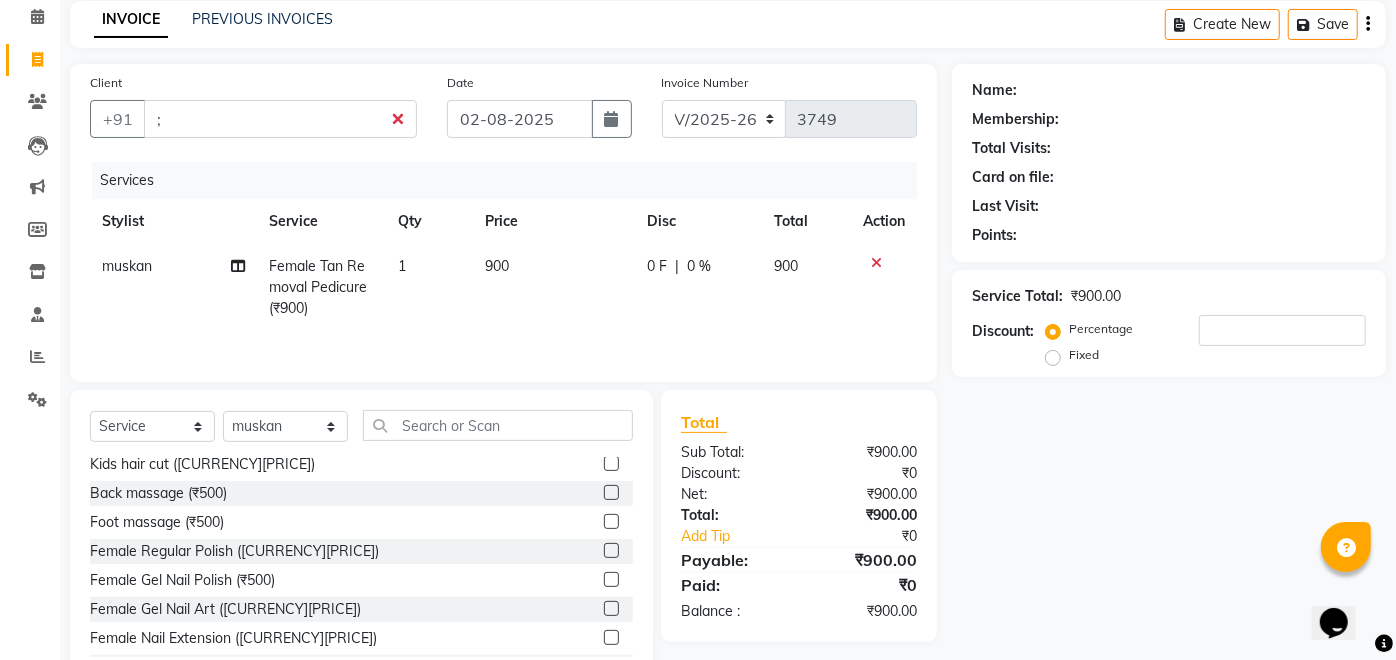 click 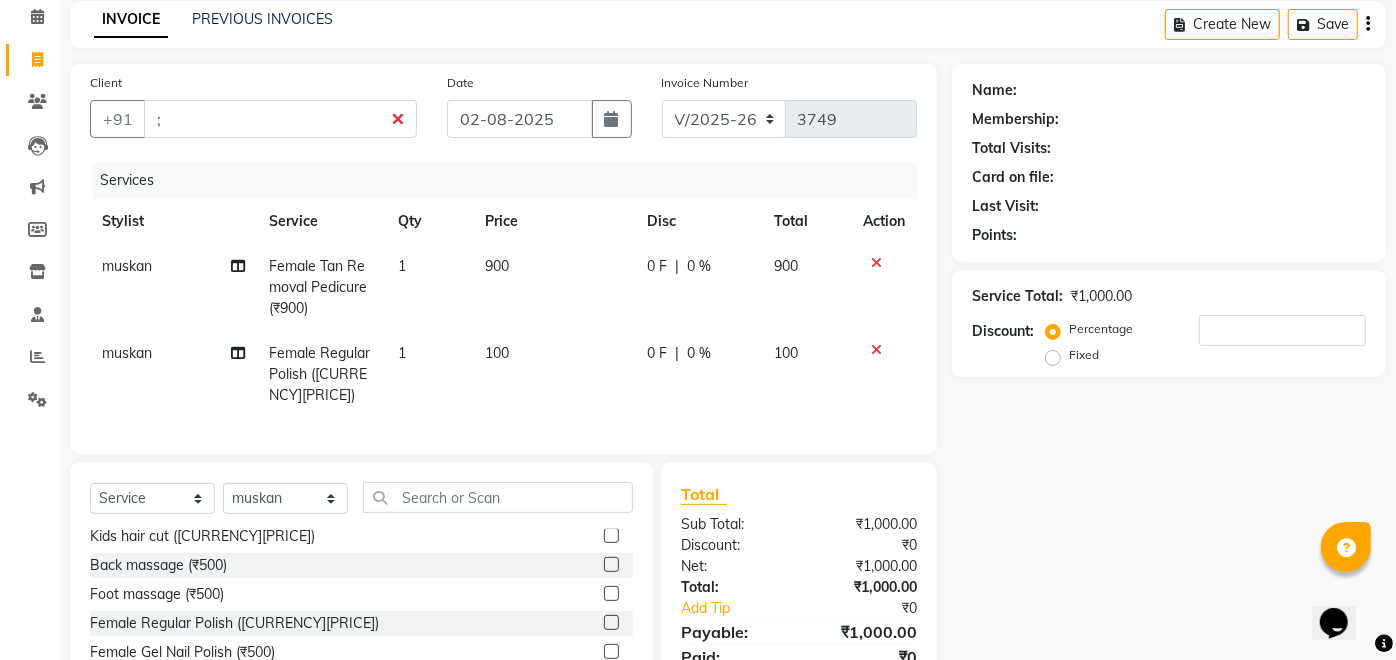 click on "100" 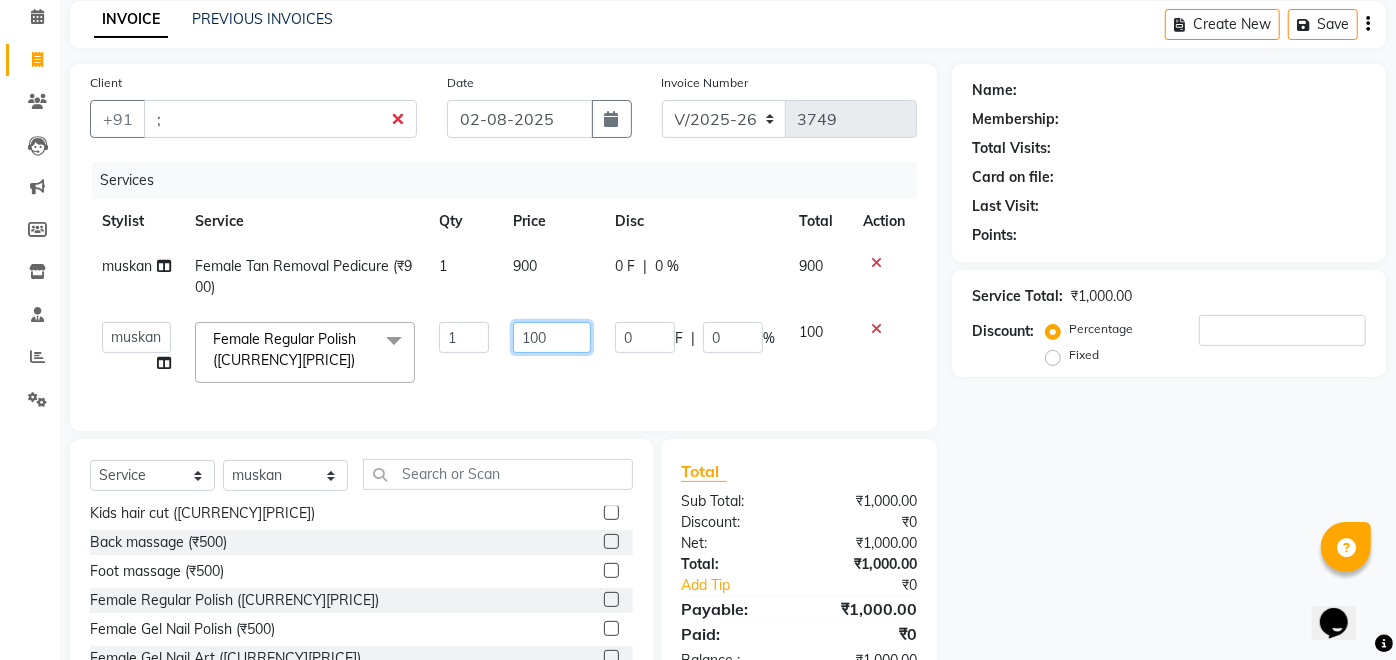 click on "100" 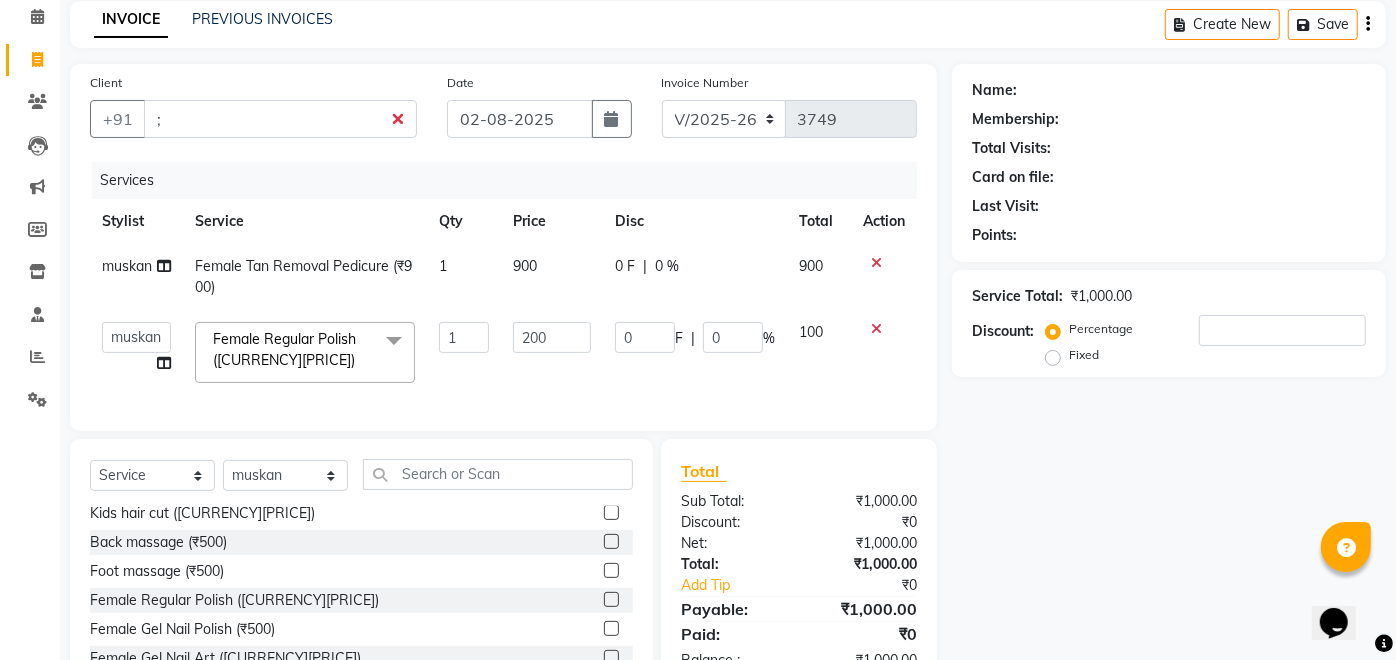 click on "Name: Membership: Total Visits: Card on file: Last Visit:  Points:  Service Total:  ₹1,000.00  Discount:  Percentage   Fixed" 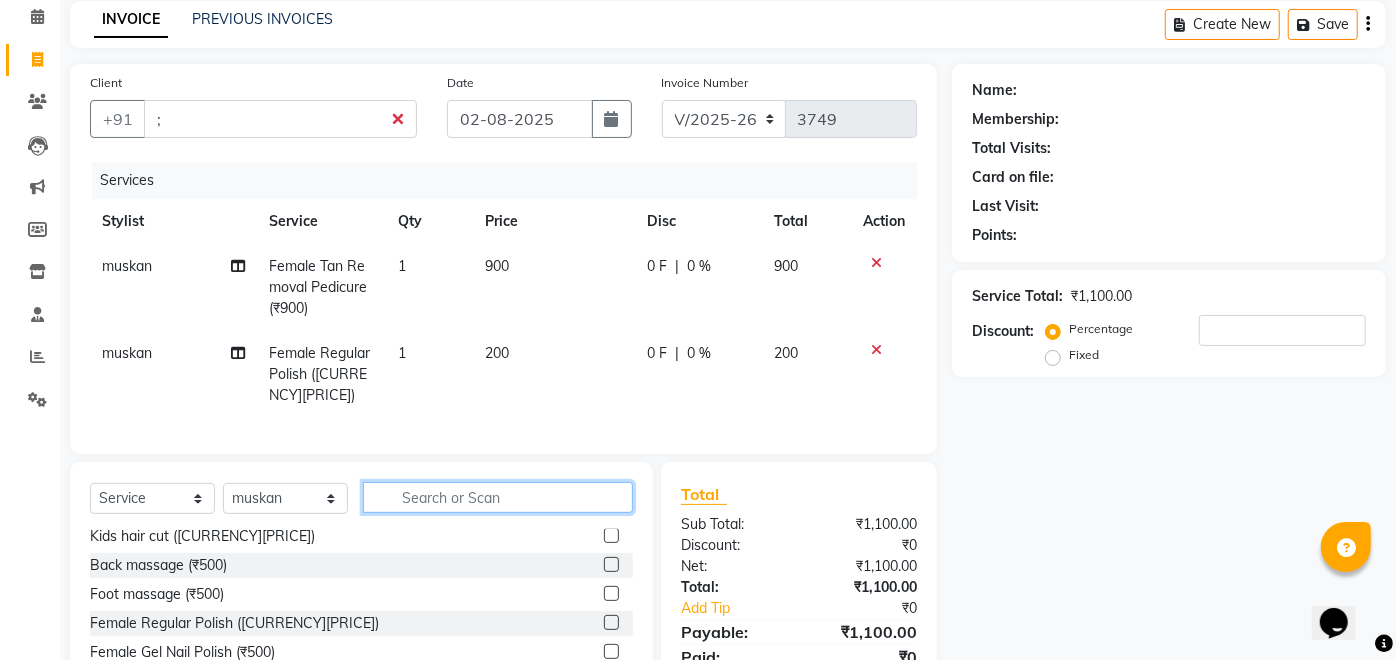 click 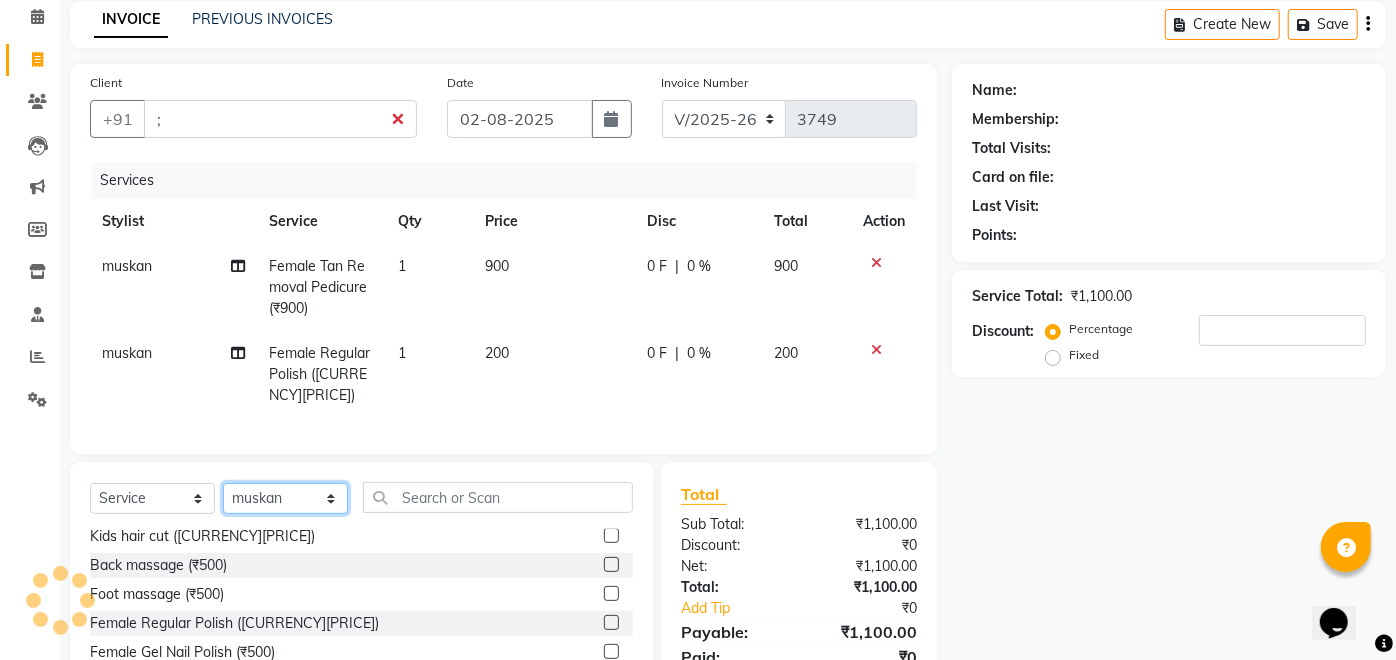 click on "Select Stylist Afreen sayyed Amir Bharti Raipure Chandan Shamnani Dilshad  Dipali Rathod Divya mam  Firoz GOURAV Jakir sir javed muskan pooja  Rihan  Sabir sir SACHIN Sahil Sam sir Sandhya jaiswal semi Shamim Ahmad" 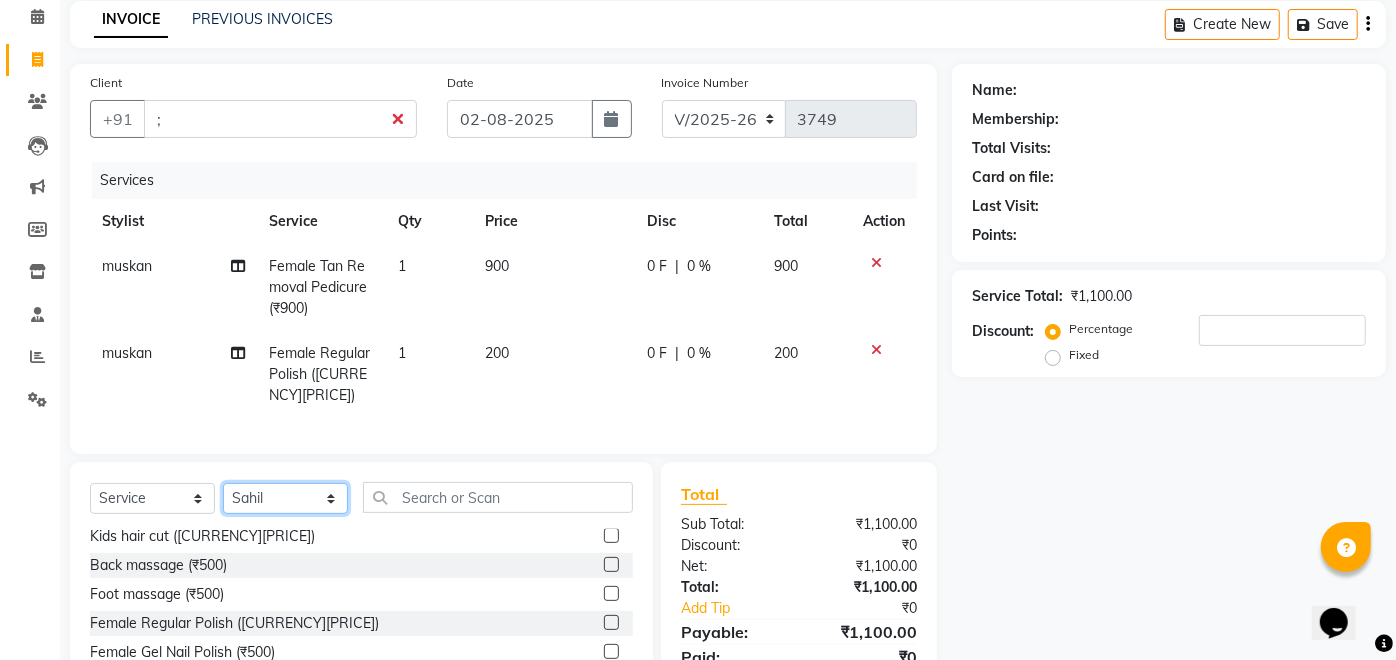 click on "Select Stylist Afreen sayyed Amir Bharti Raipure Chandan Shamnani Dilshad  Dipali Rathod Divya mam  Firoz GOURAV Jakir sir javed muskan pooja  Rihan  Sabir sir SACHIN Sahil Sam sir Sandhya jaiswal semi Shamim Ahmad" 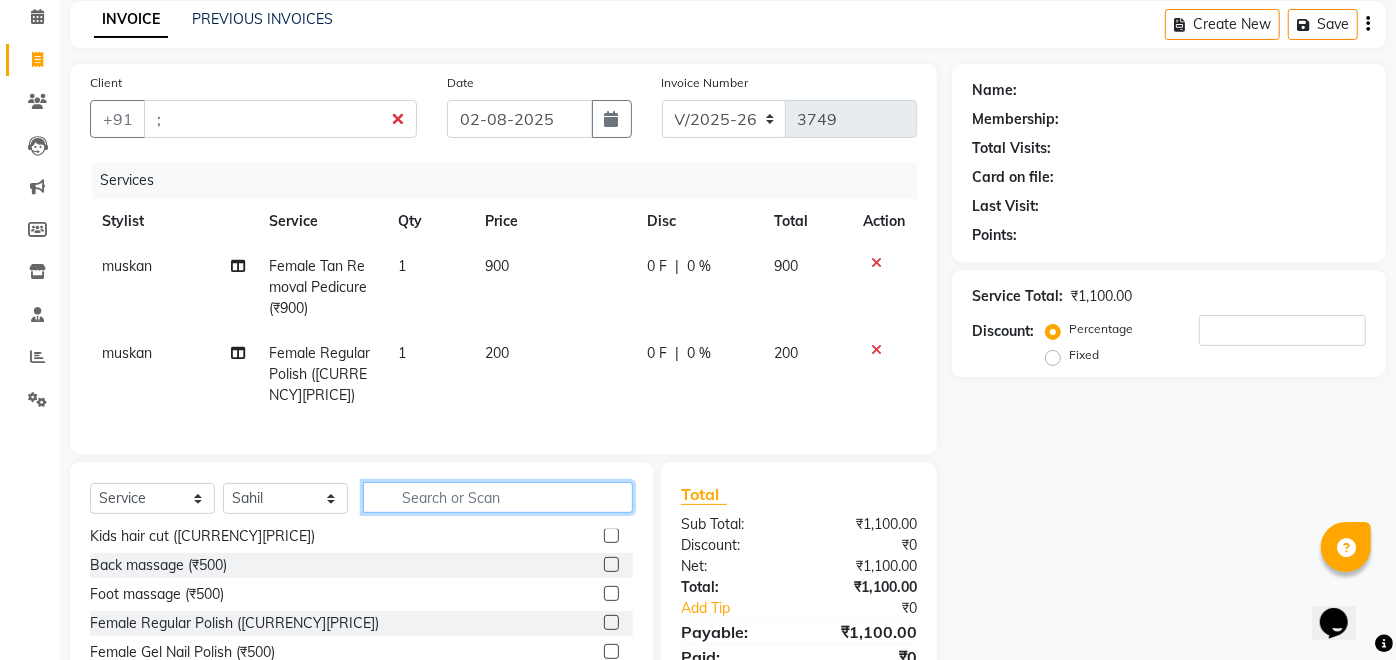 click 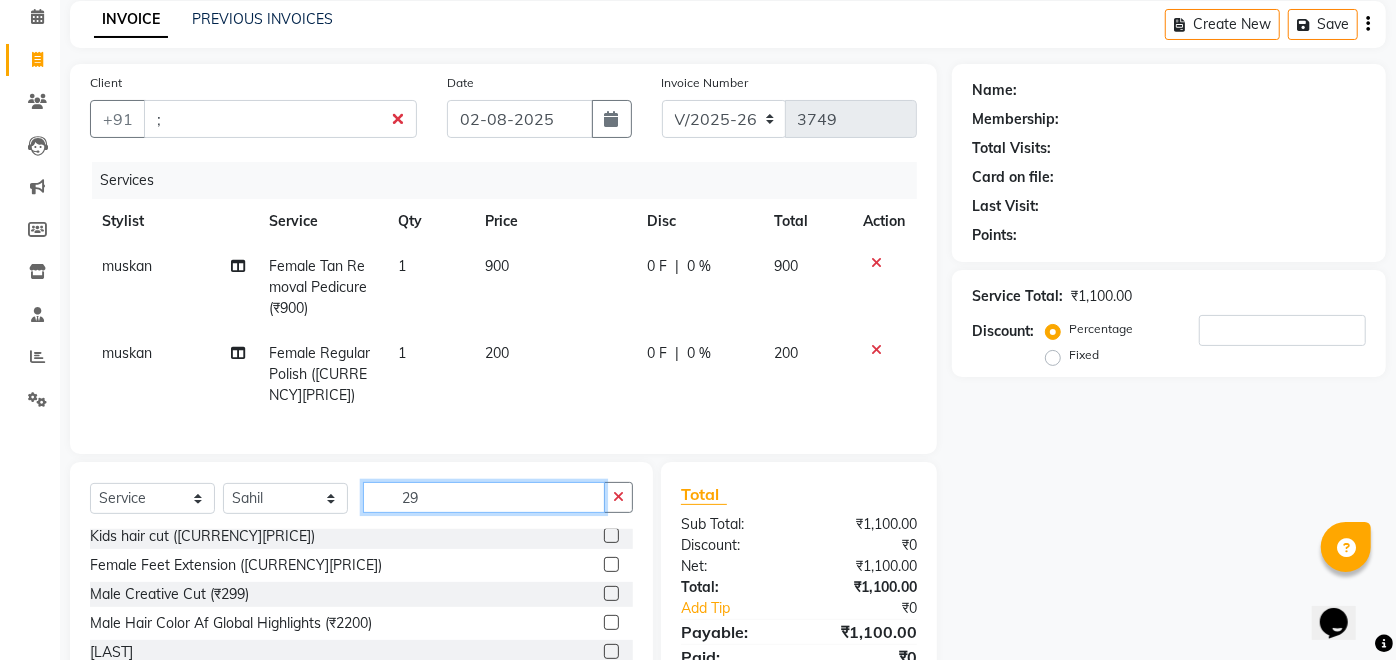 scroll, scrollTop: 0, scrollLeft: 0, axis: both 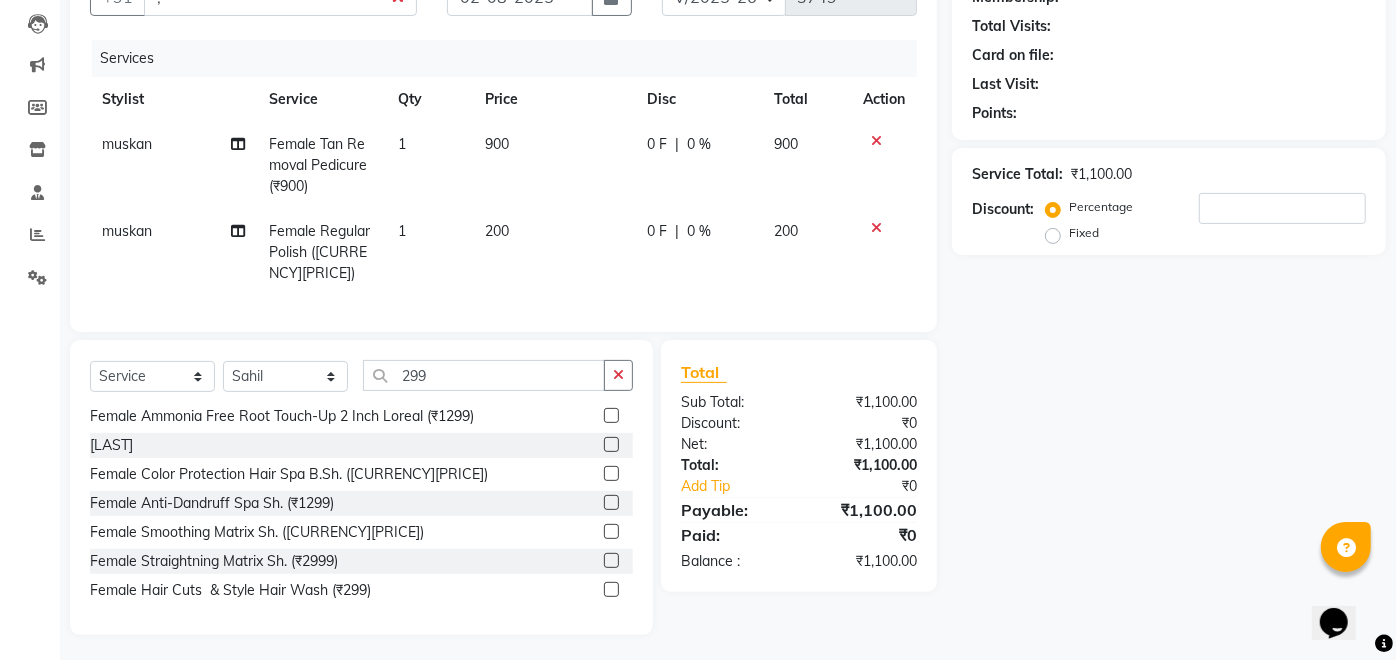 click 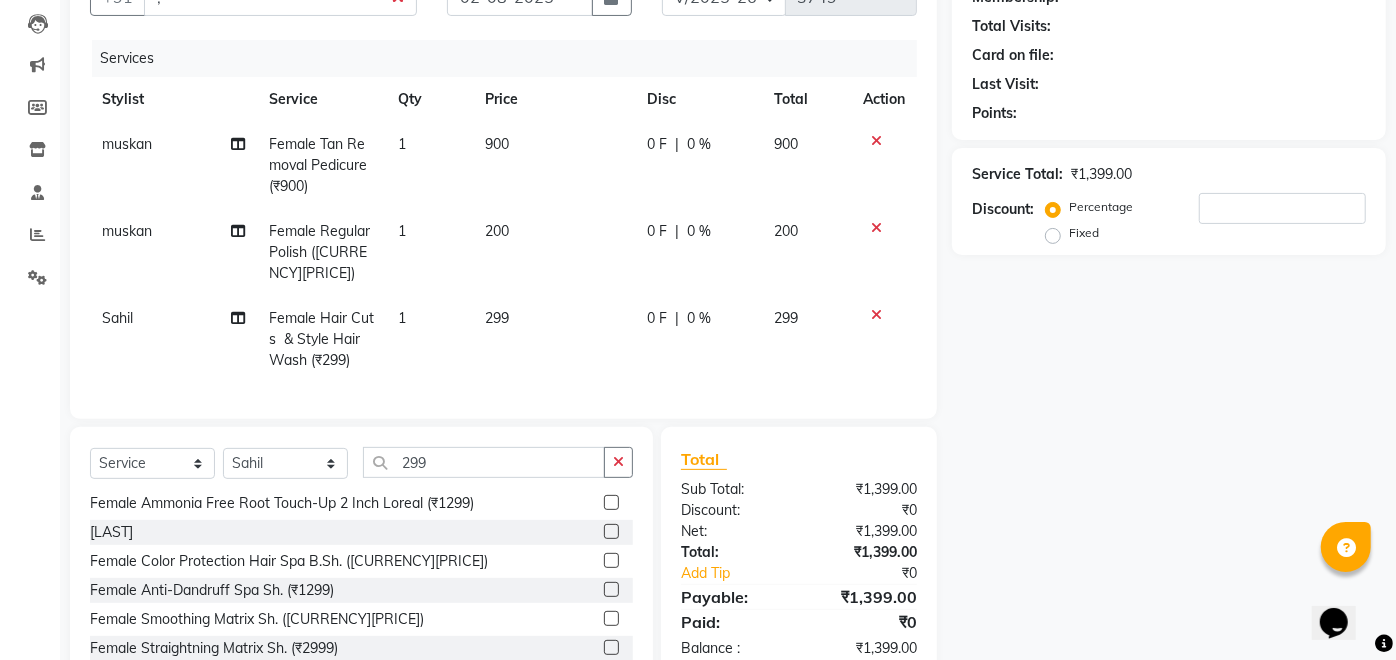 scroll, scrollTop: 0, scrollLeft: 0, axis: both 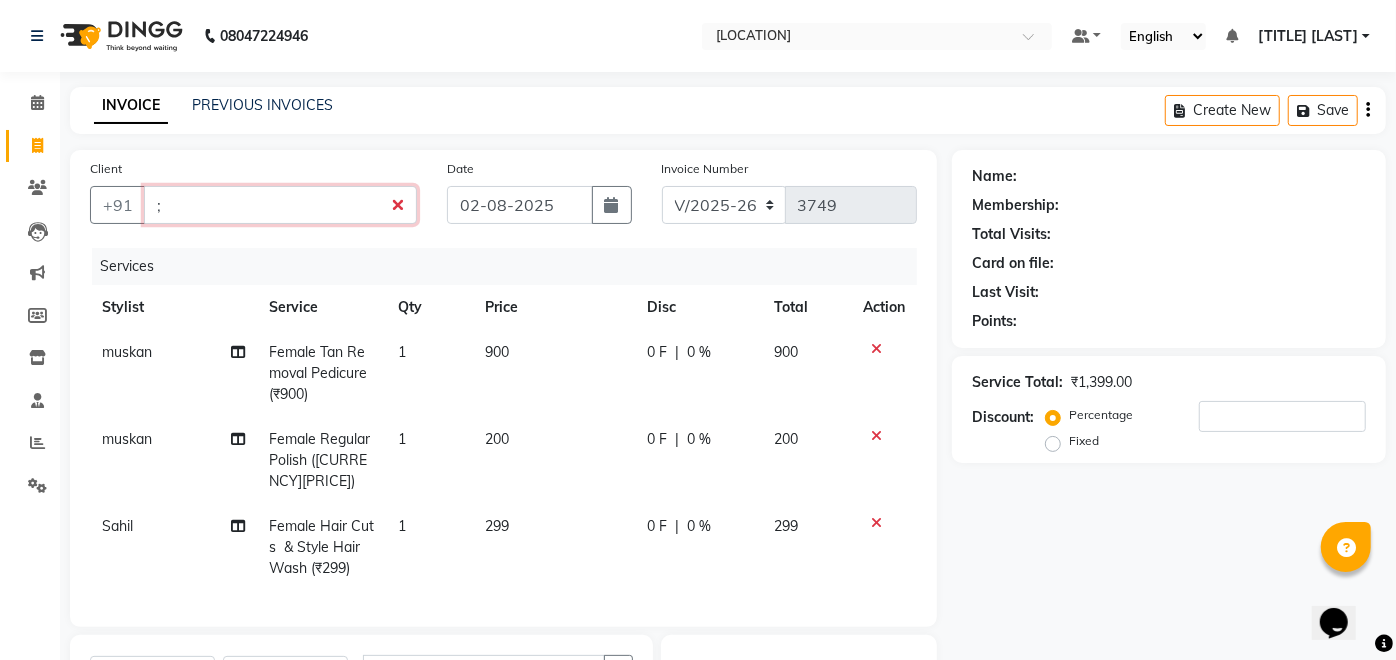 click on ";" at bounding box center (280, 205) 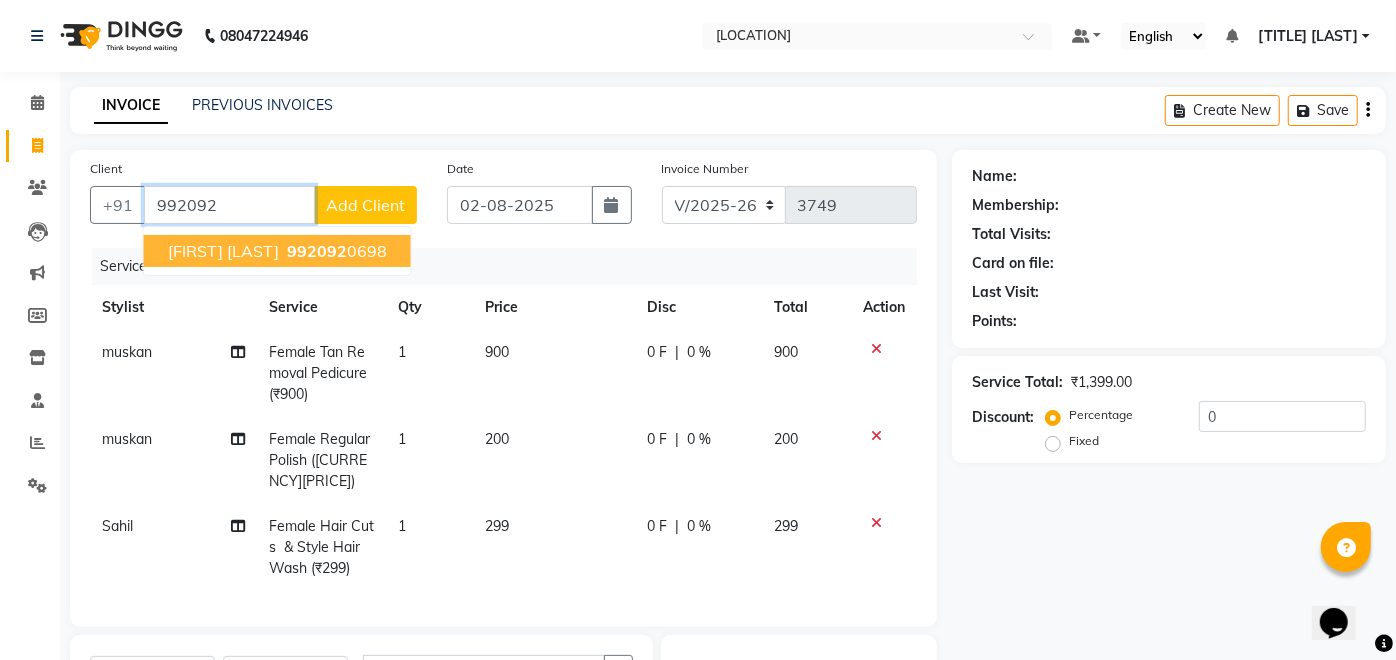 click on "992092" at bounding box center [317, 251] 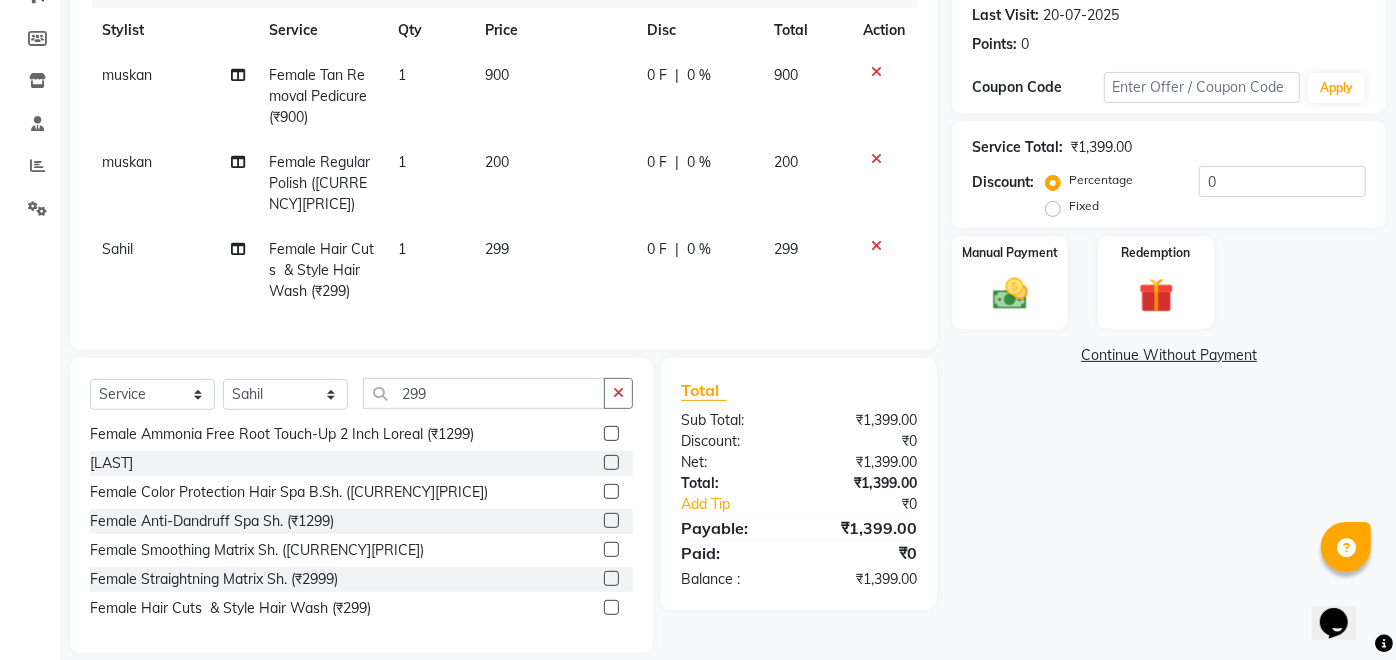 scroll, scrollTop: 188, scrollLeft: 0, axis: vertical 